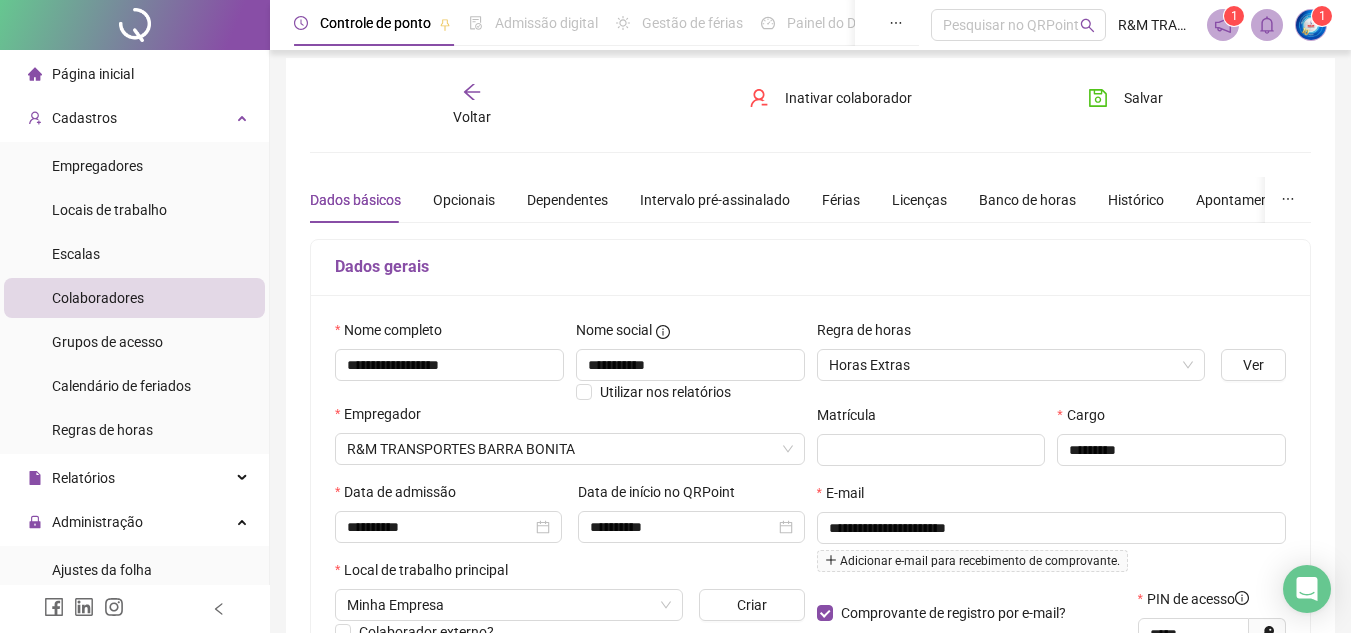 scroll, scrollTop: 8, scrollLeft: 0, axis: vertical 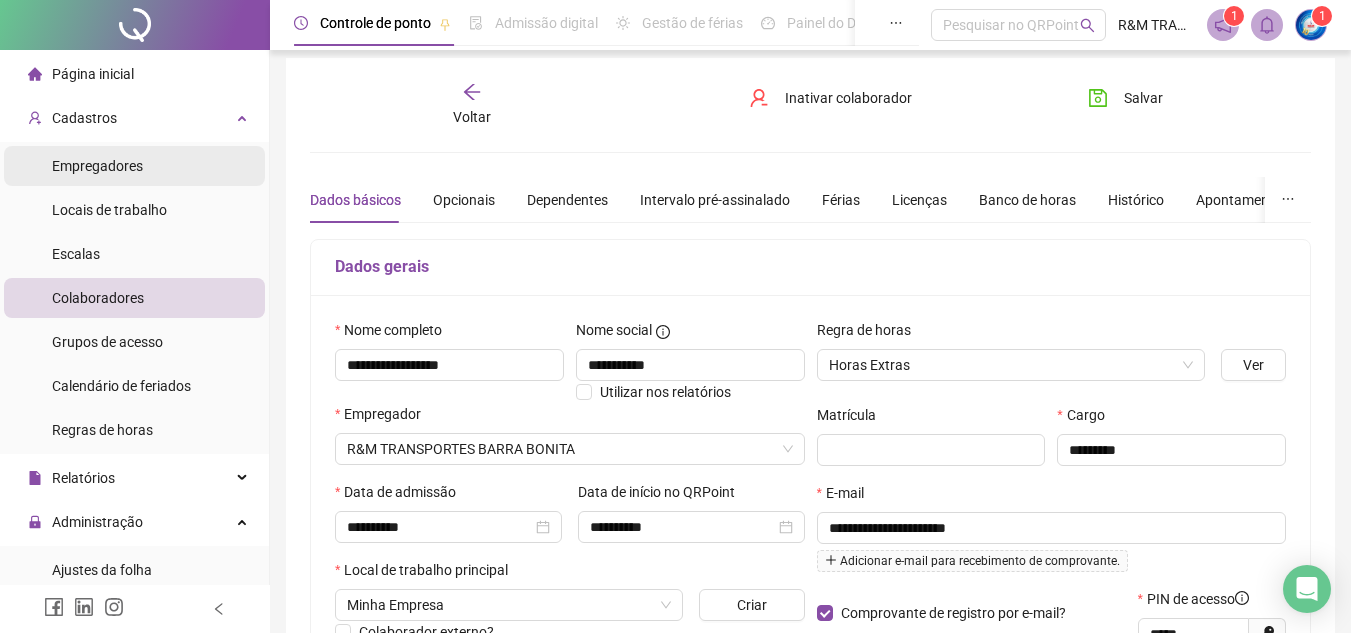 click on "Empregadores" at bounding box center (134, 166) 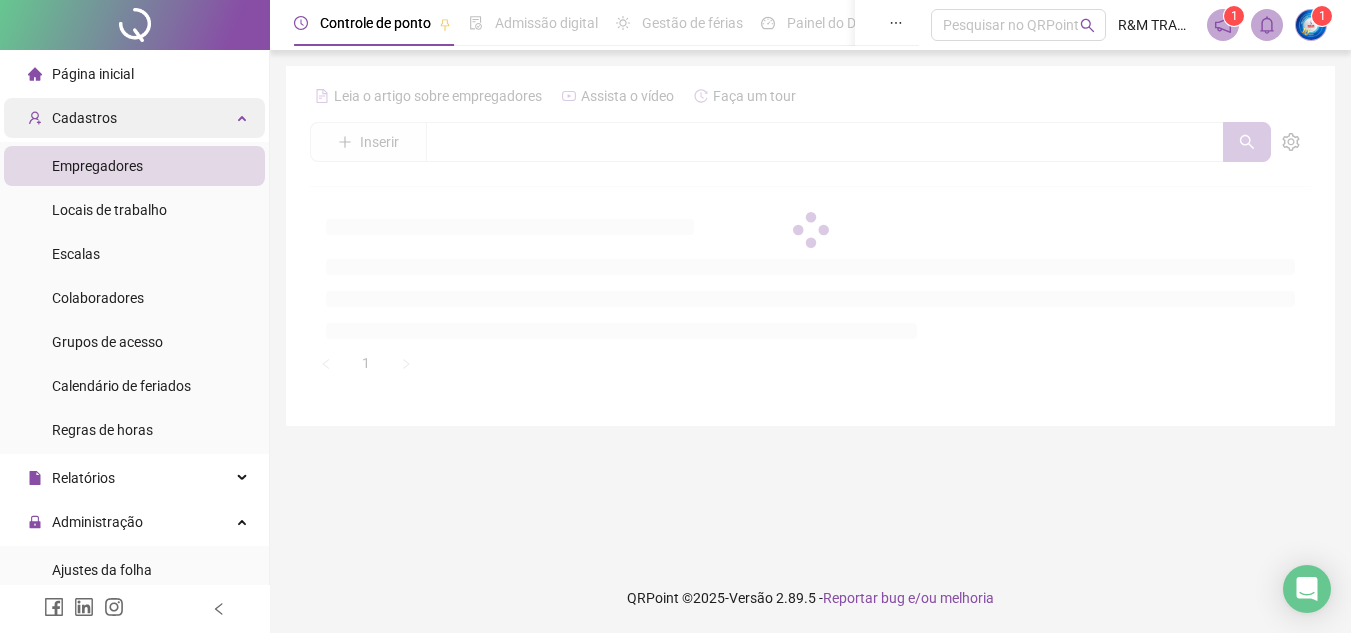 click on "Cadastros" at bounding box center (134, 118) 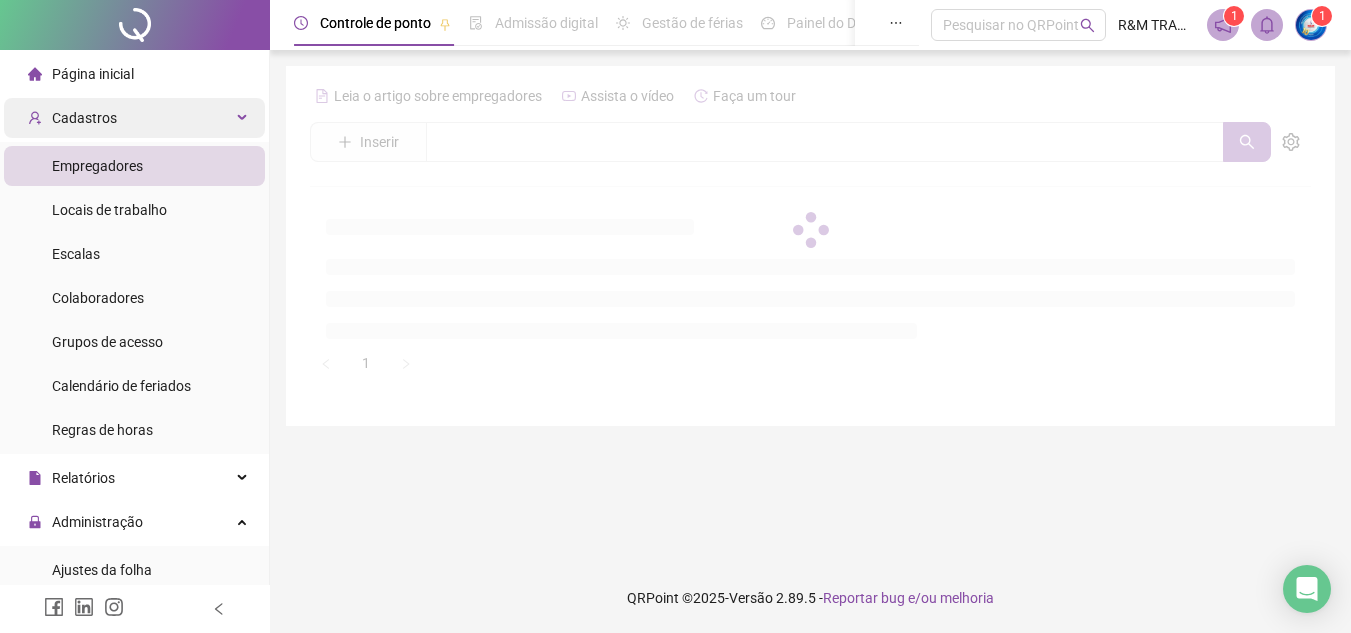 scroll, scrollTop: 0, scrollLeft: 0, axis: both 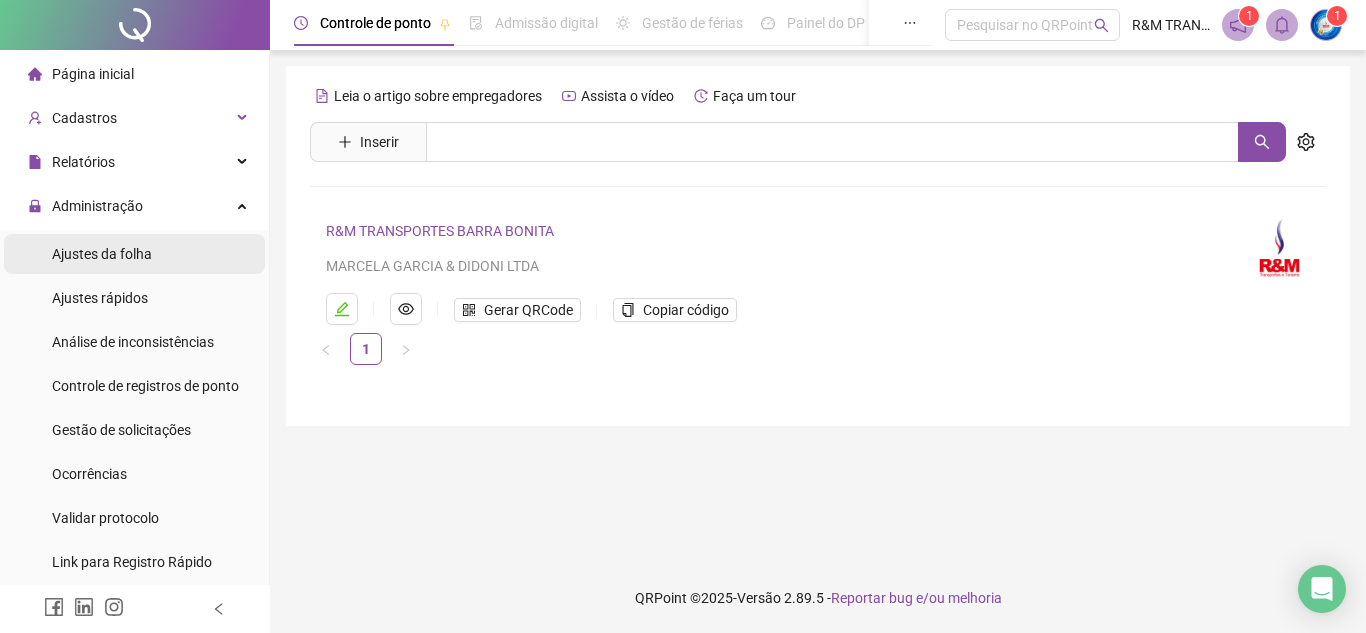 click on "Ajustes da folha" at bounding box center [102, 254] 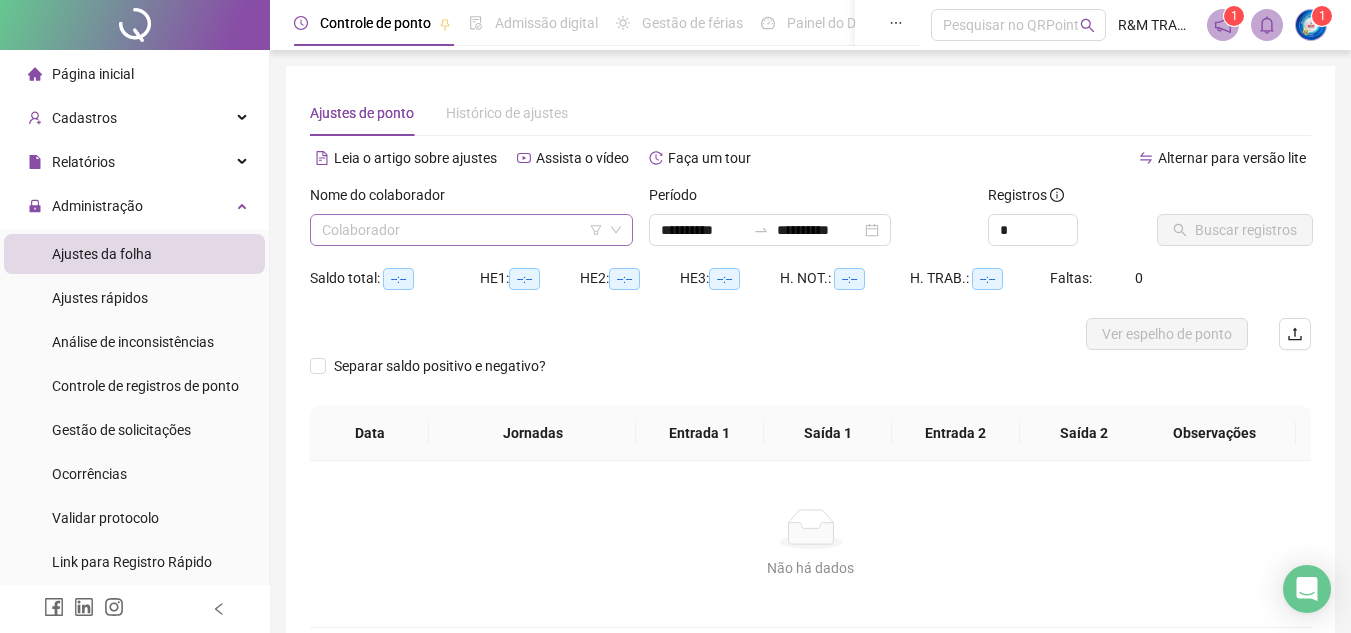 click at bounding box center (462, 230) 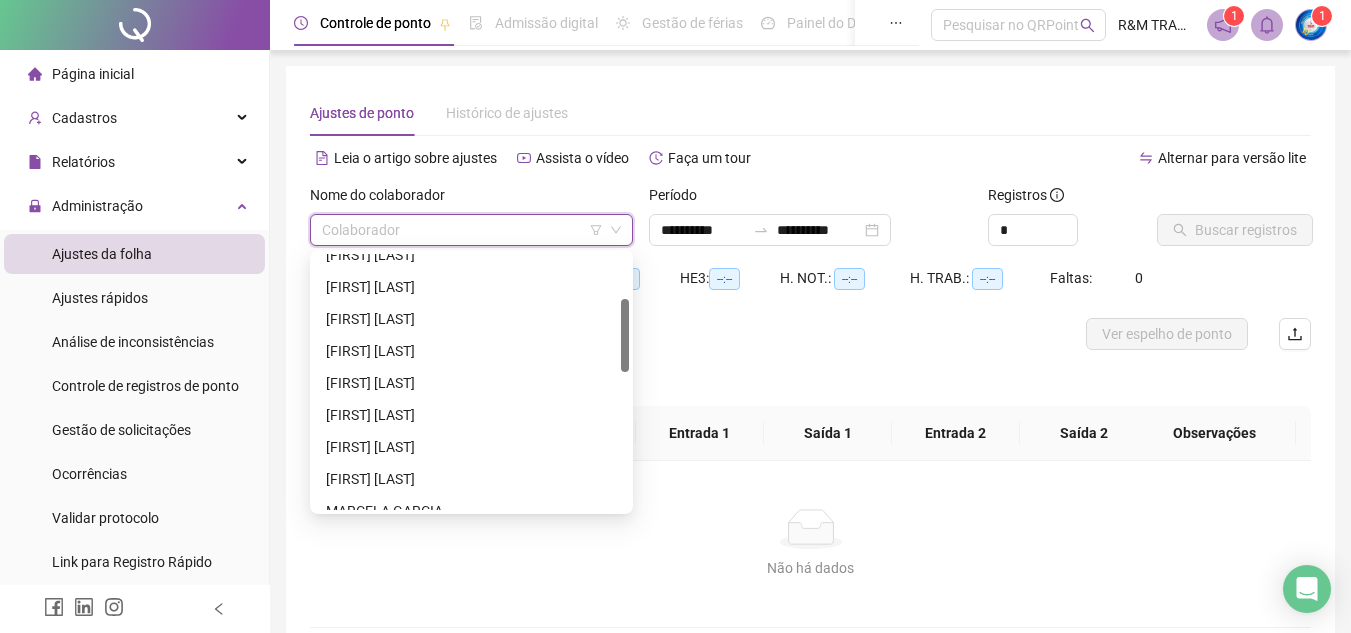 scroll, scrollTop: 189, scrollLeft: 0, axis: vertical 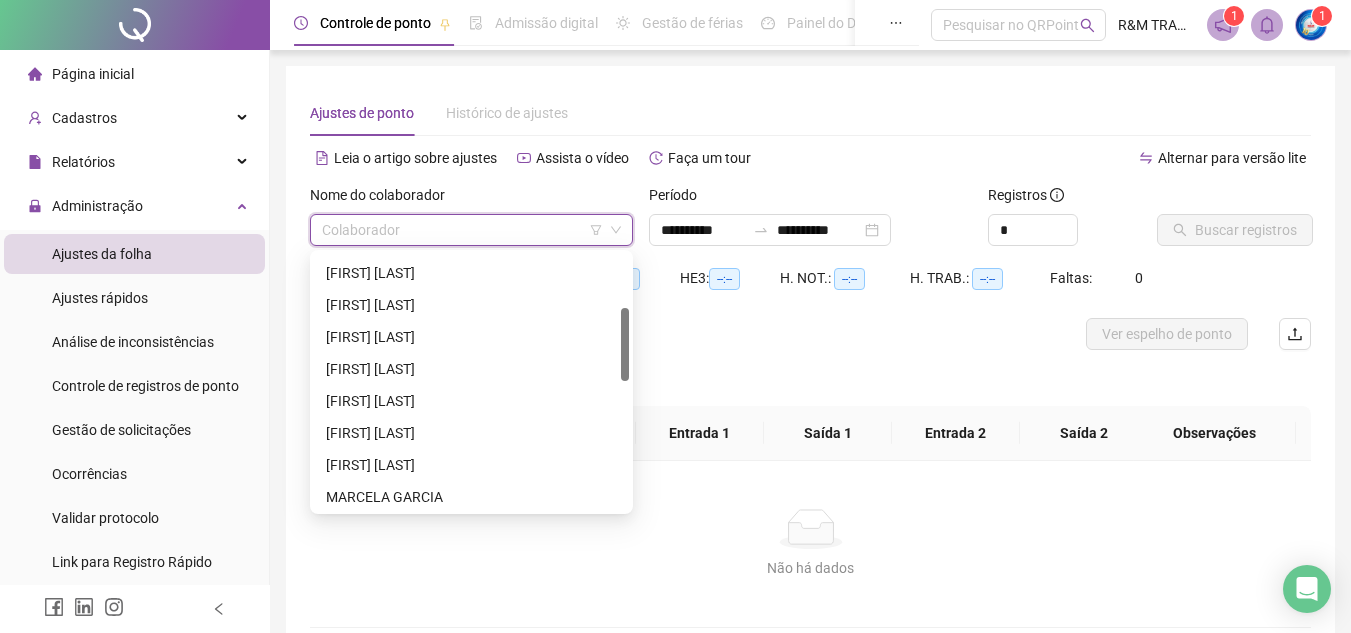 drag, startPoint x: 623, startPoint y: 286, endPoint x: 622, endPoint y: 340, distance: 54.00926 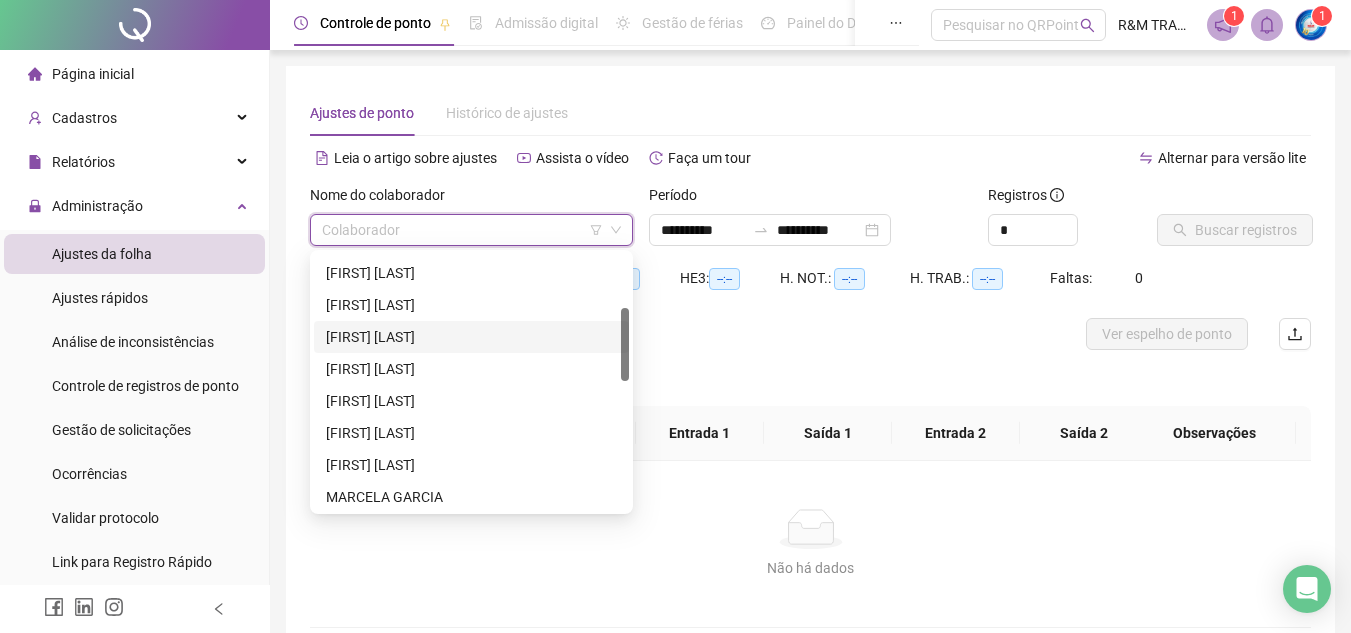 click on "[NAME]" at bounding box center [471, 337] 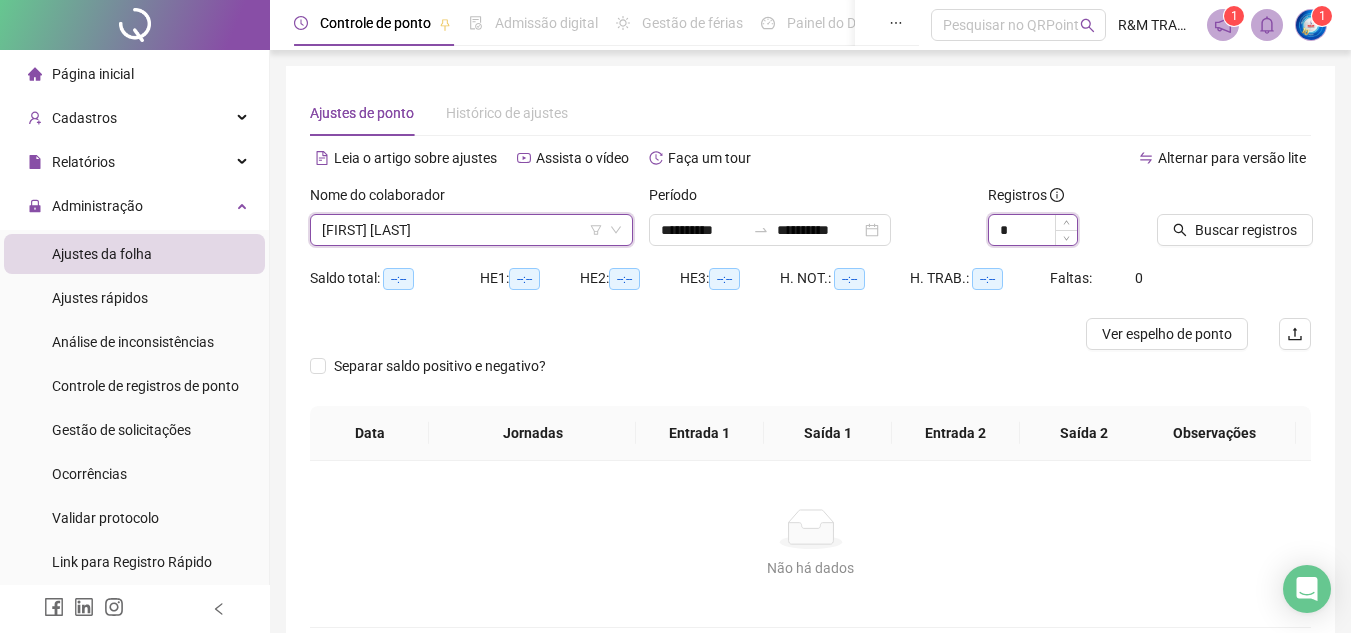 click on "*" at bounding box center [1033, 230] 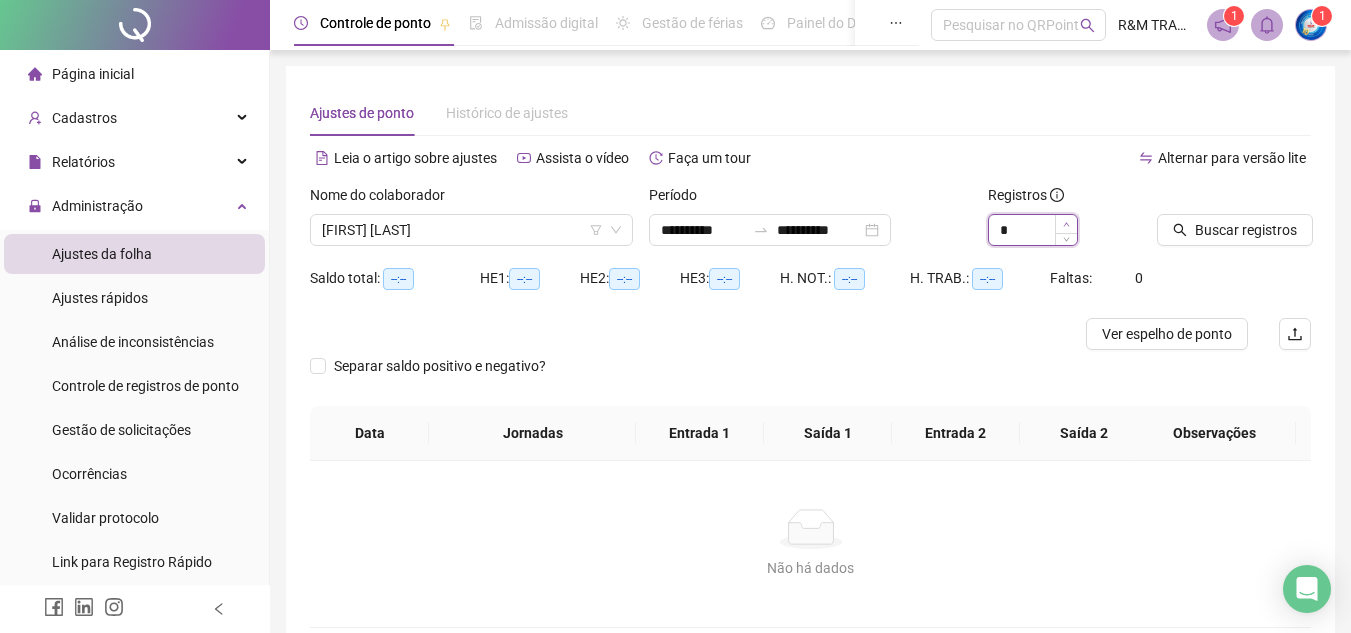 click 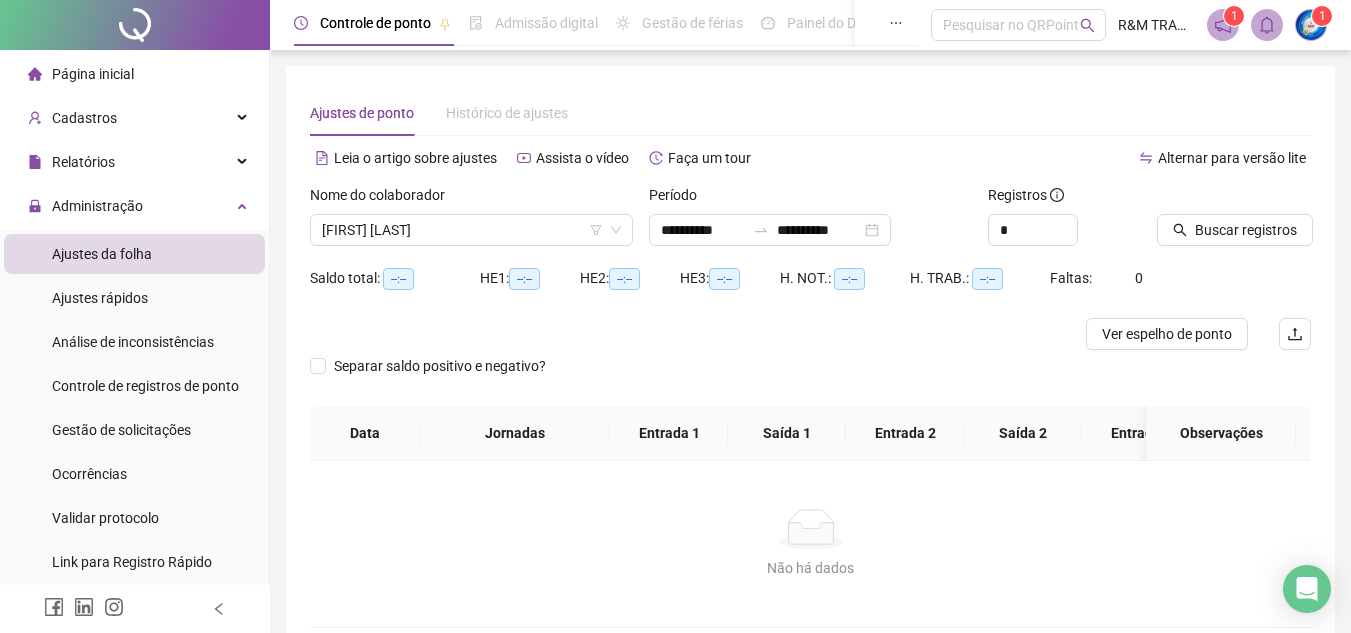 click on "Buscar registros" at bounding box center [1234, 223] 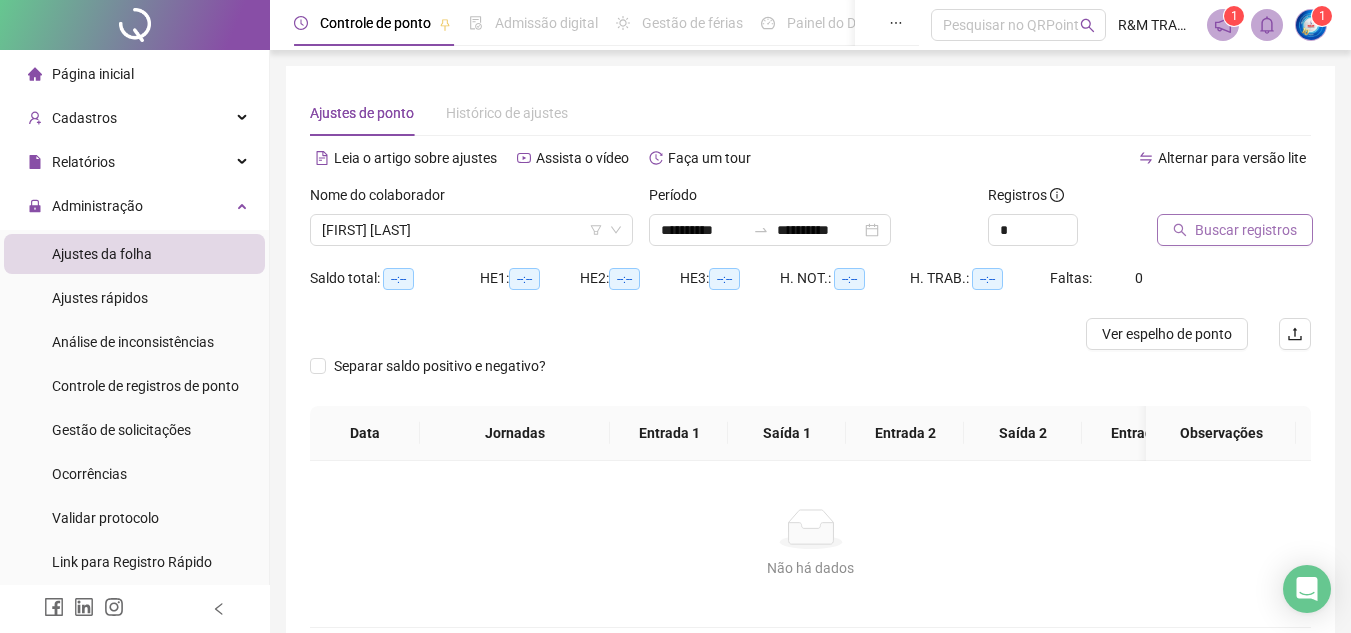 click on "Buscar registros" at bounding box center [1246, 230] 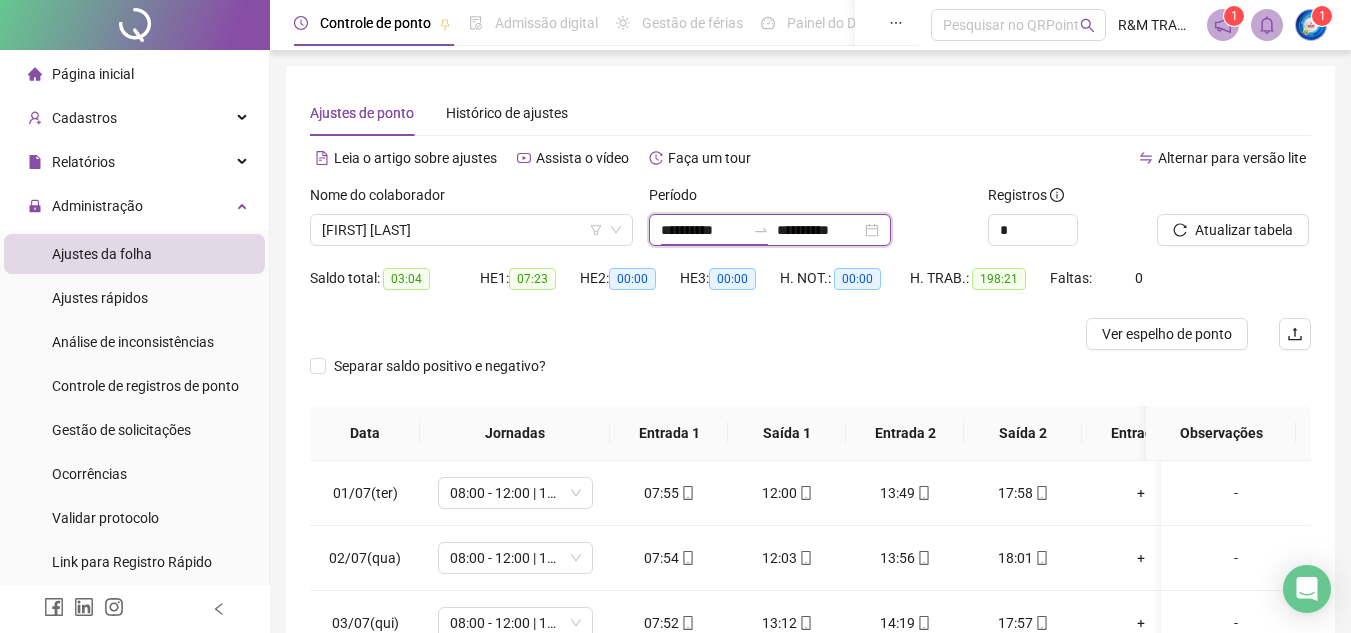 click on "**********" at bounding box center [703, 230] 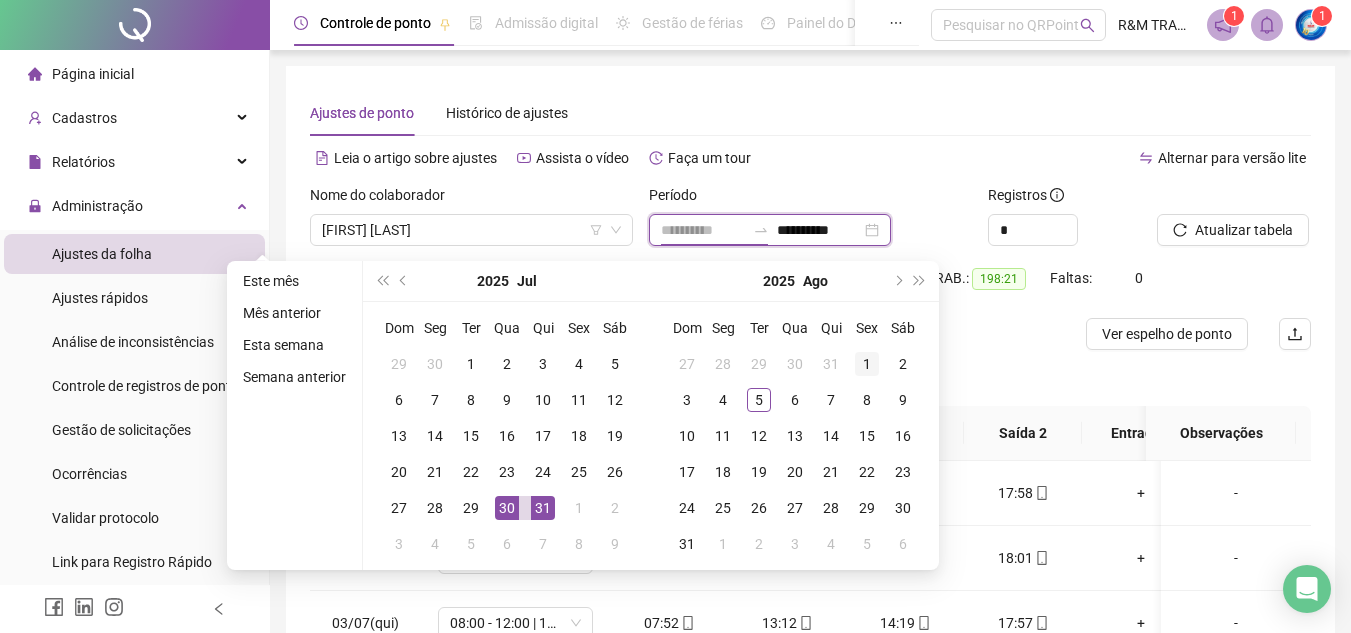 type on "**********" 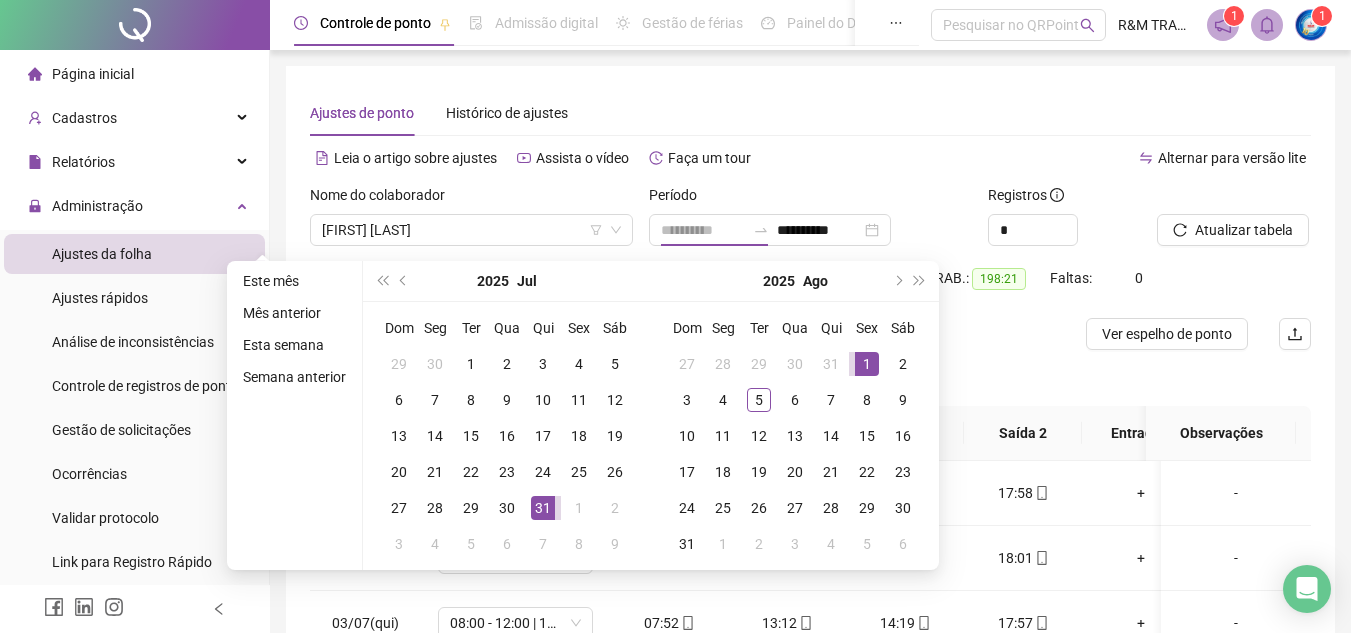 click on "1" at bounding box center (867, 364) 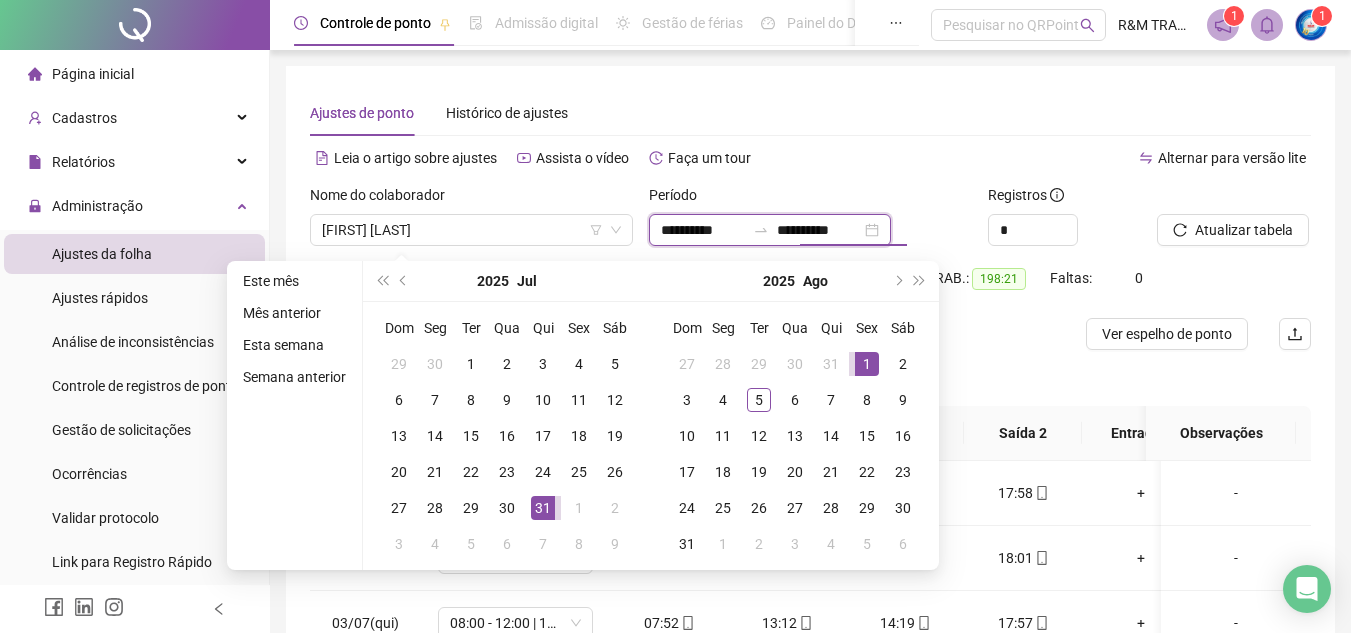 click on "**********" at bounding box center (819, 230) 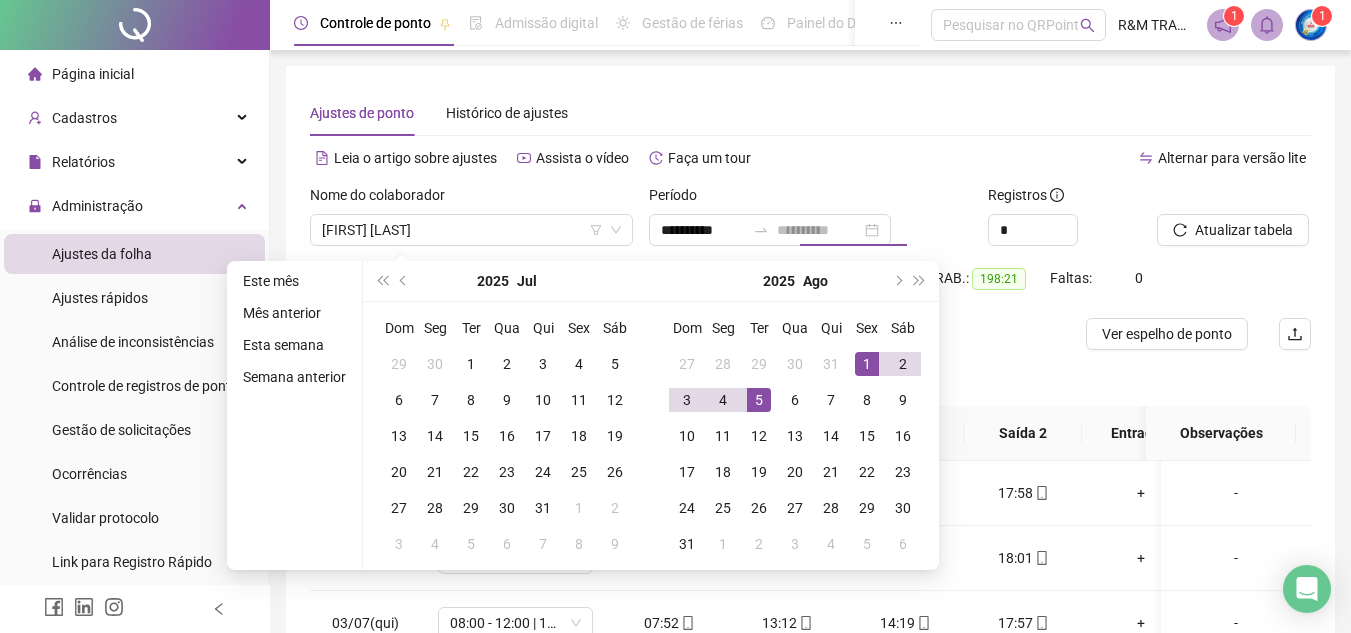 click on "5" at bounding box center (759, 400) 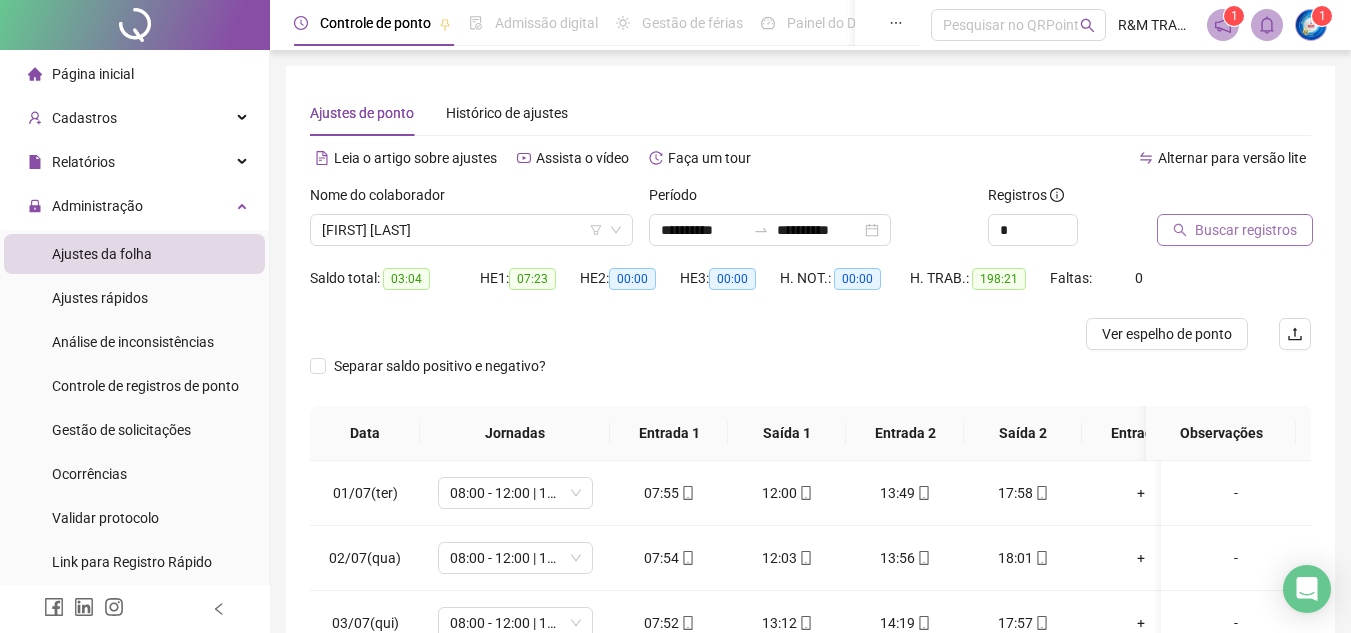 click on "Buscar registros" at bounding box center [1246, 230] 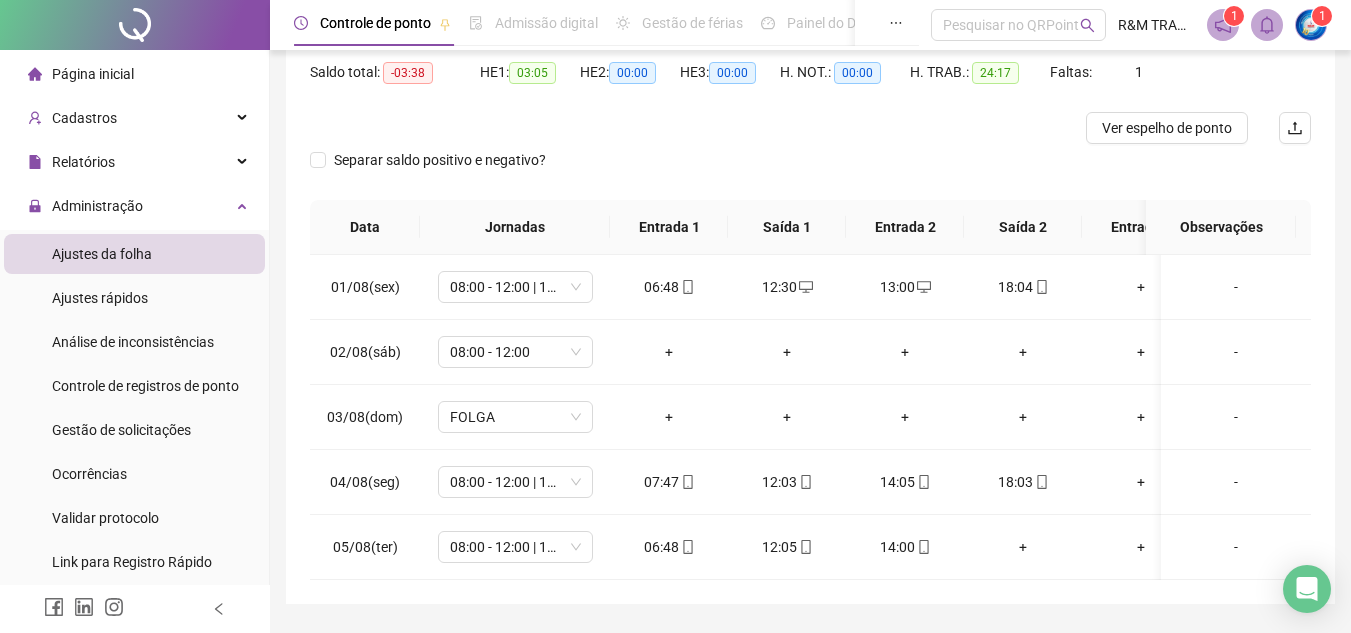 scroll, scrollTop: 208, scrollLeft: 0, axis: vertical 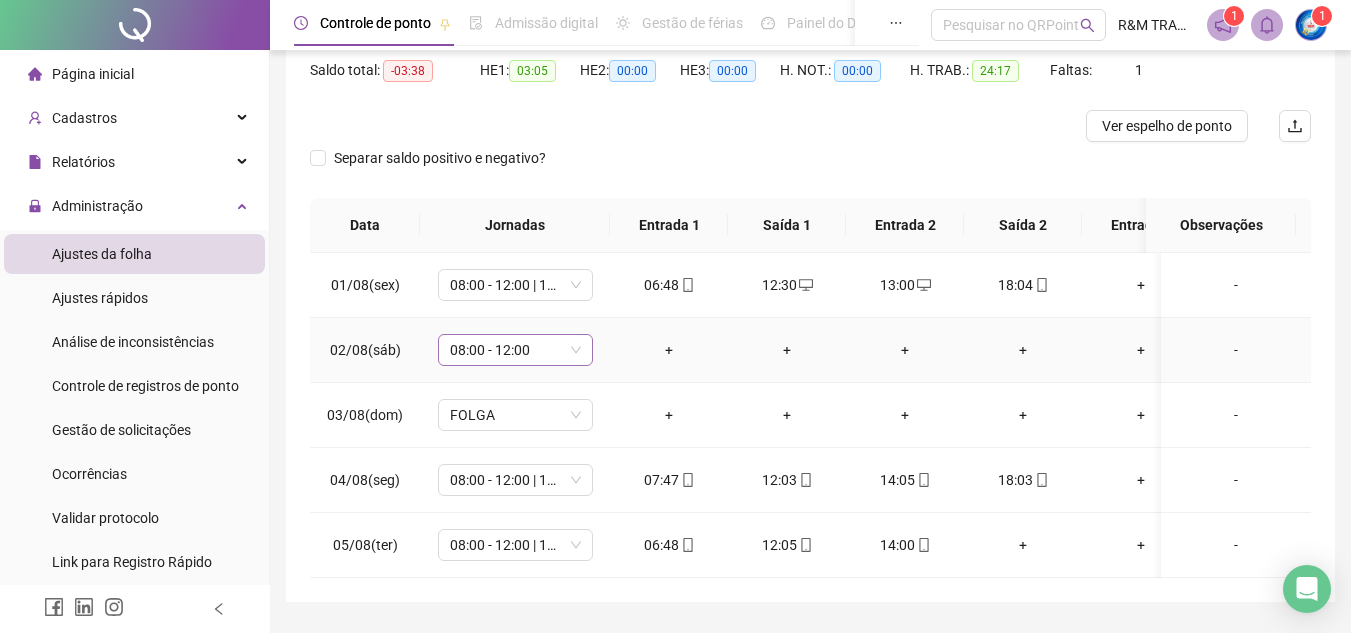 click on "08:00 - 12:00" at bounding box center [515, 350] 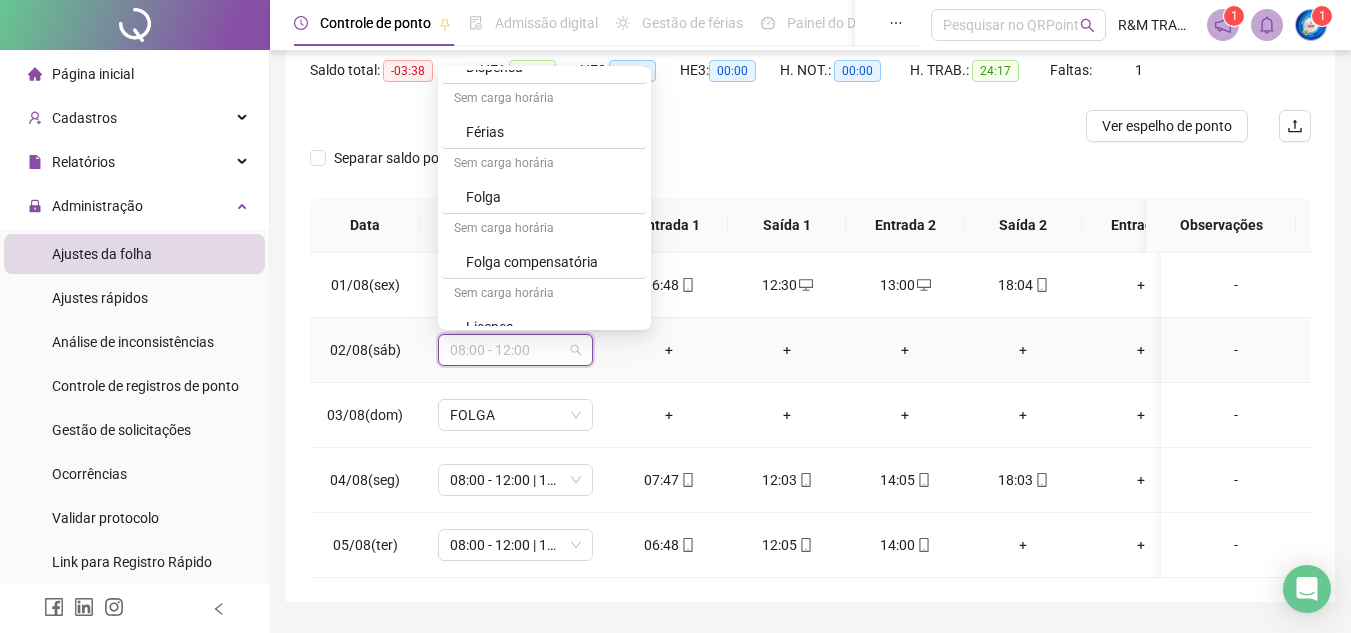 scroll, scrollTop: 3644, scrollLeft: 0, axis: vertical 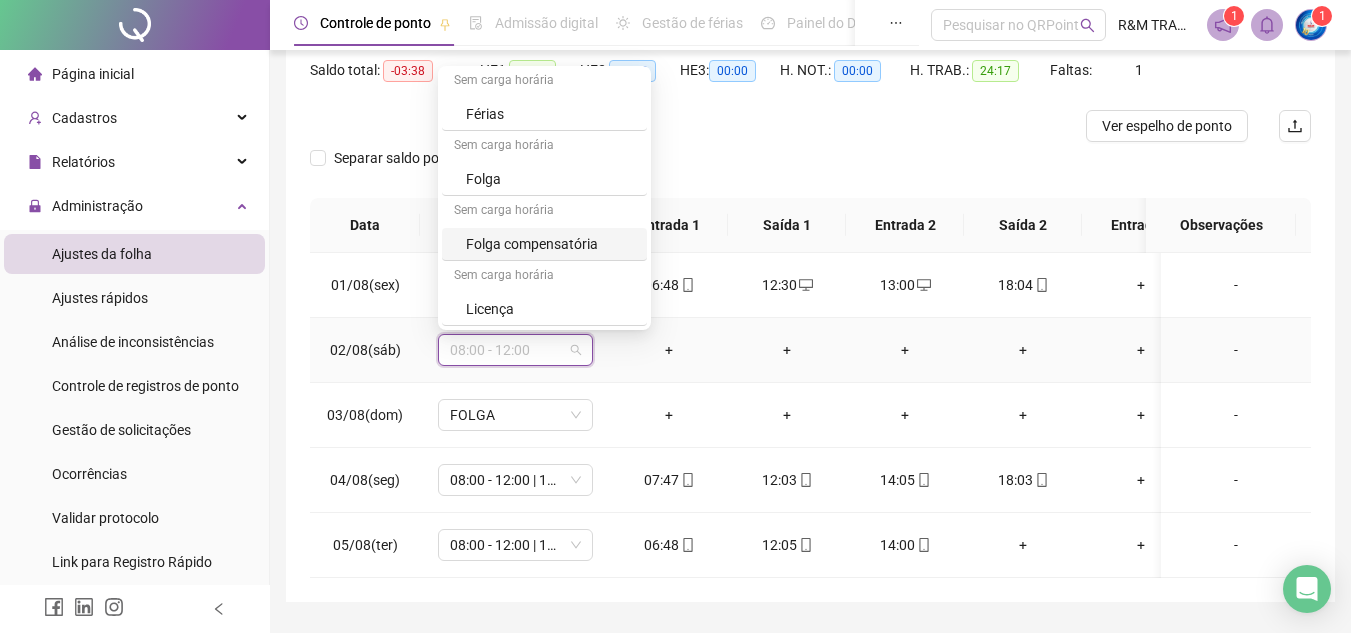 click on "Folga compensatória" at bounding box center (550, 244) 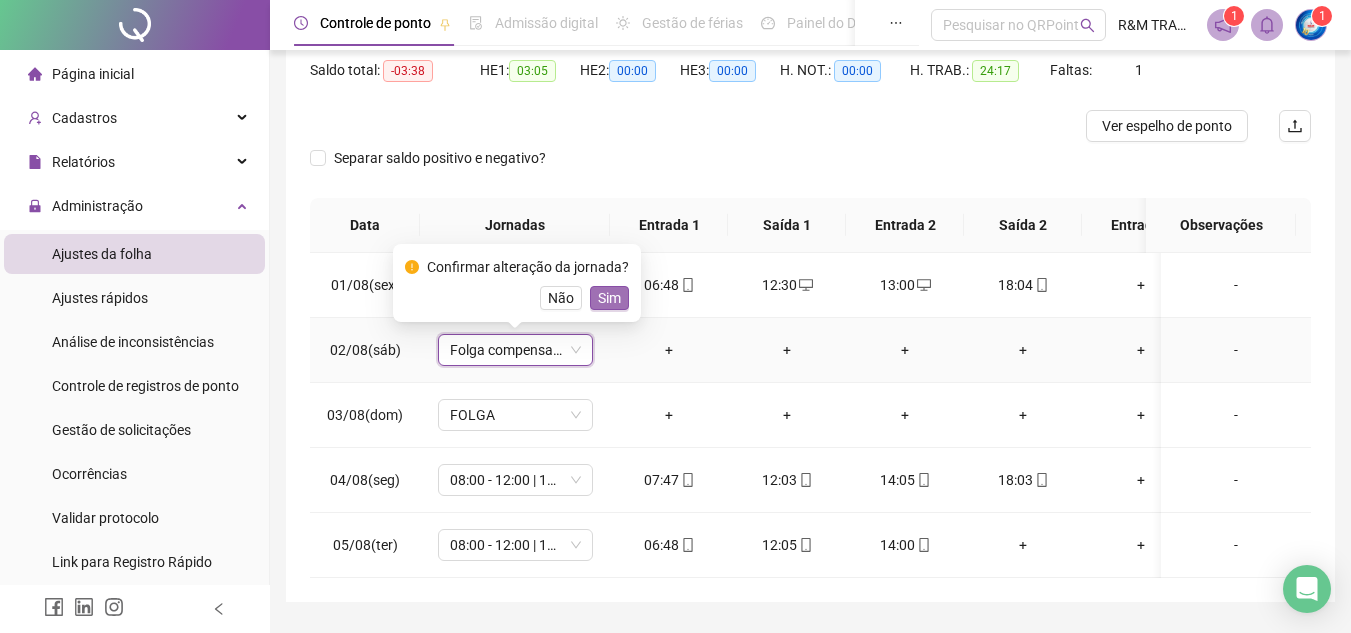 click on "Sim" at bounding box center (609, 298) 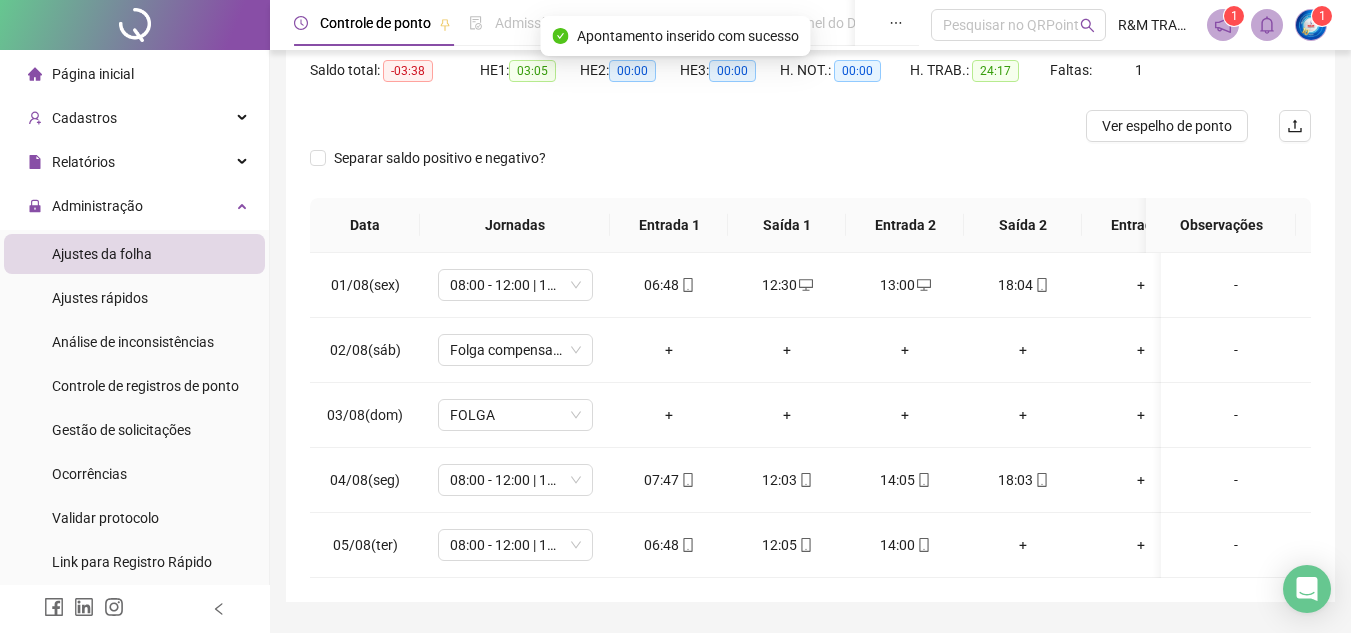 scroll, scrollTop: 0, scrollLeft: 0, axis: both 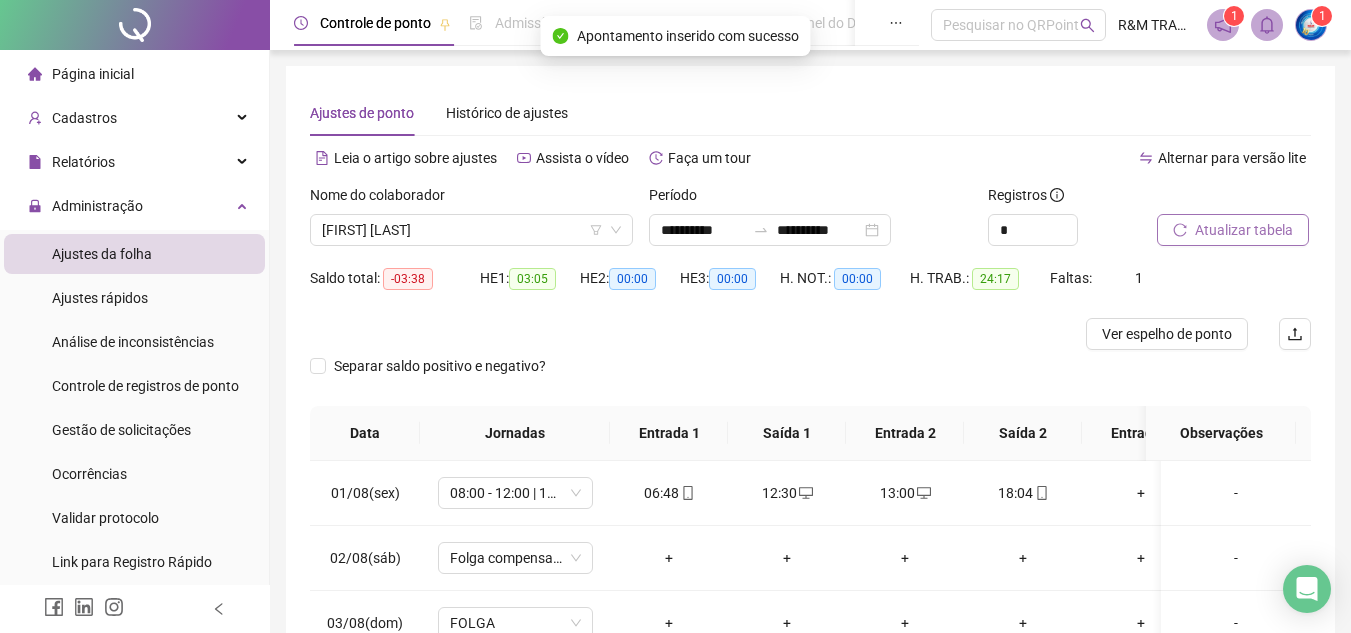click on "Atualizar tabela" at bounding box center [1244, 230] 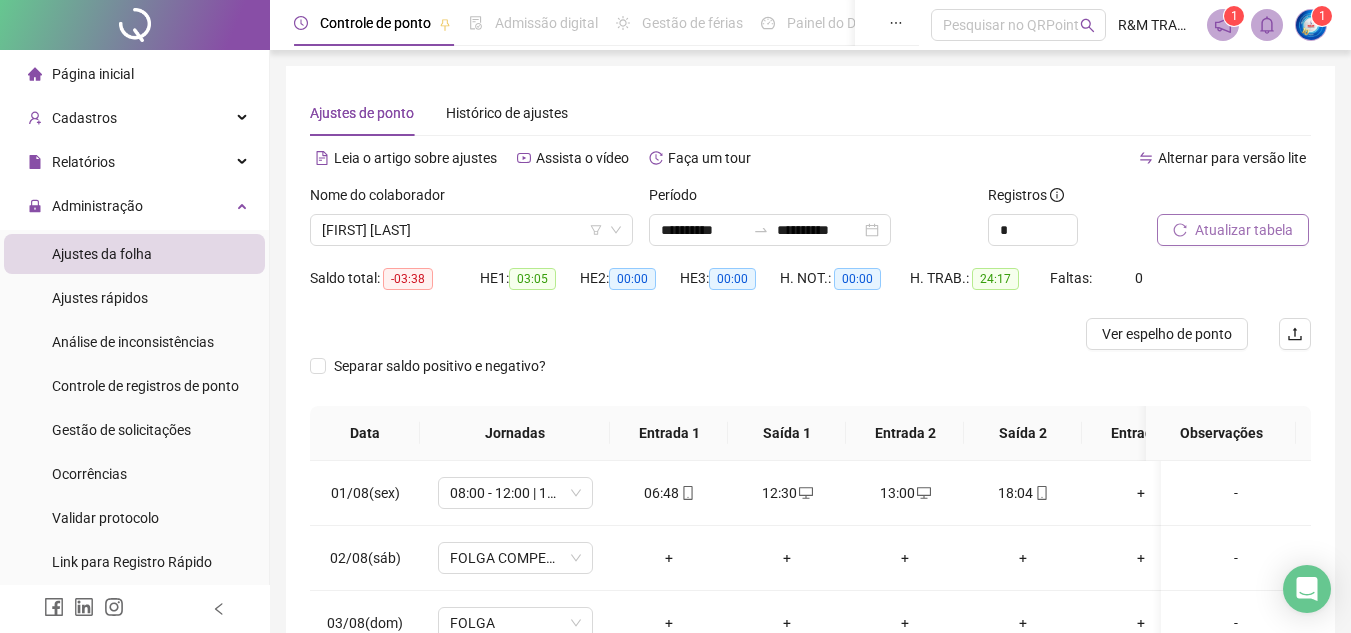 click on "Atualizar tabela" at bounding box center (1244, 230) 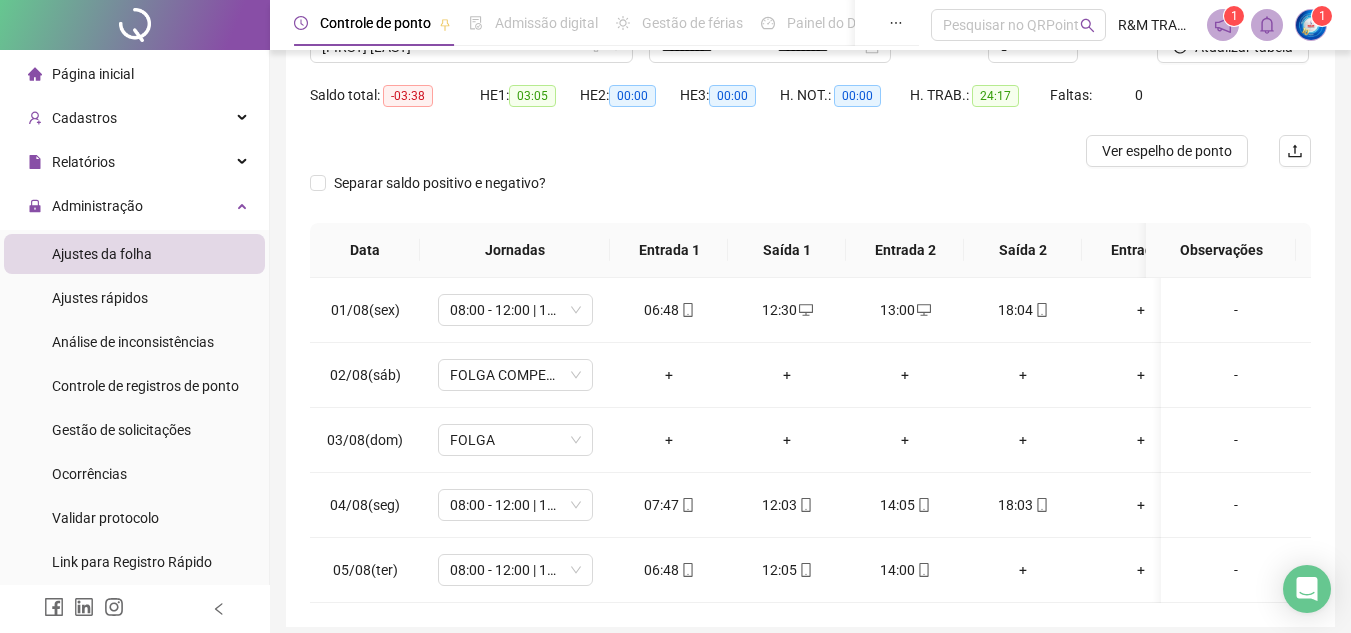scroll, scrollTop: 252, scrollLeft: 0, axis: vertical 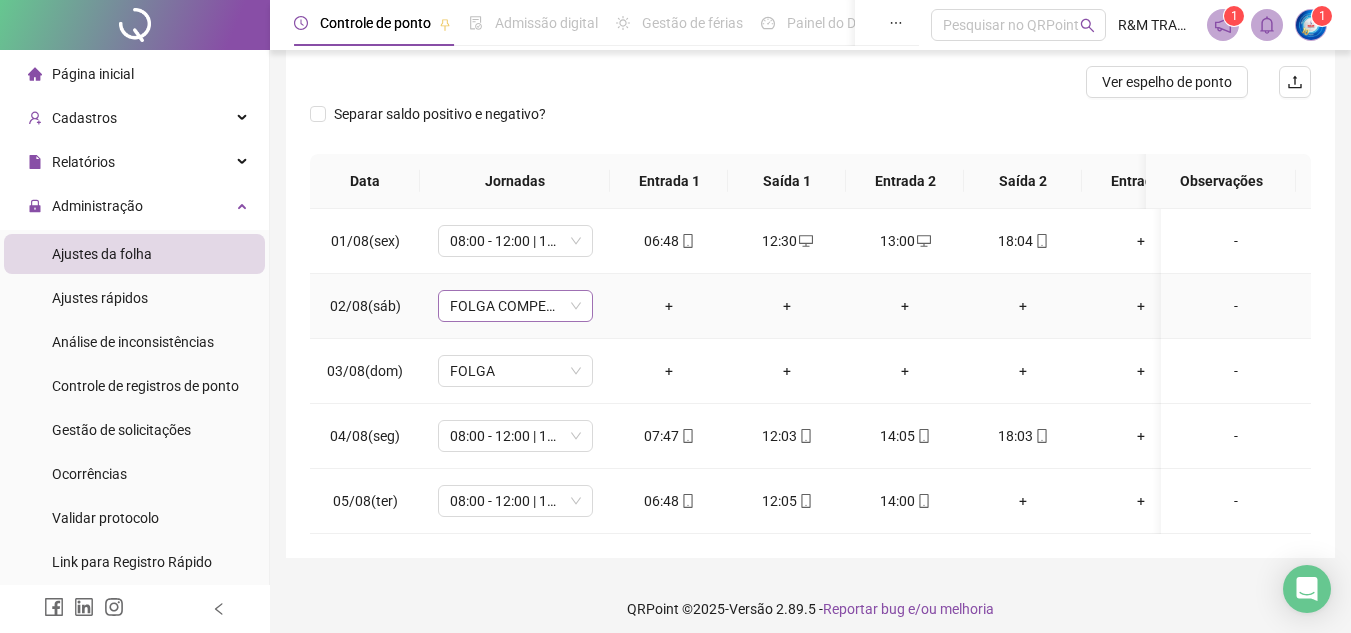 click on "FOLGA COMPENSATÓRIA" at bounding box center [515, 306] 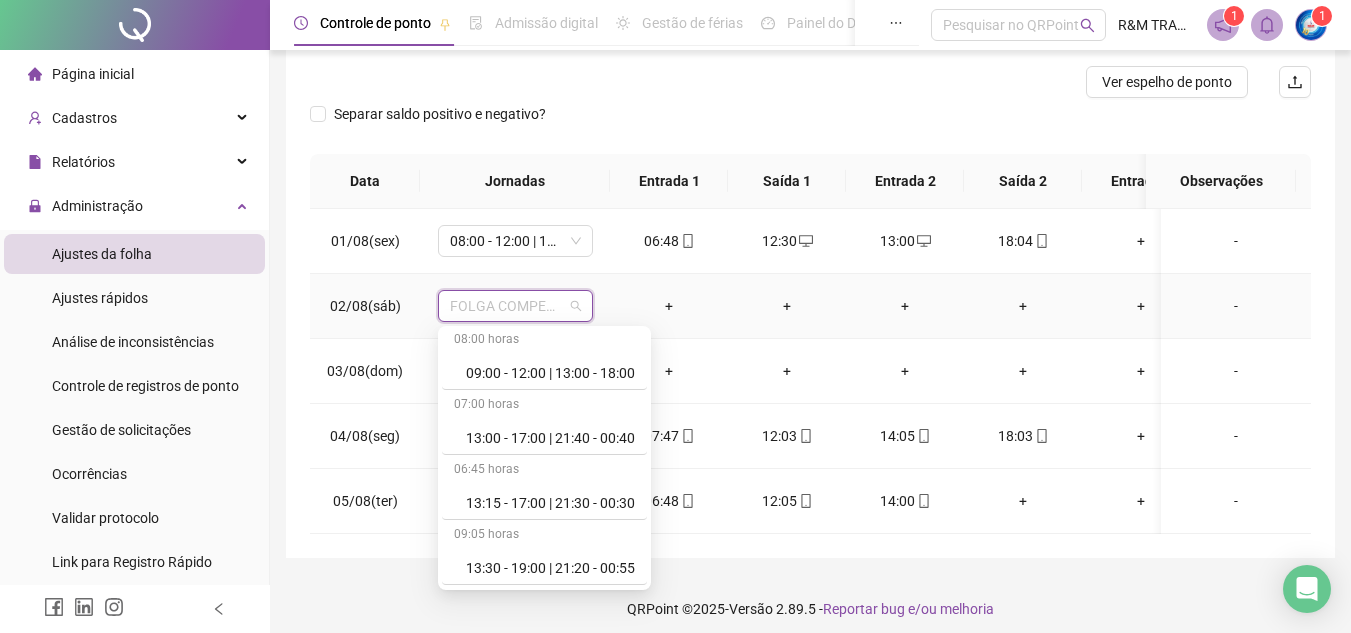 scroll, scrollTop: 2764, scrollLeft: 0, axis: vertical 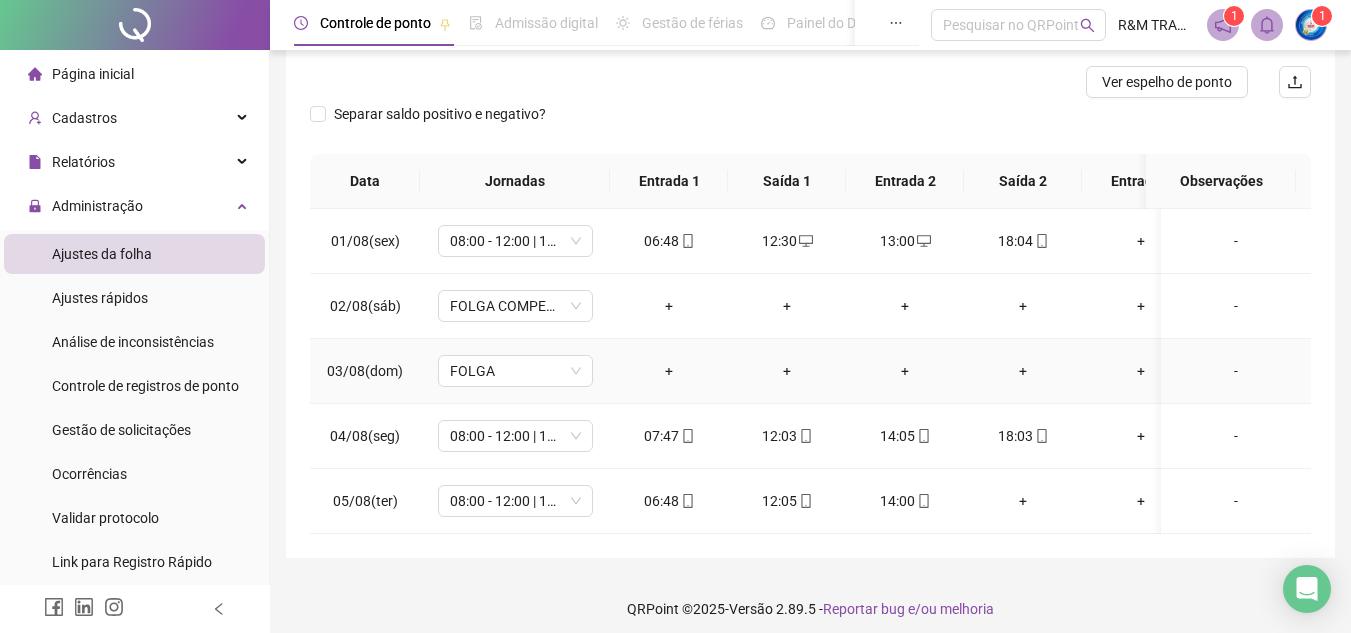 click on "+" at bounding box center [787, 371] 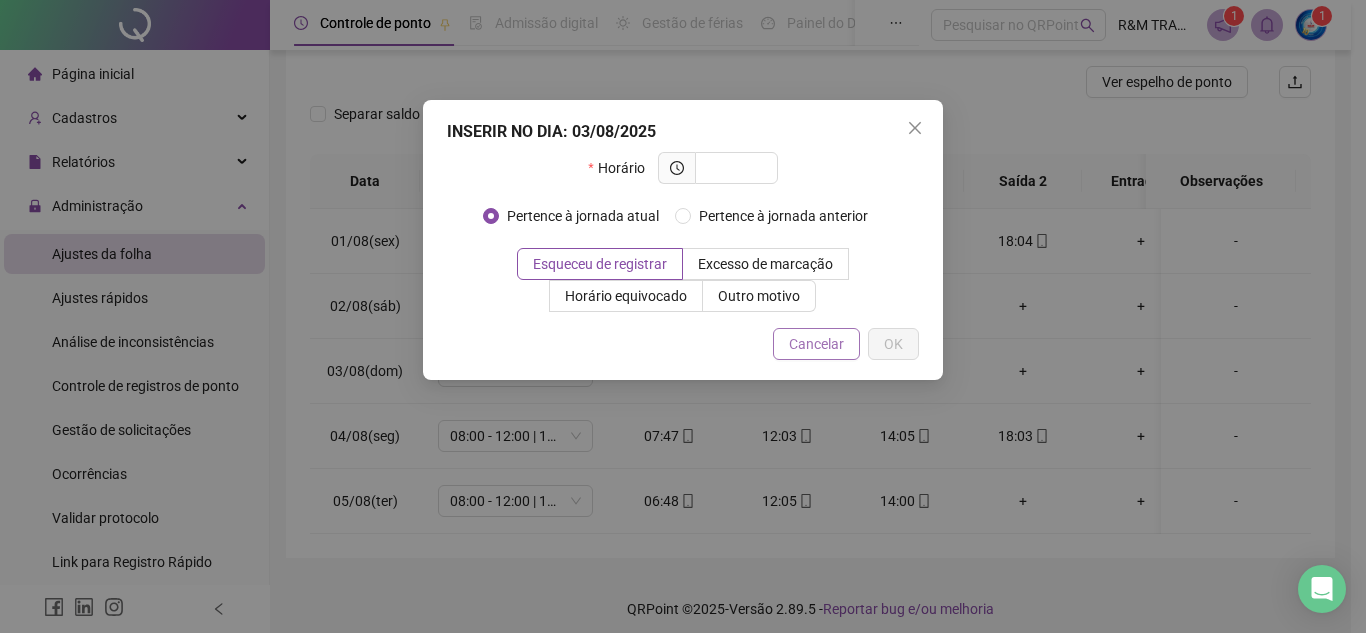 click on "Cancelar" at bounding box center (816, 344) 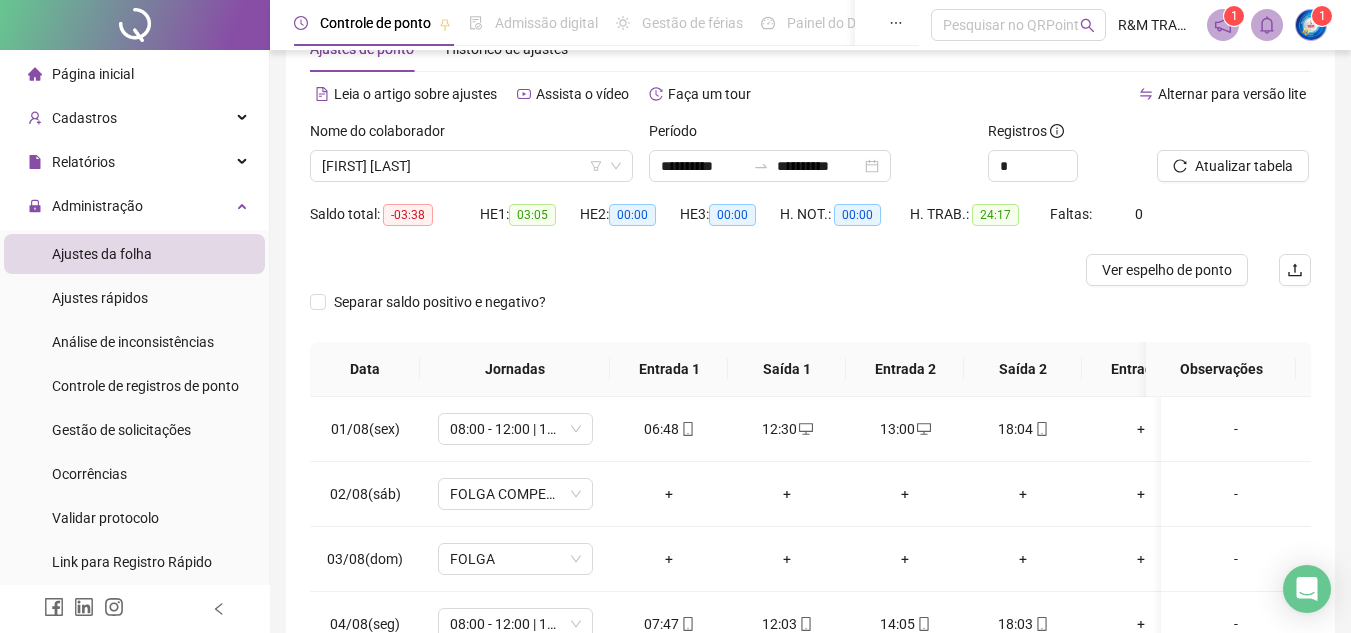 scroll, scrollTop: 127, scrollLeft: 0, axis: vertical 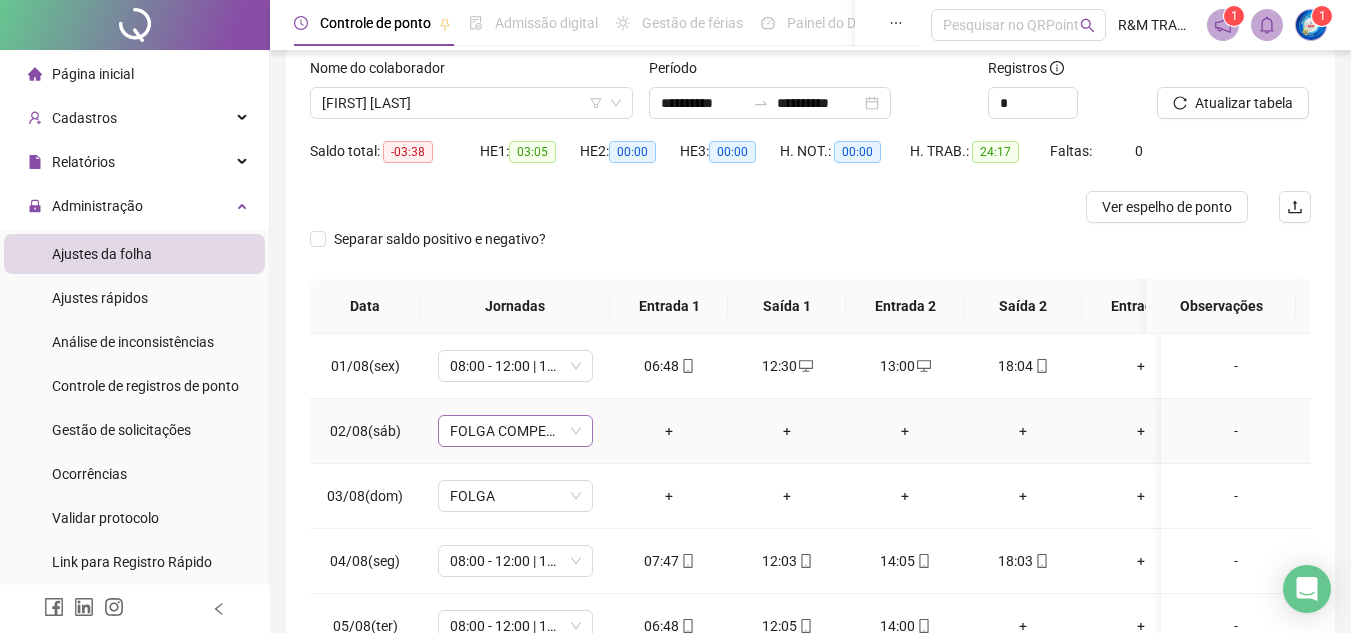 click on "FOLGA COMPENSATÓRIA" at bounding box center (515, 431) 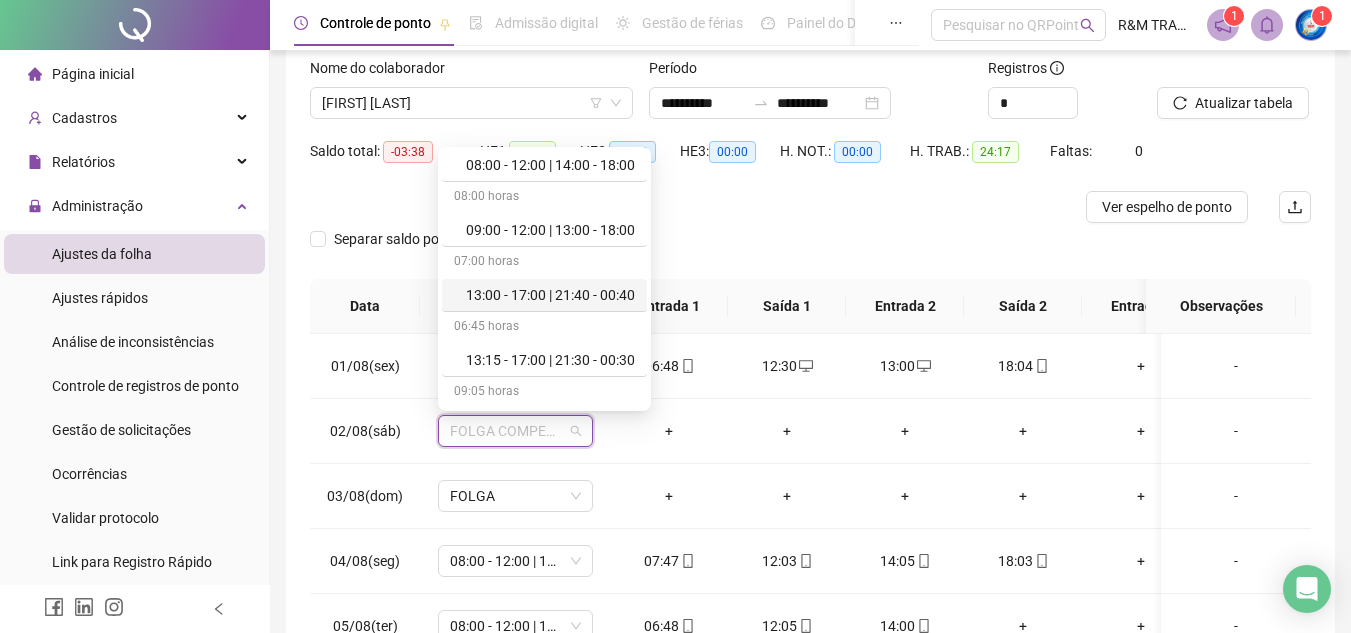click at bounding box center [685, 207] 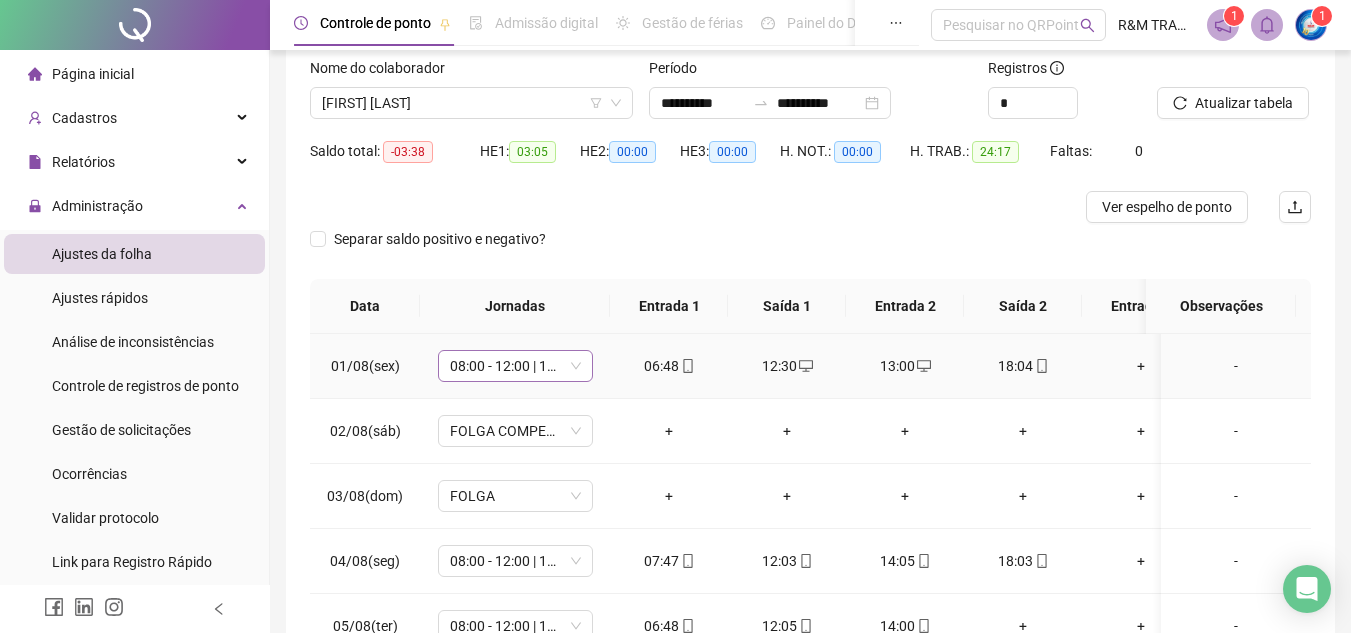 click on "08:00 - 12:00 | 14:00 - 18:00" at bounding box center [515, 366] 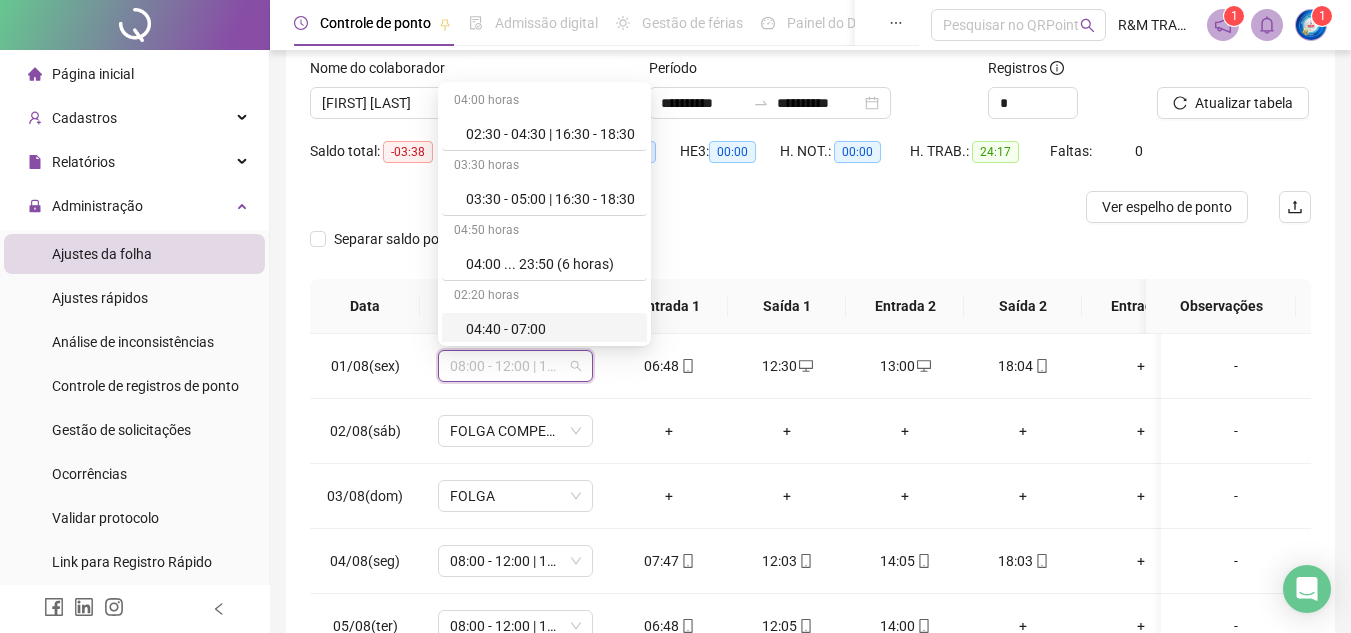 click on "Separar saldo positivo e negativo?" at bounding box center [810, 251] 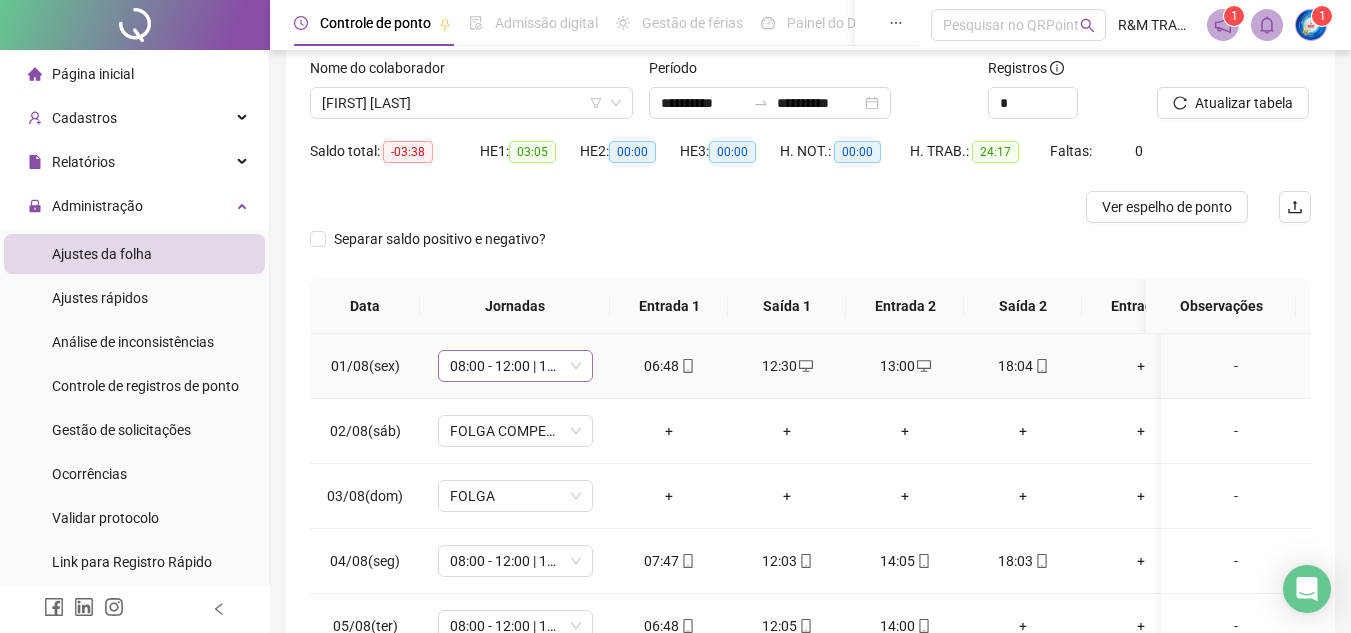 click on "08:00 - 12:00 | 14:00 - 18:00" at bounding box center (515, 366) 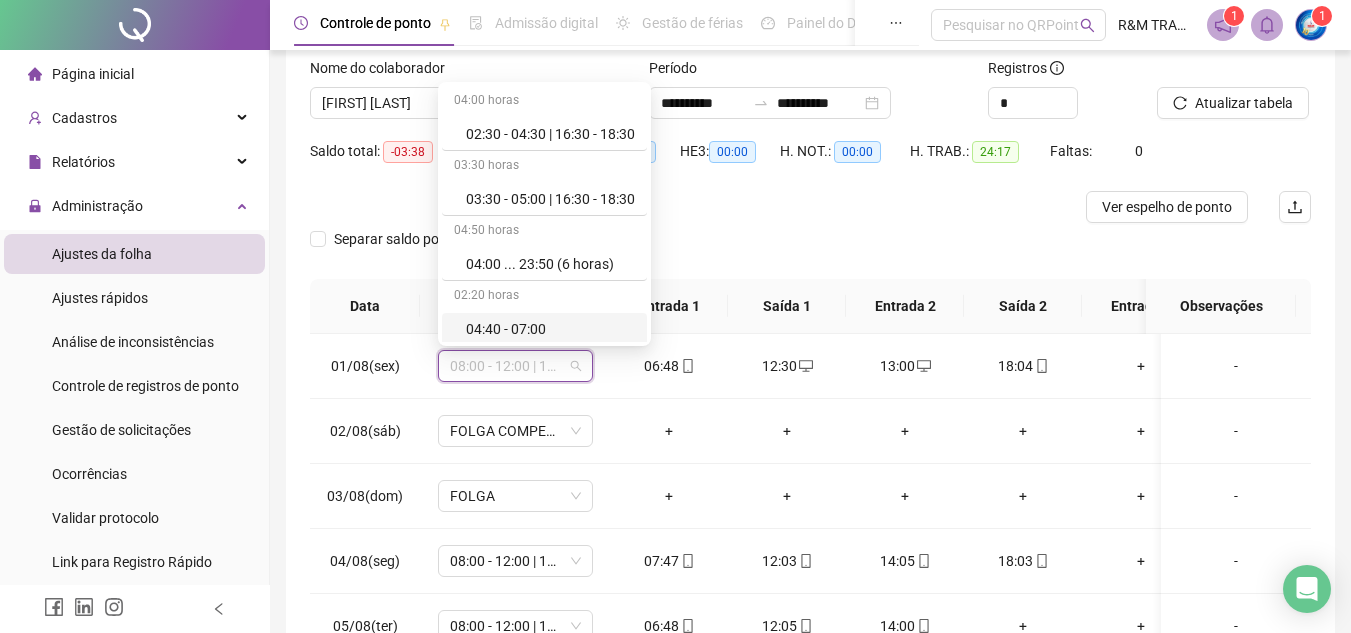 click at bounding box center (685, 207) 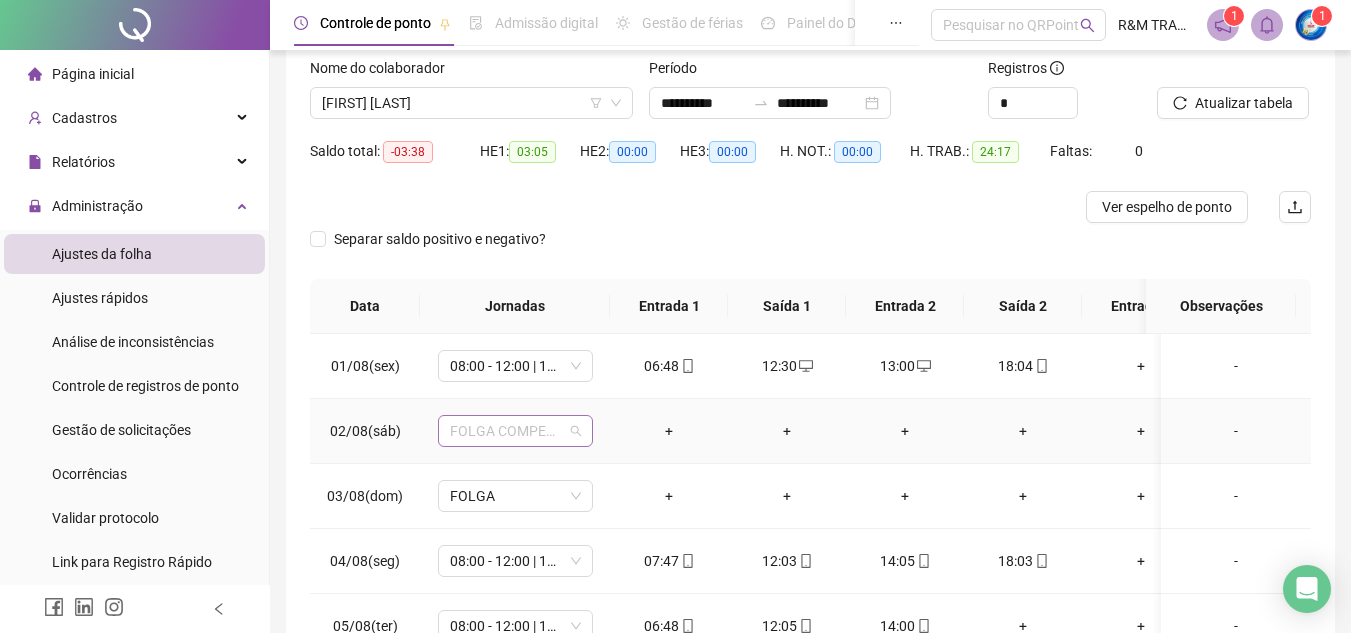 click on "FOLGA COMPENSATÓRIA" at bounding box center [515, 431] 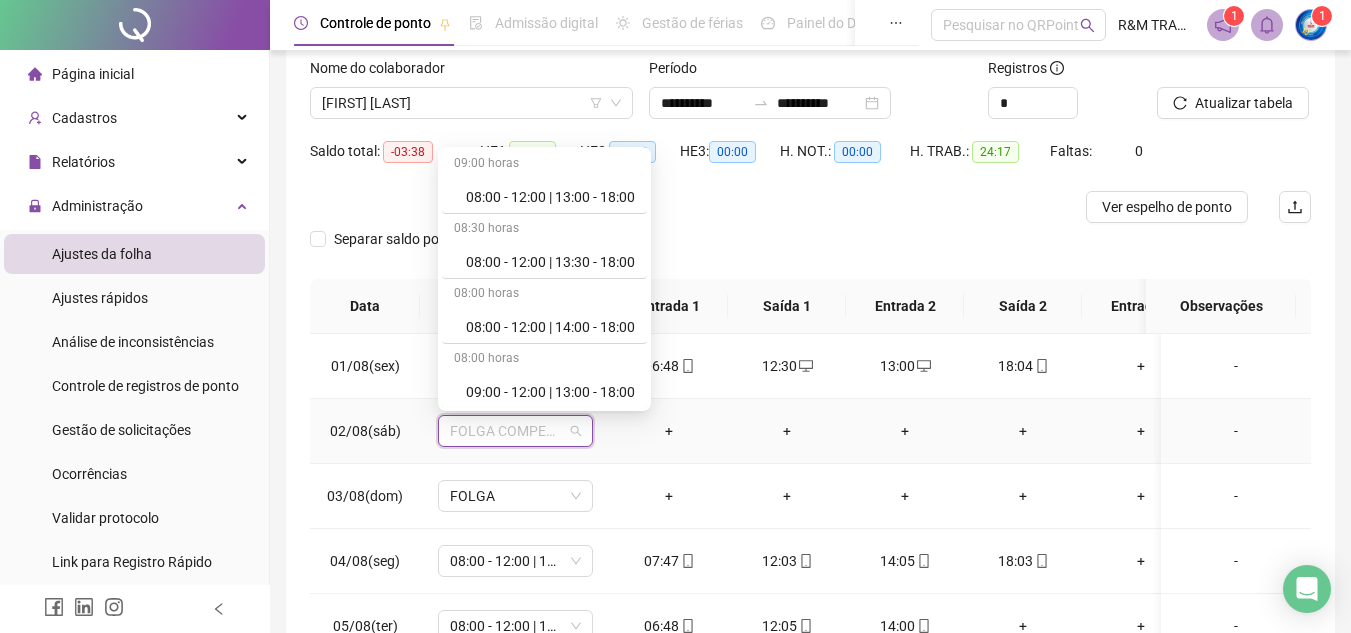 scroll, scrollTop: 2620, scrollLeft: 0, axis: vertical 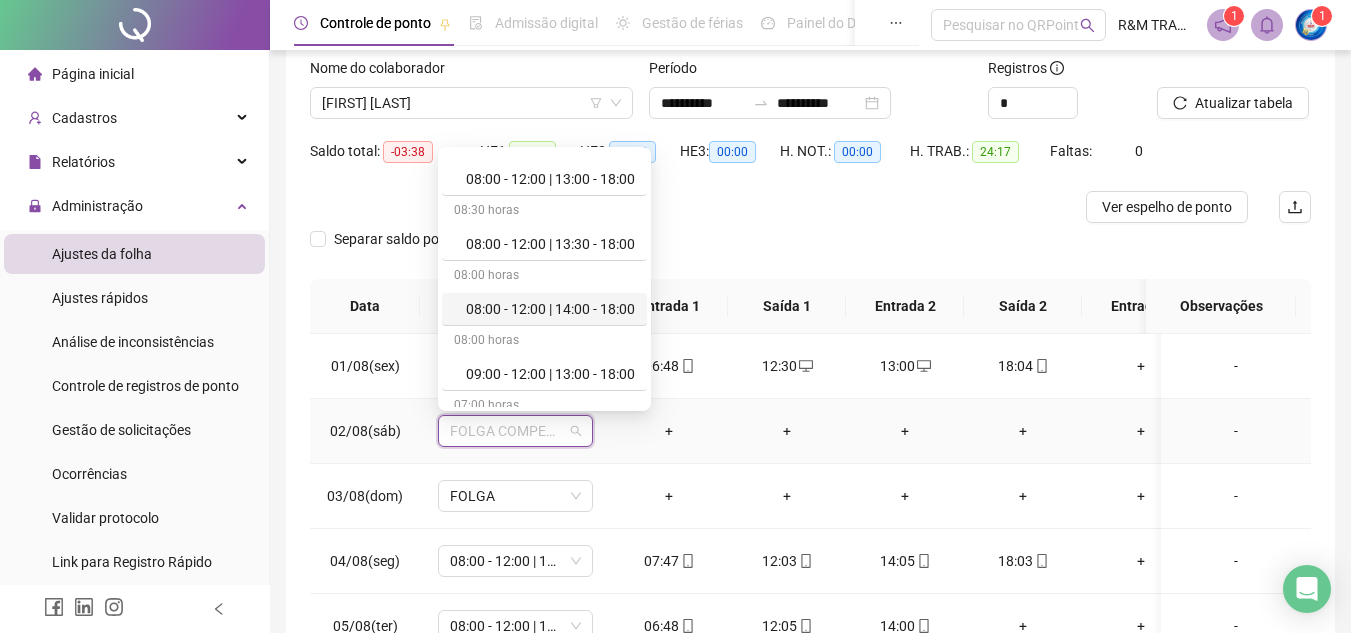 click on "08:00 - 12:00 | 14:00 - 18:00" at bounding box center (550, 309) 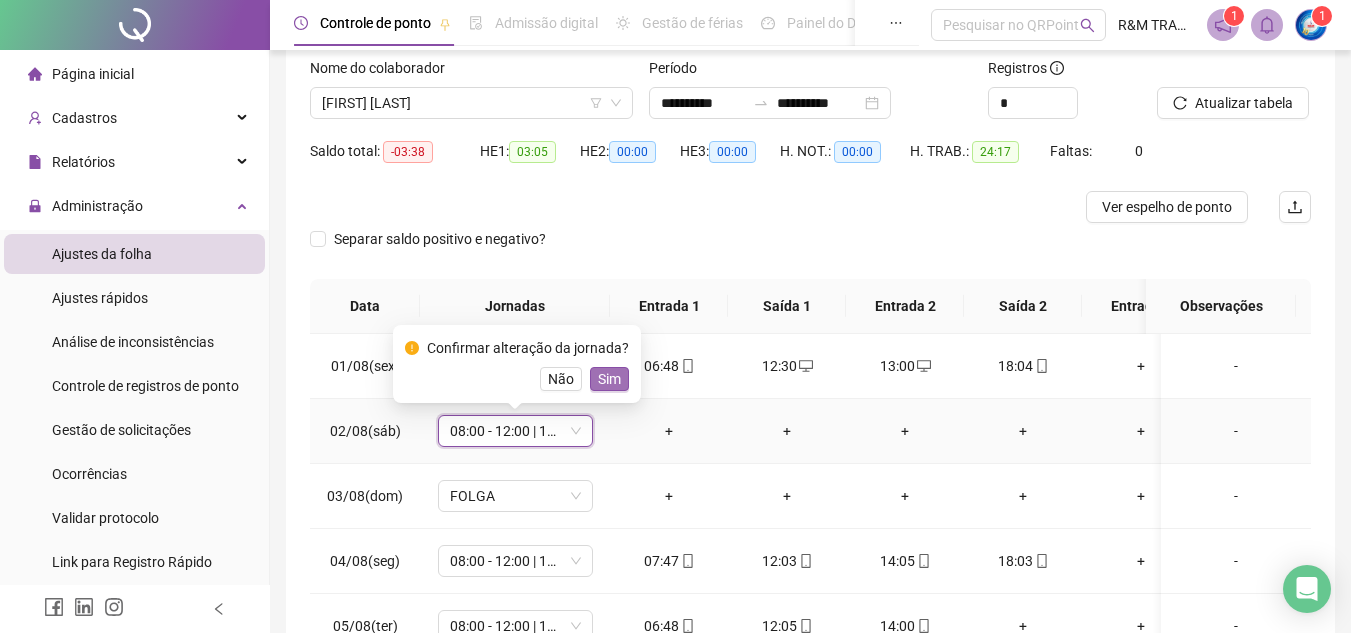 click on "Sim" at bounding box center [609, 379] 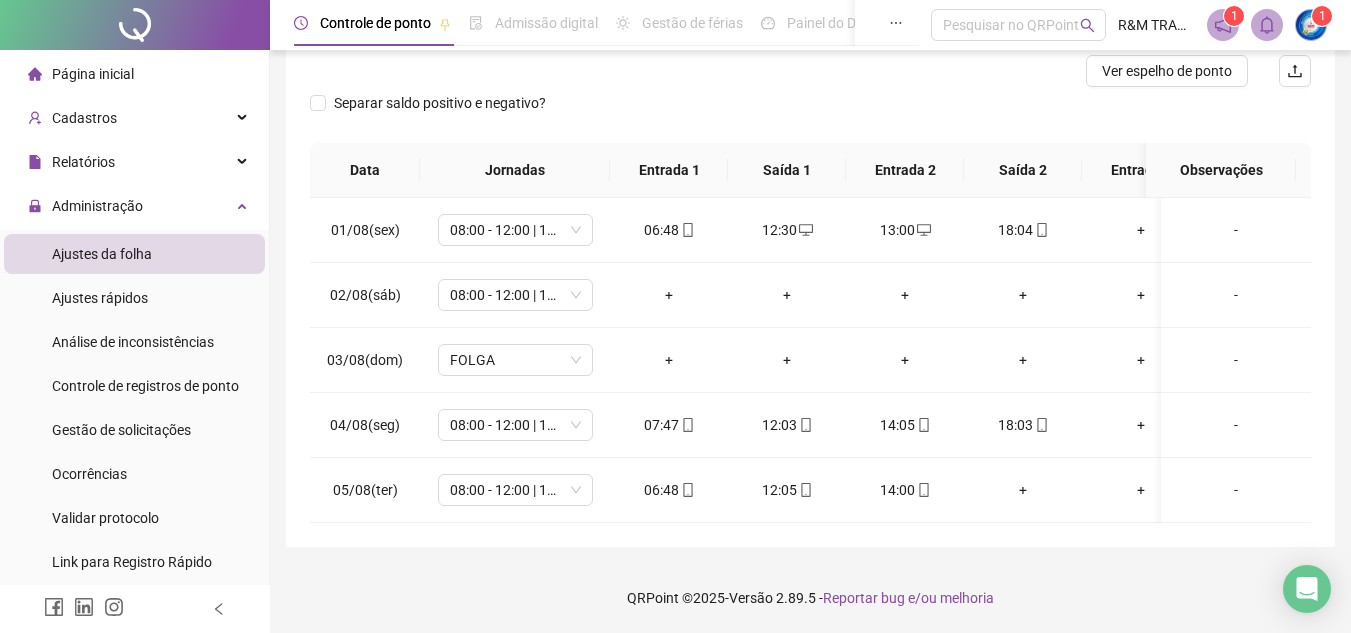 scroll, scrollTop: 269, scrollLeft: 0, axis: vertical 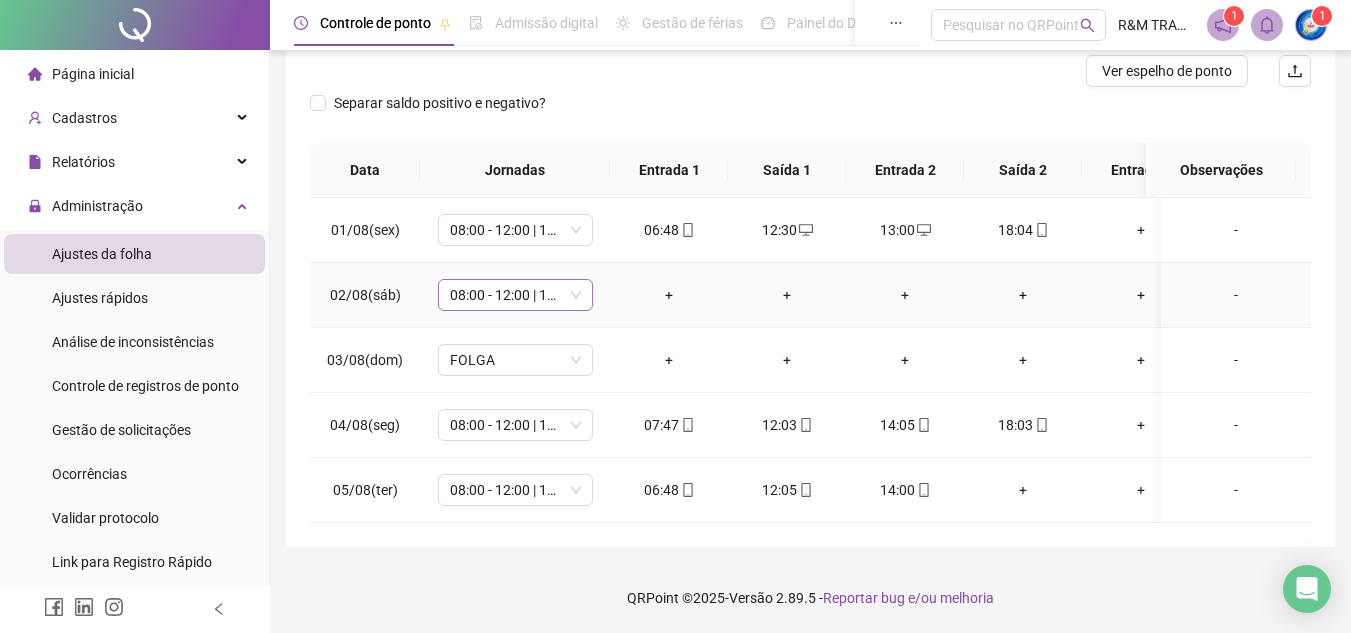 click on "08:00 - 12:00 | 14:00 - 18:00" at bounding box center (515, 295) 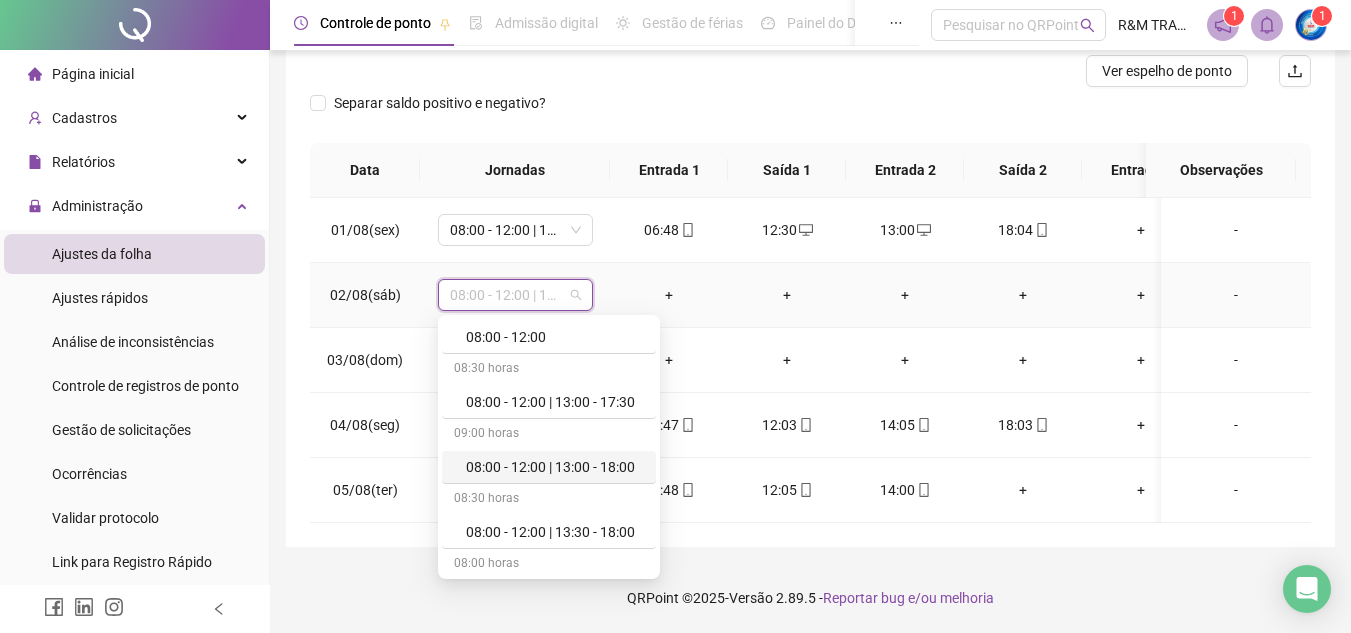scroll, scrollTop: 2460, scrollLeft: 0, axis: vertical 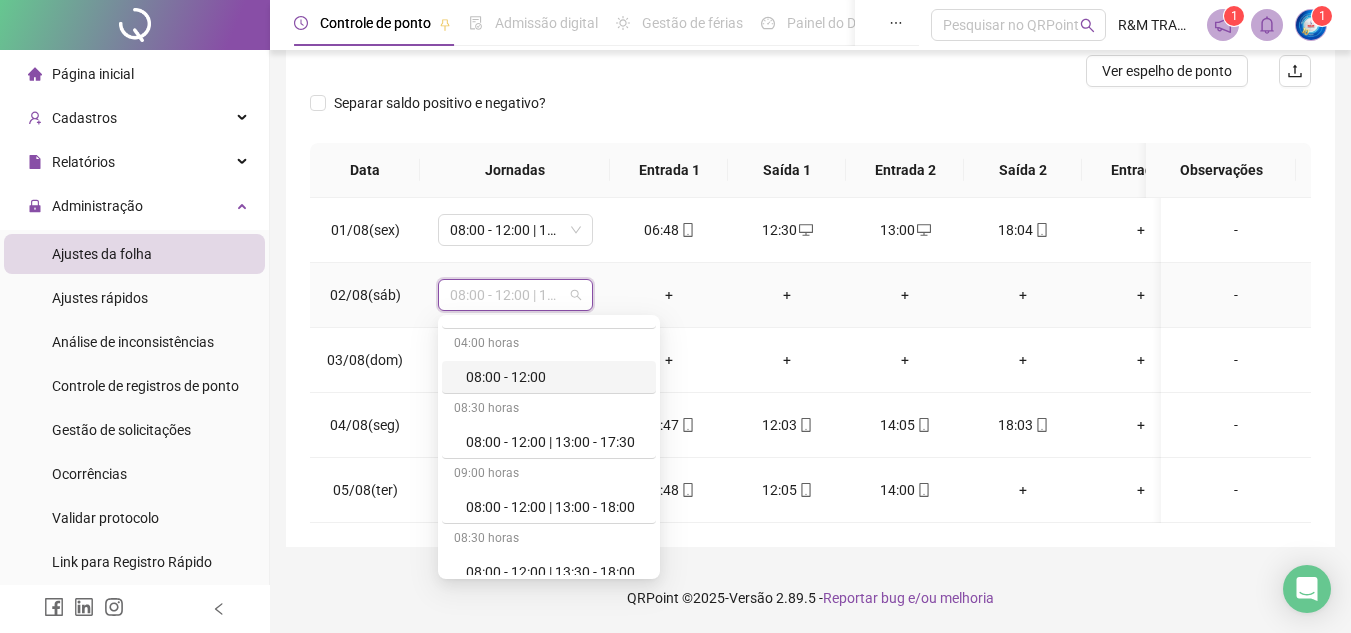 click on "08:00 - 12:00" at bounding box center [555, 377] 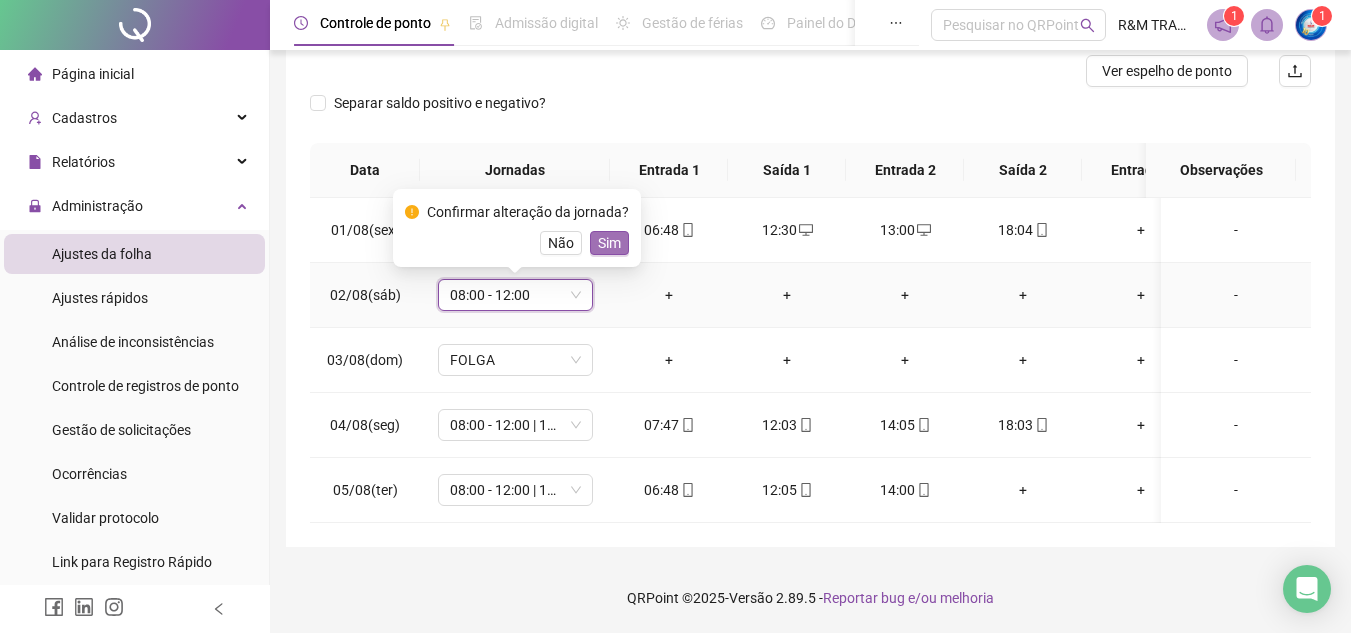 click on "Sim" at bounding box center (609, 243) 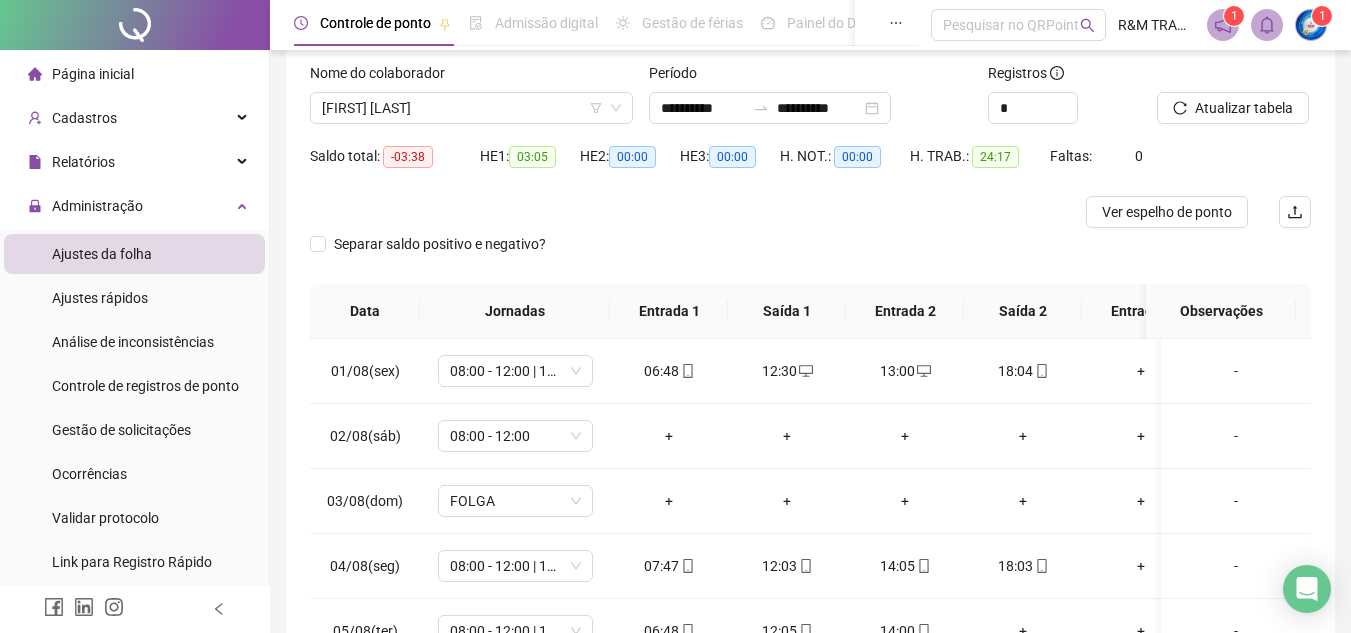 scroll, scrollTop: 116, scrollLeft: 0, axis: vertical 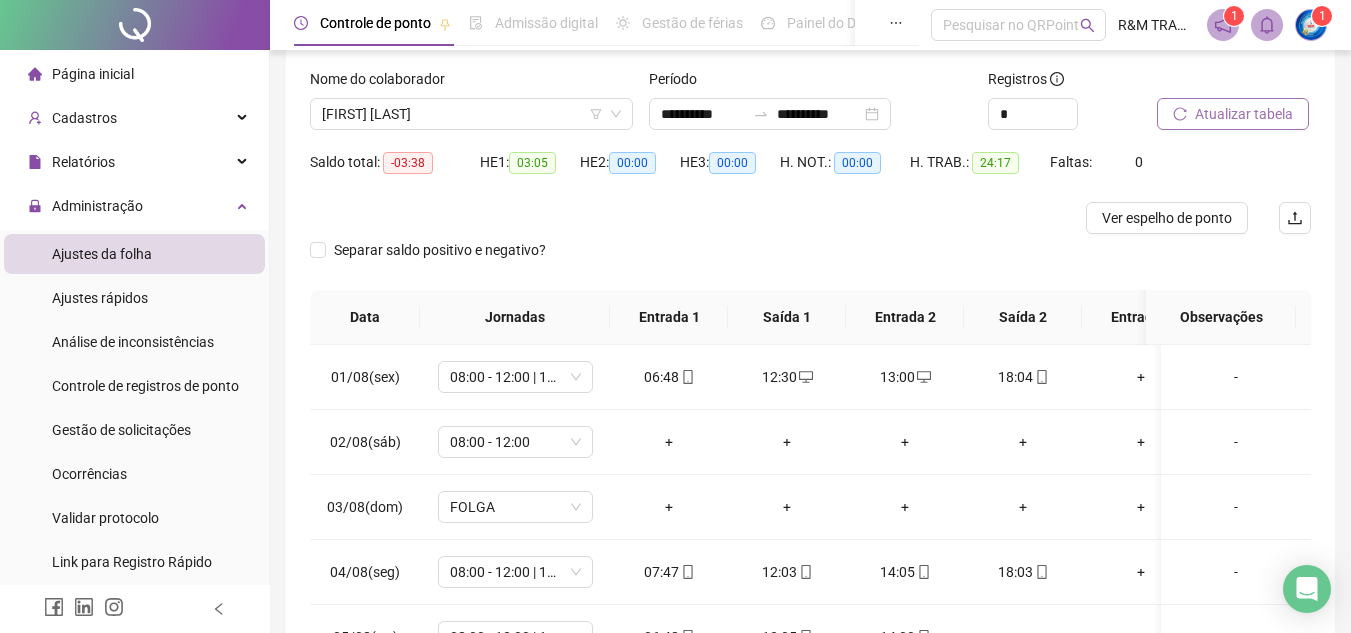 click on "Atualizar tabela" at bounding box center (1244, 114) 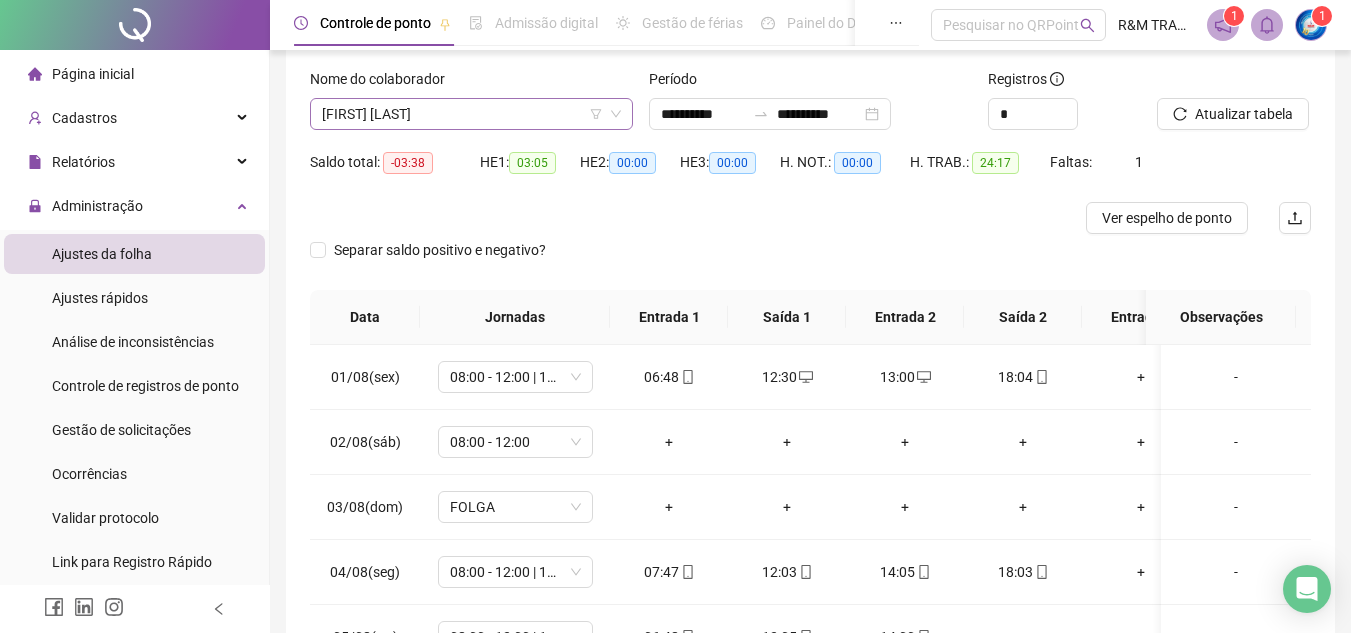 click on "[NAME]" at bounding box center (471, 114) 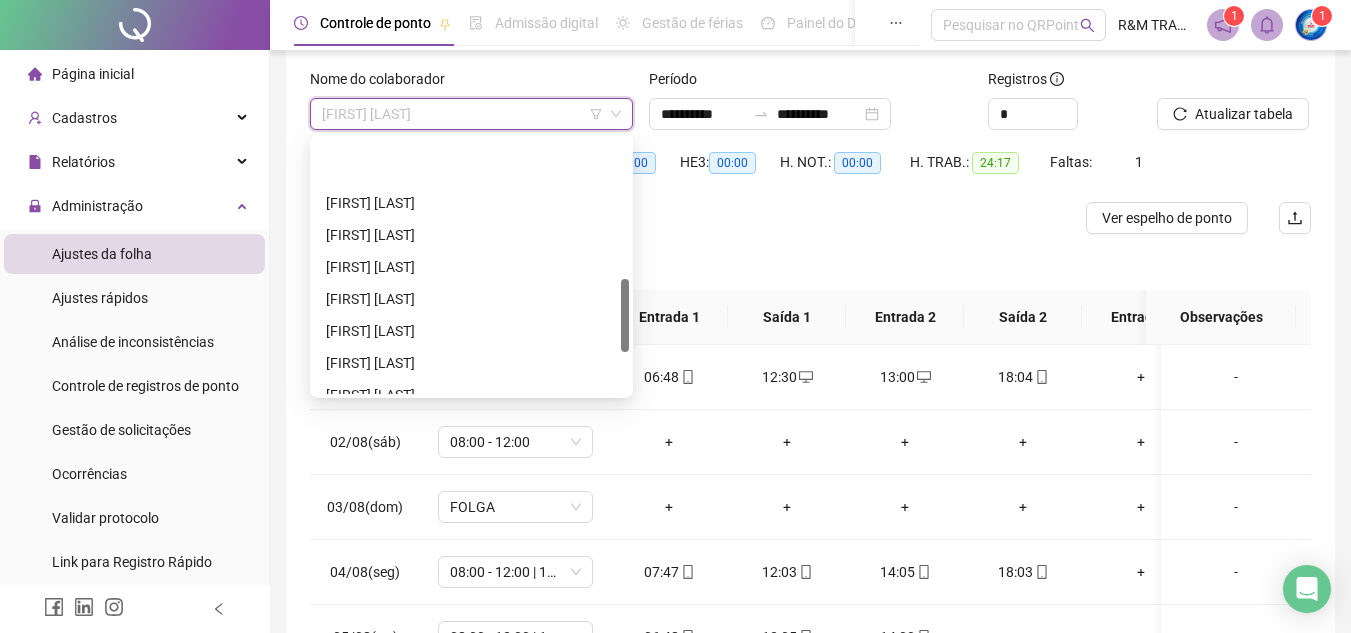 scroll, scrollTop: 525, scrollLeft: 0, axis: vertical 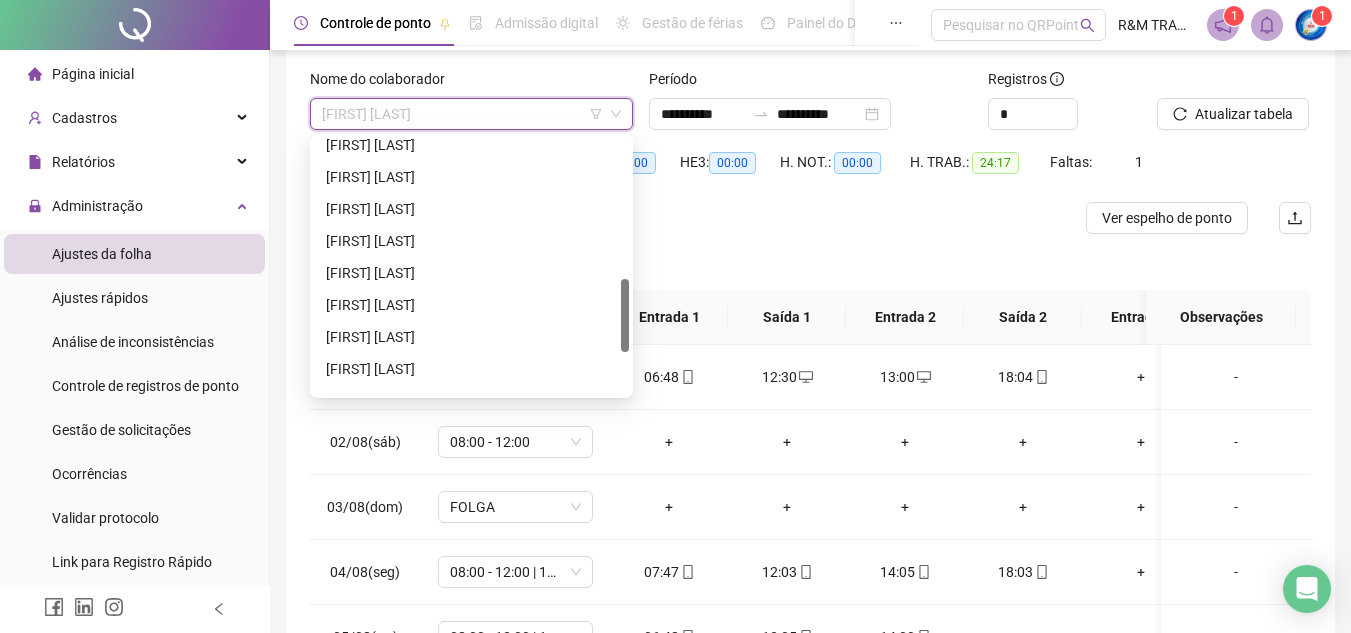 drag, startPoint x: 625, startPoint y: 207, endPoint x: 618, endPoint y: 303, distance: 96.25487 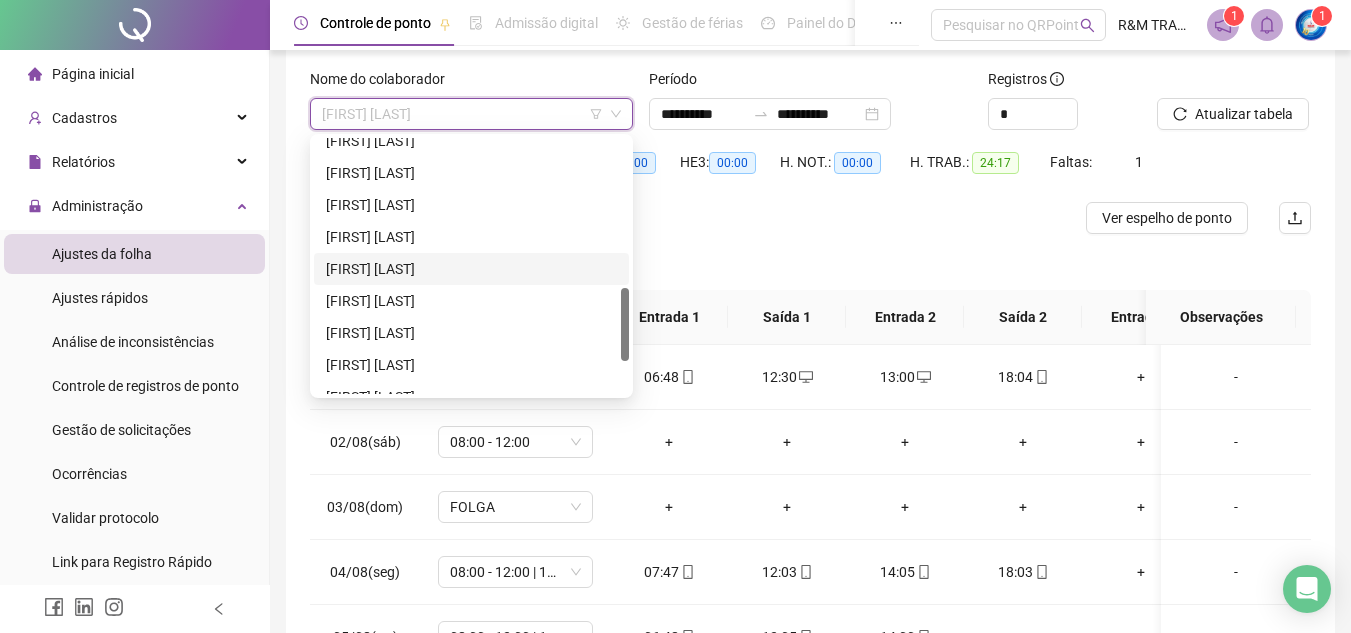 click on "[NAME]" at bounding box center [471, 269] 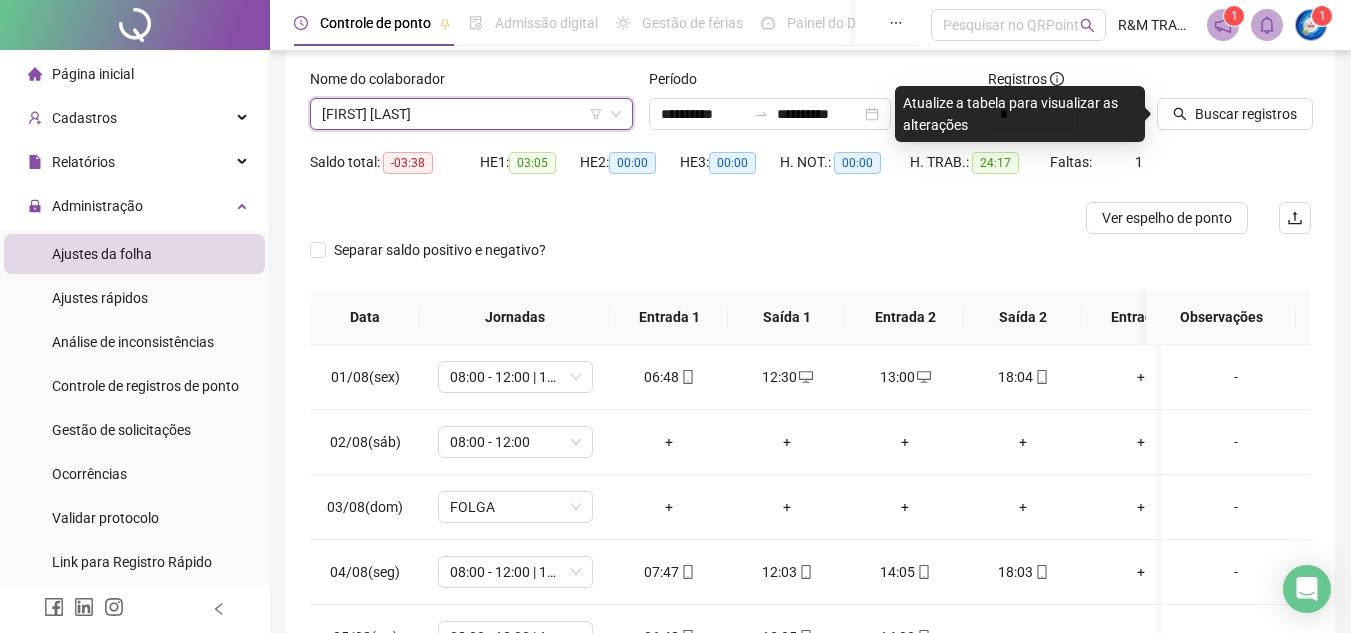 click on "Separar saldo positivo e negativo?" at bounding box center (810, 262) 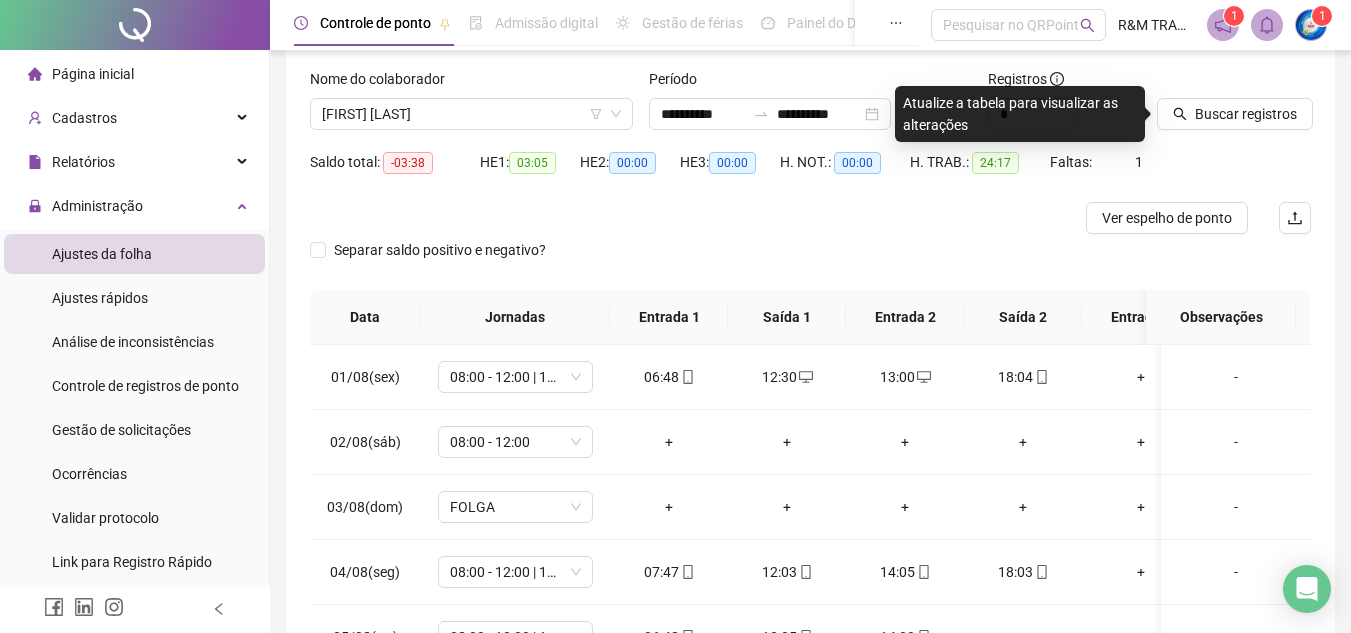 click on "Período" at bounding box center [810, 83] 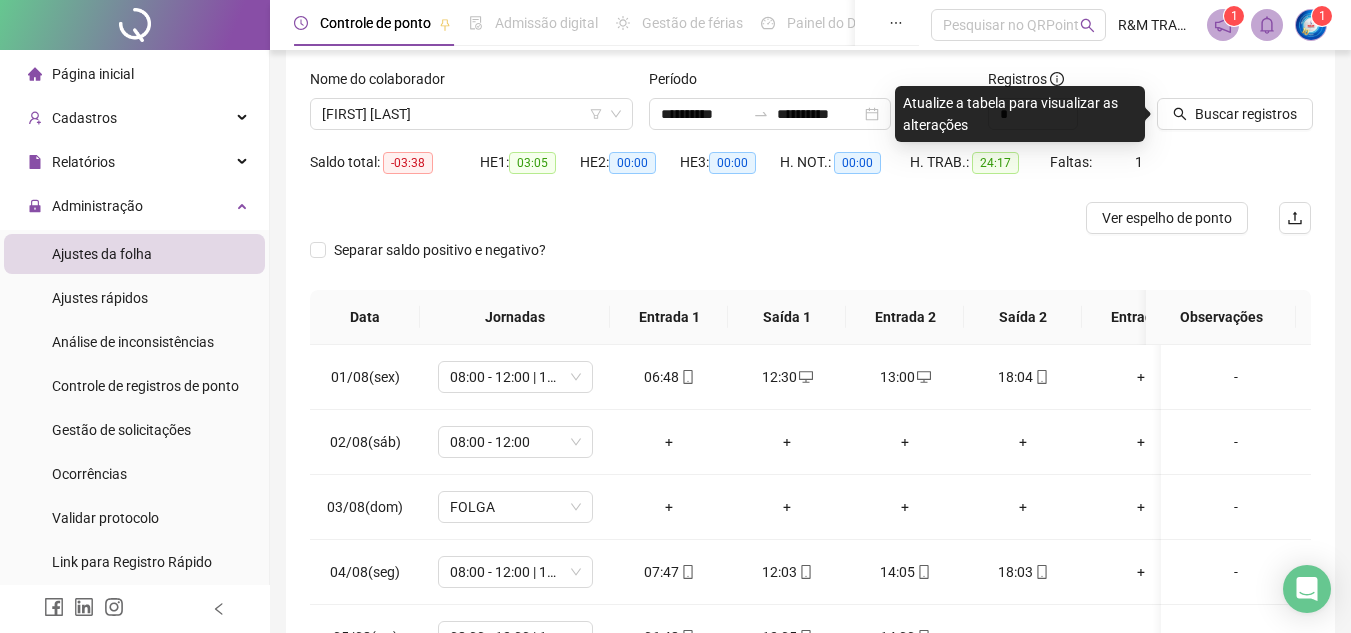 click on "Período" at bounding box center (810, 83) 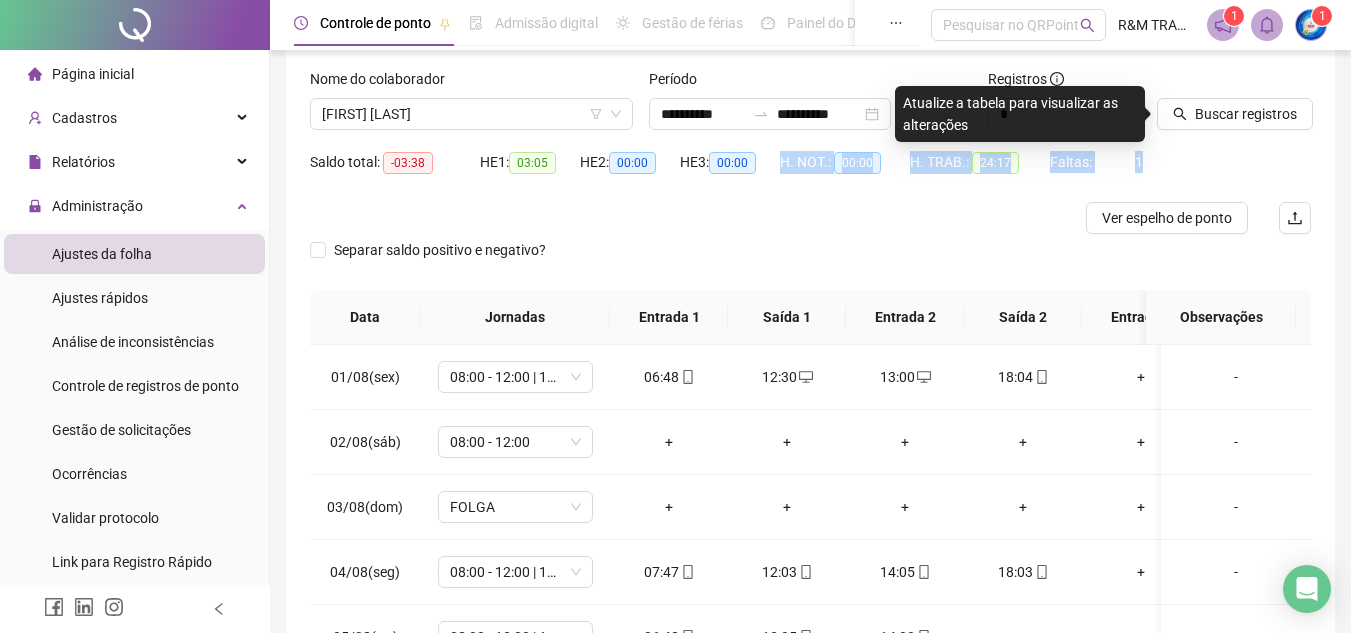 drag, startPoint x: 783, startPoint y: 160, endPoint x: 897, endPoint y: 206, distance: 122.93088 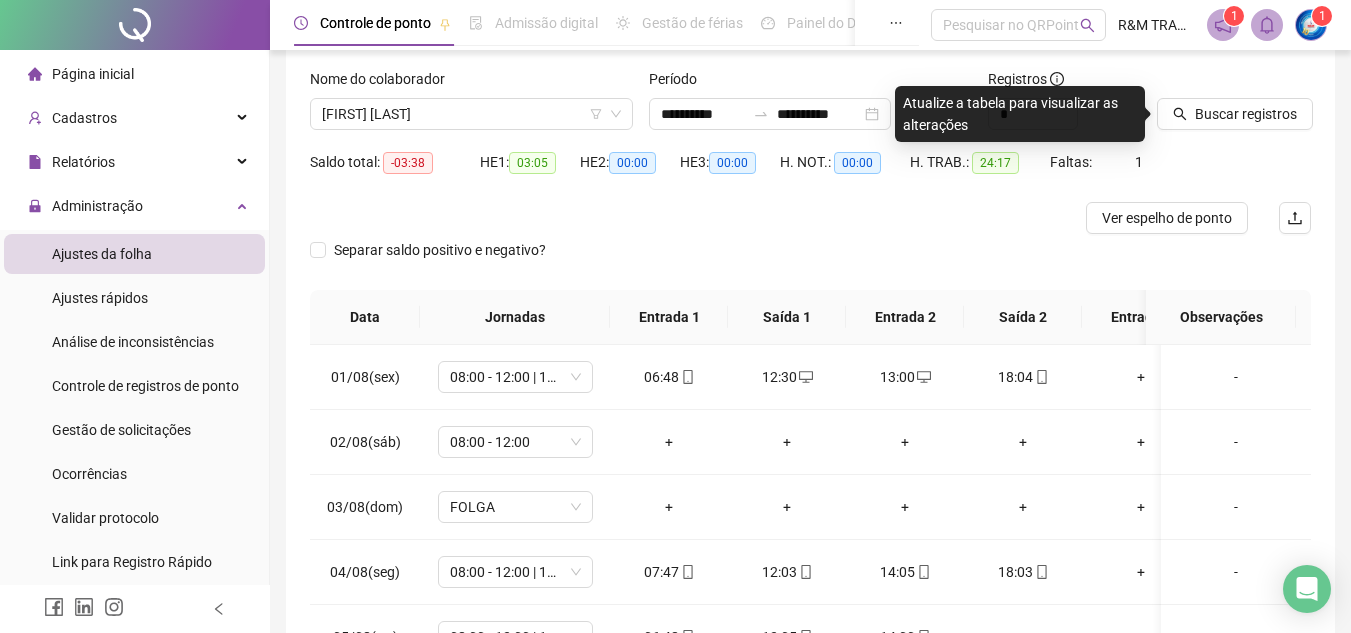 click on "Registros" at bounding box center [1065, 83] 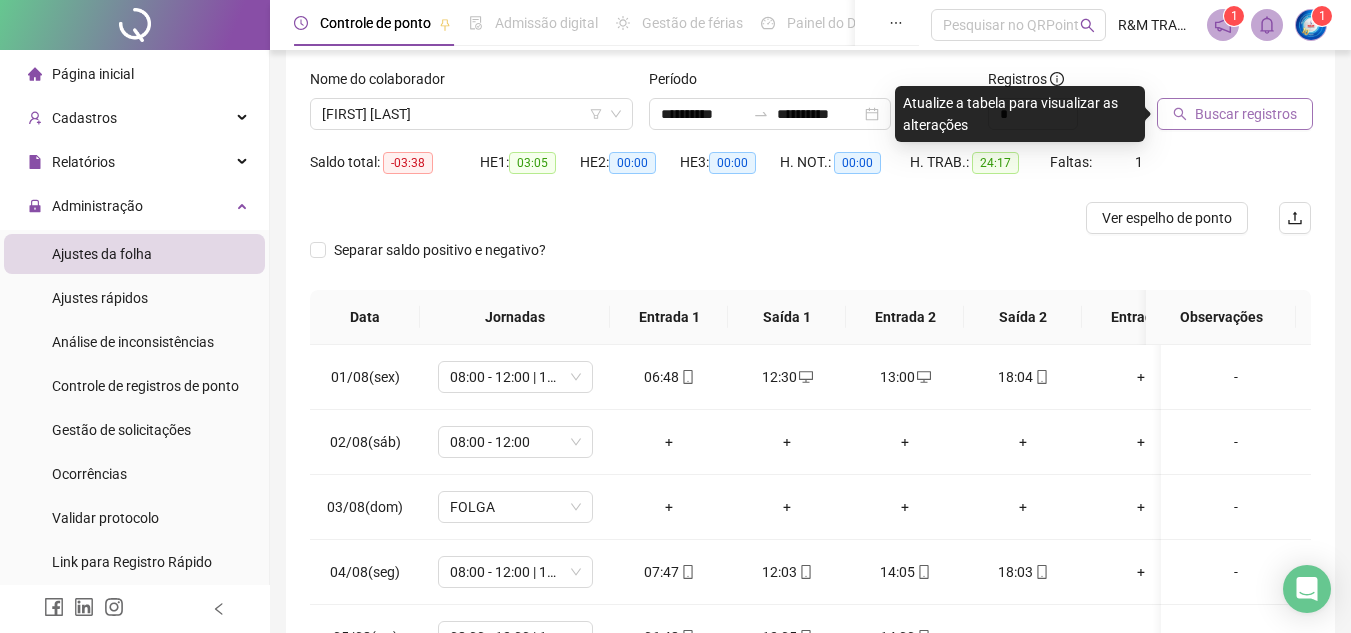 click on "Buscar registros" at bounding box center [1246, 114] 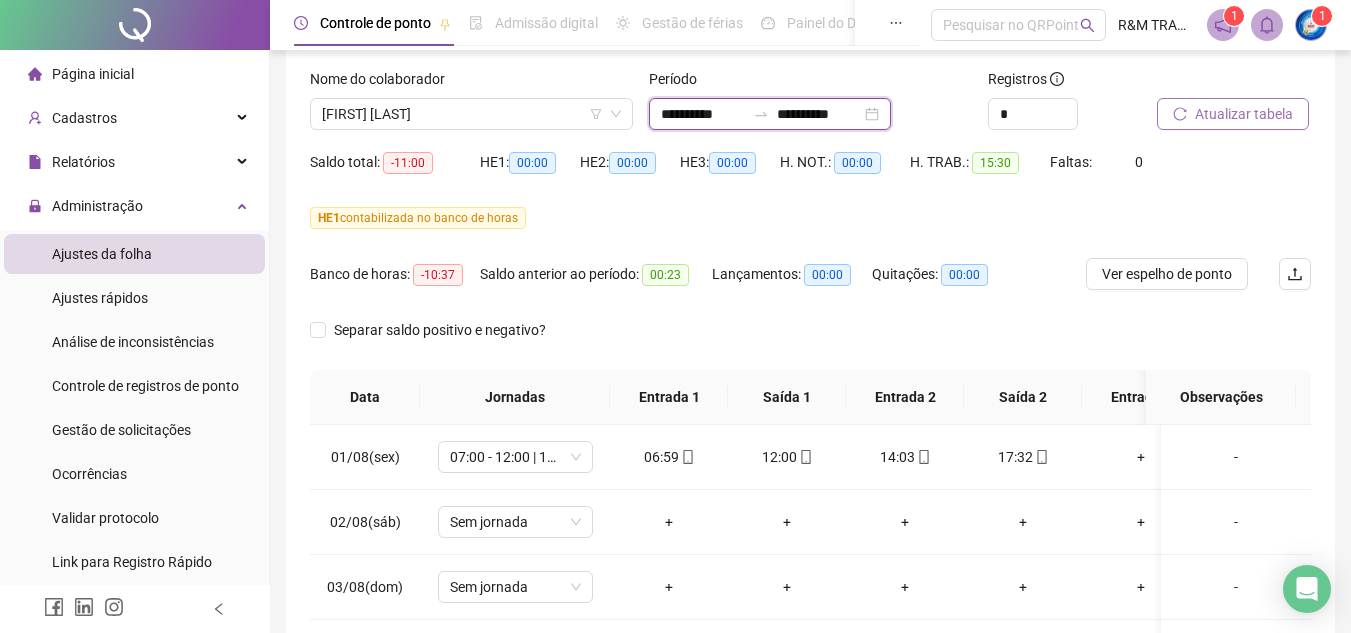 click on "**********" at bounding box center [819, 114] 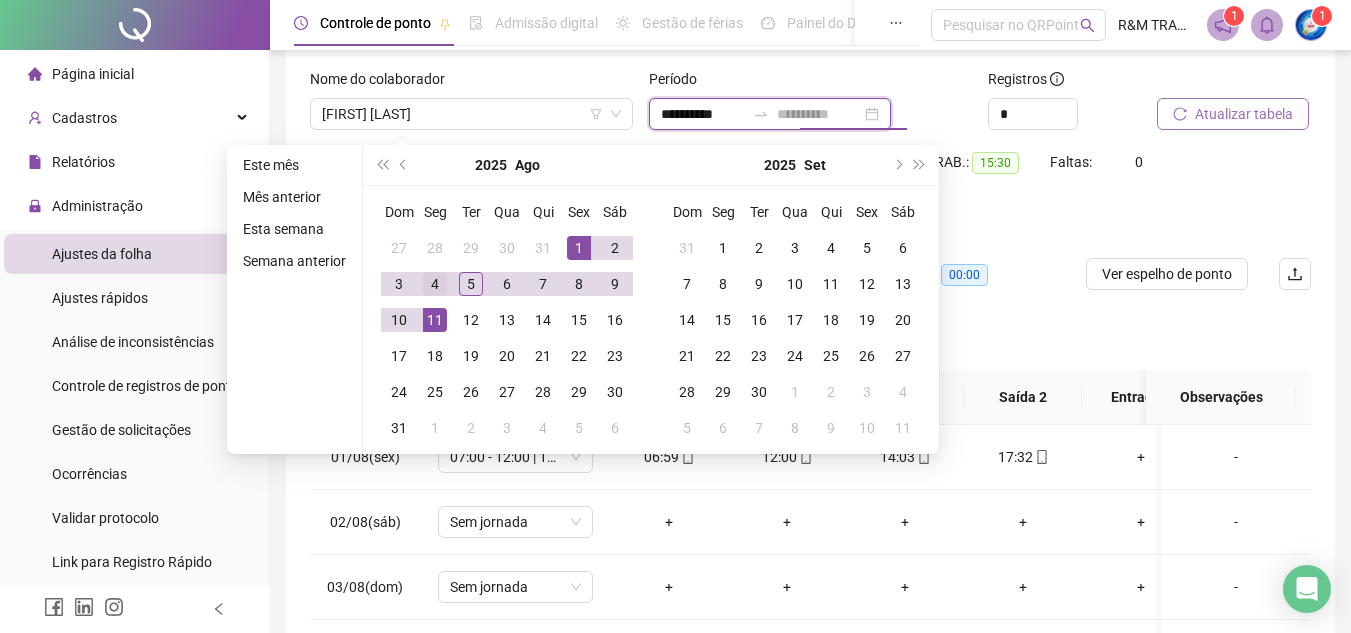 type on "**********" 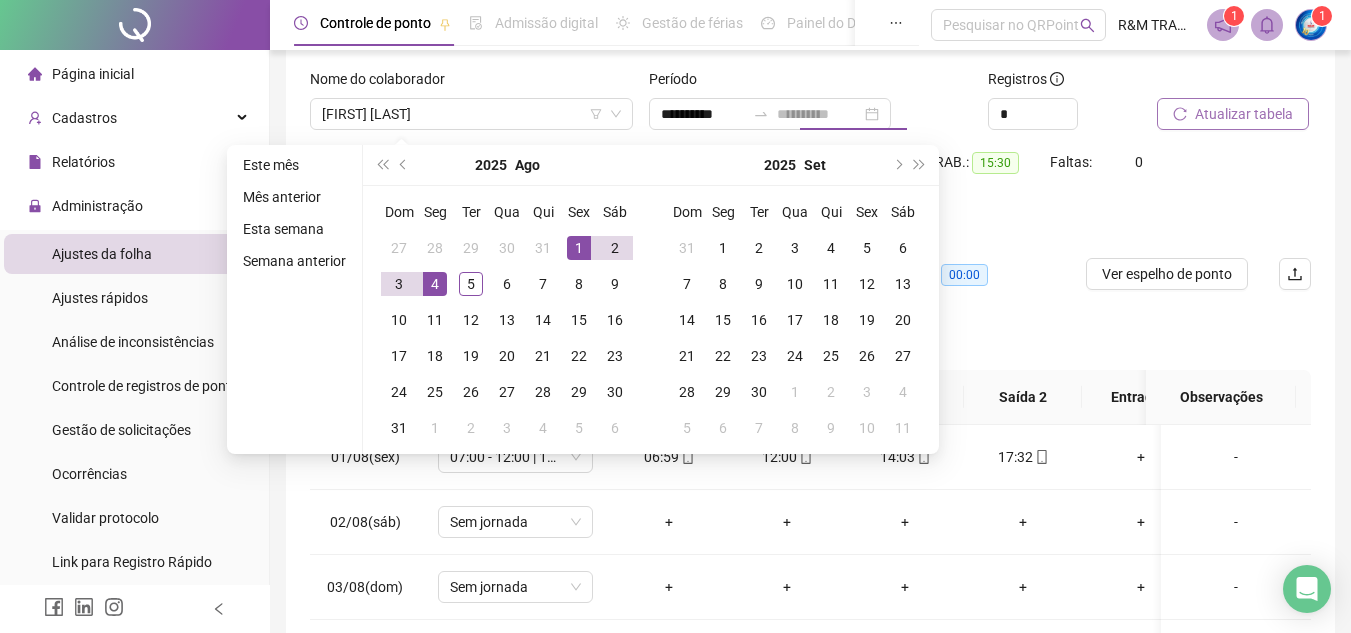 click on "4" at bounding box center (435, 284) 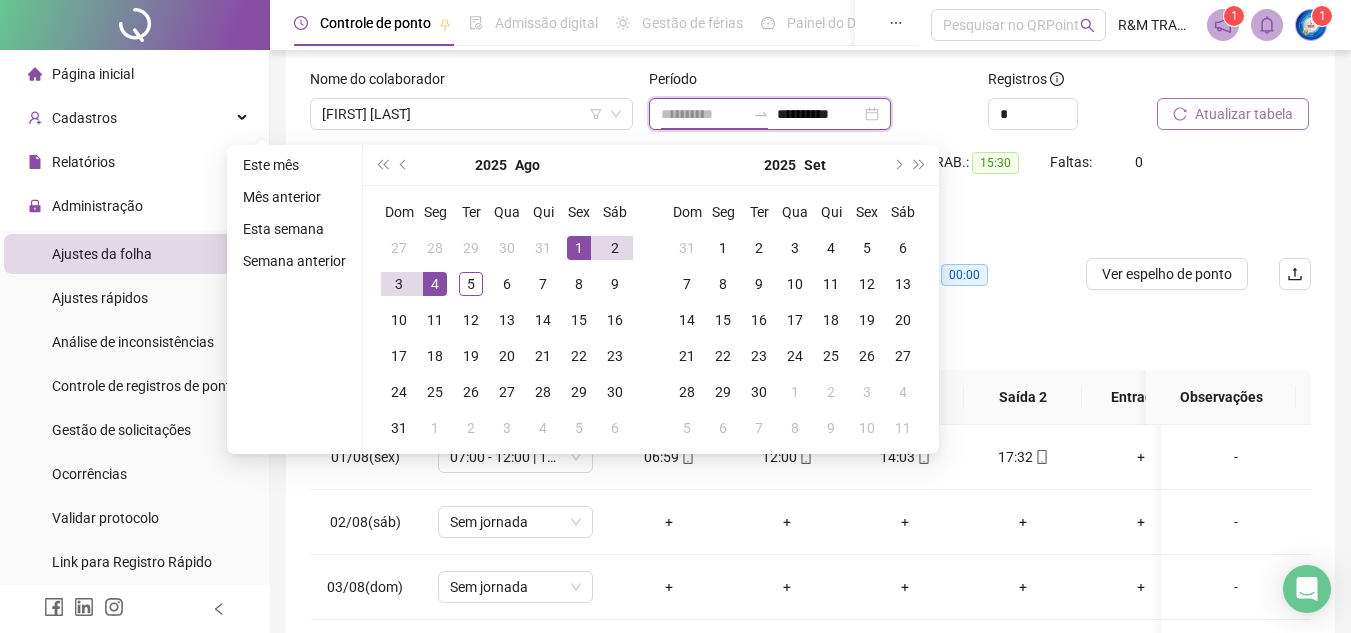 type on "**********" 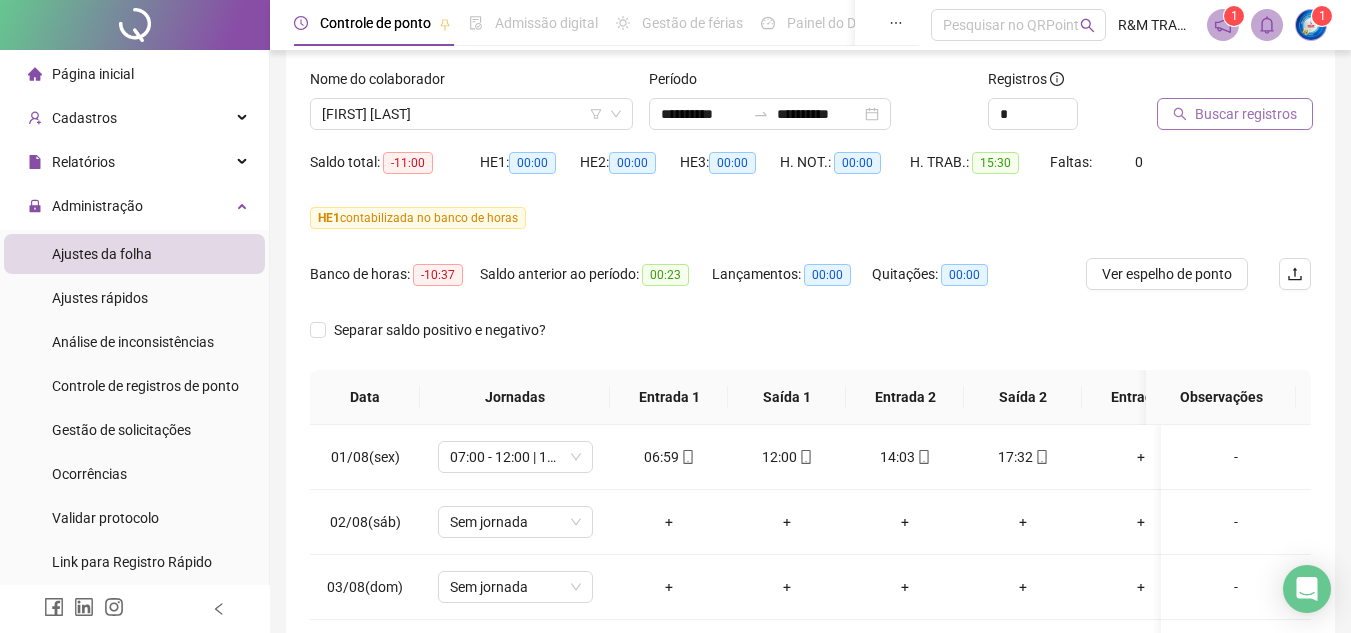 click on "Buscar registros" at bounding box center [1246, 114] 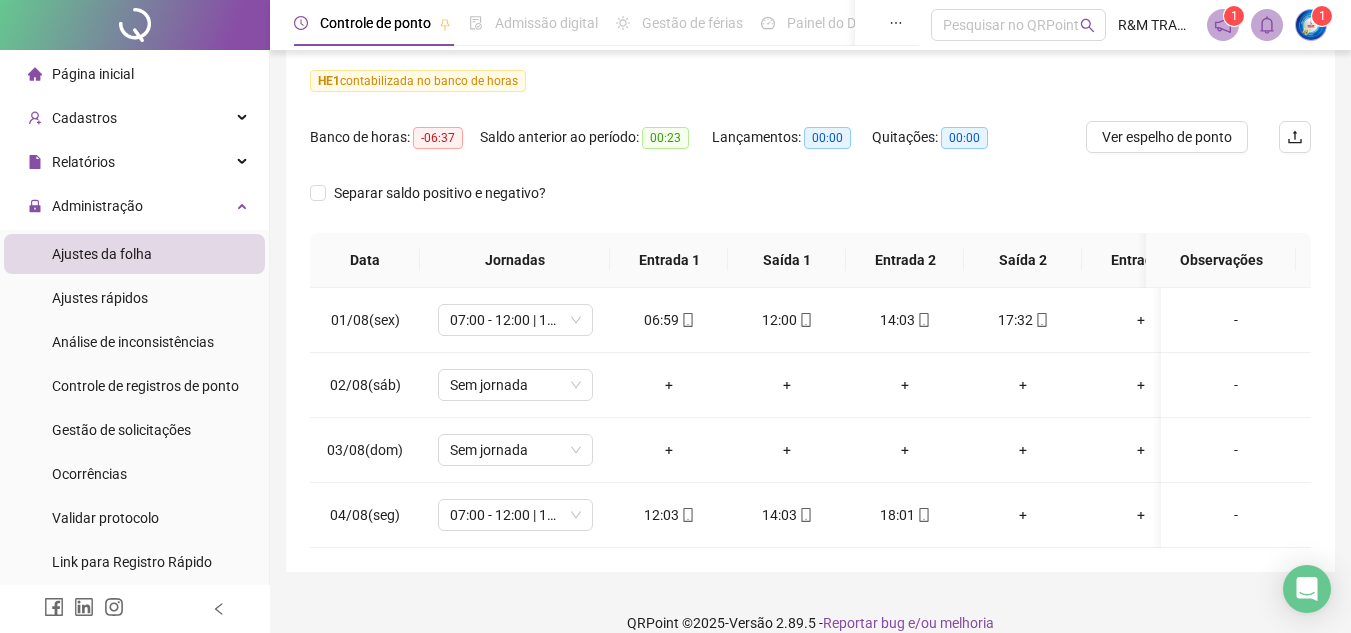 scroll, scrollTop: 293, scrollLeft: 0, axis: vertical 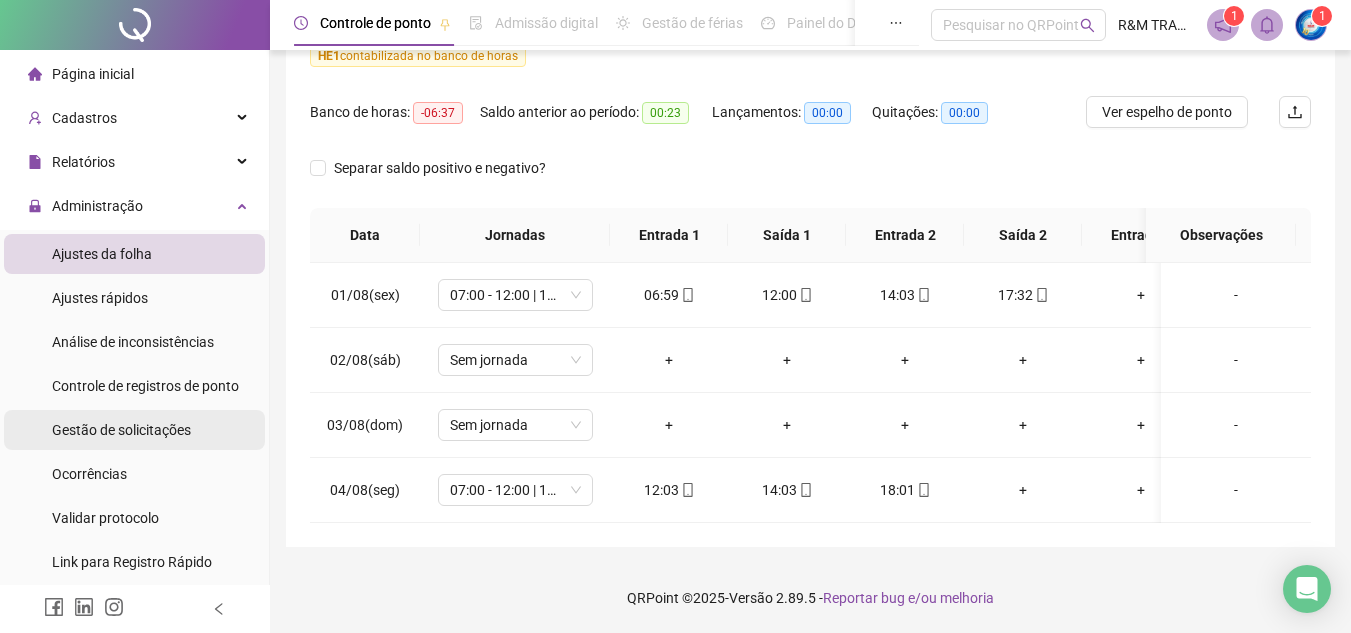 click on "Gestão de solicitações" at bounding box center [121, 430] 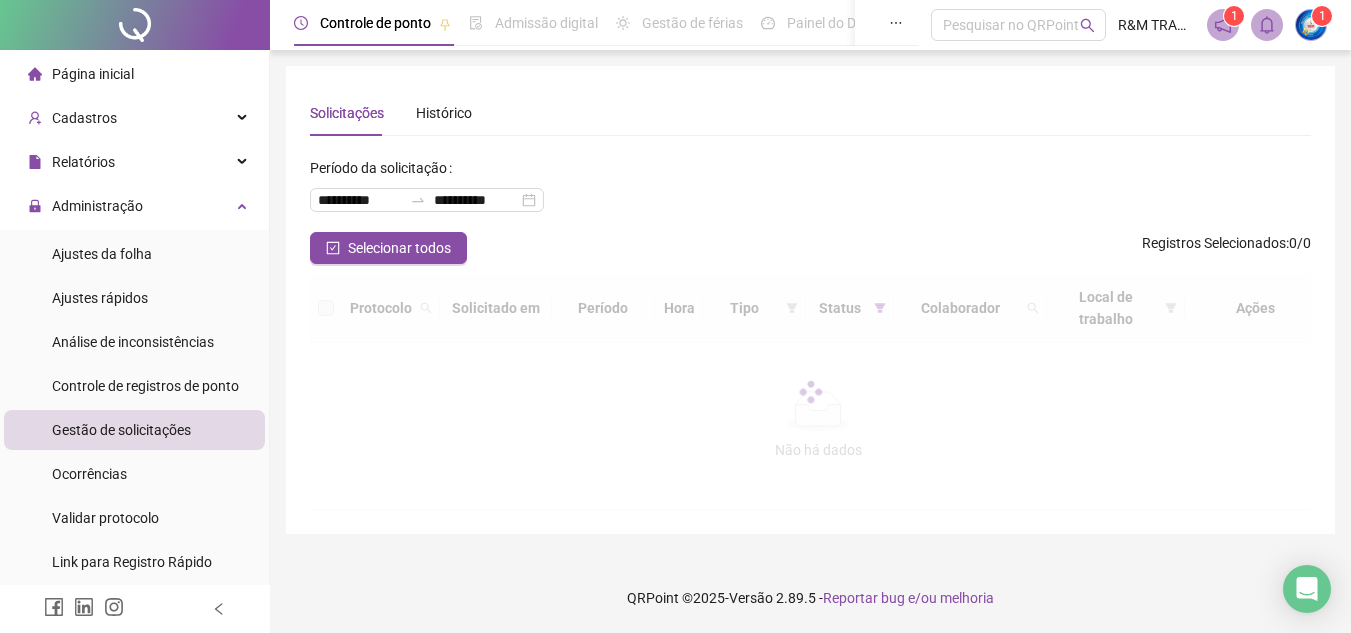 scroll, scrollTop: 0, scrollLeft: 0, axis: both 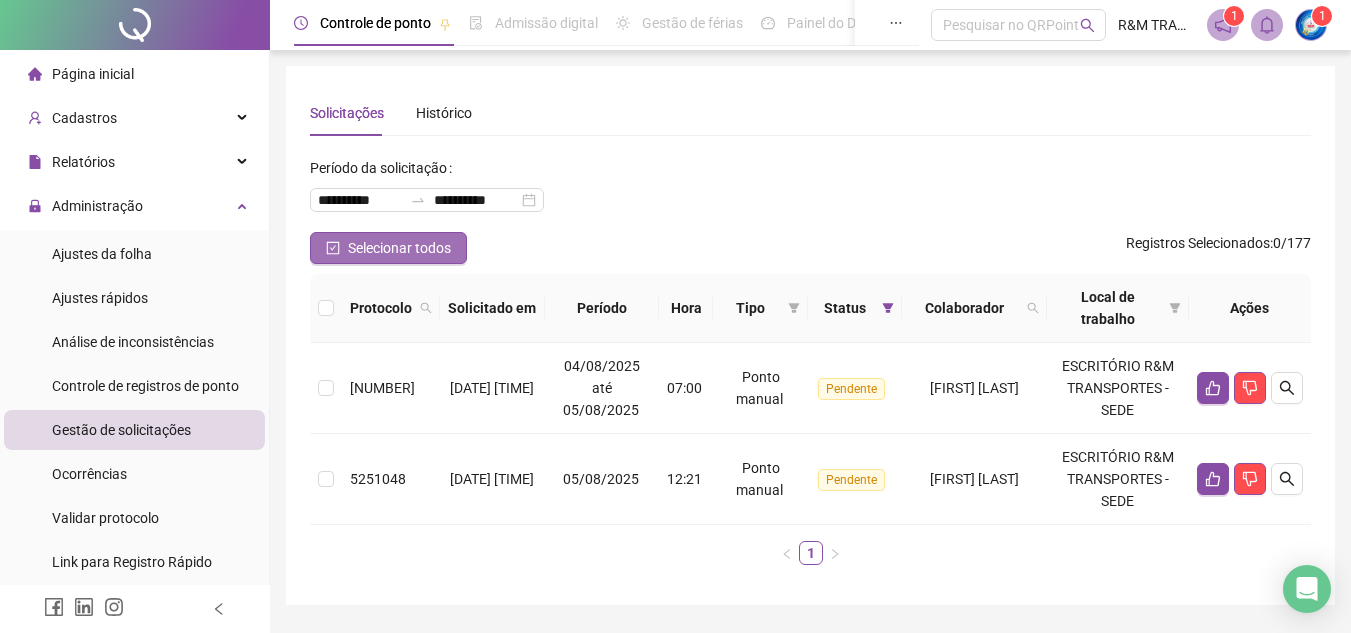 click on "Selecionar todos" at bounding box center [399, 248] 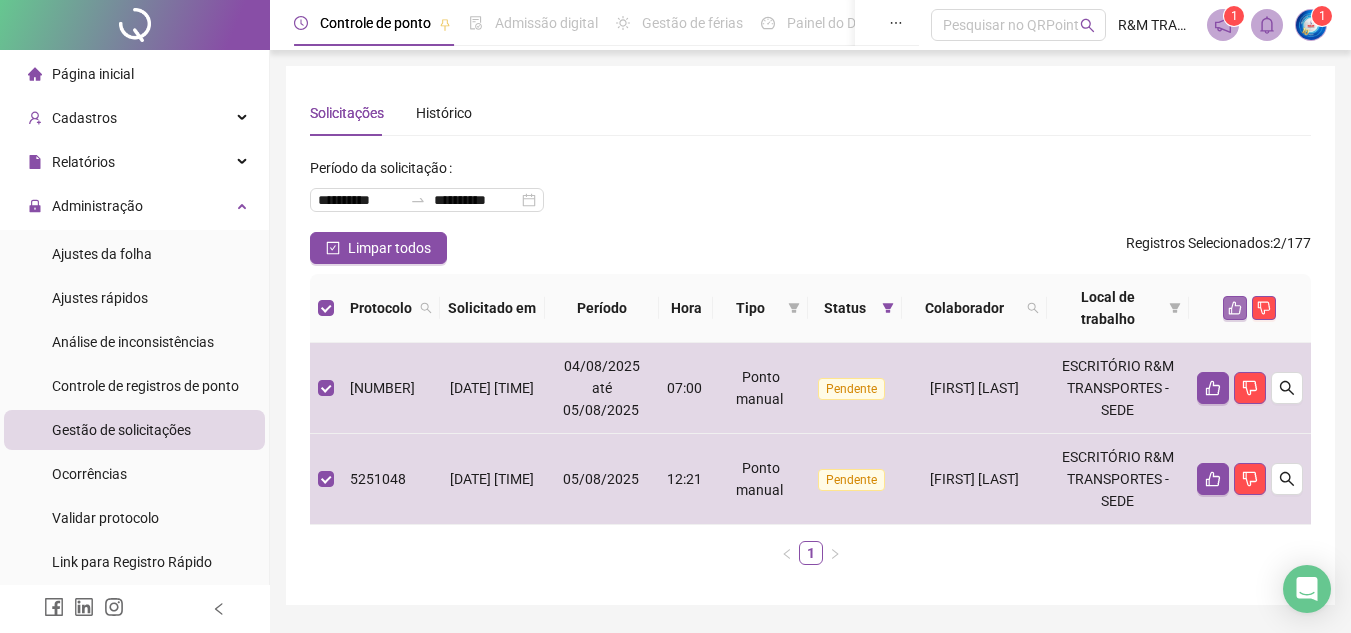 click 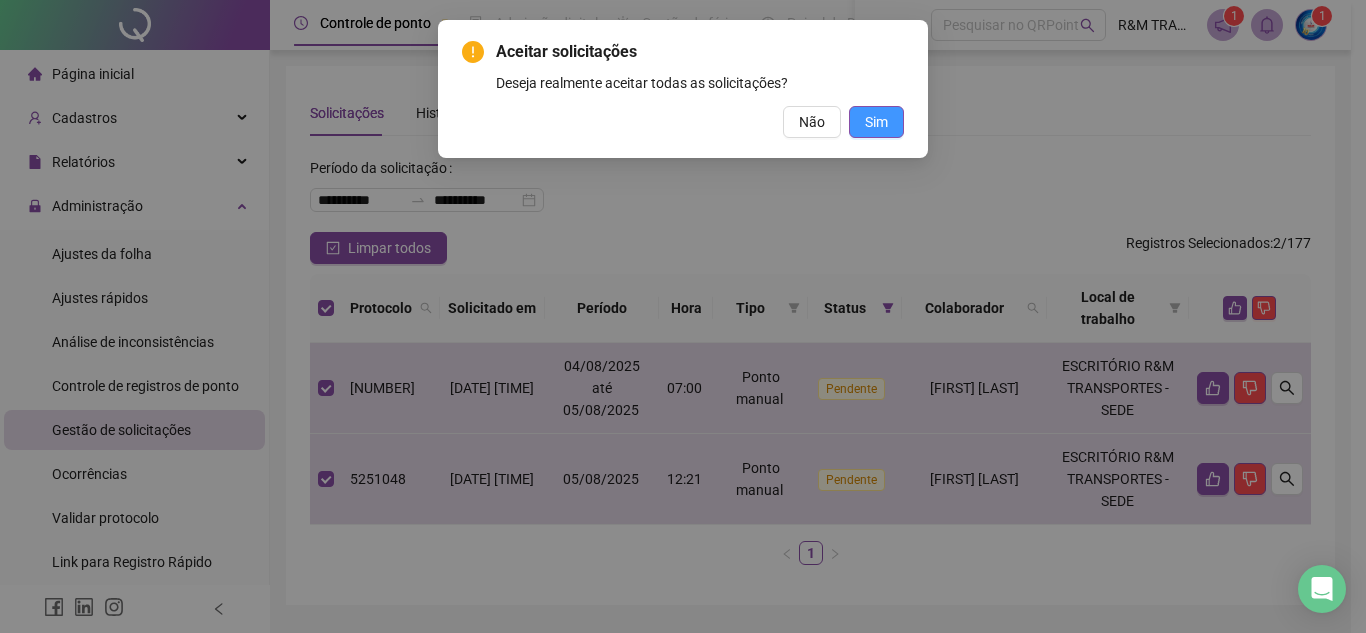 click on "Sim" at bounding box center [876, 122] 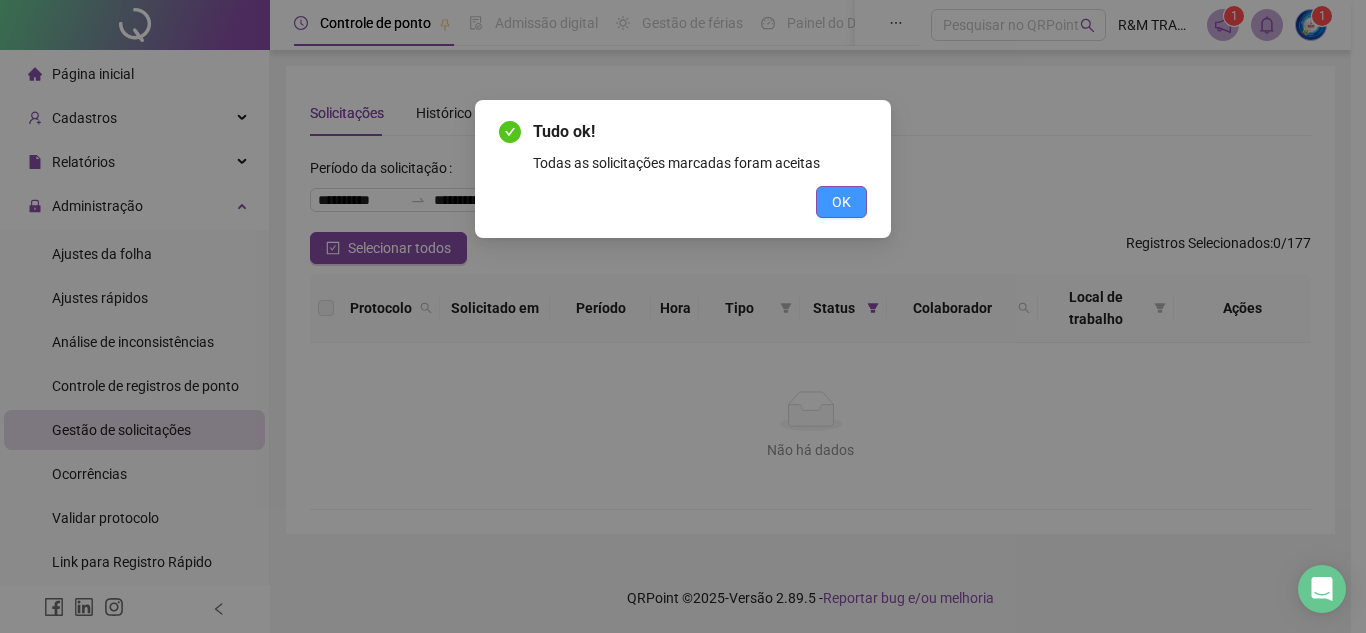 click on "OK" at bounding box center (841, 202) 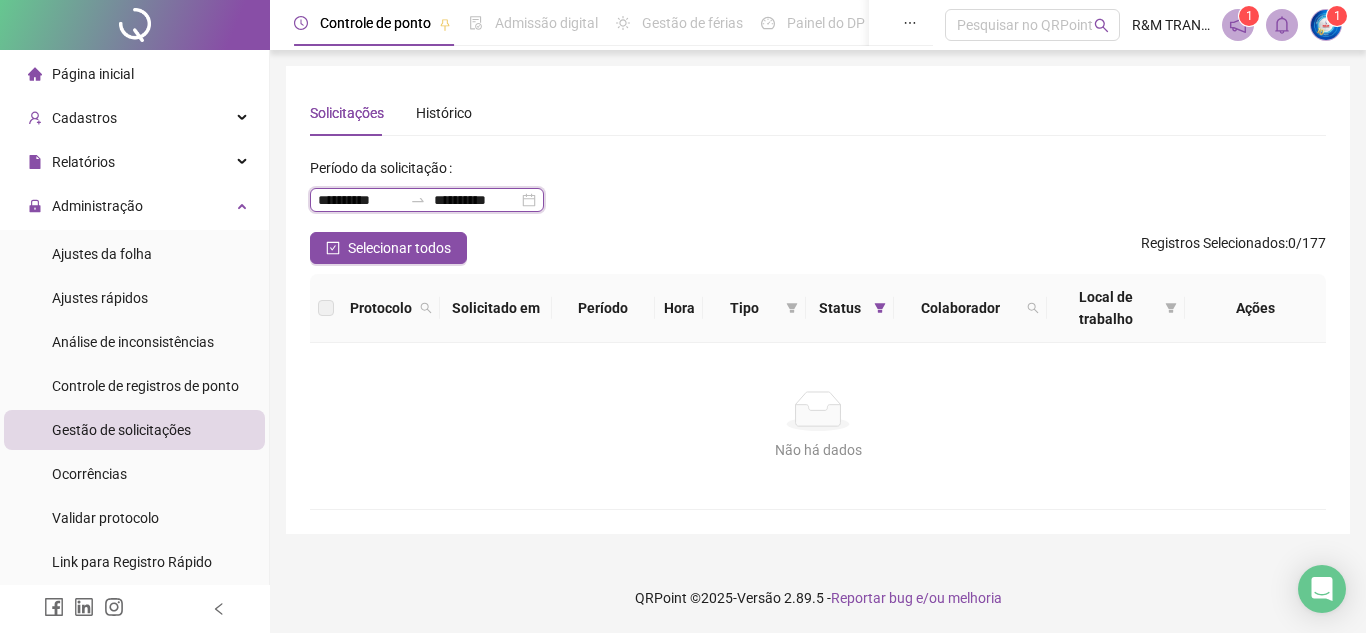 click on "**********" at bounding box center (360, 200) 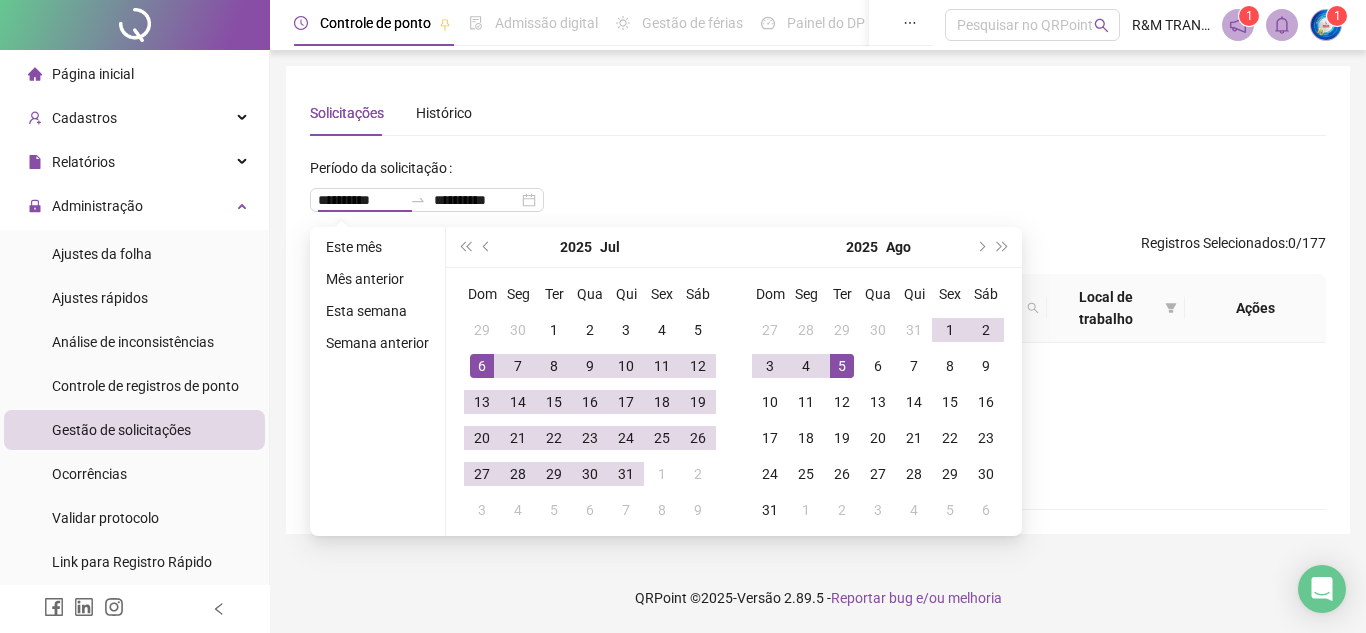 click on "Solicitações Histórico" at bounding box center (818, 113) 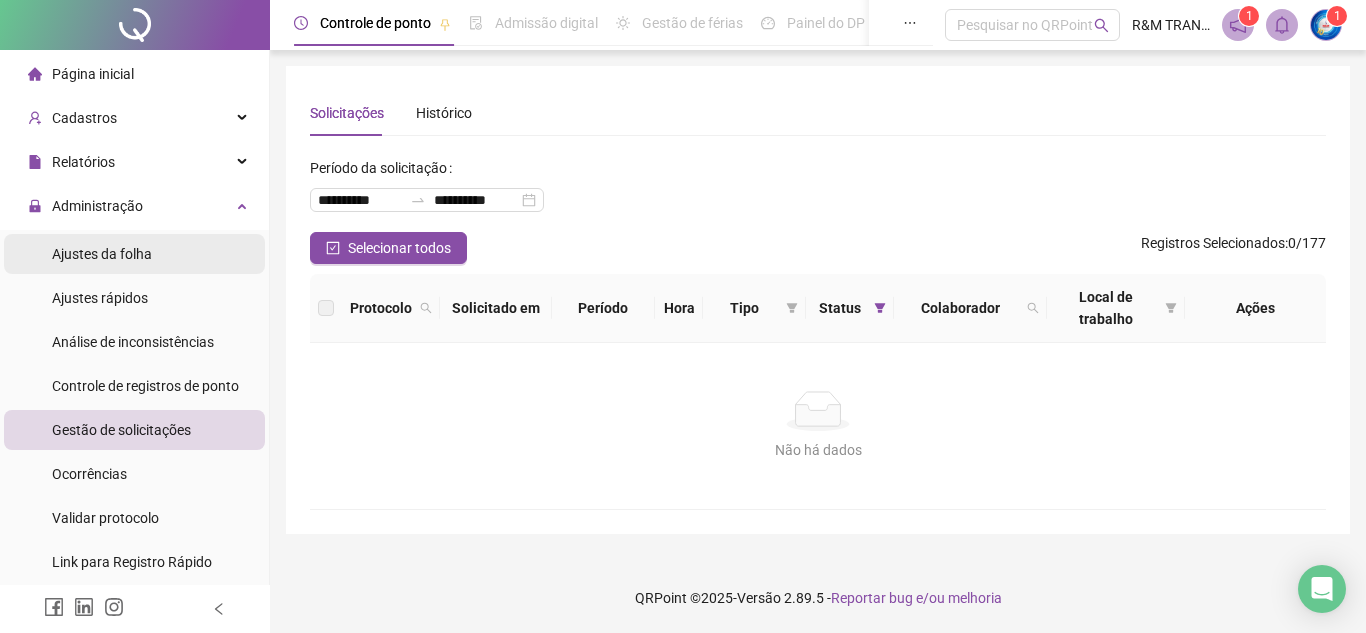 click on "Ajustes da folha" at bounding box center [134, 254] 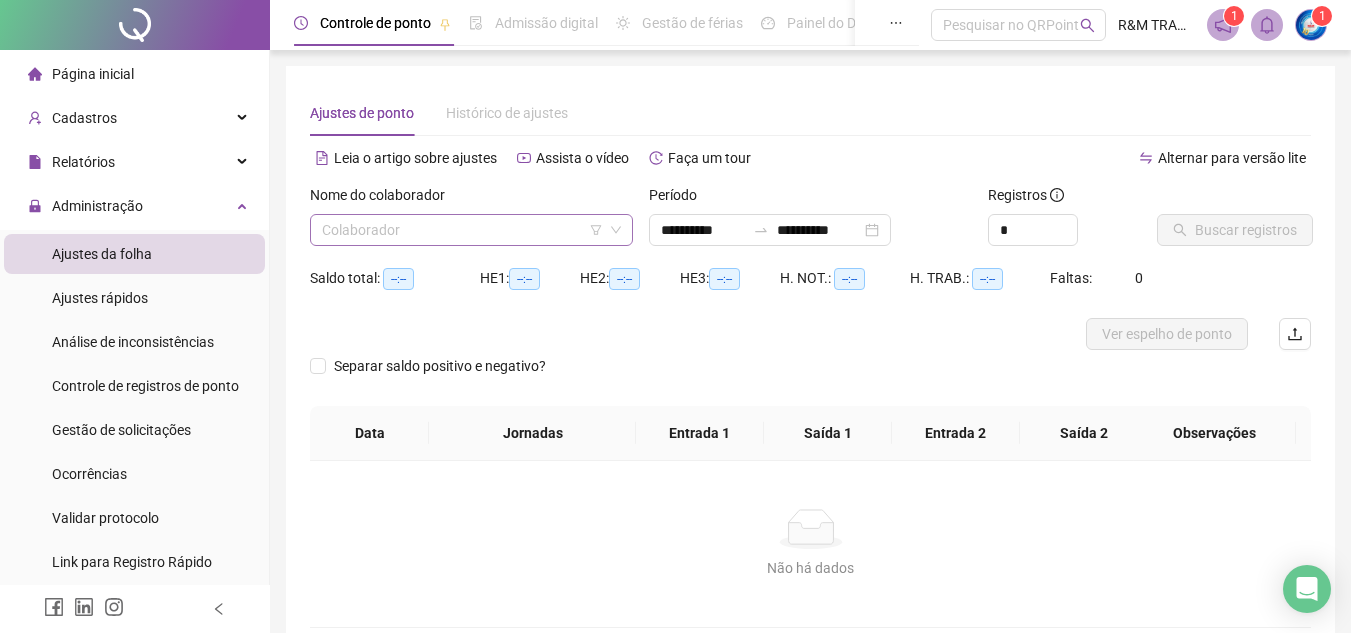click at bounding box center (462, 230) 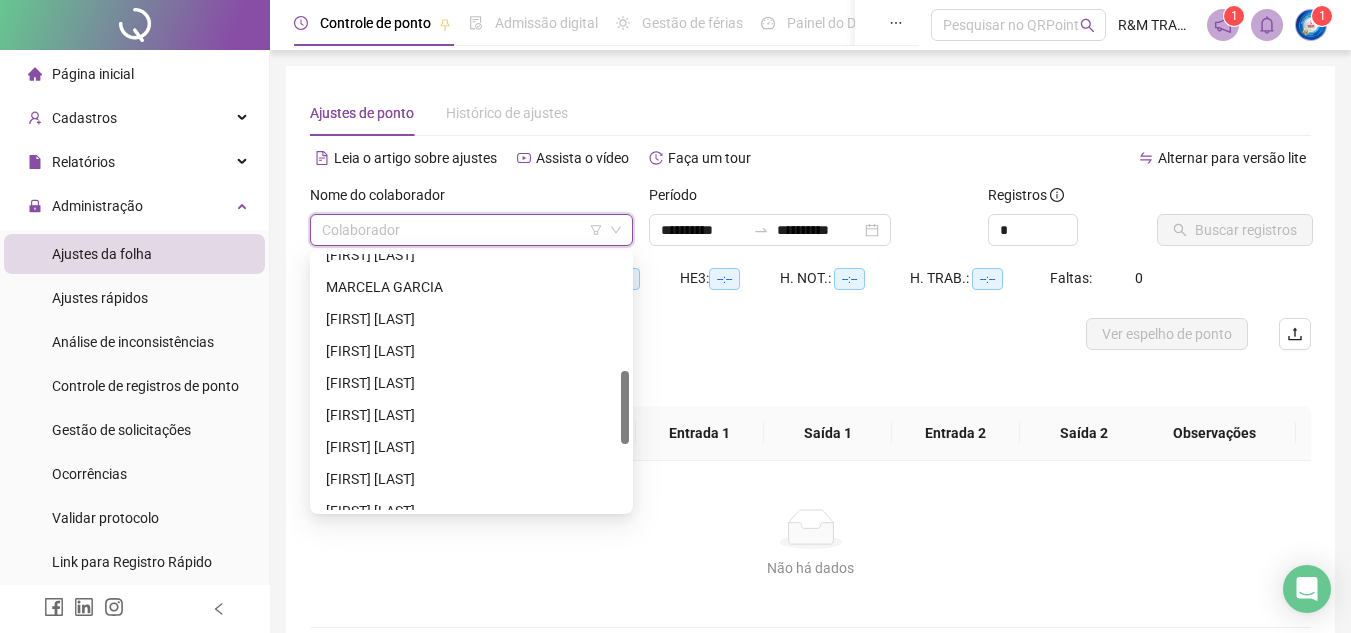 scroll, scrollTop: 410, scrollLeft: 0, axis: vertical 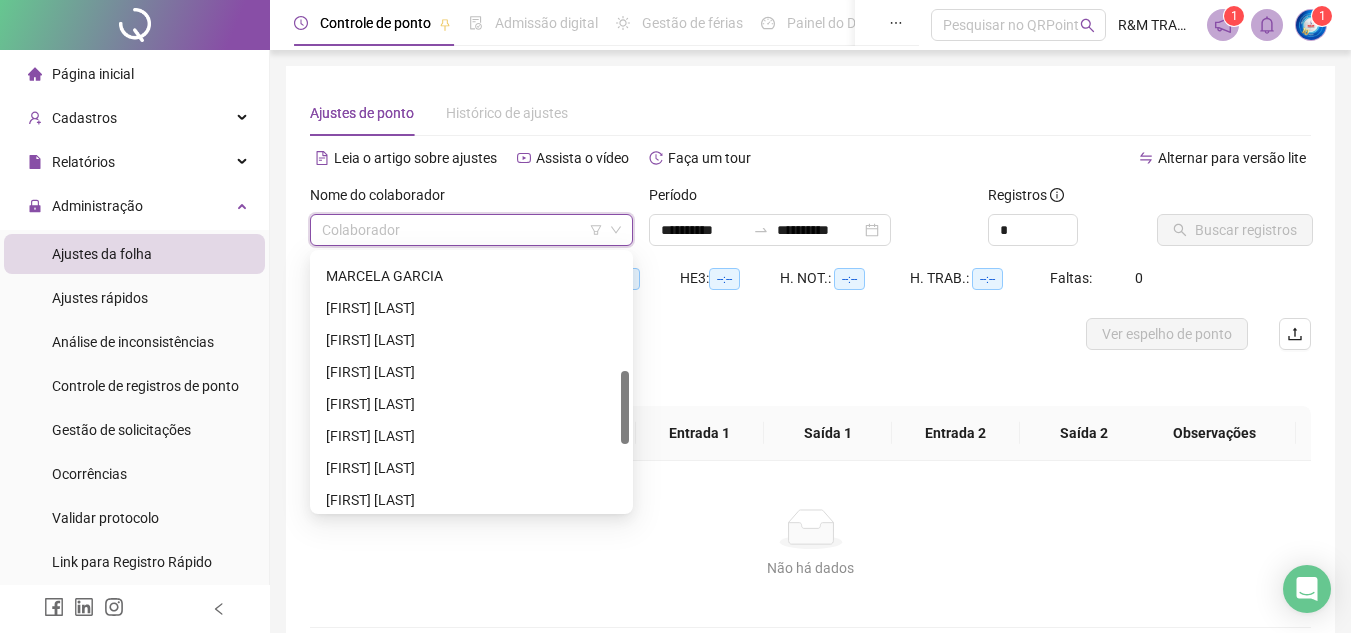 drag, startPoint x: 624, startPoint y: 271, endPoint x: 628, endPoint y: 388, distance: 117.06836 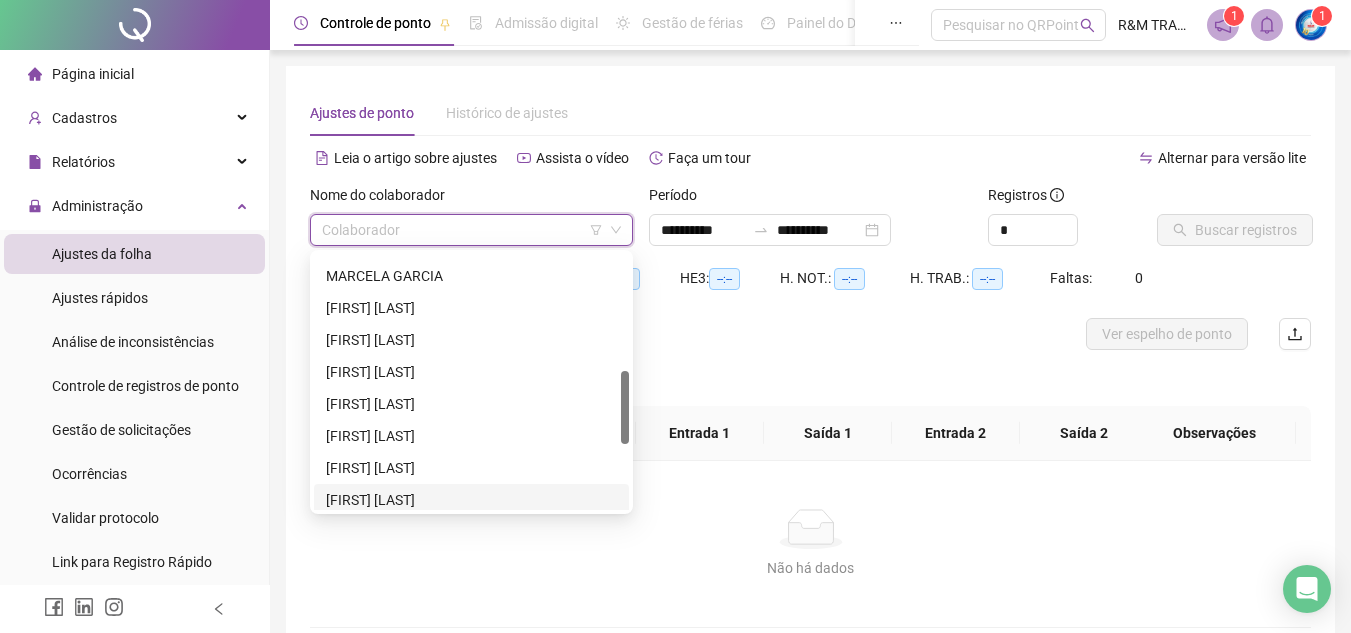 click on "[NAME]" at bounding box center (471, 500) 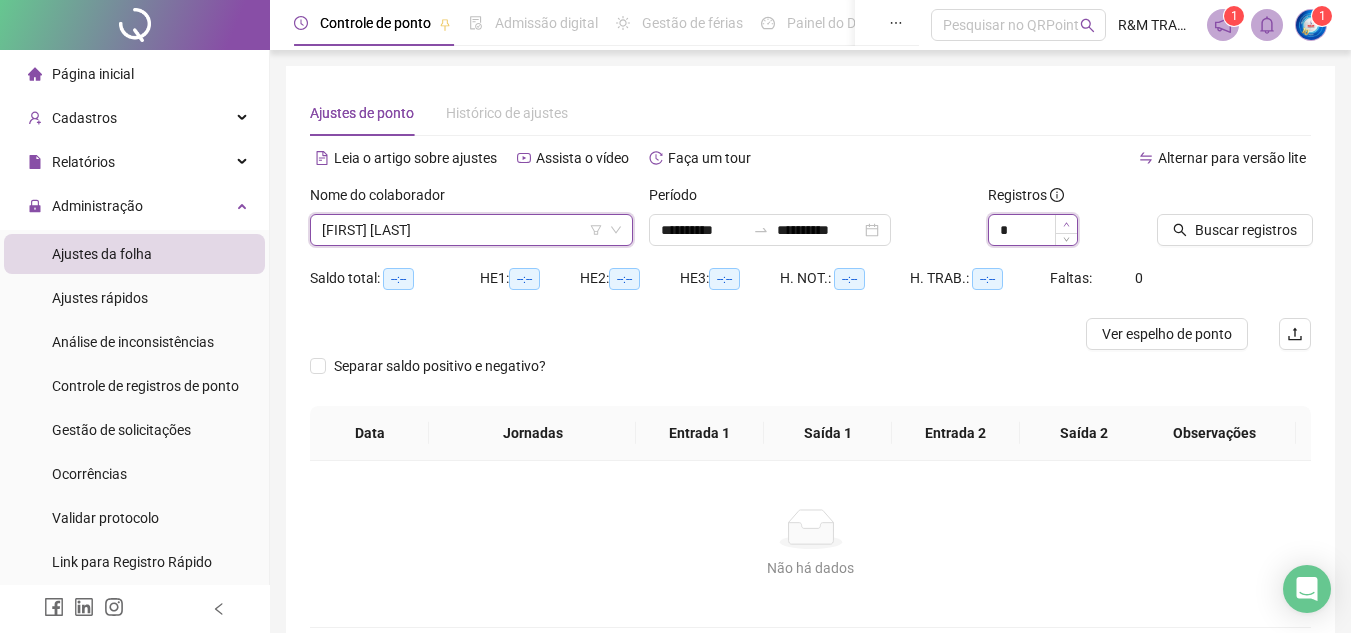 type on "*" 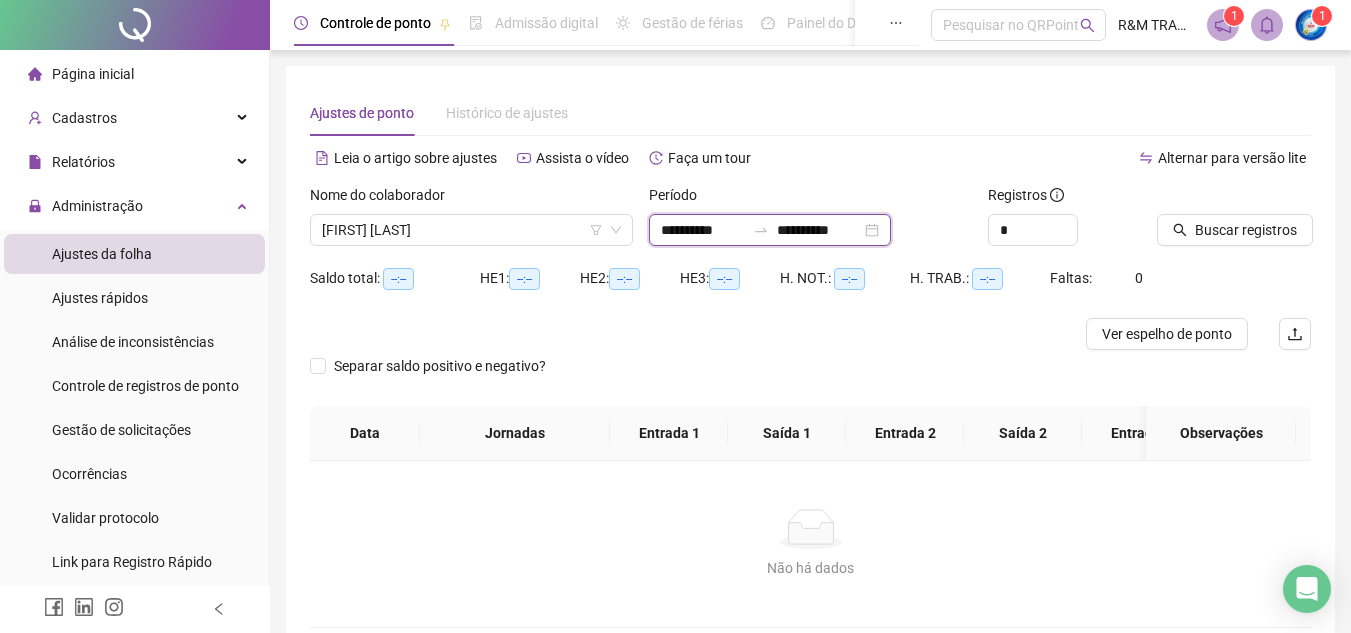 click on "**********" at bounding box center (703, 230) 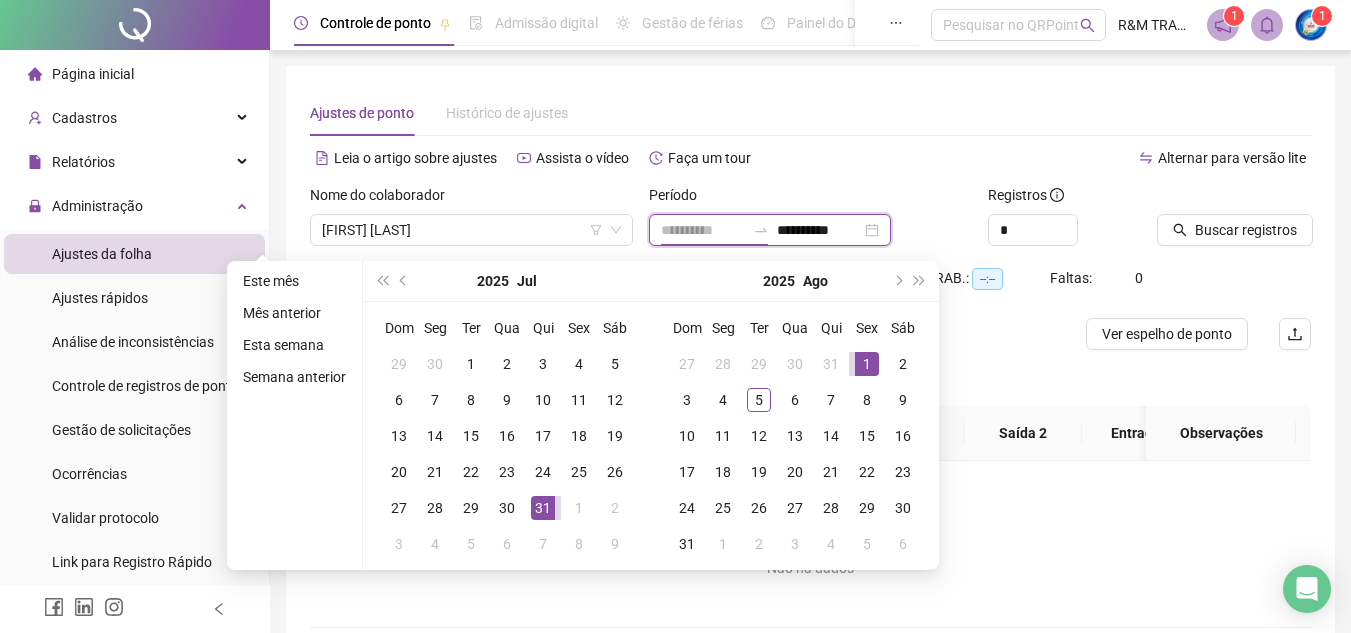 type on "**********" 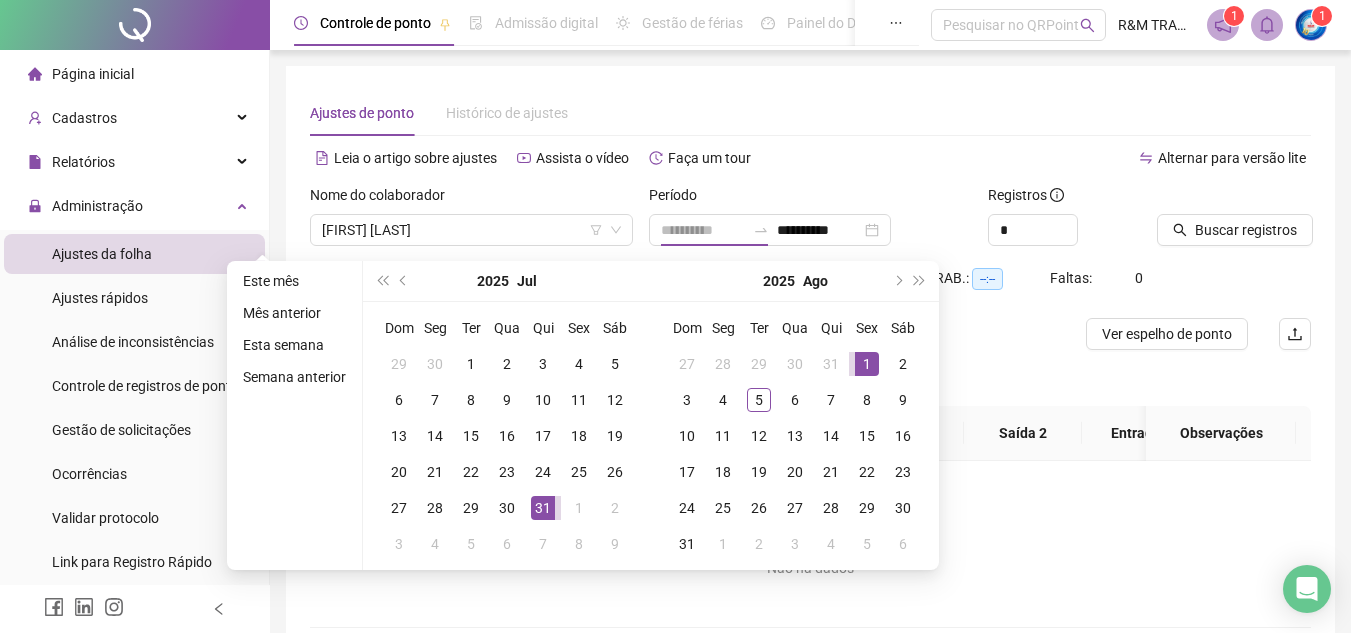 click on "1" at bounding box center (867, 364) 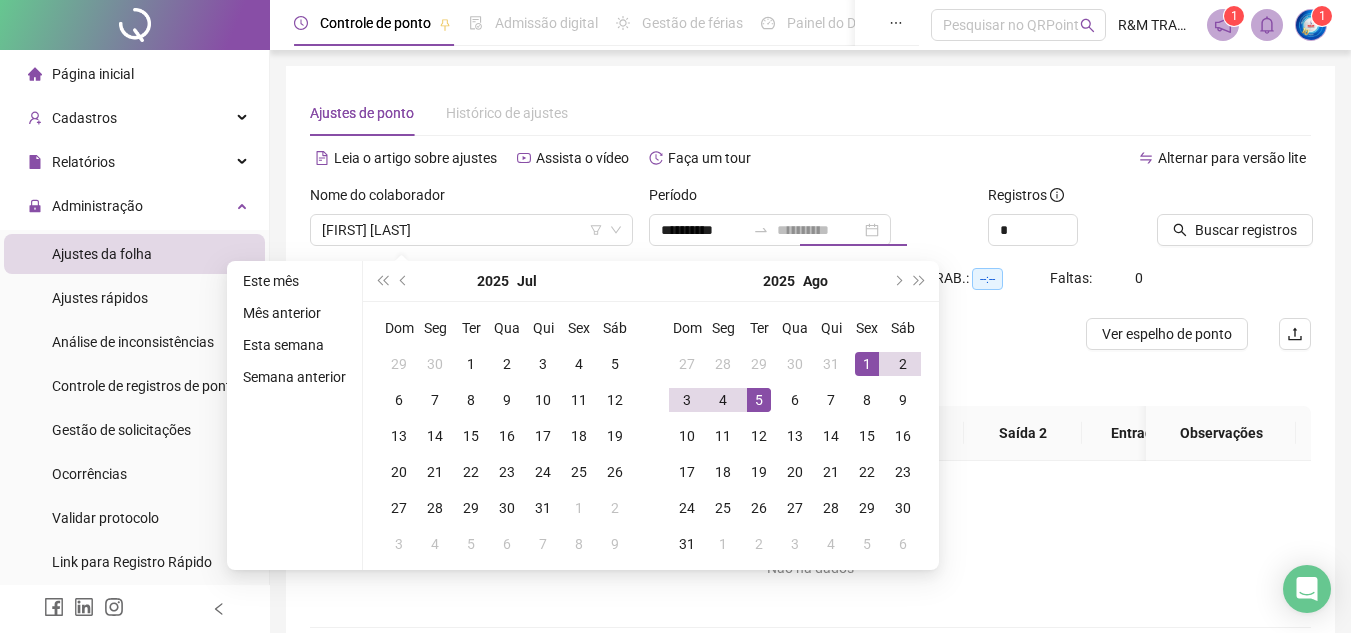 click on "5" at bounding box center (759, 400) 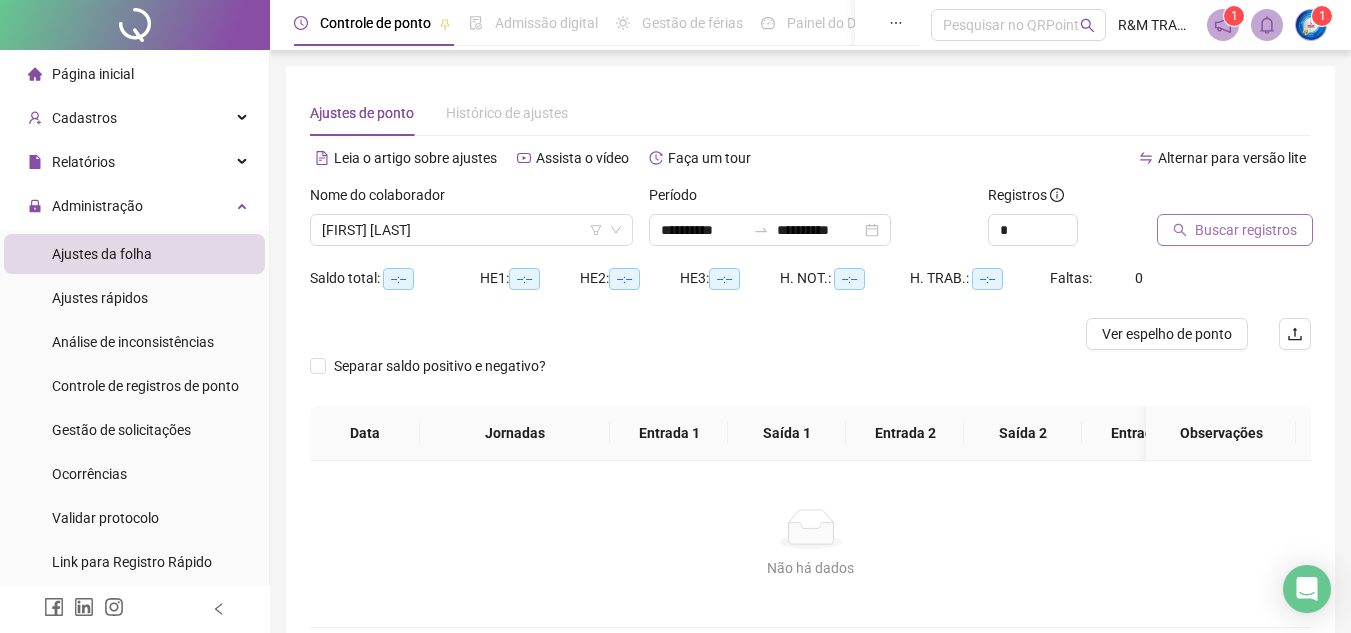 click on "Buscar registros" at bounding box center [1246, 230] 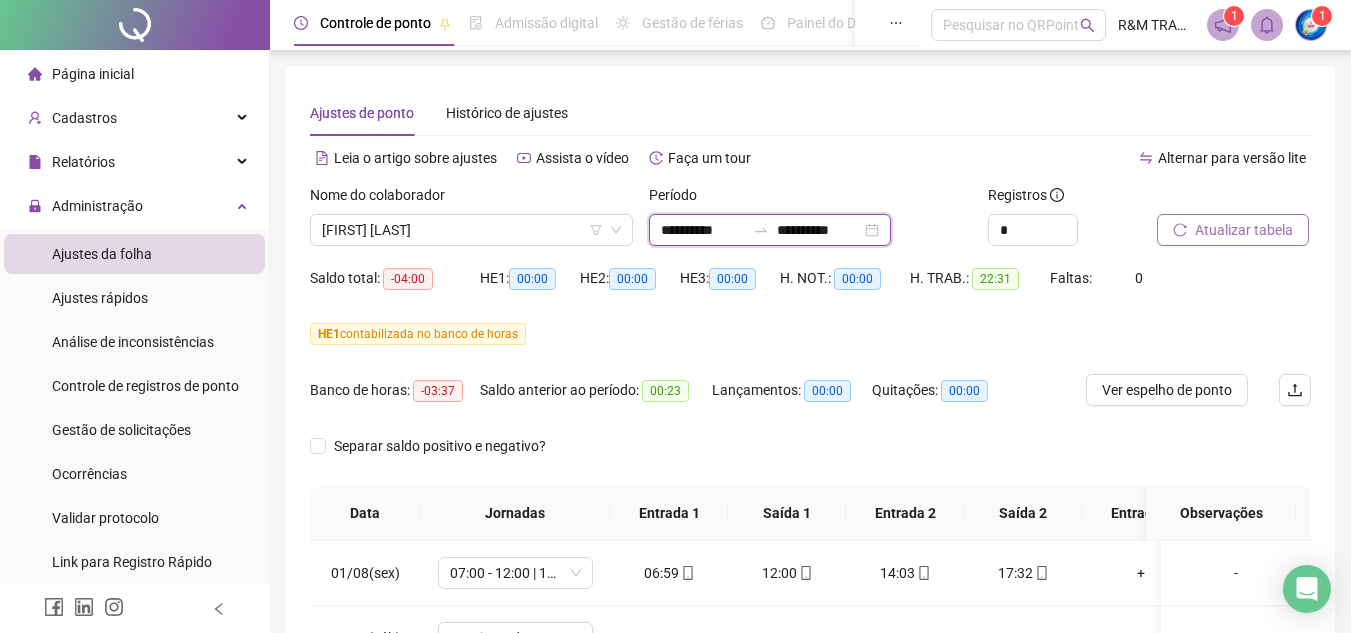 click on "**********" at bounding box center [819, 230] 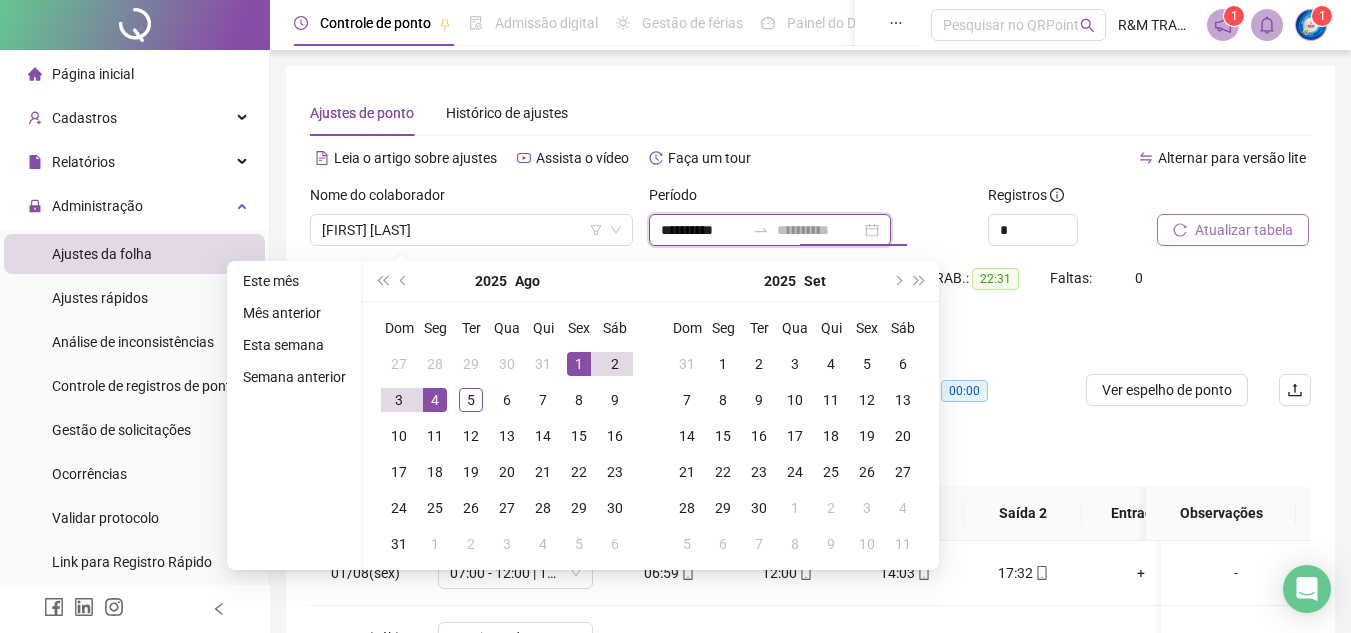 type on "**********" 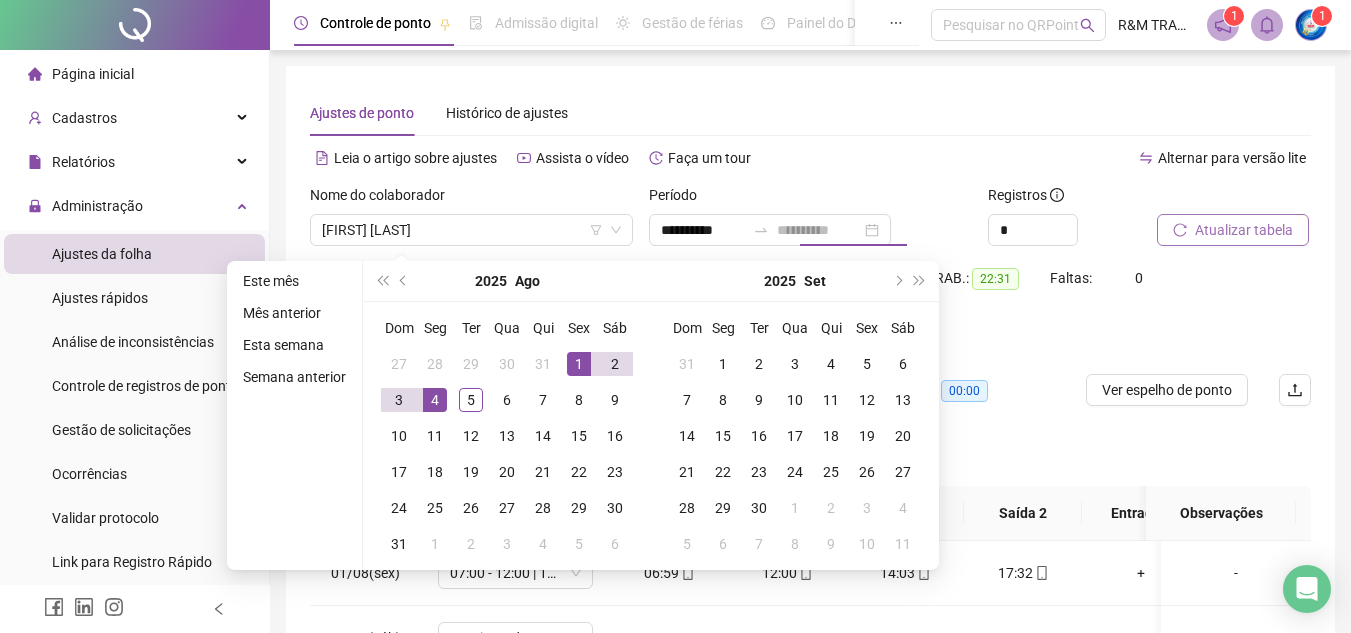 click on "4" at bounding box center [435, 400] 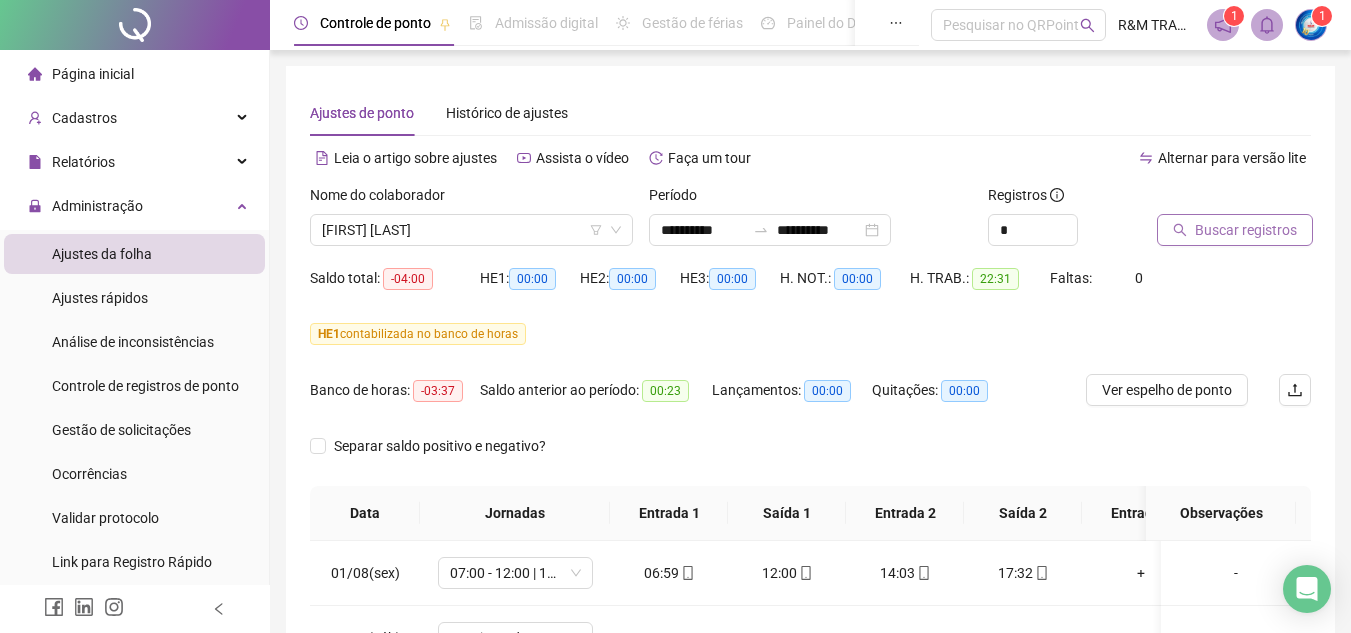 click on "Buscar registros" at bounding box center [1246, 230] 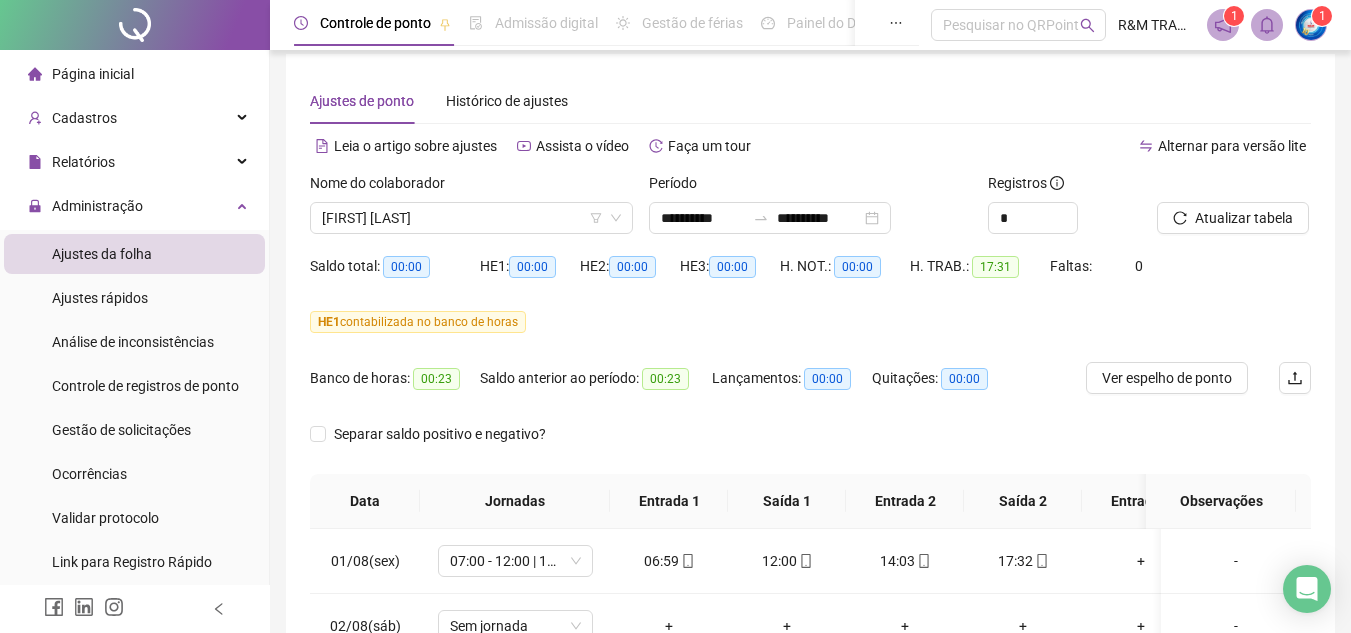 scroll, scrollTop: 0, scrollLeft: 0, axis: both 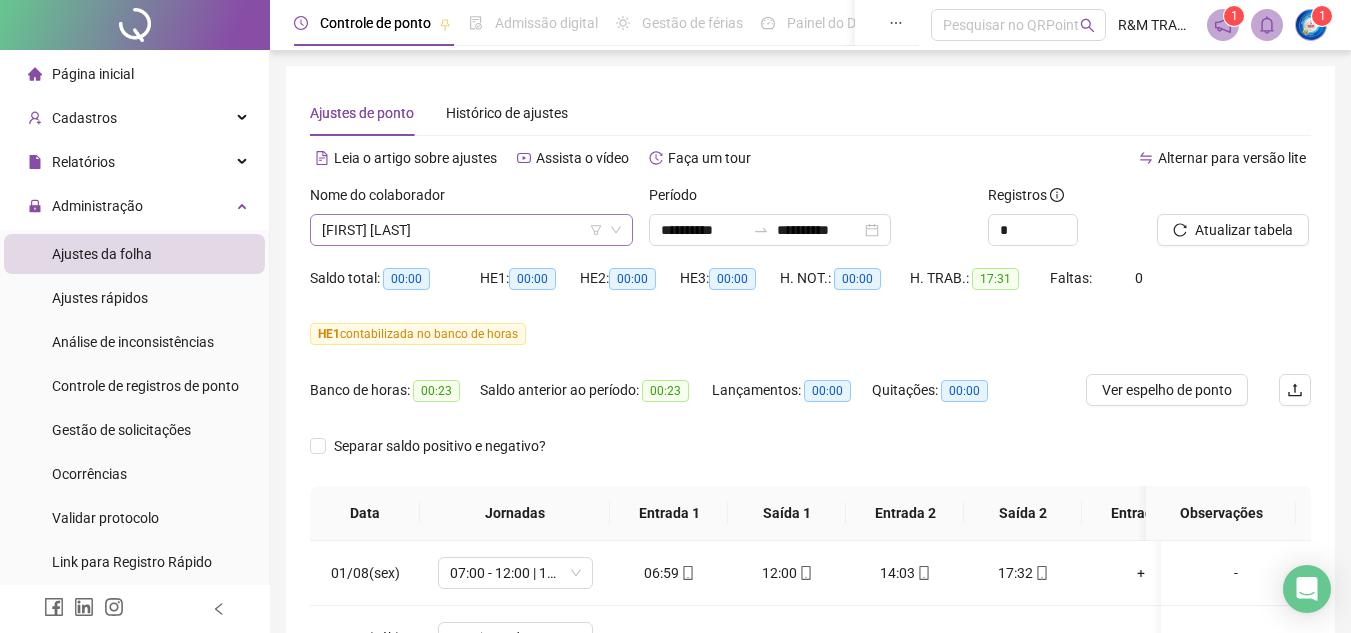 click on "[NAME]" at bounding box center (471, 230) 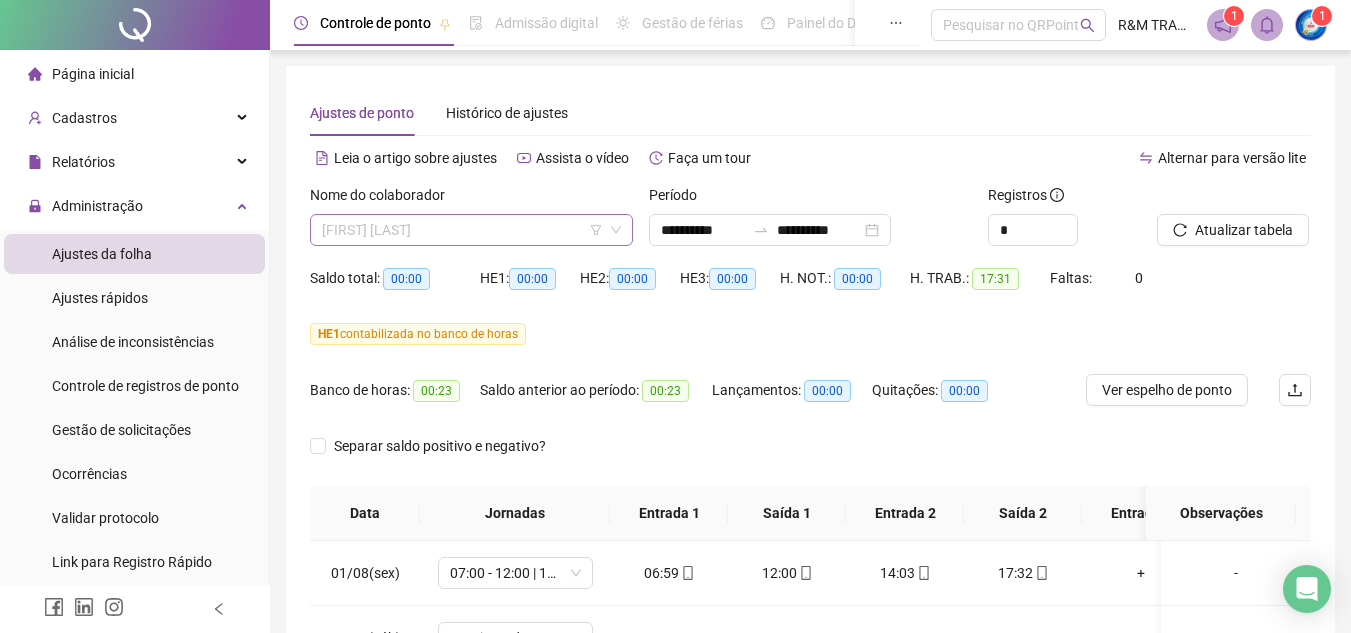 scroll, scrollTop: 416, scrollLeft: 0, axis: vertical 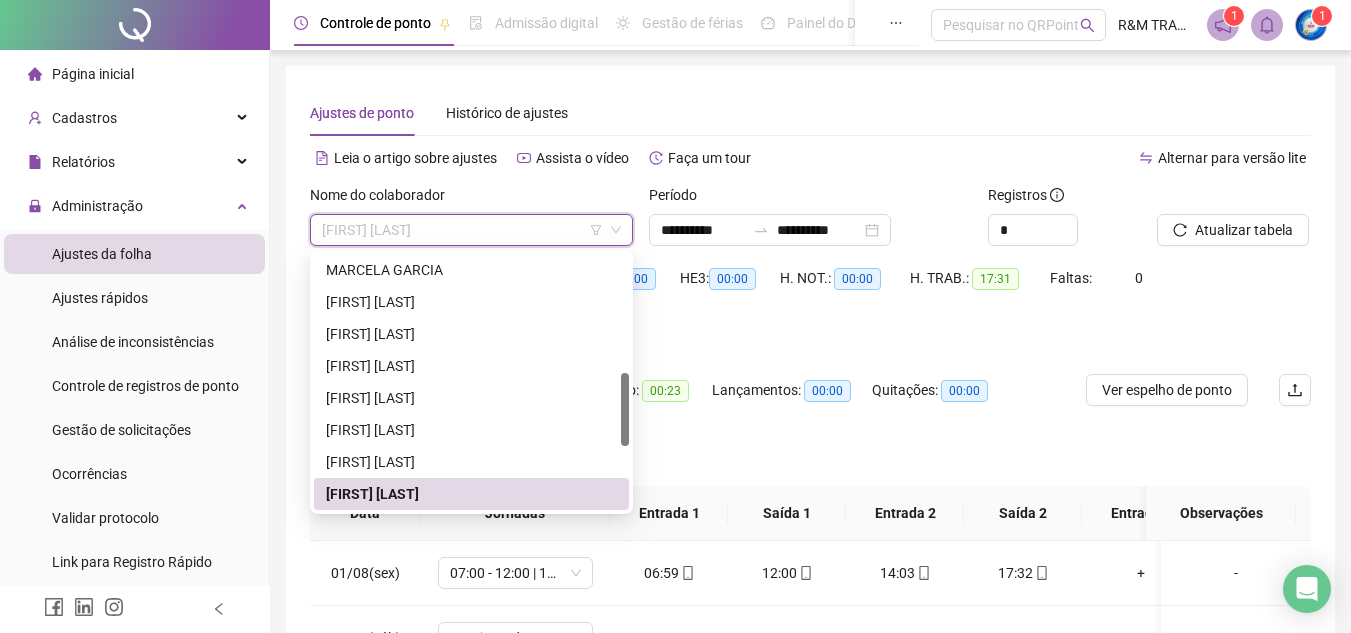 click on "Leia o artigo sobre ajustes Assista o vídeo Faça um tour" at bounding box center [560, 158] 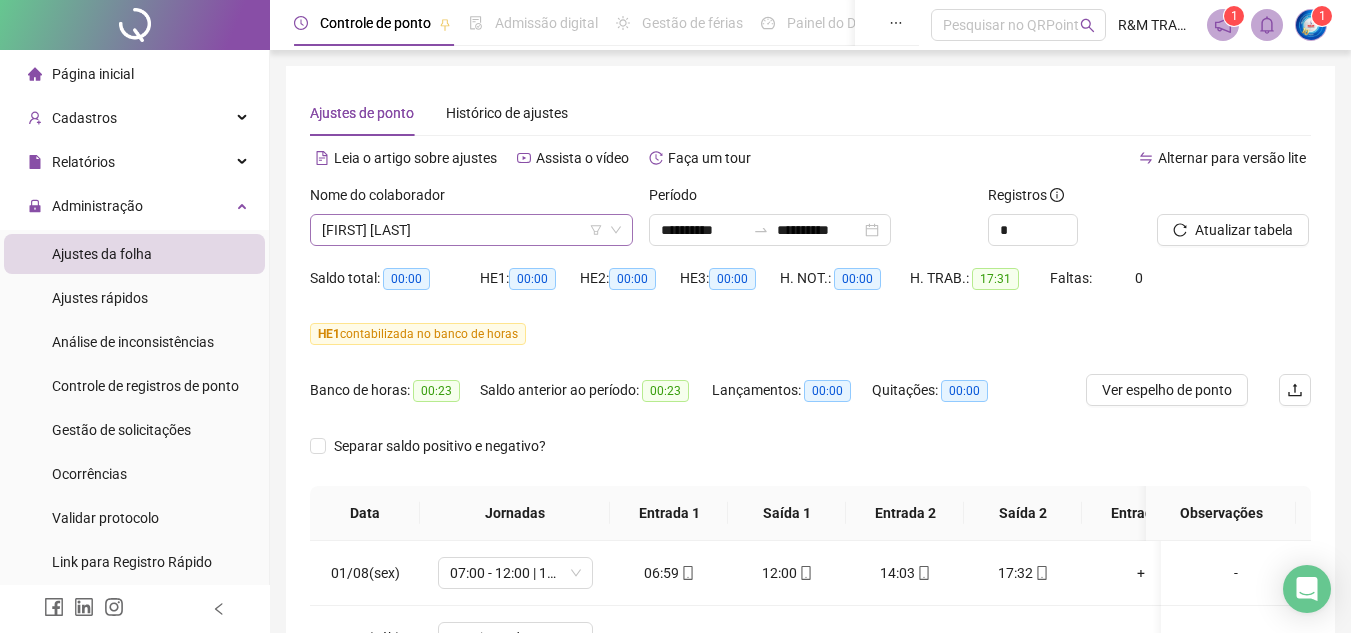 click on "[NAME]" at bounding box center [471, 230] 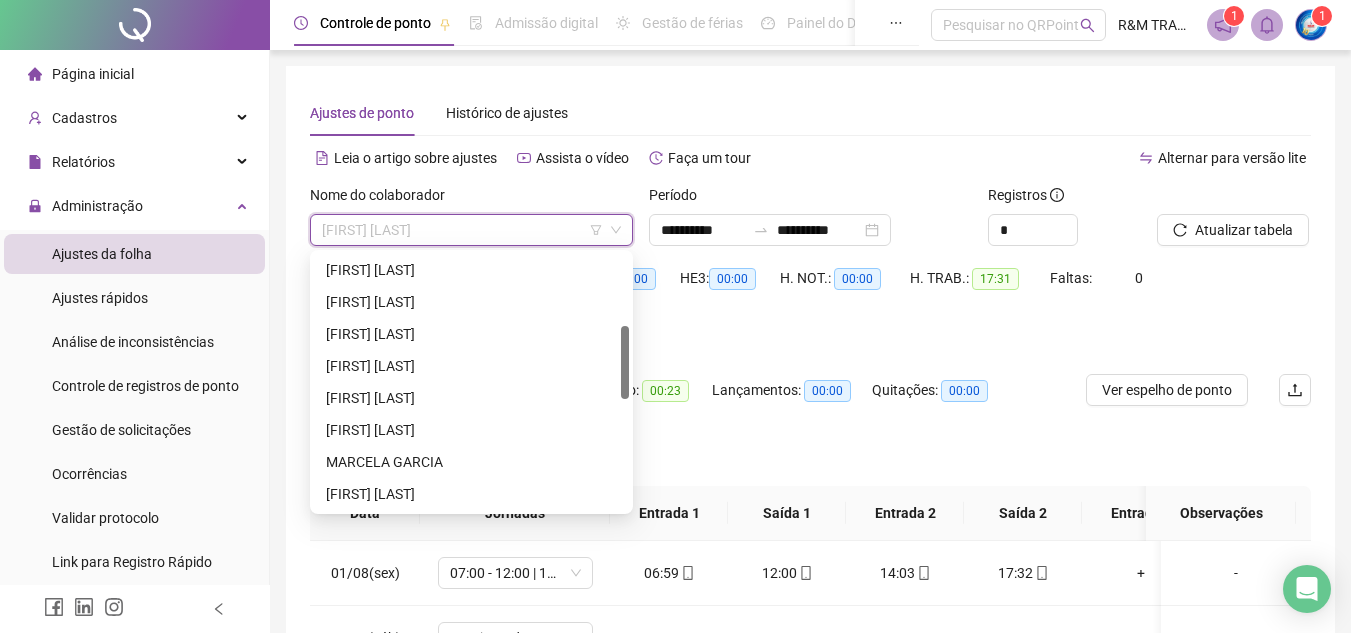 scroll, scrollTop: 203, scrollLeft: 0, axis: vertical 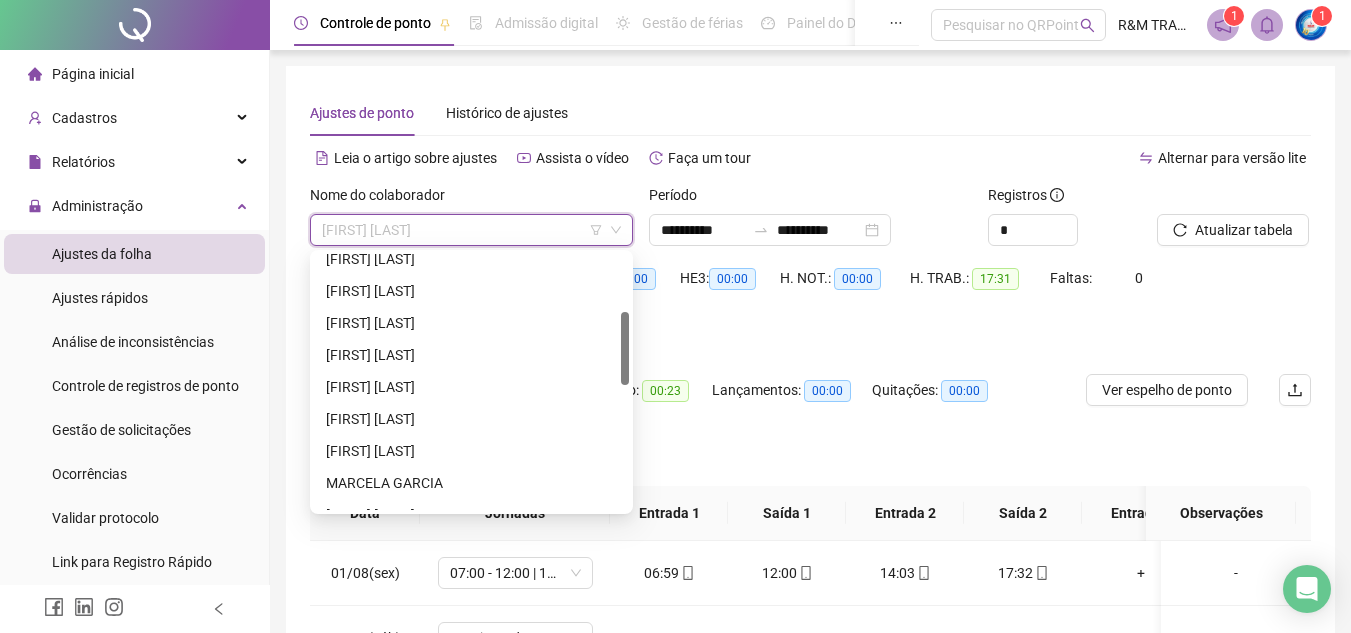drag, startPoint x: 623, startPoint y: 421, endPoint x: 620, endPoint y: 360, distance: 61.073727 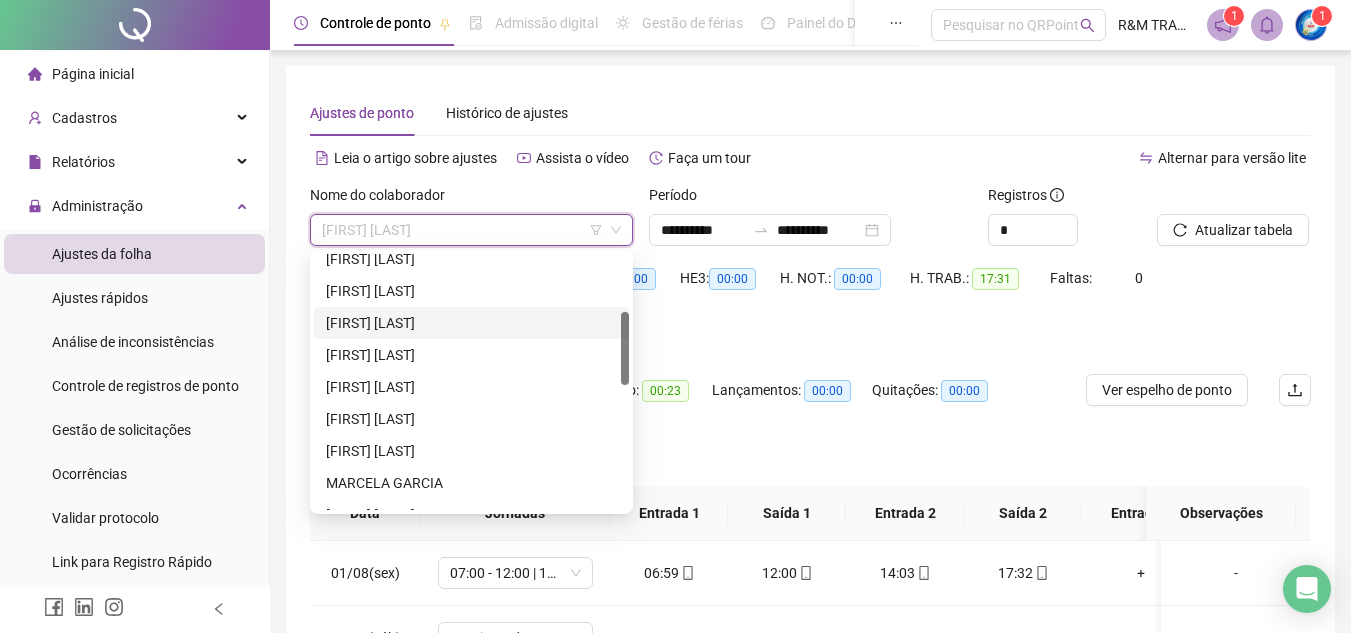 click on "[NAME]" at bounding box center [471, 323] 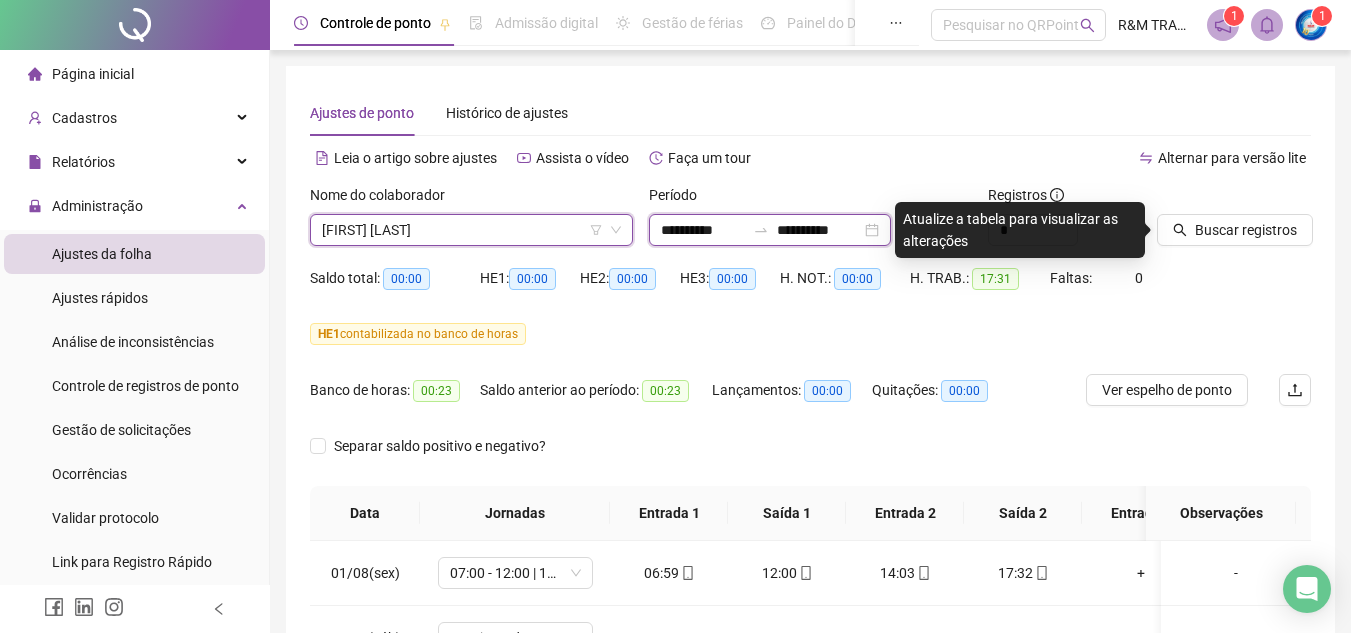 click on "**********" at bounding box center [703, 230] 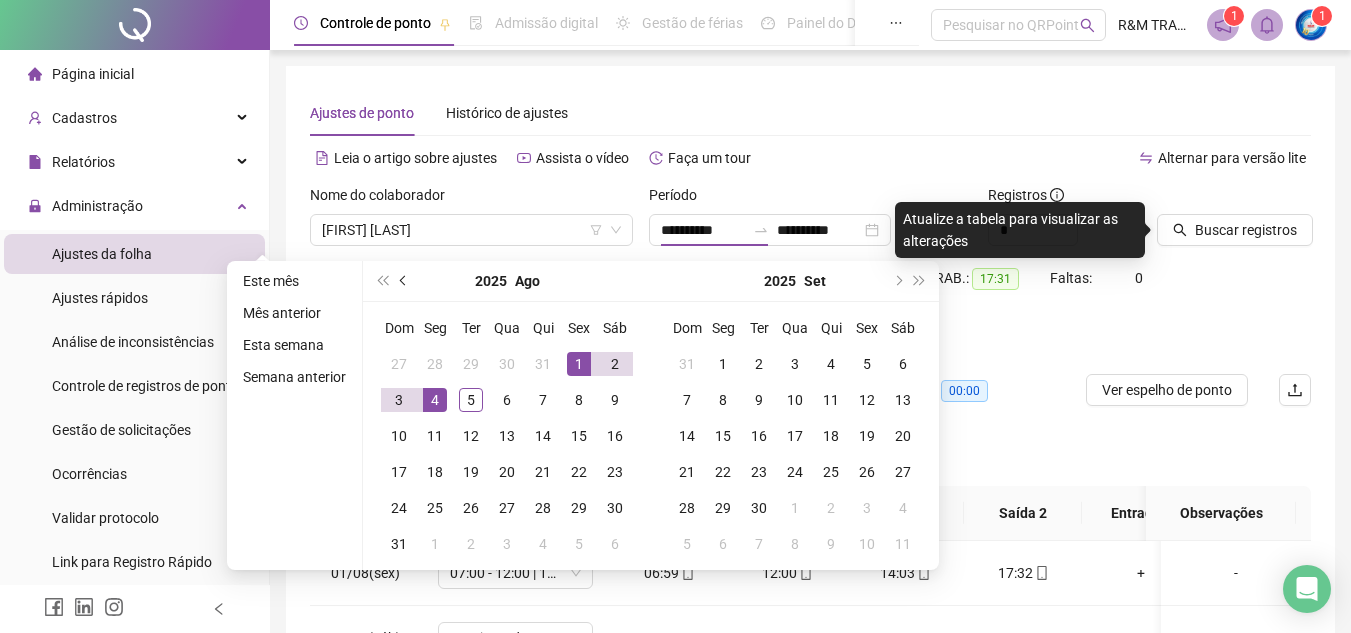 click at bounding box center [404, 281] 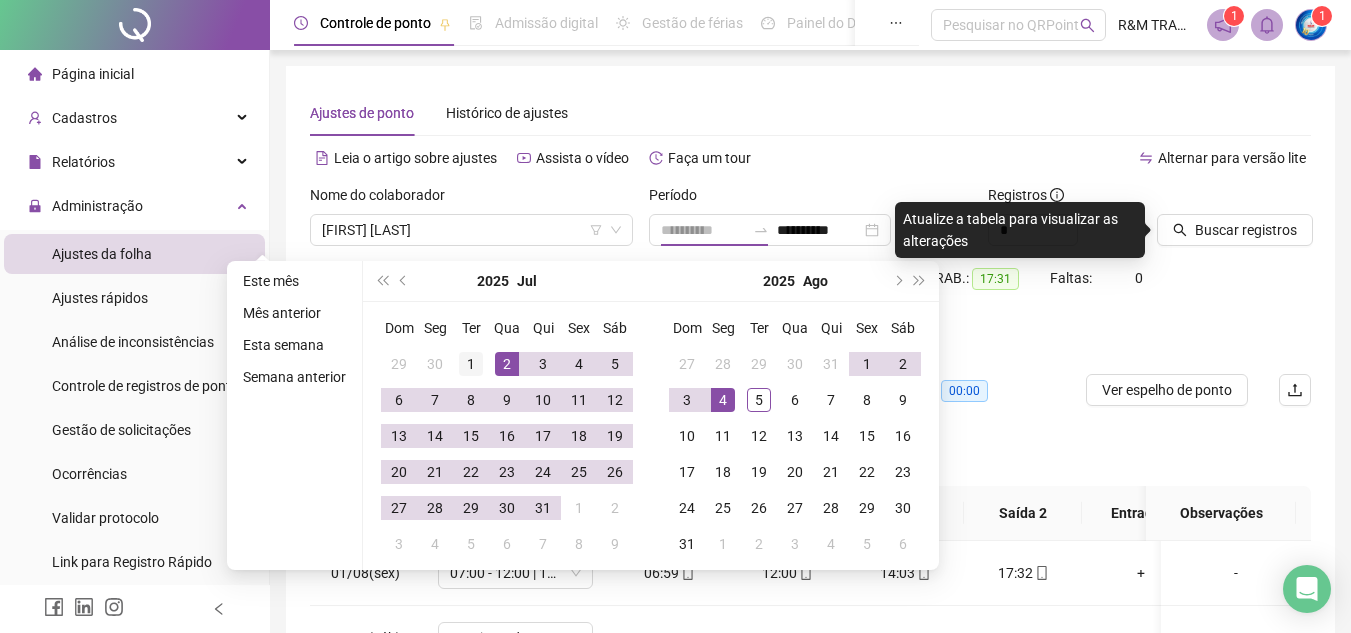 type on "**********" 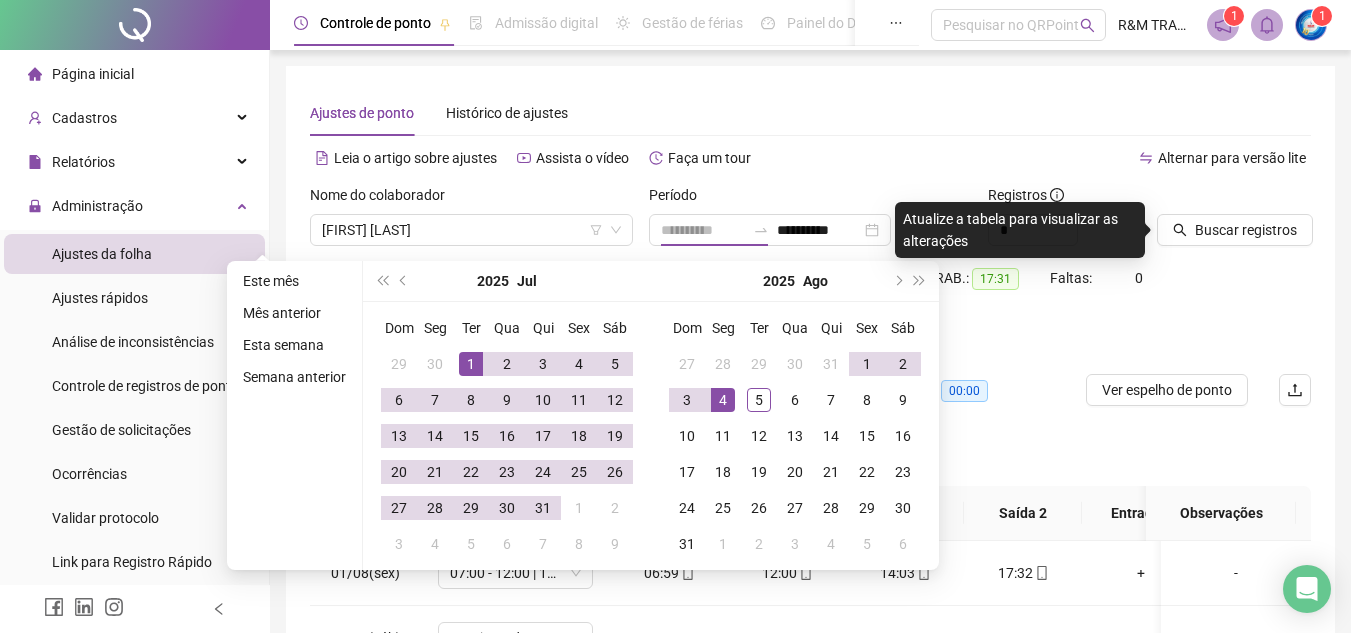 click on "1" at bounding box center [471, 364] 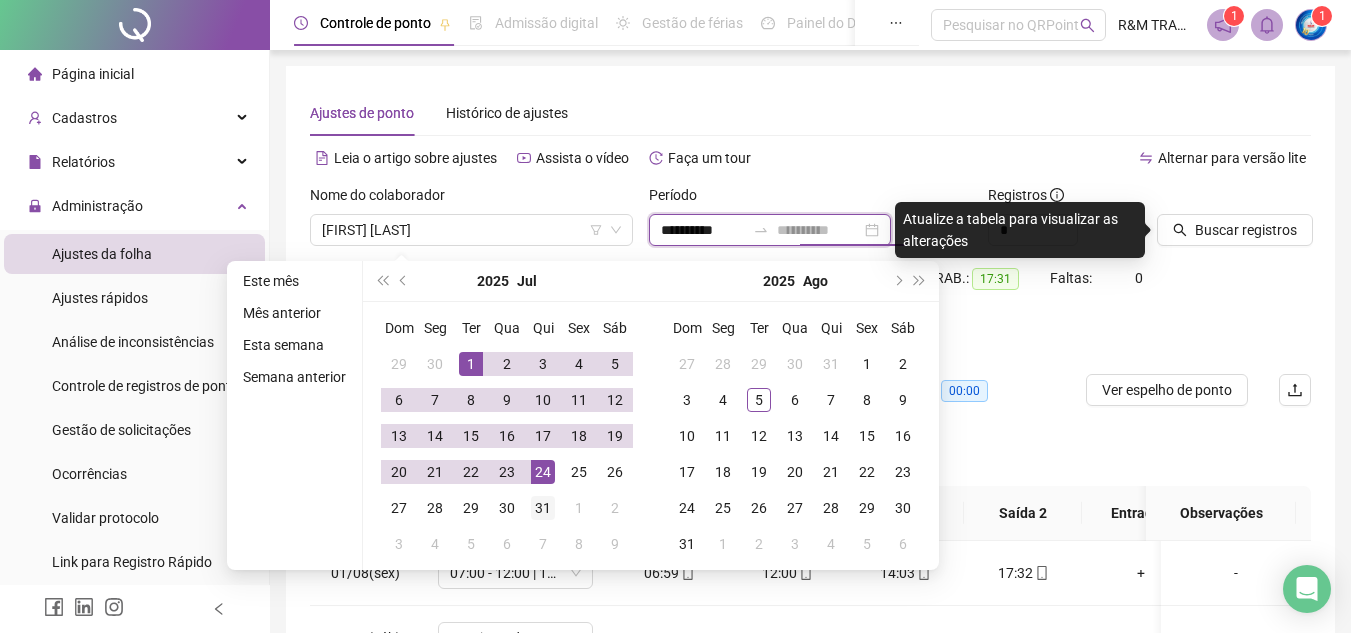 type on "**********" 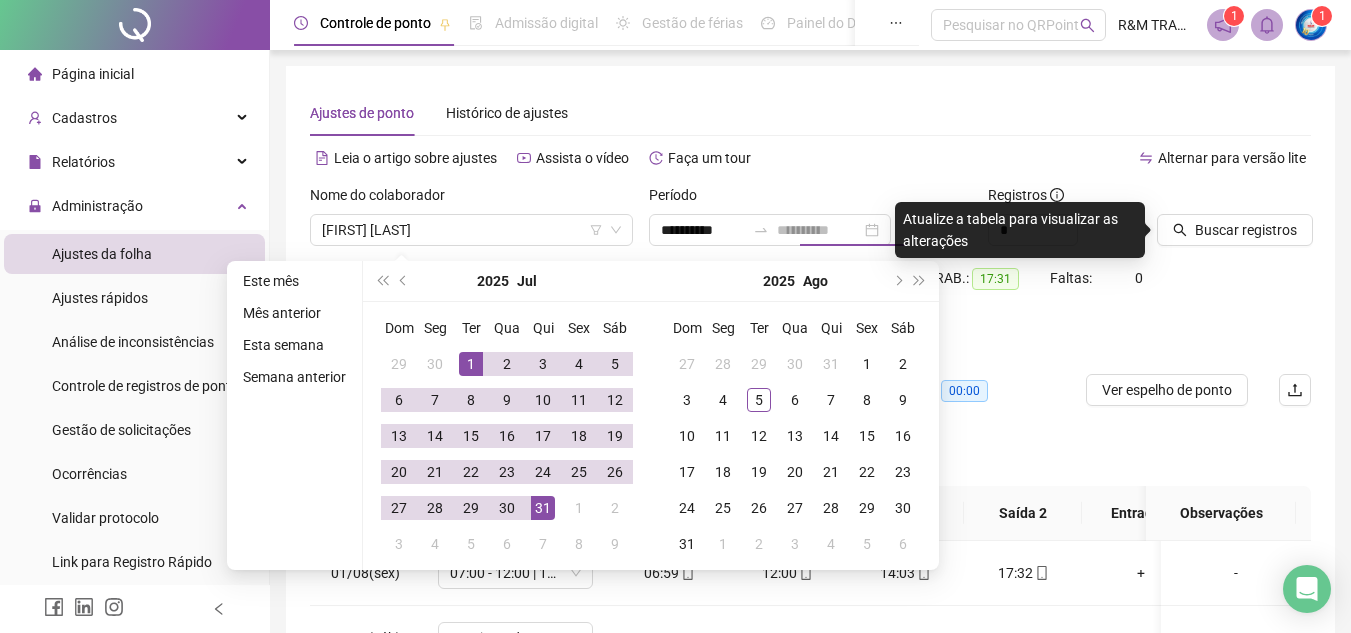 click on "31" at bounding box center (543, 508) 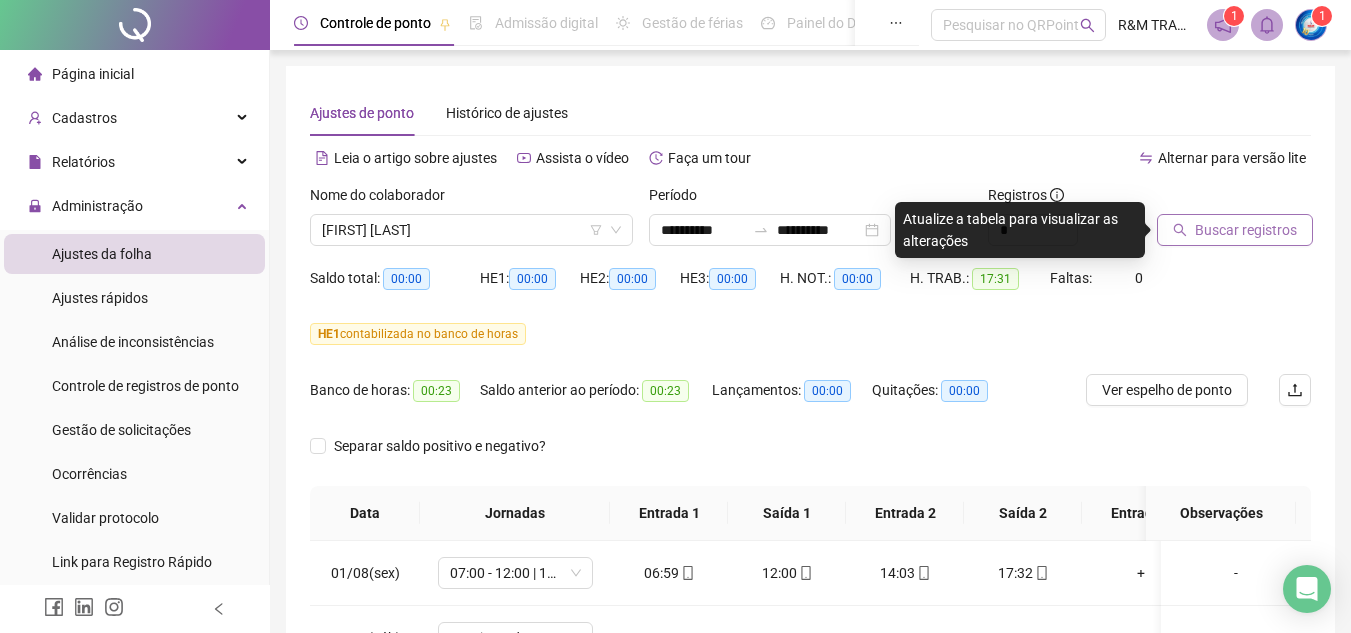 click on "Buscar registros" at bounding box center (1246, 230) 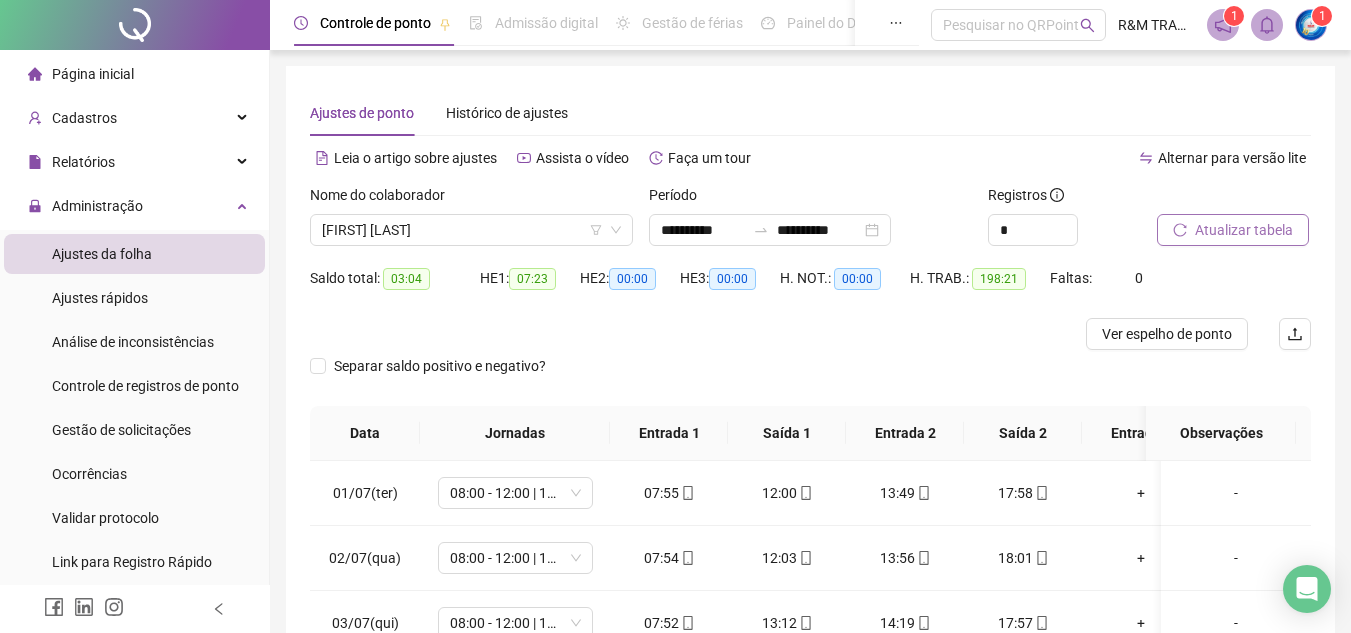 click on "Atualizar tabela" at bounding box center [1244, 230] 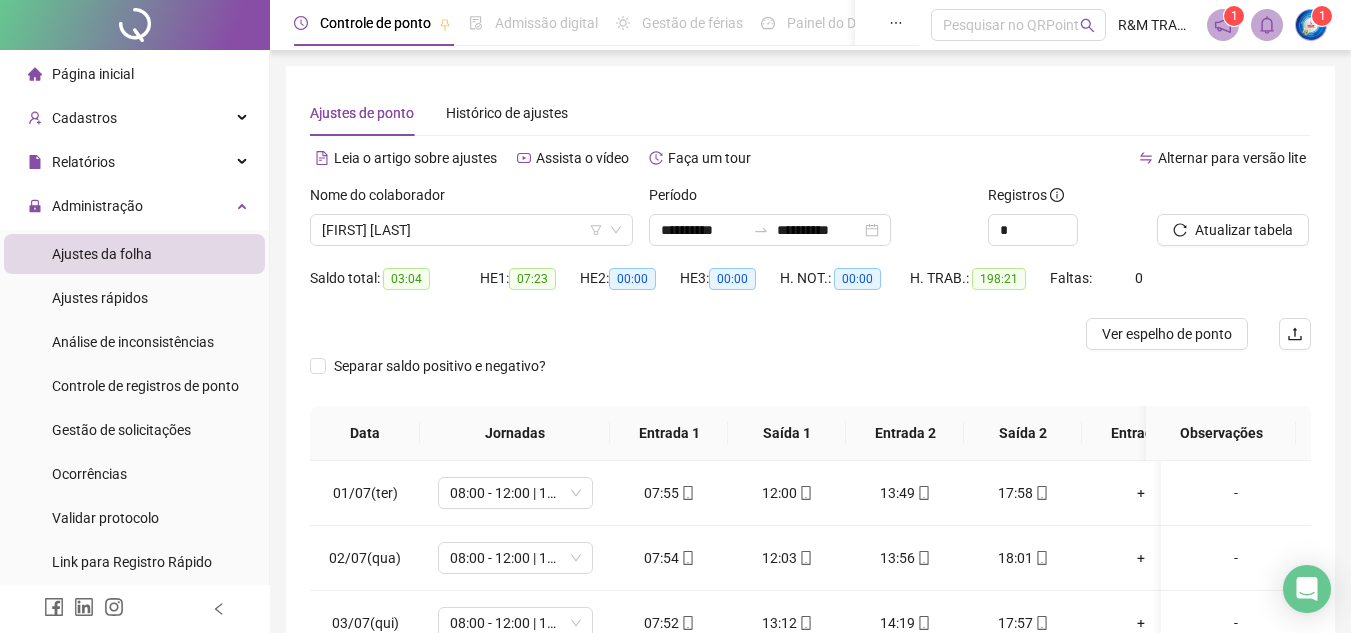 drag, startPoint x: 1168, startPoint y: 341, endPoint x: 723, endPoint y: 109, distance: 501.84558 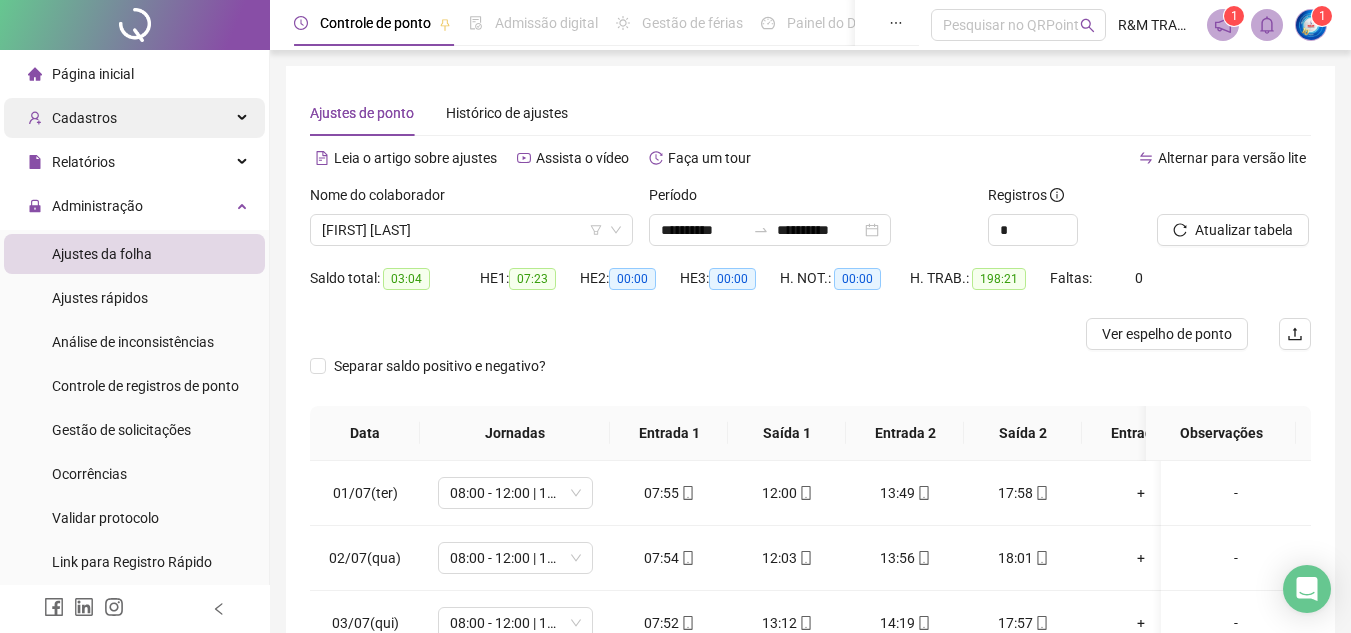 click on "Cadastros" at bounding box center [134, 118] 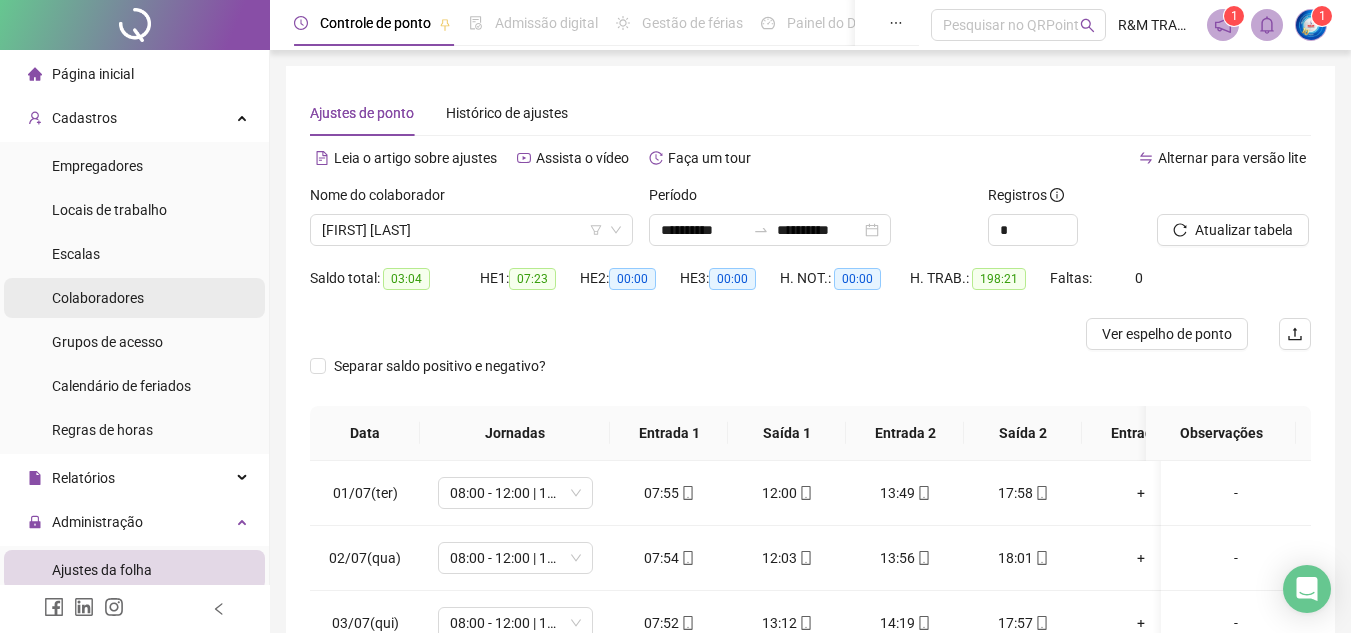 click on "Colaboradores" at bounding box center [98, 298] 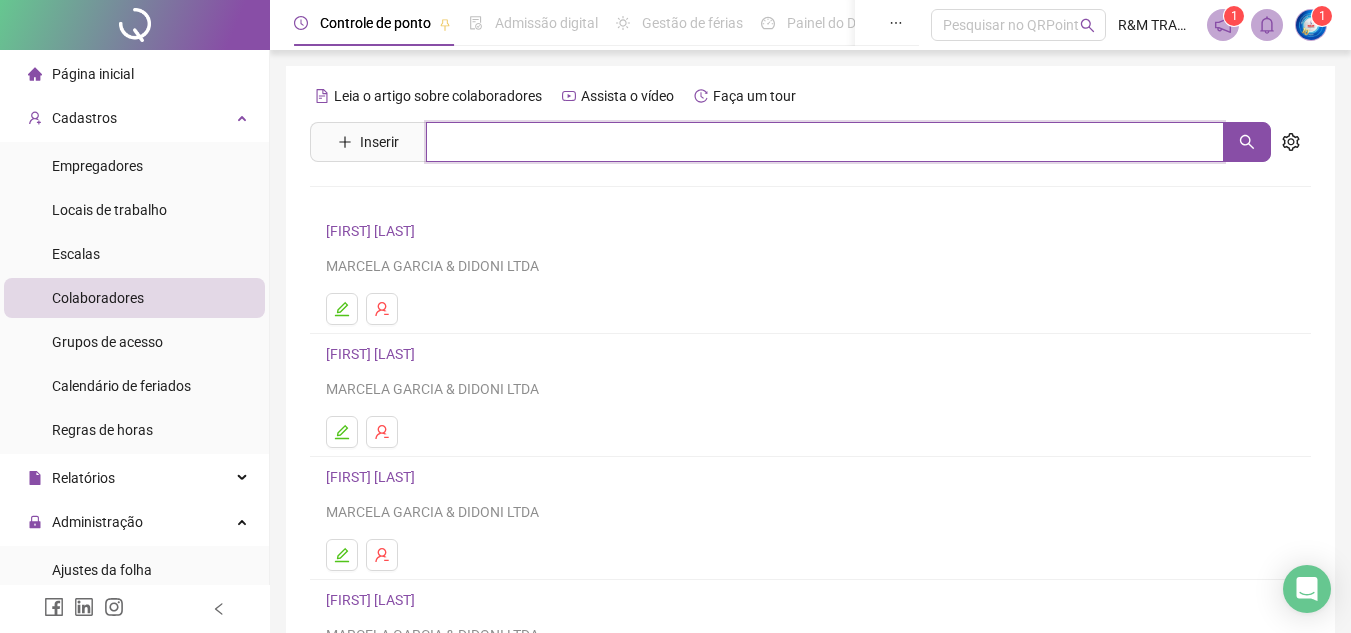click at bounding box center (825, 142) 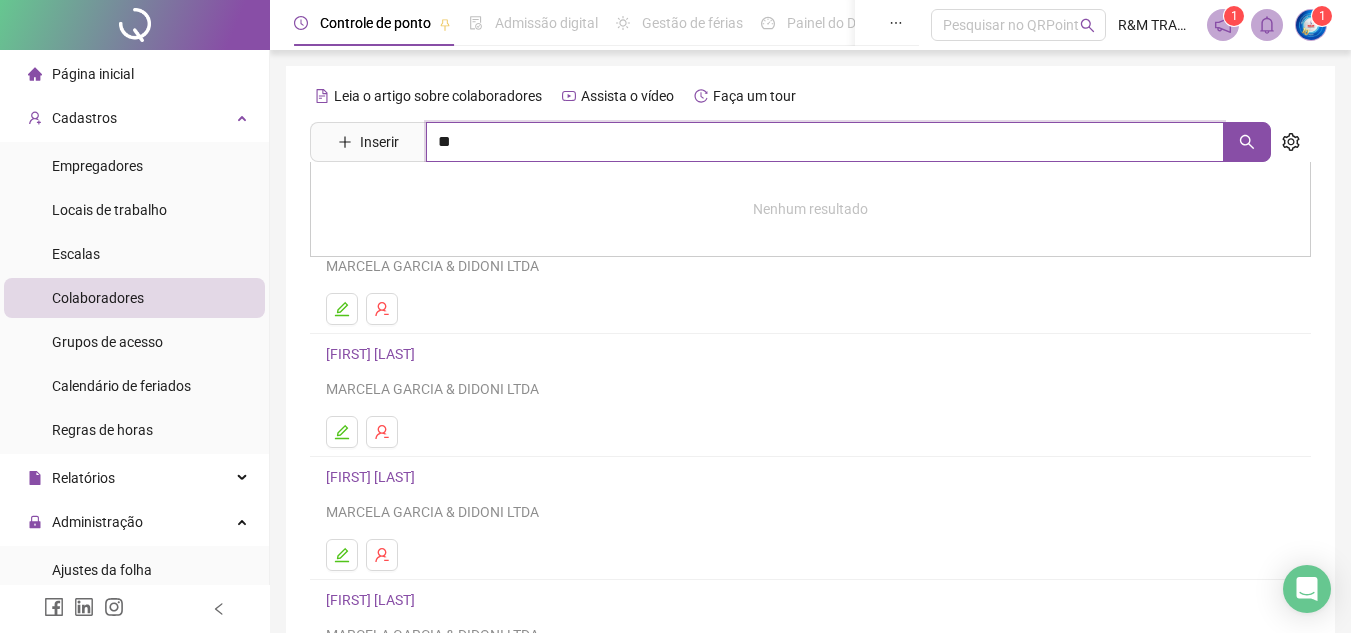 type on "**" 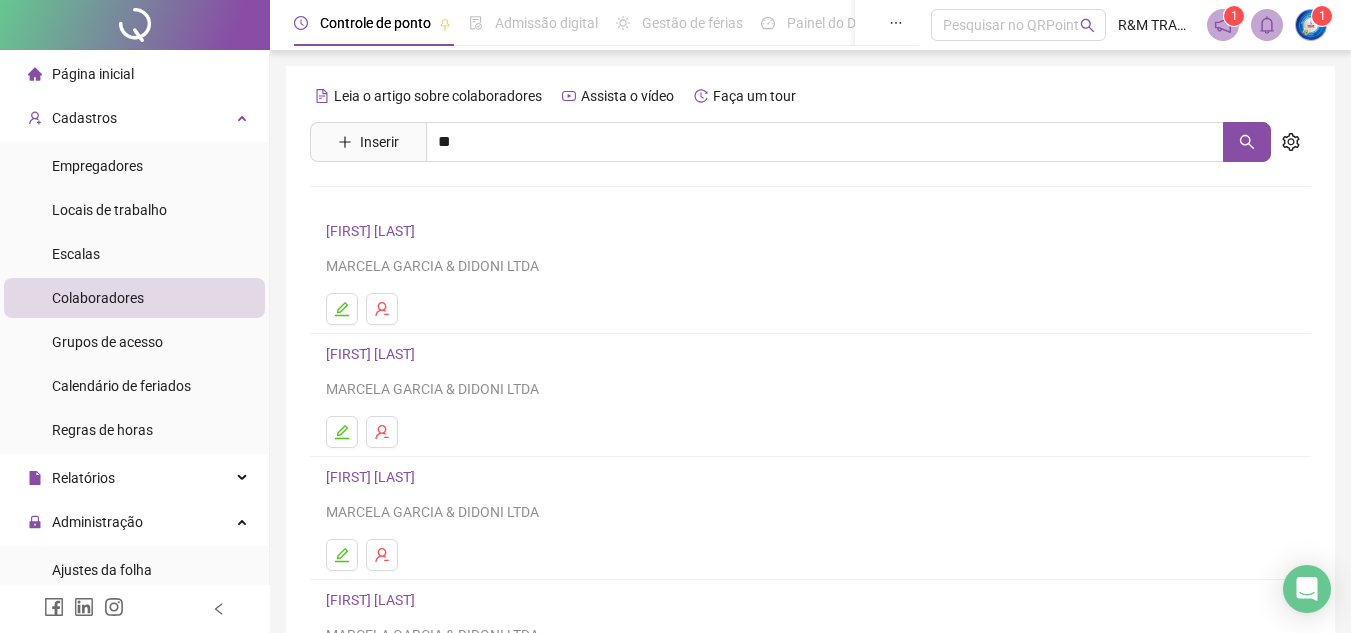 click on "[NAME]" at bounding box center [391, 201] 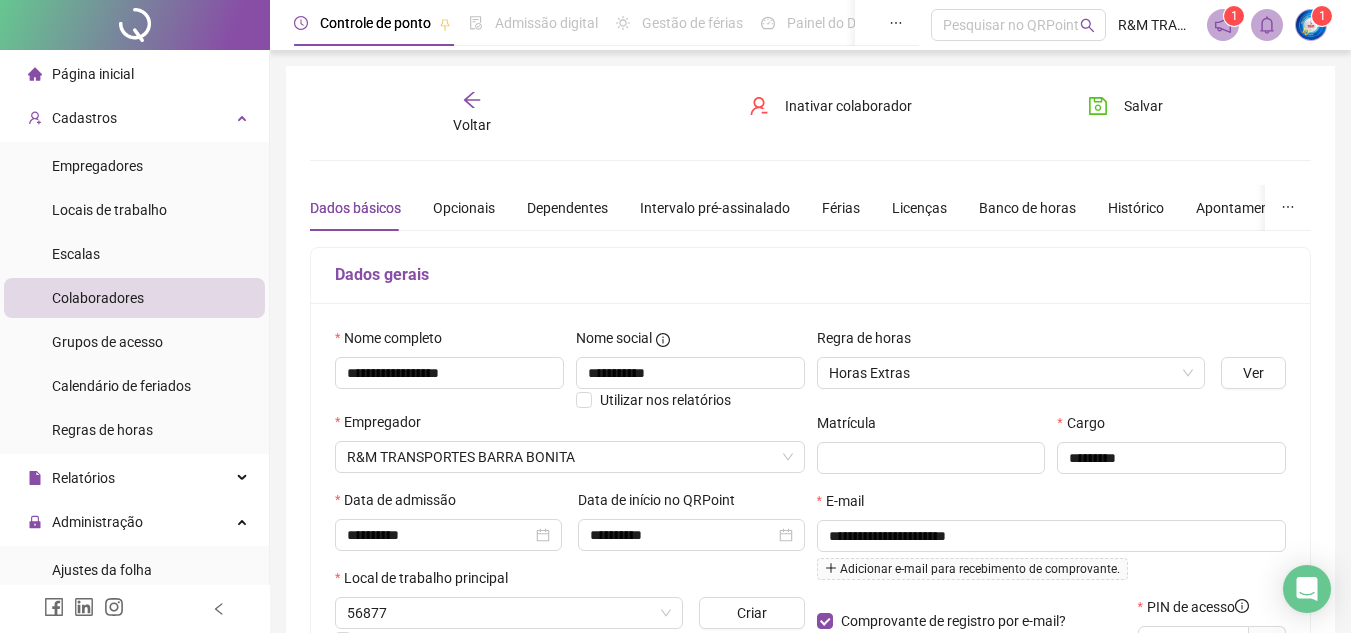 type on "**********" 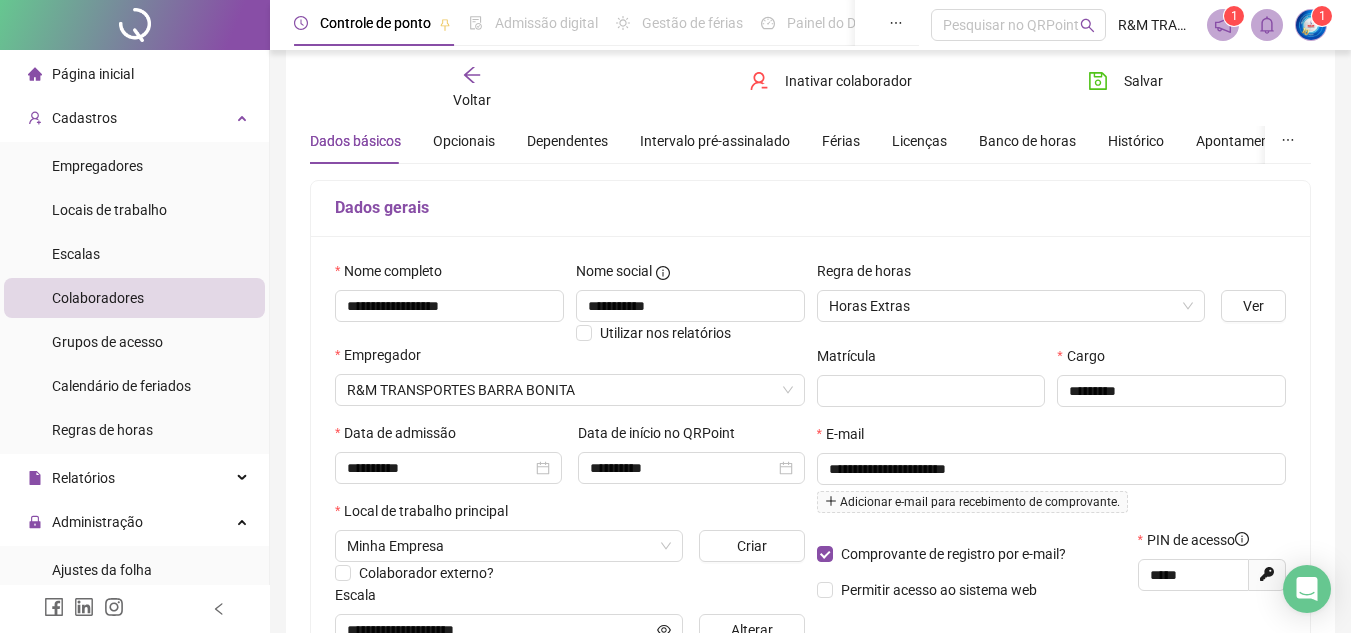 scroll, scrollTop: 90, scrollLeft: 0, axis: vertical 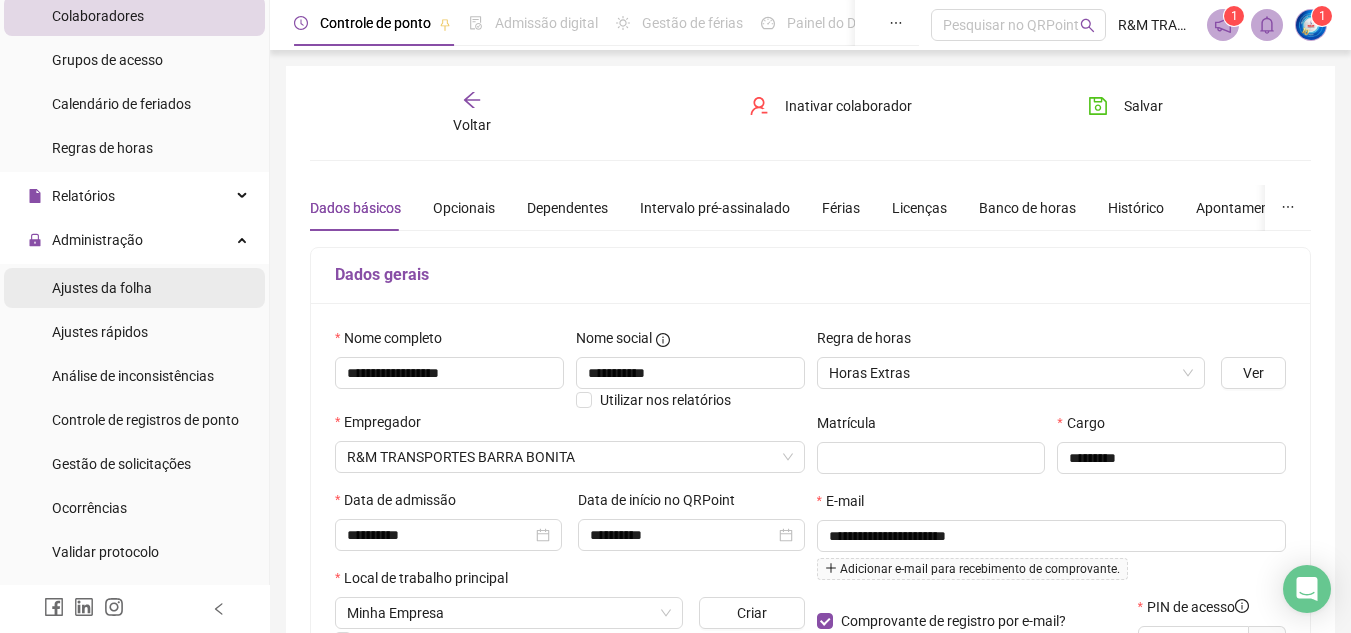 click on "Ajustes da folha" at bounding box center (102, 288) 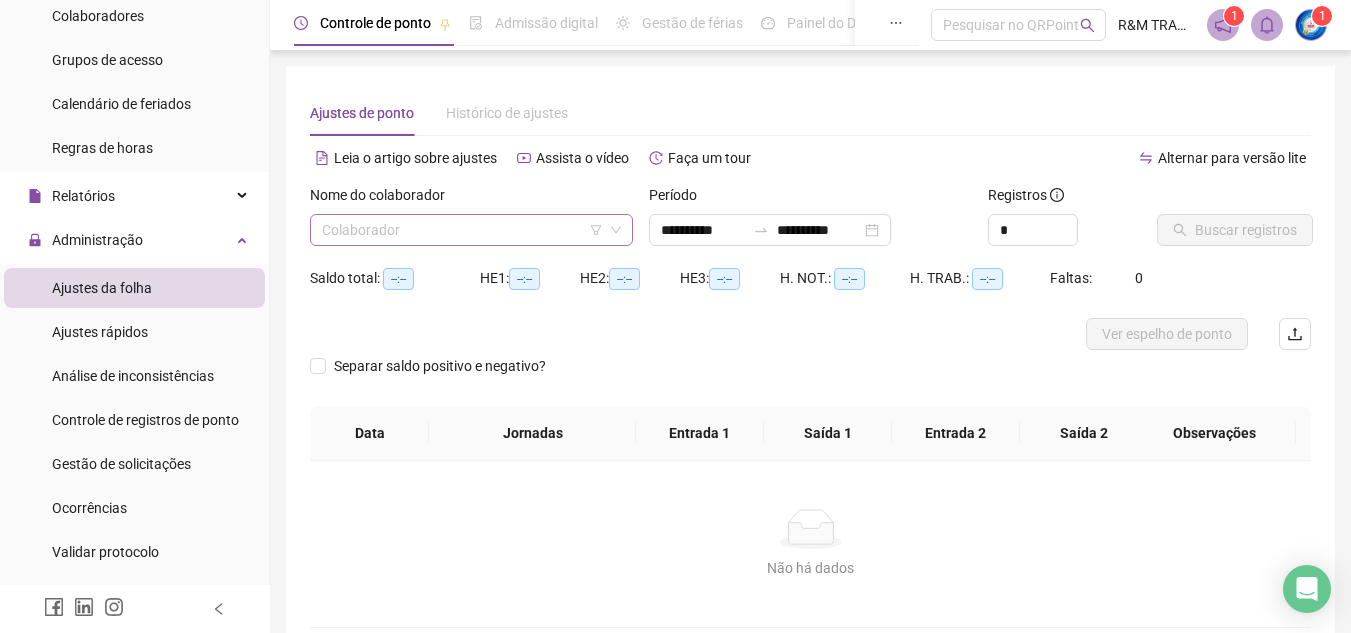 click at bounding box center (462, 230) 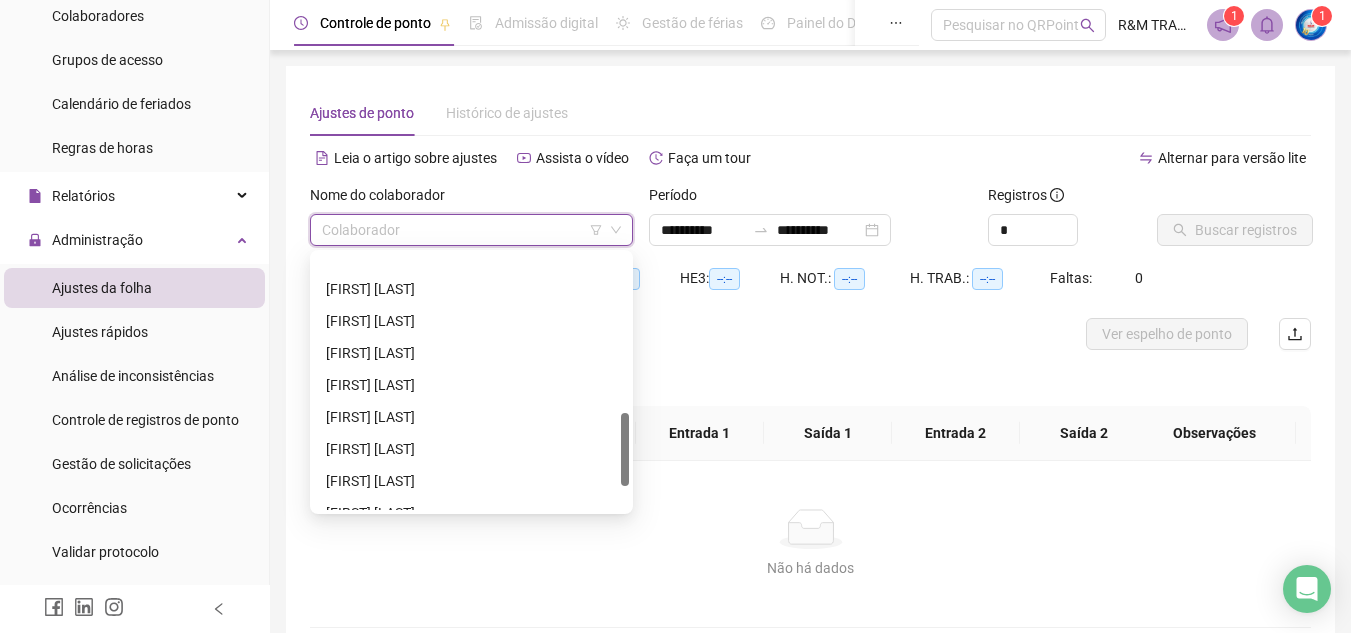 scroll, scrollTop: 567, scrollLeft: 0, axis: vertical 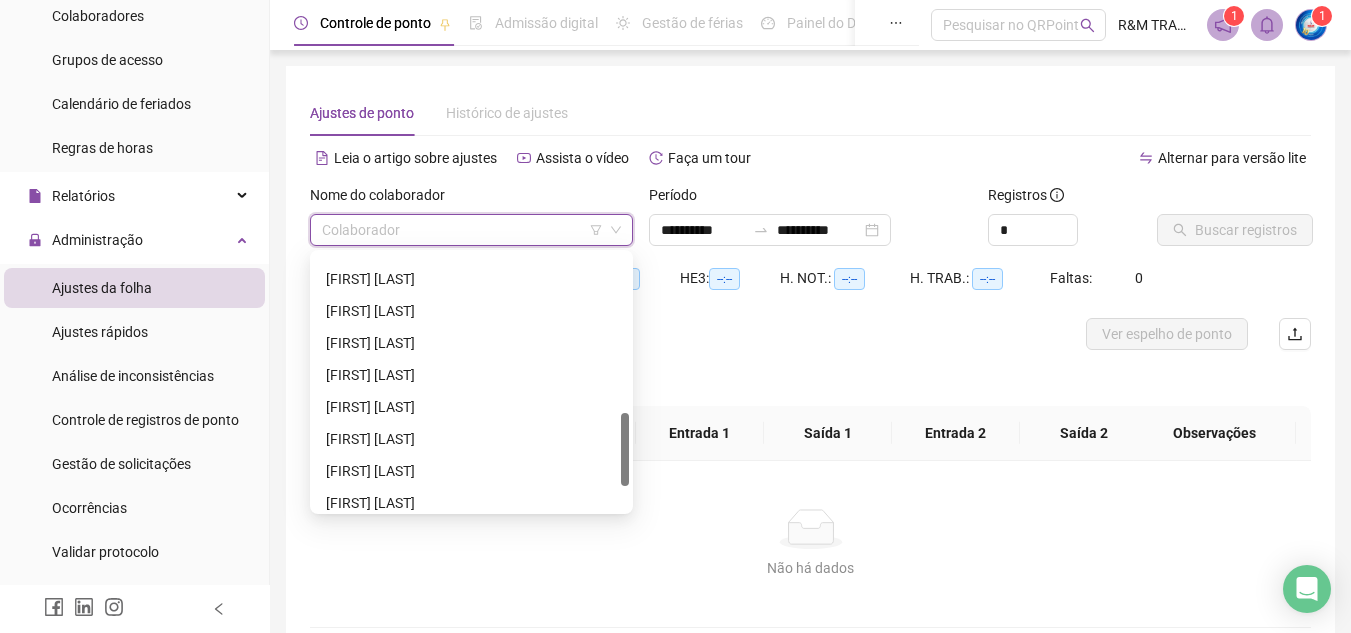 drag, startPoint x: 623, startPoint y: 271, endPoint x: 622, endPoint y: 433, distance: 162.00308 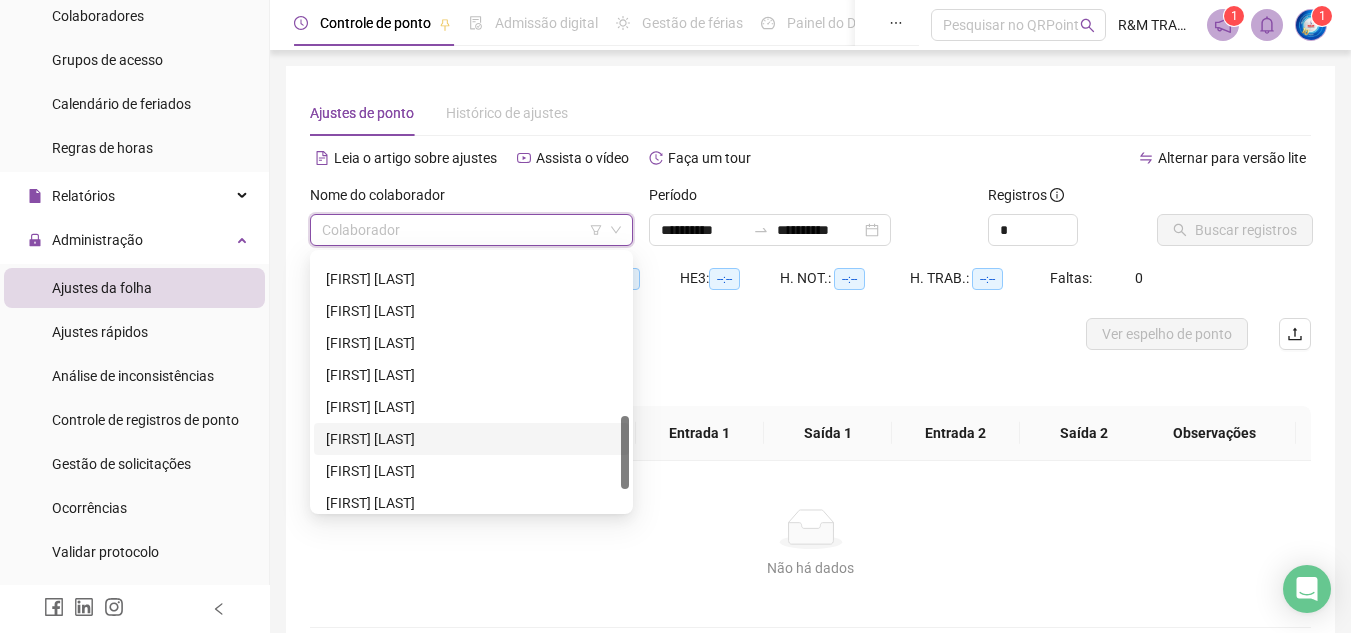 click on "ROMULO ALVES DA SILVA VIEIRA" at bounding box center [471, 439] 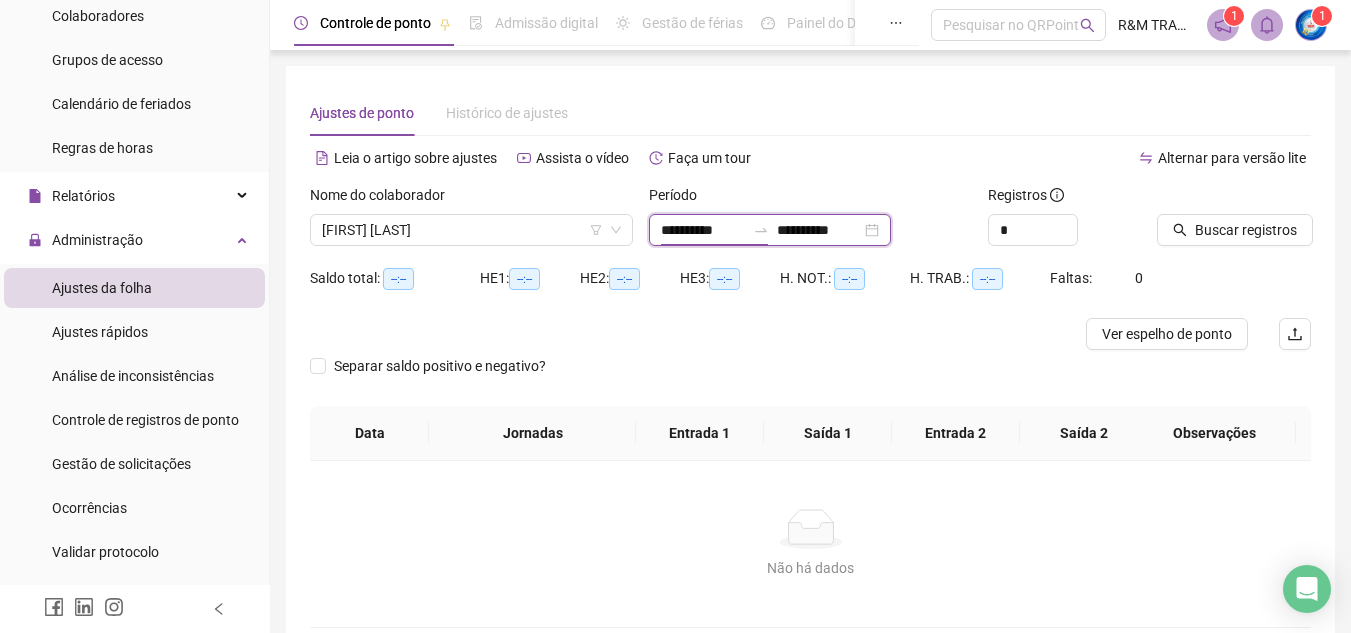 click on "**********" at bounding box center (703, 230) 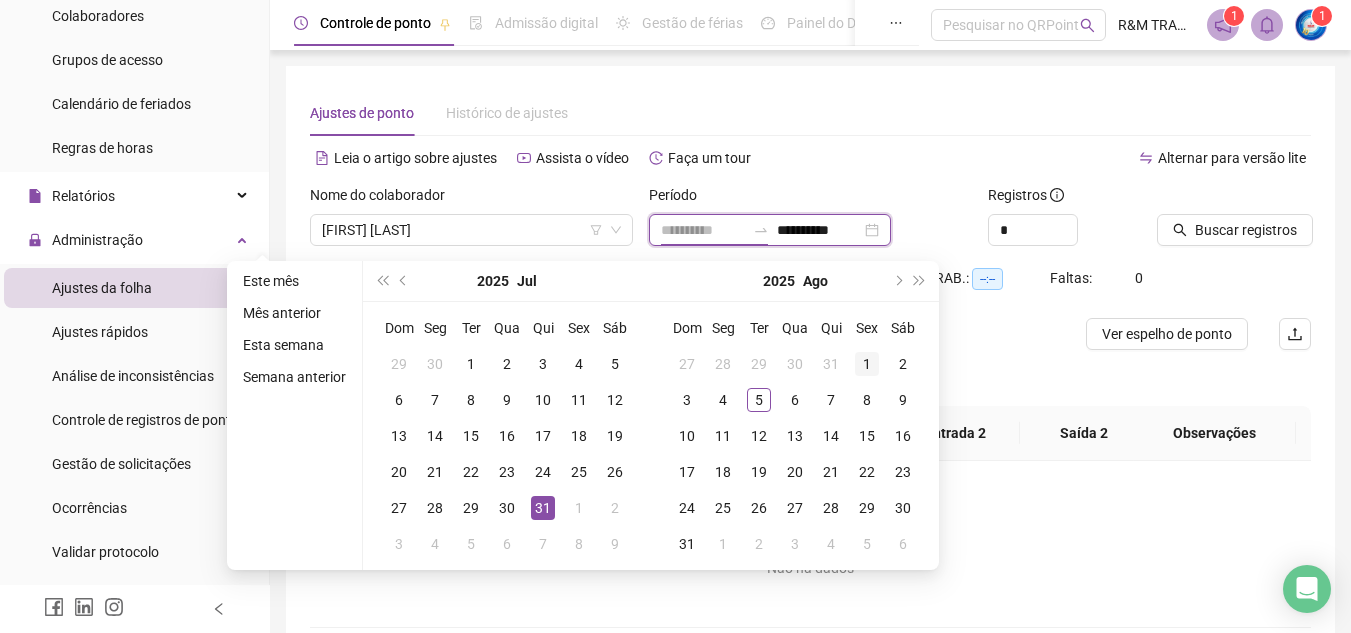 type on "**********" 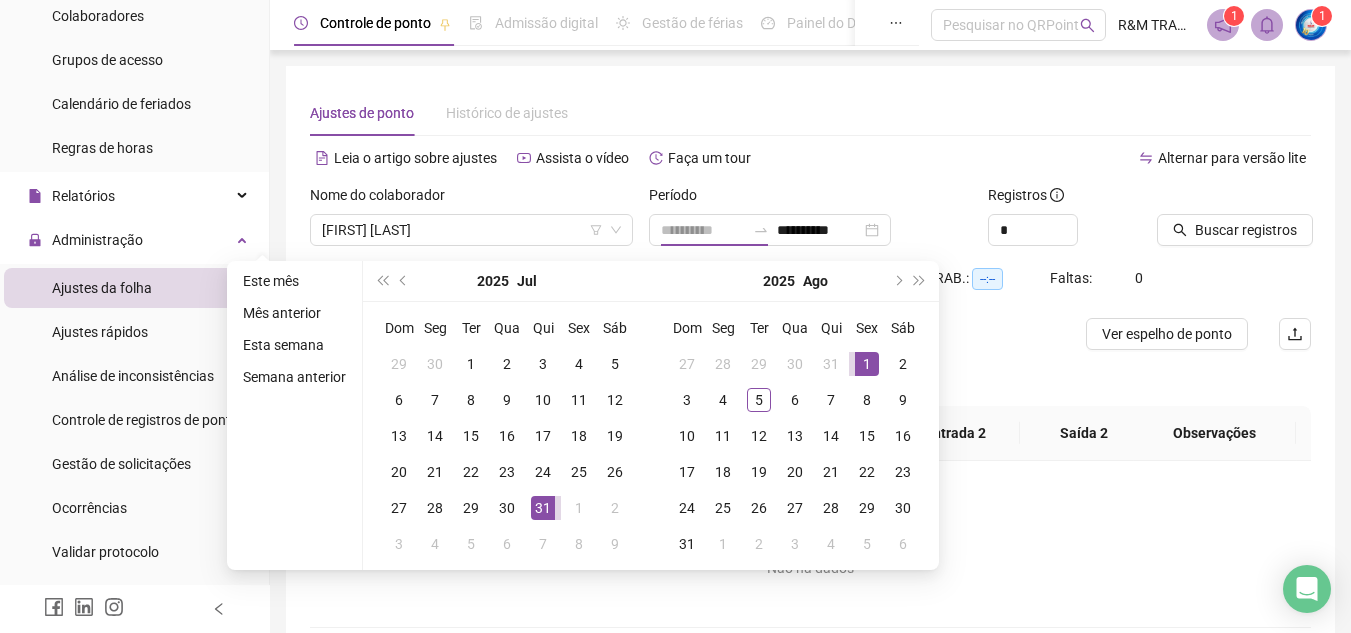 click on "1" at bounding box center (867, 364) 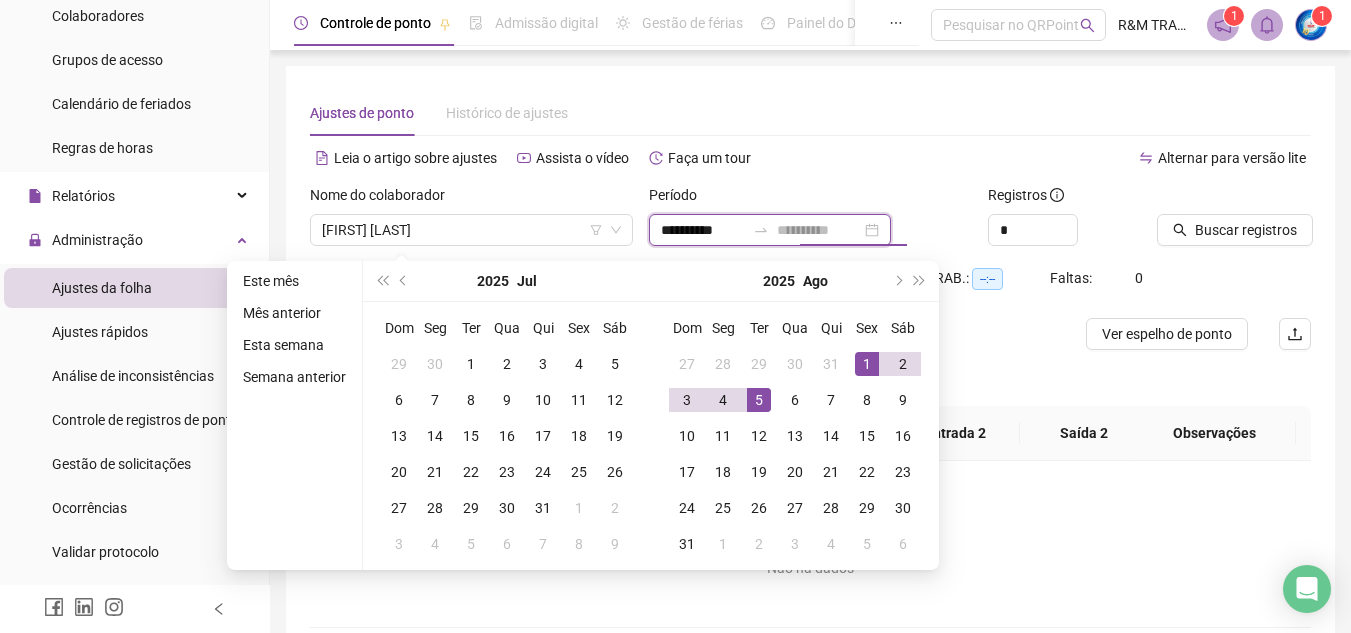 type on "**********" 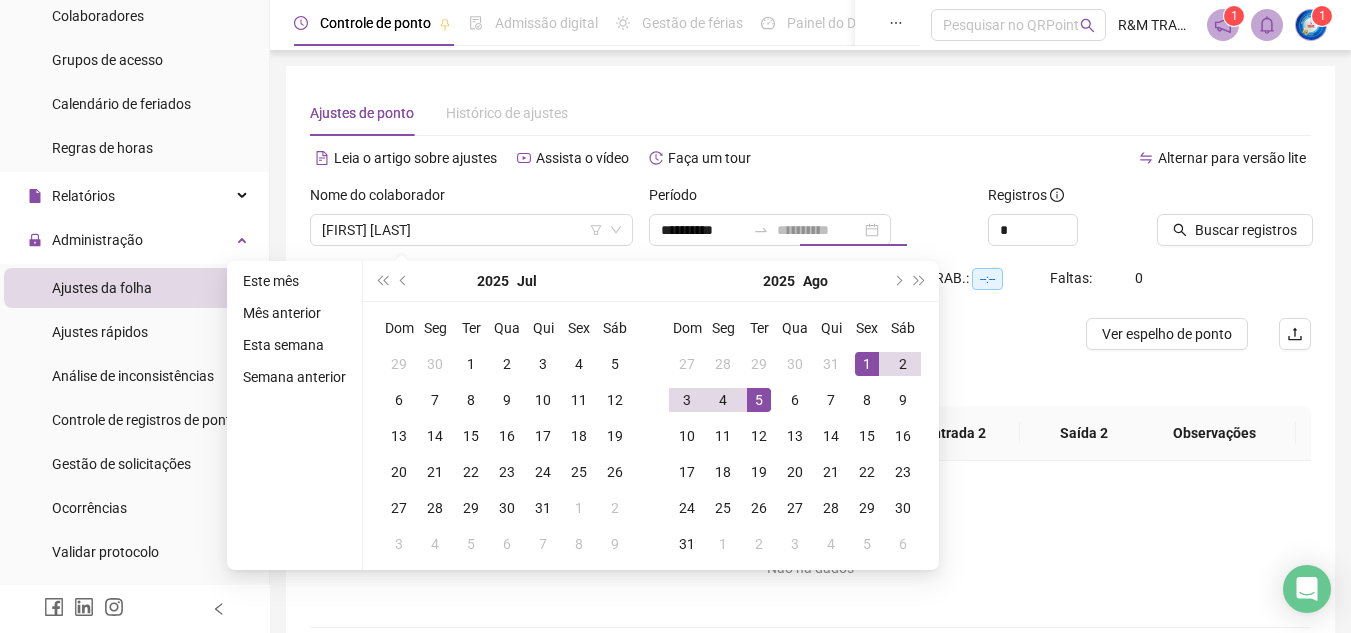 click on "5" at bounding box center [759, 400] 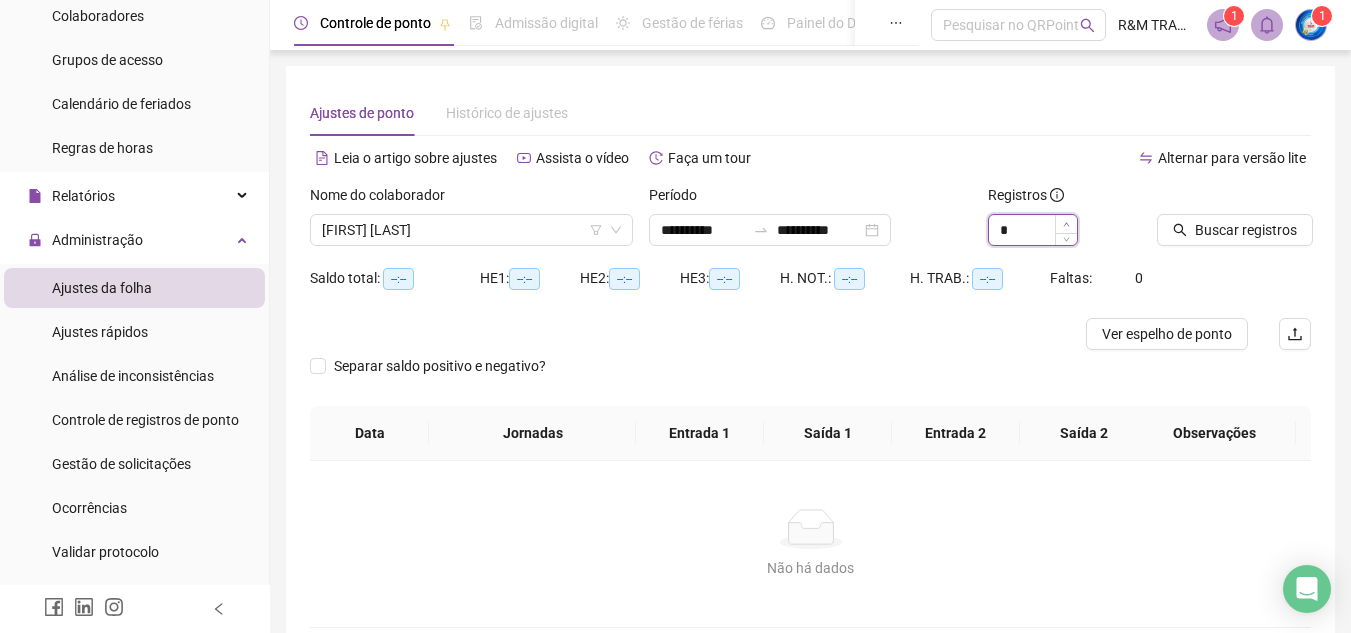click at bounding box center (1066, 224) 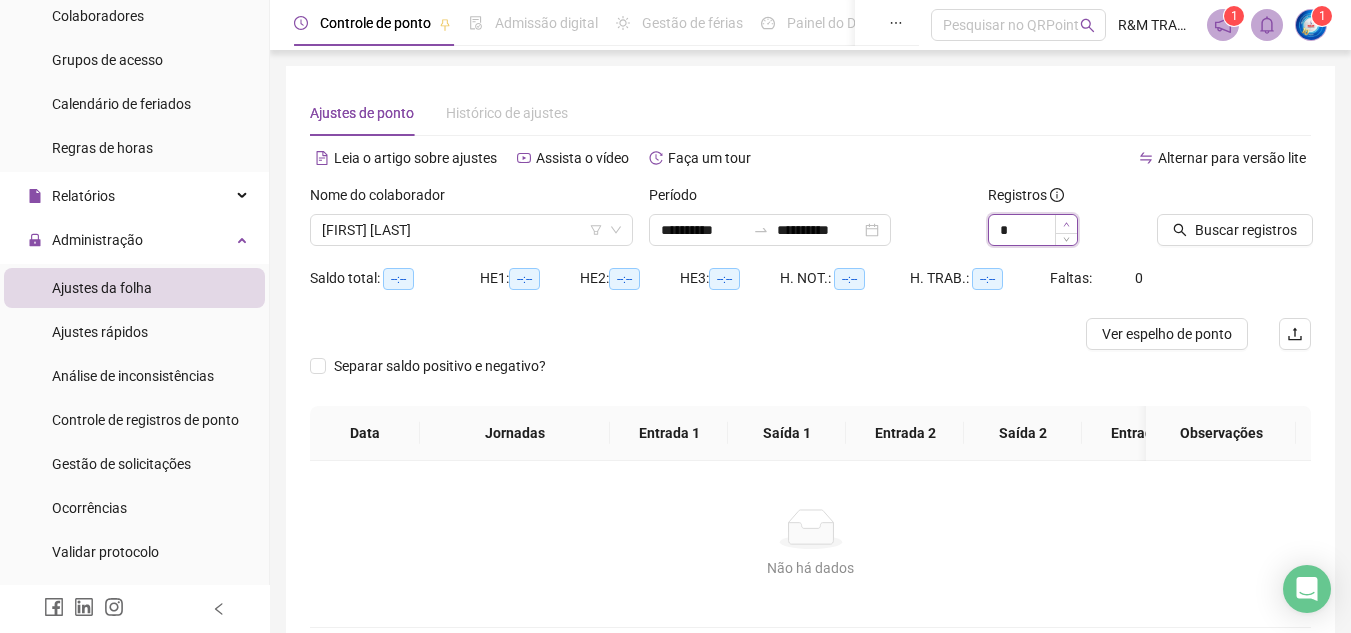type on "*" 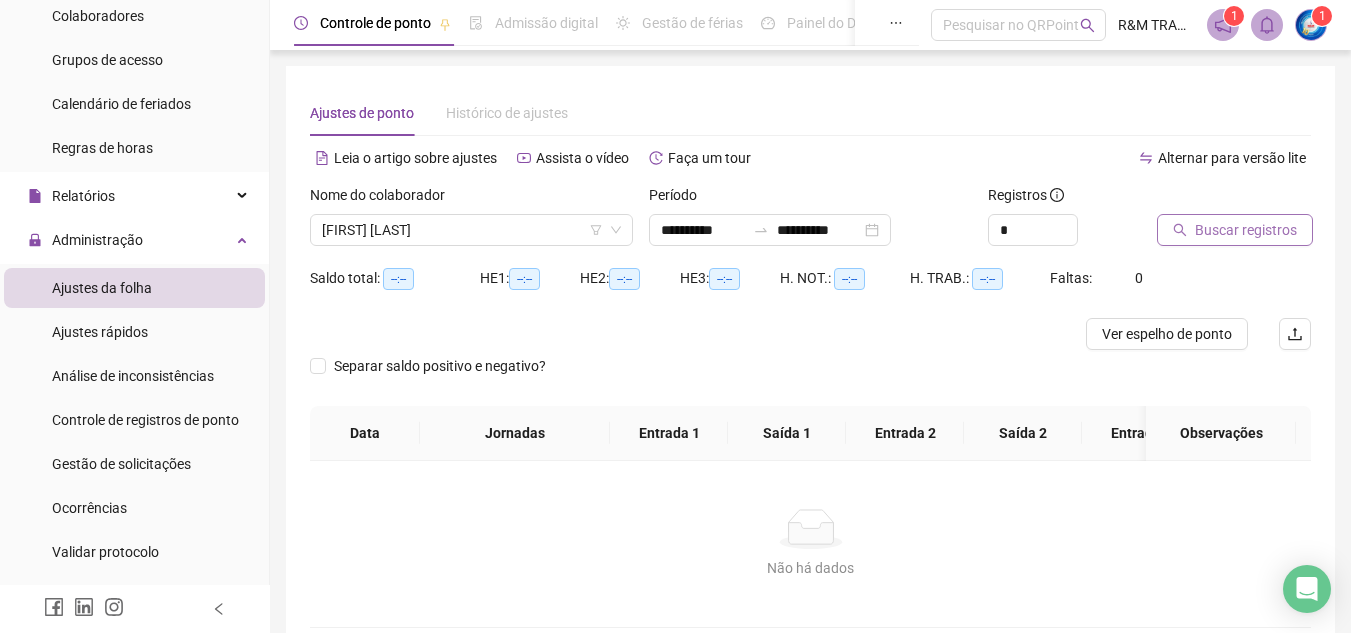 click on "Buscar registros" at bounding box center (1246, 230) 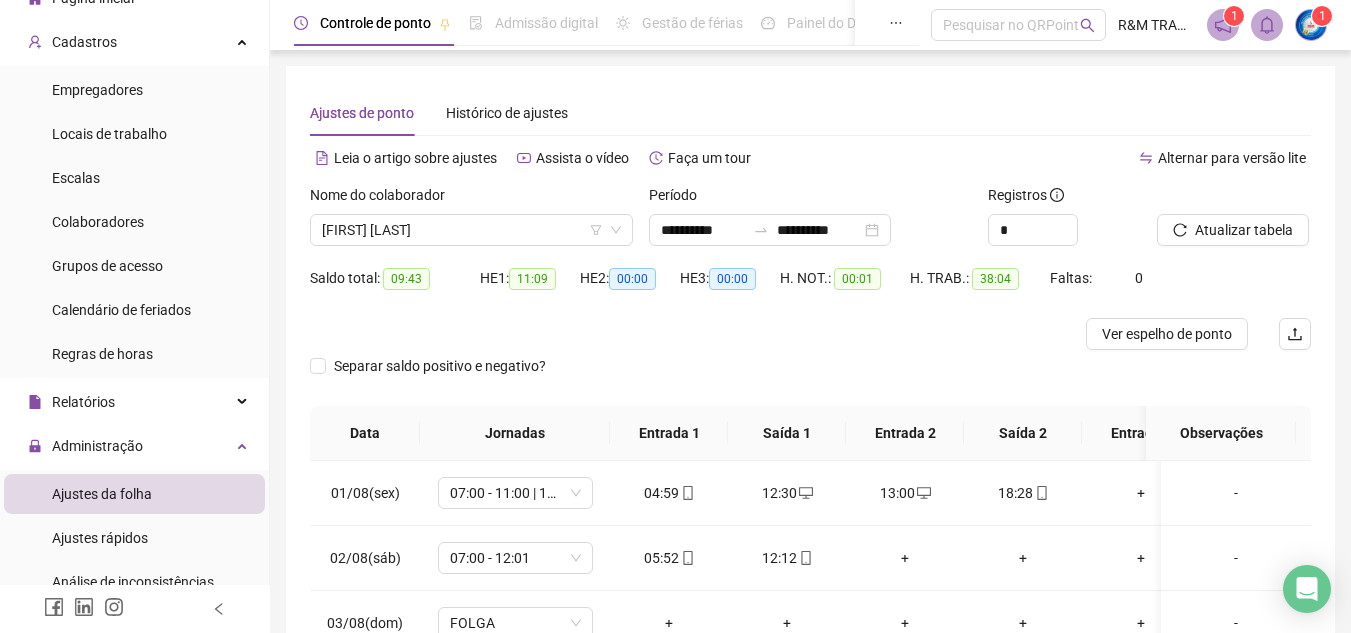 scroll, scrollTop: 44, scrollLeft: 0, axis: vertical 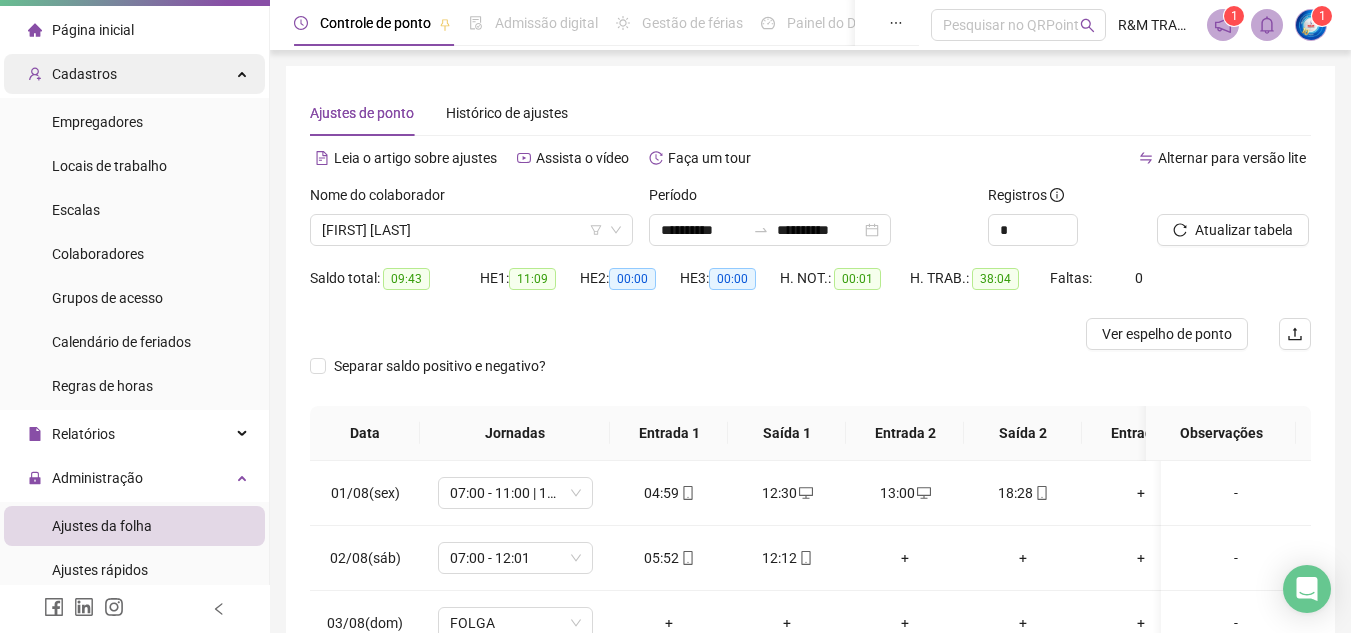 click on "Cadastros" at bounding box center [84, 74] 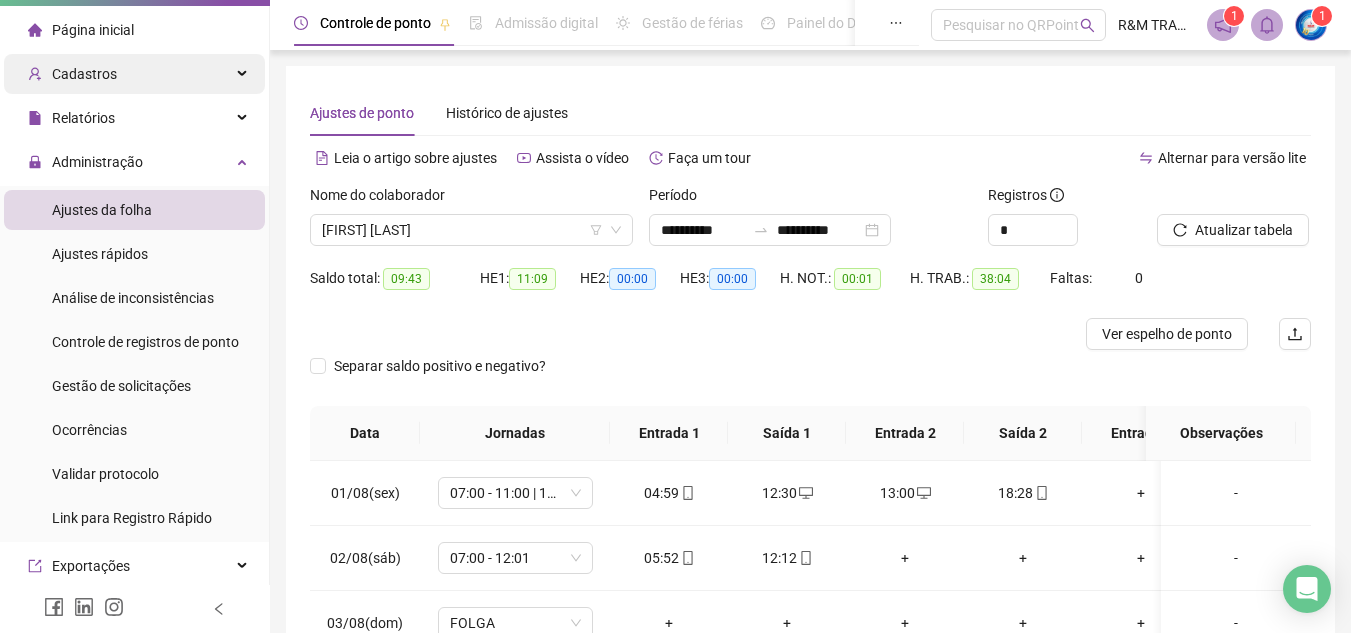 click on "Cadastros" at bounding box center (134, 74) 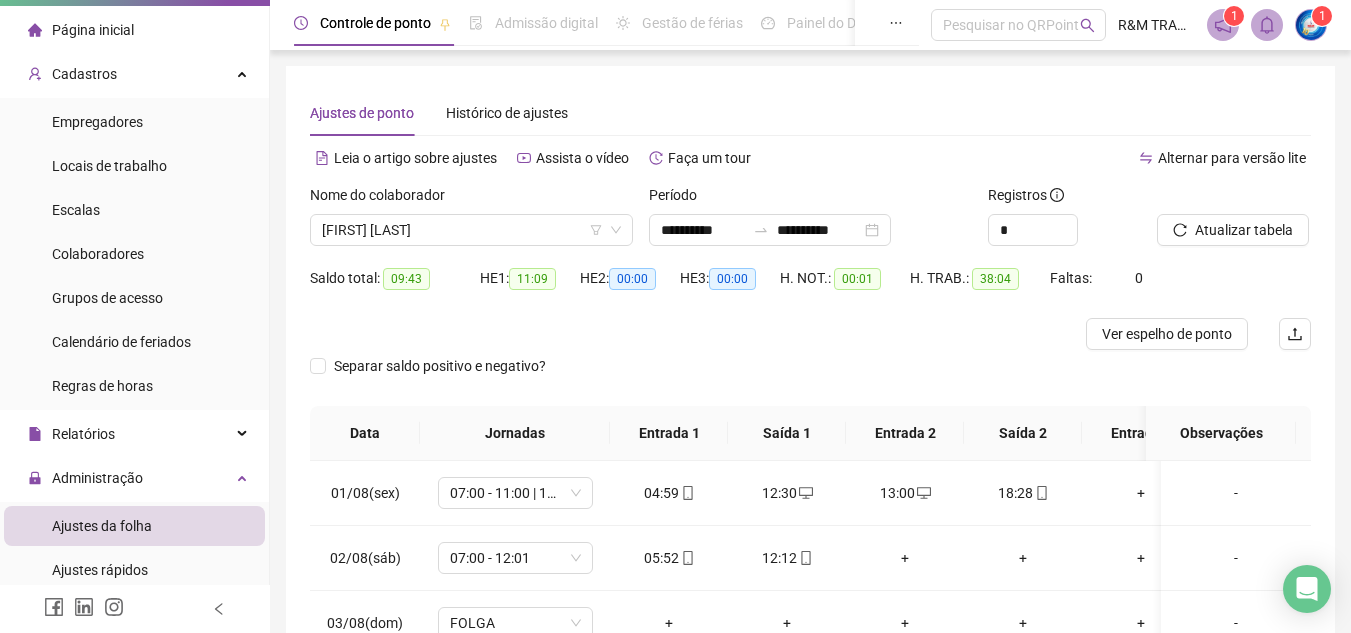 drag, startPoint x: 132, startPoint y: 252, endPoint x: 179, endPoint y: 231, distance: 51.47815 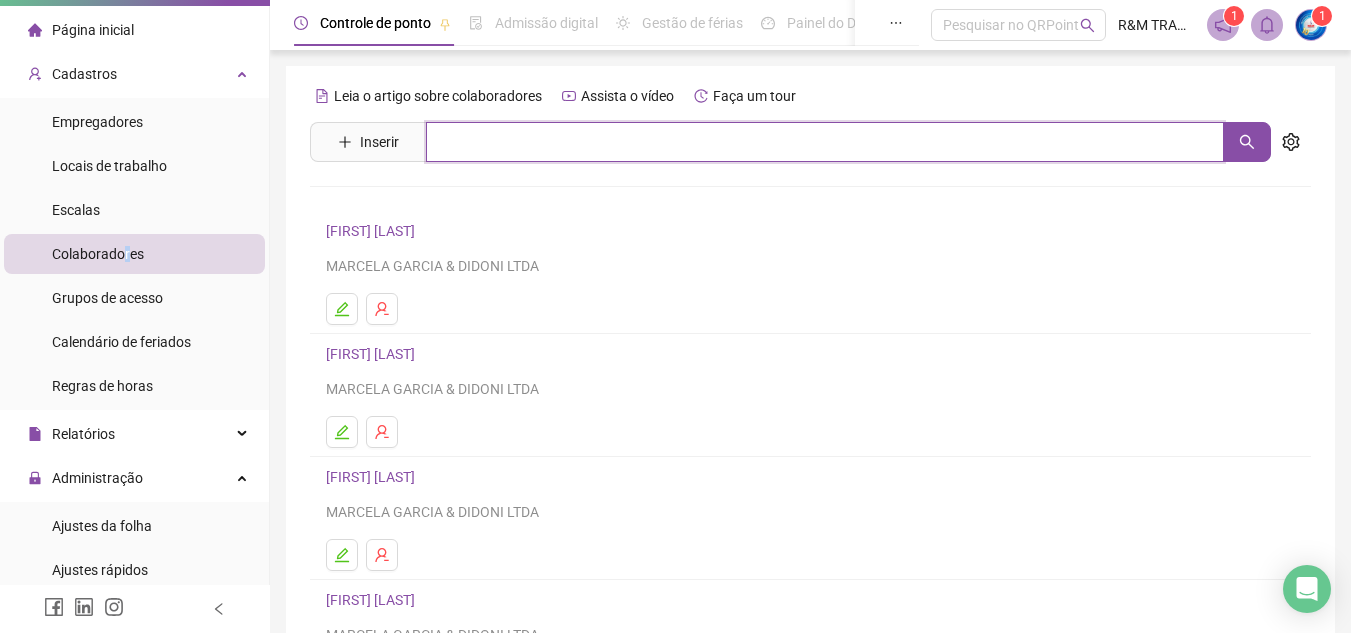 click at bounding box center (825, 142) 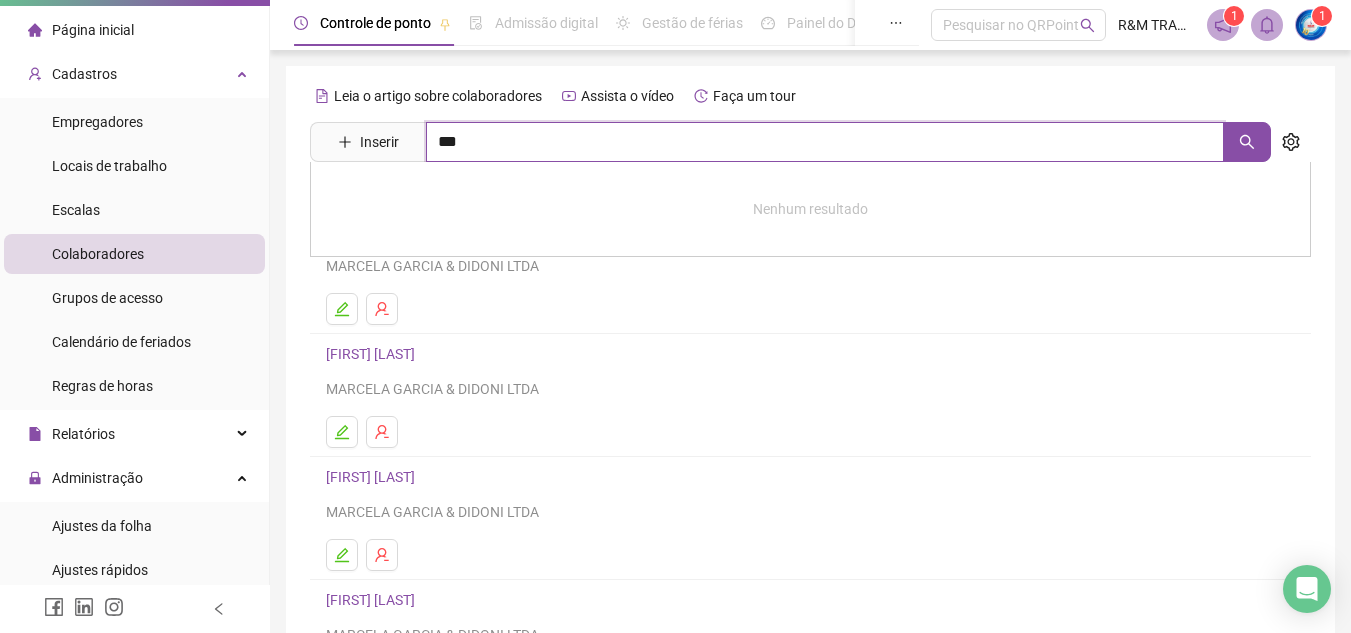 type on "***" 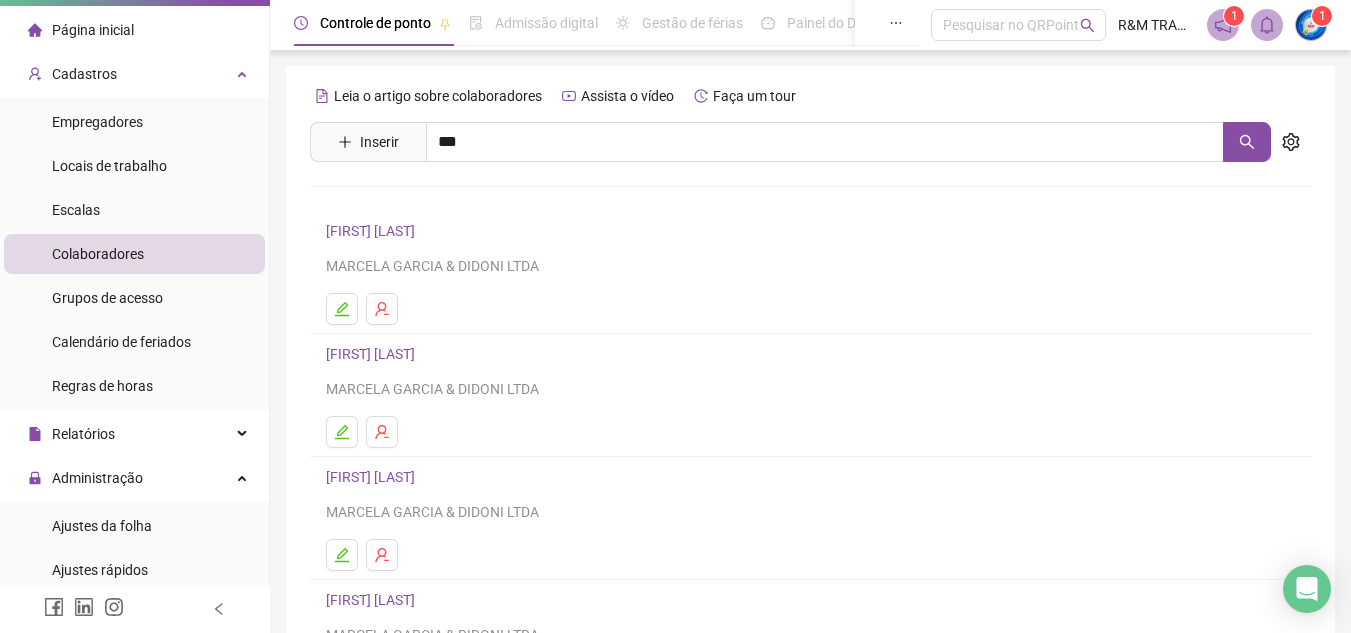 click on "[NAME]" at bounding box center [391, 201] 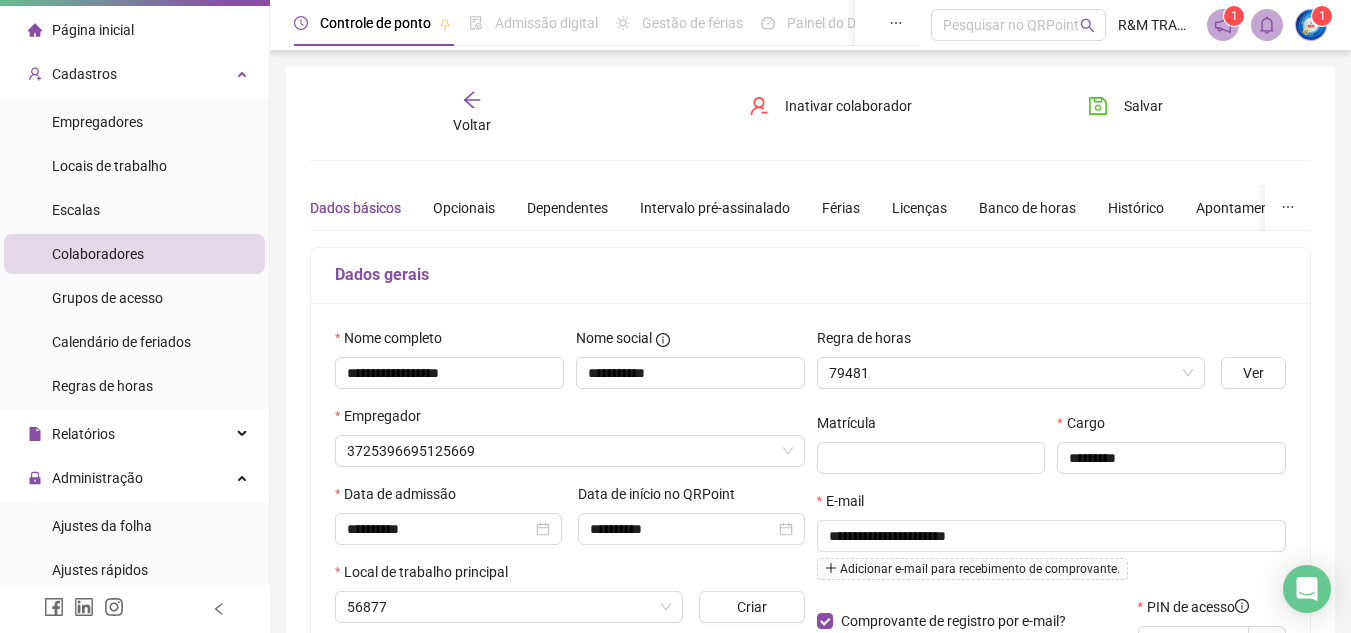 type on "**********" 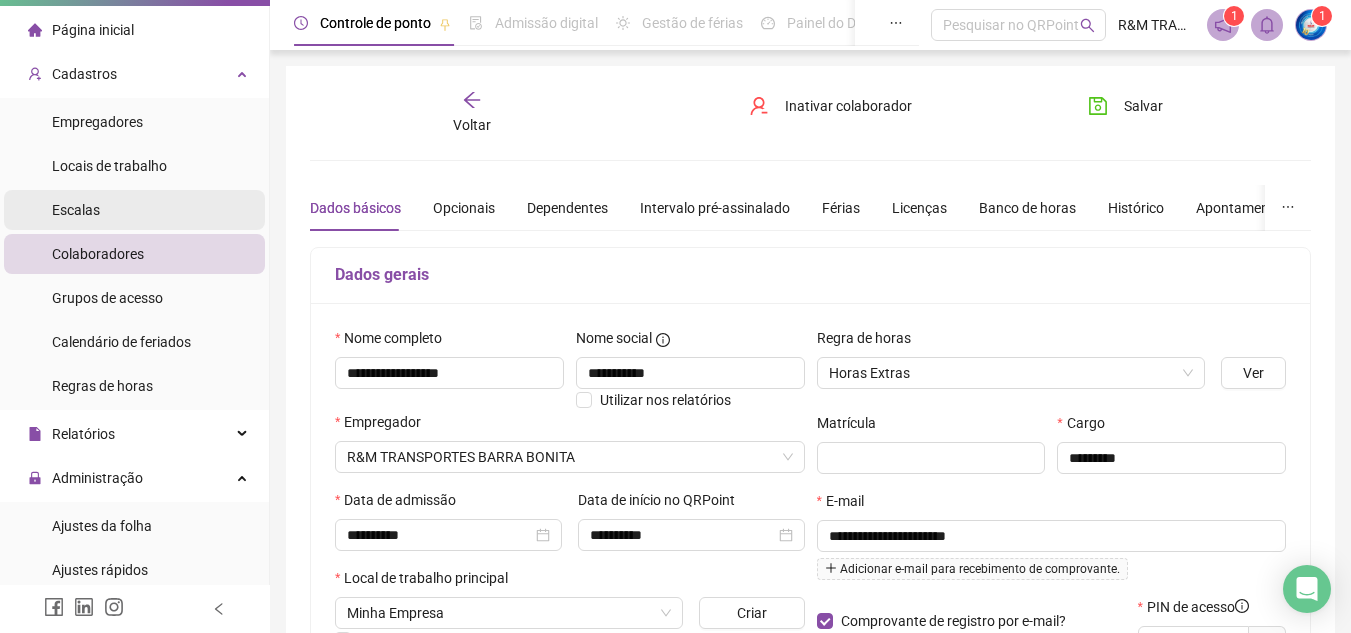 click on "Escalas" at bounding box center [134, 210] 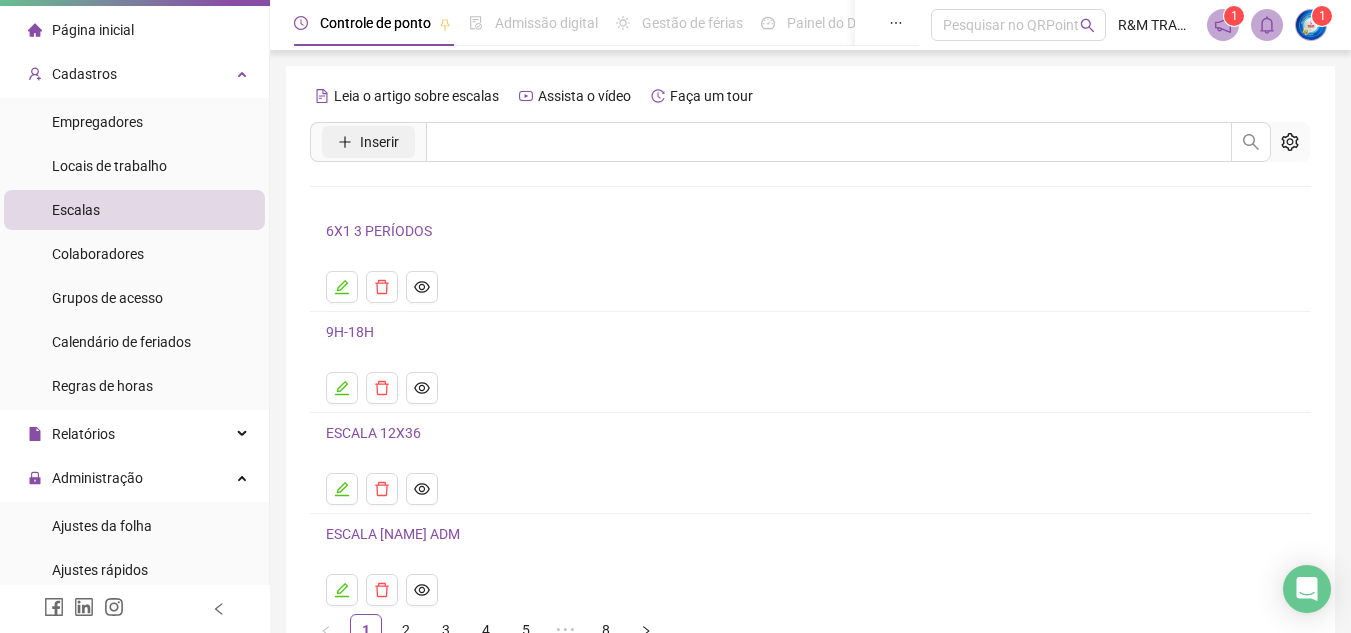 click on "Inserir" at bounding box center [379, 142] 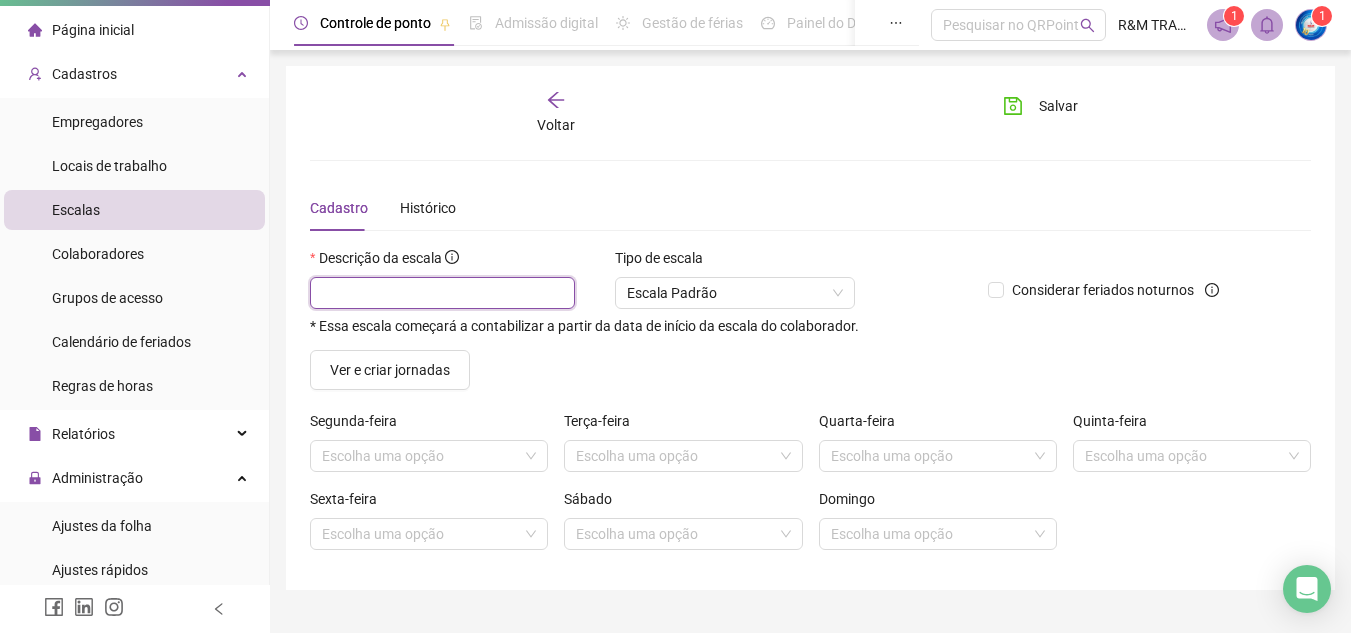 click at bounding box center [442, 293] 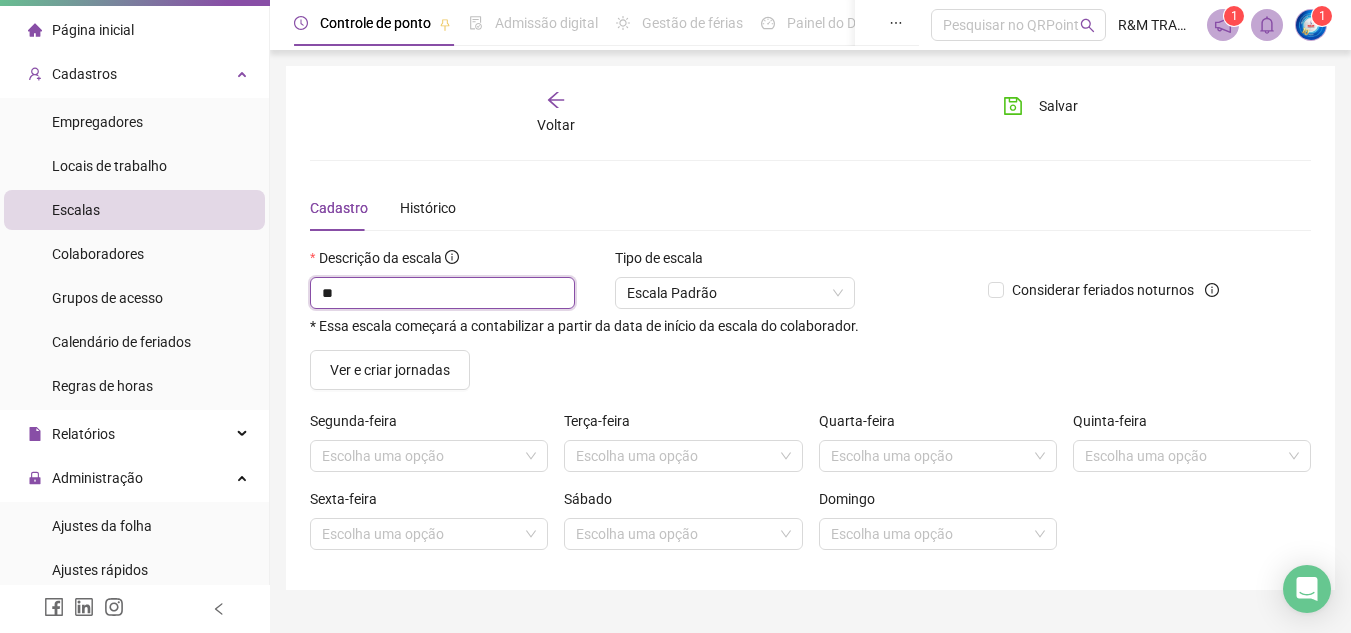 type on "*" 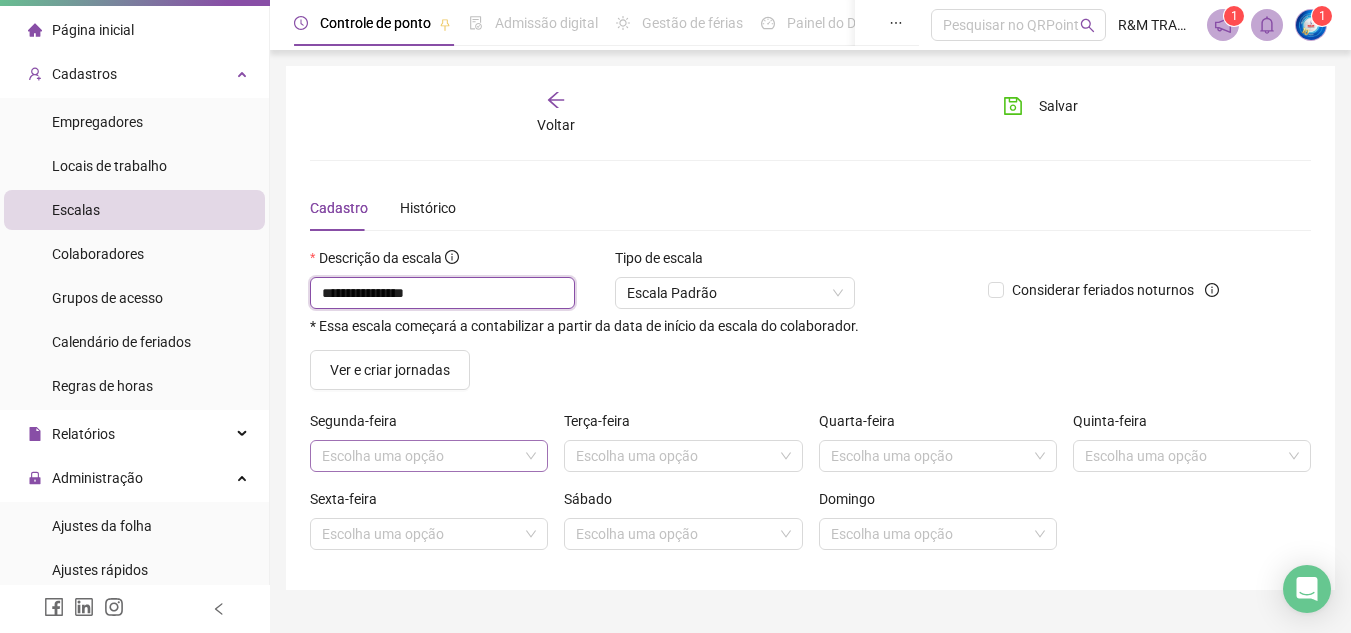 type on "**********" 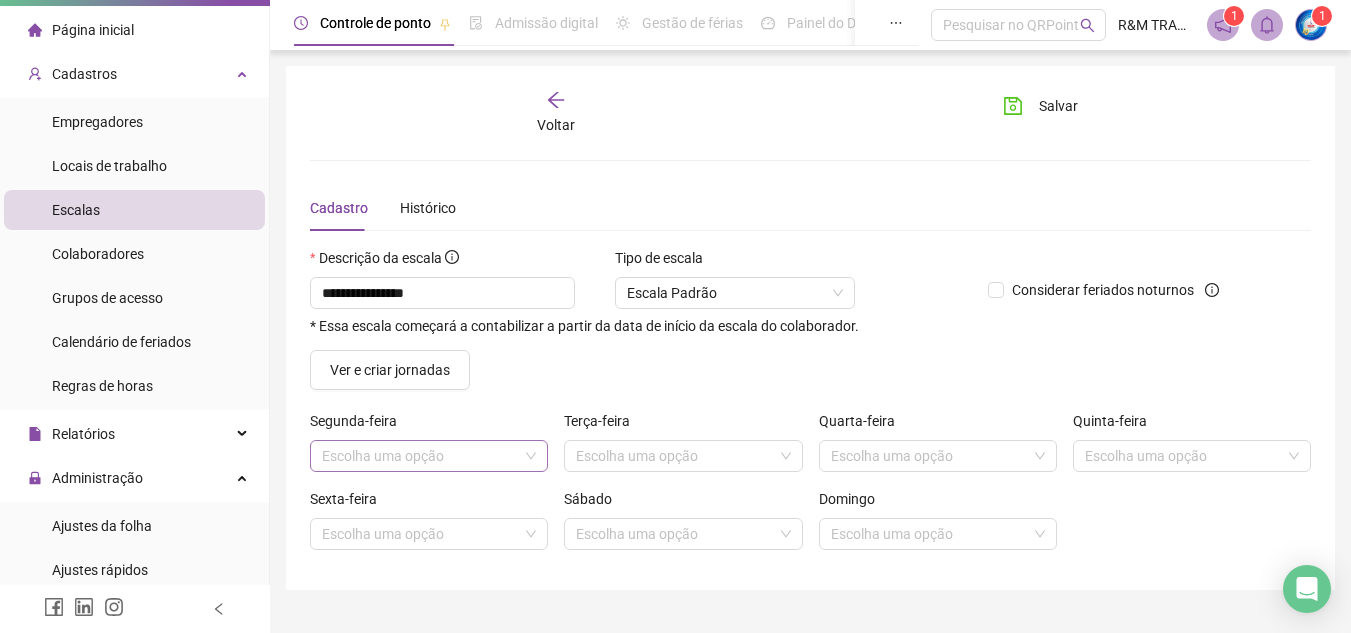 click at bounding box center (420, 456) 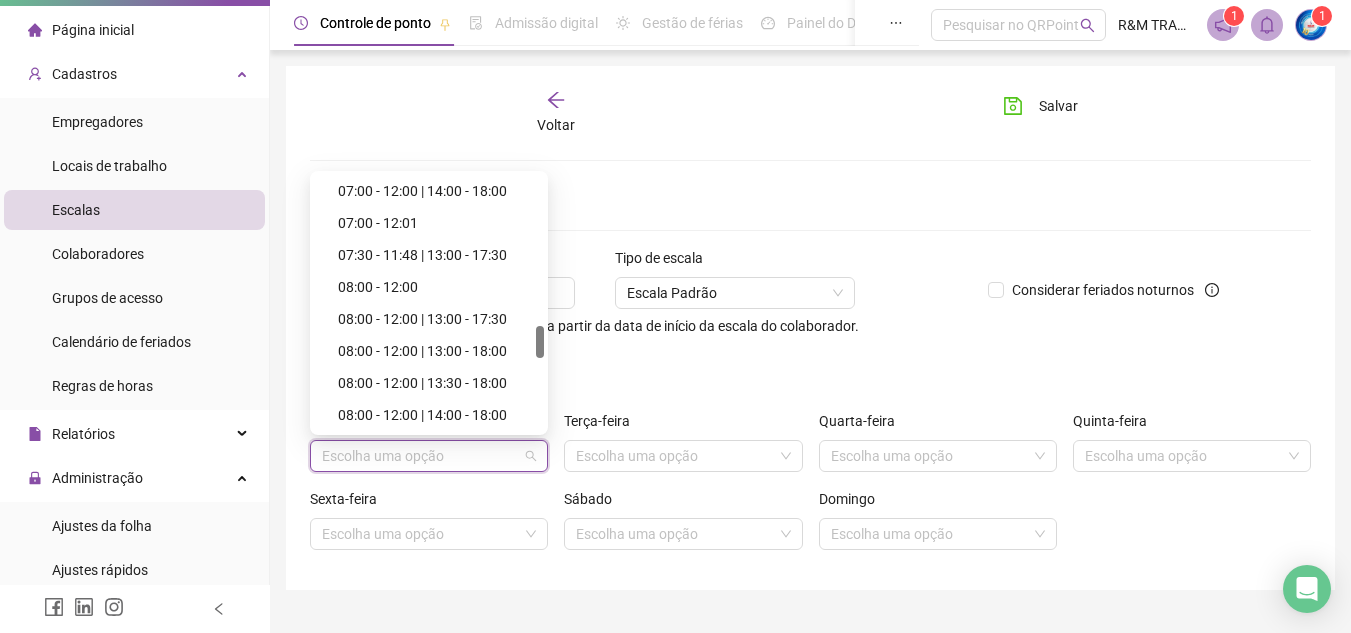 scroll, scrollTop: 1202, scrollLeft: 0, axis: vertical 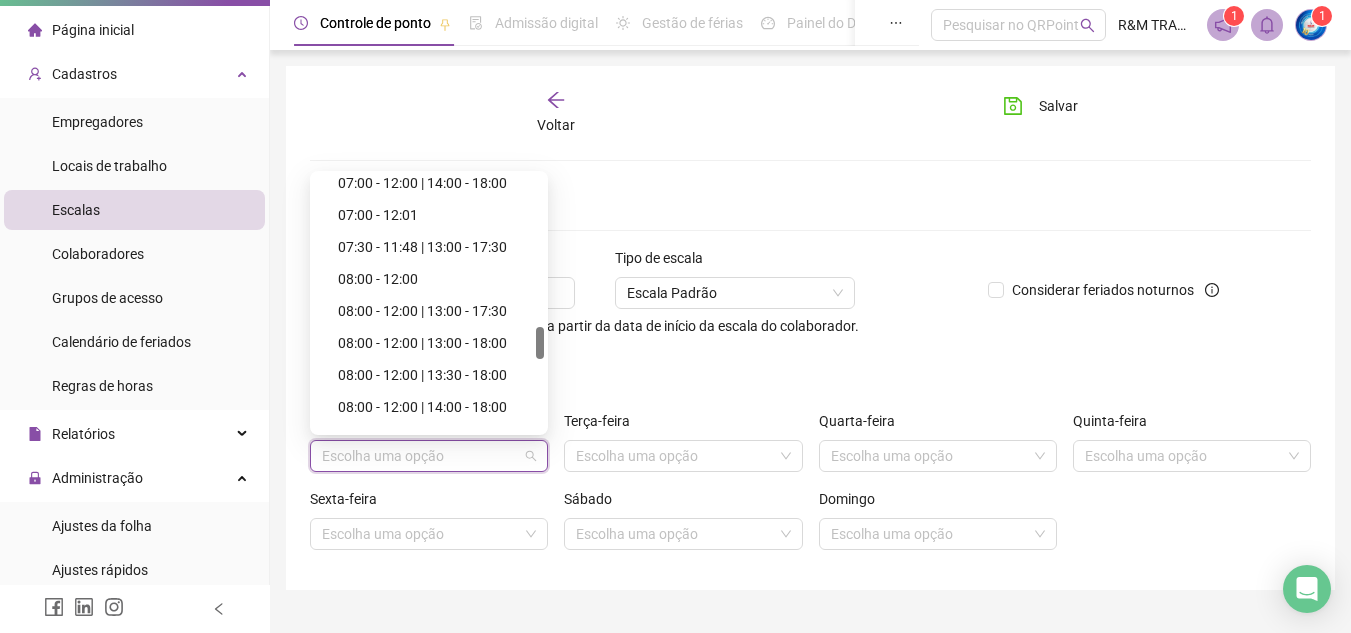 drag, startPoint x: 538, startPoint y: 195, endPoint x: 546, endPoint y: 347, distance: 152.21039 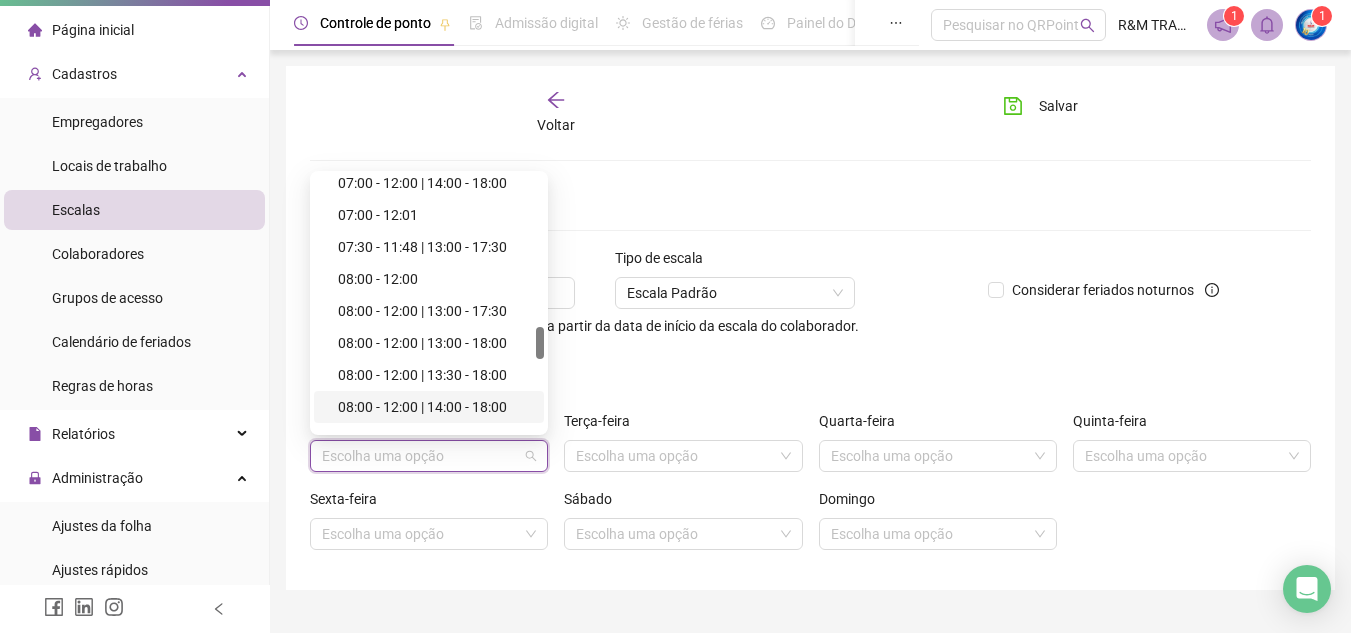 click on "08:00 - 12:00 | 14:00 - 18:00" at bounding box center (435, 407) 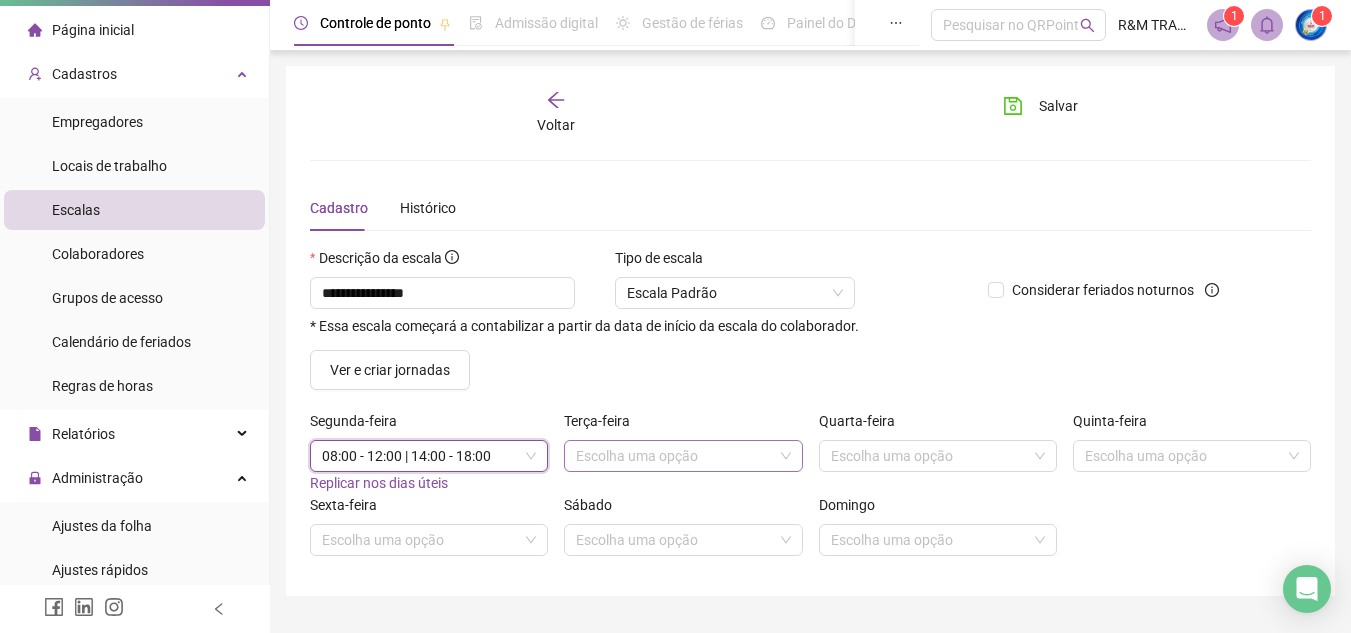 click at bounding box center [674, 456] 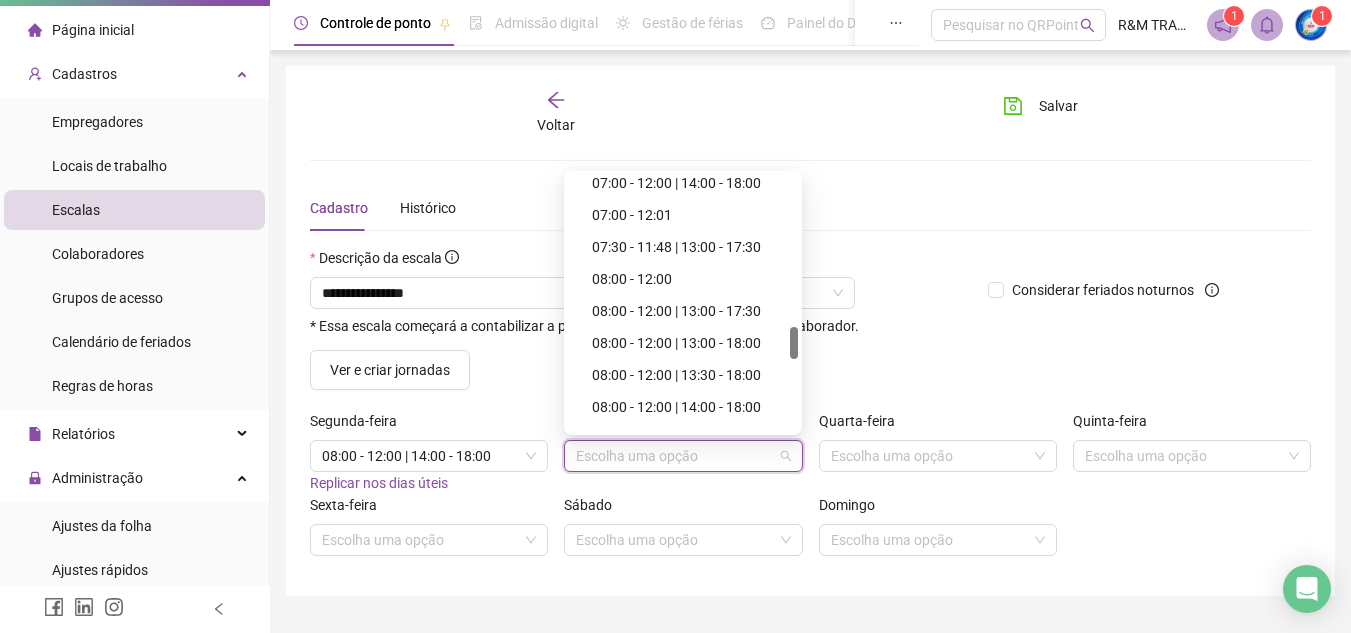 drag, startPoint x: 793, startPoint y: 191, endPoint x: 792, endPoint y: 175, distance: 16.03122 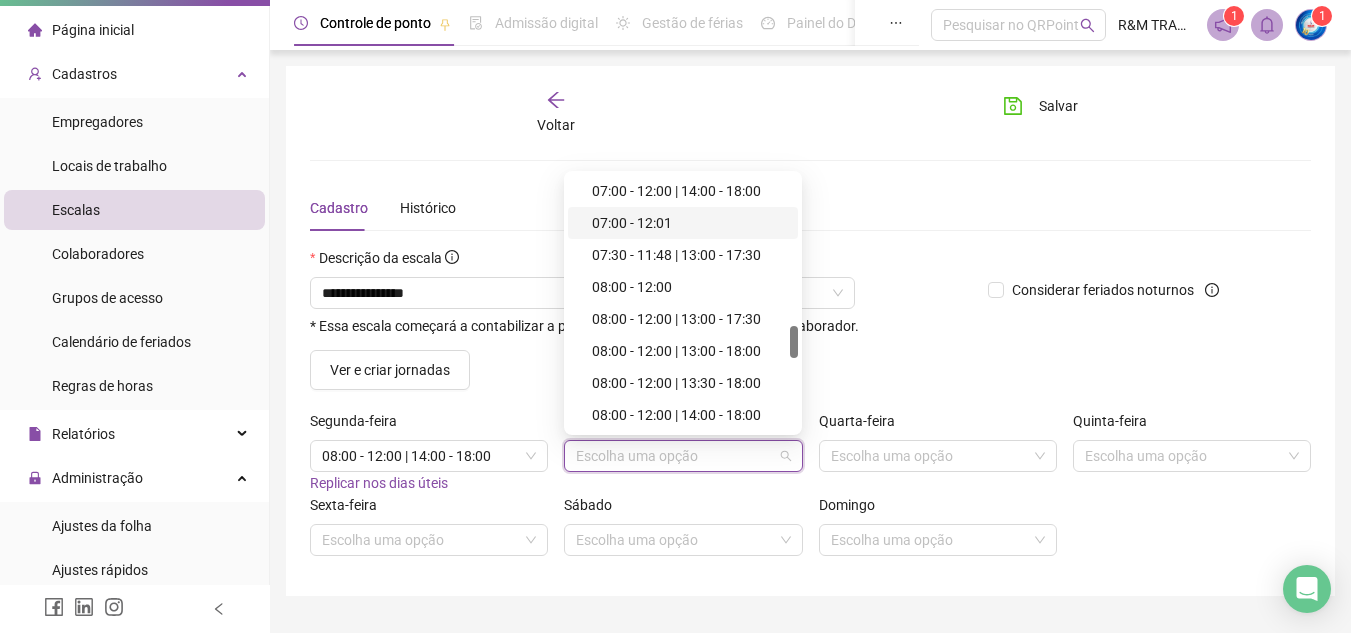 scroll, scrollTop: 1170, scrollLeft: 0, axis: vertical 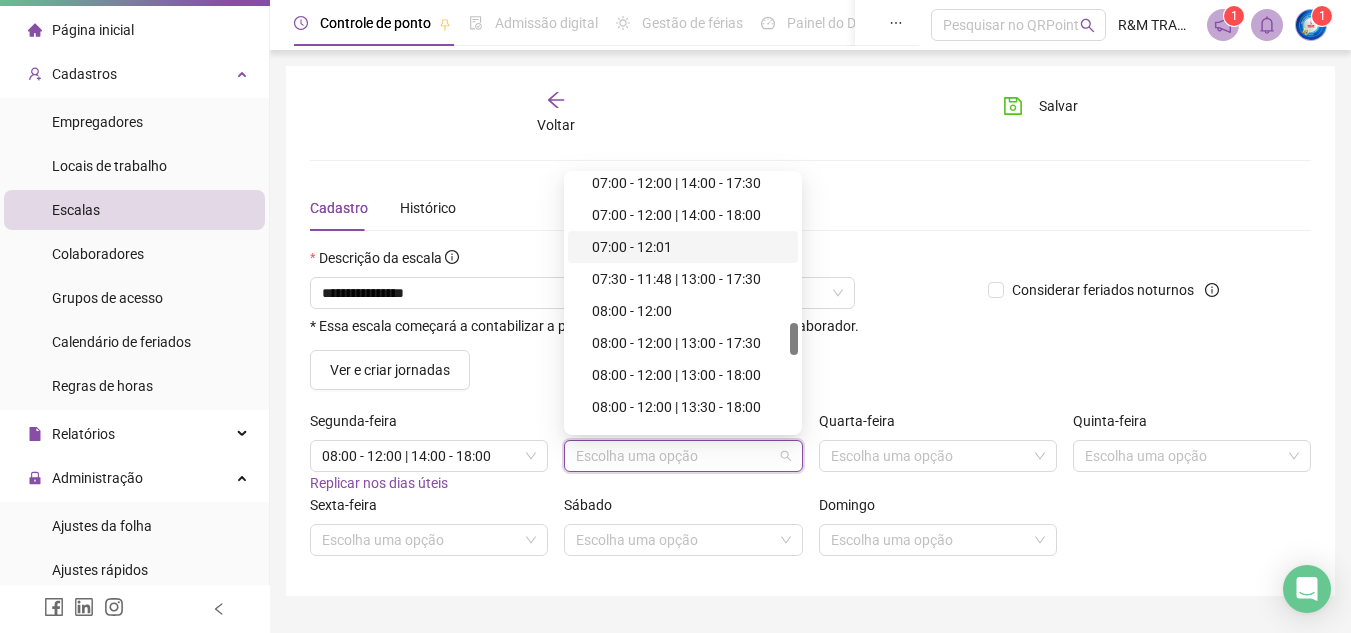 click at bounding box center (794, 339) 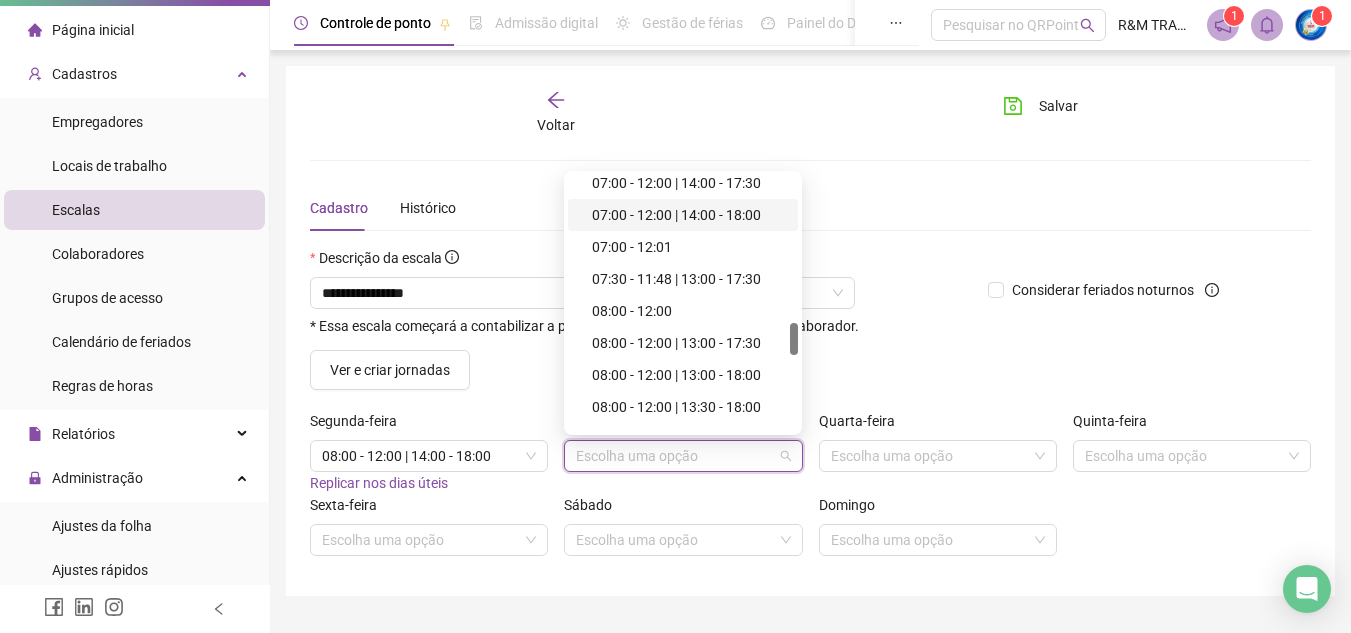 click on "07:00 - 12:00 | 14:00 - 18:00" at bounding box center (689, 215) 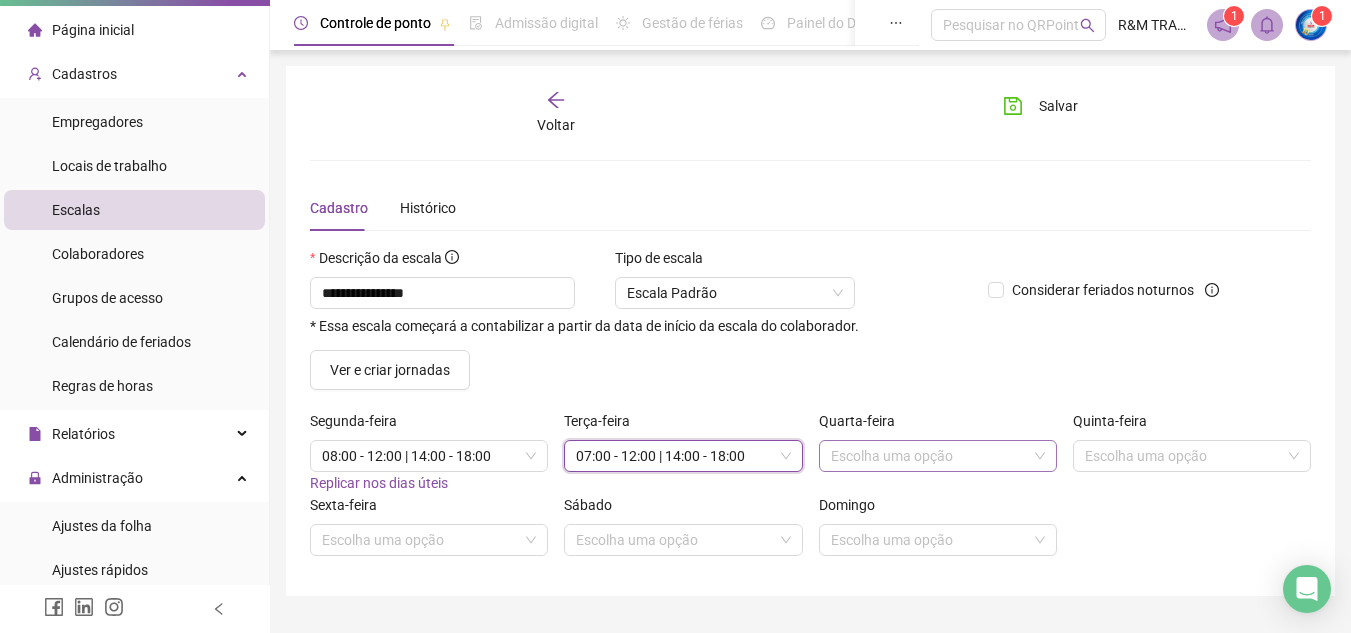 click at bounding box center (929, 456) 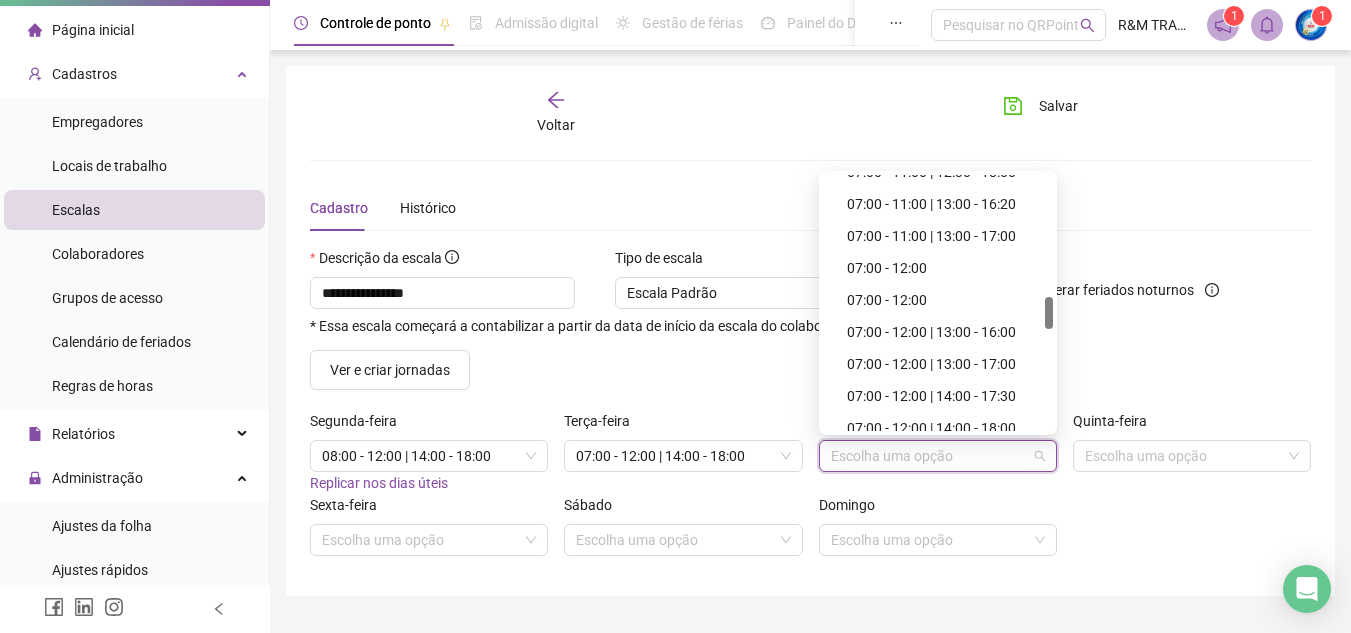 scroll, scrollTop: 1004, scrollLeft: 0, axis: vertical 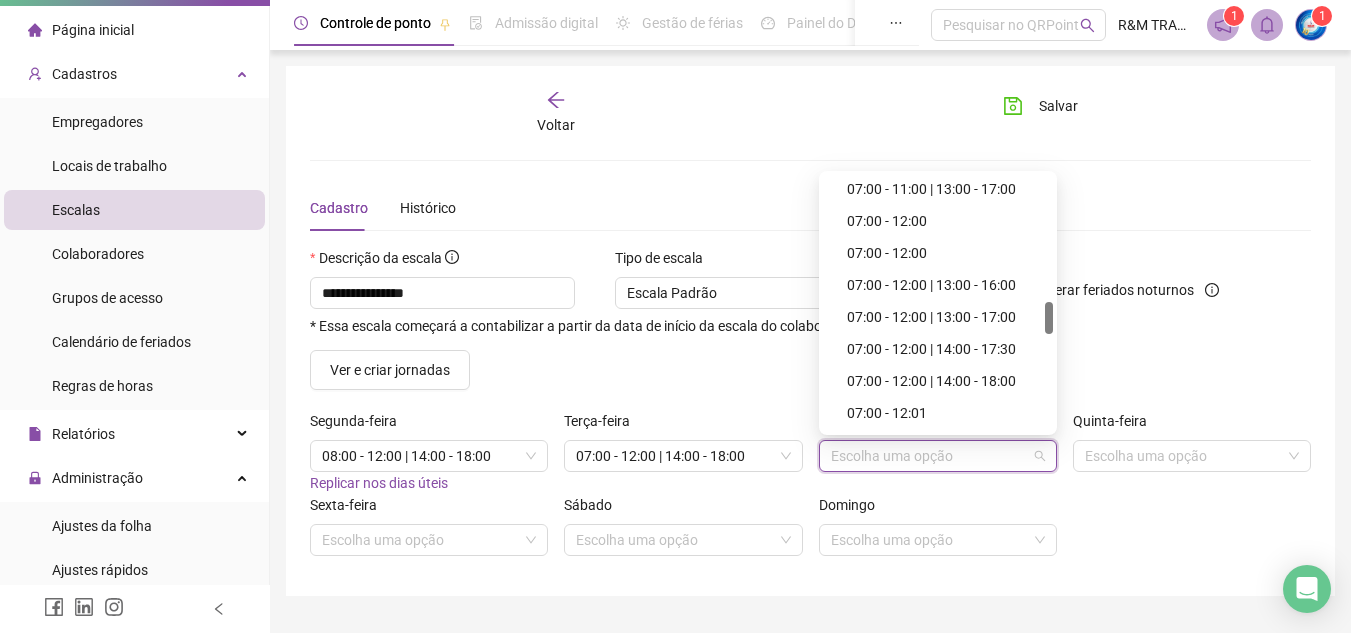 drag, startPoint x: 1052, startPoint y: 195, endPoint x: 1055, endPoint y: 322, distance: 127.03543 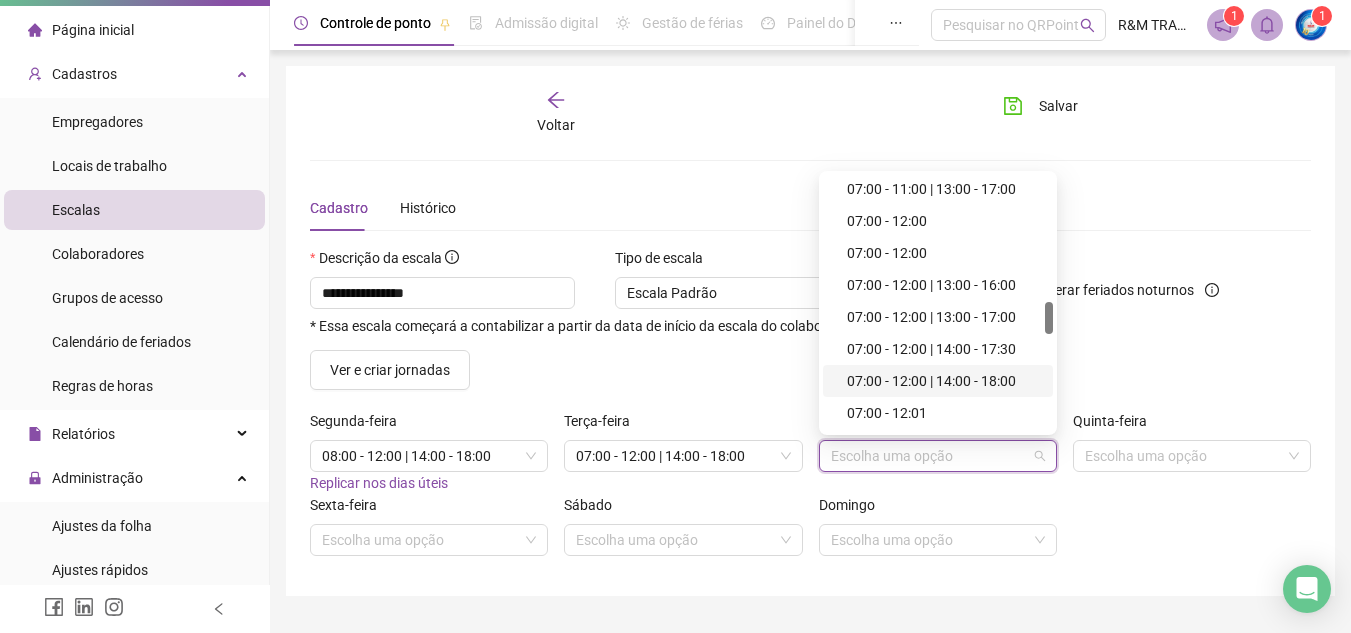 click on "07:00 - 12:00 | 14:00 - 18:00" at bounding box center (944, 381) 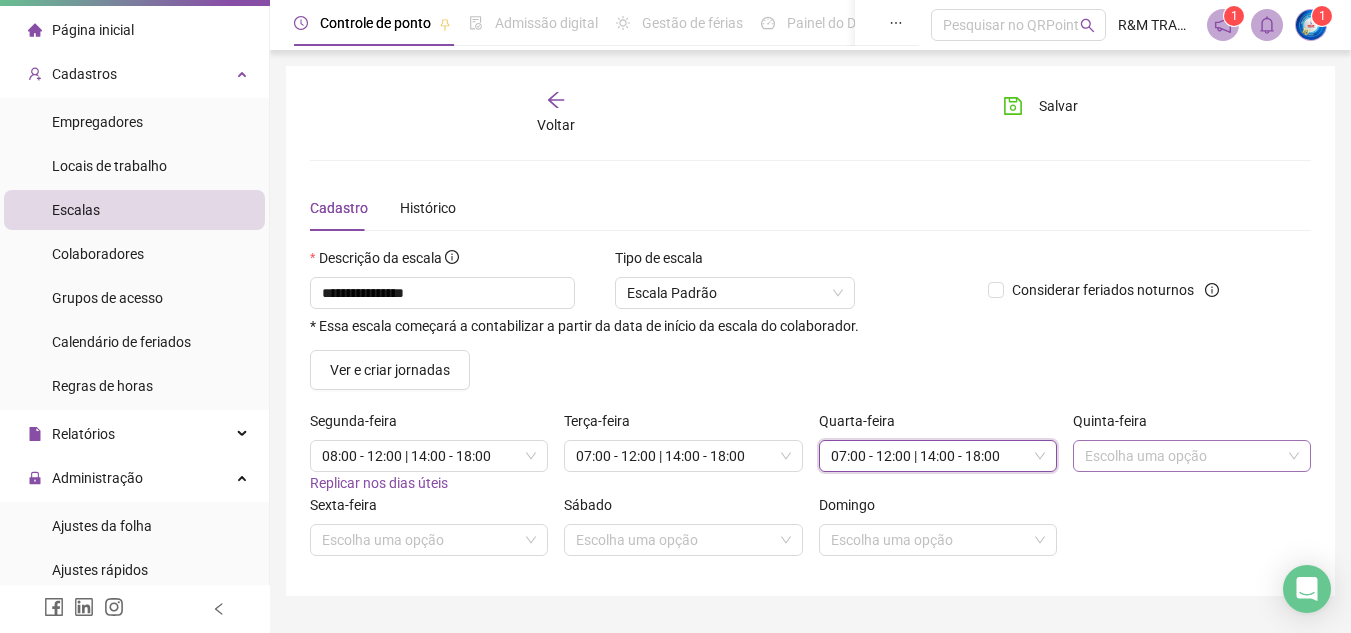 click at bounding box center (1183, 456) 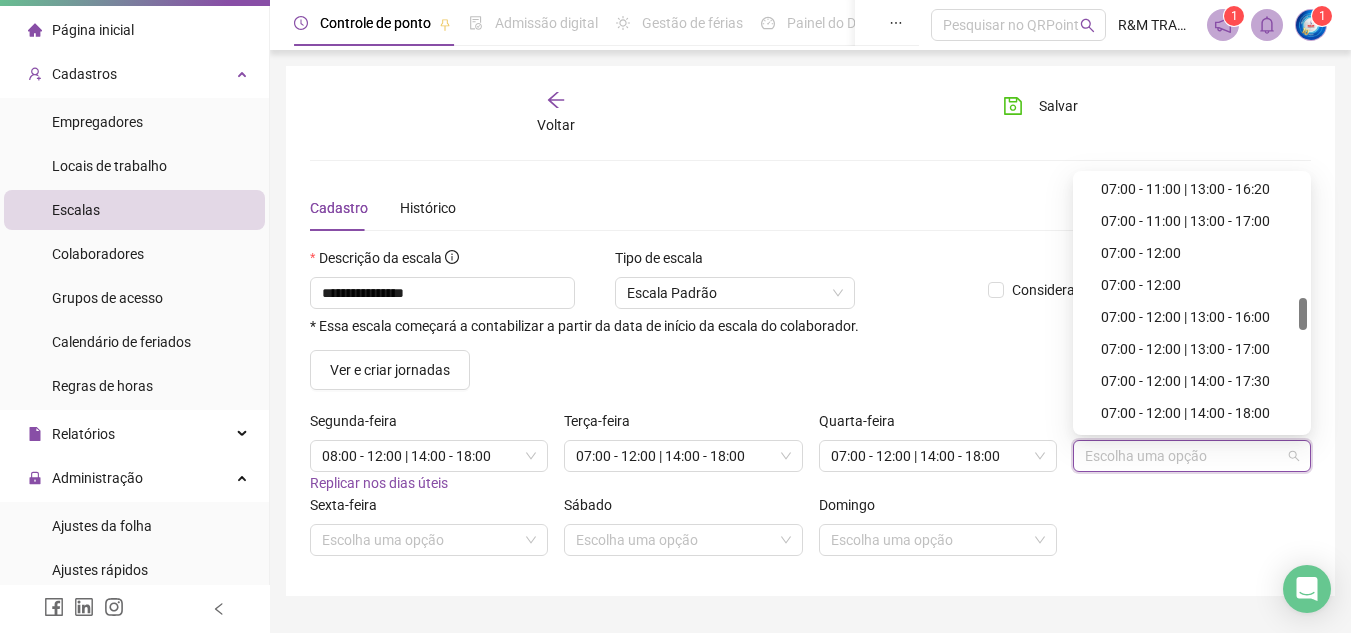 scroll, scrollTop: 980, scrollLeft: 0, axis: vertical 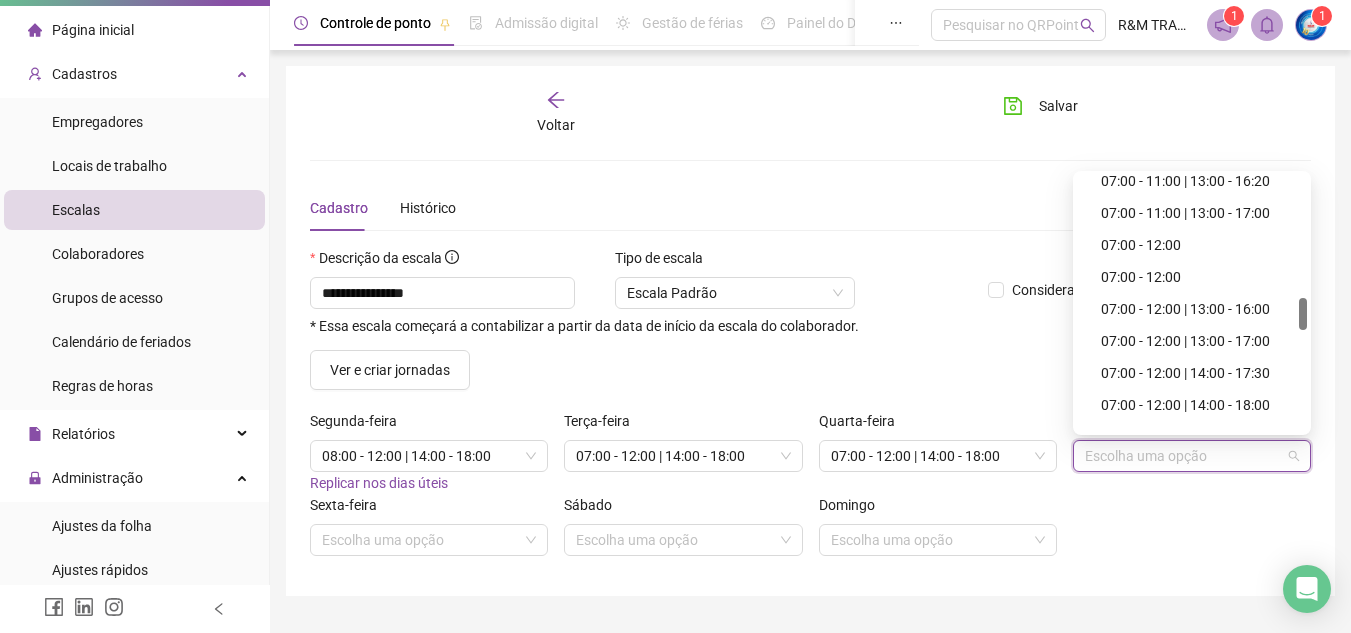 drag, startPoint x: 1302, startPoint y: 183, endPoint x: 1306, endPoint y: 307, distance: 124.0645 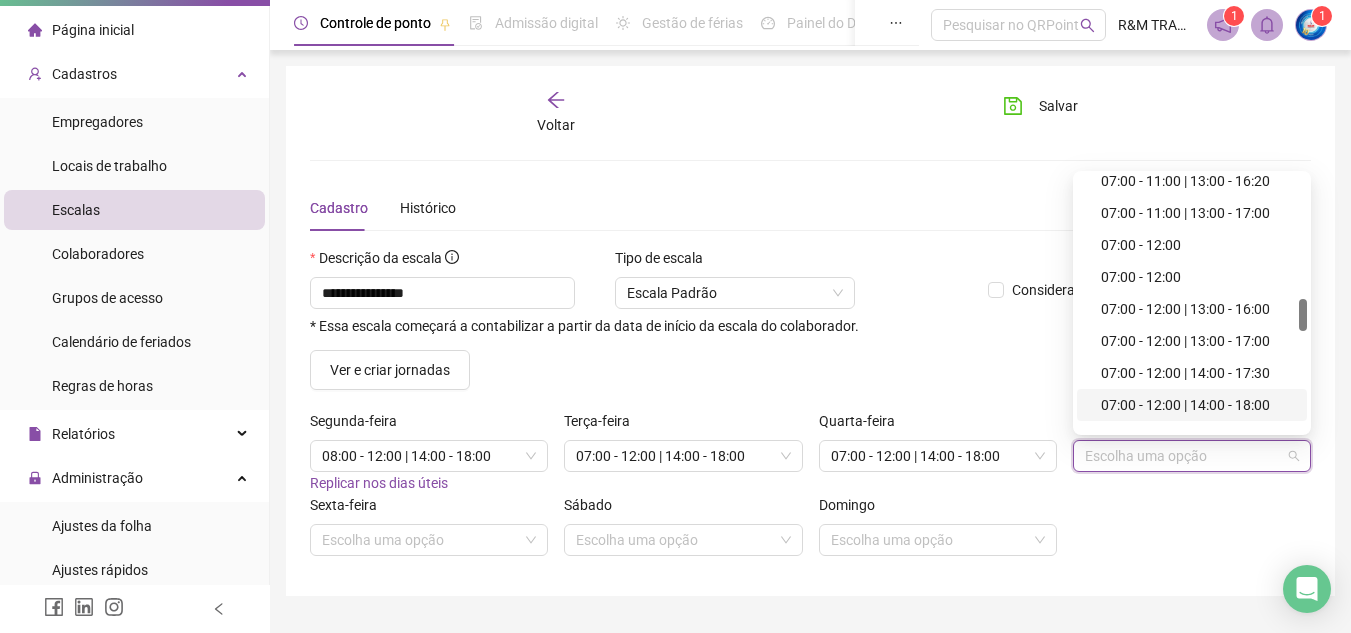click on "07:00 - 12:00 | 14:00 - 18:00" at bounding box center [1198, 405] 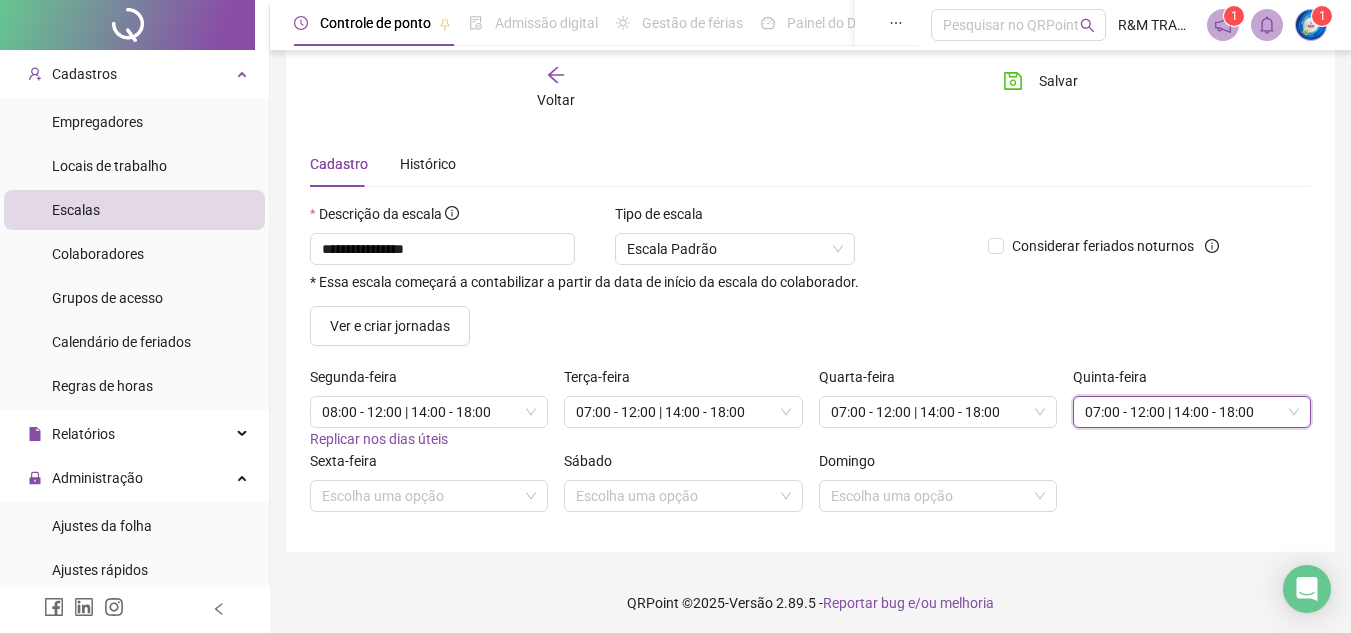 scroll, scrollTop: 49, scrollLeft: 0, axis: vertical 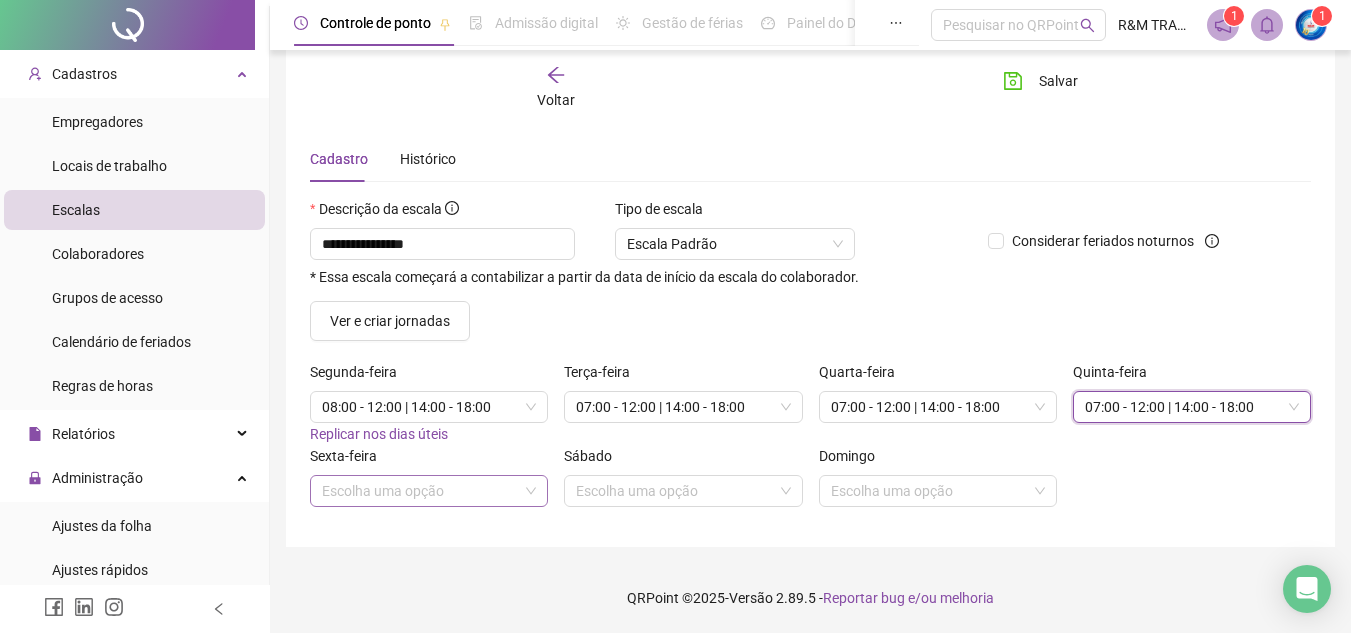 click at bounding box center [420, 491] 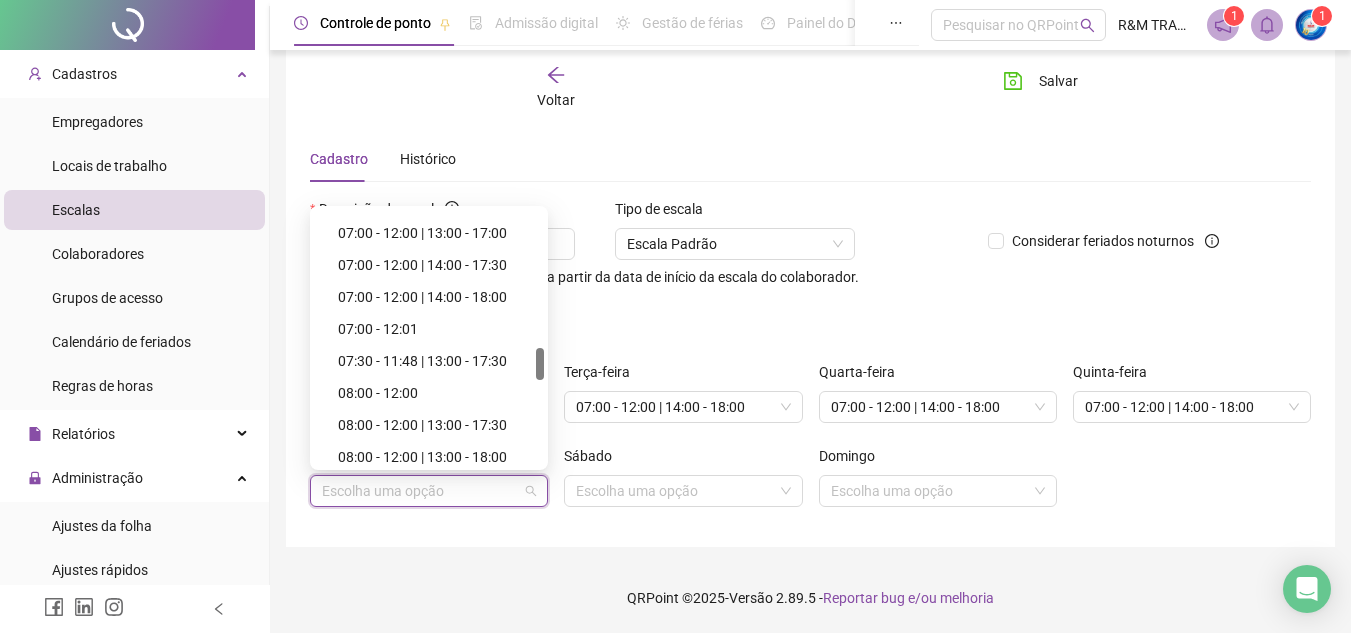scroll, scrollTop: 1091, scrollLeft: 0, axis: vertical 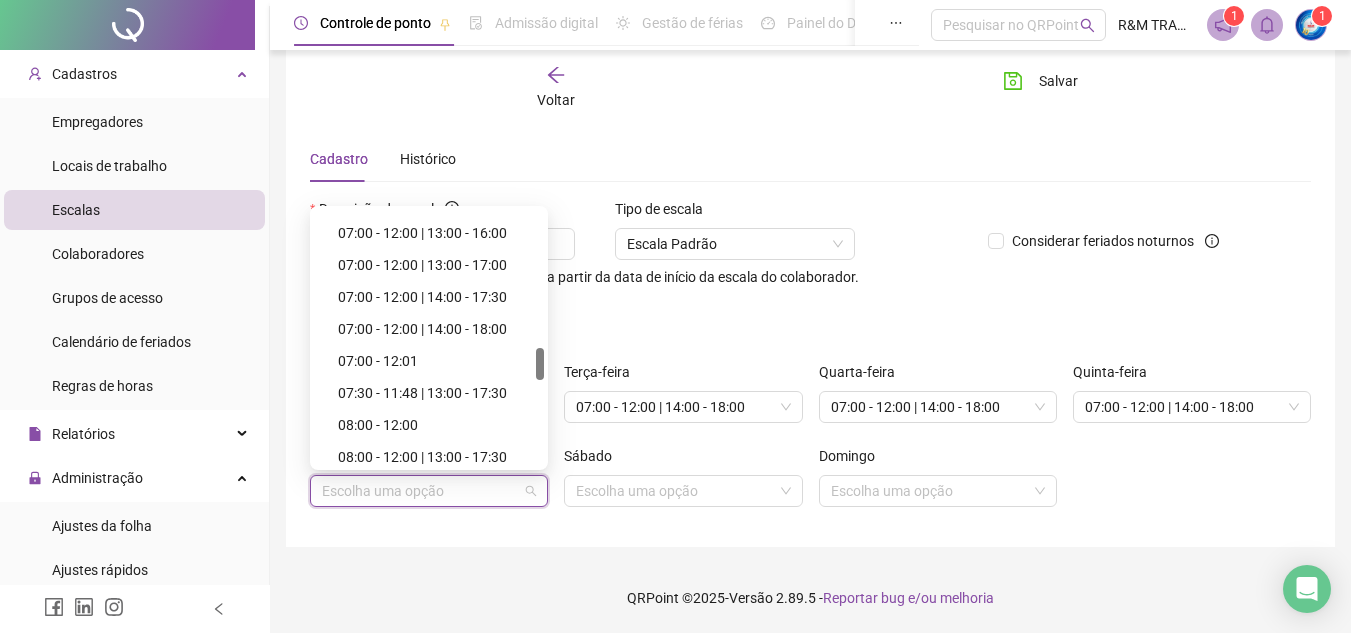 drag, startPoint x: 540, startPoint y: 224, endPoint x: 547, endPoint y: 362, distance: 138.17743 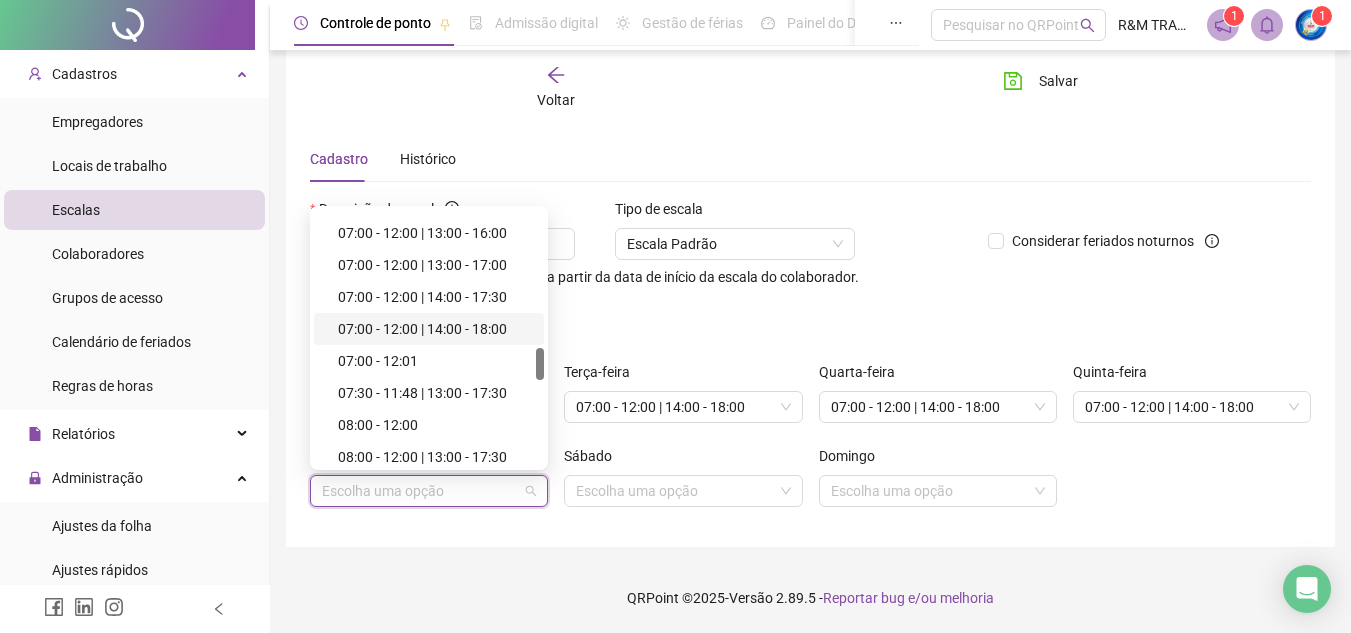 click on "07:00 - 12:00 | 14:00 - 18:00" at bounding box center (435, 329) 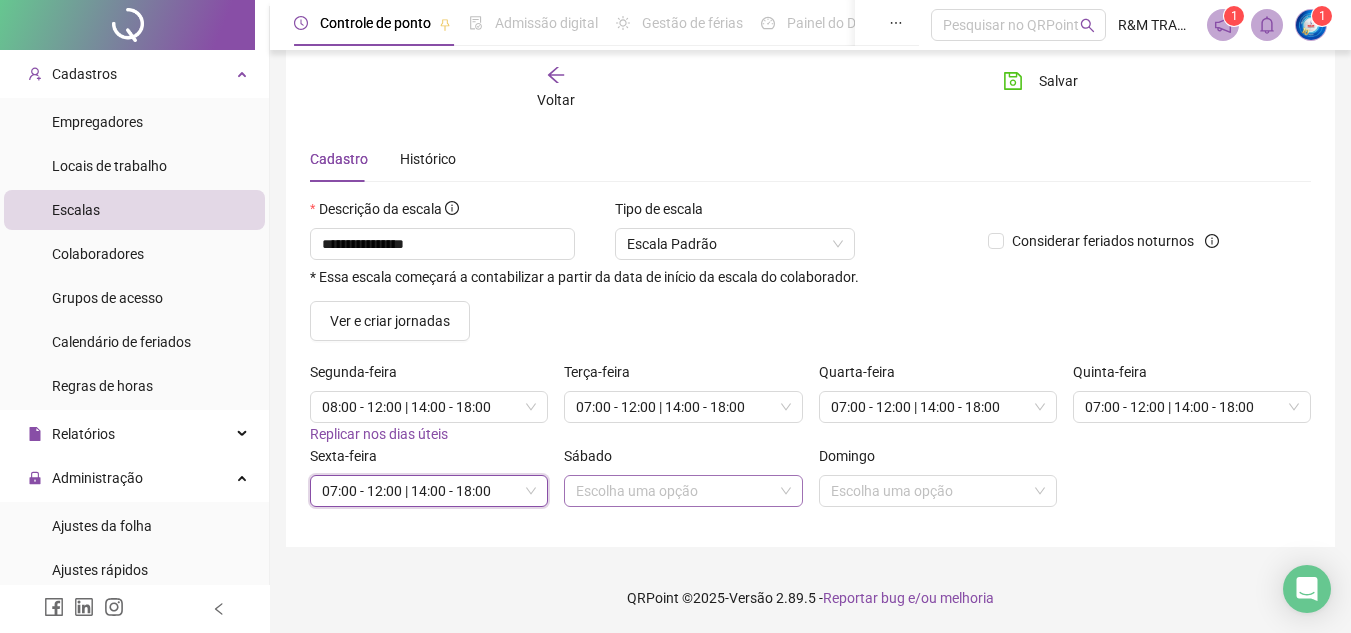 click at bounding box center (683, 491) 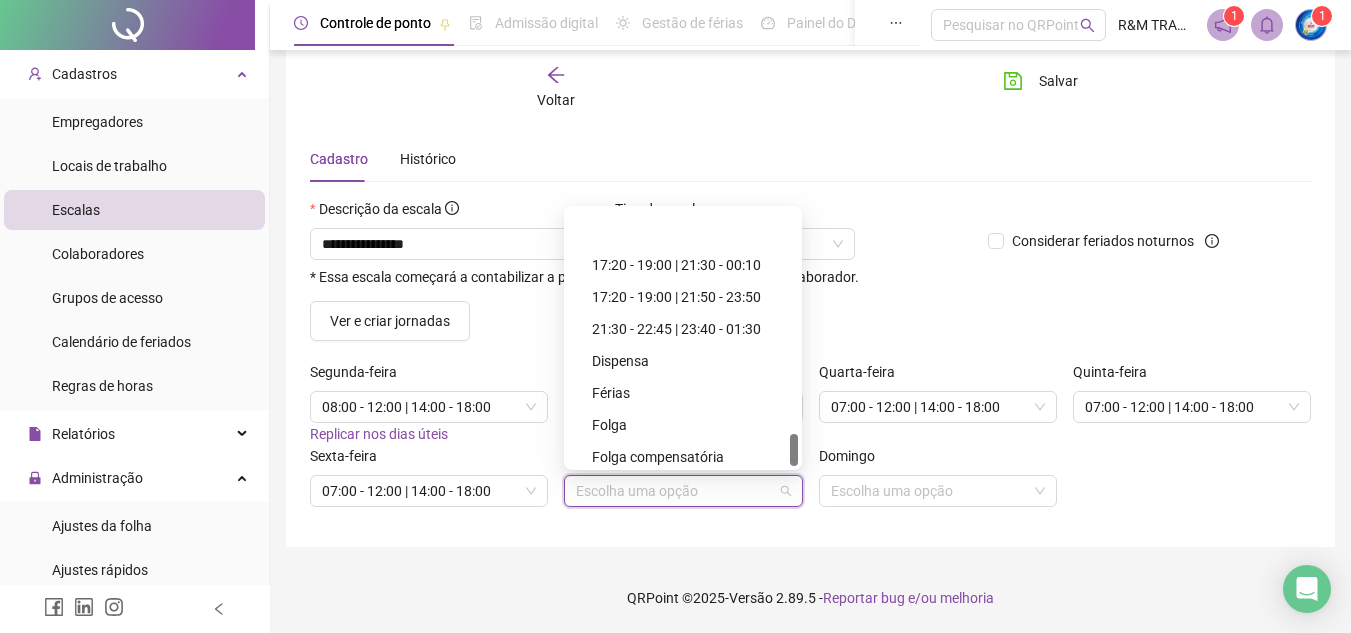 scroll, scrollTop: 1770, scrollLeft: 0, axis: vertical 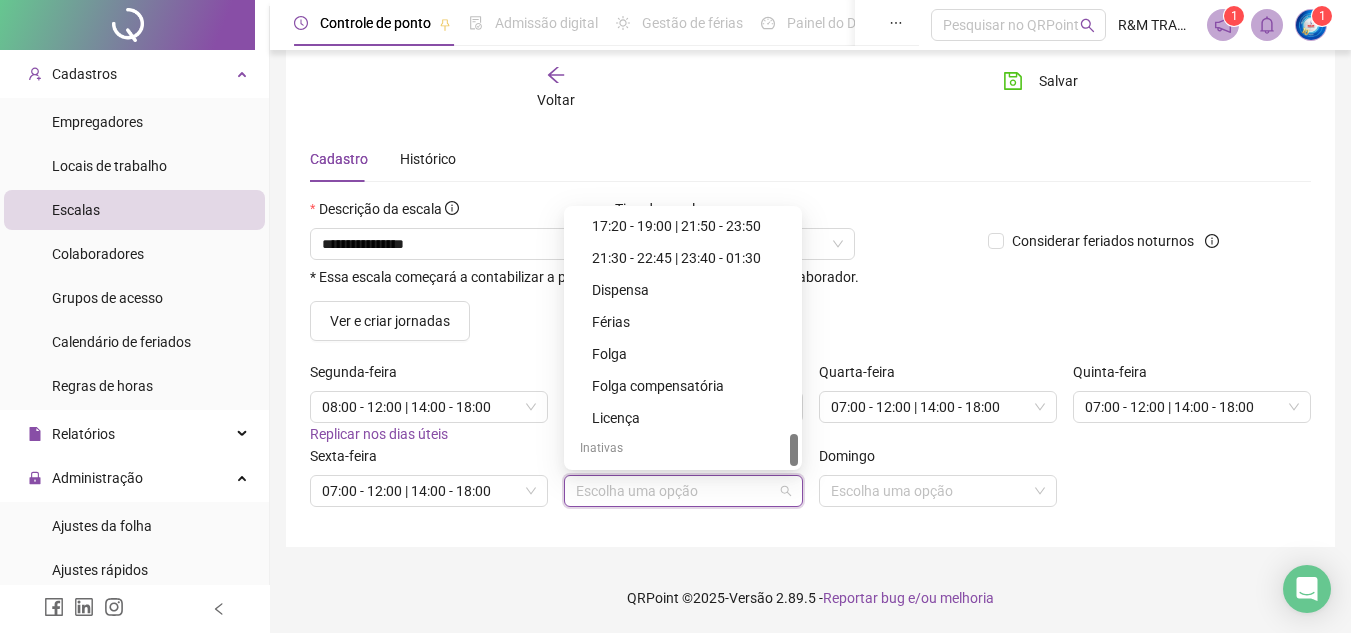 drag, startPoint x: 792, startPoint y: 216, endPoint x: 786, endPoint y: 479, distance: 263.06842 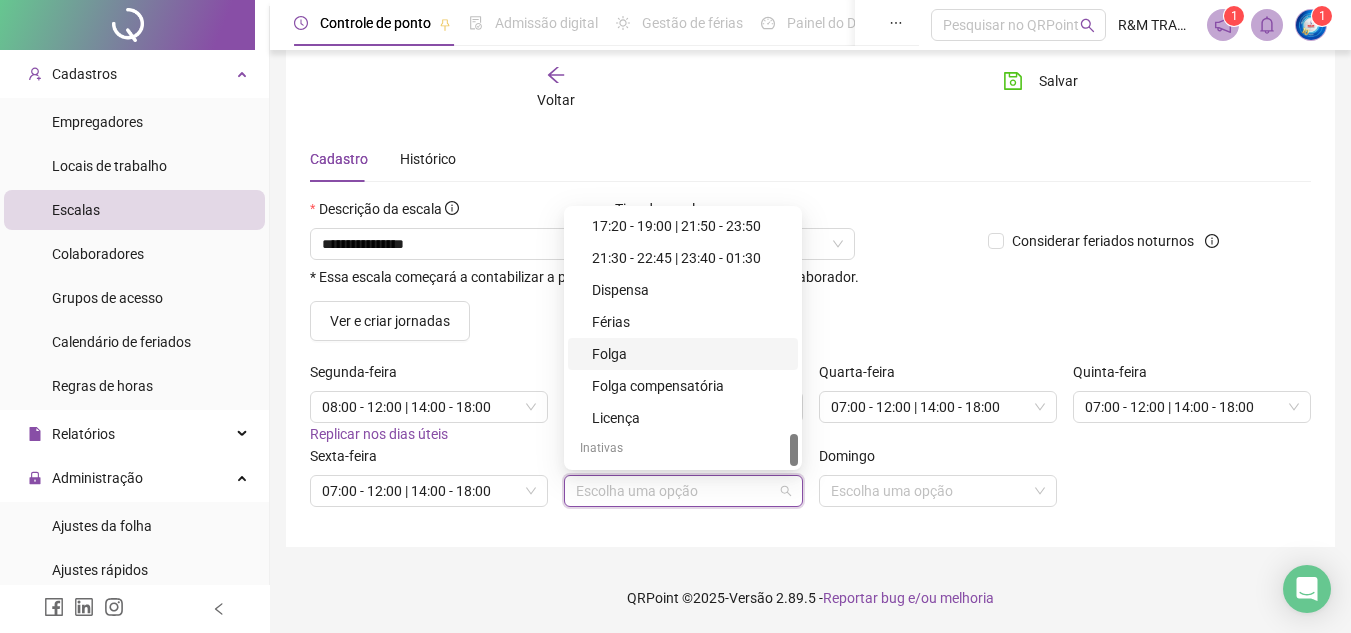 click on "Folga" at bounding box center [689, 354] 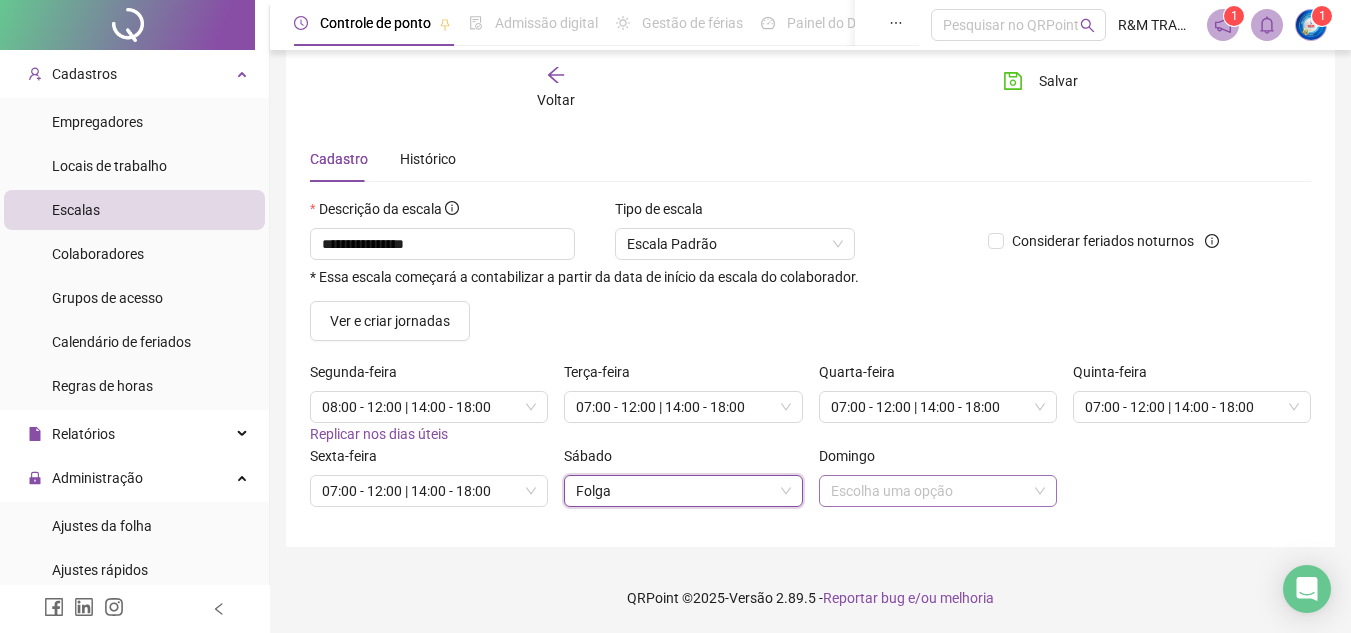 click at bounding box center (929, 491) 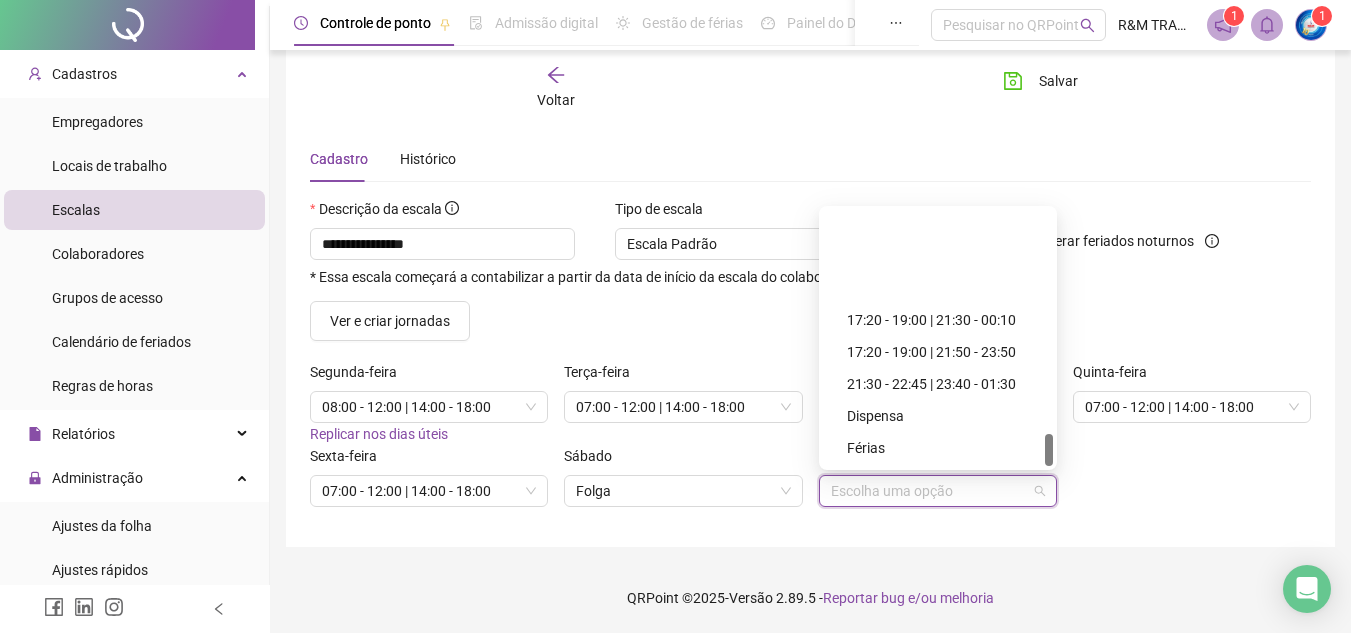scroll, scrollTop: 1770, scrollLeft: 0, axis: vertical 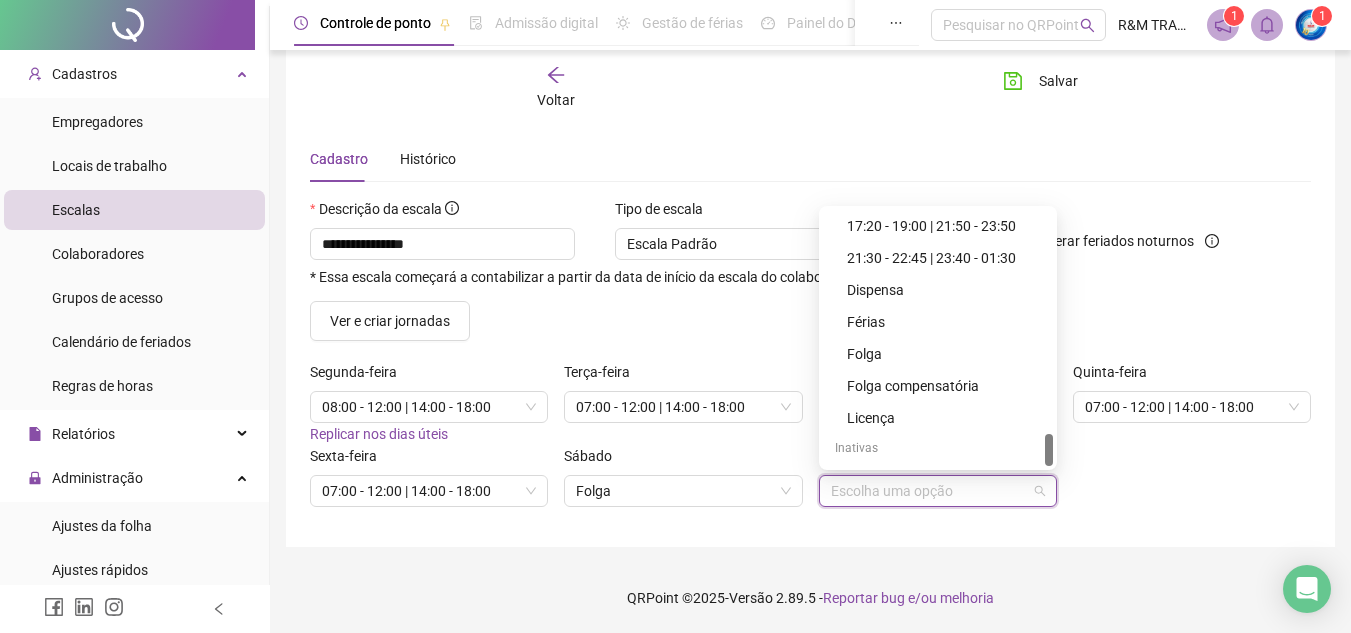 drag, startPoint x: 1049, startPoint y: 225, endPoint x: 1042, endPoint y: 473, distance: 248.09877 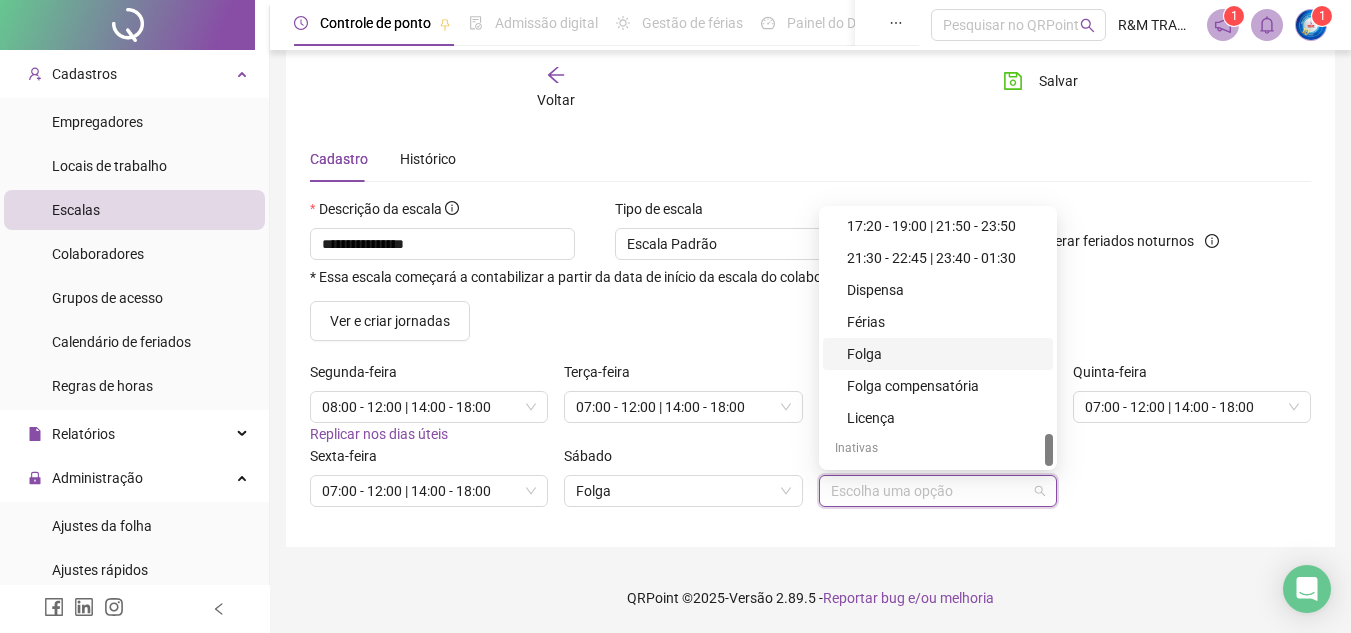 click on "Folga" at bounding box center (944, 354) 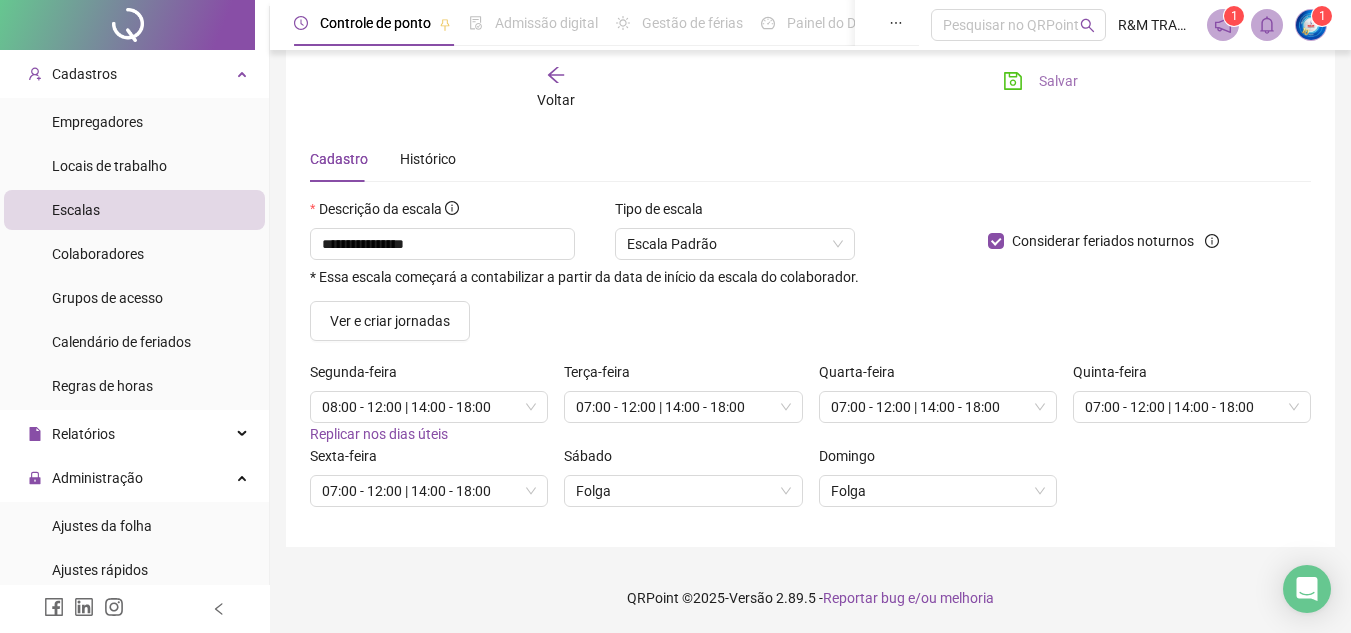 click on "Salvar" at bounding box center [1058, 81] 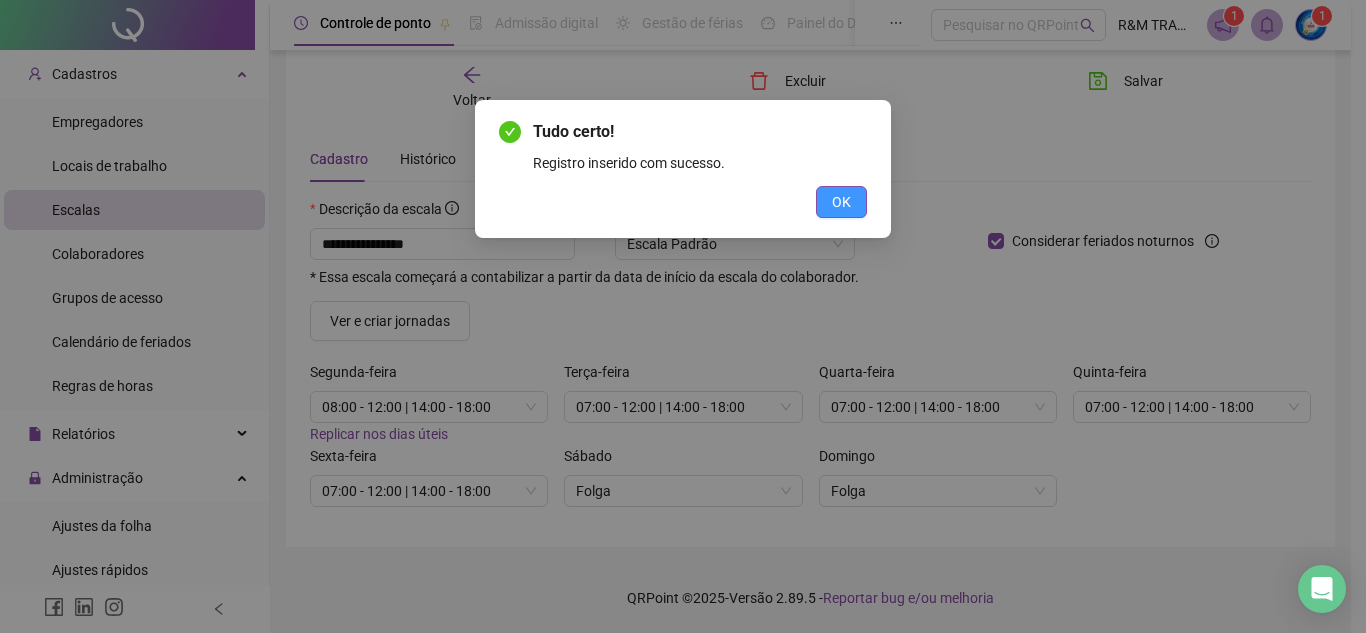 click on "OK" at bounding box center [841, 202] 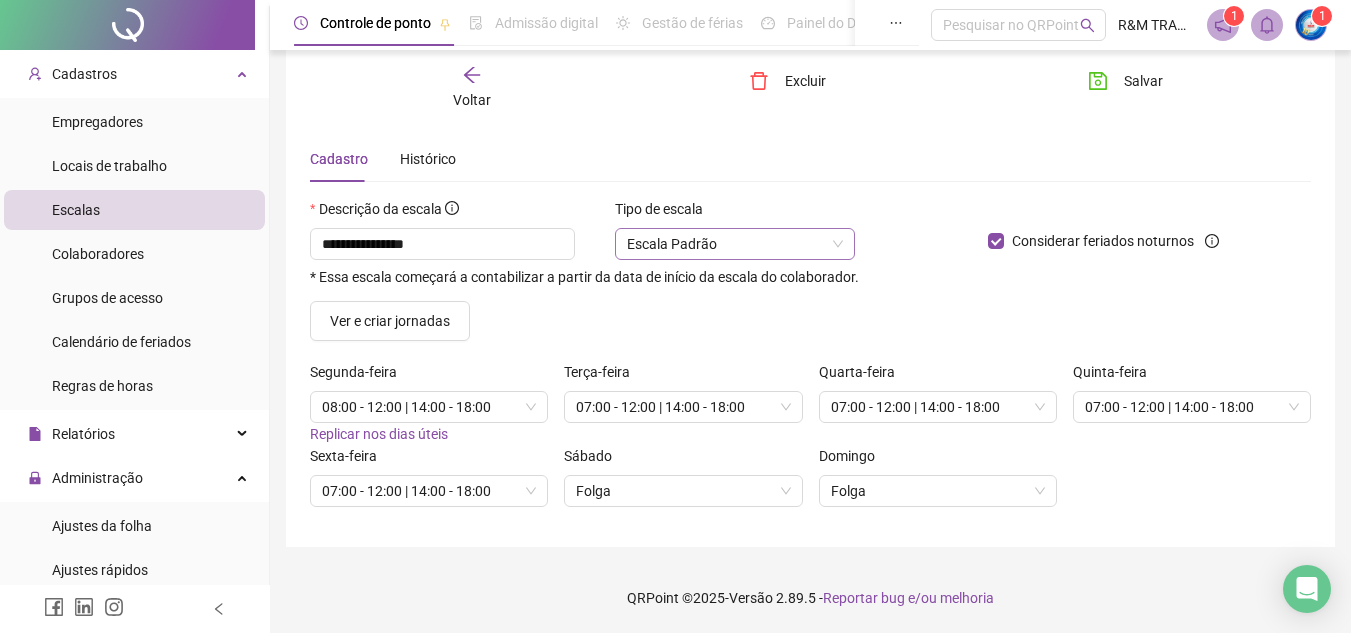 click on "Escala Padrão" at bounding box center (735, 244) 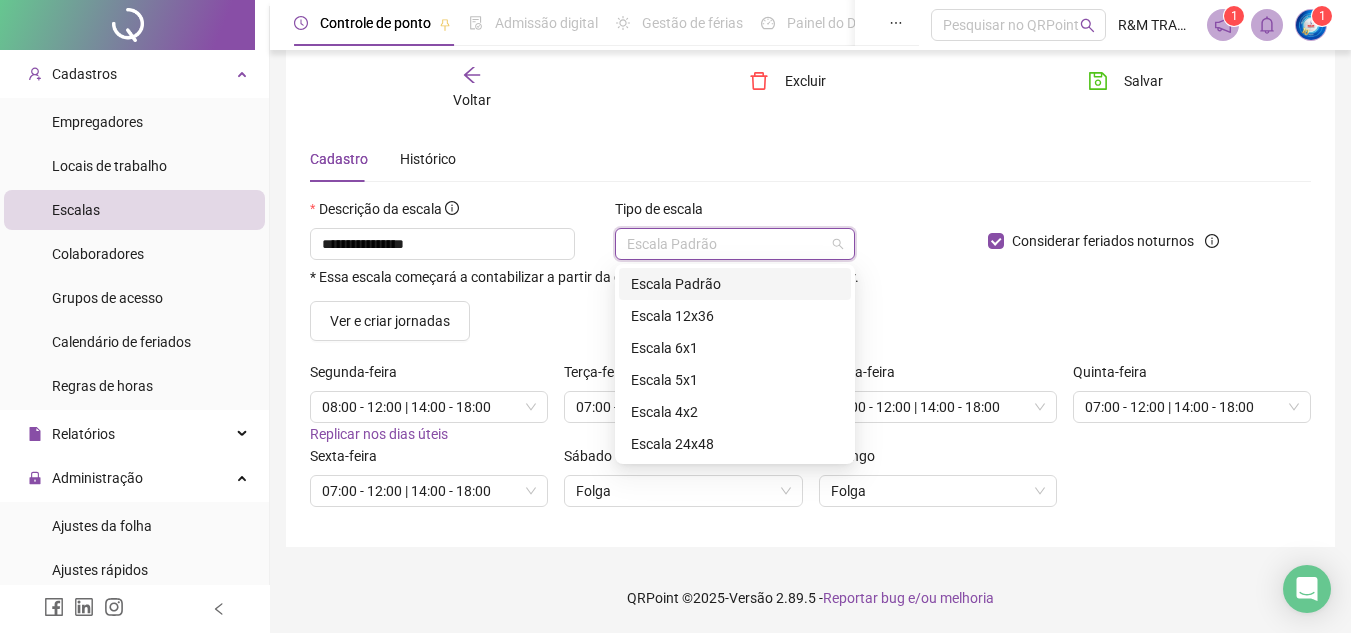 click on "Escala Padrão" at bounding box center (735, 244) 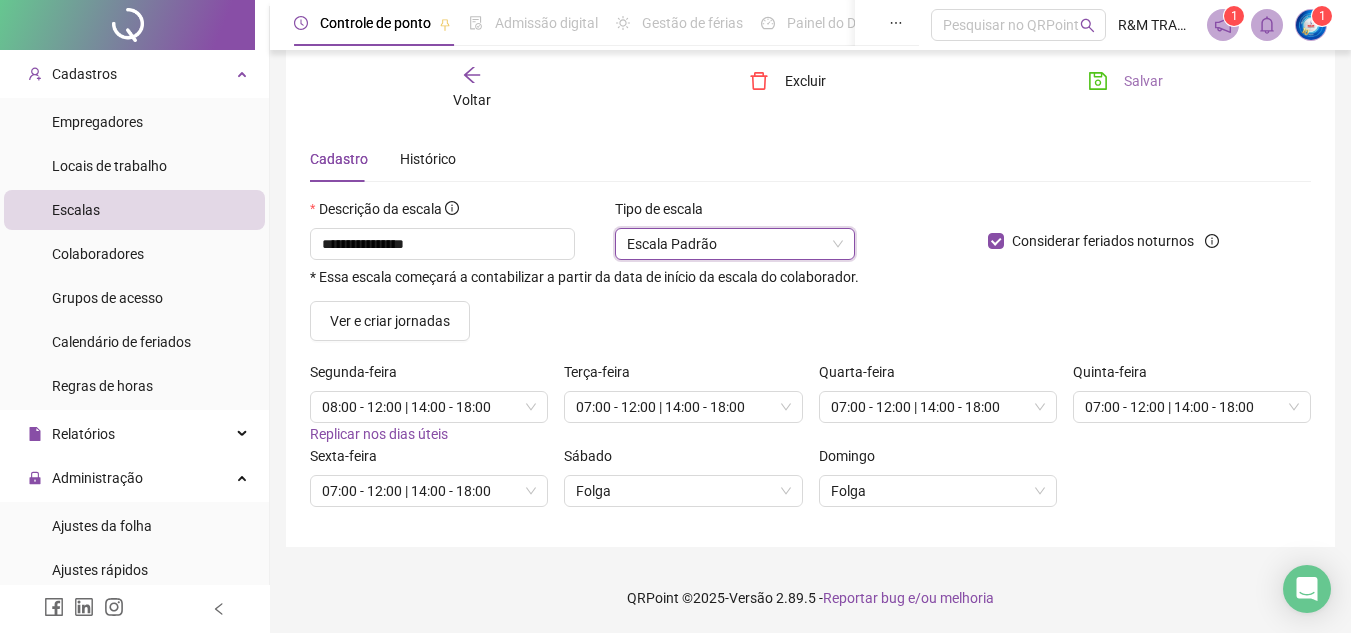 click on "Salvar" at bounding box center [1143, 81] 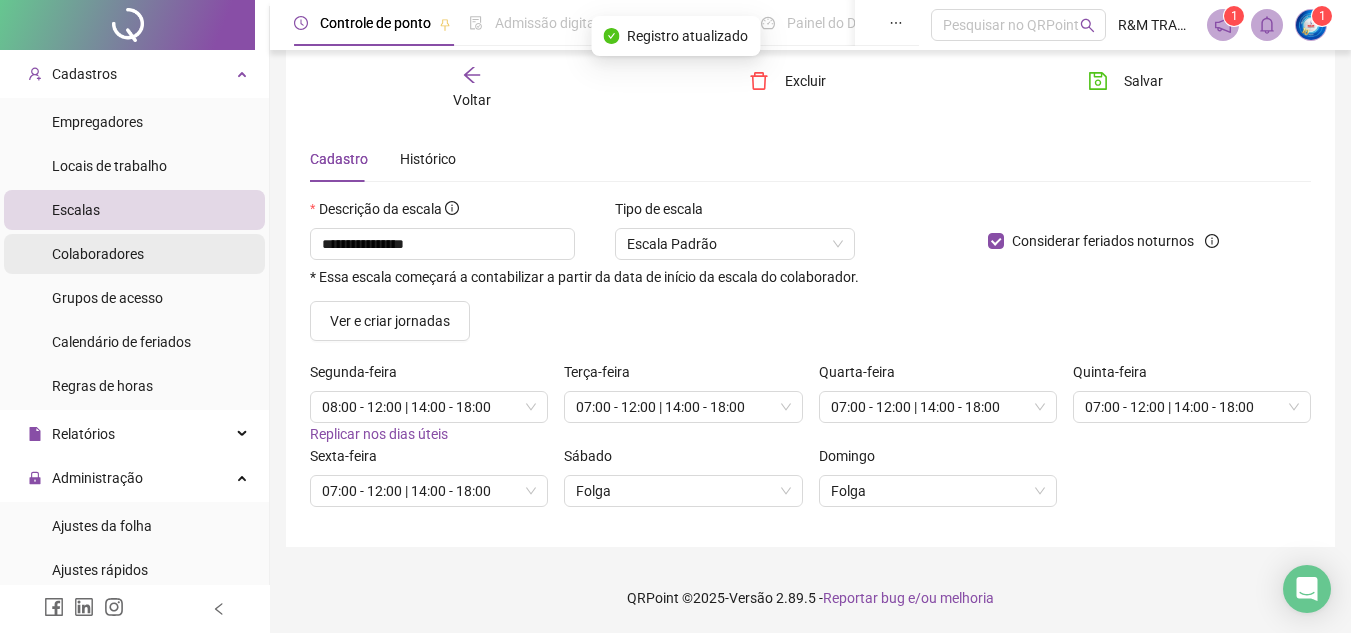 click on "Colaboradores" at bounding box center (98, 254) 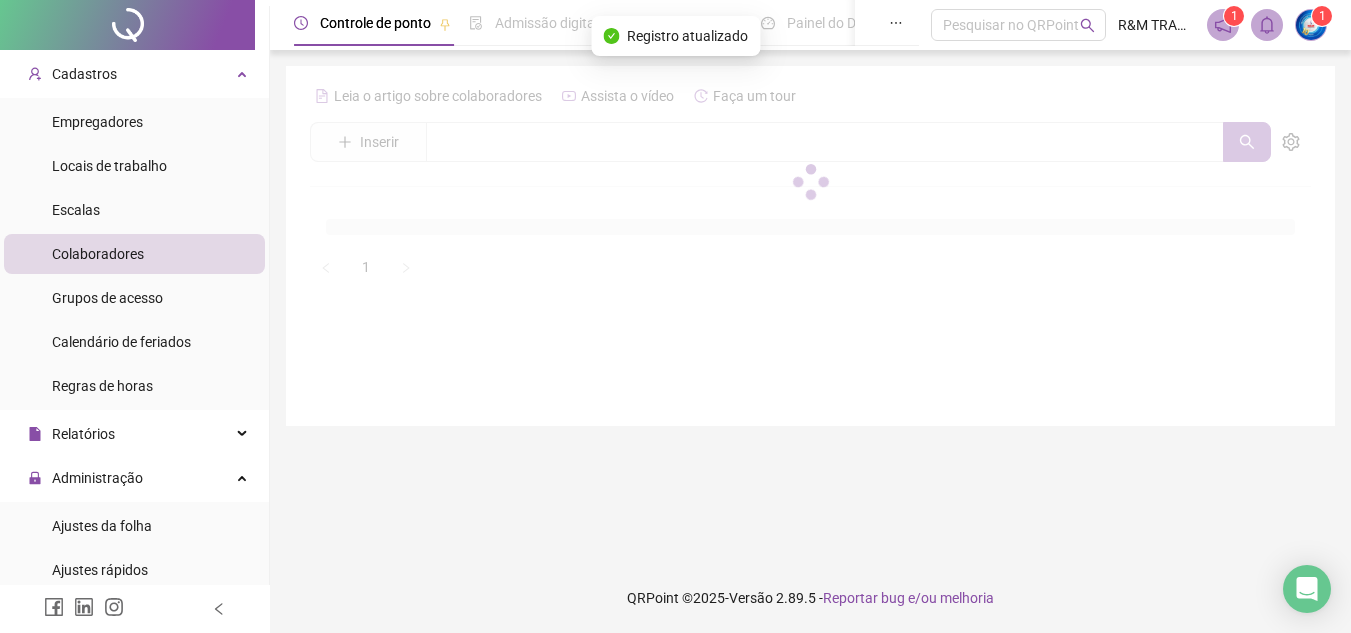 scroll, scrollTop: 0, scrollLeft: 0, axis: both 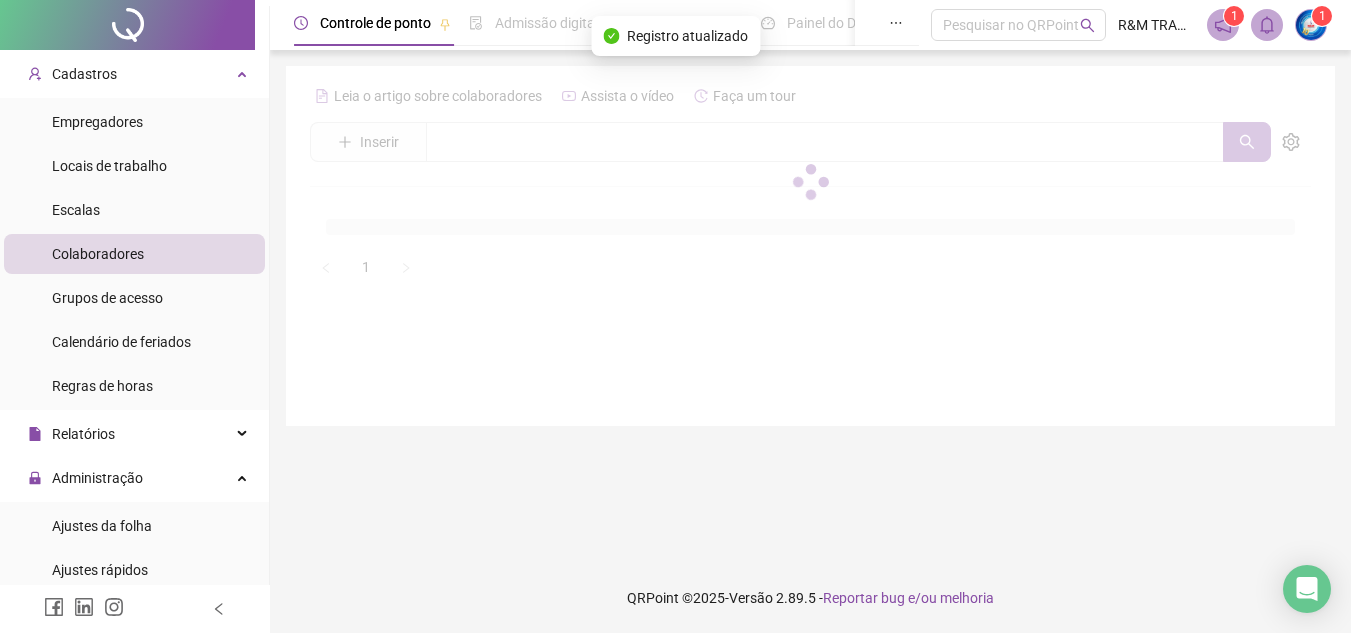 drag, startPoint x: 117, startPoint y: 193, endPoint x: 636, endPoint y: 320, distance: 534.3126 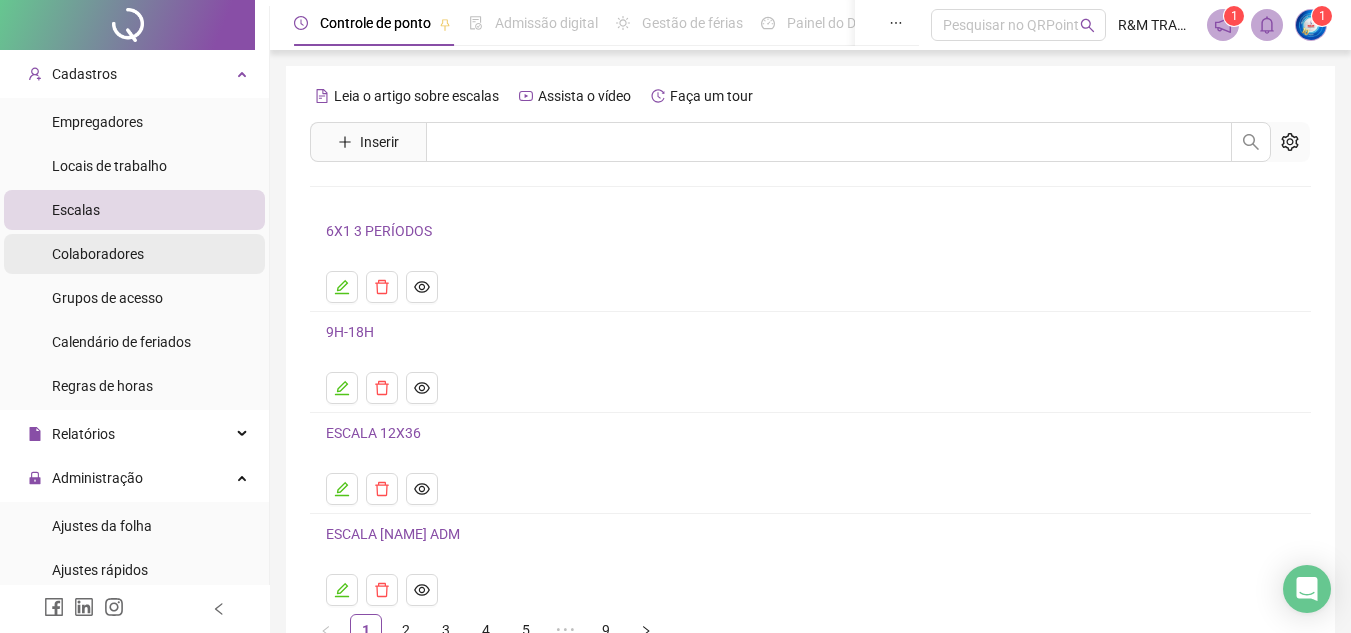 click on "Colaboradores" at bounding box center (98, 254) 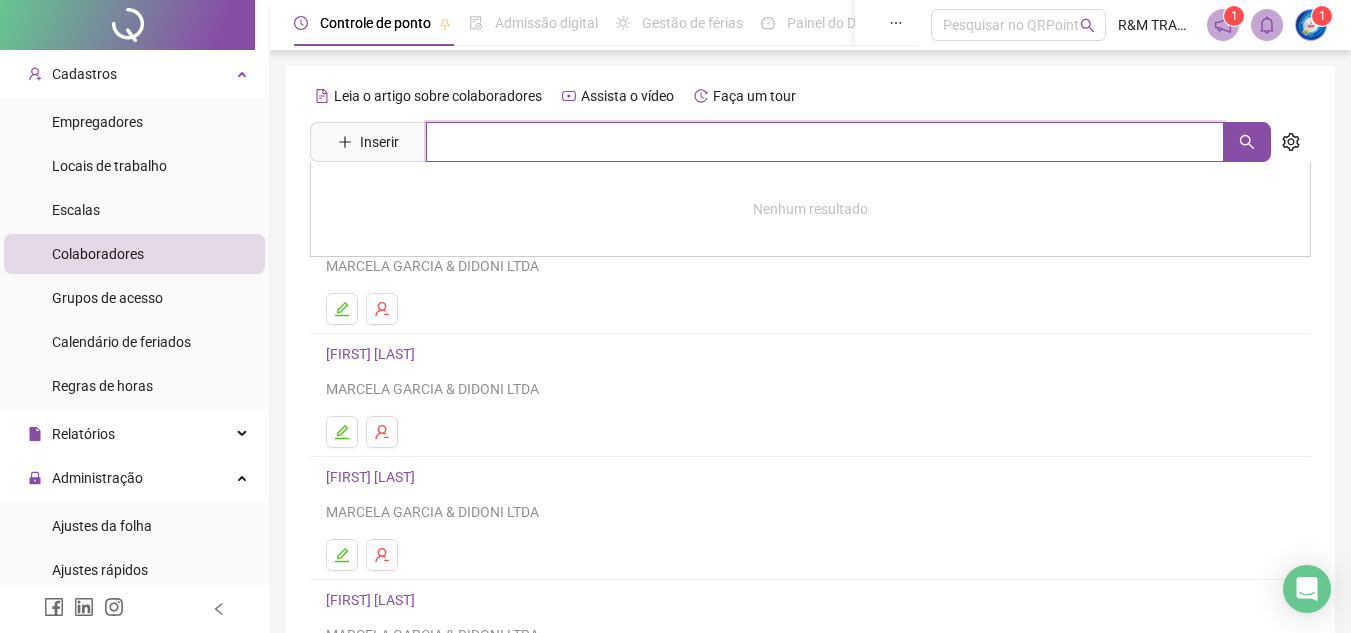click at bounding box center [825, 142] 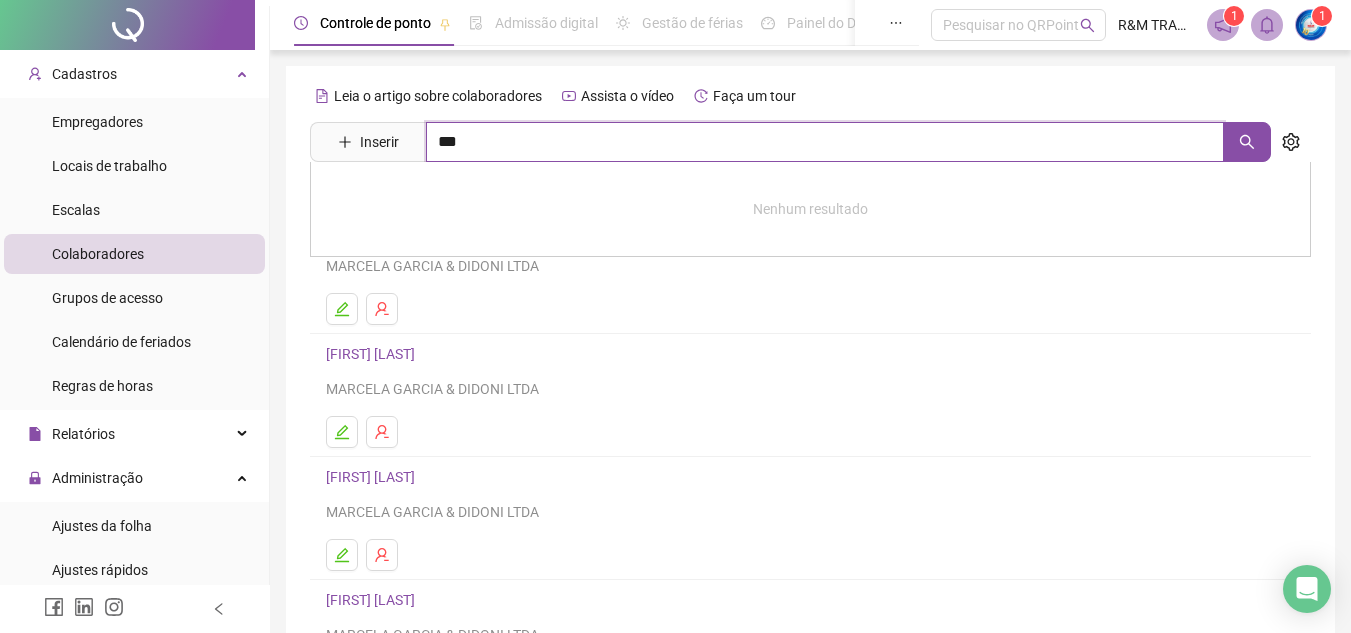 type on "***" 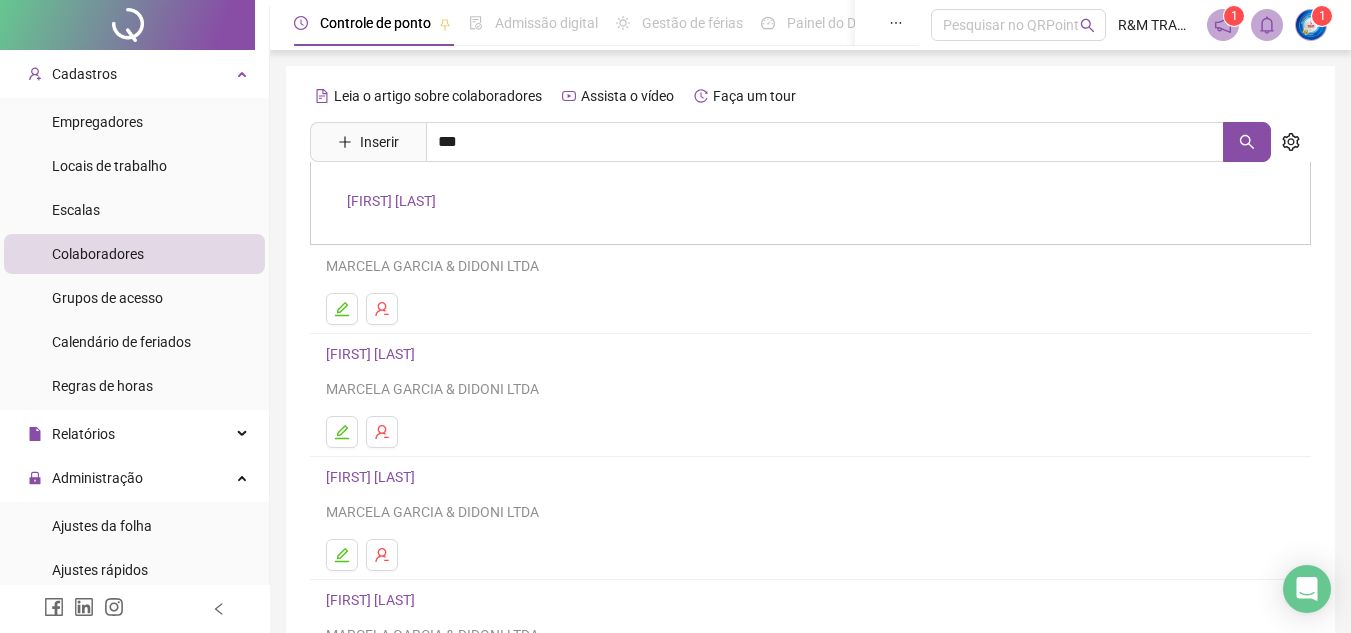 click on "[NAME]" at bounding box center (391, 201) 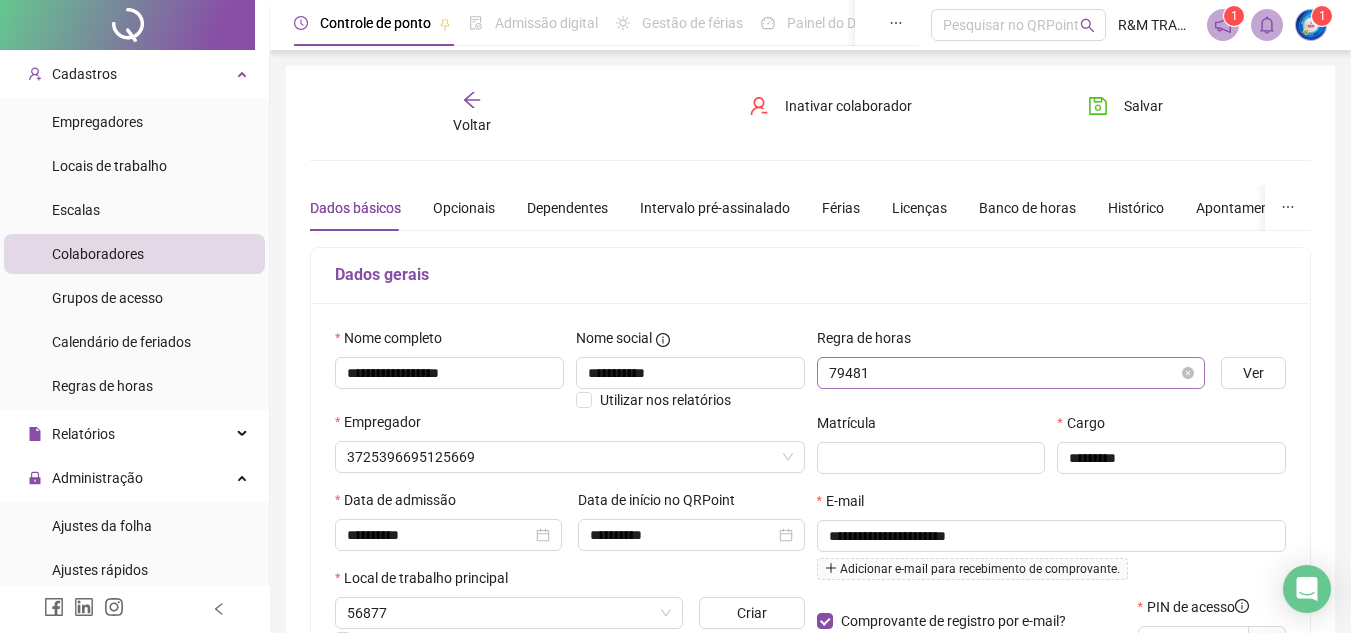 type on "**********" 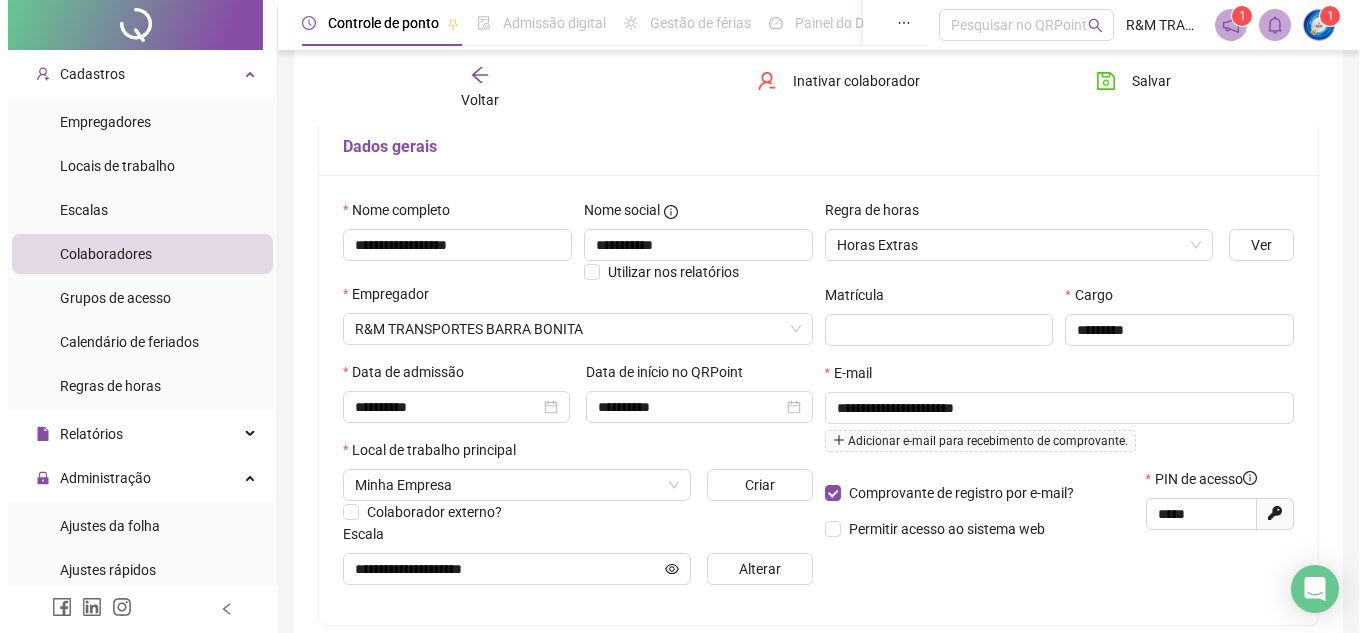 scroll, scrollTop: 197, scrollLeft: 0, axis: vertical 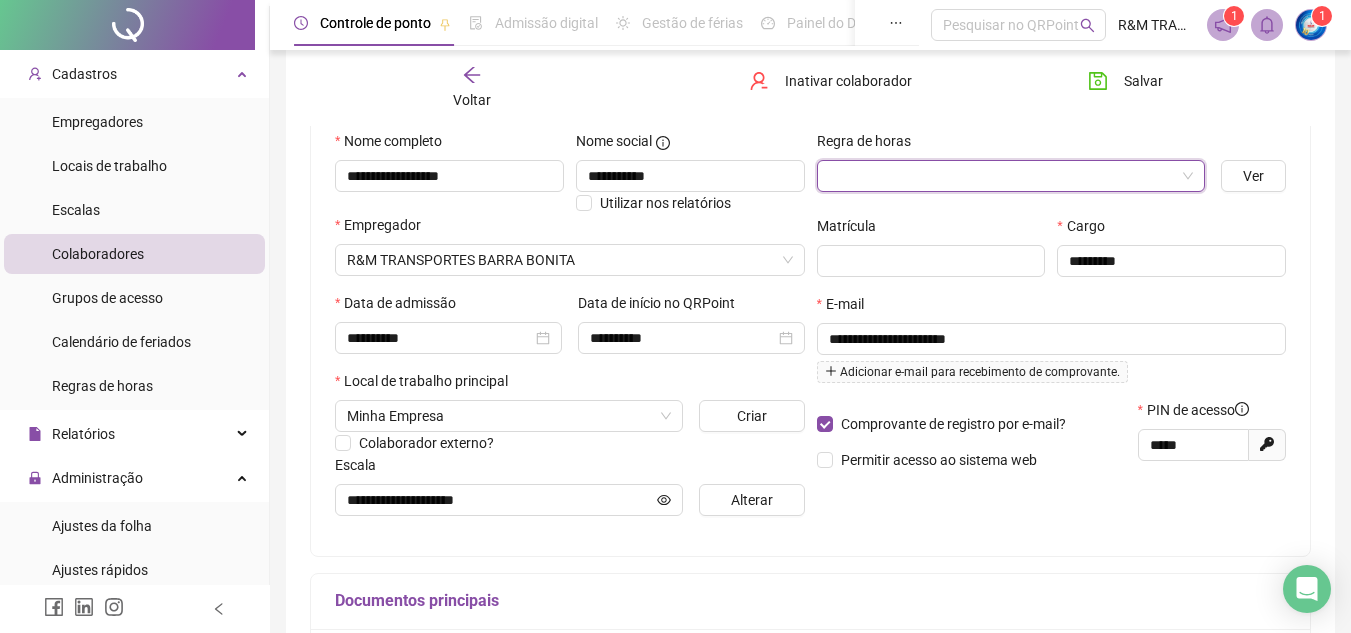 click at bounding box center [1002, 176] 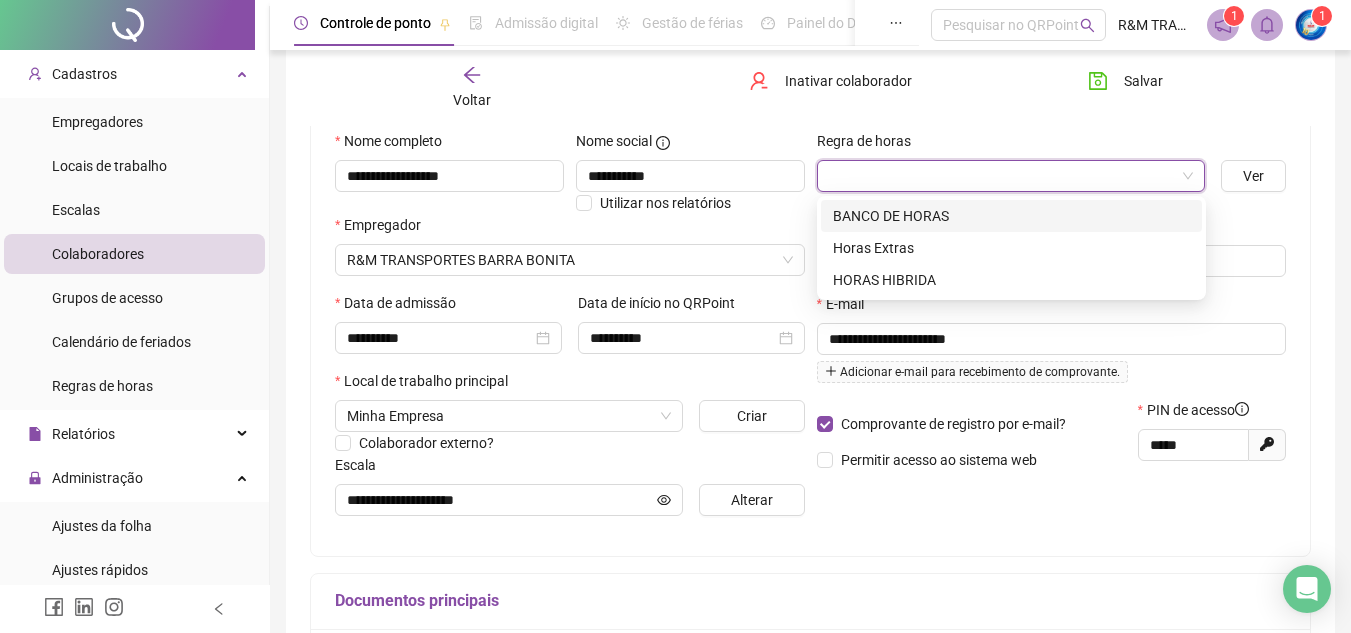drag, startPoint x: 889, startPoint y: 214, endPoint x: 889, endPoint y: 199, distance: 15 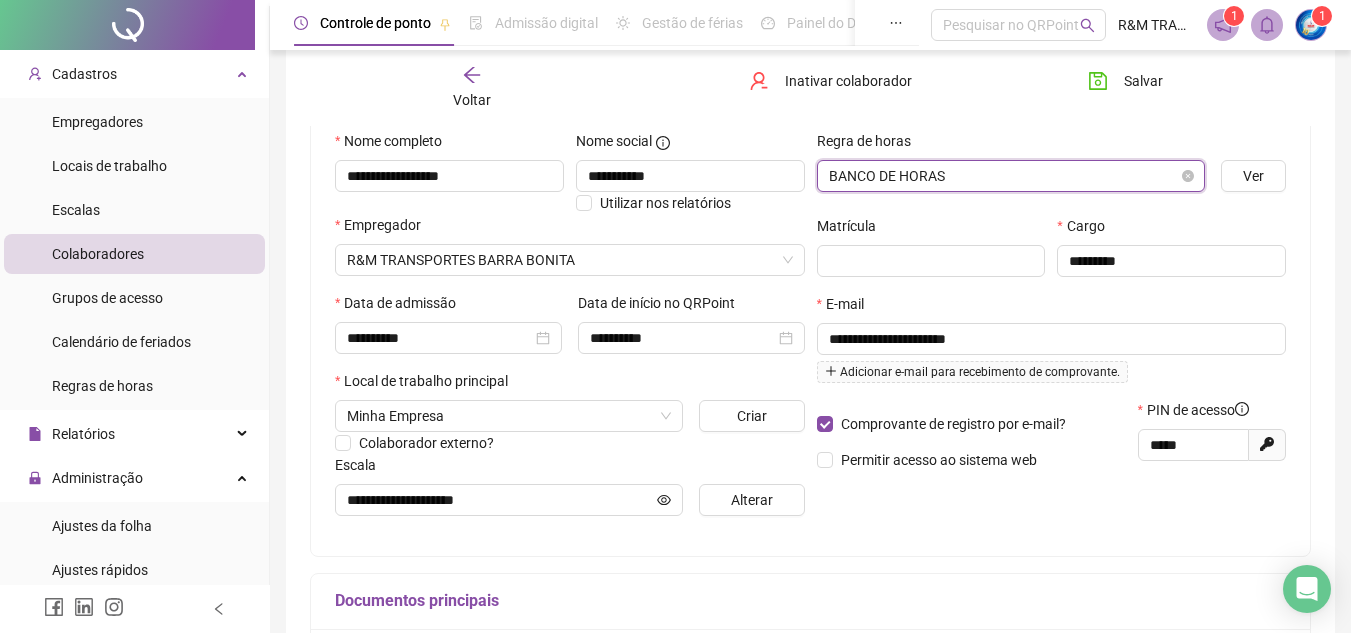 click on "BANCO DE HORAS" at bounding box center (1011, 176) 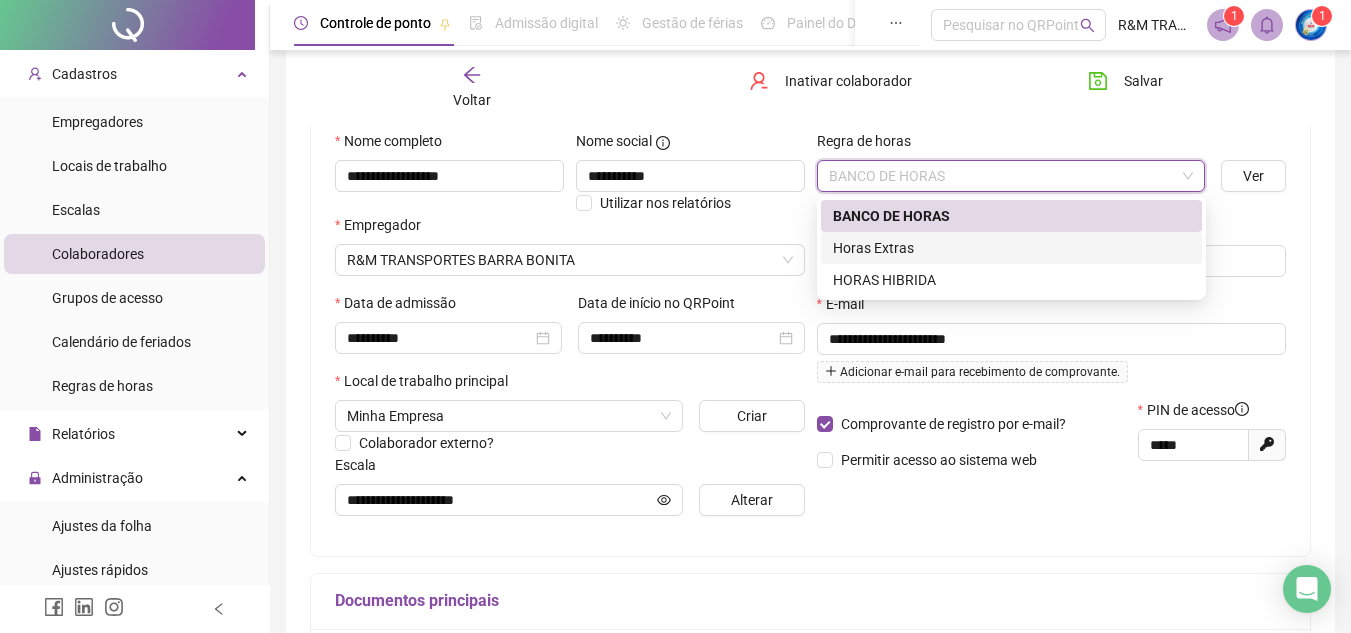 click on "Horas Extras" at bounding box center [1011, 248] 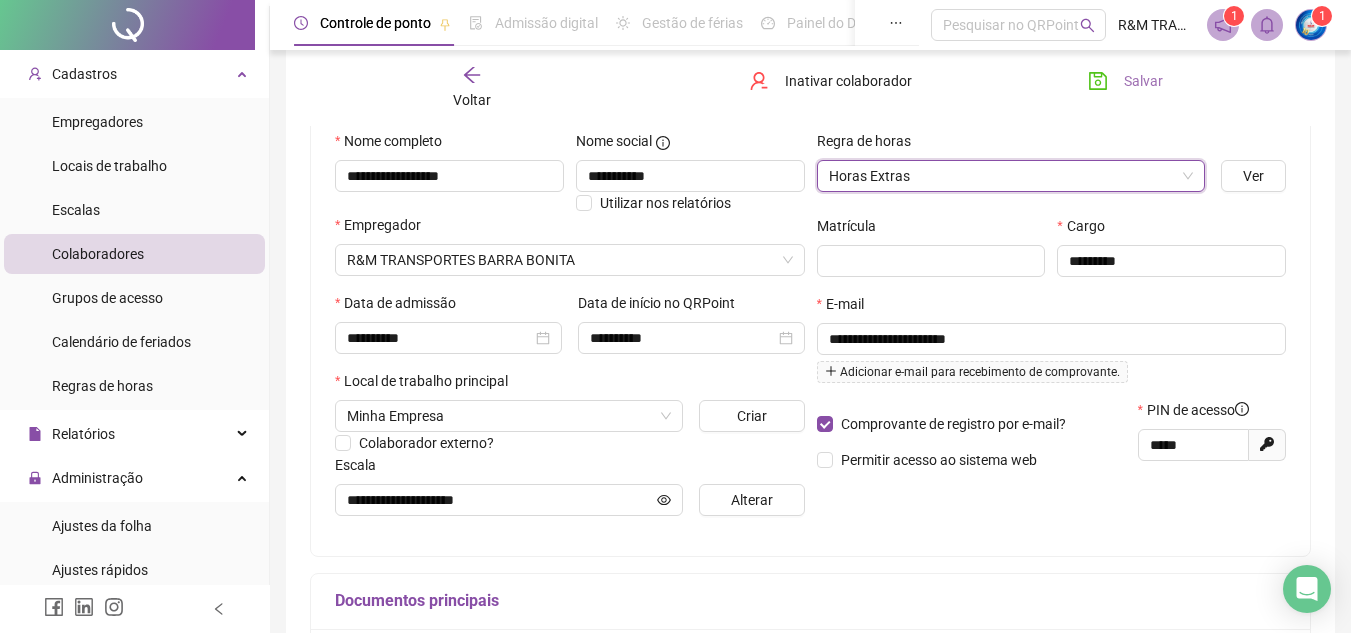 click on "Salvar" at bounding box center [1143, 81] 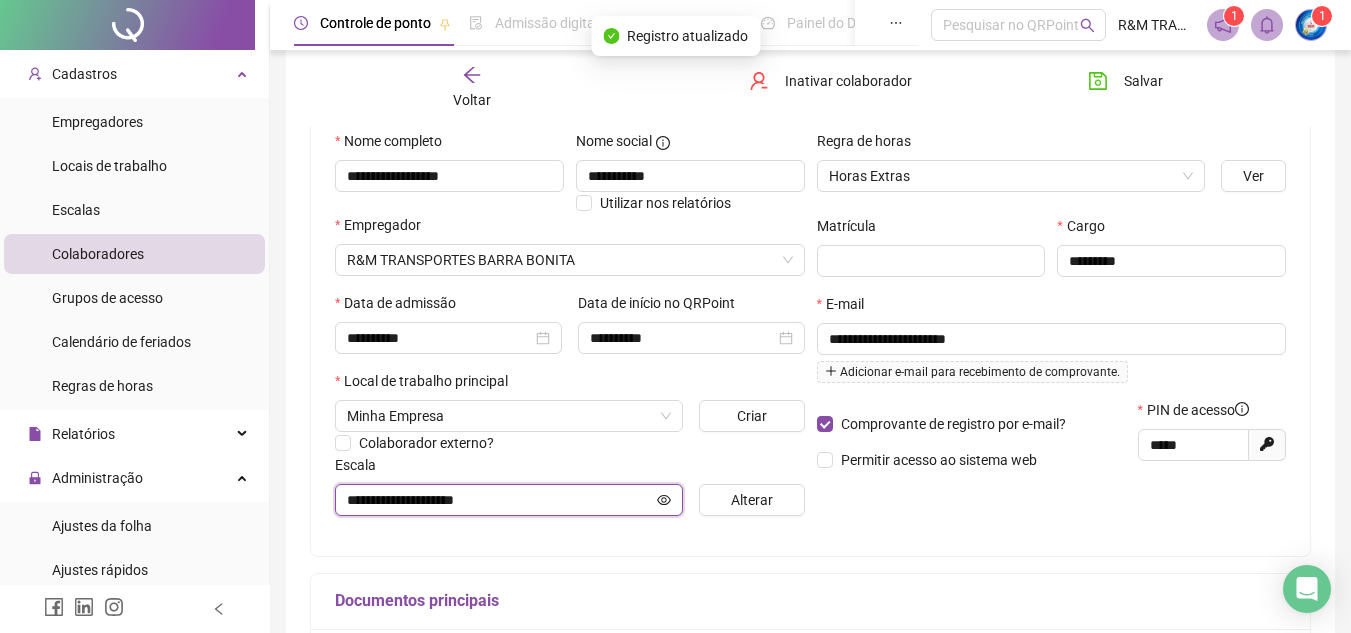 click 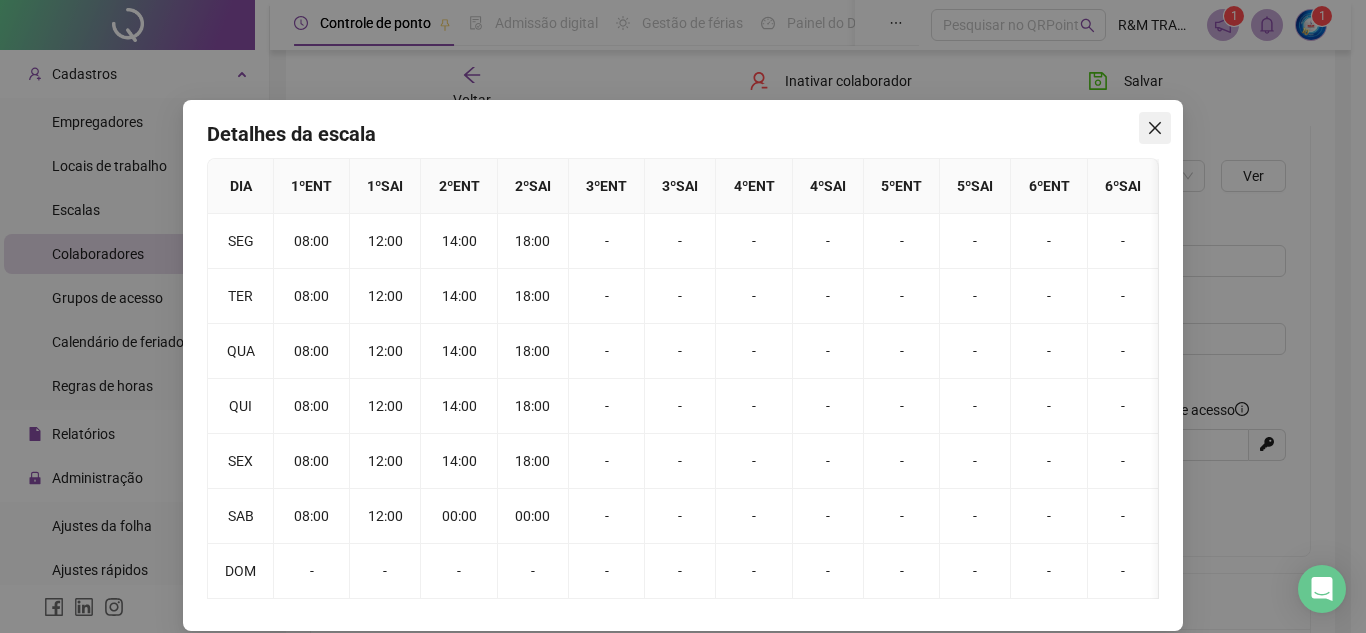 click 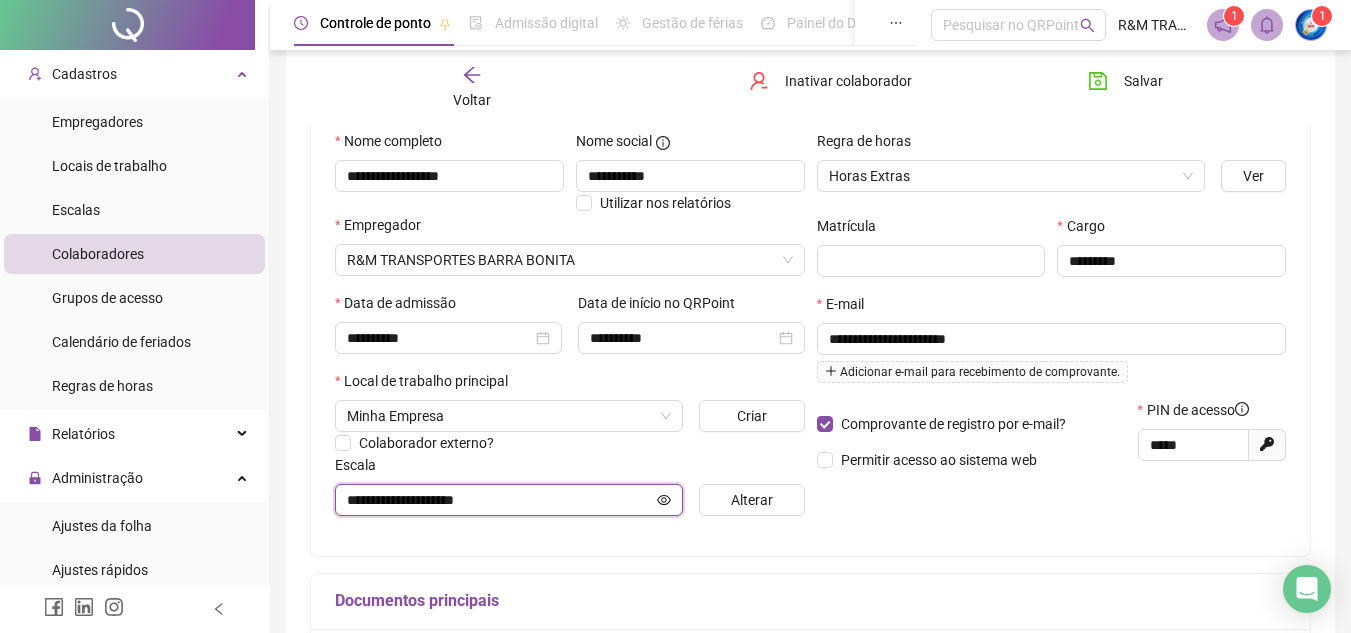 click on "**********" at bounding box center [500, 500] 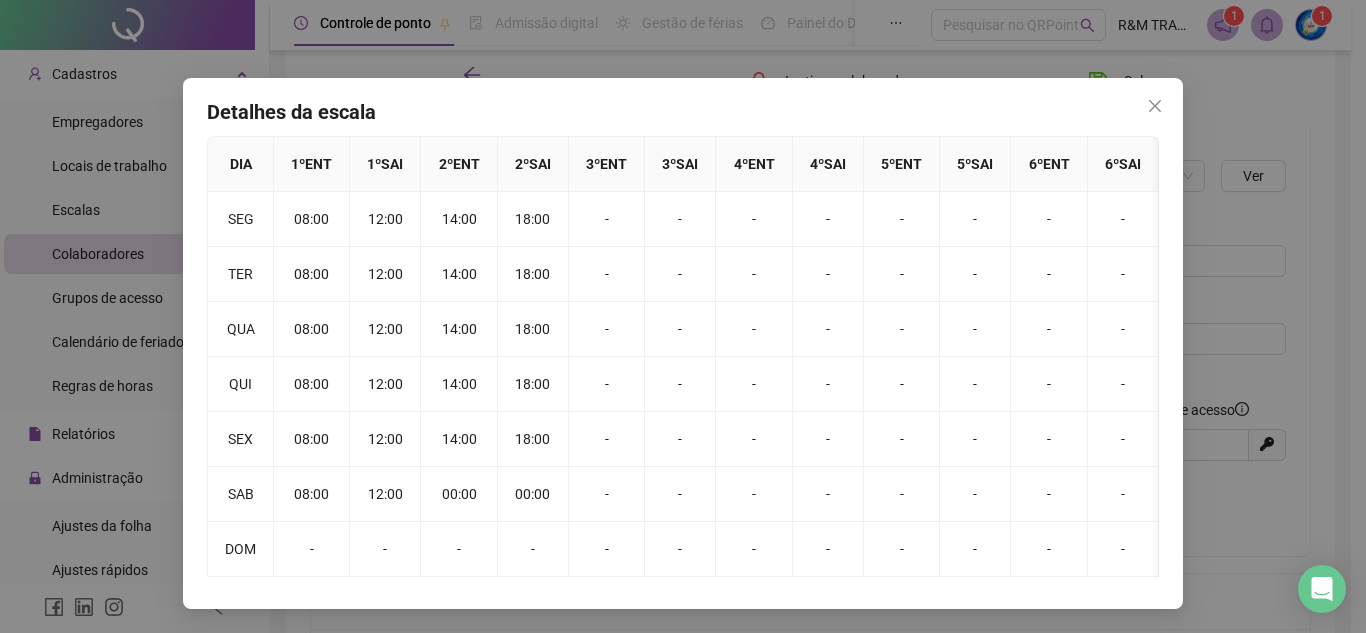 scroll, scrollTop: 37, scrollLeft: 0, axis: vertical 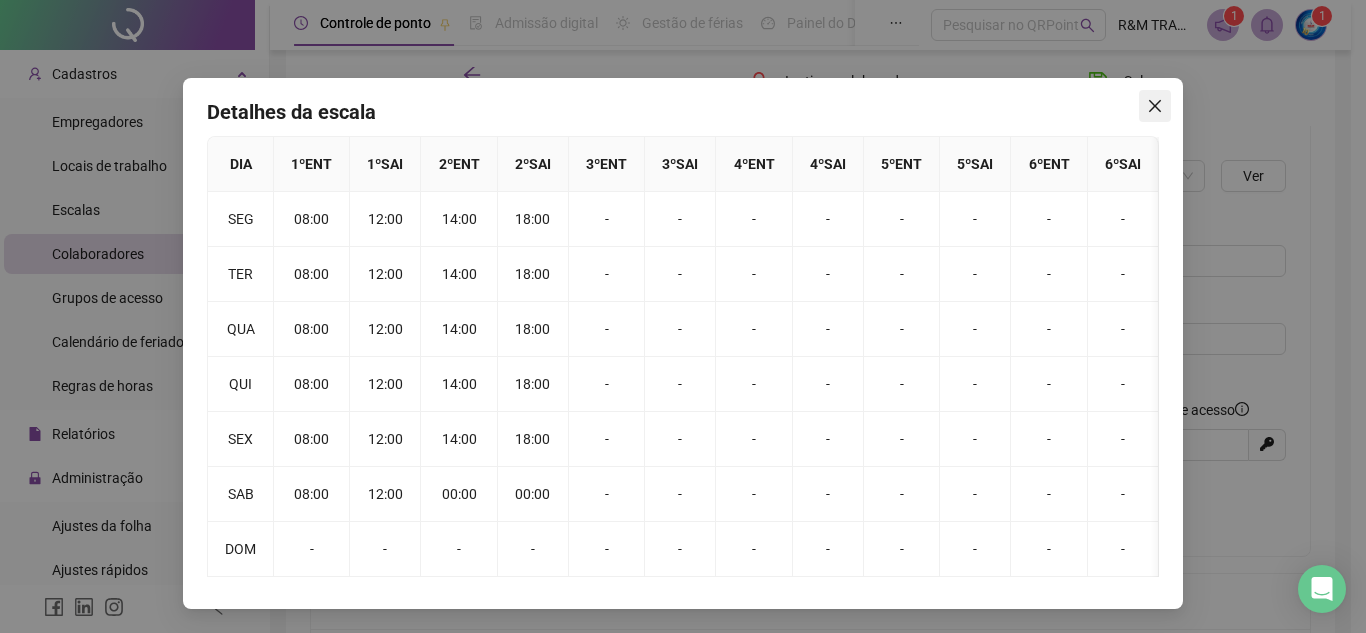 click 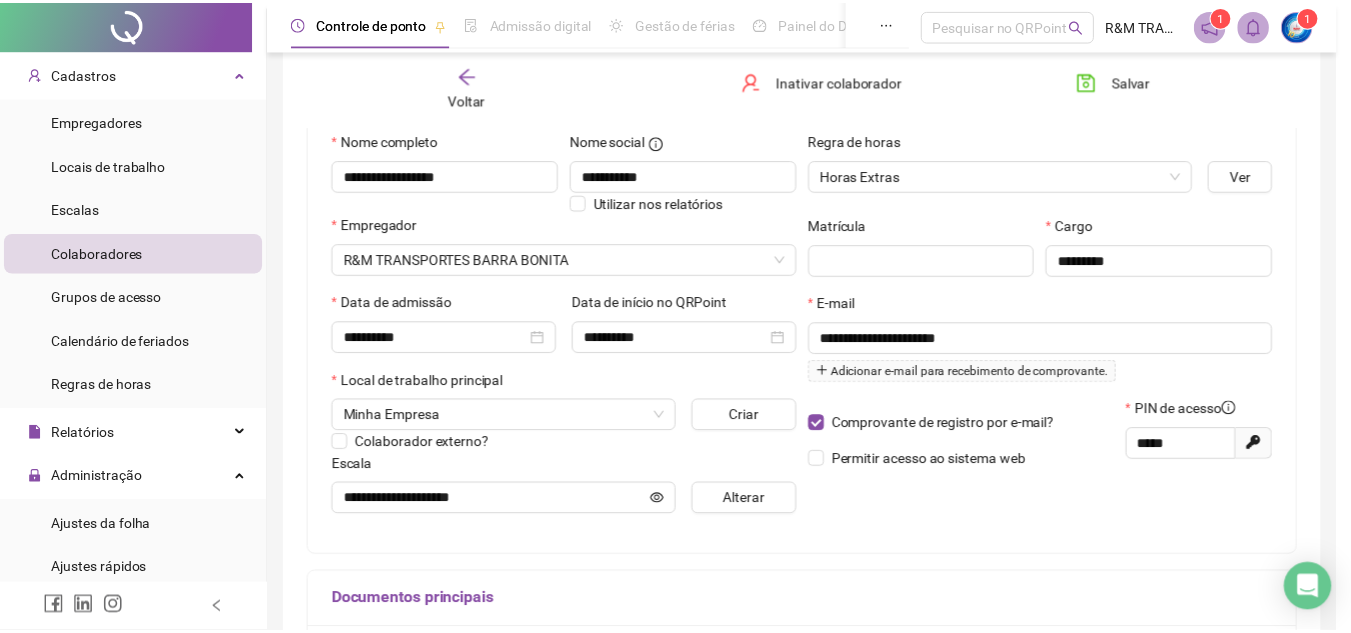 scroll, scrollTop: 0, scrollLeft: 0, axis: both 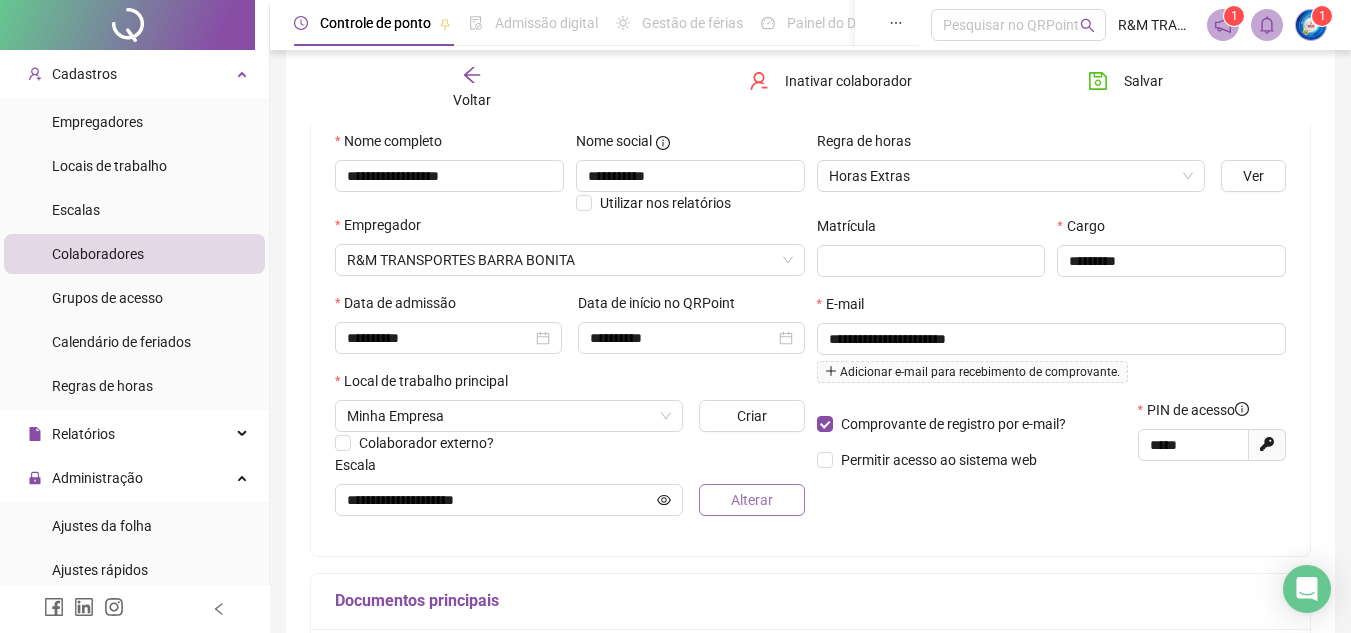 click on "Alterar" at bounding box center [752, 500] 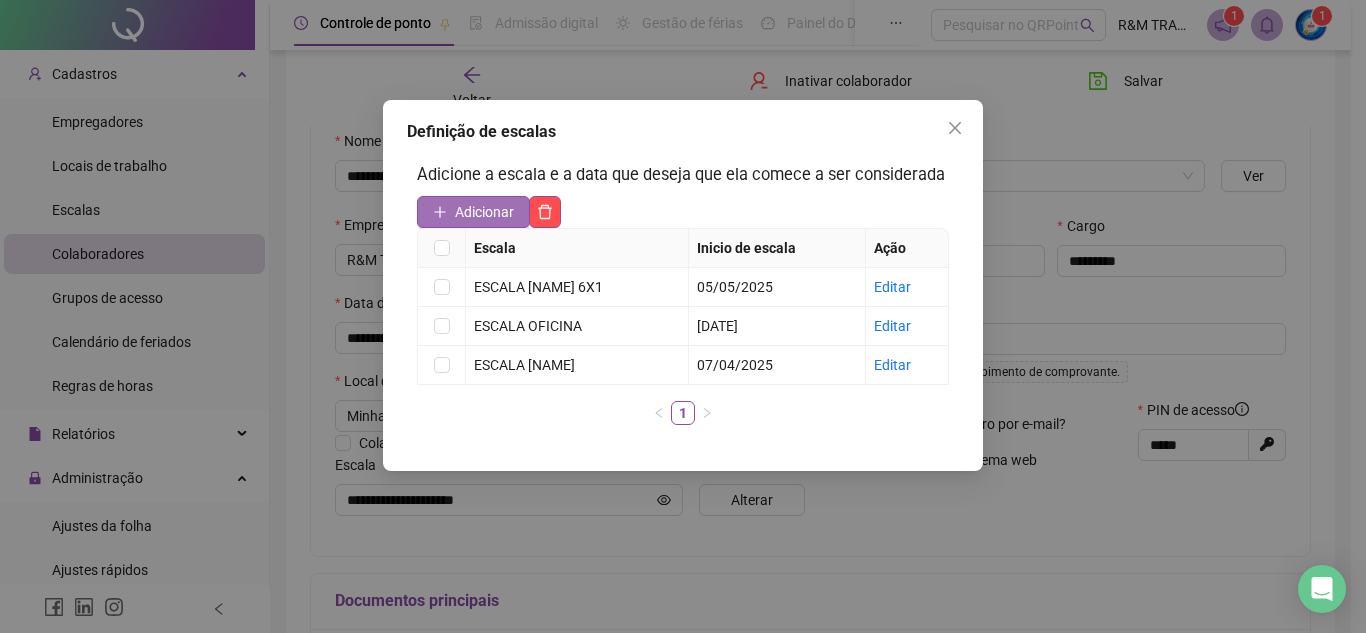 click on "Adicionar" at bounding box center [473, 212] 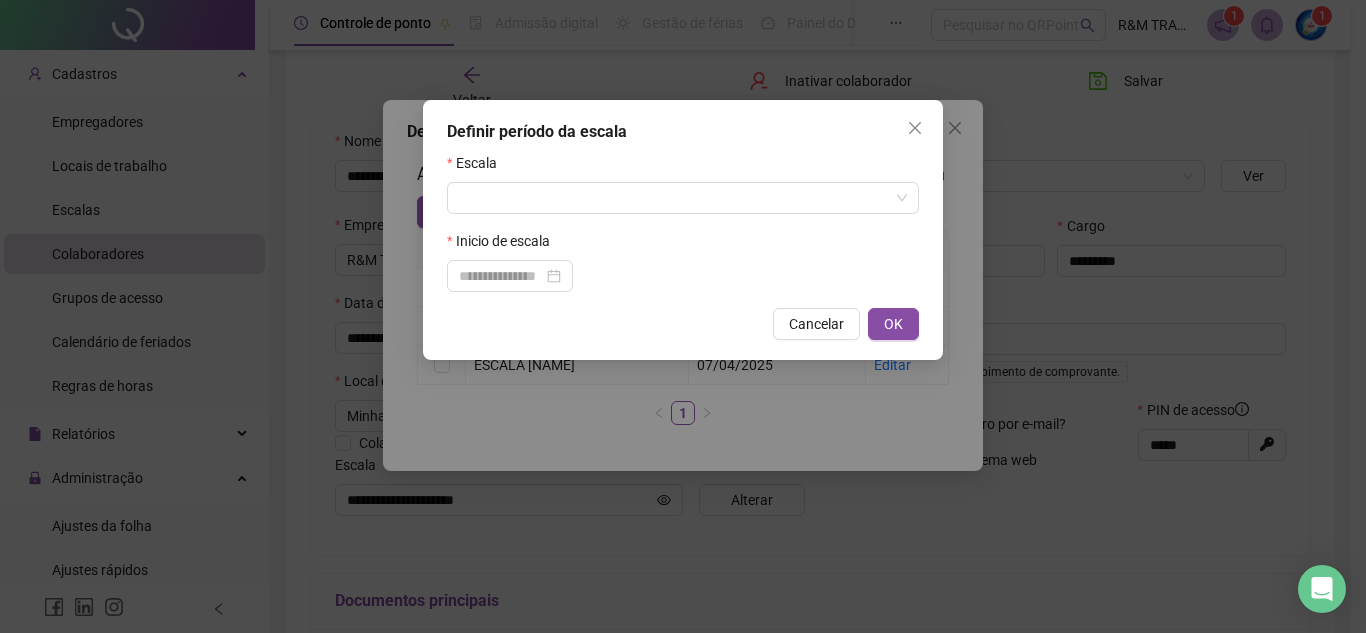 click on "Escala" at bounding box center [683, 167] 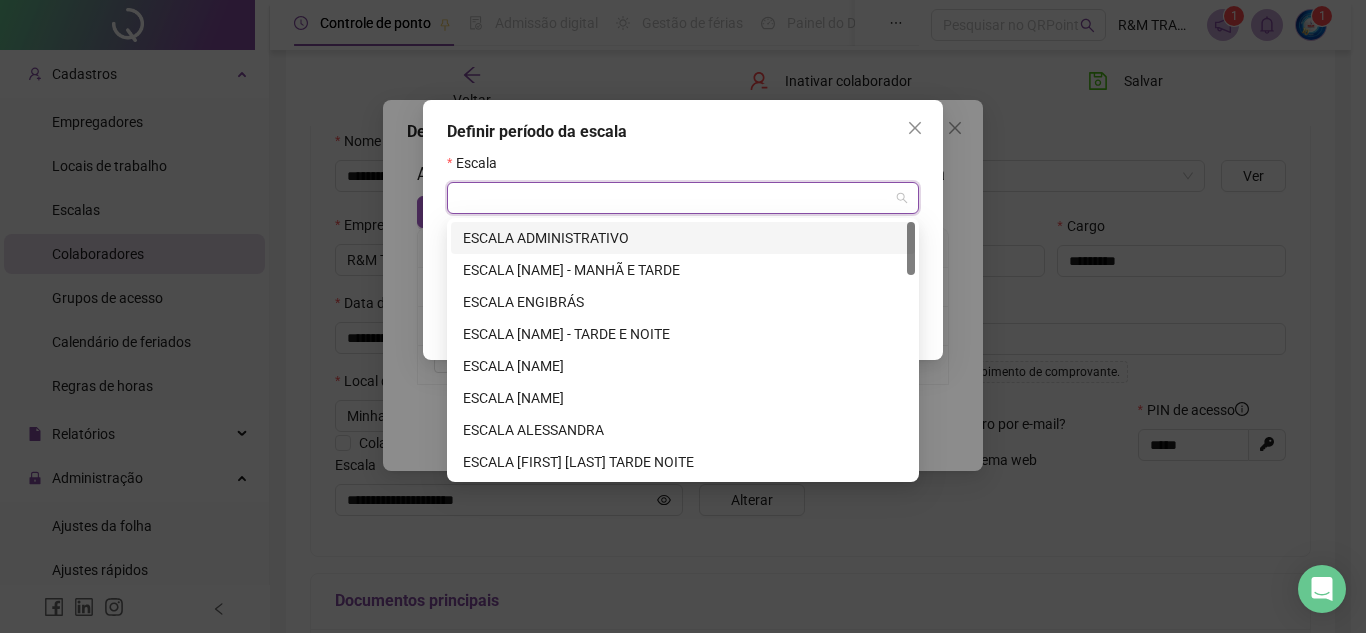 click at bounding box center [674, 198] 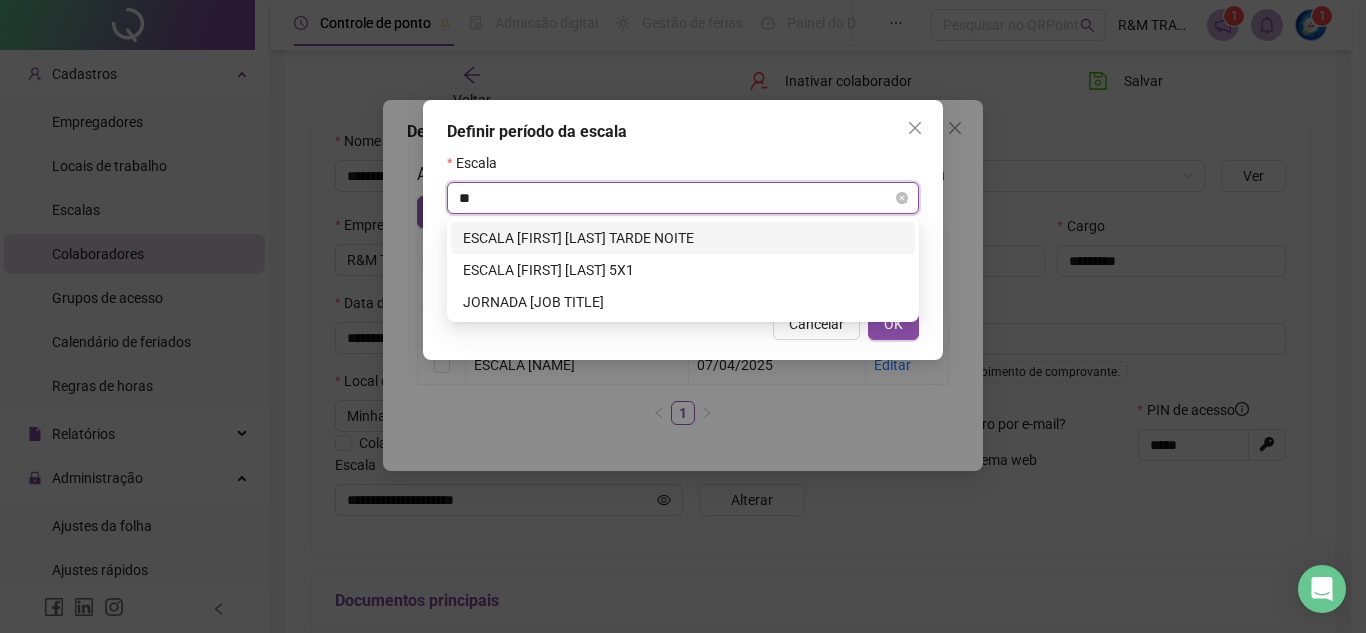 type on "***" 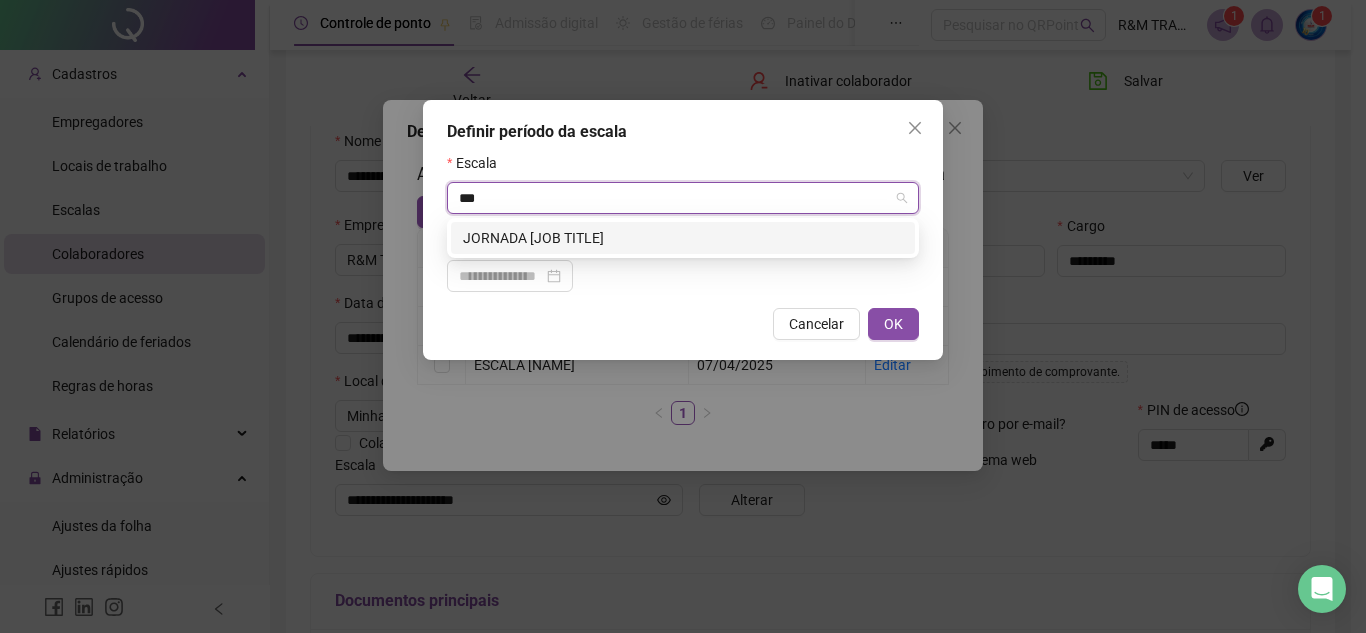 click on "JORNADA MECANICO" at bounding box center [683, 238] 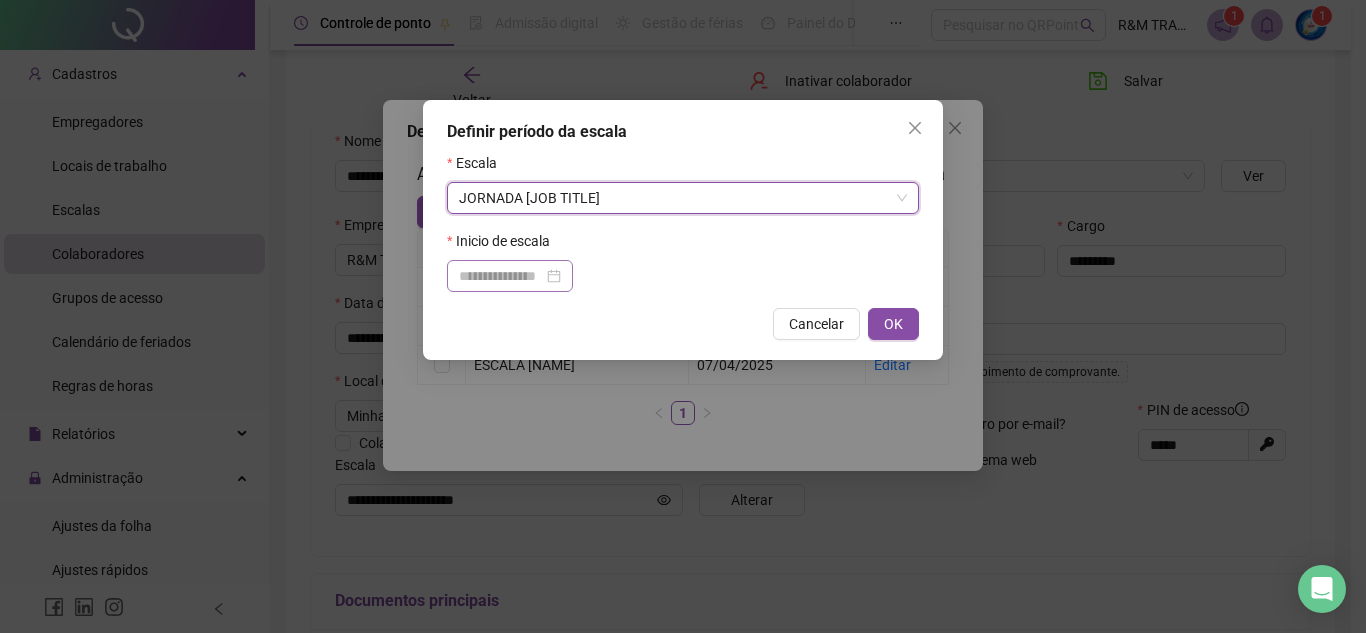 click at bounding box center (510, 276) 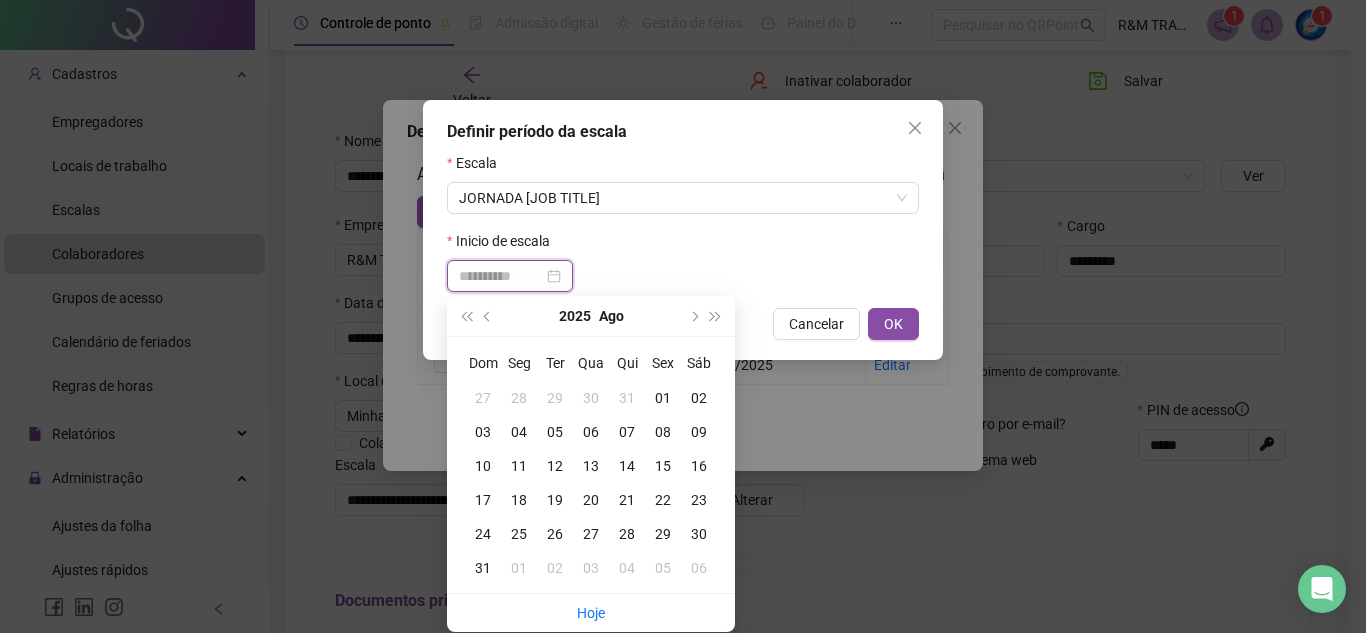 type on "**********" 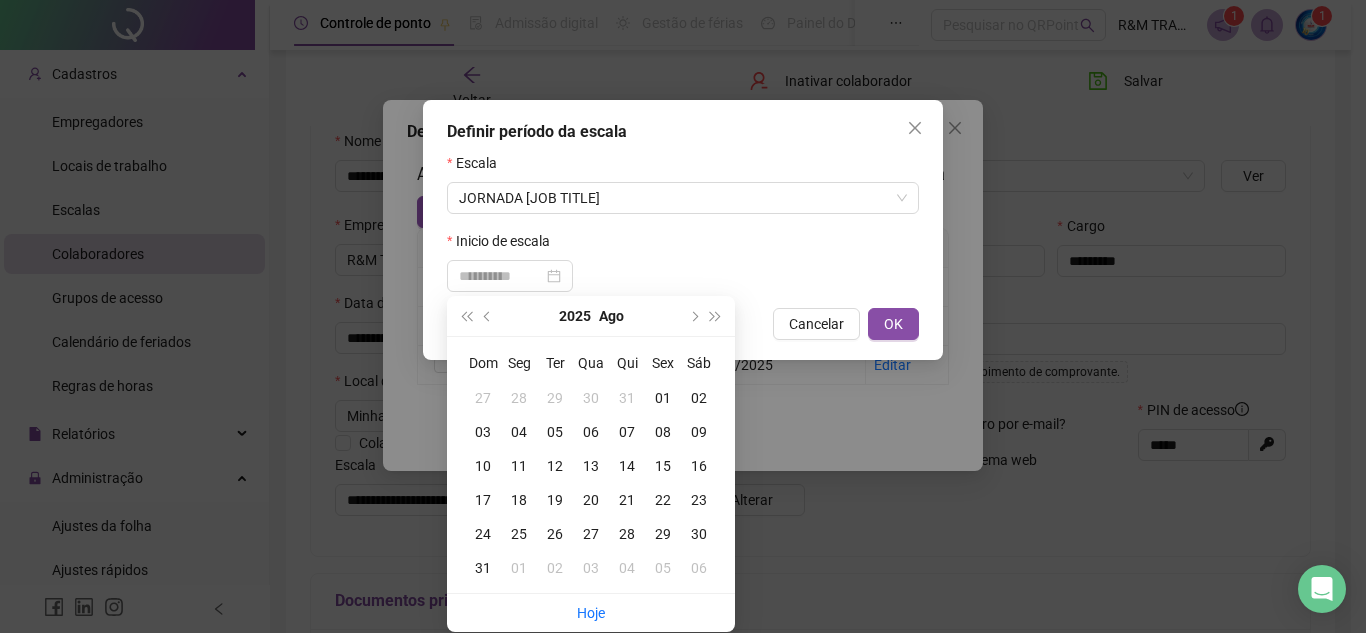 click on "01" at bounding box center (663, 398) 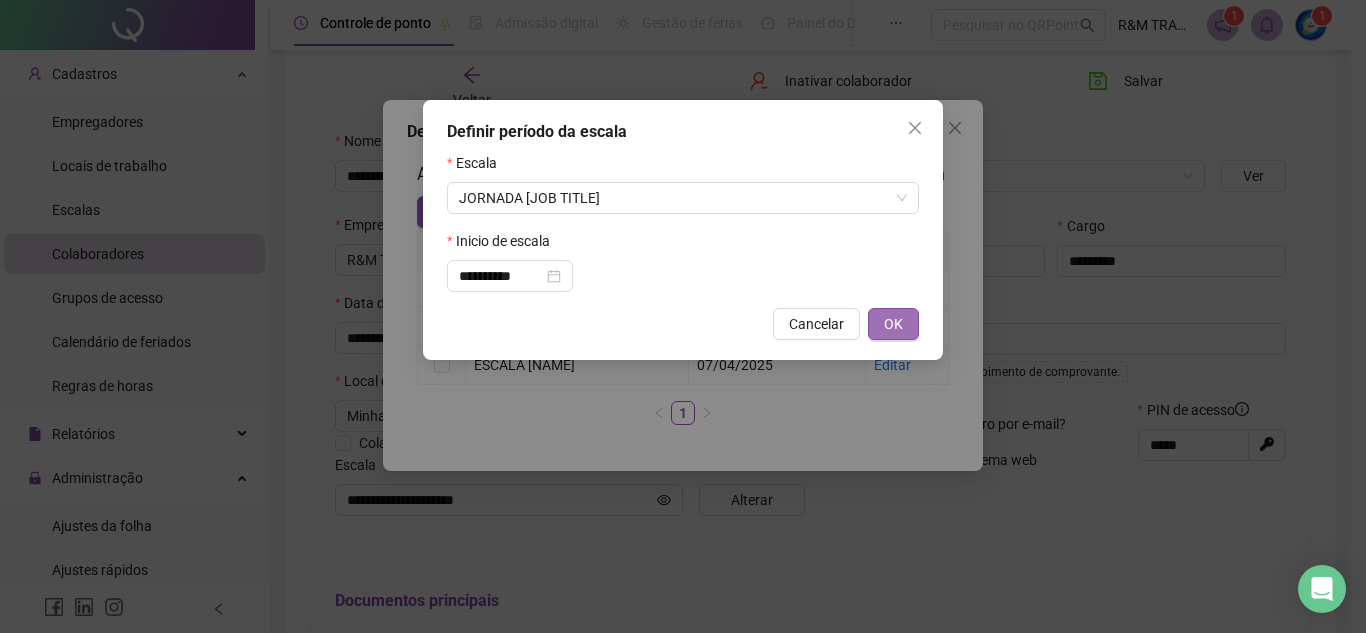 click on "OK" at bounding box center [893, 324] 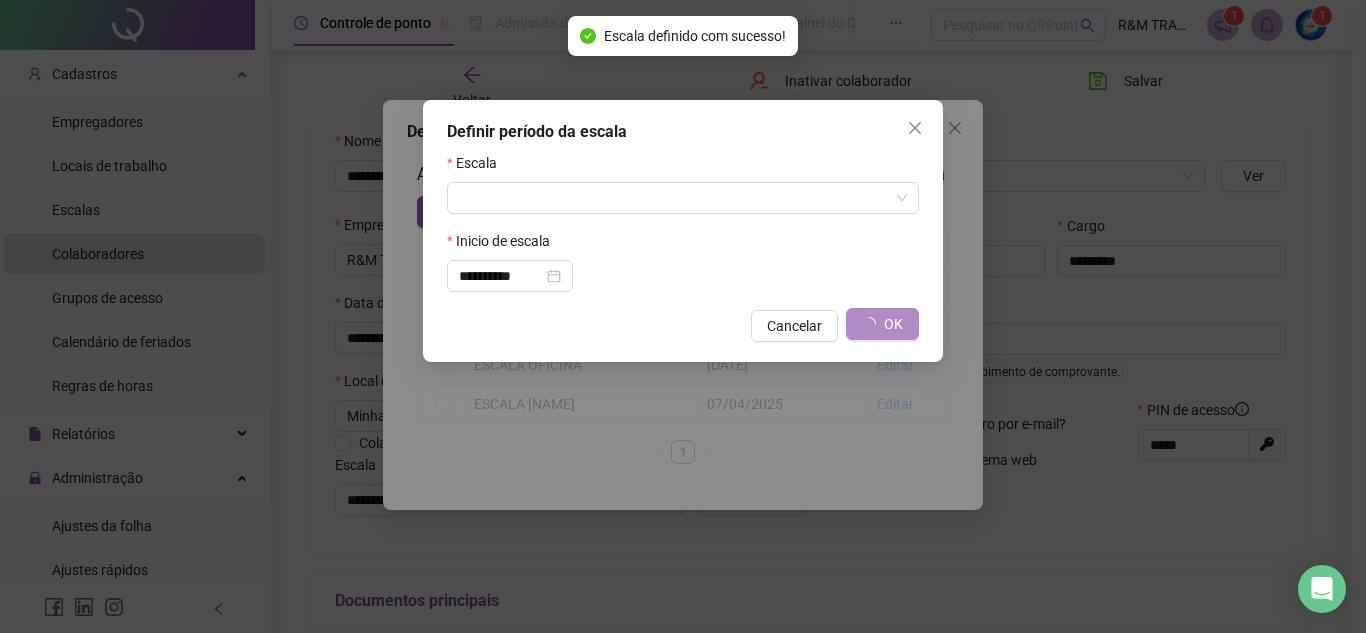 type on "**********" 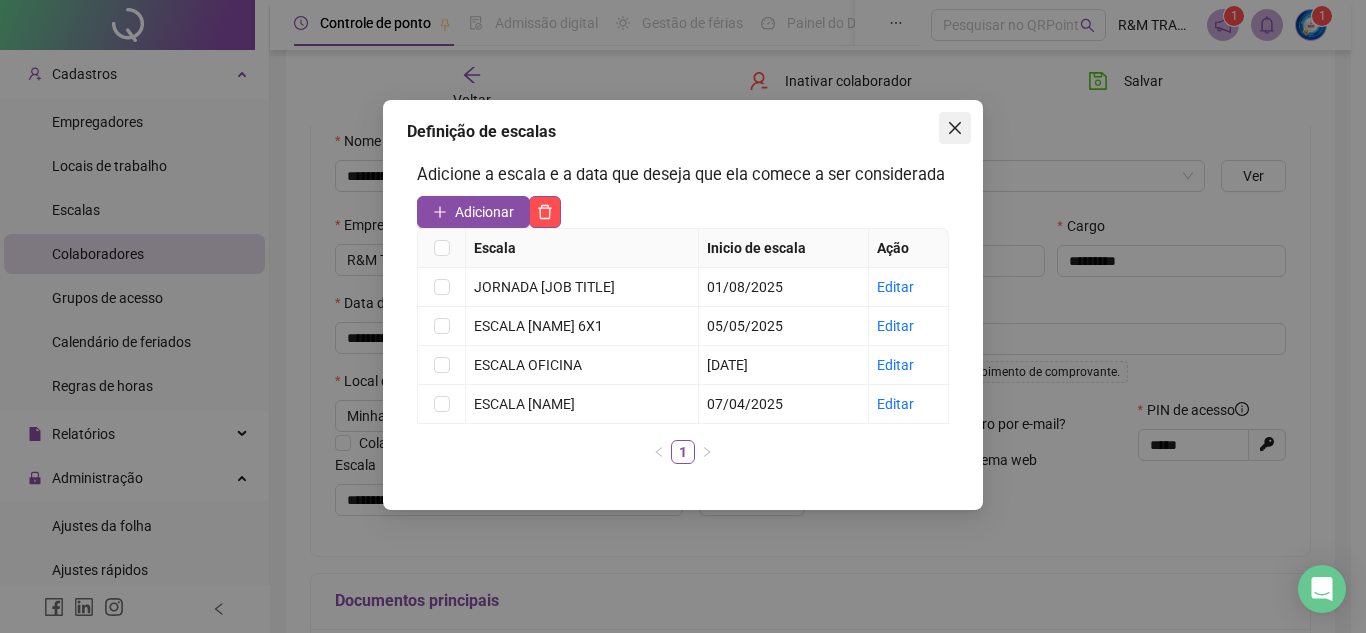 click 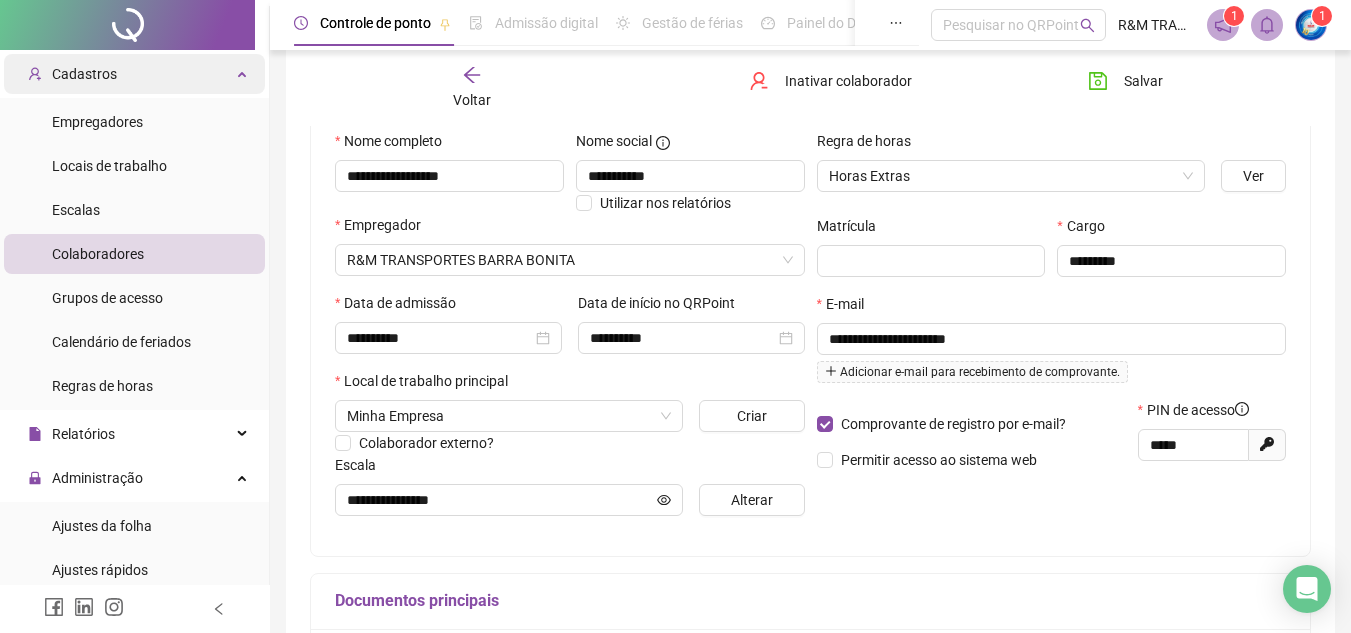 click on "Cadastros" at bounding box center (134, 74) 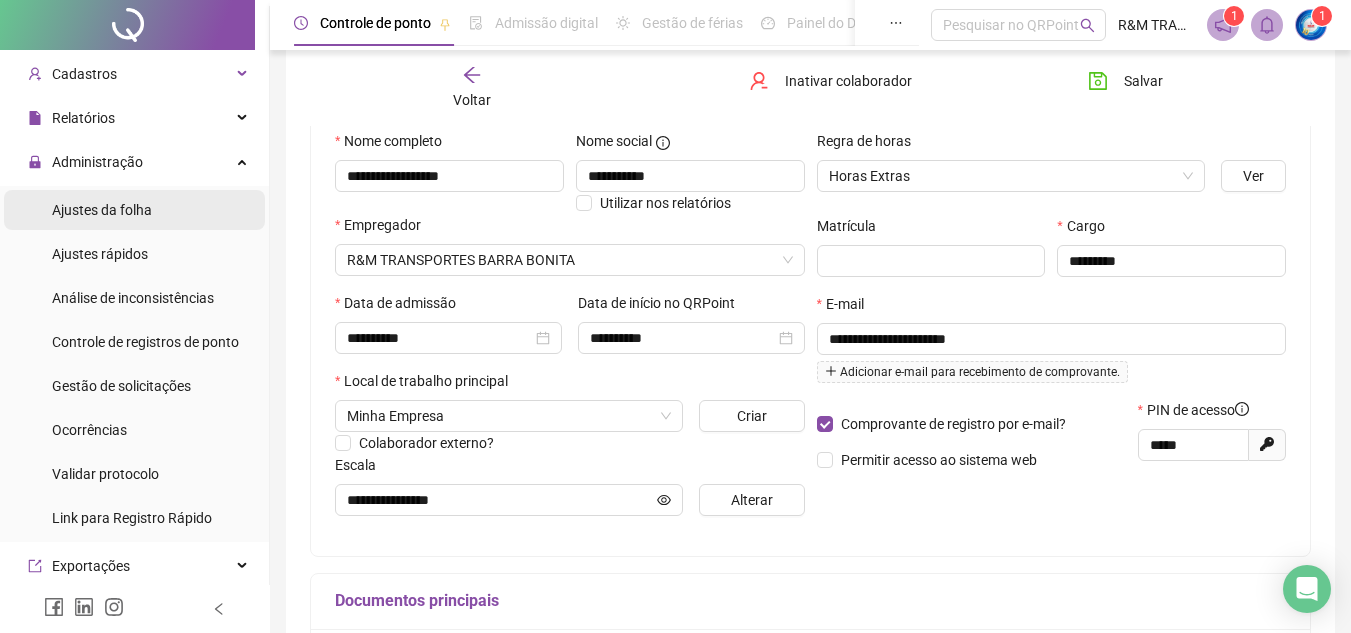 click on "Ajustes da folha" at bounding box center (102, 210) 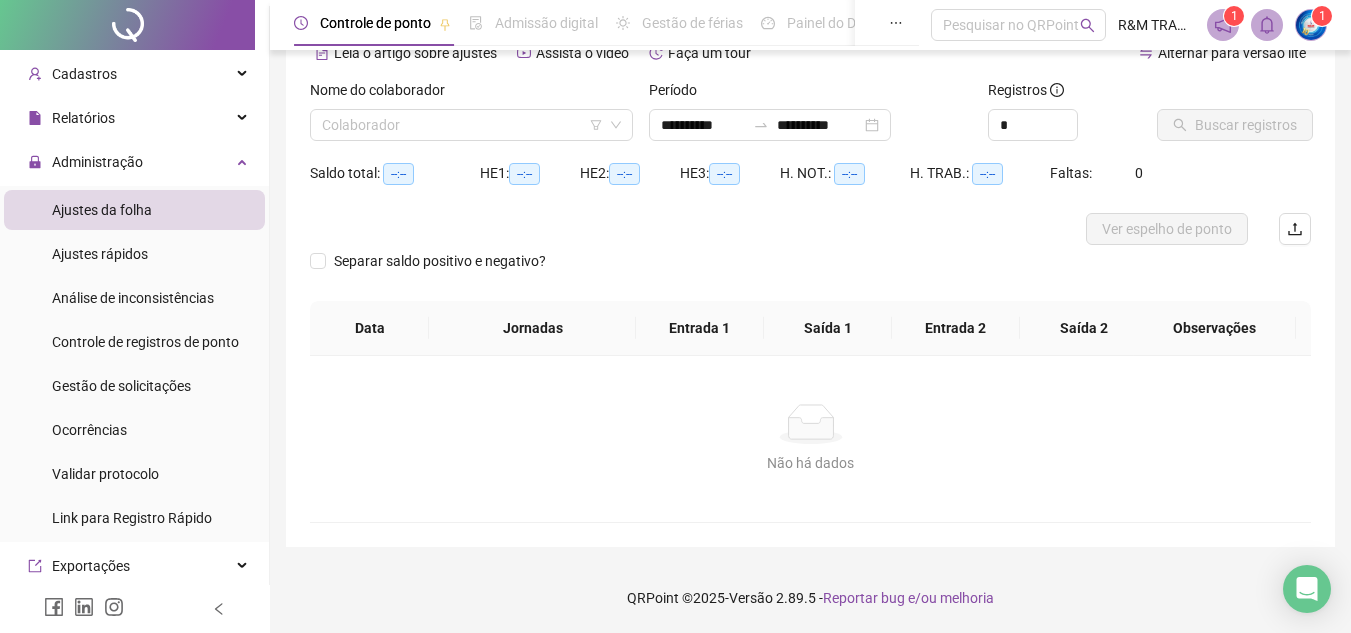 scroll, scrollTop: 105, scrollLeft: 0, axis: vertical 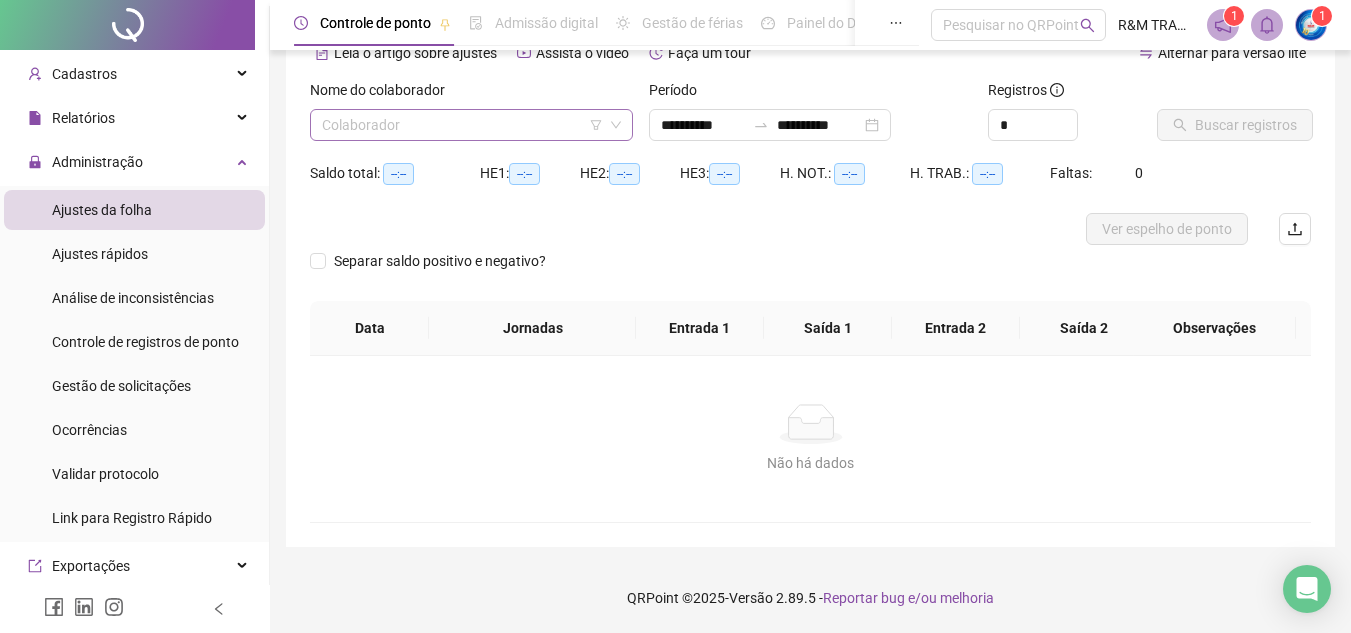 click at bounding box center (462, 125) 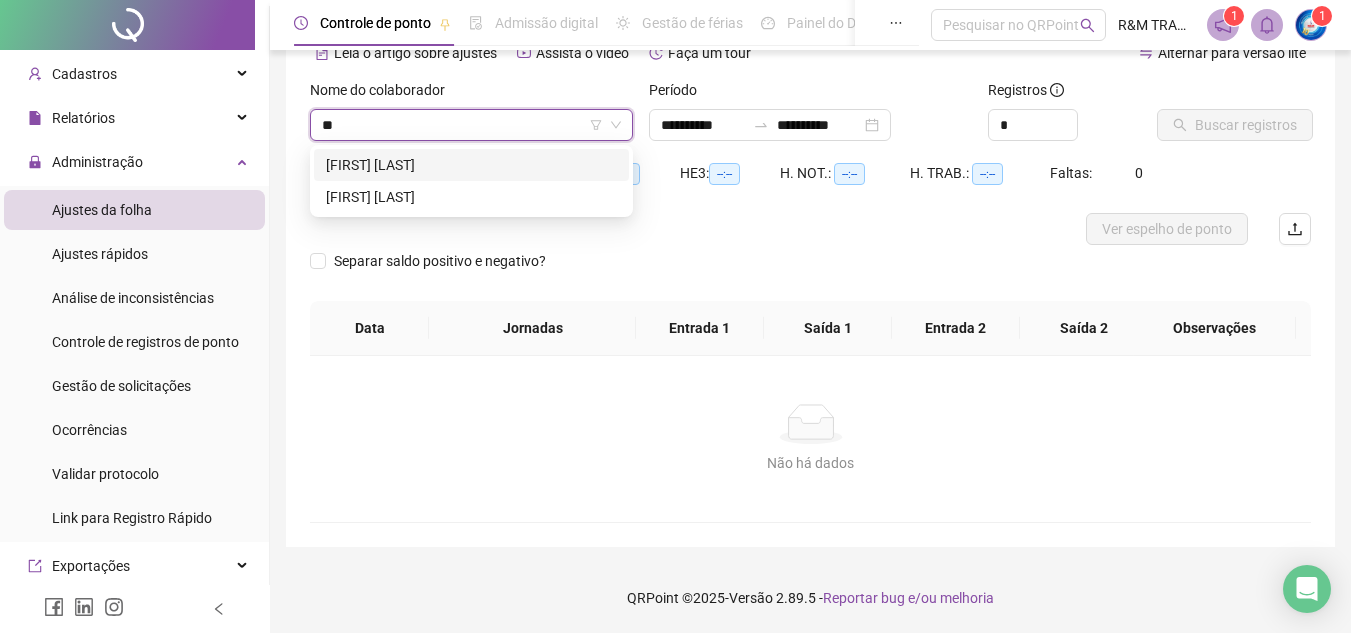 type on "***" 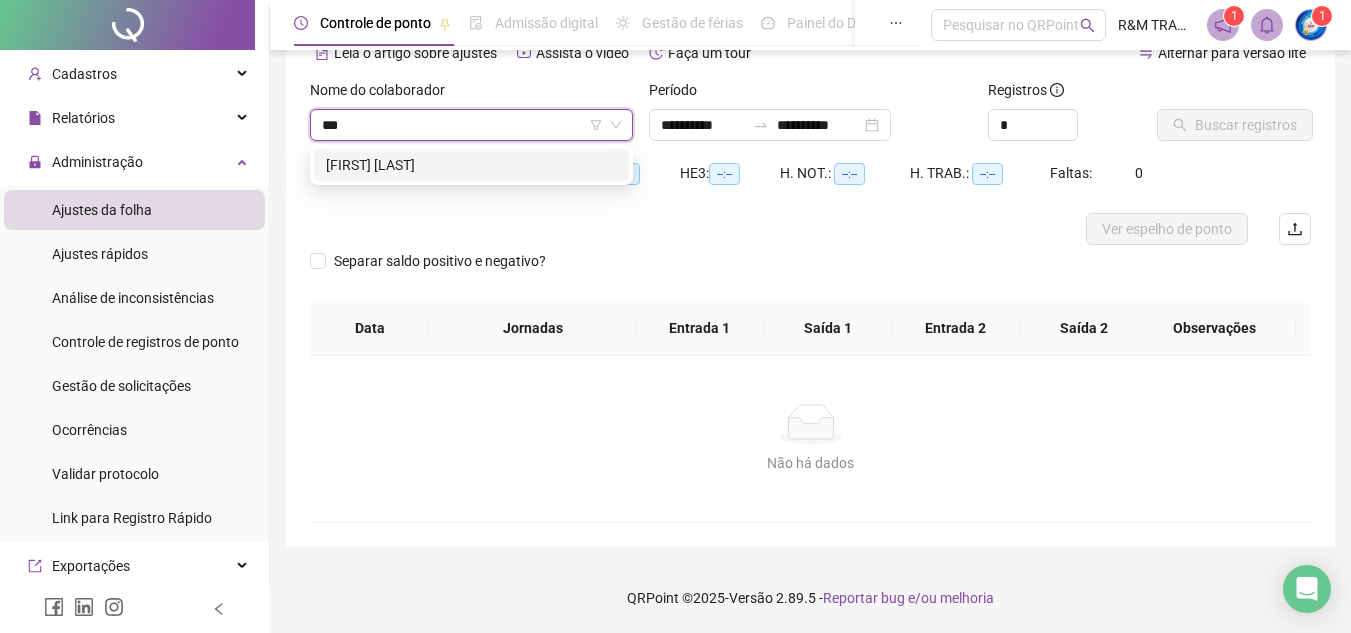 click on "[NAME]" at bounding box center (471, 165) 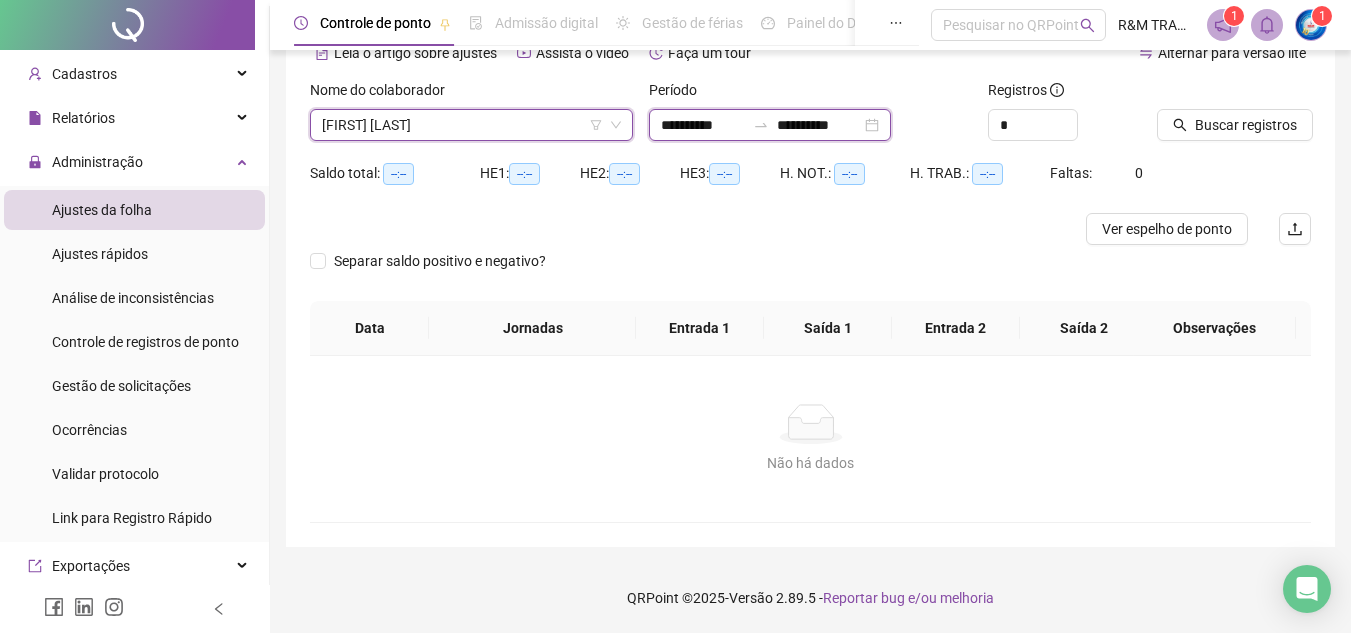 click on "**********" at bounding box center (703, 125) 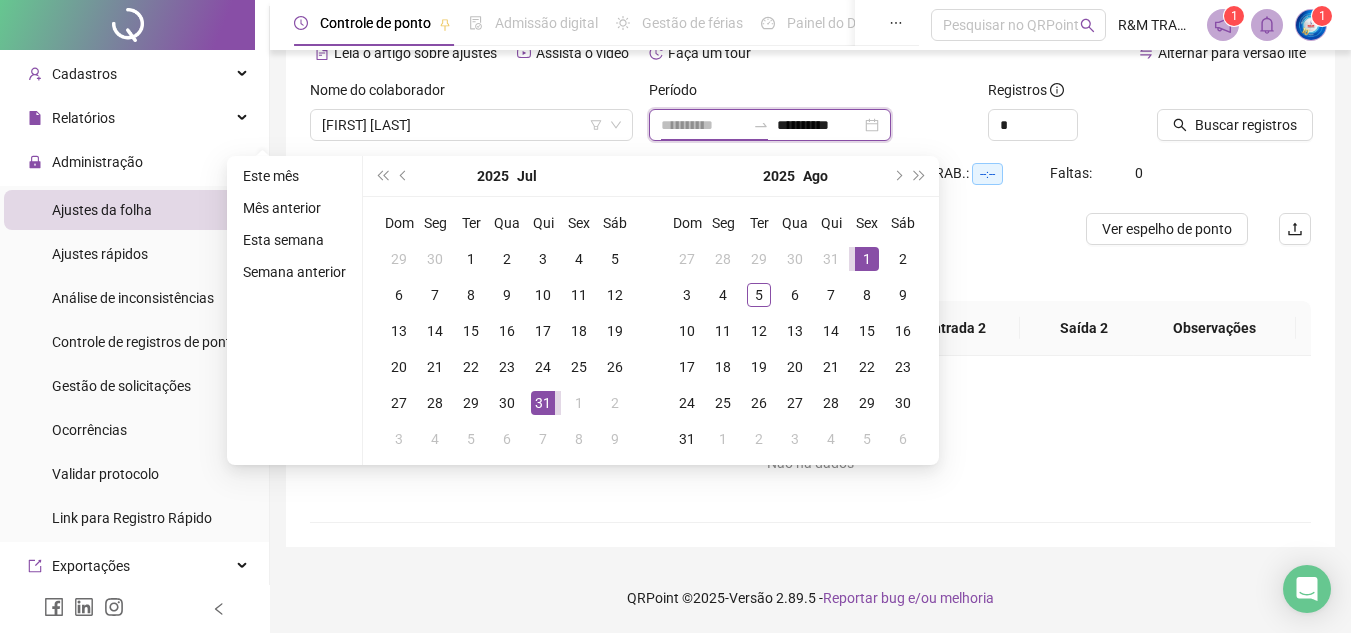 type on "**********" 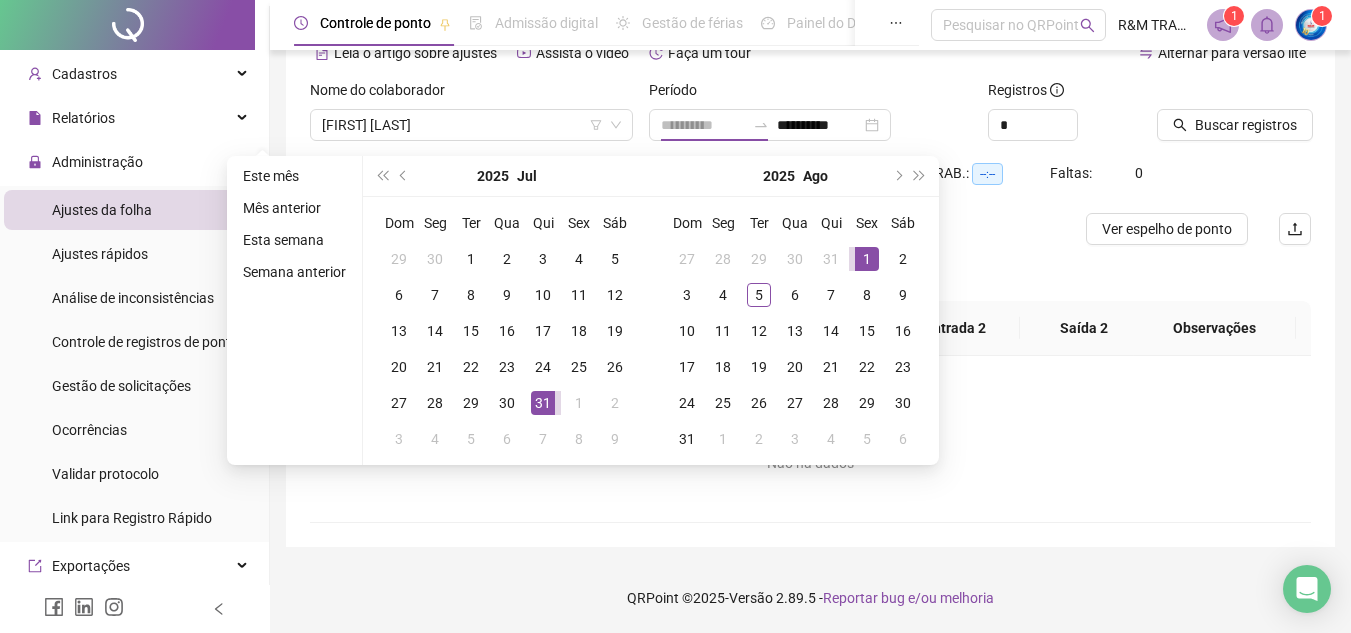 click on "1" at bounding box center [867, 259] 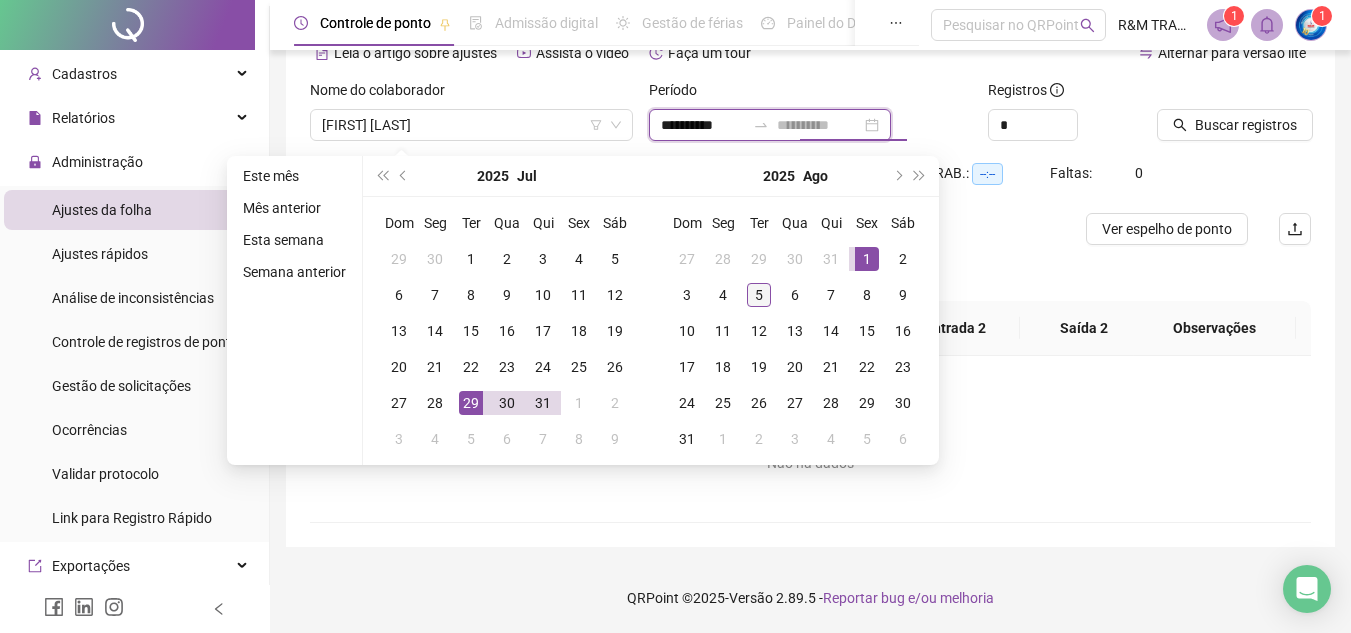 type on "**********" 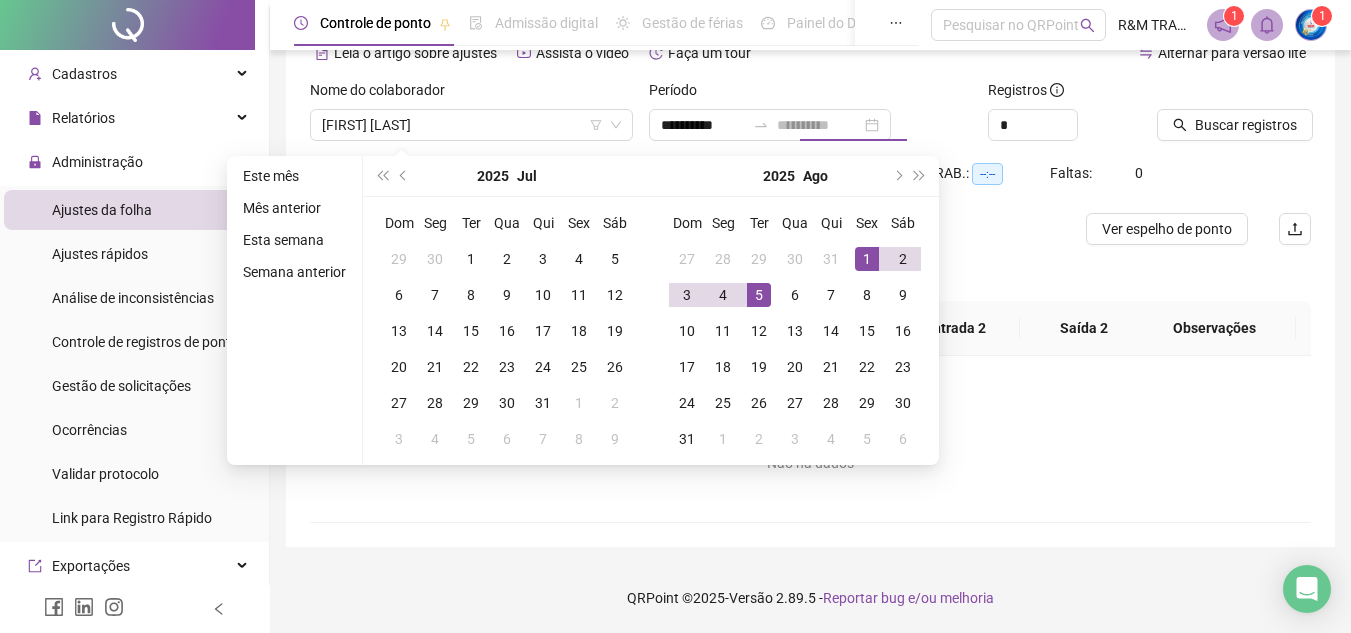 click on "5" at bounding box center [759, 295] 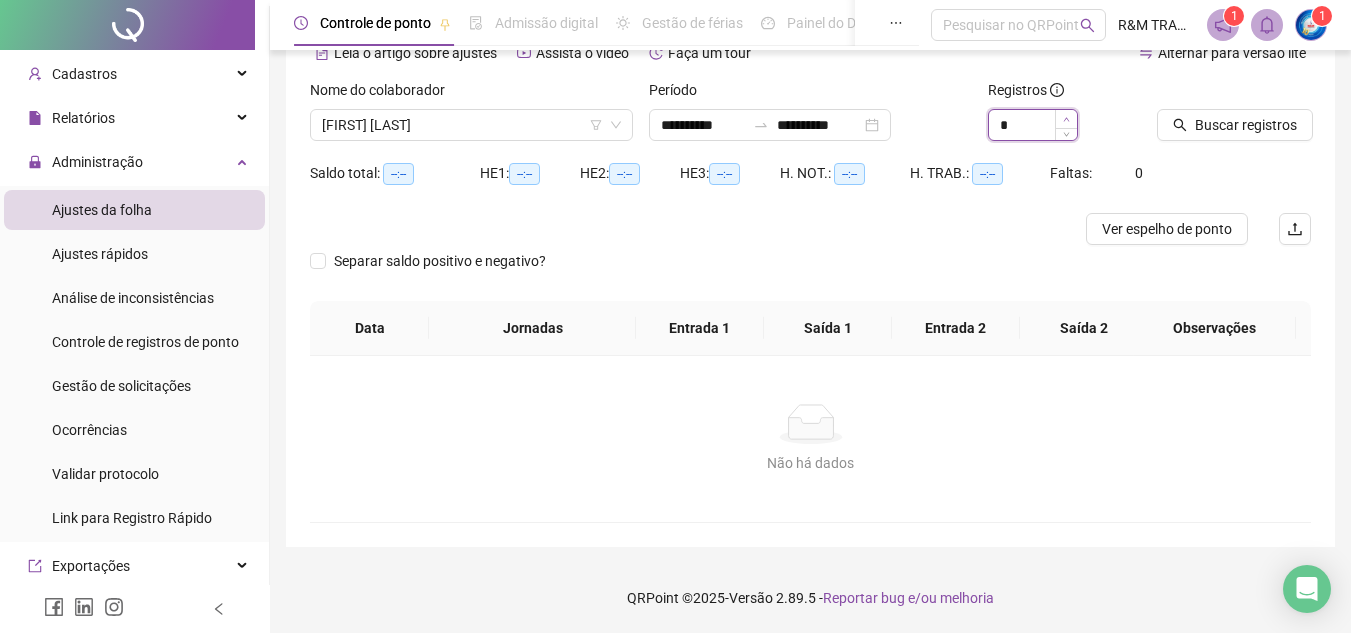 type on "*" 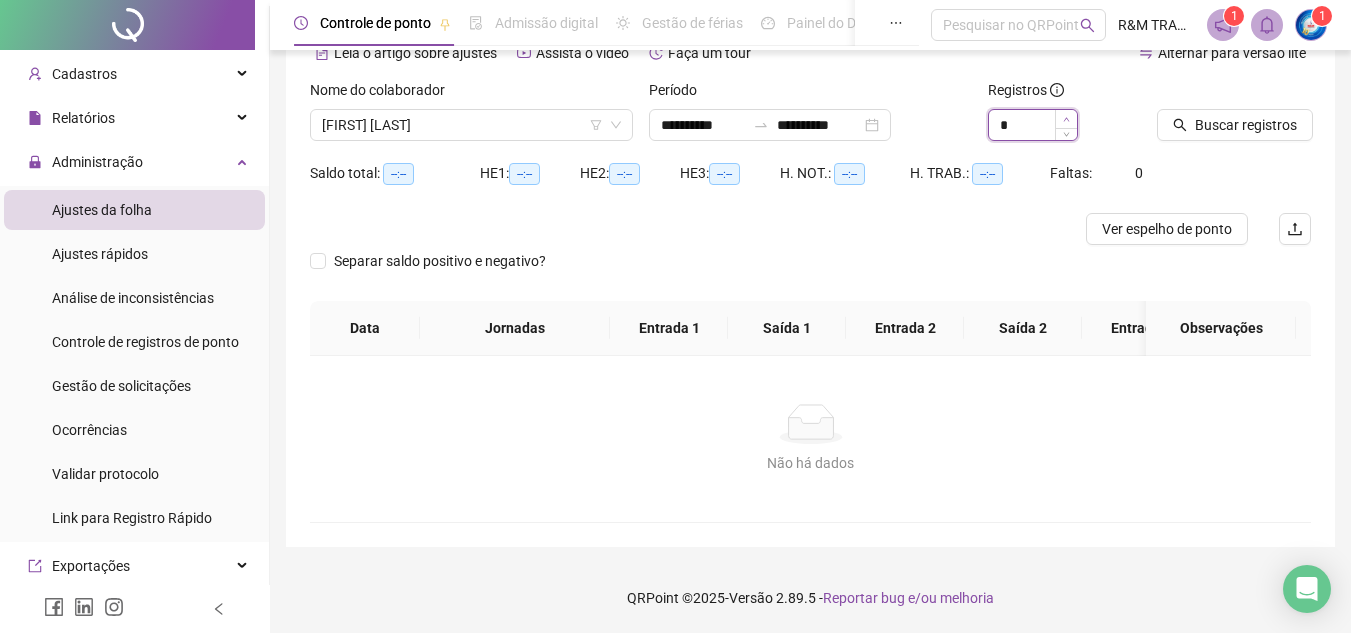 click 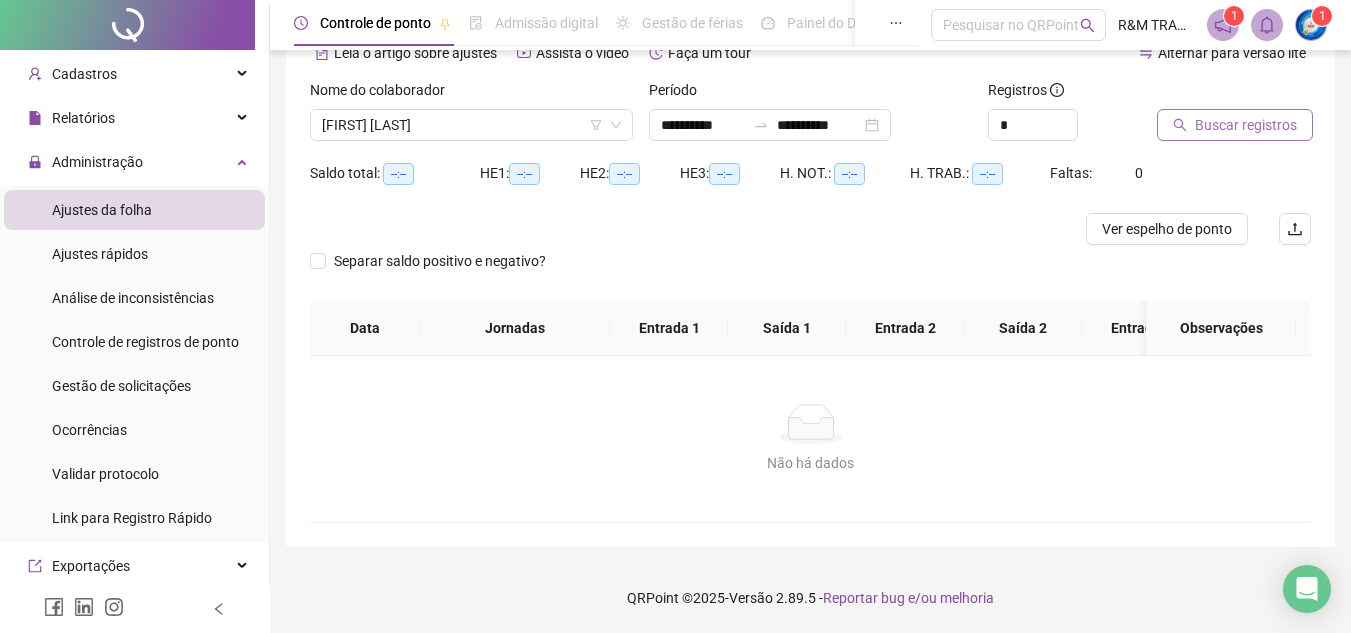 click on "Buscar registros" at bounding box center [1246, 125] 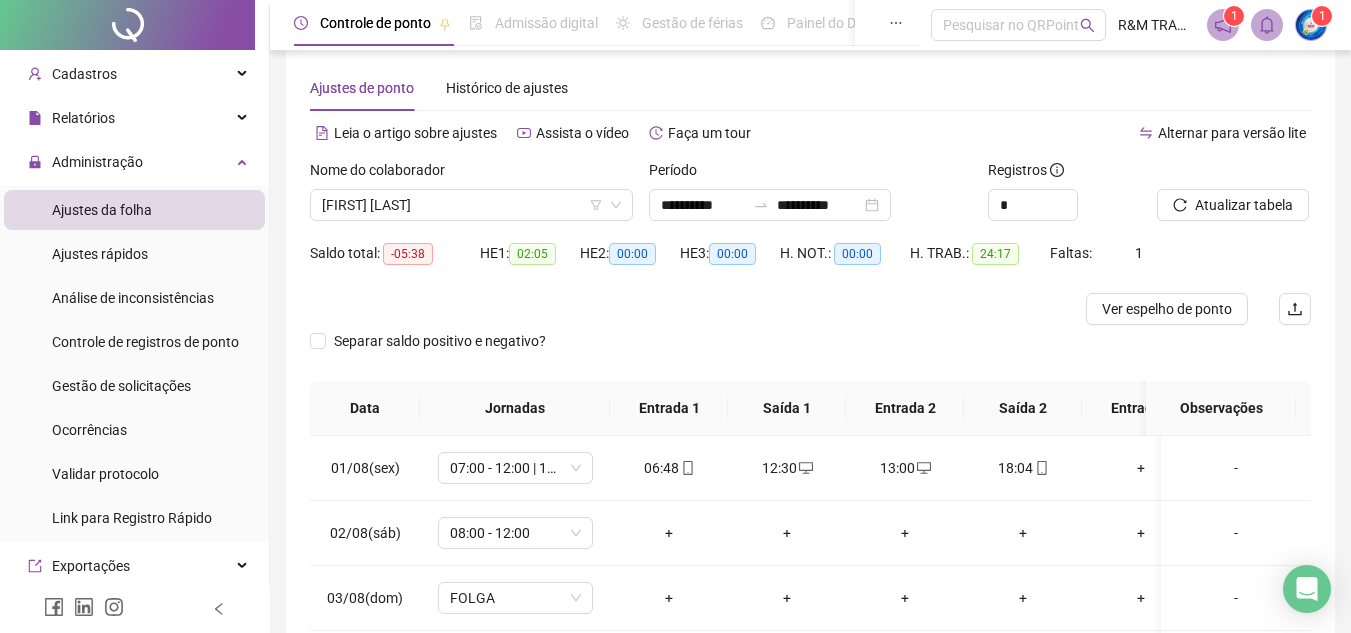 scroll, scrollTop: 7, scrollLeft: 0, axis: vertical 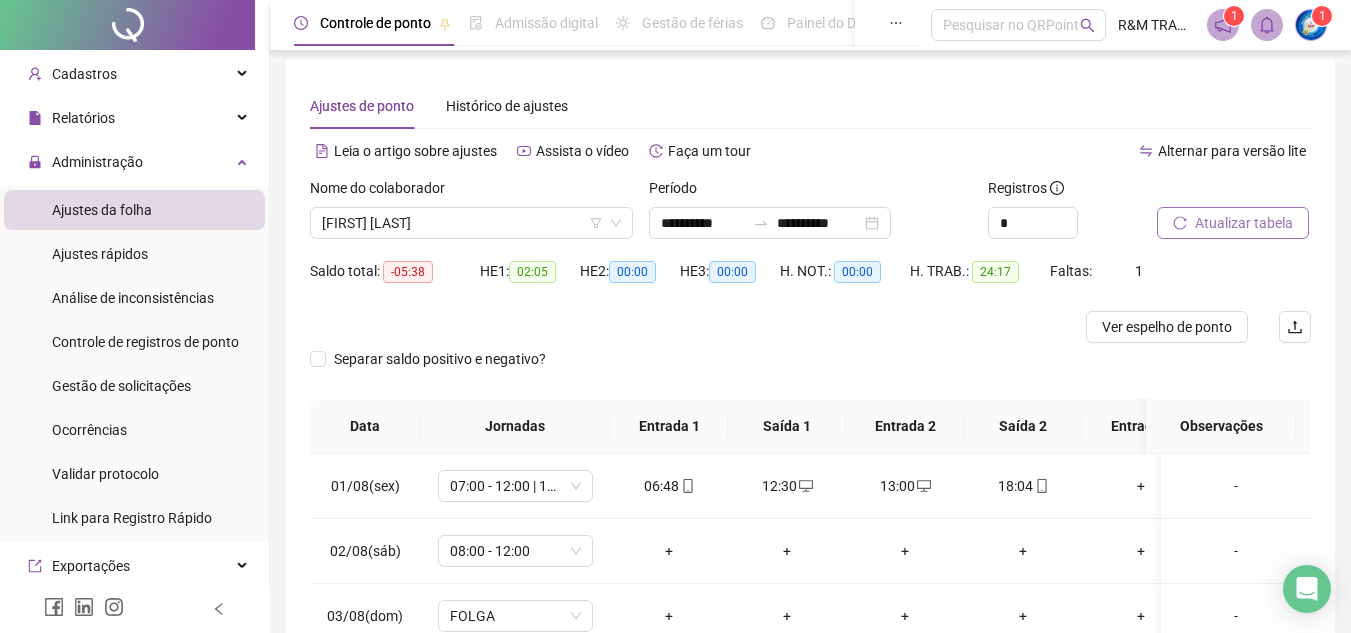 click on "Atualizar tabela" at bounding box center (1244, 223) 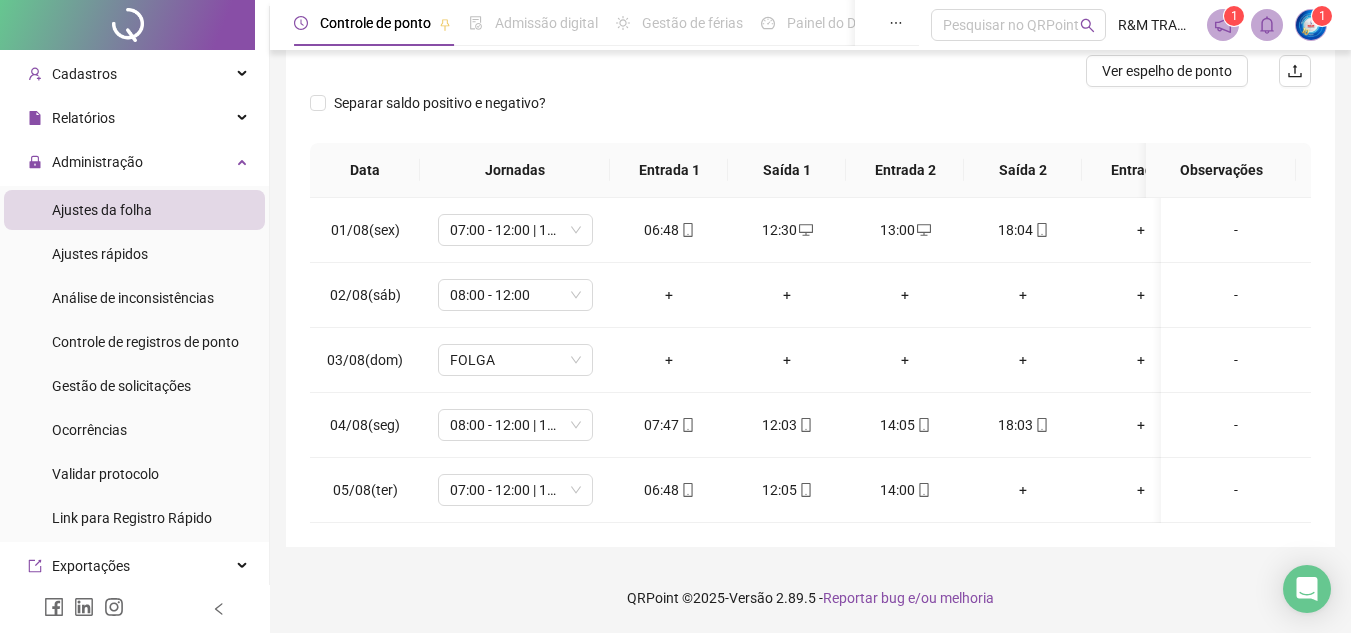 scroll, scrollTop: 0, scrollLeft: 0, axis: both 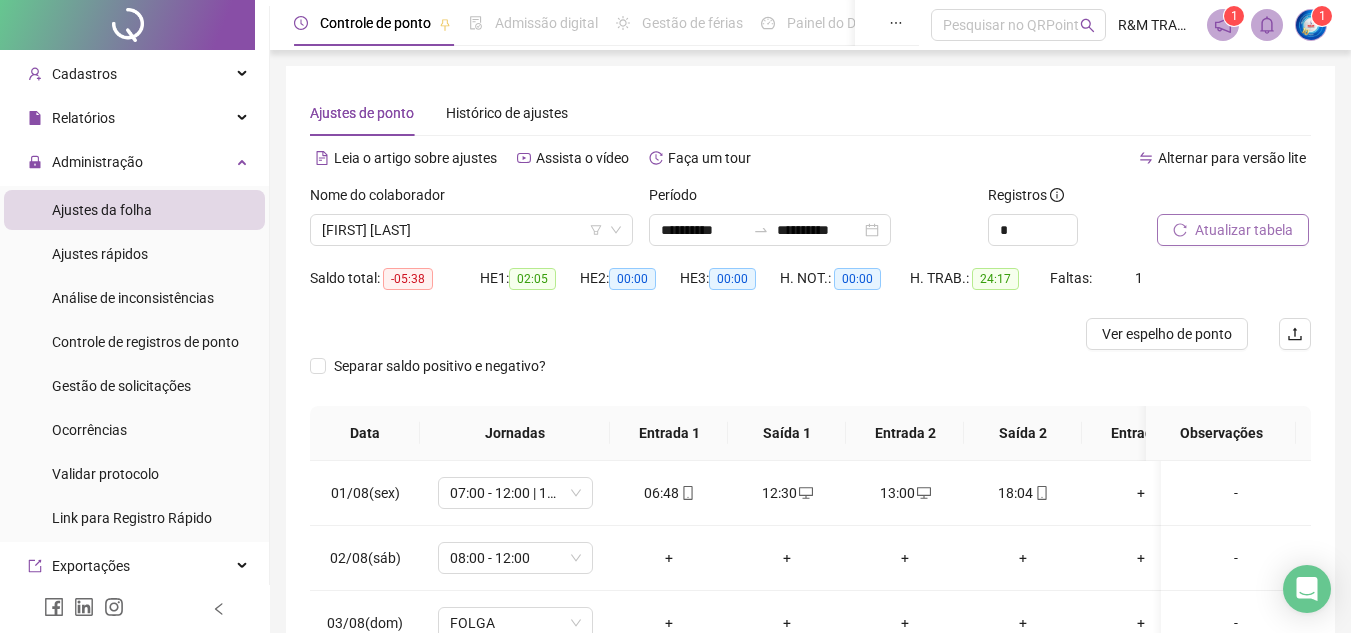 click on "Atualizar tabela" at bounding box center [1244, 230] 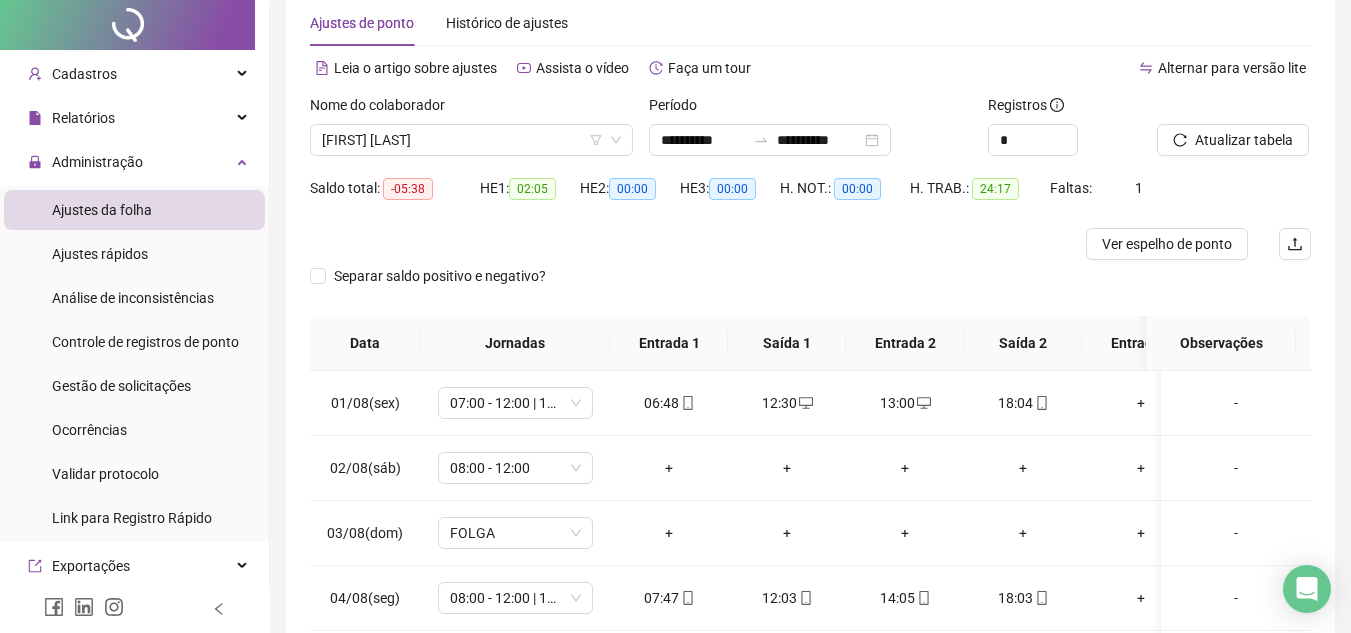 scroll, scrollTop: 0, scrollLeft: 0, axis: both 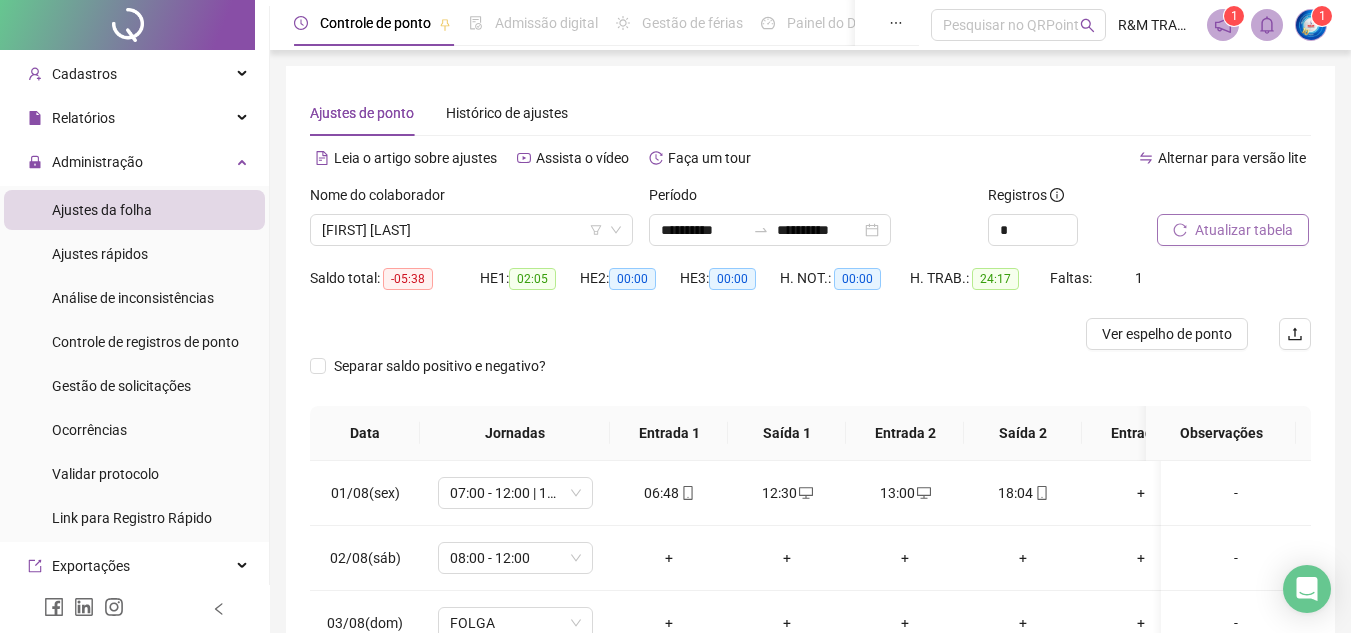 click on "Atualizar tabela" at bounding box center (1244, 230) 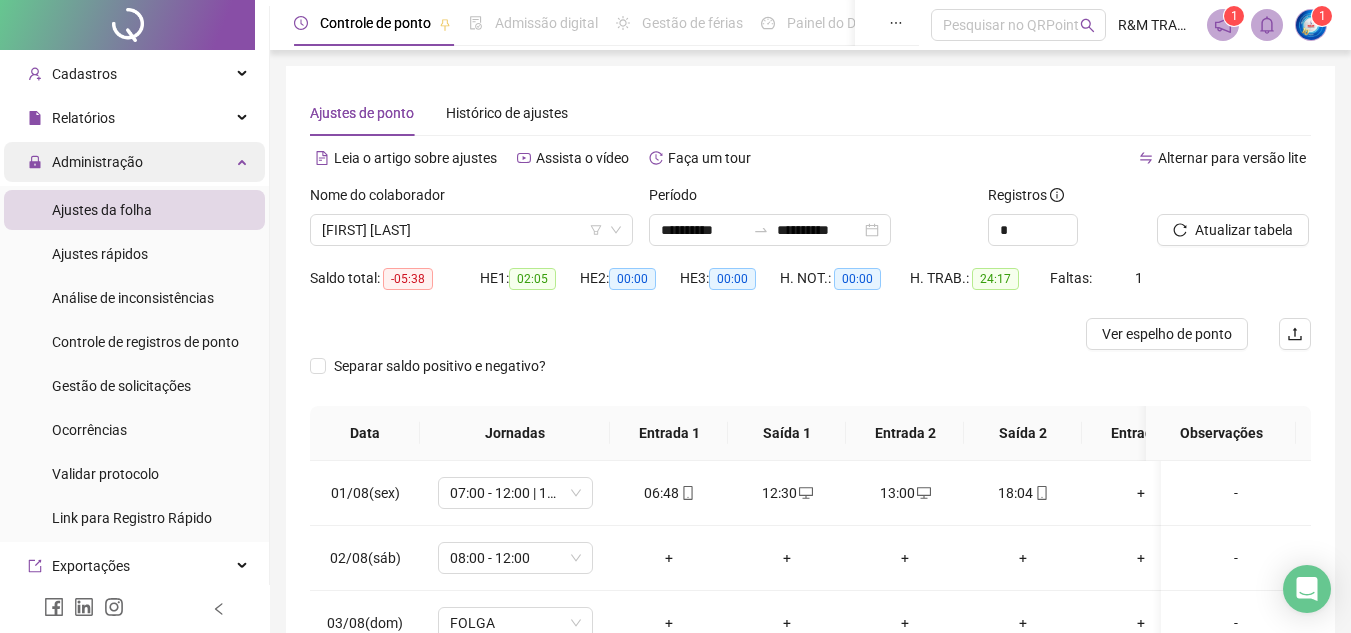 click on "Administração" at bounding box center (134, 162) 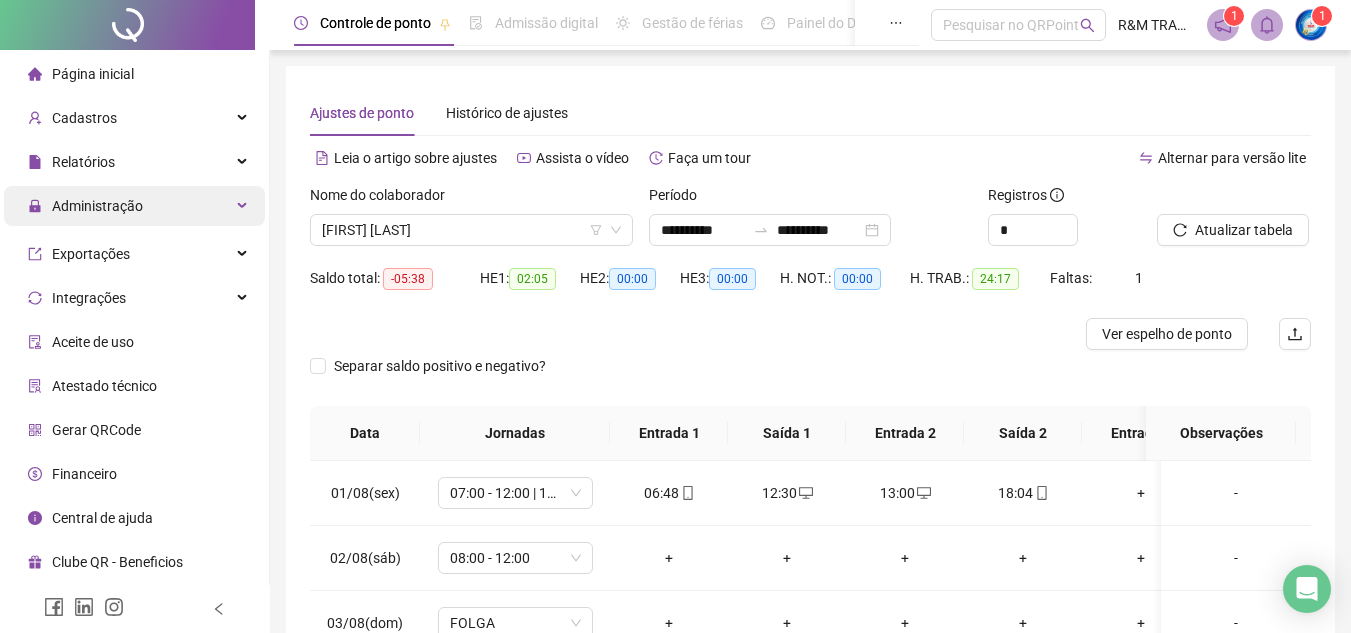 scroll, scrollTop: 0, scrollLeft: 0, axis: both 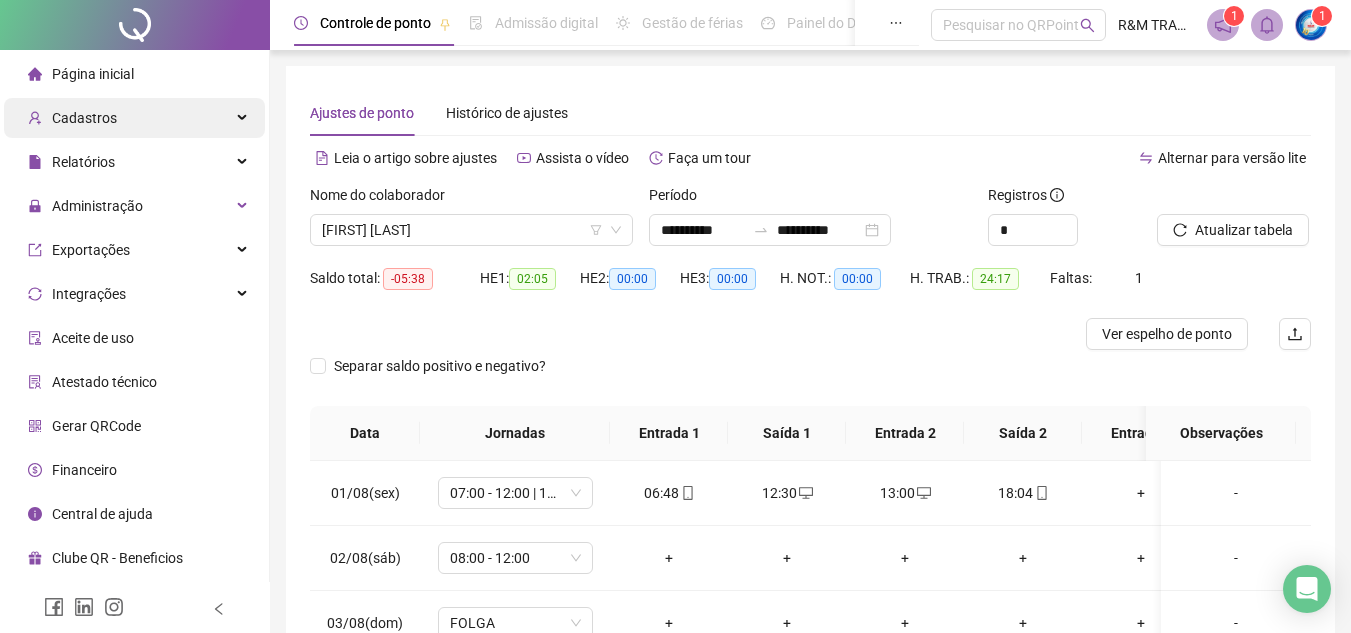 click on "Cadastros" at bounding box center [134, 118] 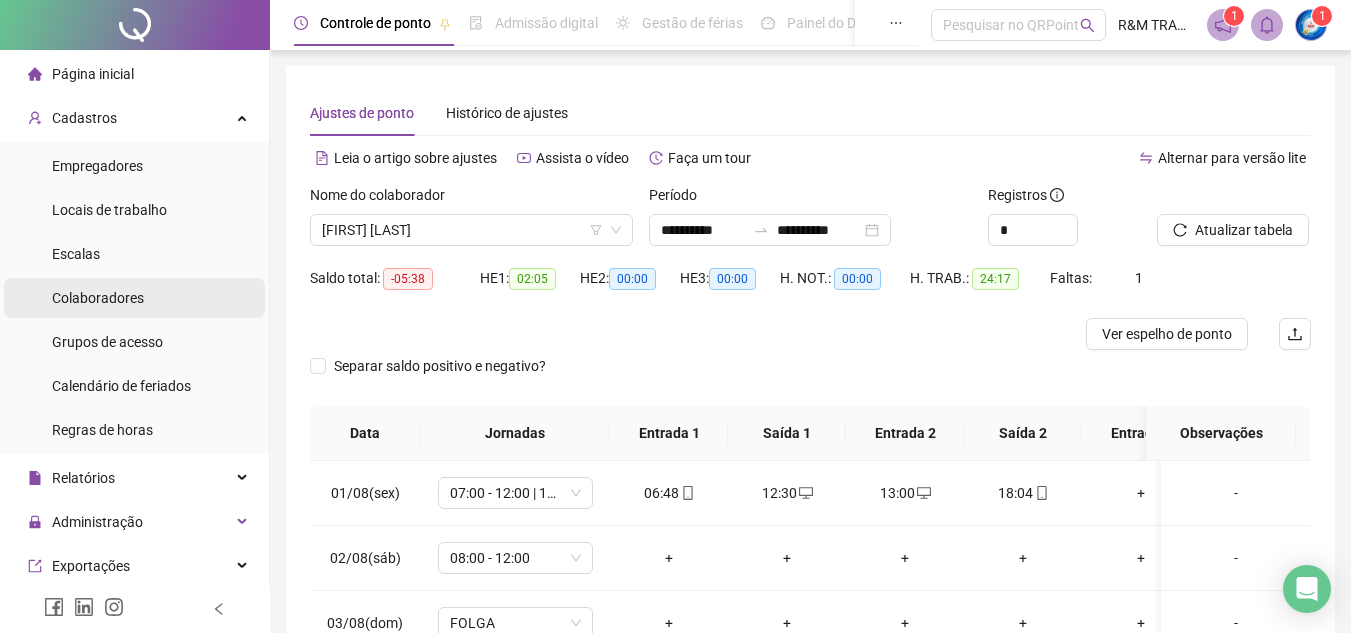 click on "Colaboradores" at bounding box center [98, 298] 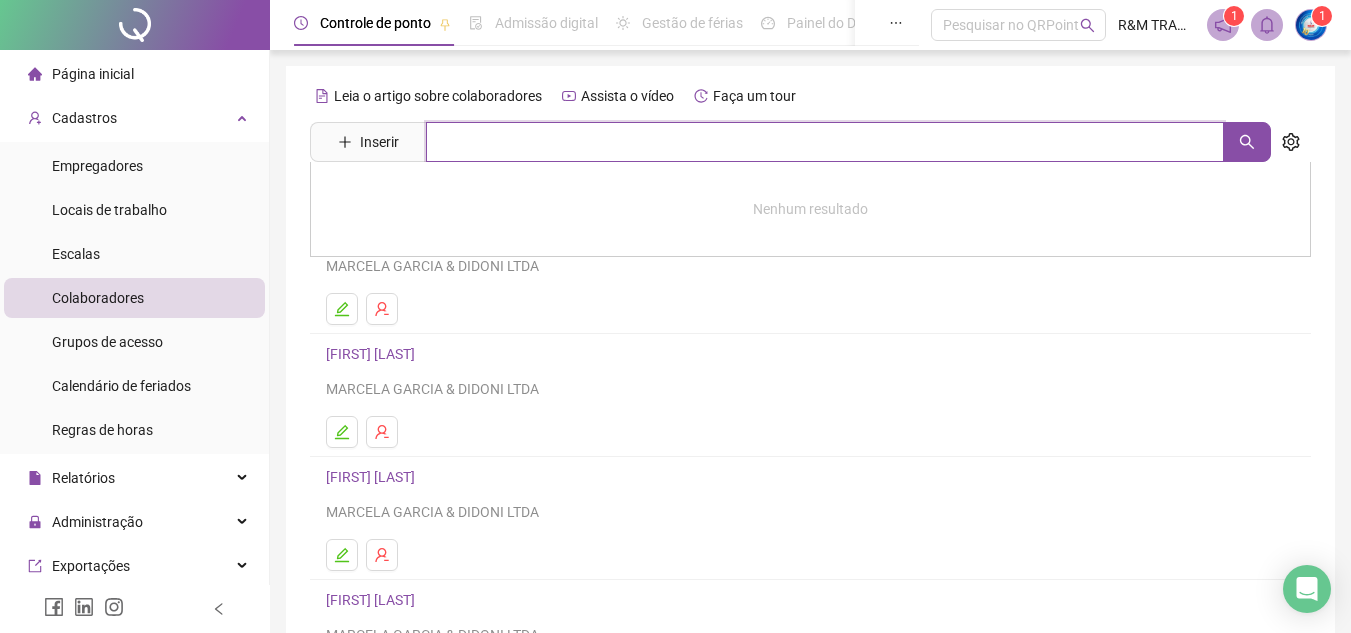 click at bounding box center (825, 142) 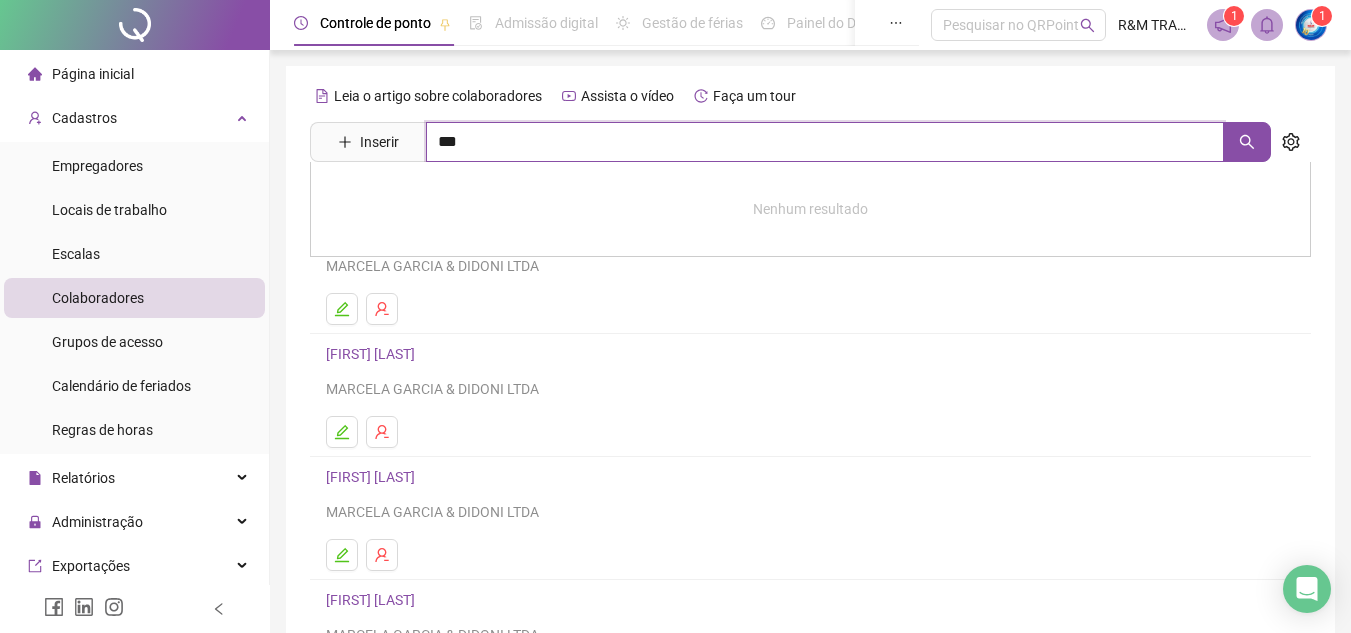 type on "***" 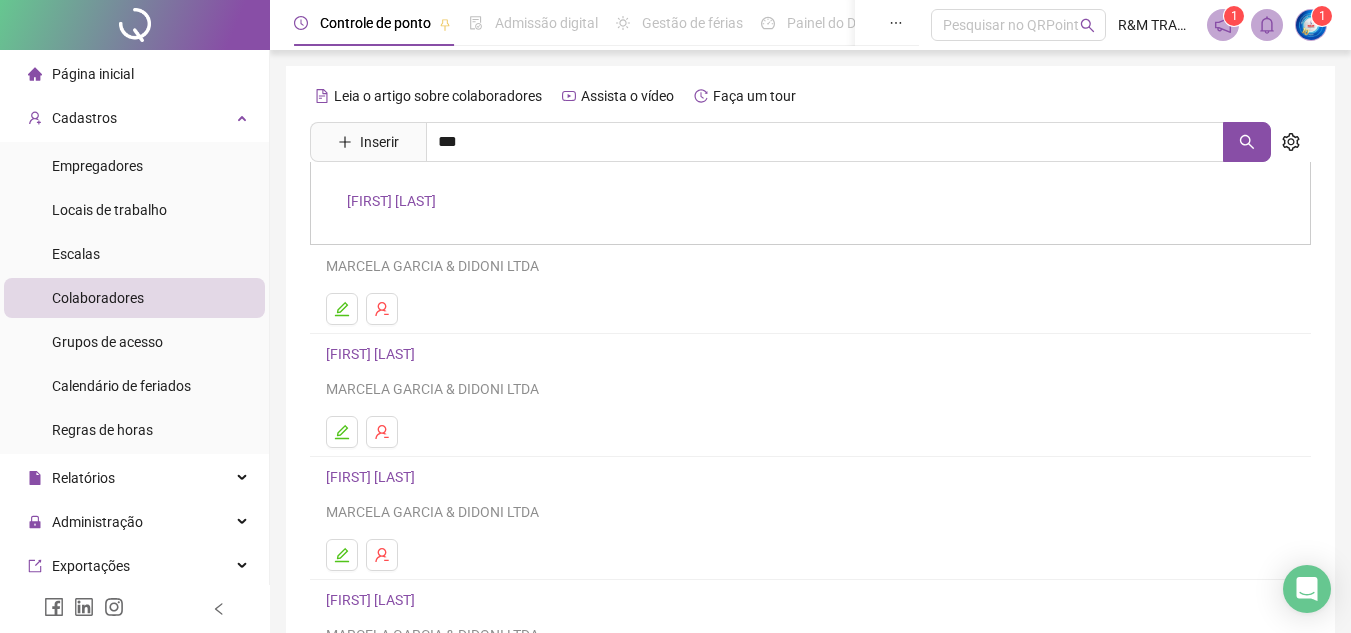 click on "[NAME]" at bounding box center (391, 201) 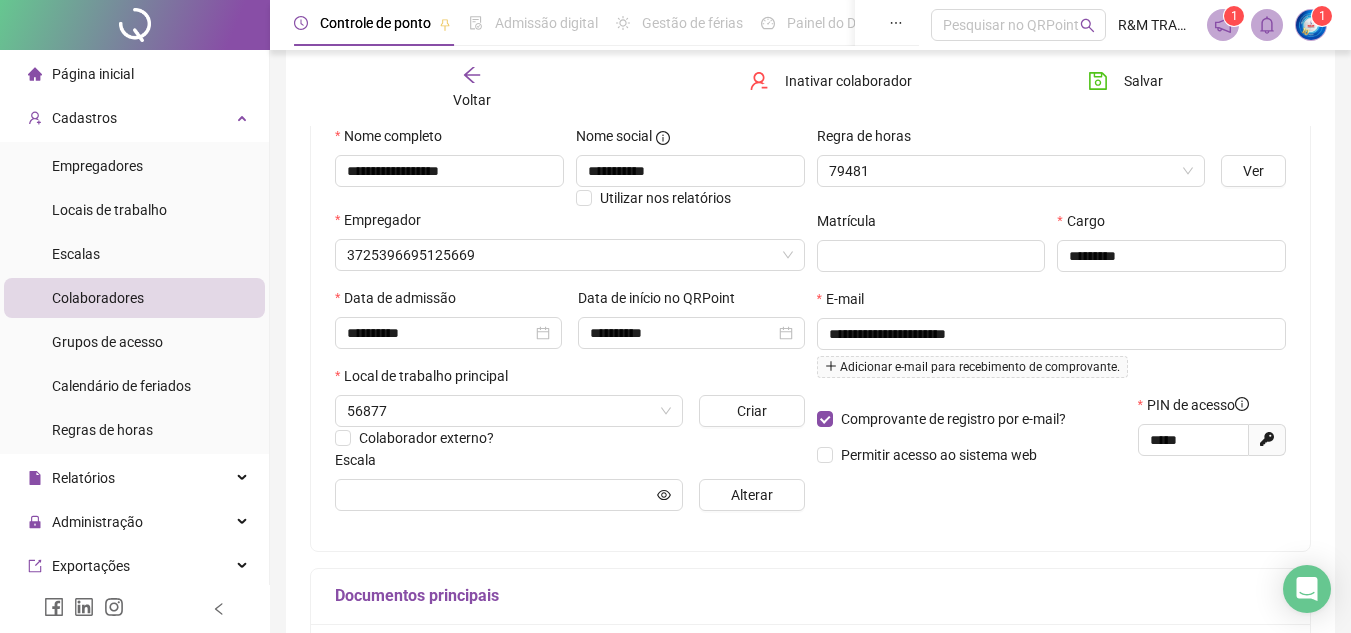 scroll, scrollTop: 233, scrollLeft: 0, axis: vertical 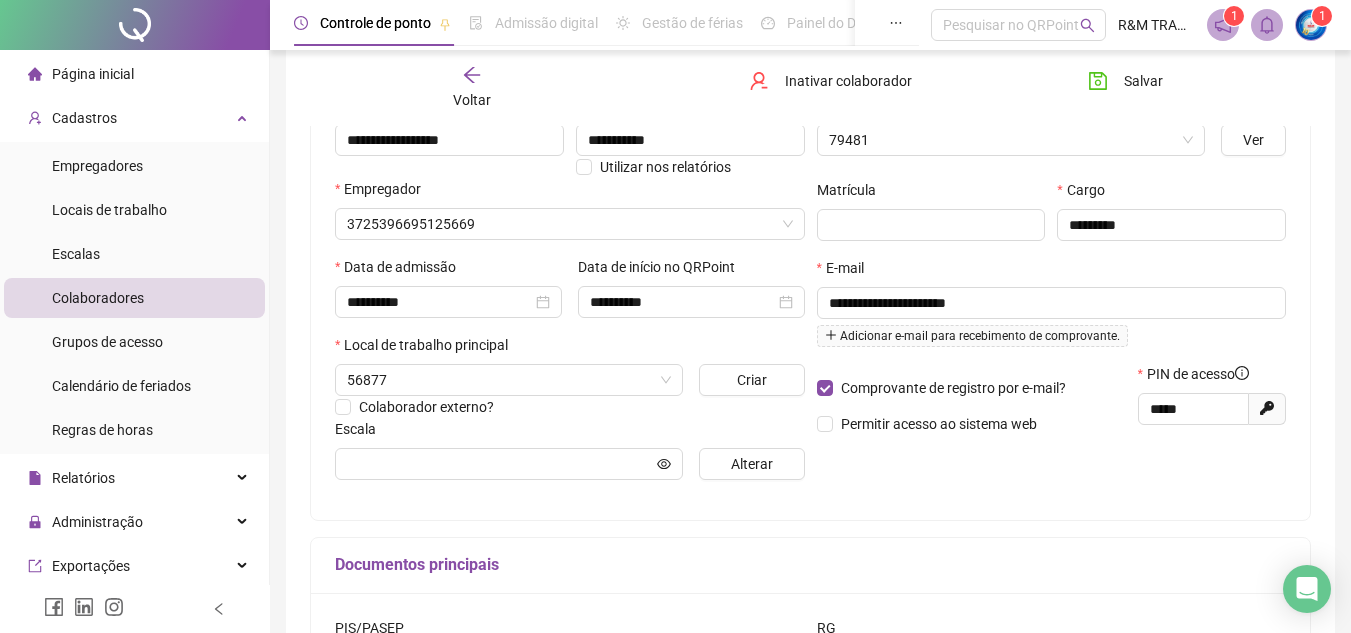 type on "**********" 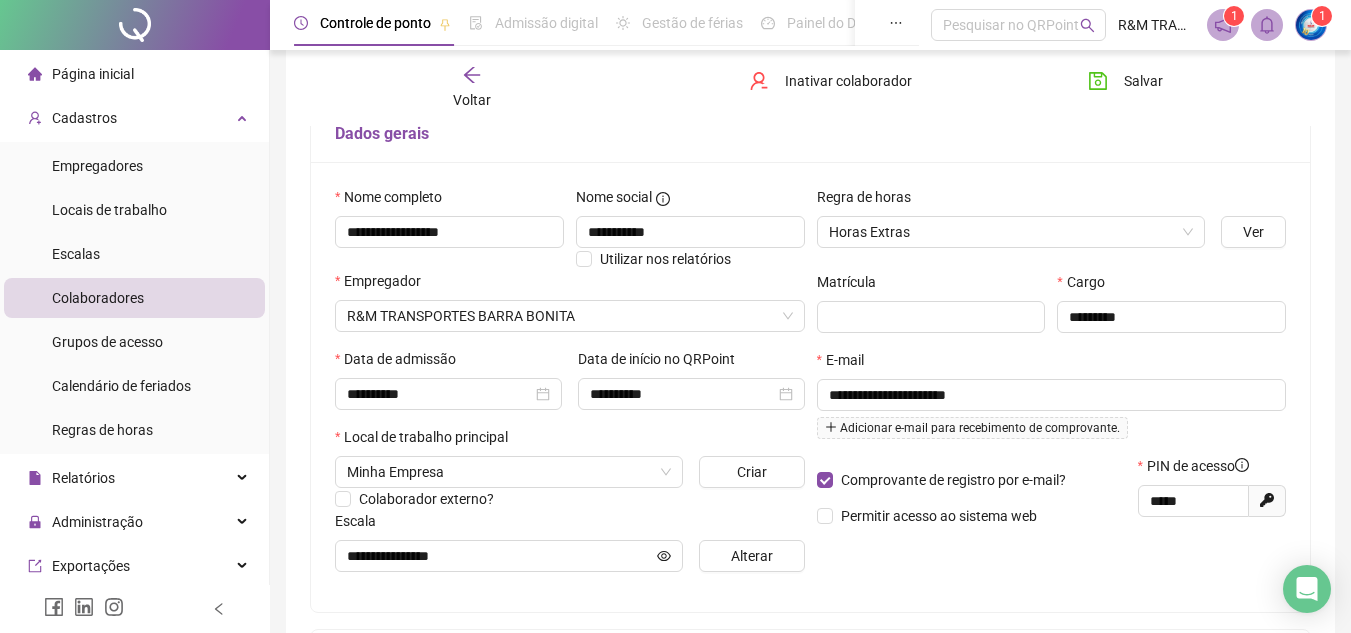 scroll, scrollTop: 201, scrollLeft: 0, axis: vertical 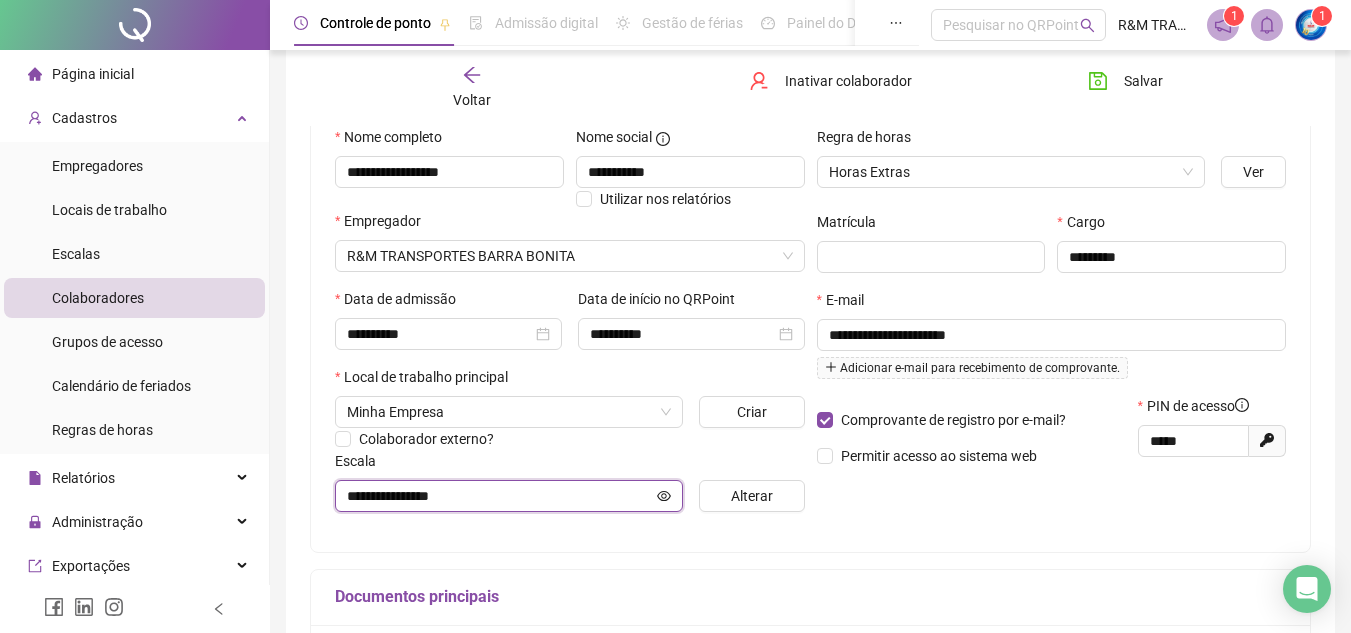 click on "**********" at bounding box center (500, 496) 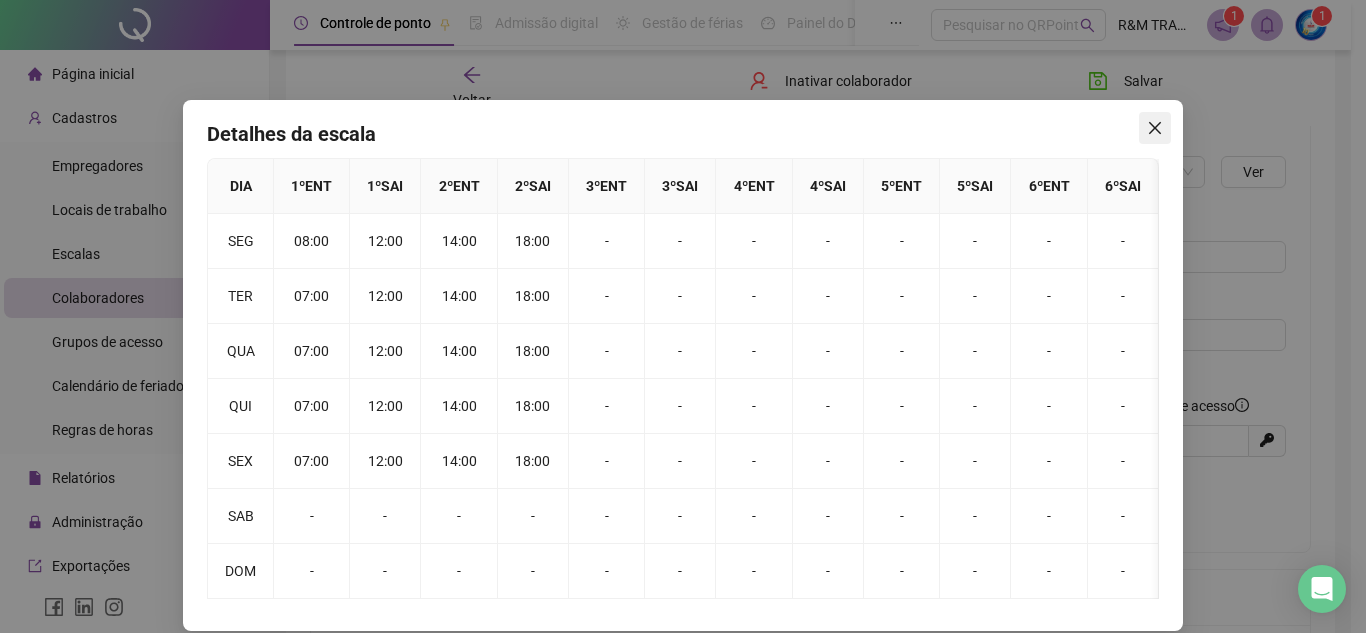 click 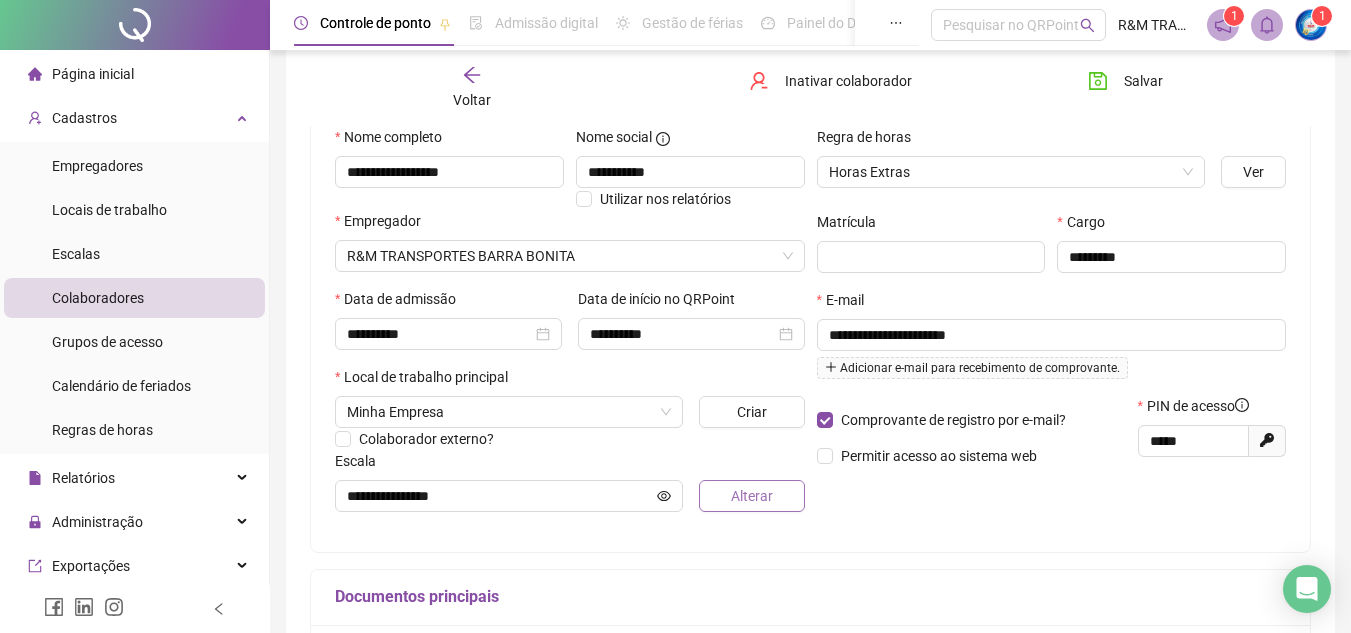 click on "Alterar" at bounding box center [752, 496] 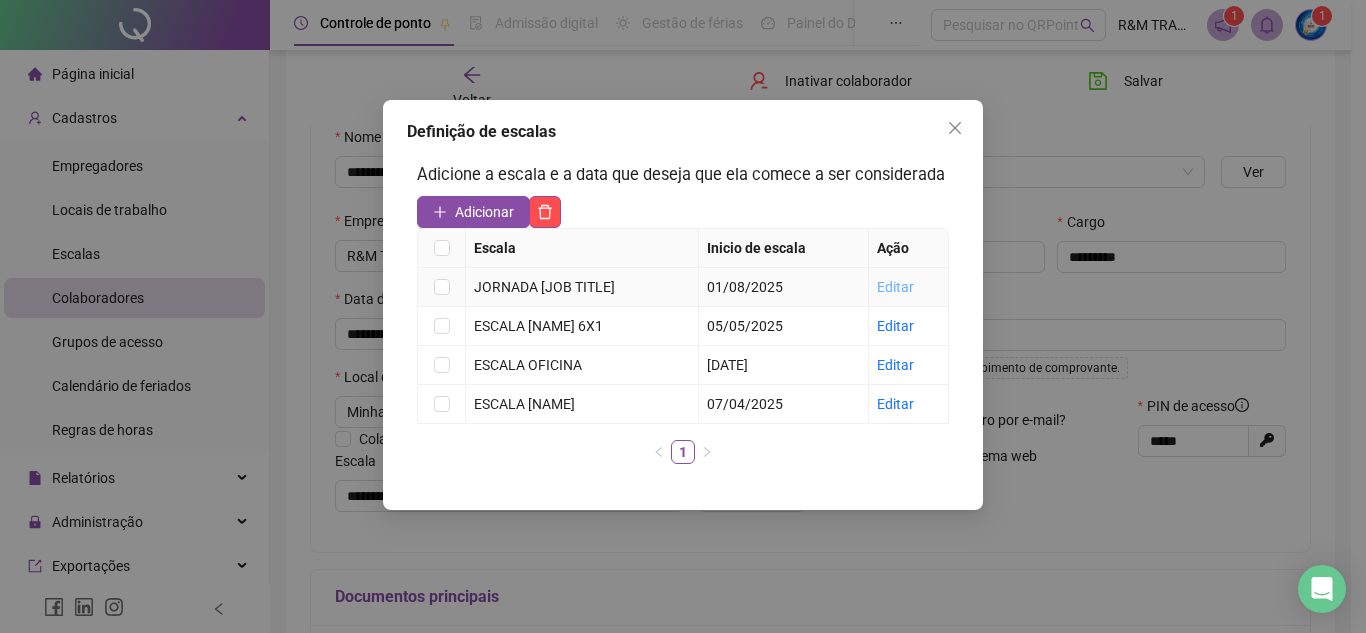click on "Editar" at bounding box center (895, 287) 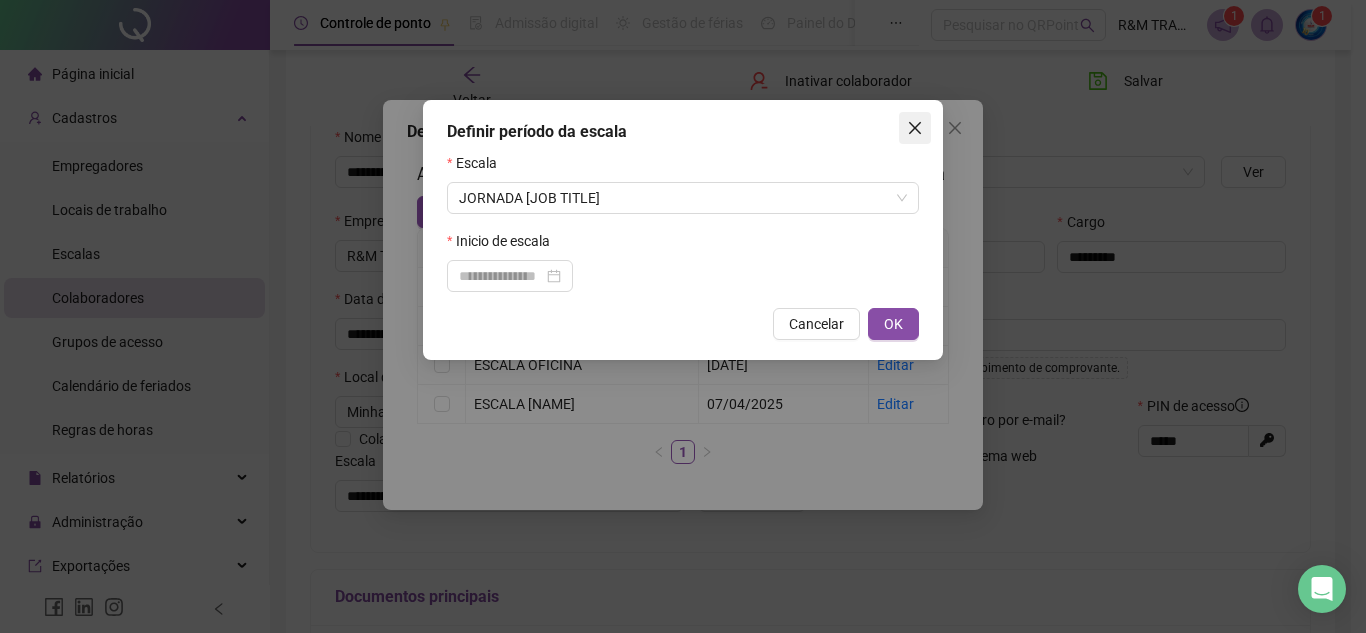 click 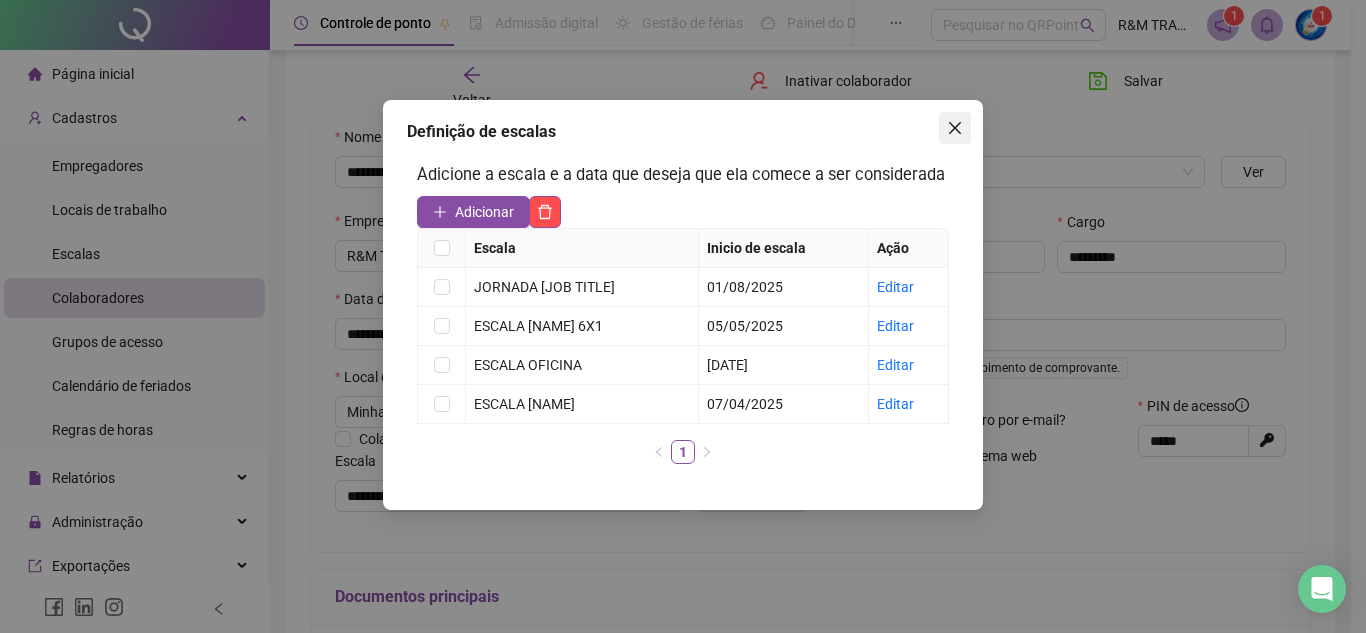 click 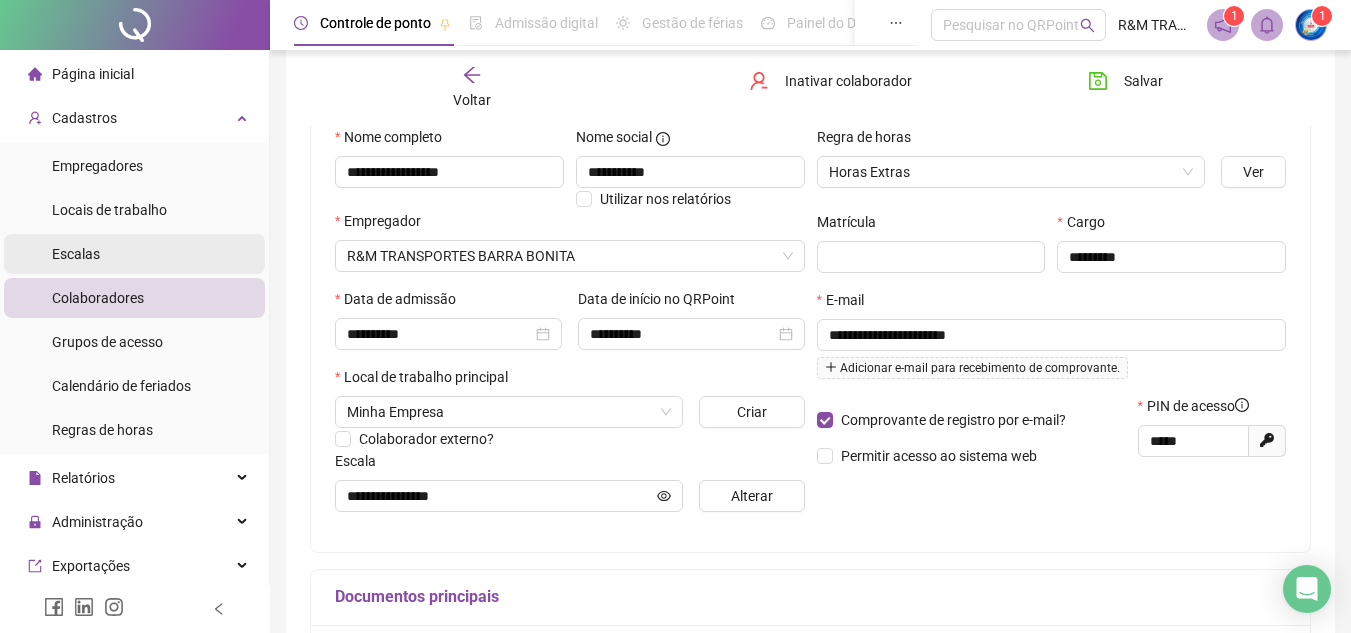 click on "Escalas" at bounding box center (134, 254) 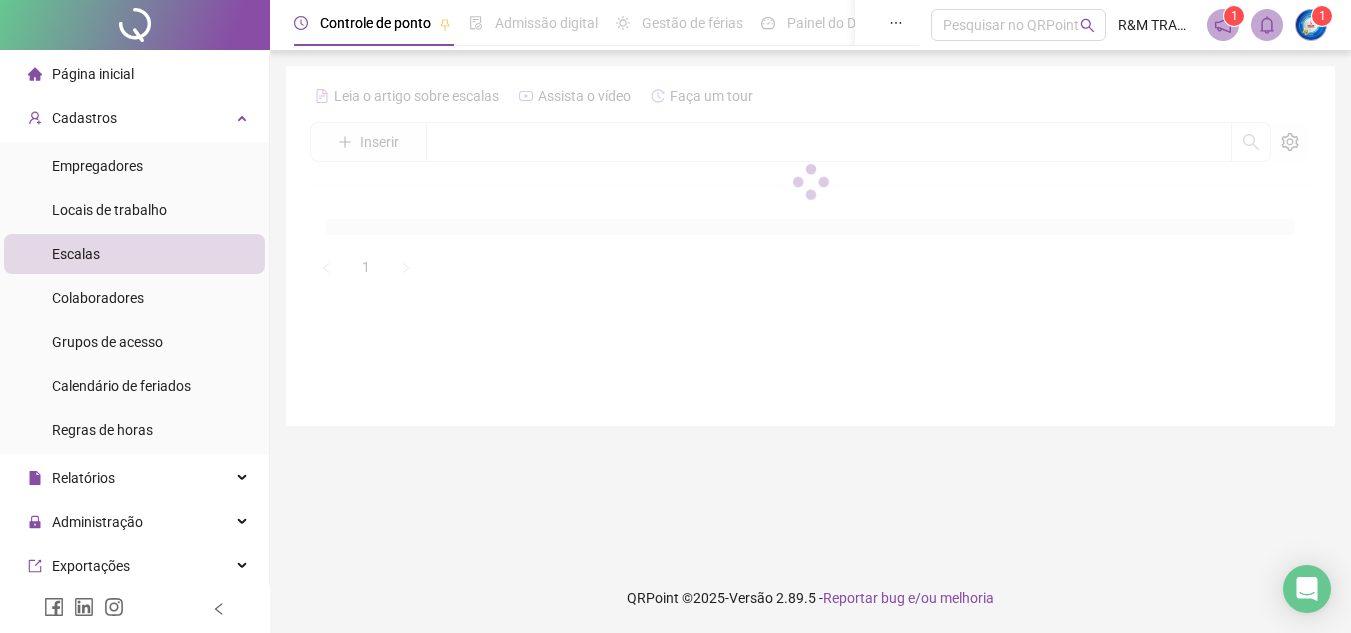 scroll, scrollTop: 0, scrollLeft: 0, axis: both 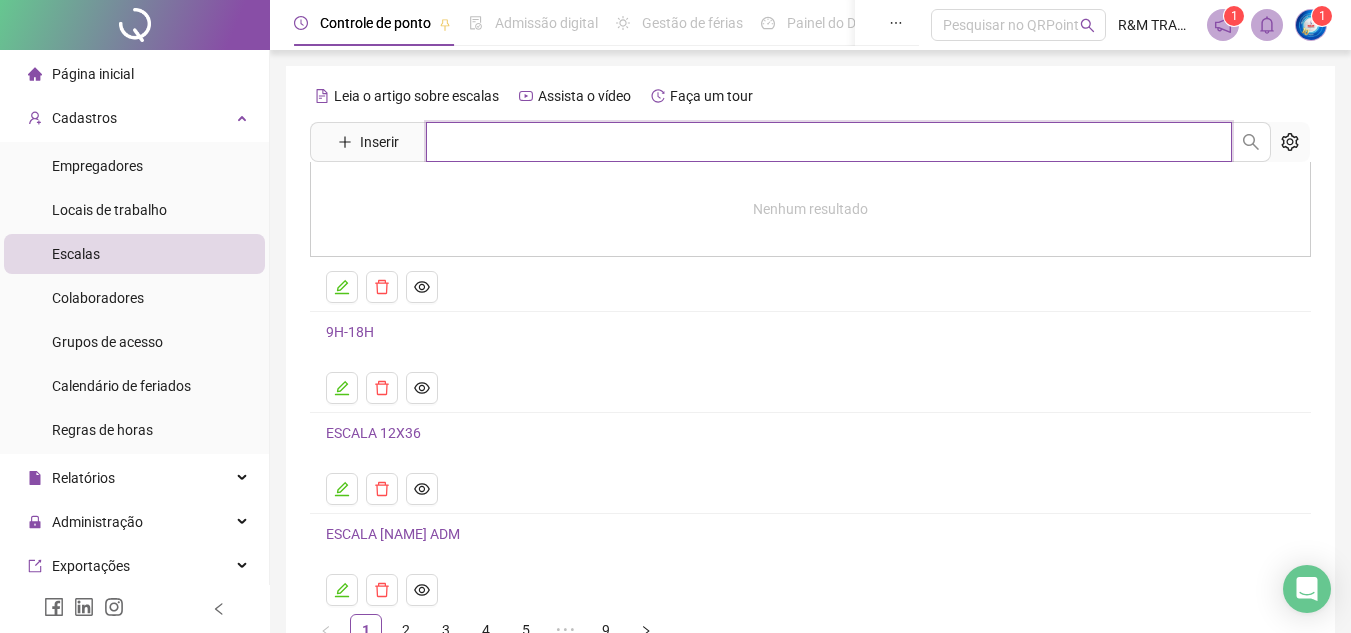 click at bounding box center (829, 142) 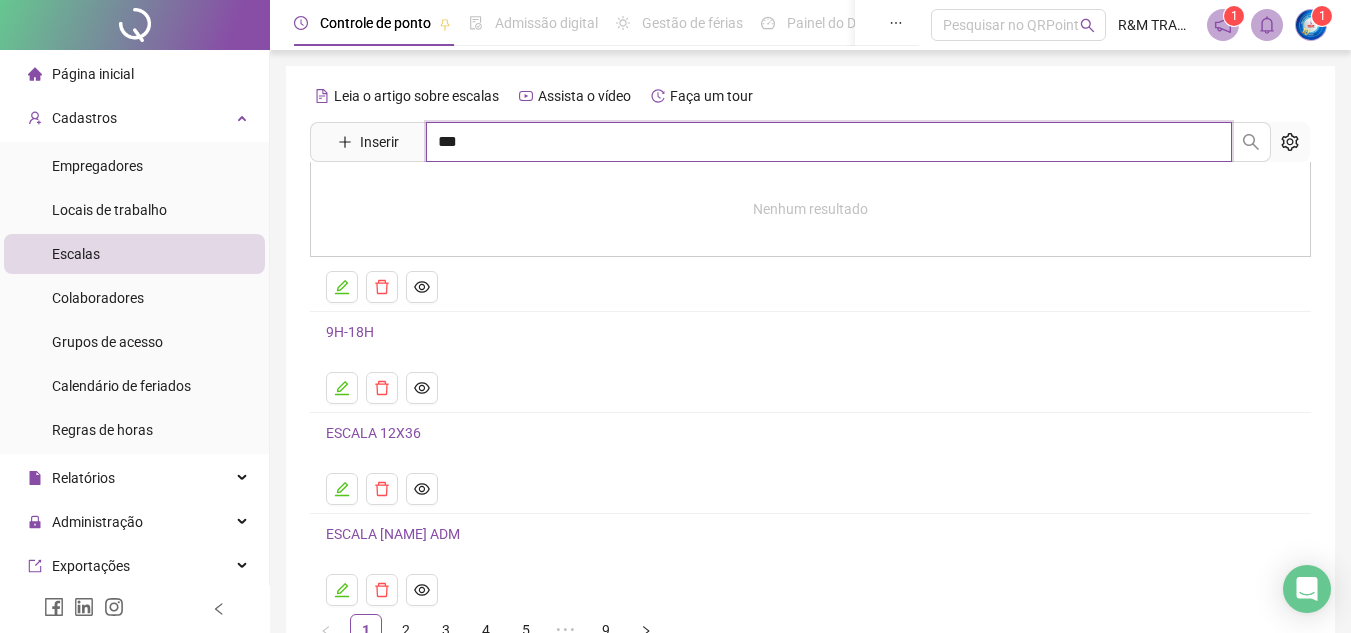 type on "***" 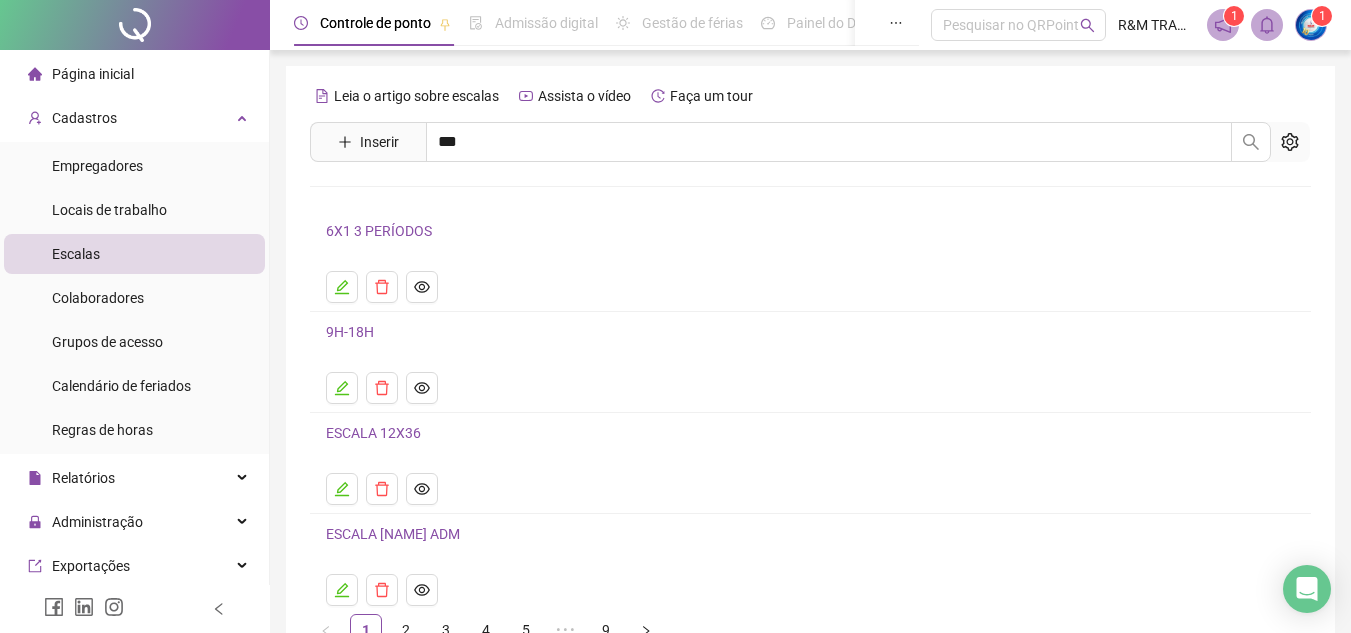 click on "JORNADA MECANICO" at bounding box center [417, 201] 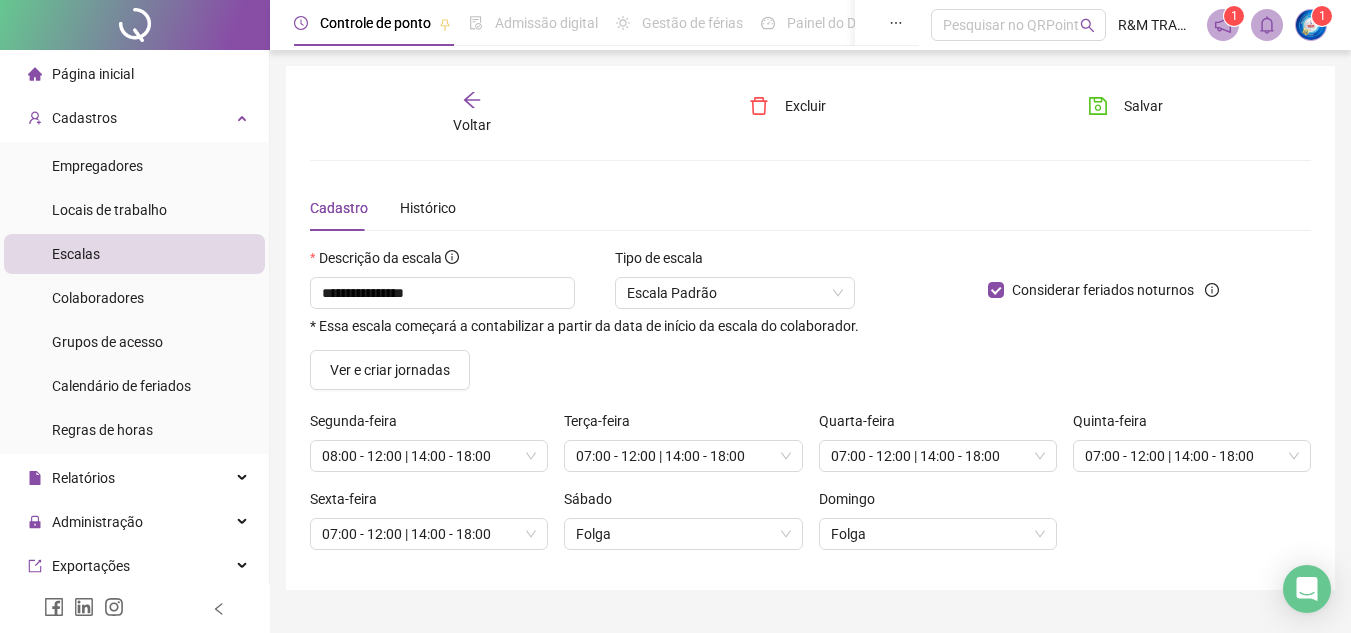 scroll, scrollTop: 43, scrollLeft: 0, axis: vertical 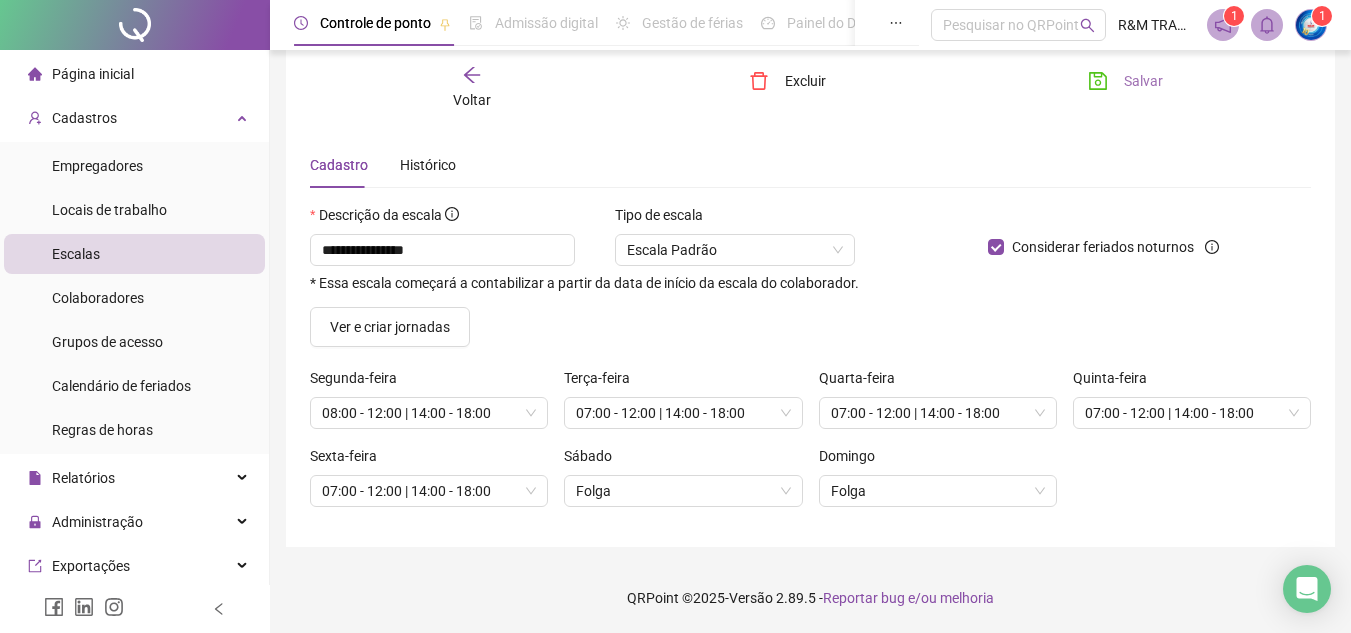 click on "Salvar" at bounding box center [1143, 81] 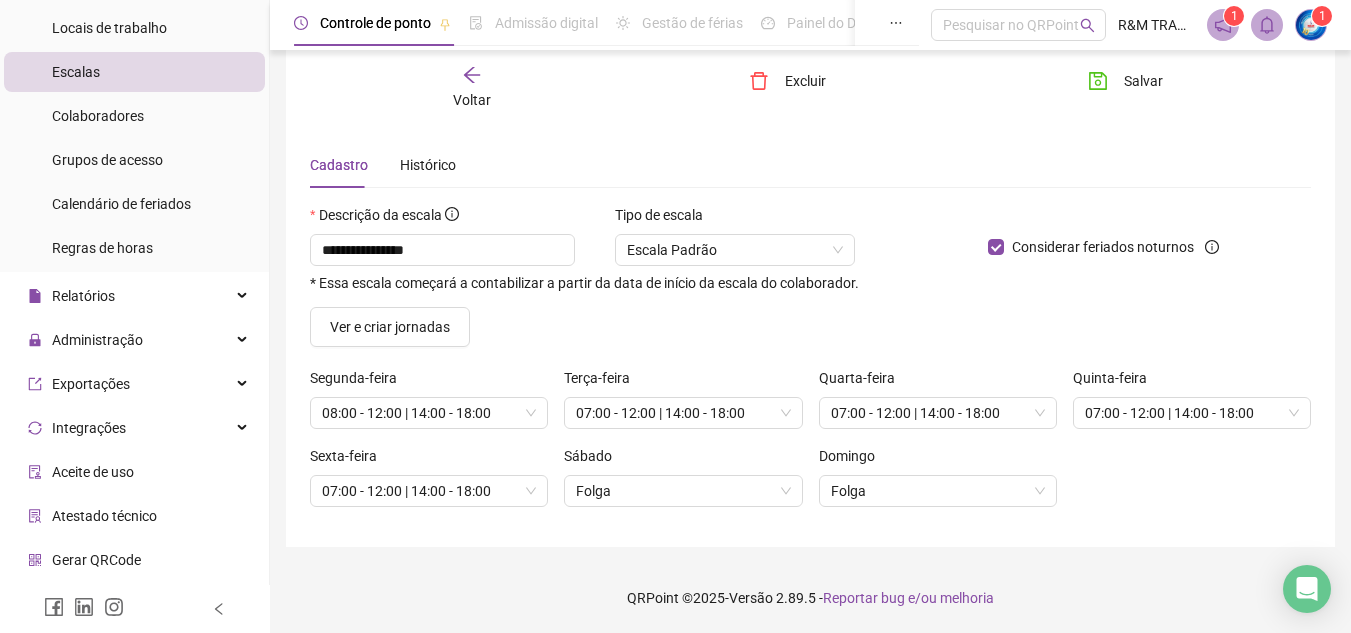 scroll, scrollTop: 184, scrollLeft: 0, axis: vertical 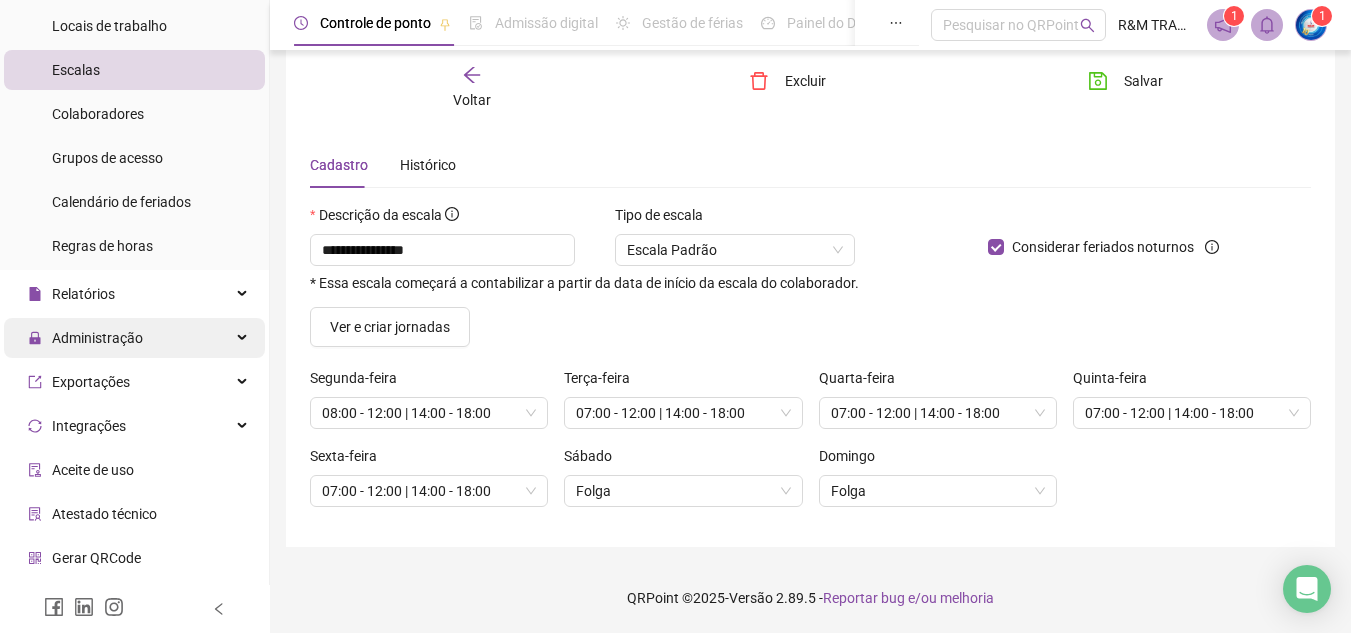 click on "Administração" at bounding box center (97, 338) 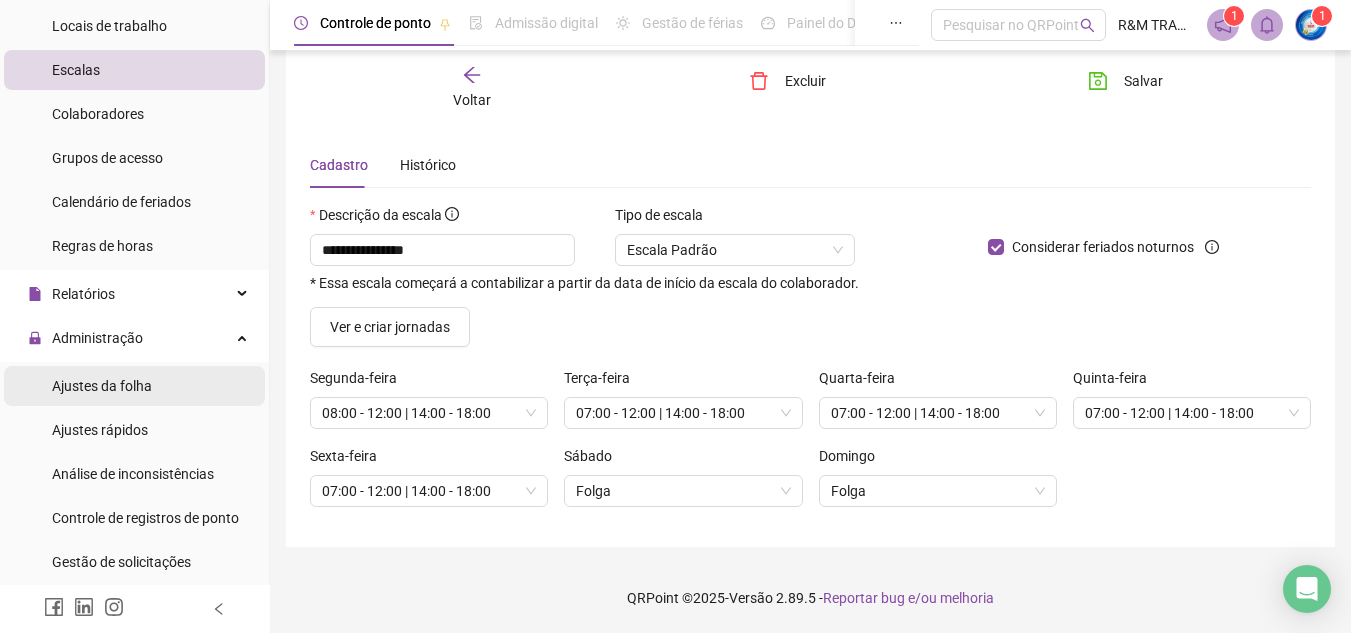 click on "Ajustes da folha" at bounding box center [102, 386] 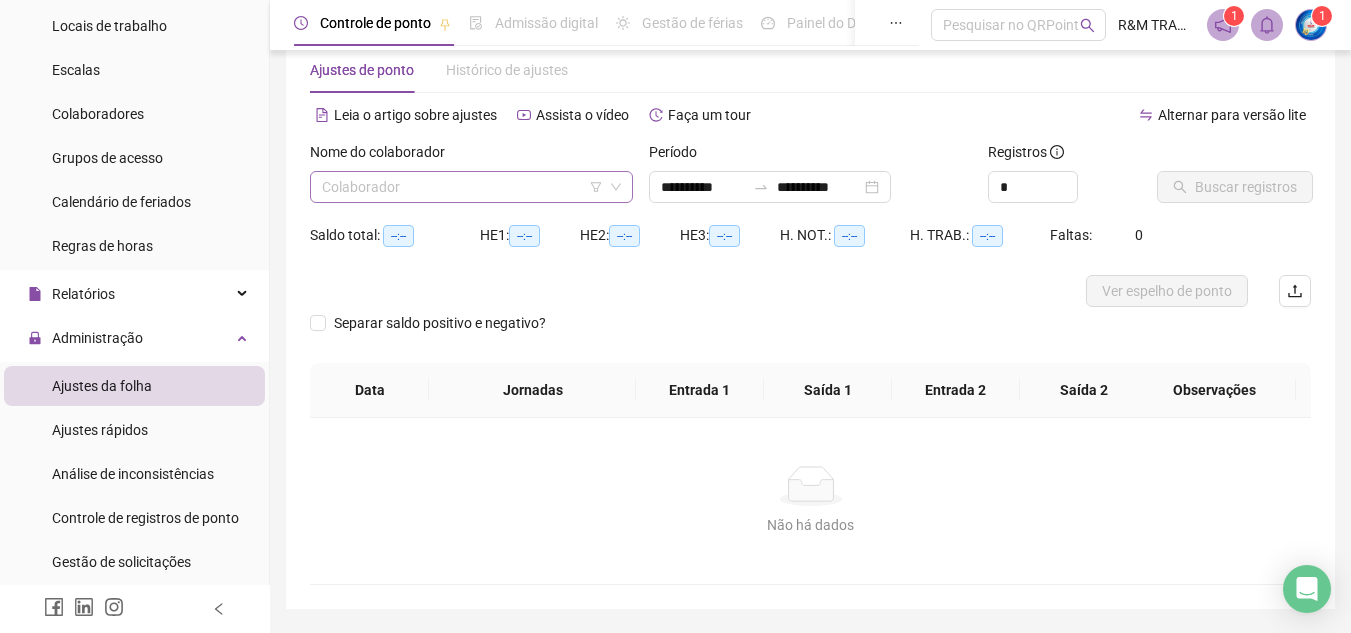 click at bounding box center (462, 187) 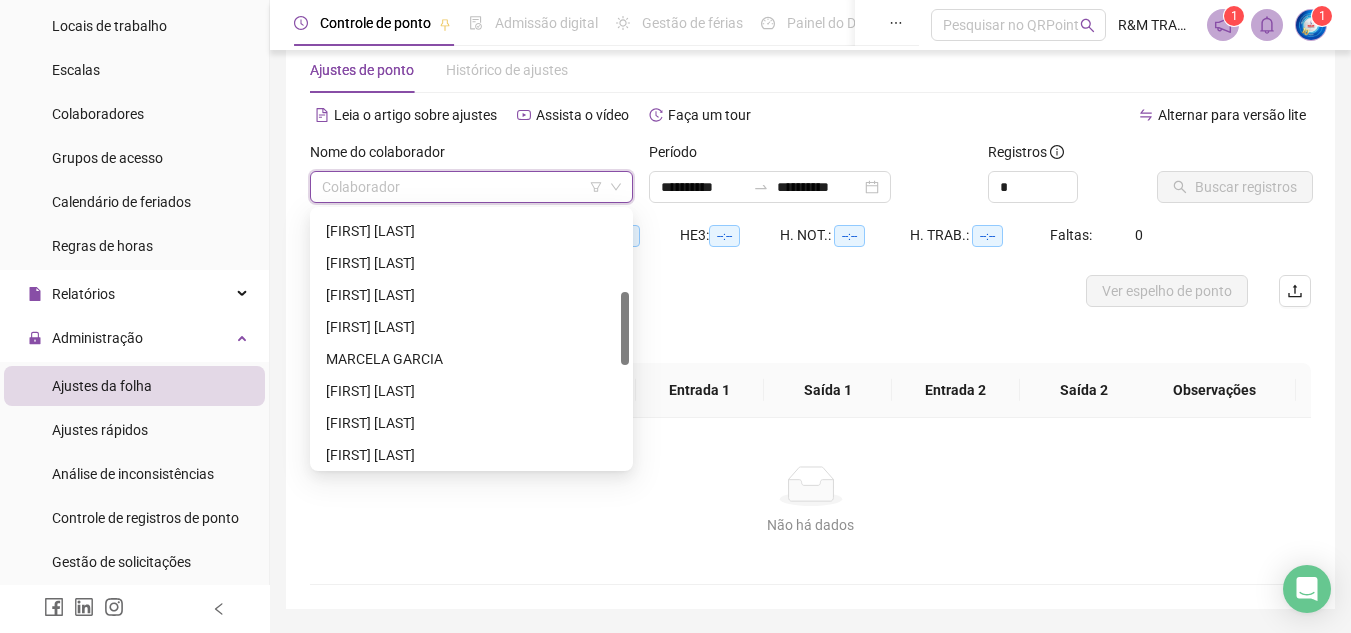 scroll, scrollTop: 249, scrollLeft: 0, axis: vertical 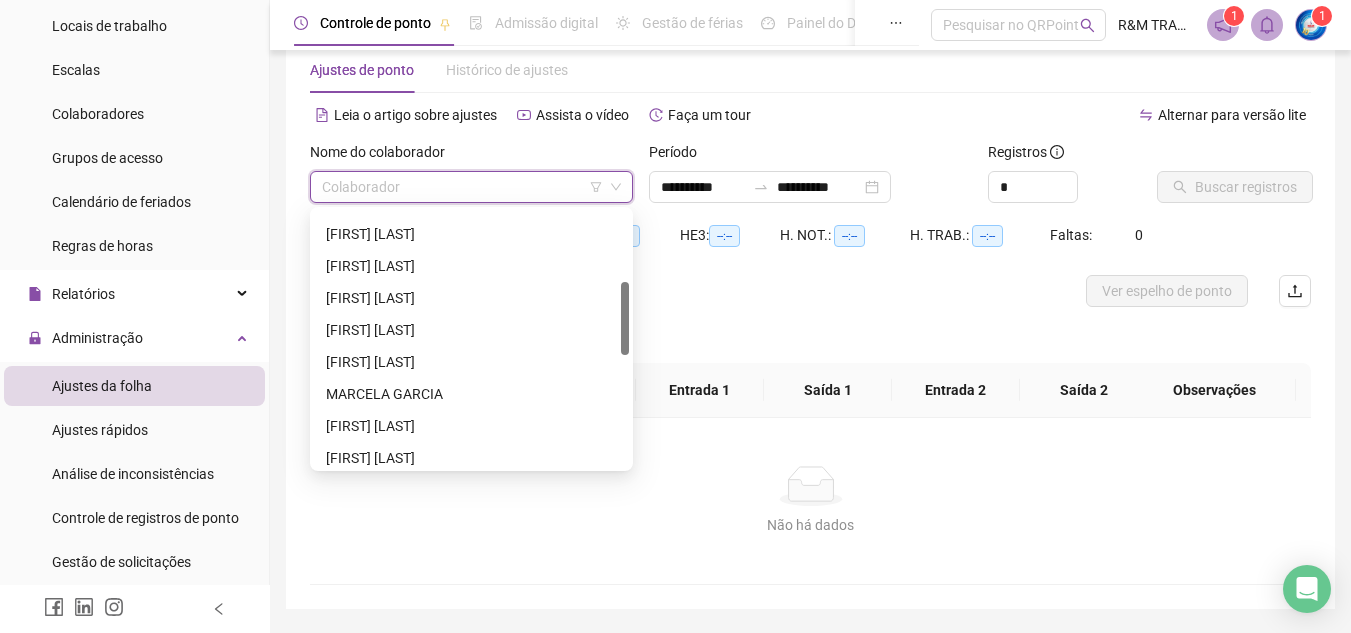 drag, startPoint x: 626, startPoint y: 231, endPoint x: 623, endPoint y: 302, distance: 71.063354 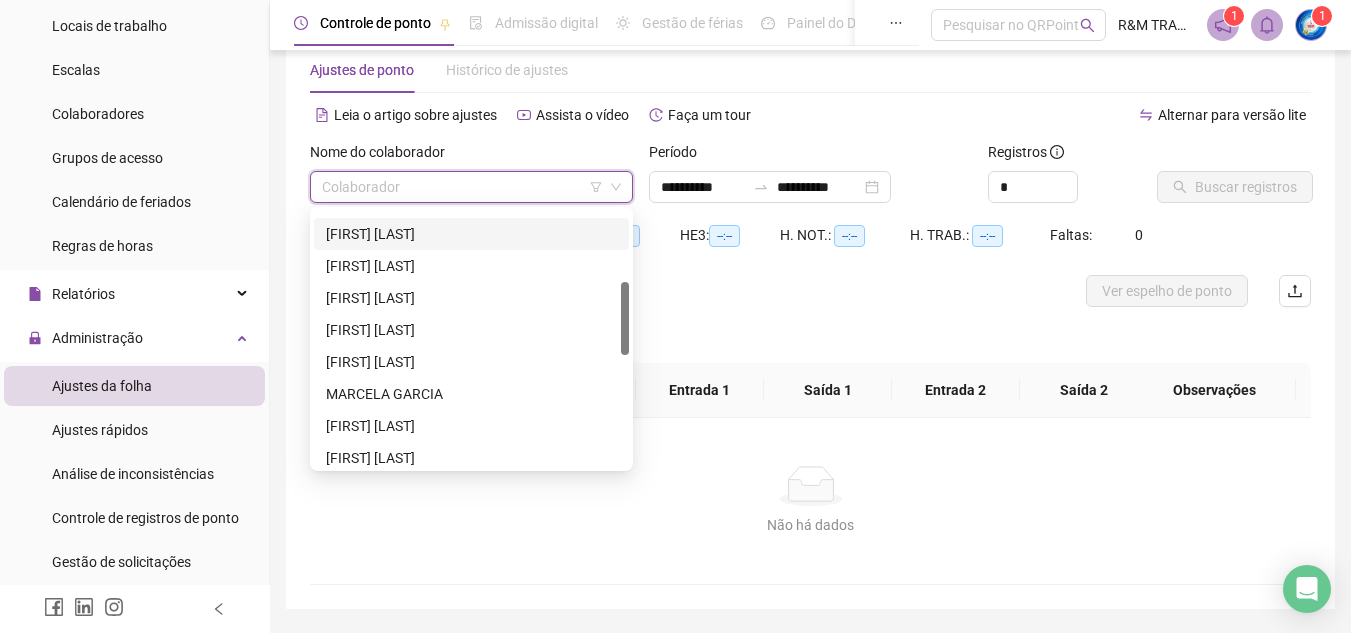 click on "[NAME]" at bounding box center (471, 234) 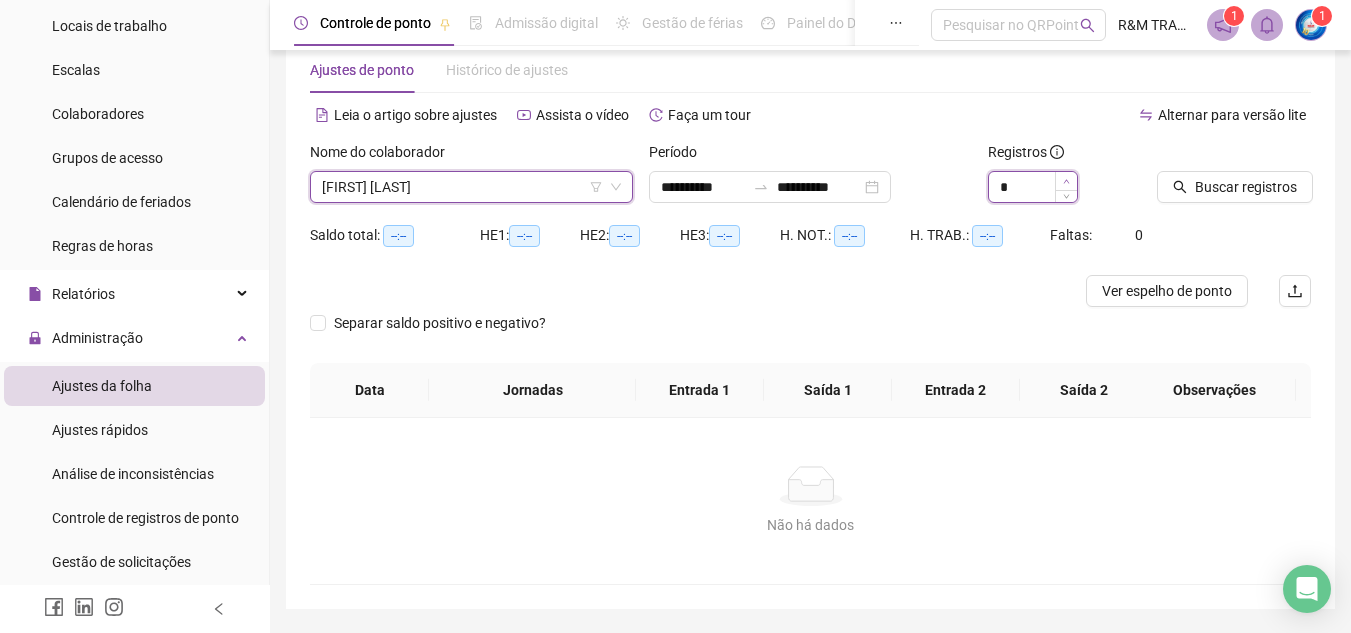 type on "*" 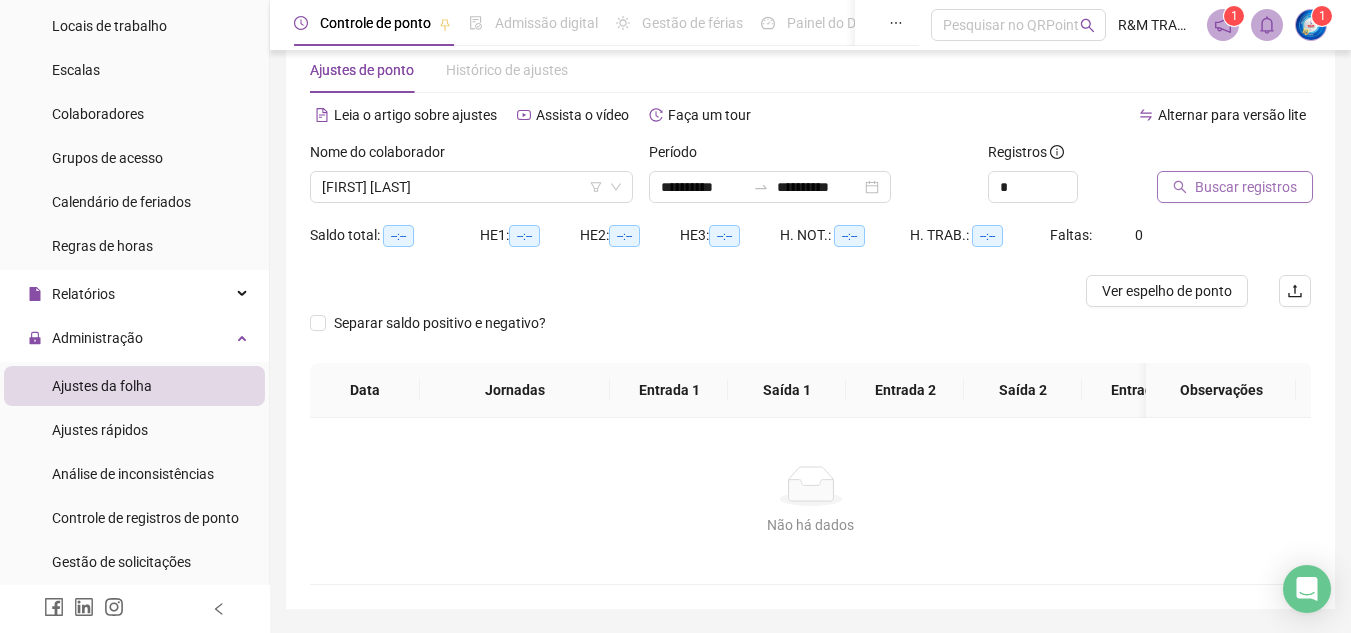 click on "Buscar registros" at bounding box center [1246, 187] 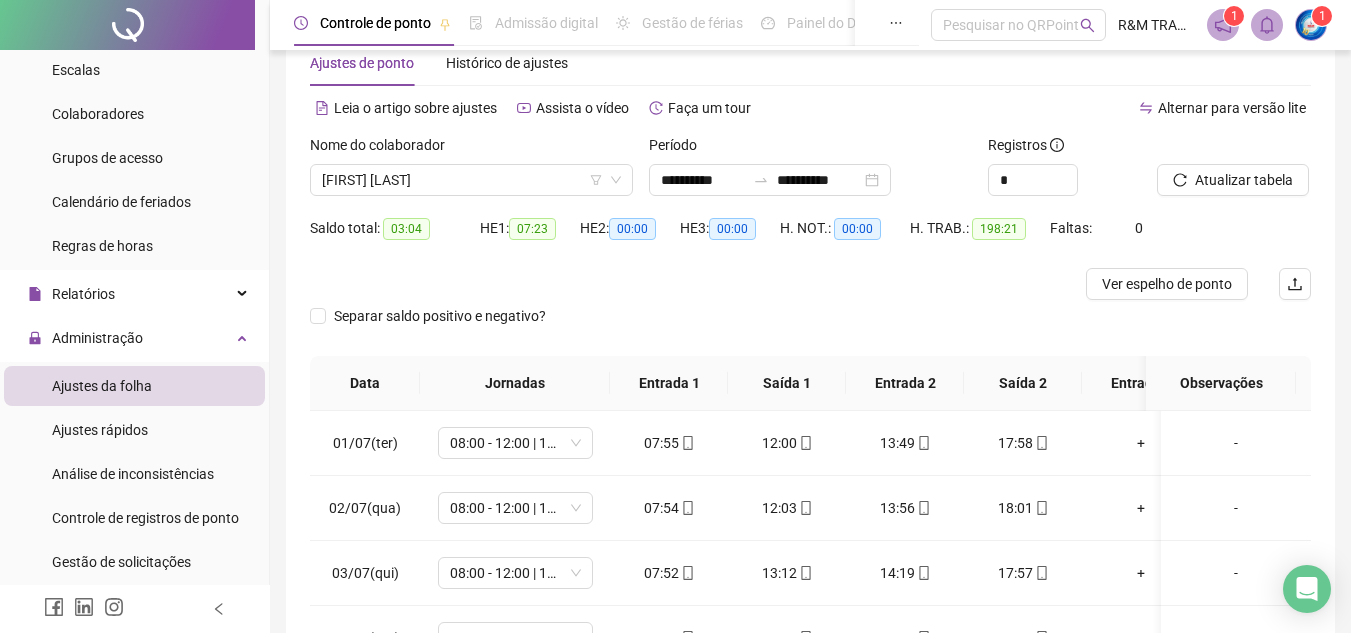 scroll, scrollTop: 0, scrollLeft: 0, axis: both 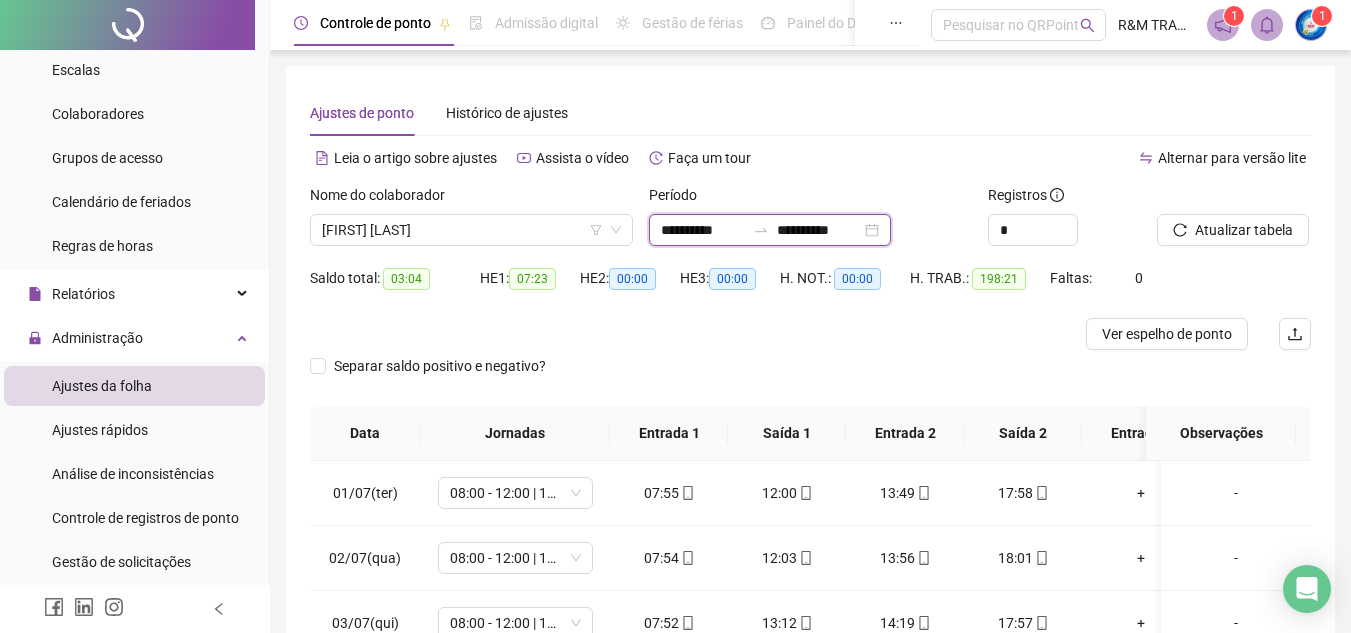 click on "**********" at bounding box center [703, 230] 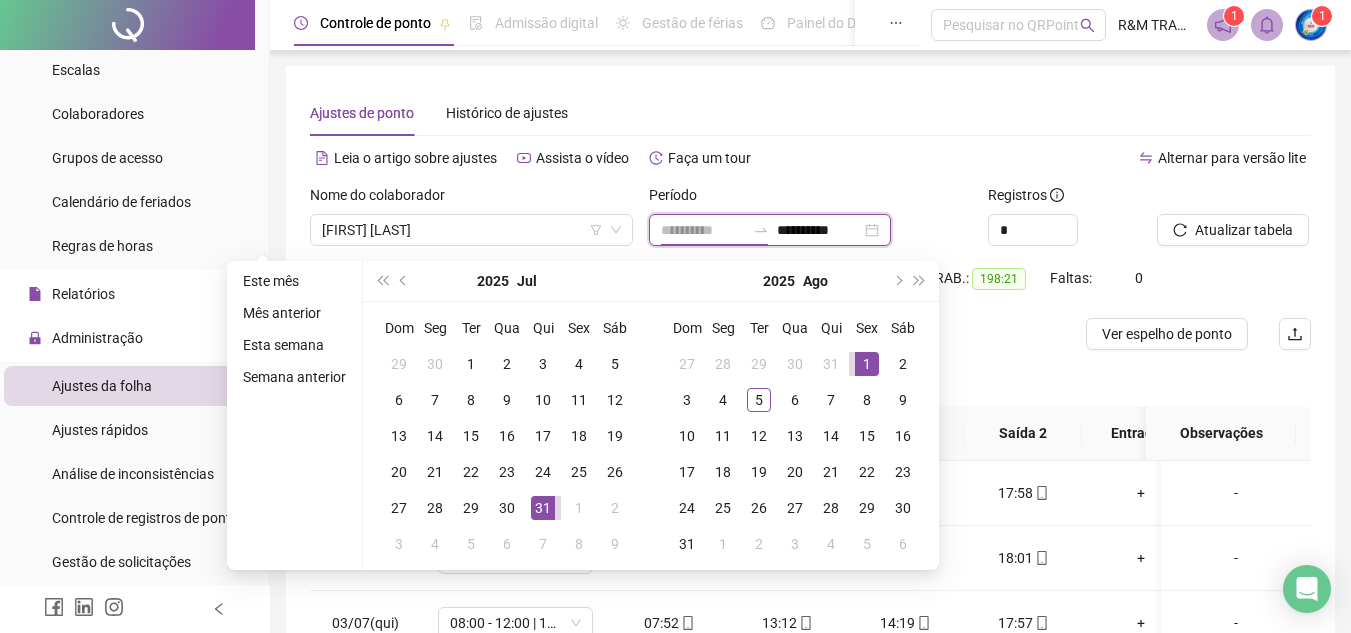 type on "**********" 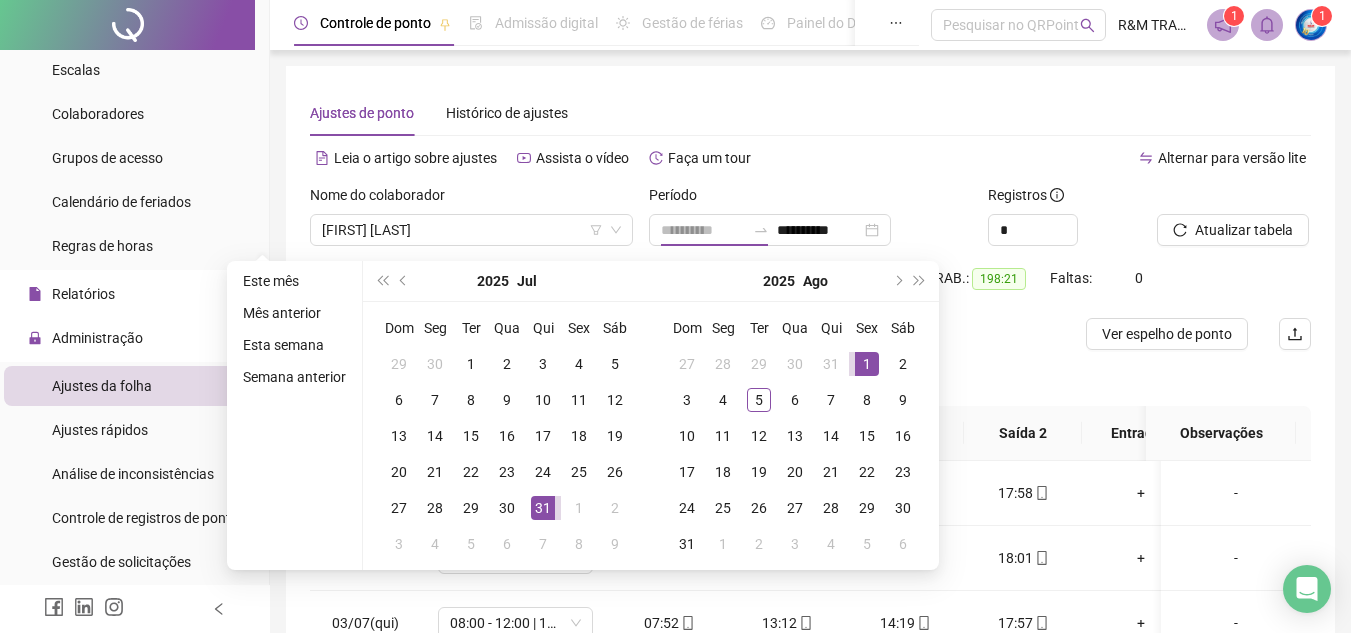 drag, startPoint x: 869, startPoint y: 350, endPoint x: 851, endPoint y: 369, distance: 26.172504 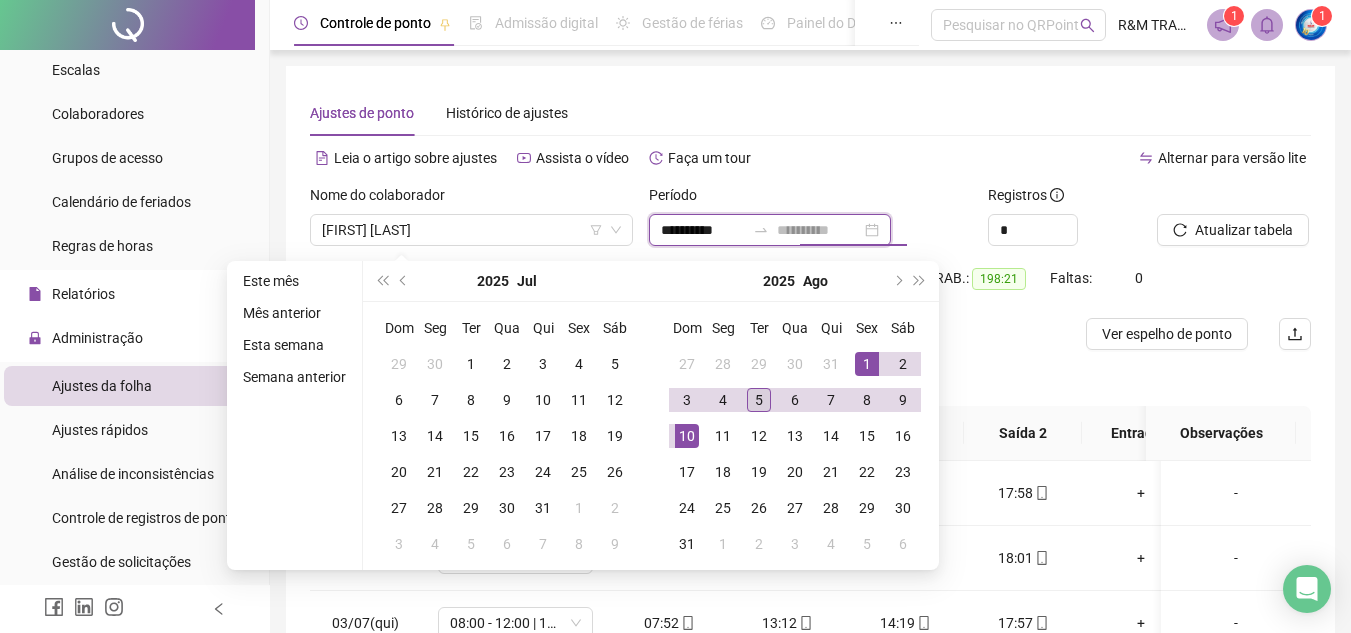 type on "**********" 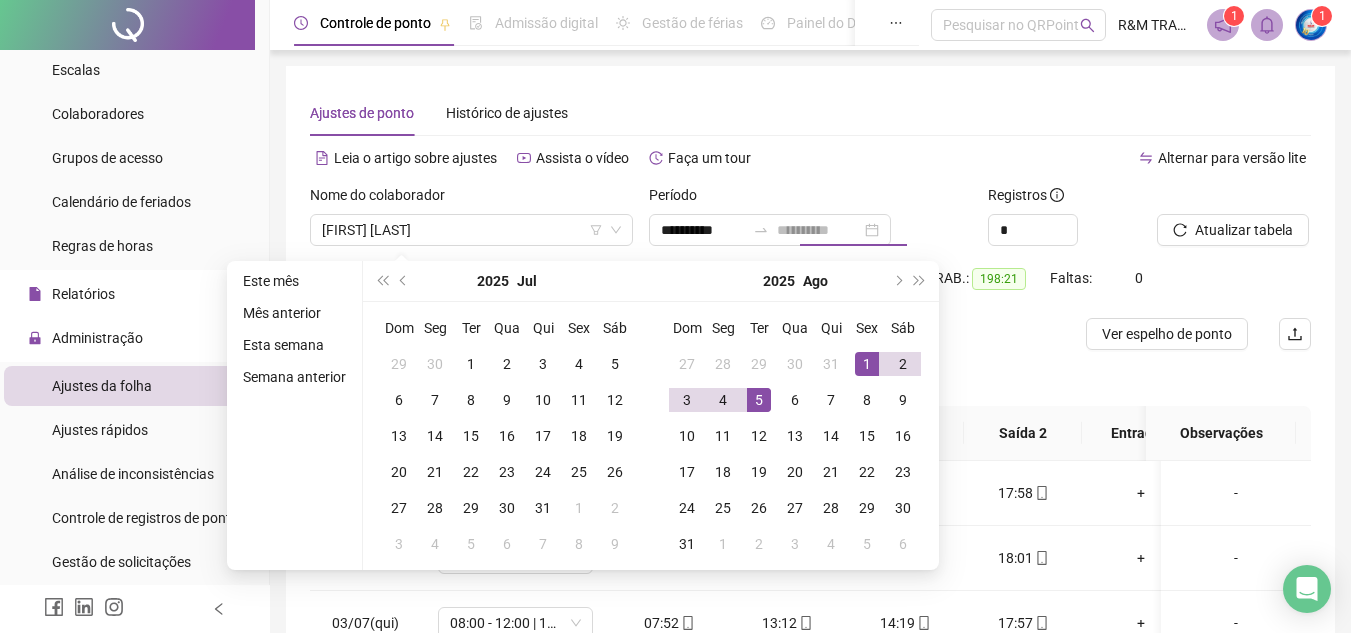 click on "5" at bounding box center [759, 400] 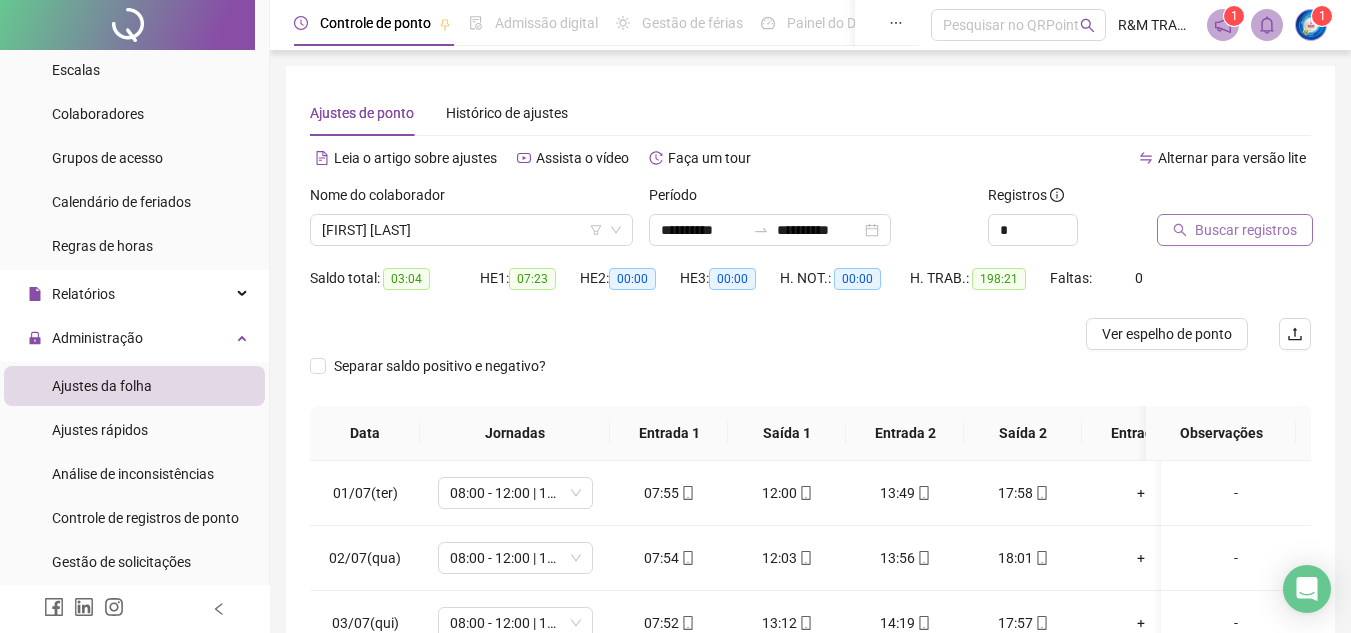 click on "Buscar registros" at bounding box center [1246, 230] 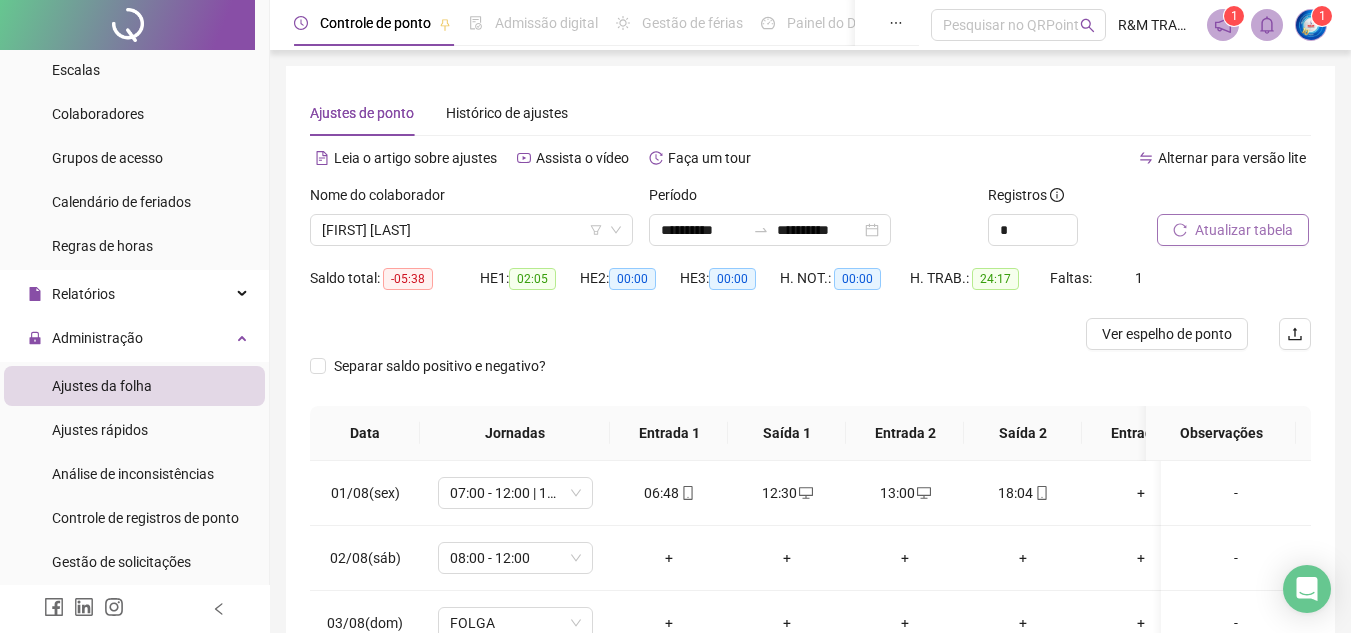 click on "Atualizar tabela" at bounding box center [1244, 230] 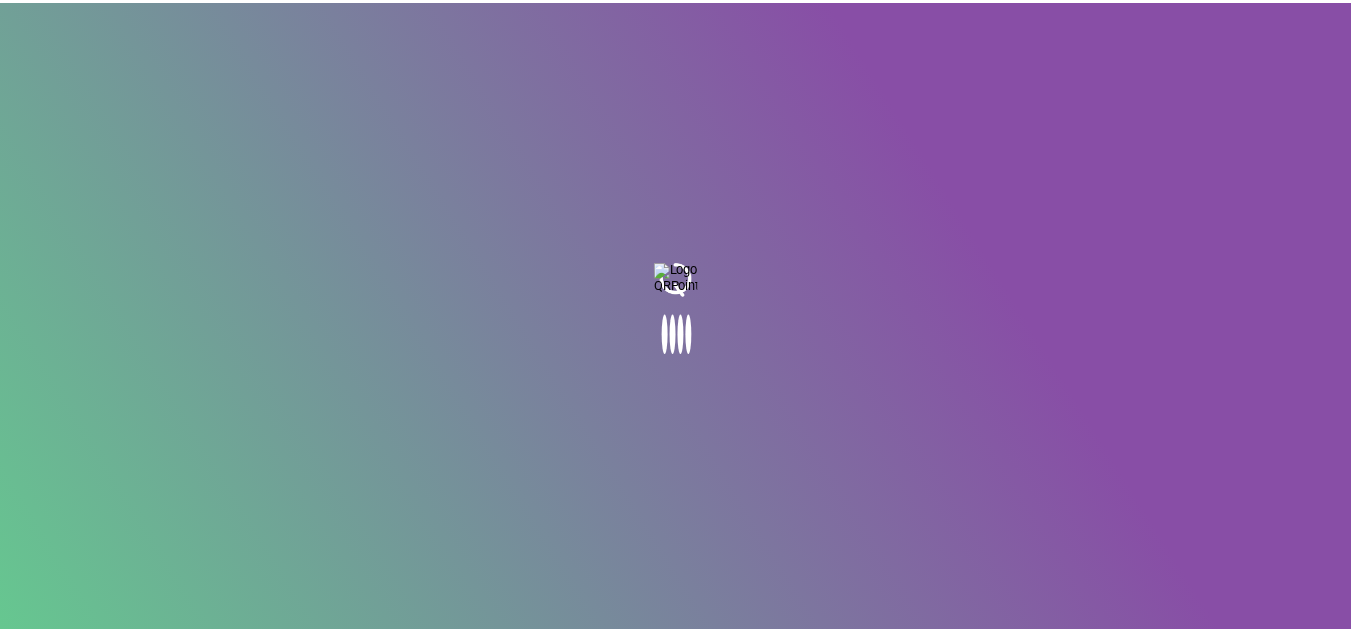 scroll, scrollTop: 0, scrollLeft: 0, axis: both 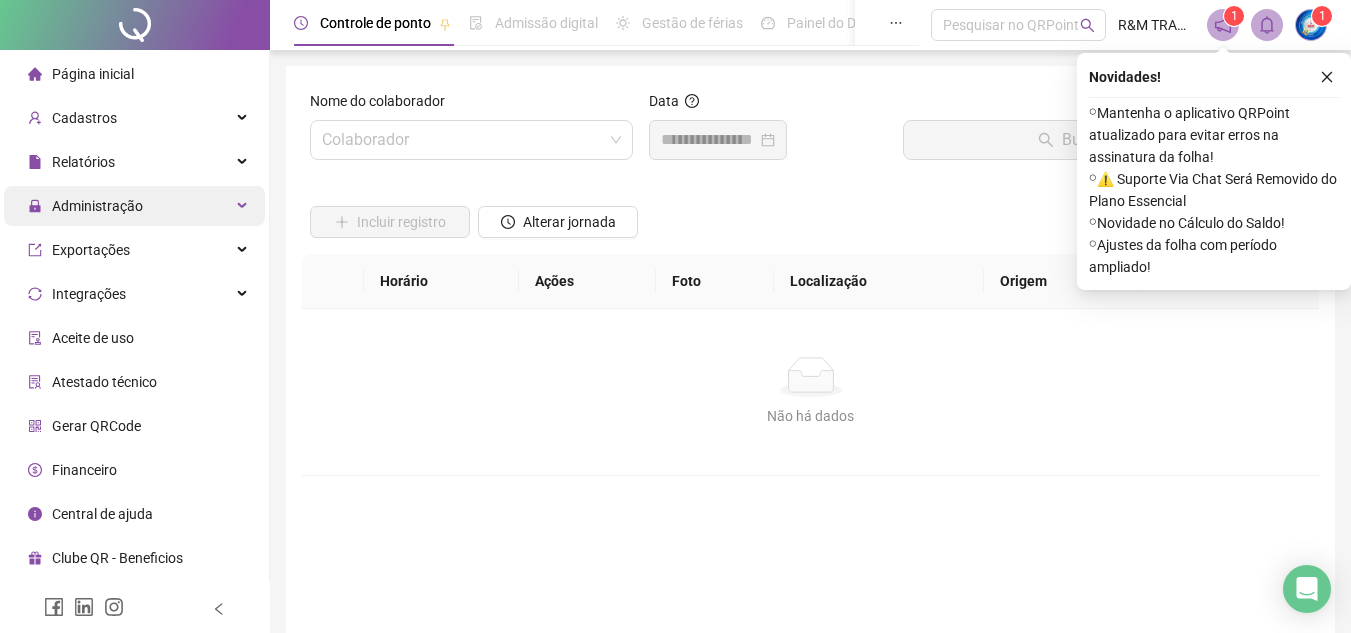 click on "Administração" at bounding box center (134, 206) 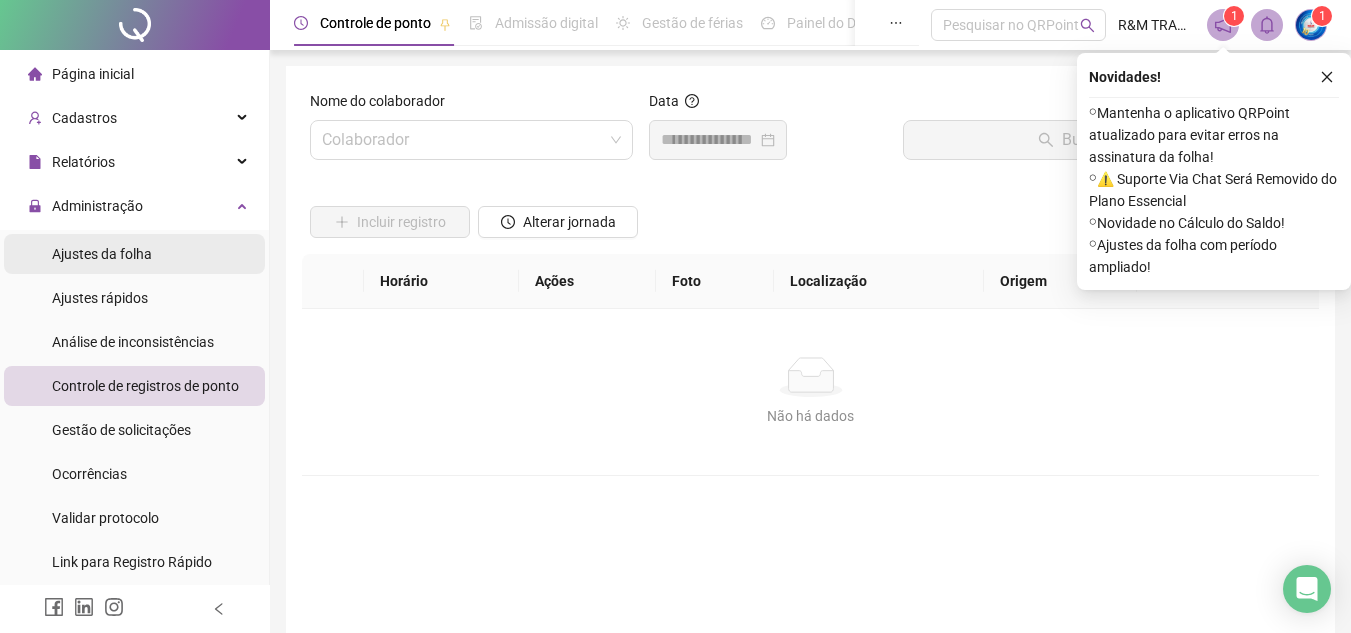 click on "Ajustes da folha" at bounding box center [102, 254] 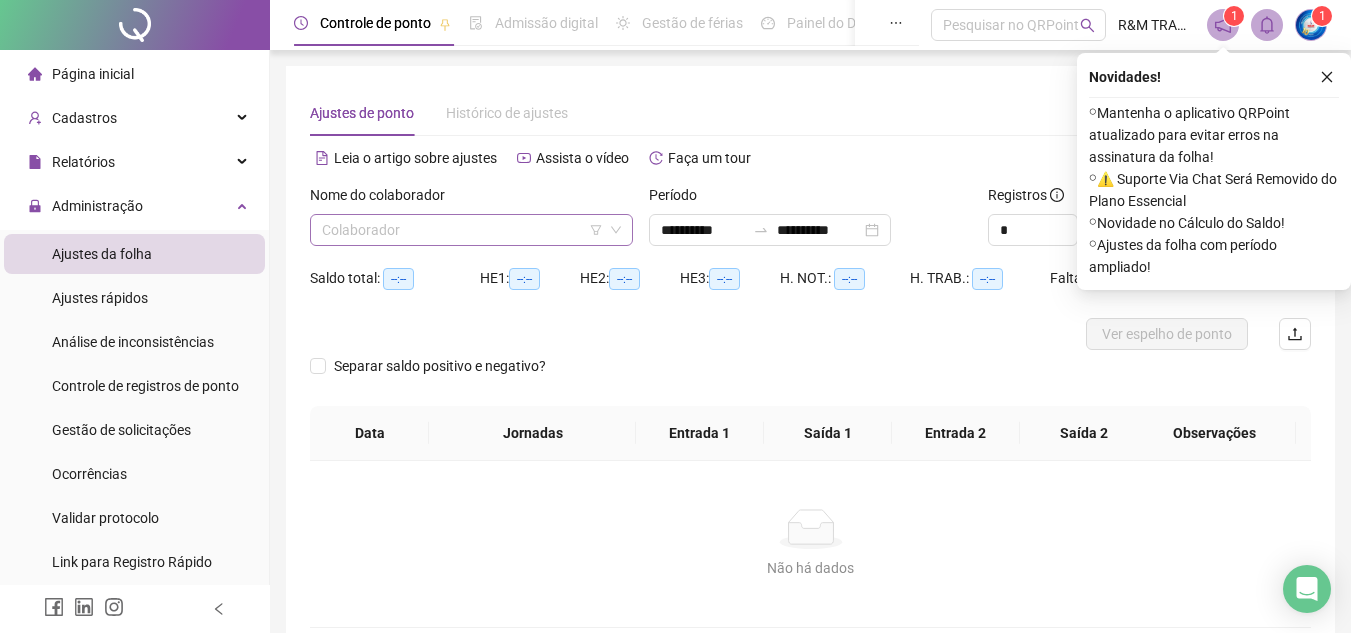 click at bounding box center (462, 230) 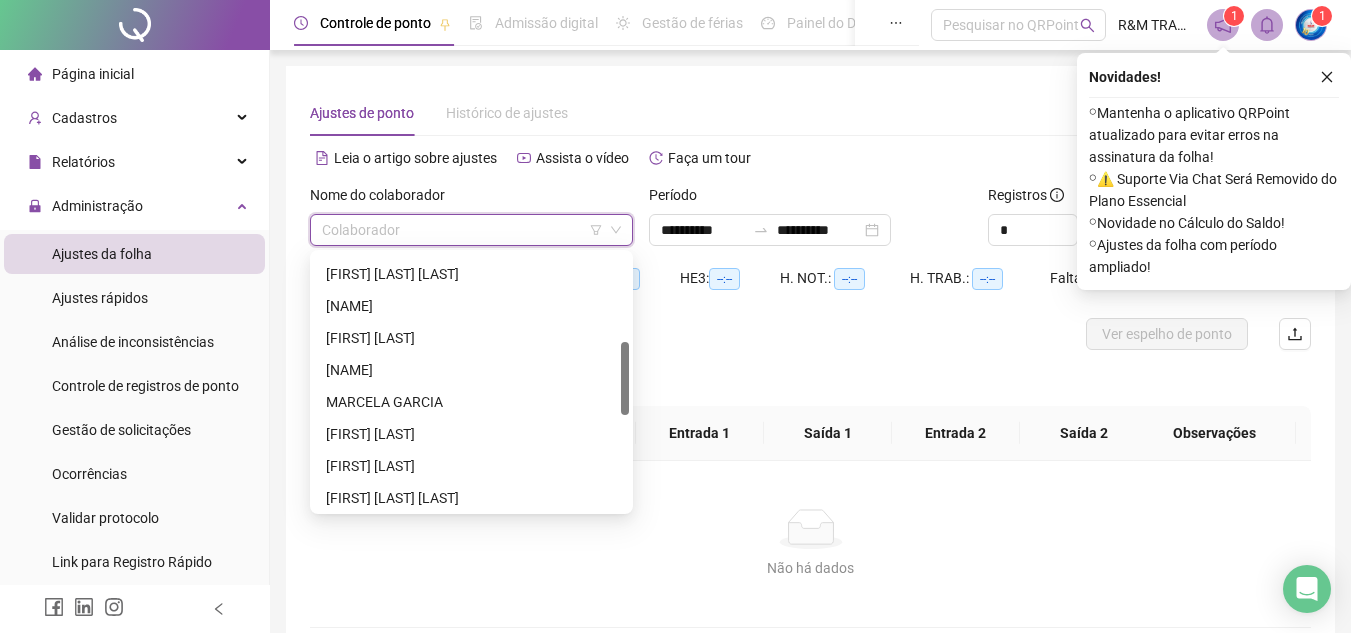 scroll, scrollTop: 308, scrollLeft: 0, axis: vertical 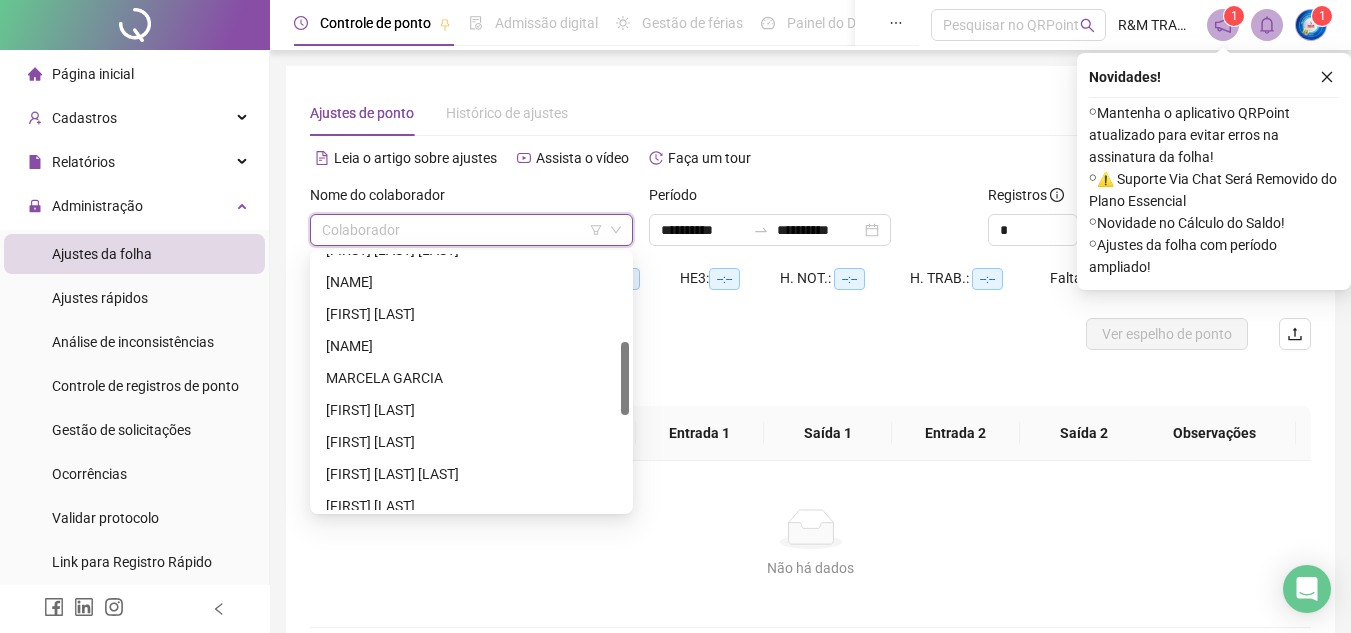 drag, startPoint x: 624, startPoint y: 273, endPoint x: 620, endPoint y: 361, distance: 88.09086 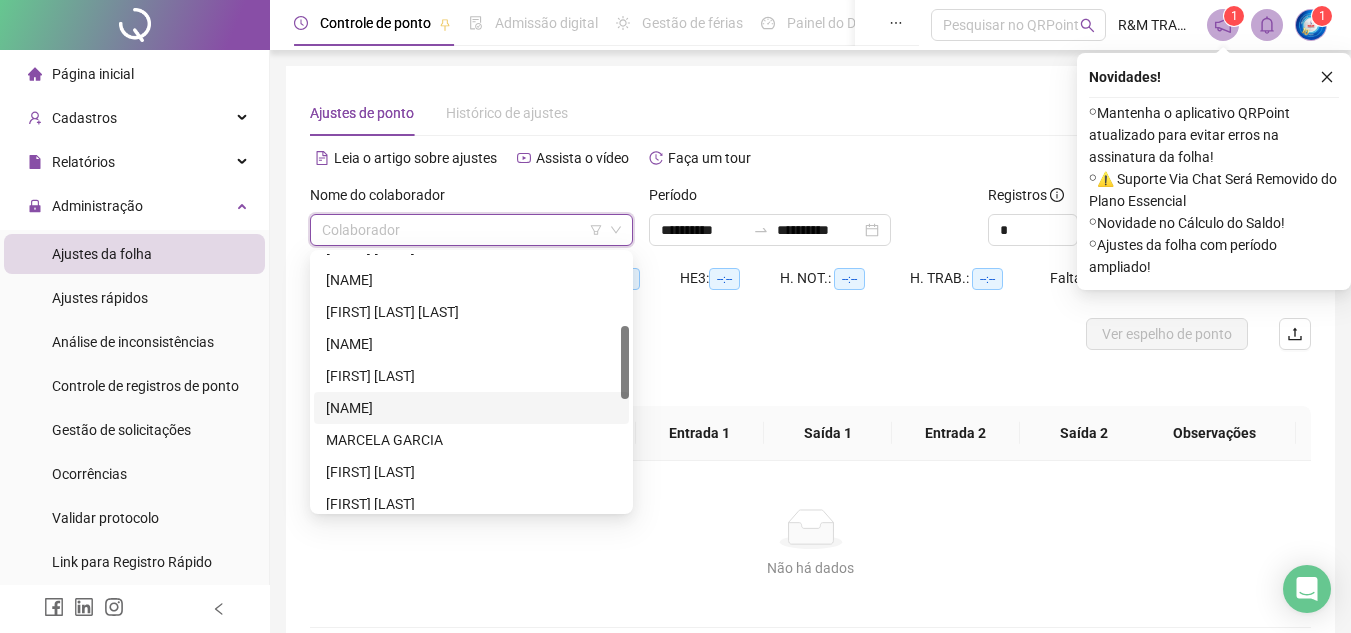 scroll, scrollTop: 232, scrollLeft: 0, axis: vertical 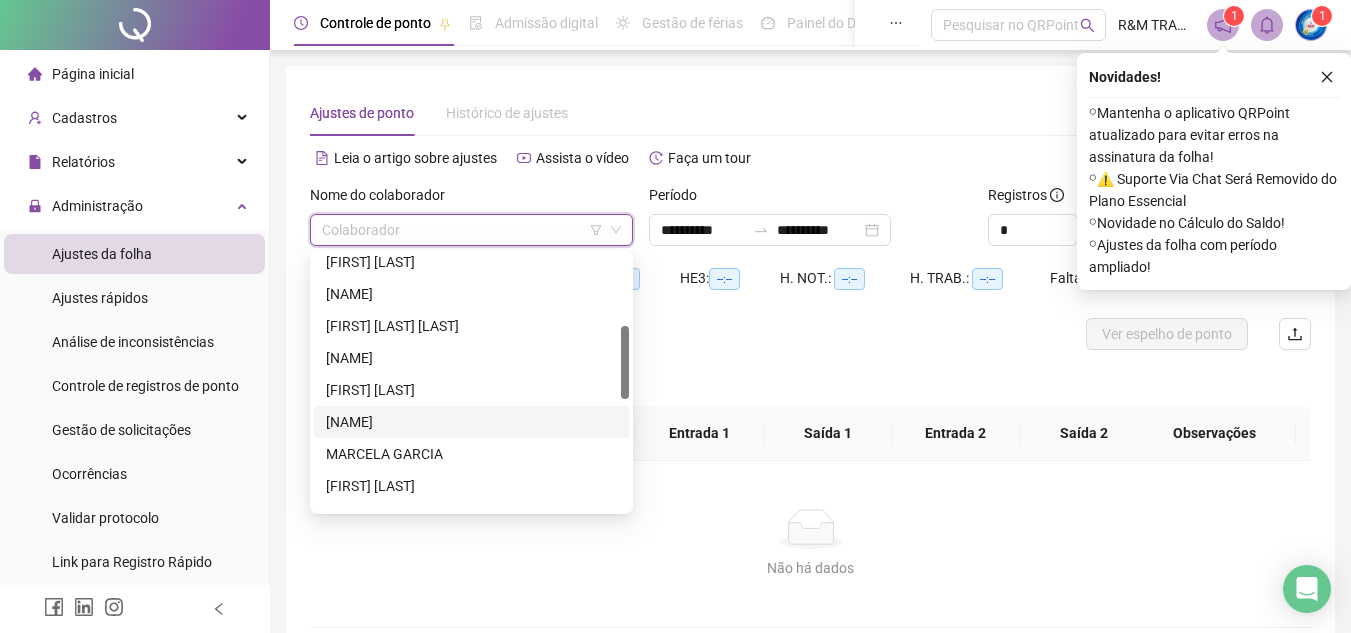 drag, startPoint x: 626, startPoint y: 366, endPoint x: 624, endPoint y: 344, distance: 22.090721 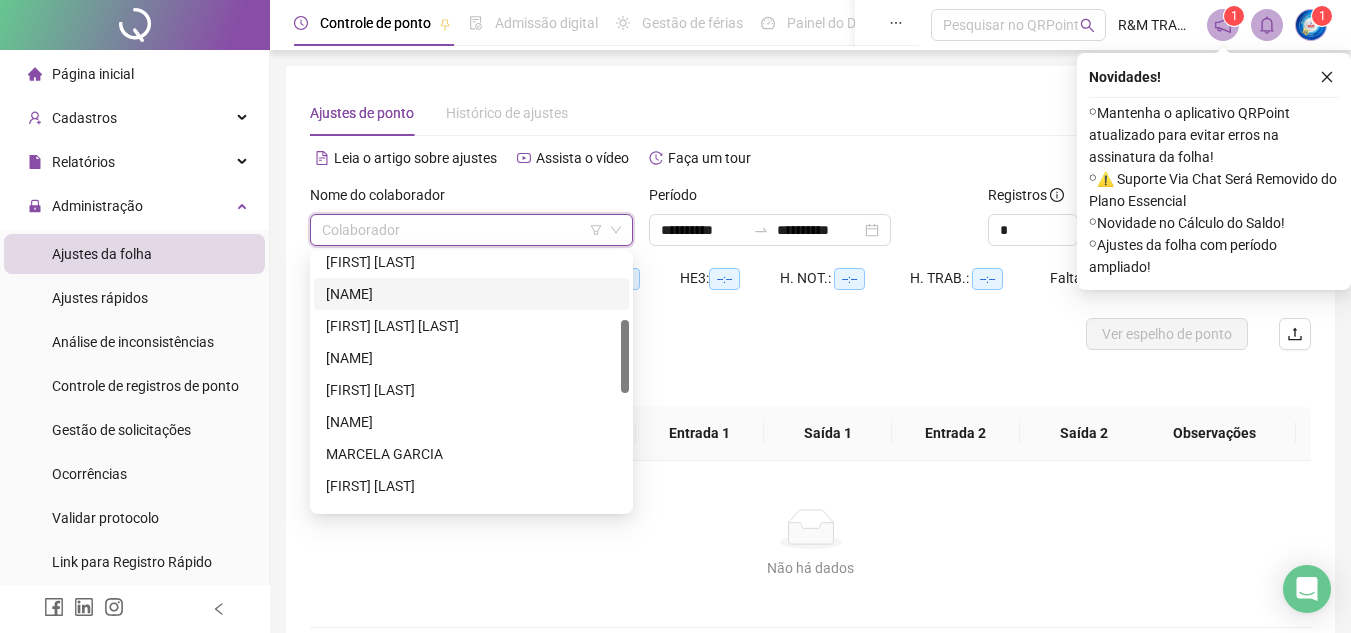 click on "[NAME]" at bounding box center [471, 294] 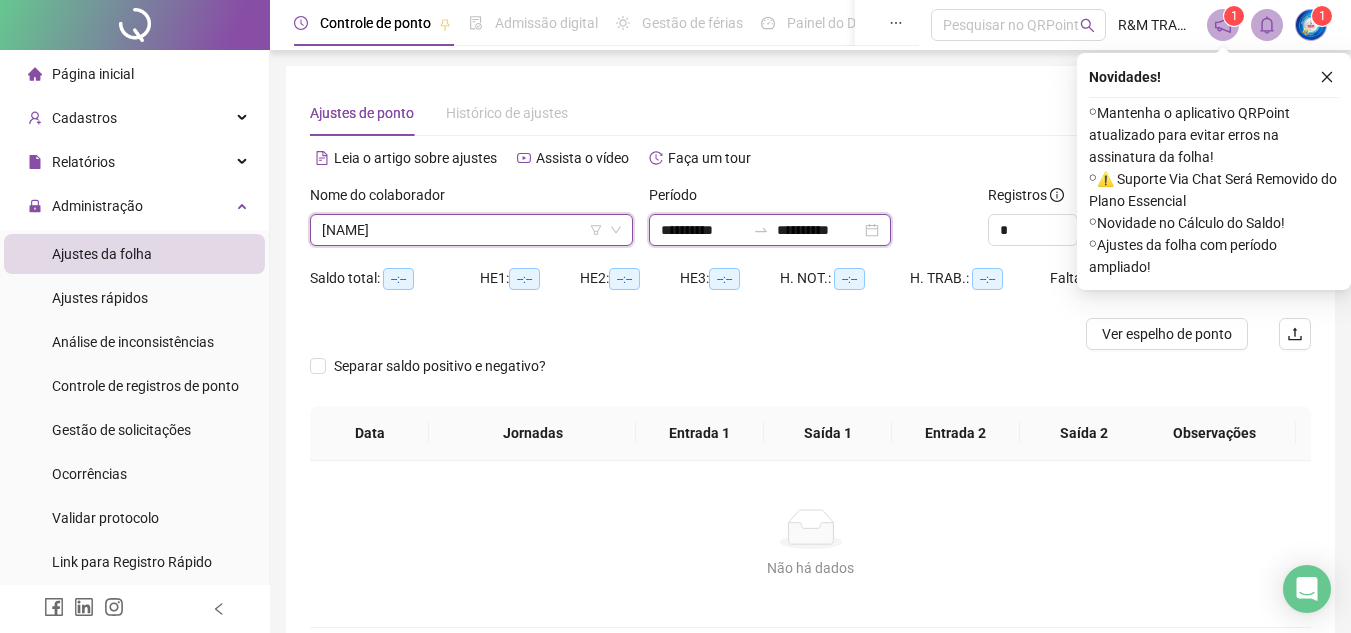 click on "**********" at bounding box center [703, 230] 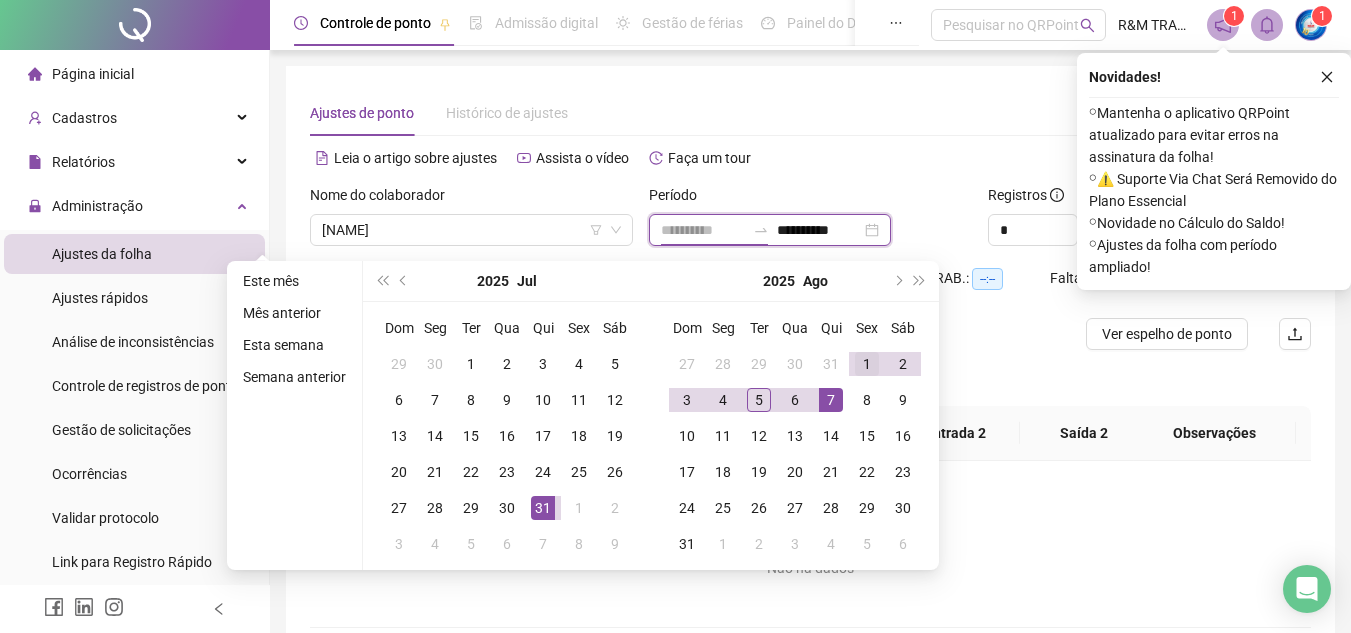 type on "**********" 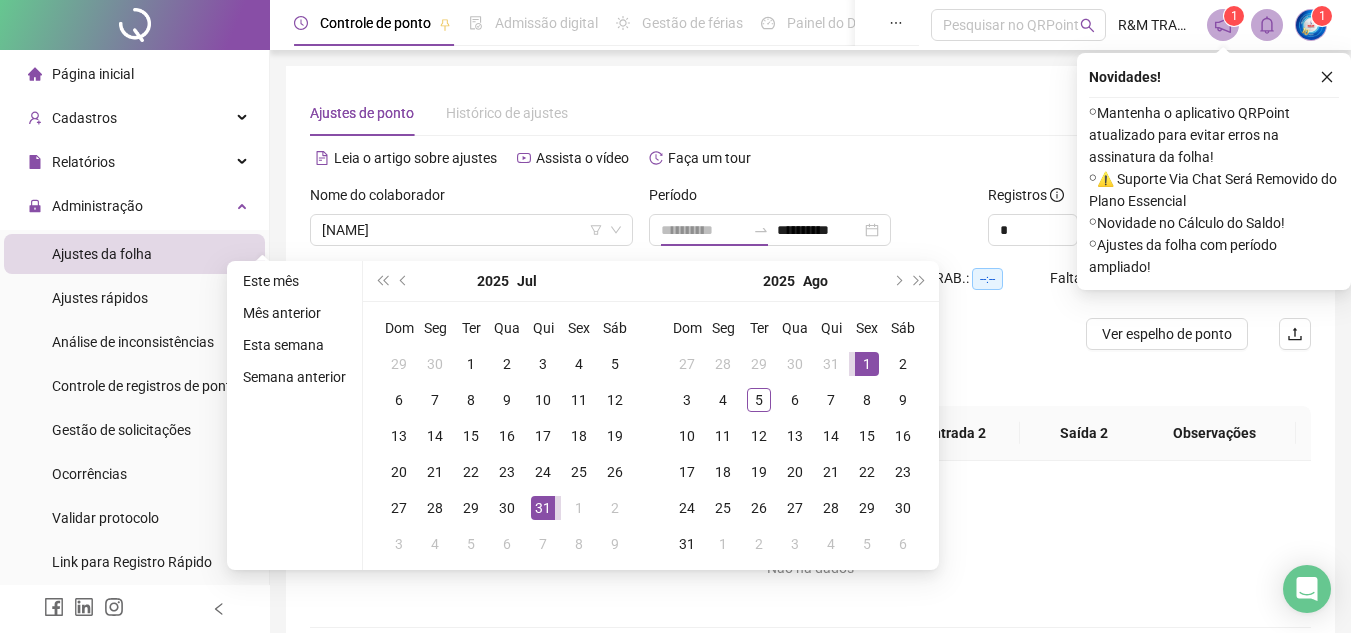 click on "1" at bounding box center [867, 364] 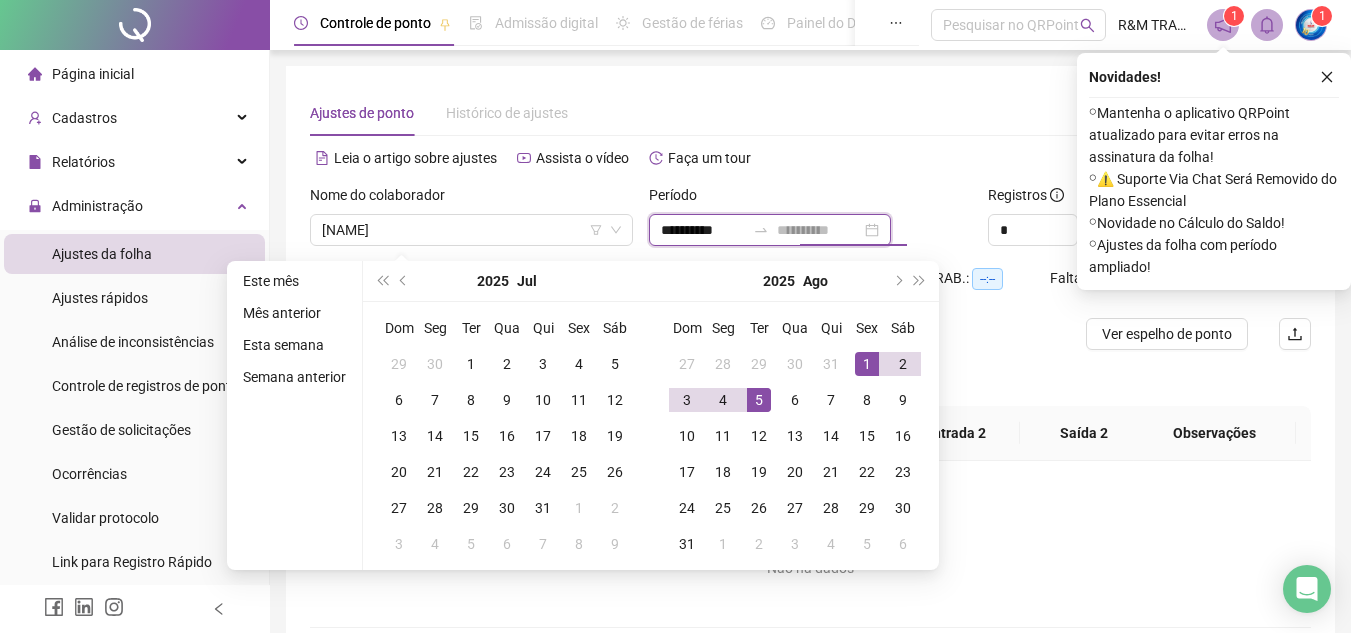 type on "**********" 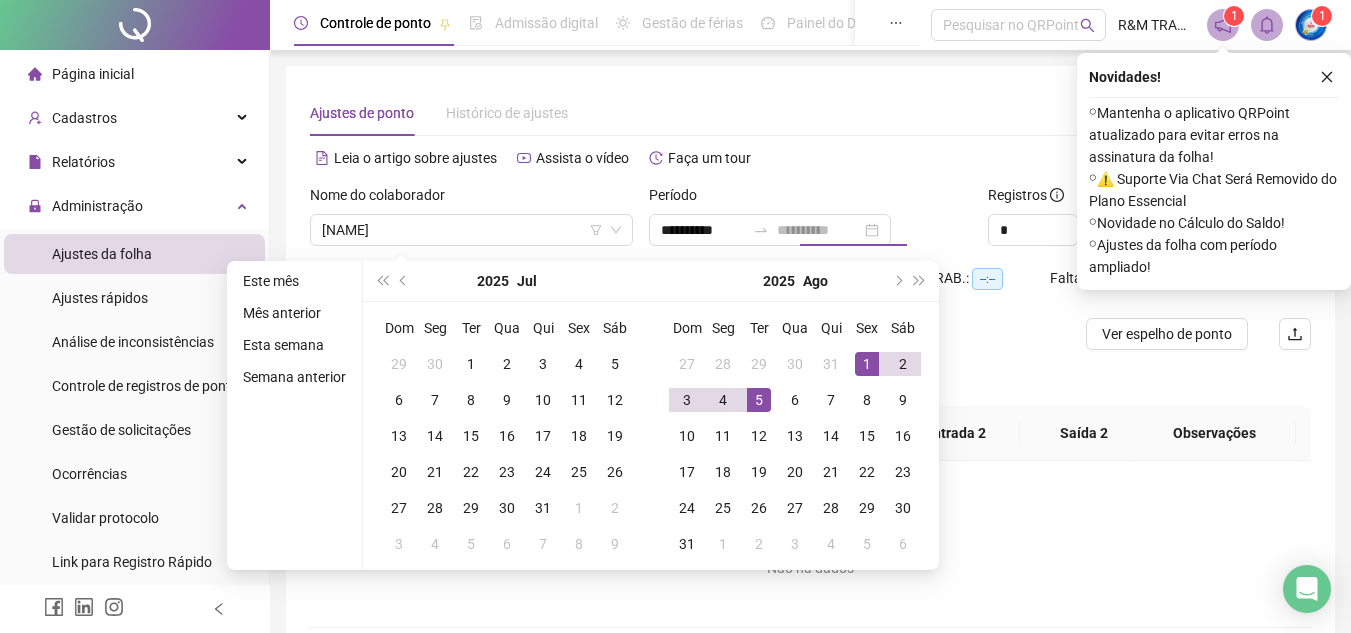 click on "5" at bounding box center (759, 400) 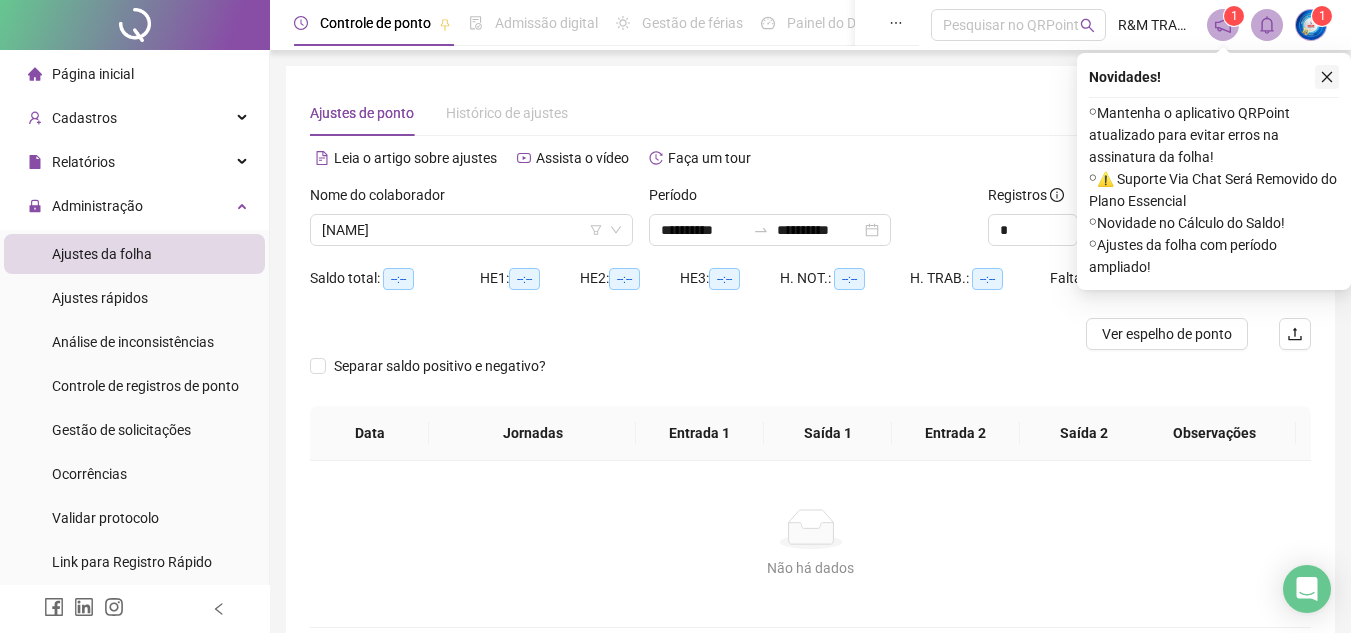 click at bounding box center [1327, 77] 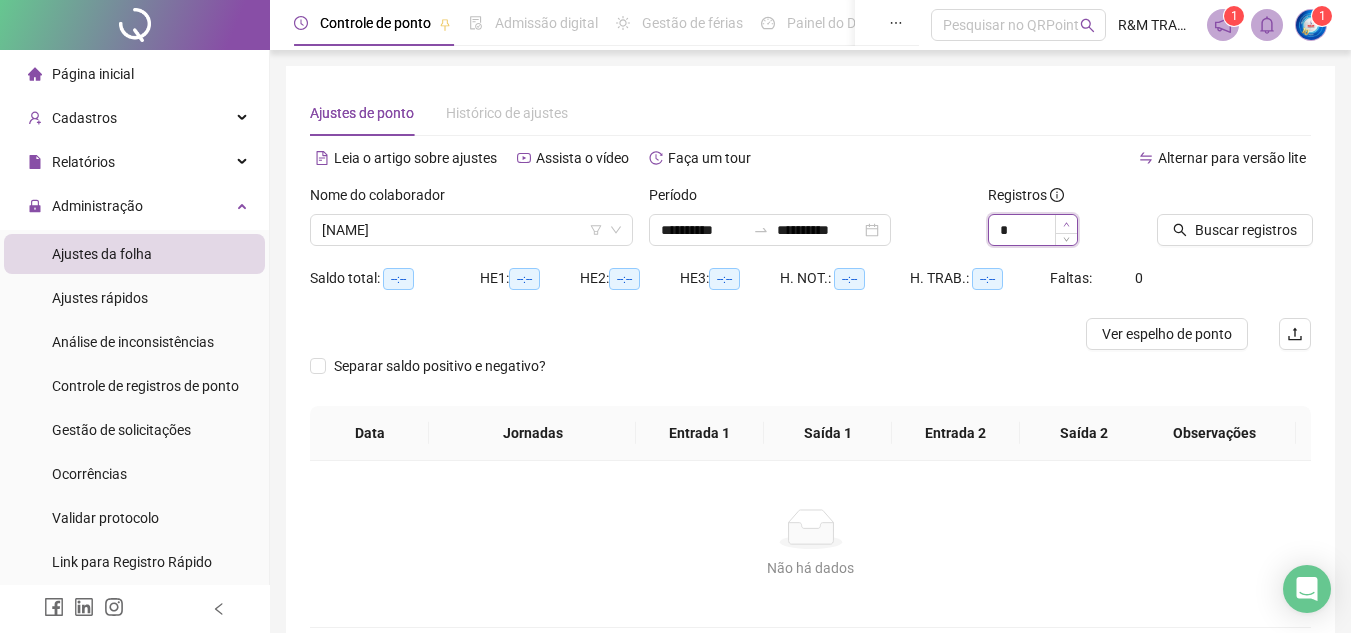 click at bounding box center [1066, 224] 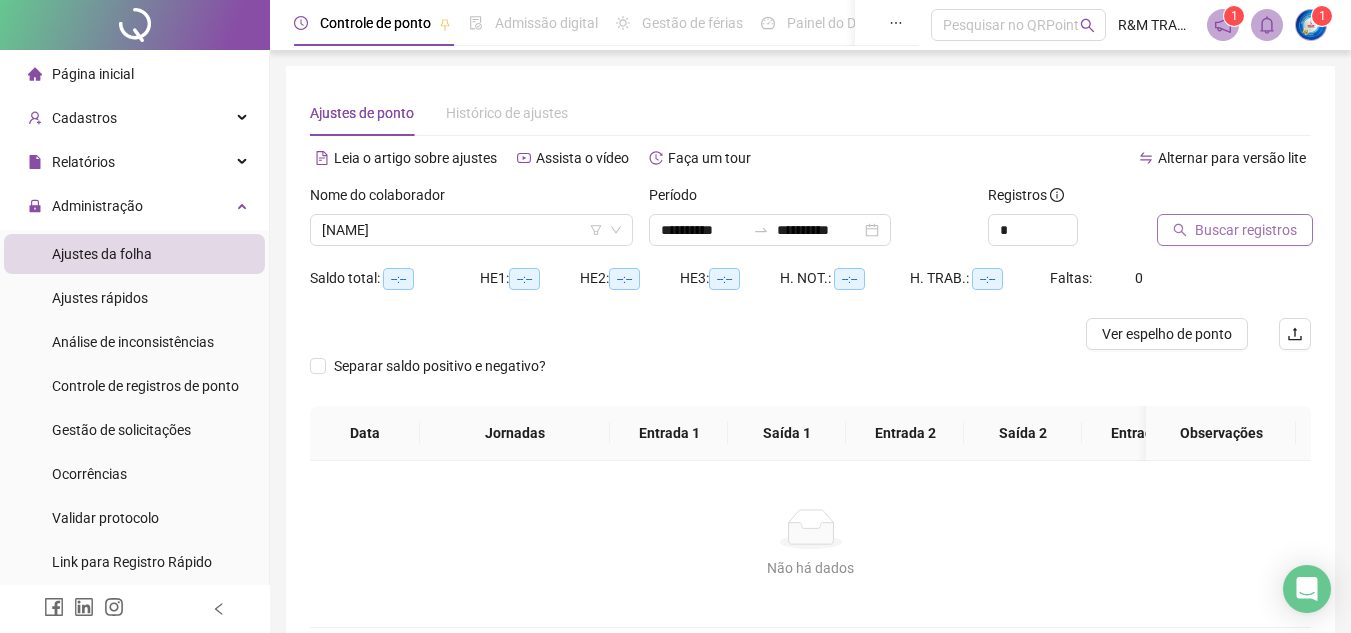 click on "Buscar registros" at bounding box center (1246, 230) 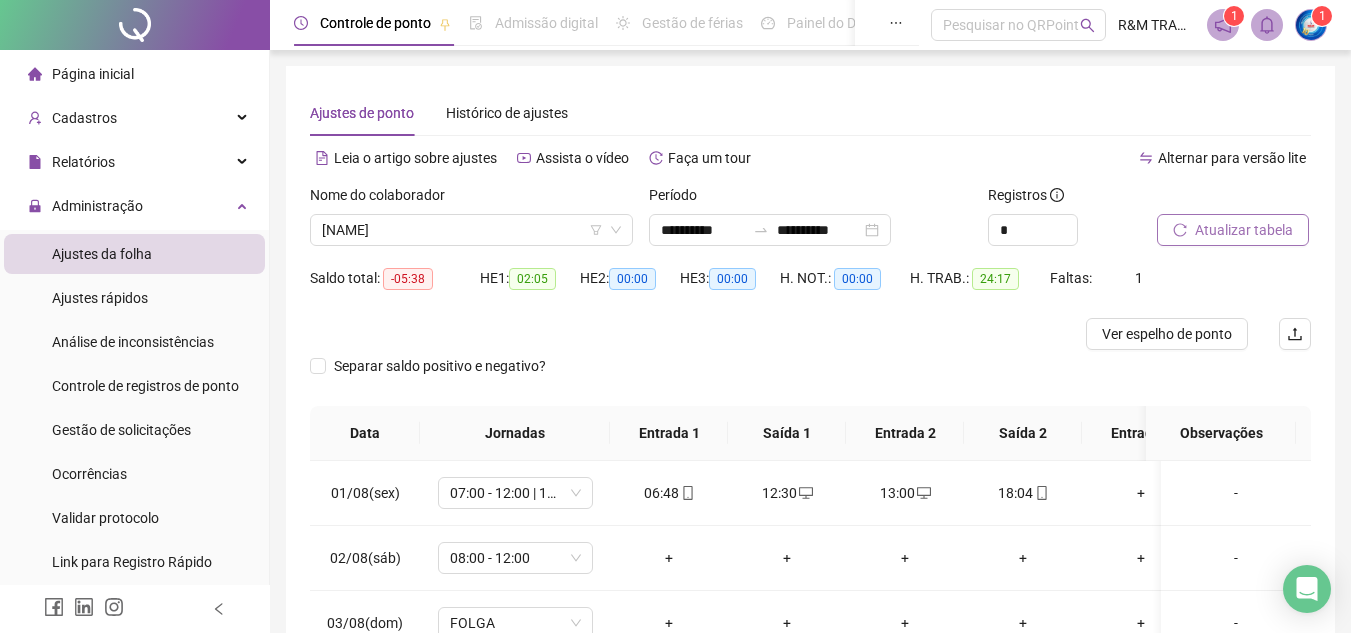 click on "Atualizar tabela" at bounding box center [1244, 230] 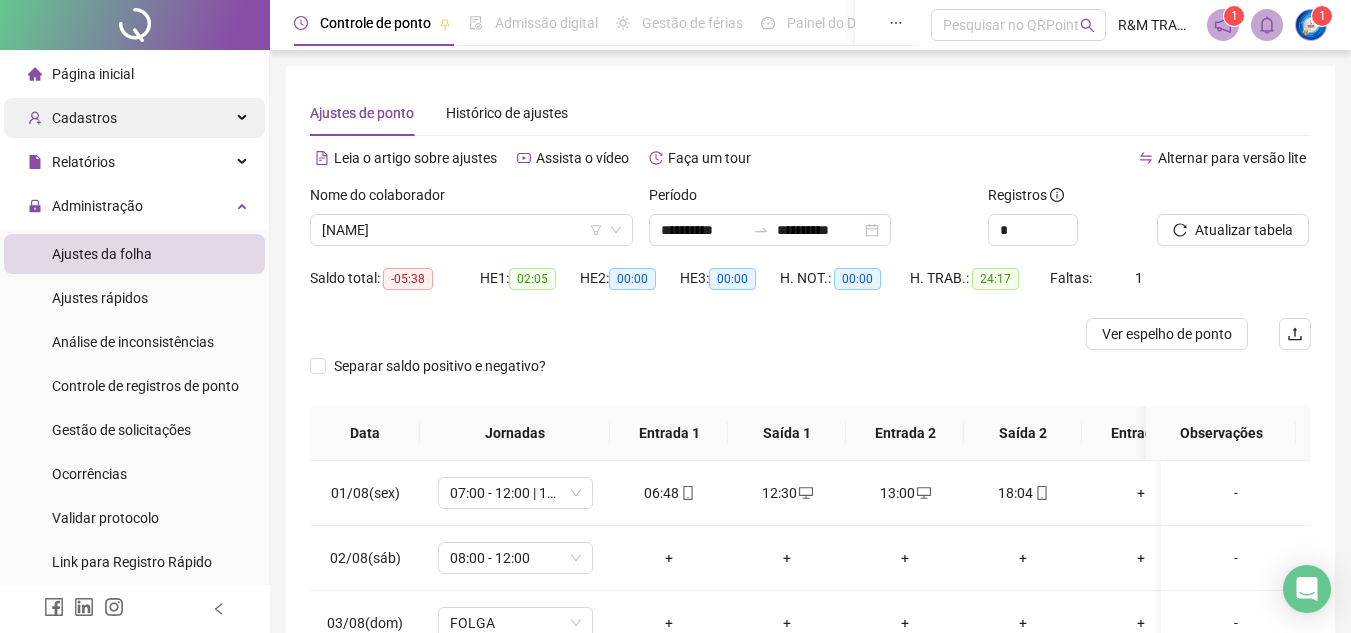 click at bounding box center (244, 118) 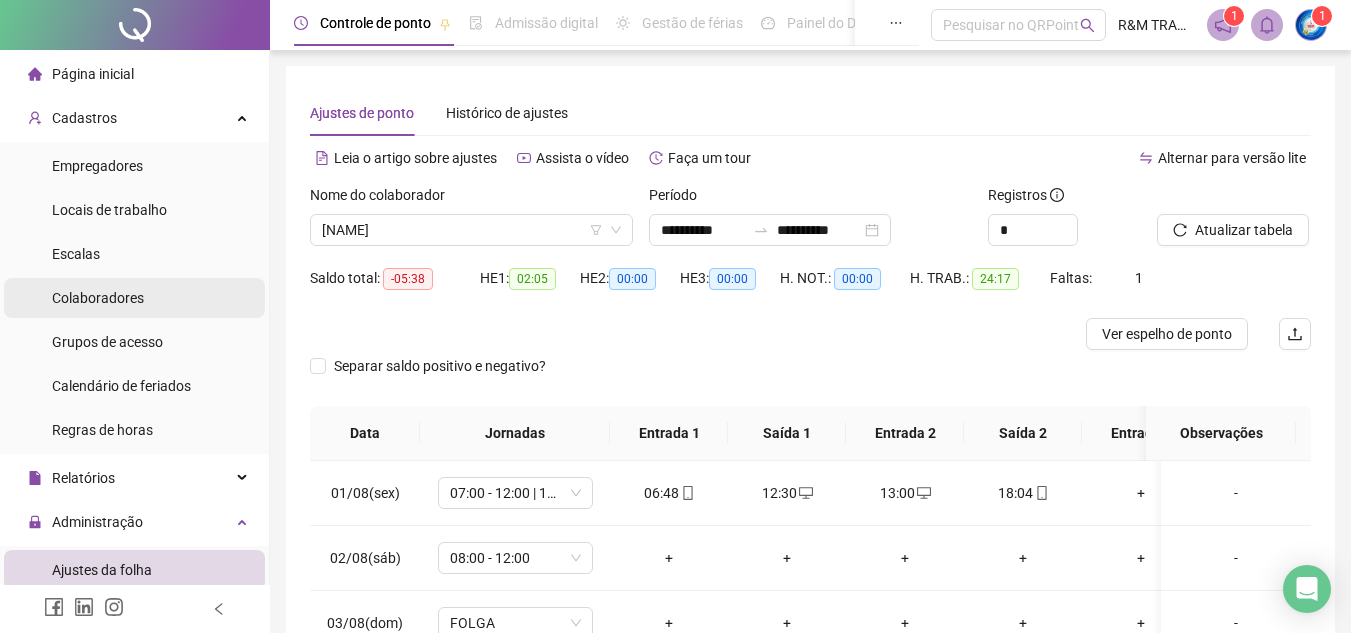 click on "Colaboradores" at bounding box center (98, 298) 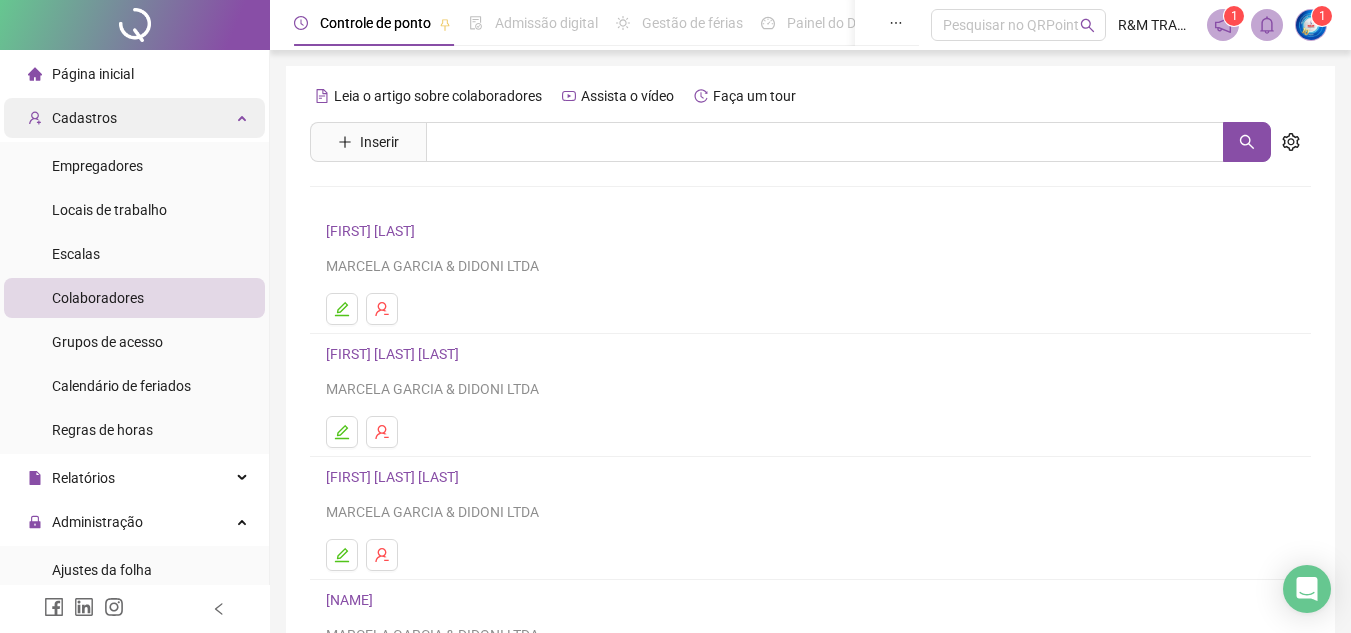 click on "Cadastros" at bounding box center (134, 118) 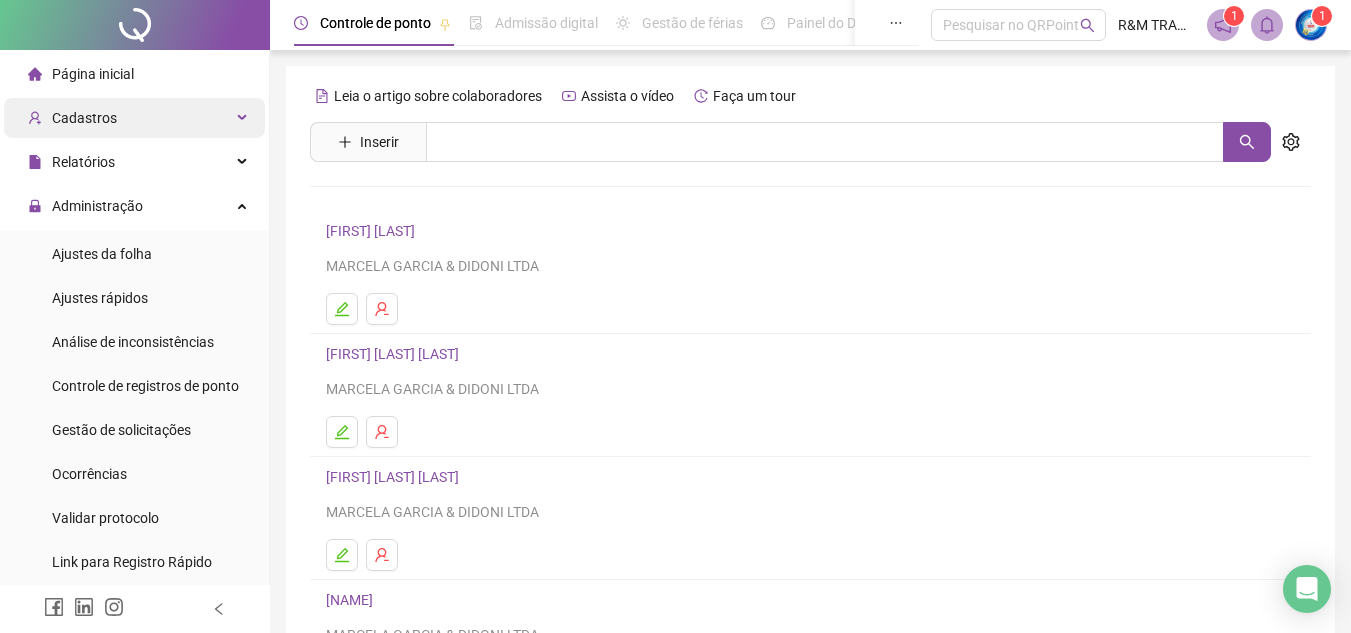 click on "Cadastros" at bounding box center [134, 118] 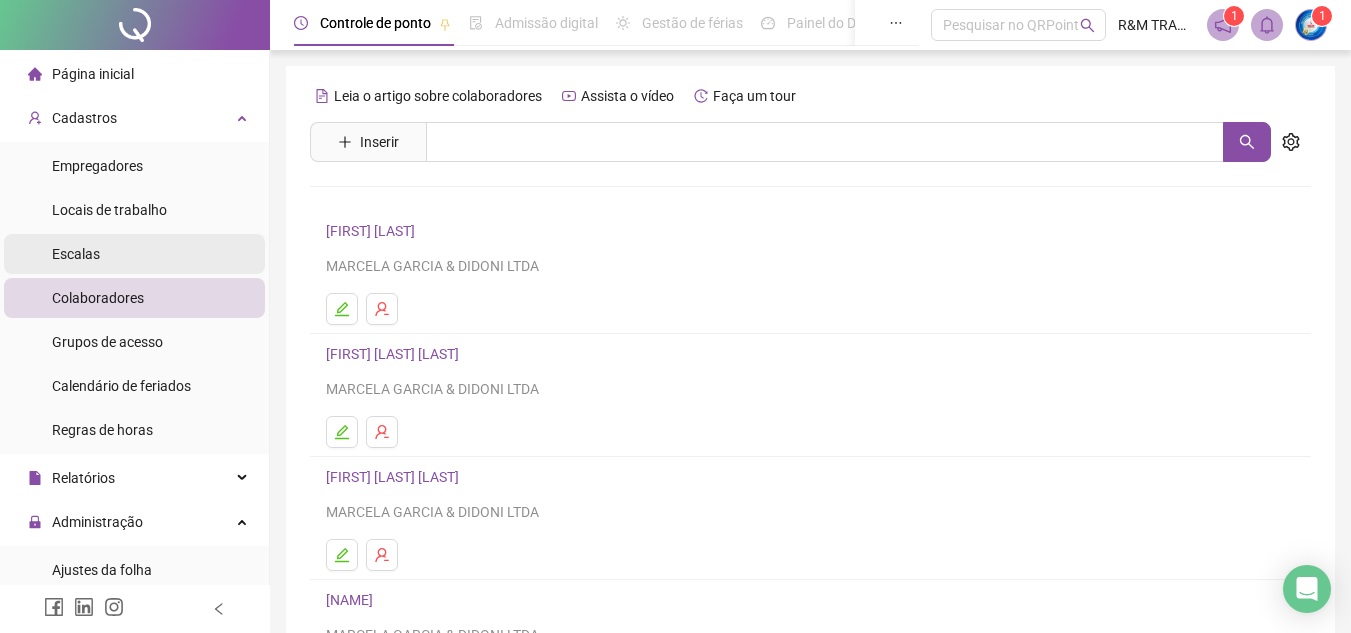 click on "Escalas" at bounding box center (134, 254) 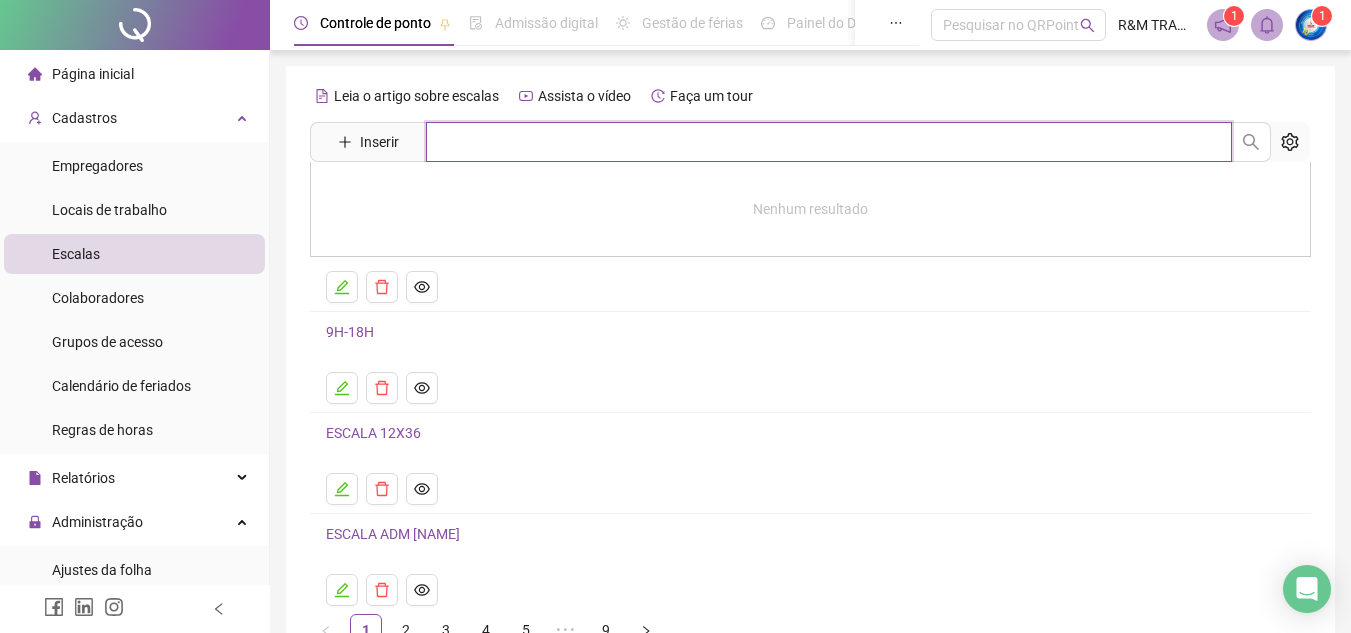 click at bounding box center [829, 142] 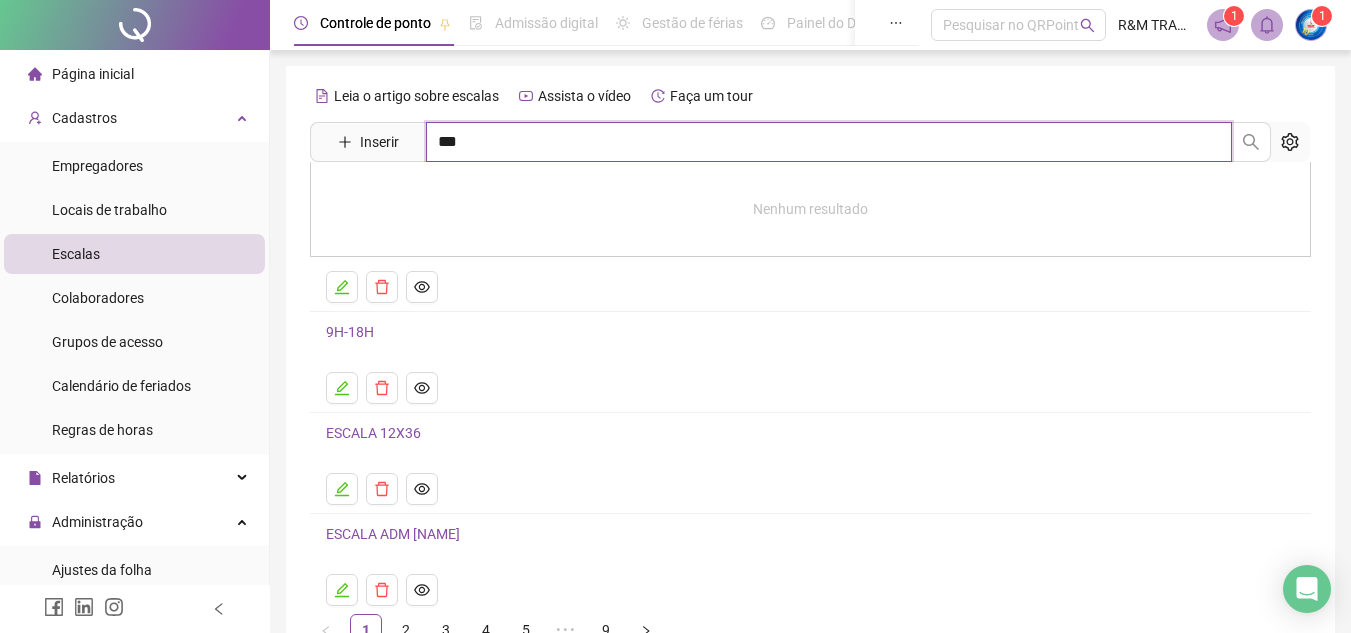 type on "***" 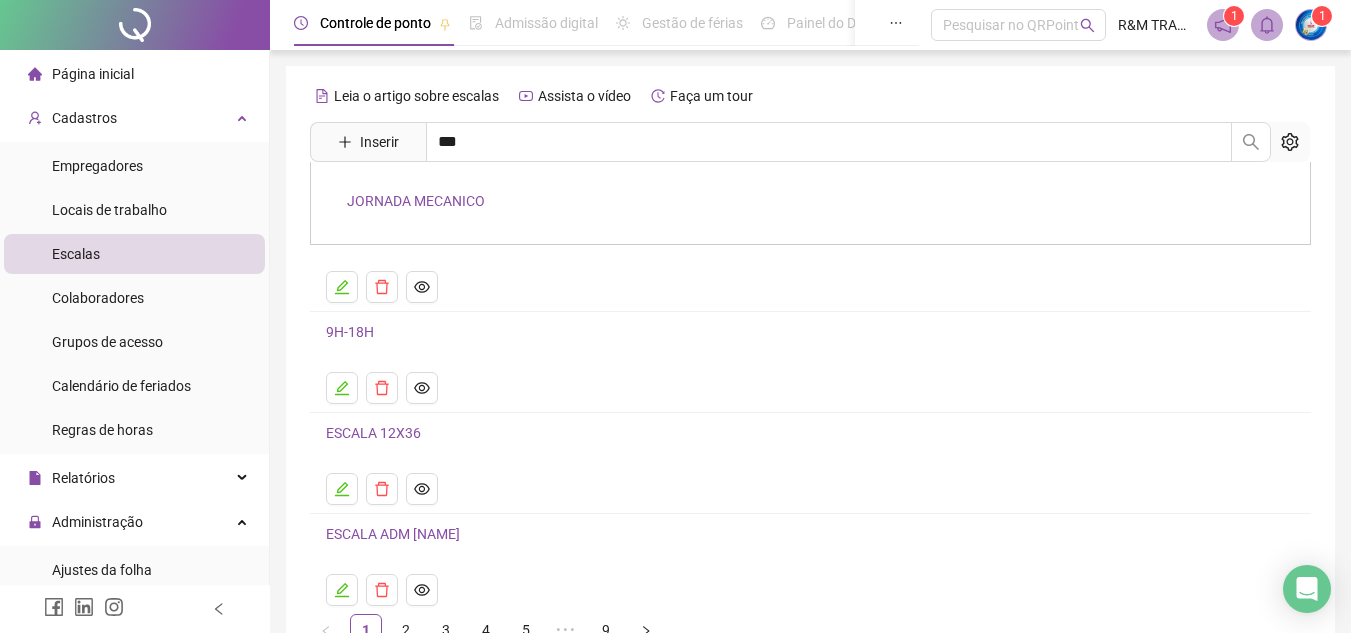 click on "JORNADA MECANICO" at bounding box center [416, 201] 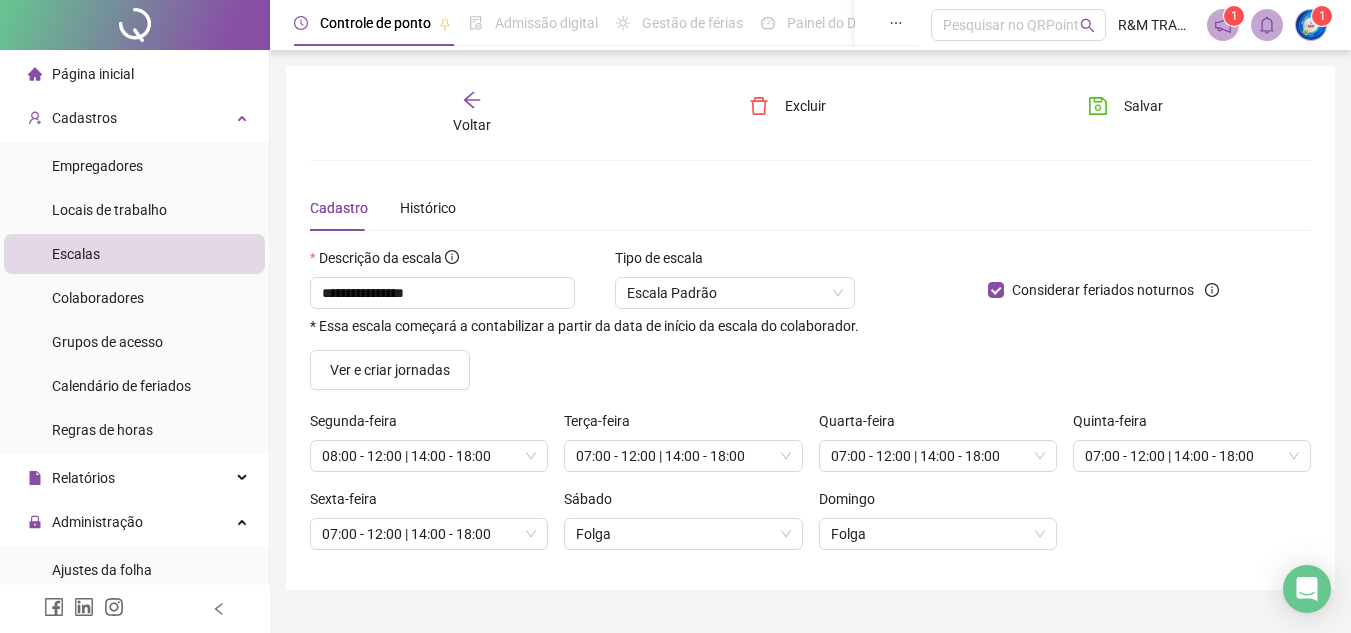 scroll, scrollTop: 43, scrollLeft: 0, axis: vertical 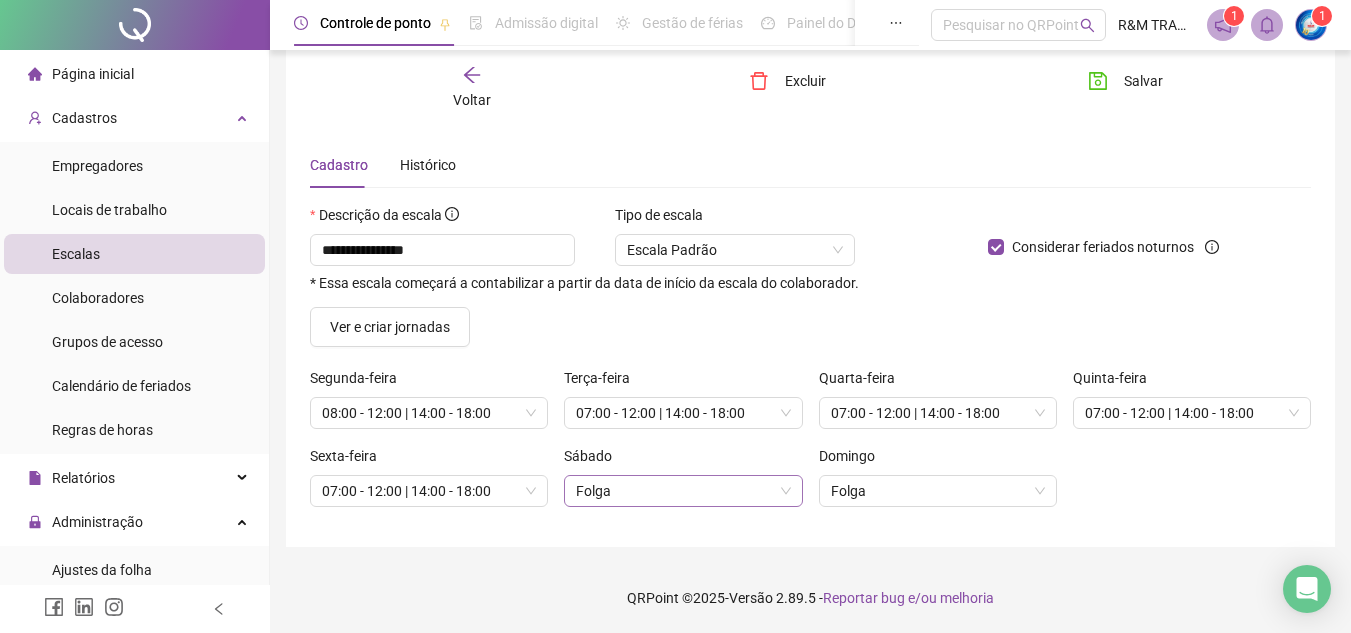 click on "Folga" at bounding box center [683, 491] 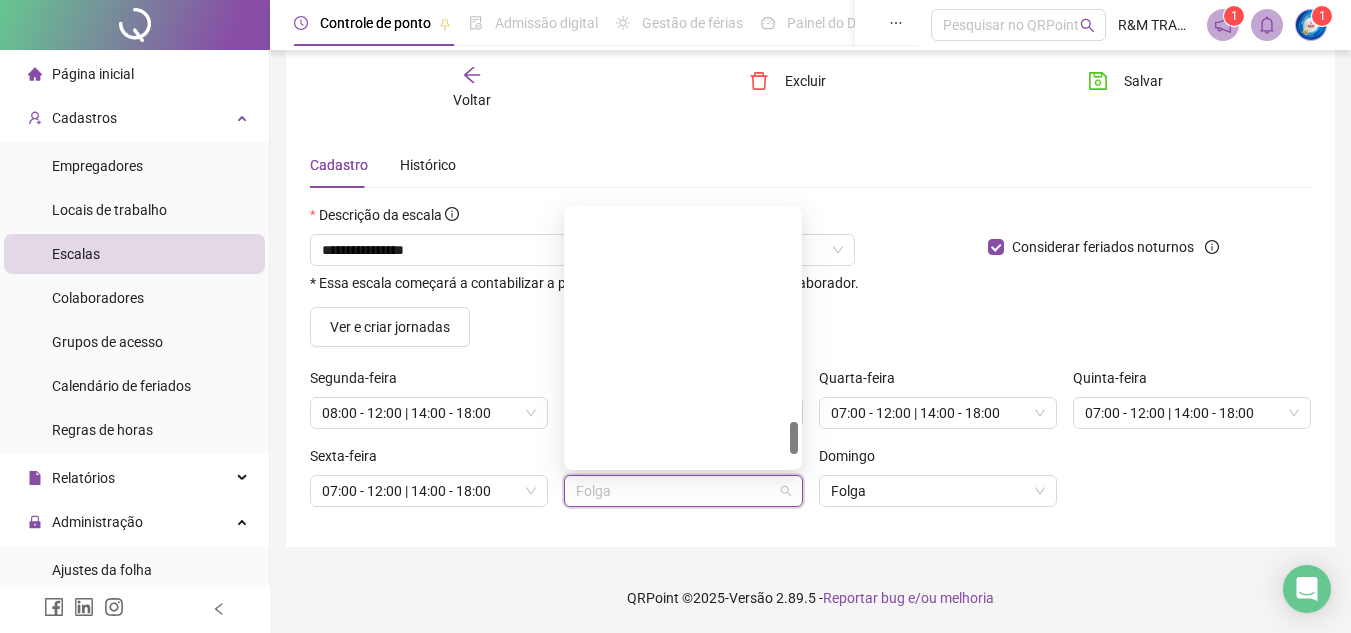 scroll, scrollTop: 1674, scrollLeft: 0, axis: vertical 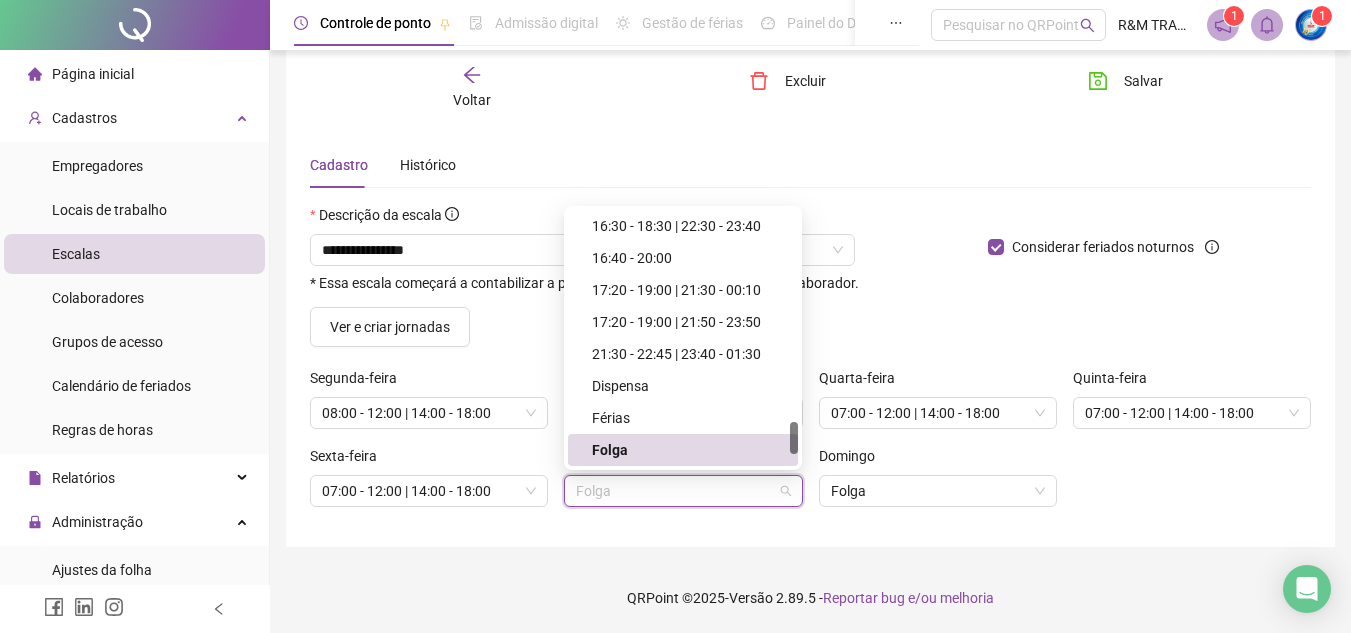 click on "Folga" at bounding box center [689, 450] 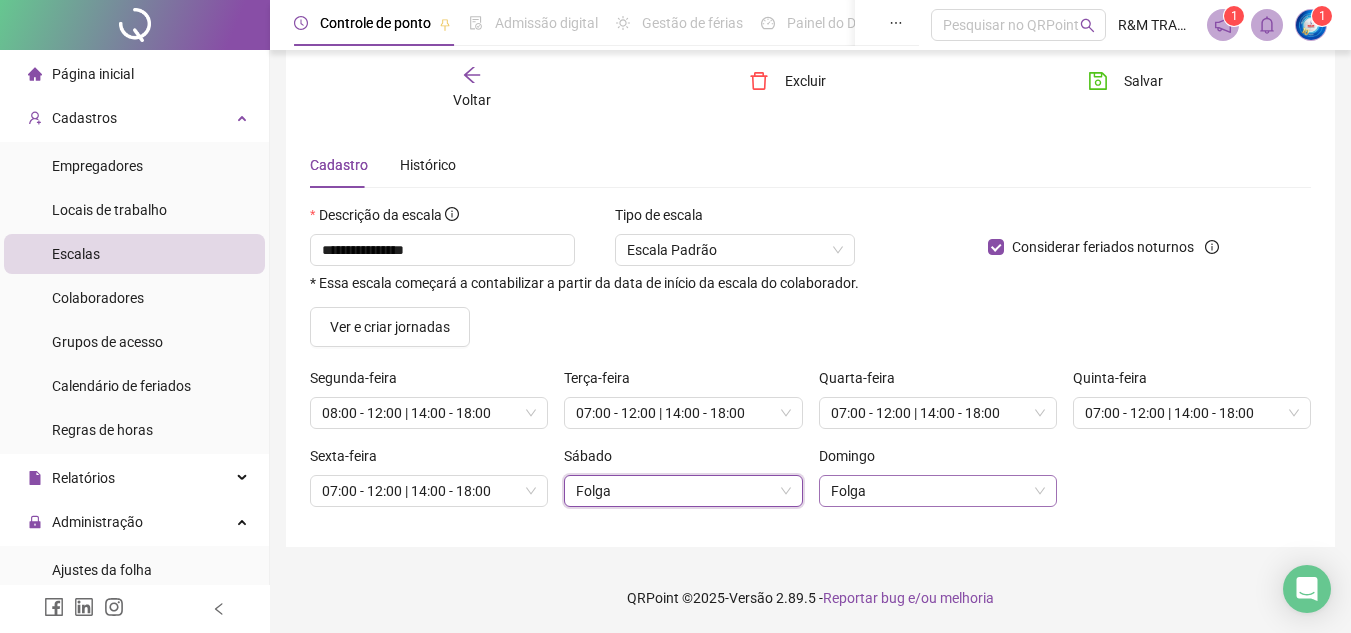 click on "Folga" at bounding box center (938, 491) 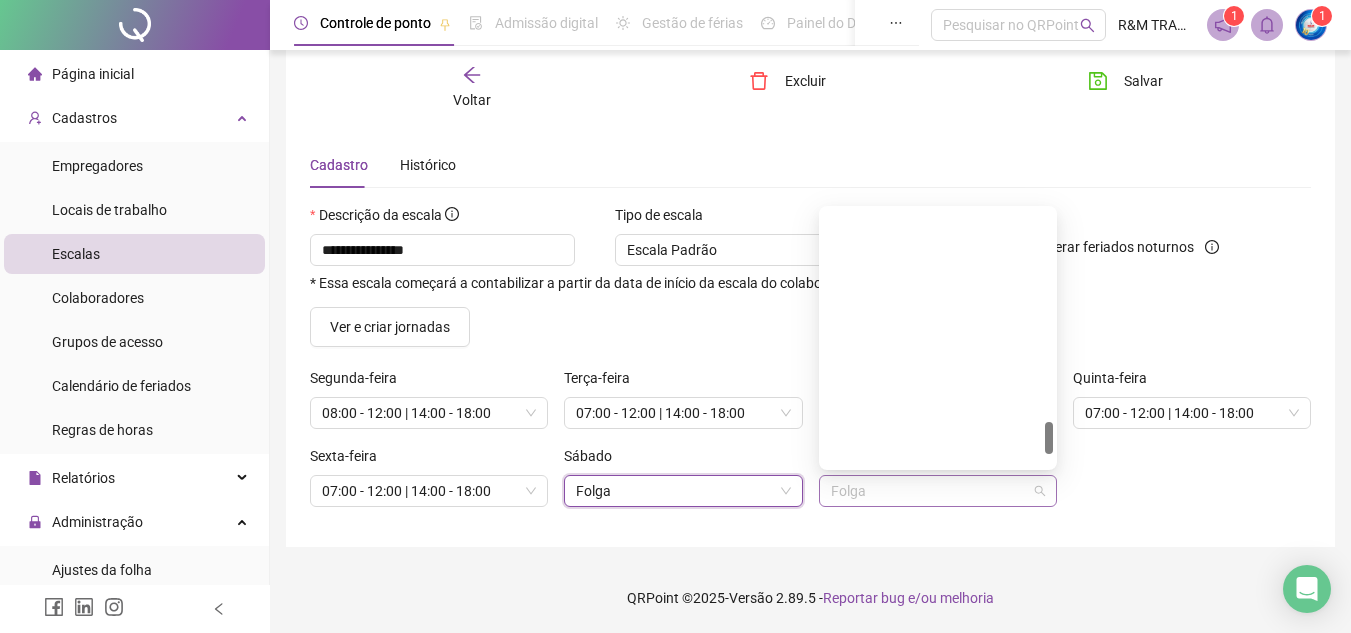 scroll, scrollTop: 1674, scrollLeft: 0, axis: vertical 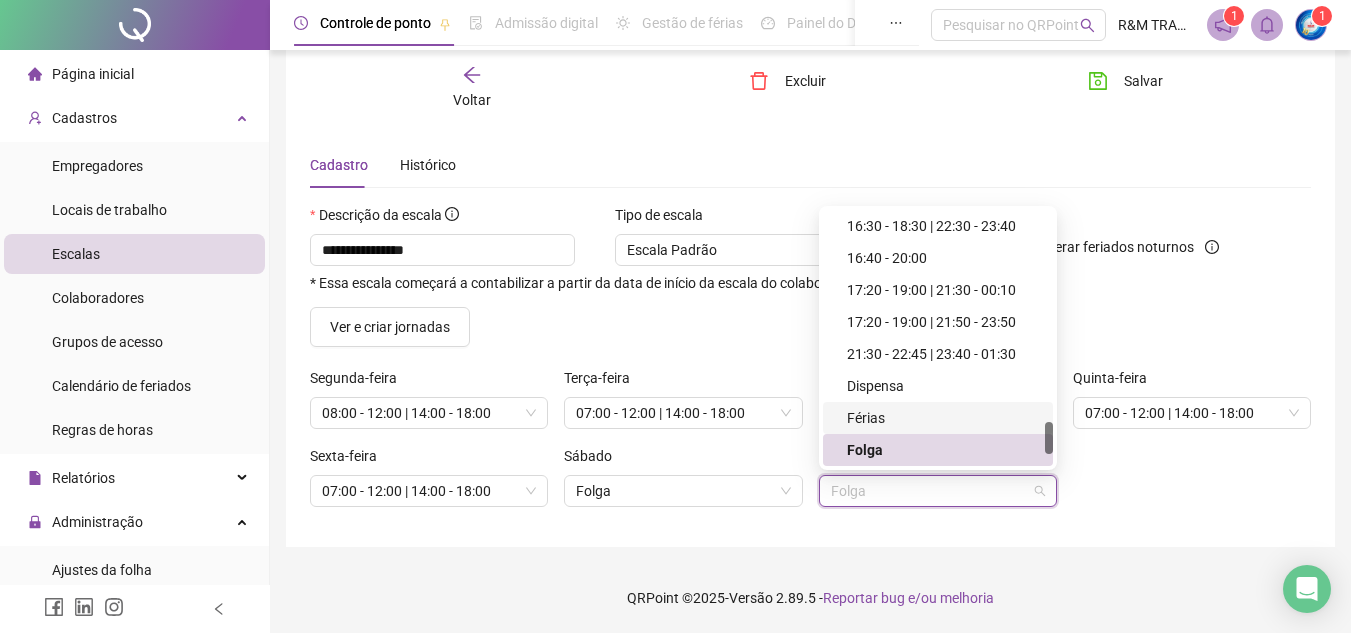 click on "Férias" at bounding box center (944, 418) 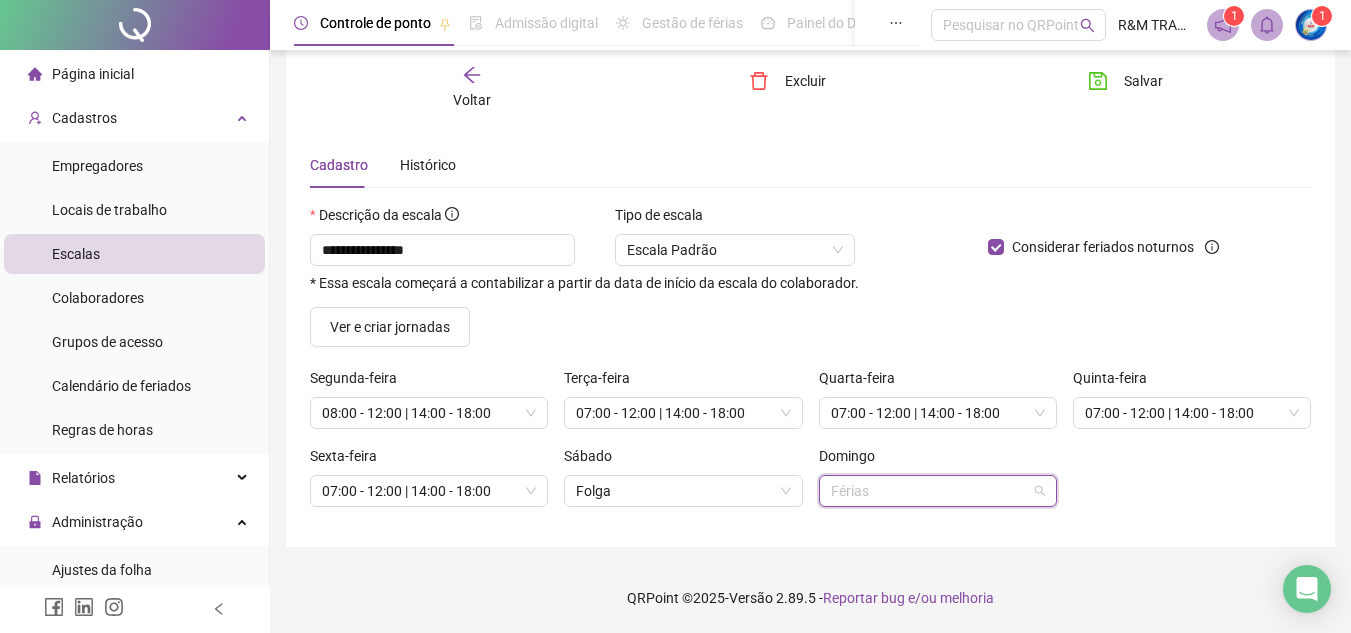 click on "Férias" at bounding box center (938, 491) 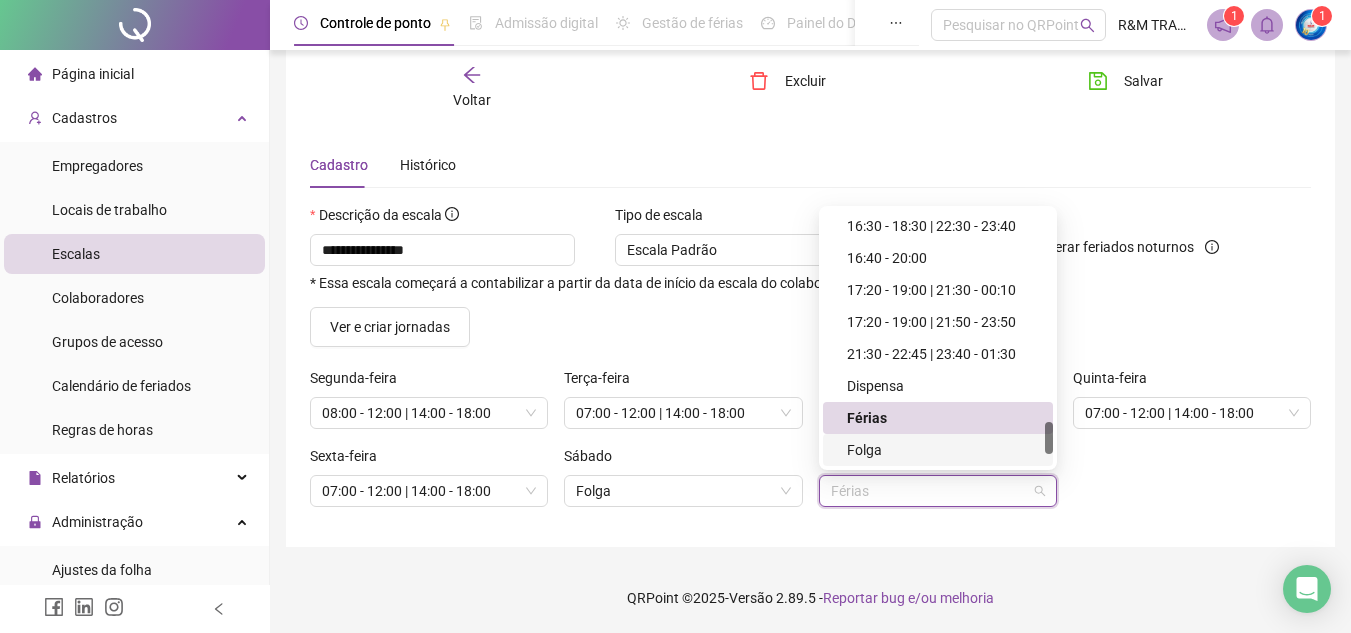 click on "Folga" at bounding box center [944, 450] 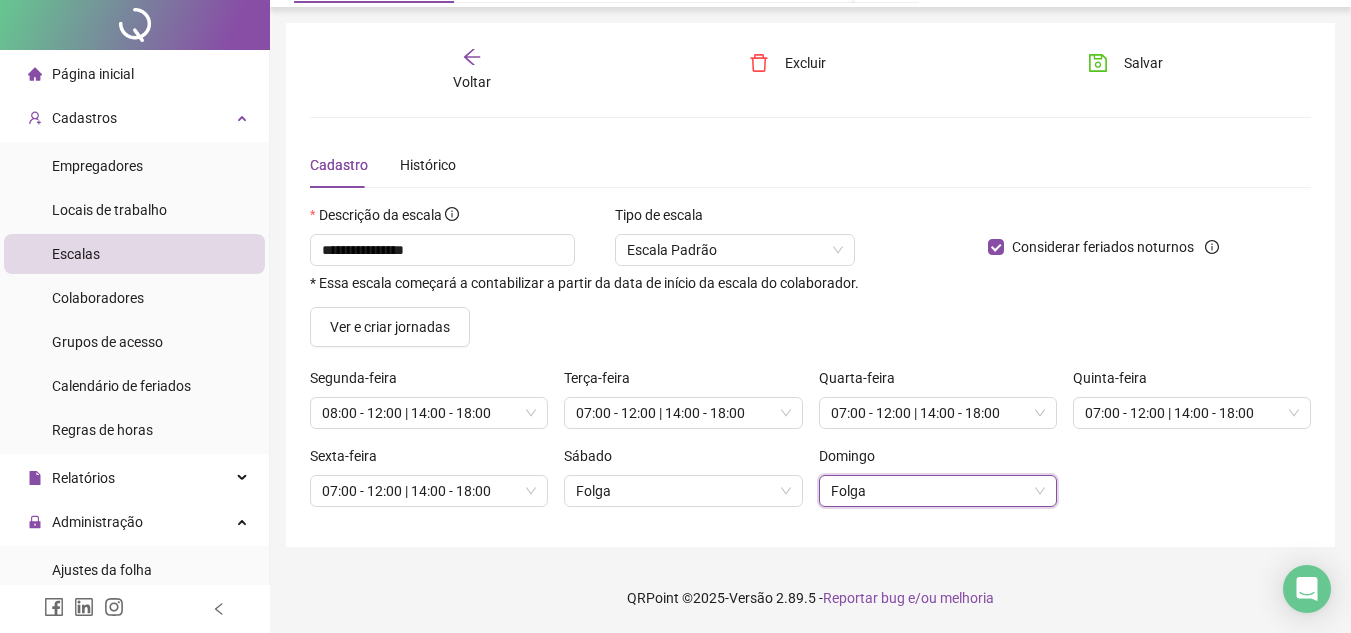 scroll, scrollTop: 0, scrollLeft: 0, axis: both 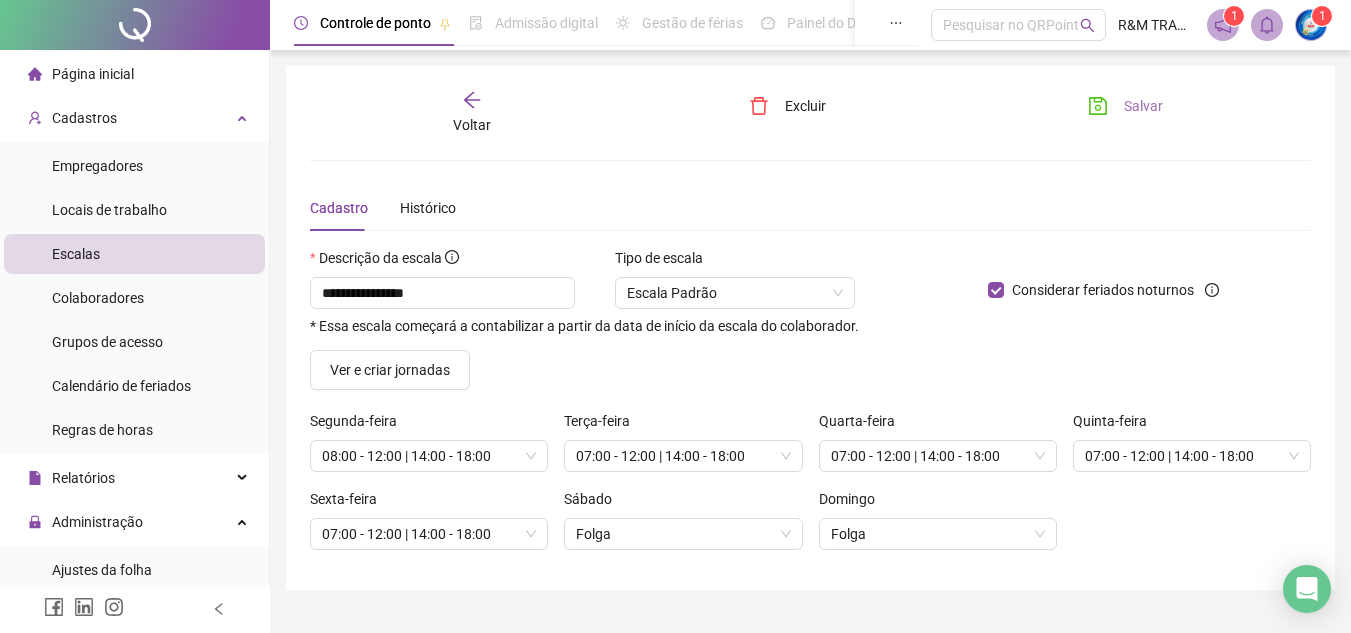 click on "Salvar" at bounding box center [1143, 106] 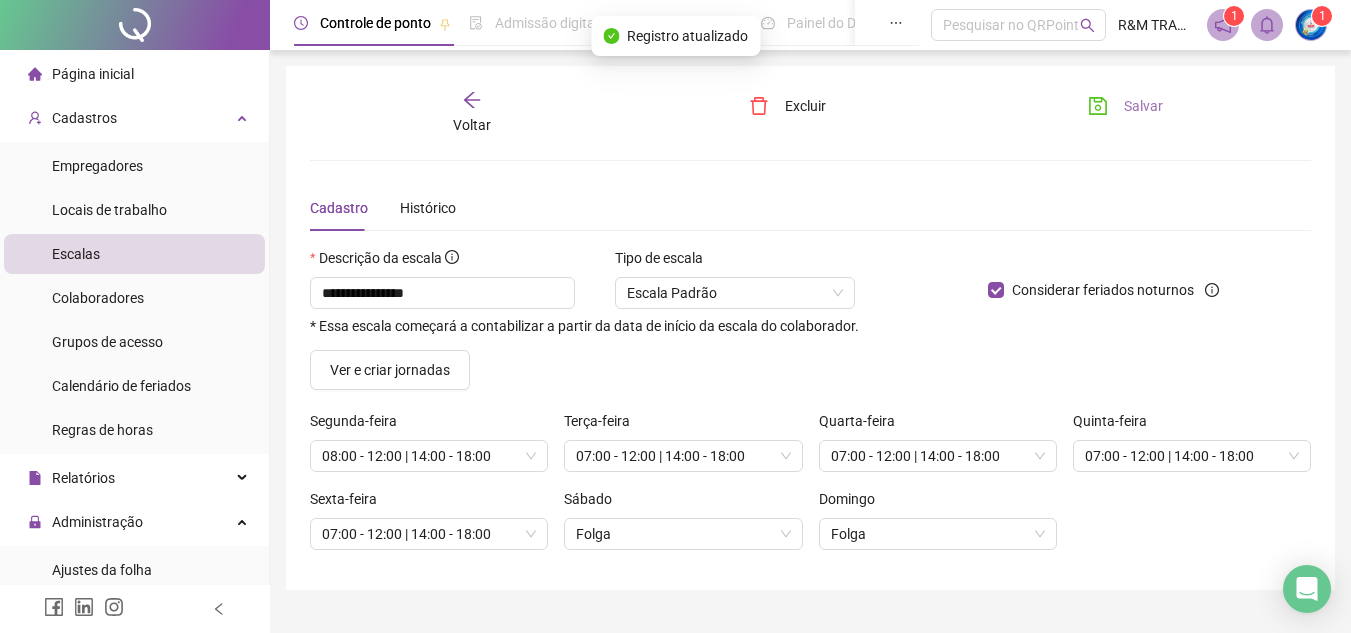 click on "Salvar" at bounding box center (1143, 106) 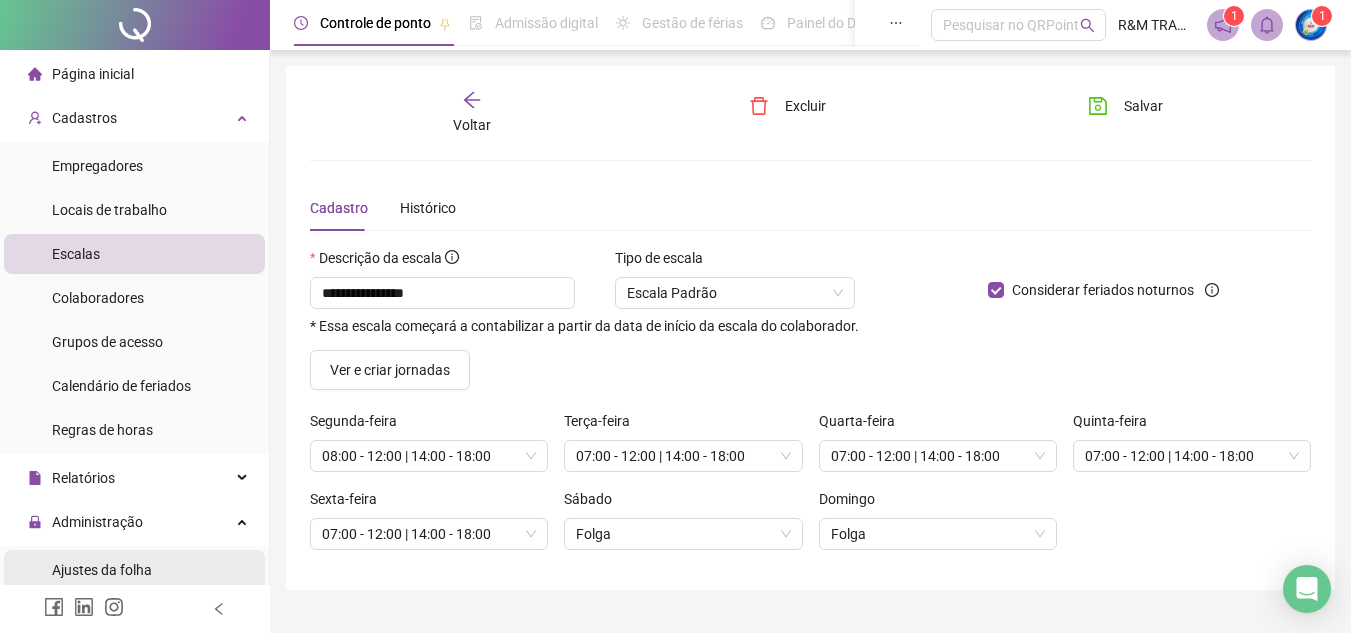 click on "Ajustes da folha" at bounding box center (102, 570) 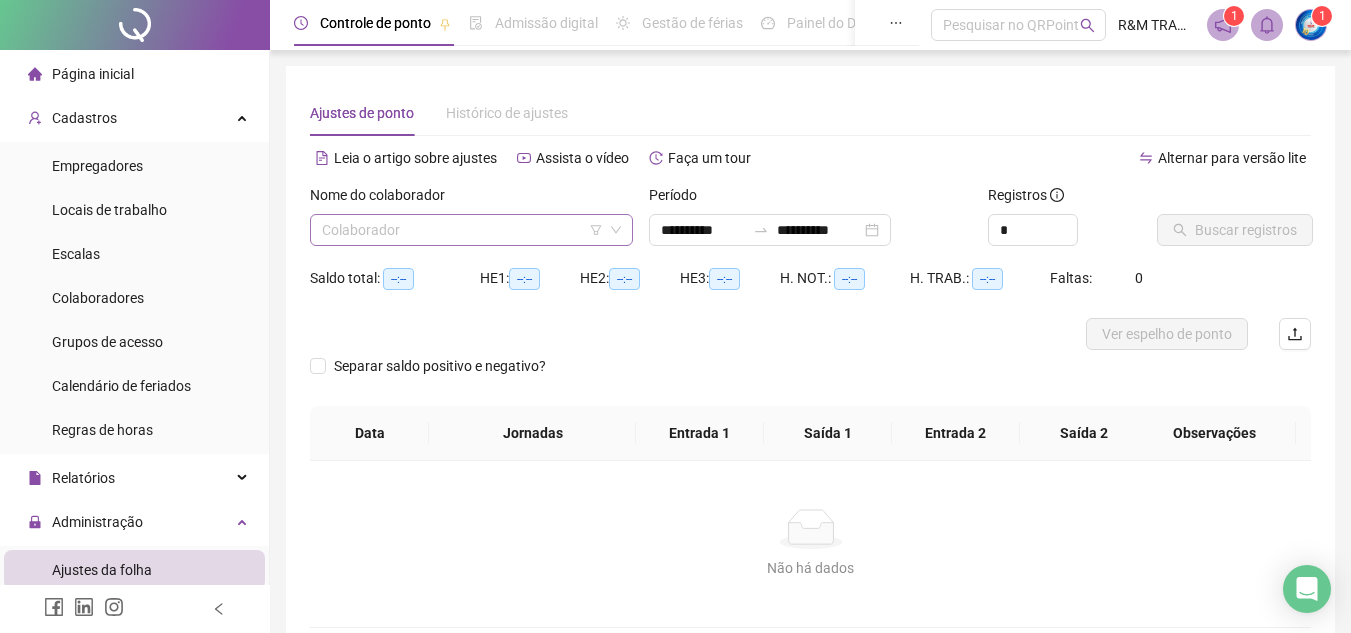 click at bounding box center [462, 230] 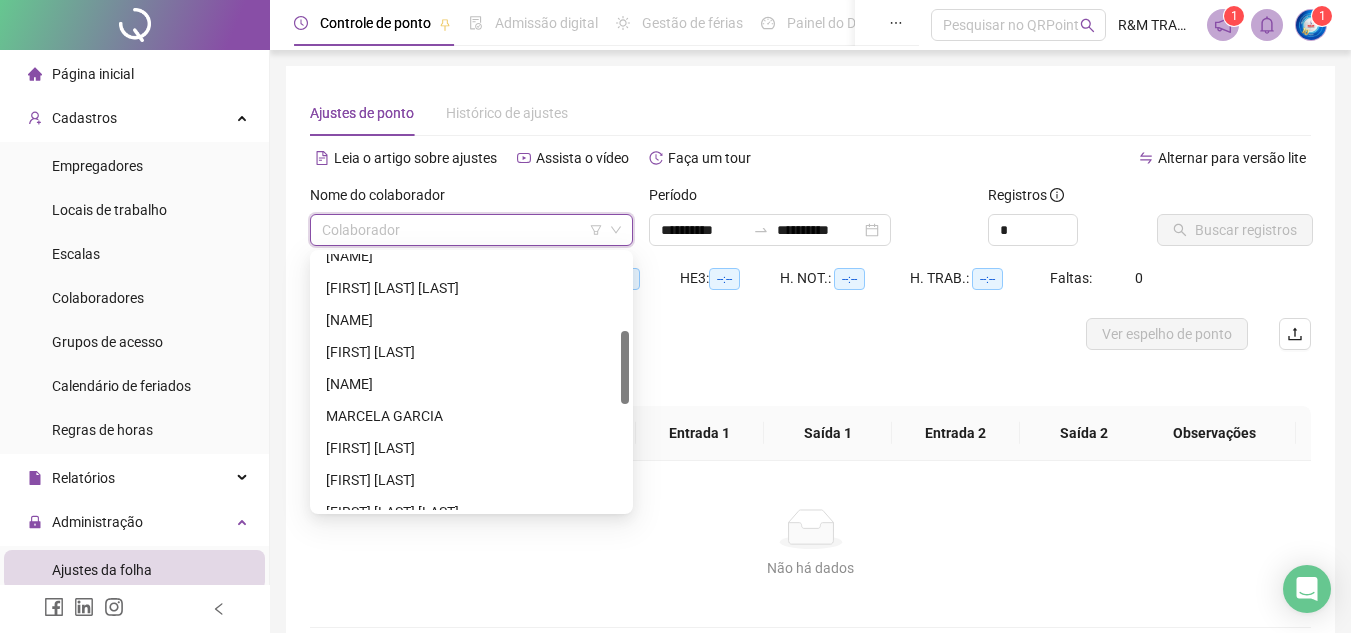 scroll, scrollTop: 242, scrollLeft: 0, axis: vertical 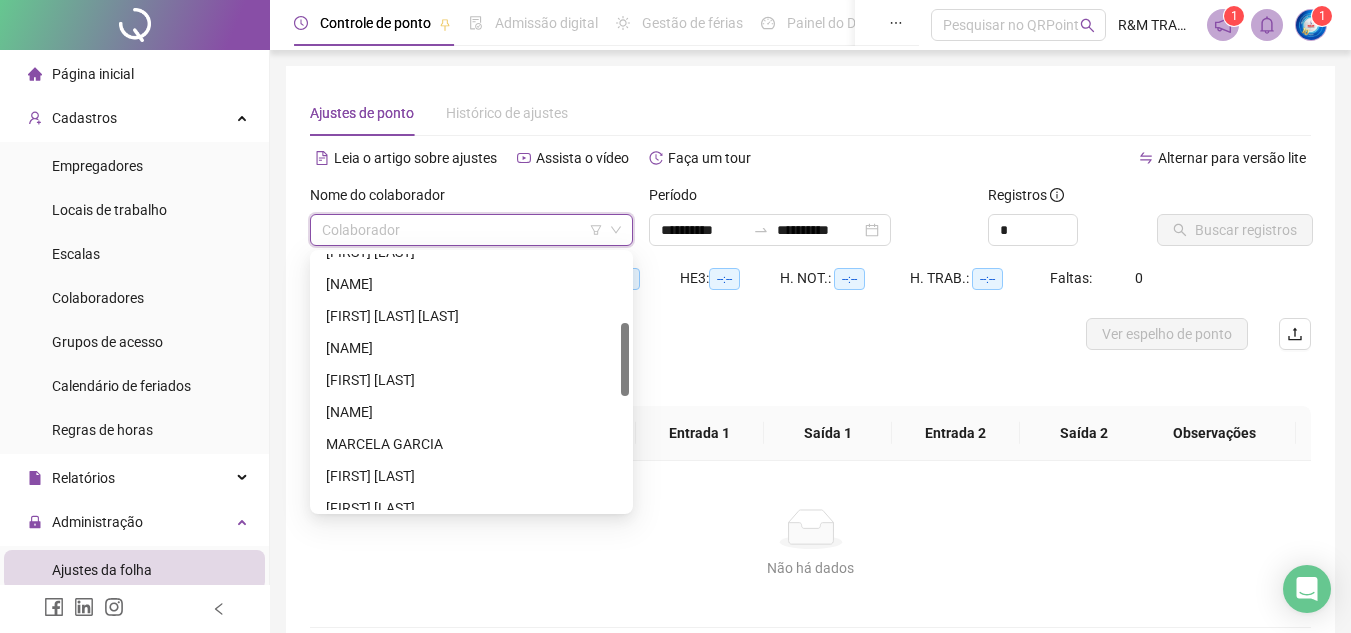 drag, startPoint x: 625, startPoint y: 264, endPoint x: 628, endPoint y: 333, distance: 69.065186 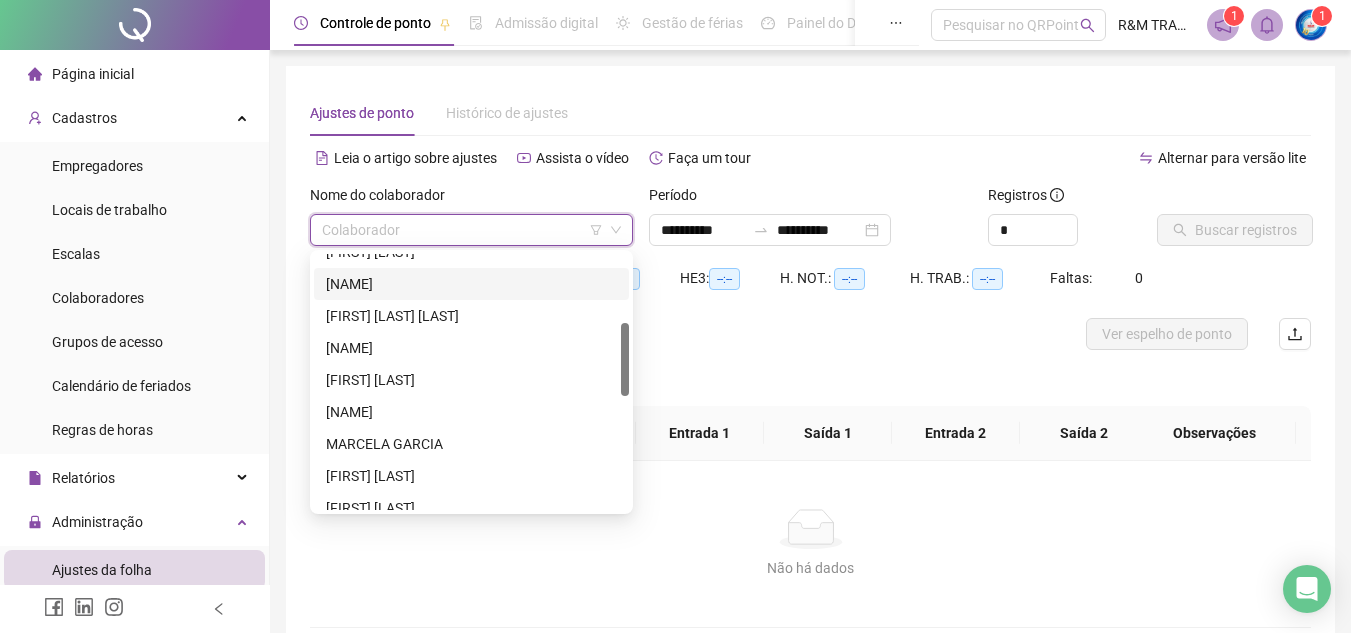 click on "[NAME]" at bounding box center (471, 284) 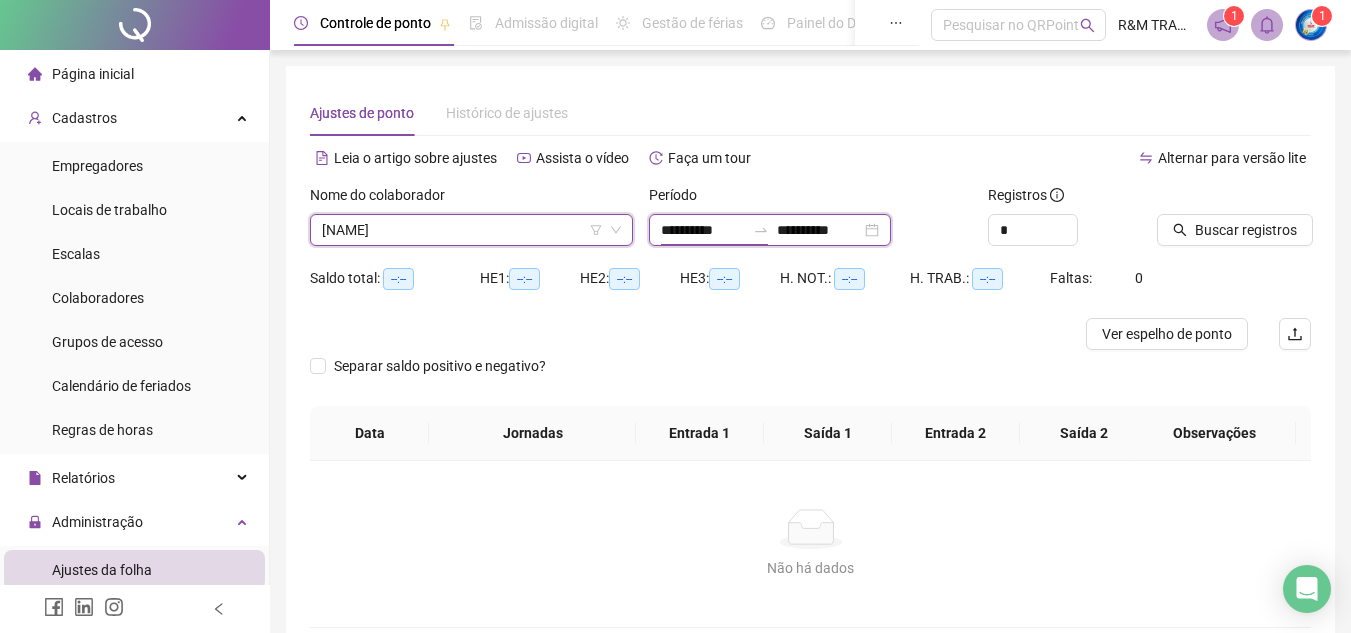 click on "**********" at bounding box center (703, 230) 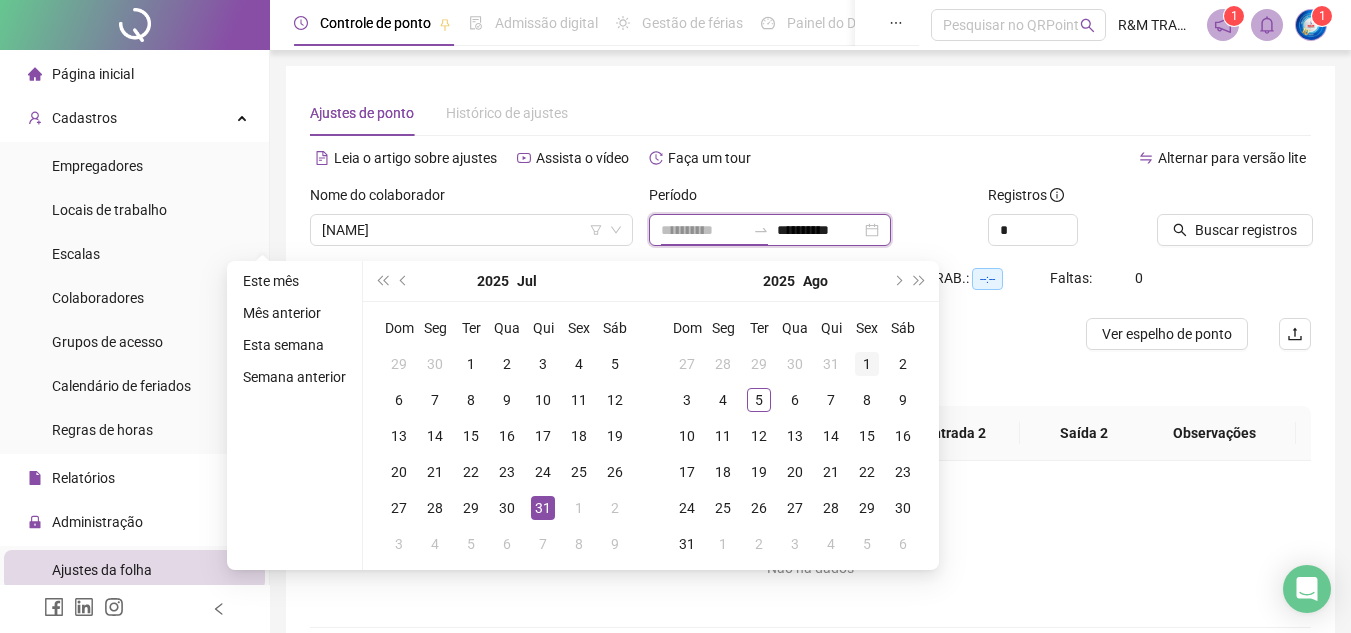 type on "**********" 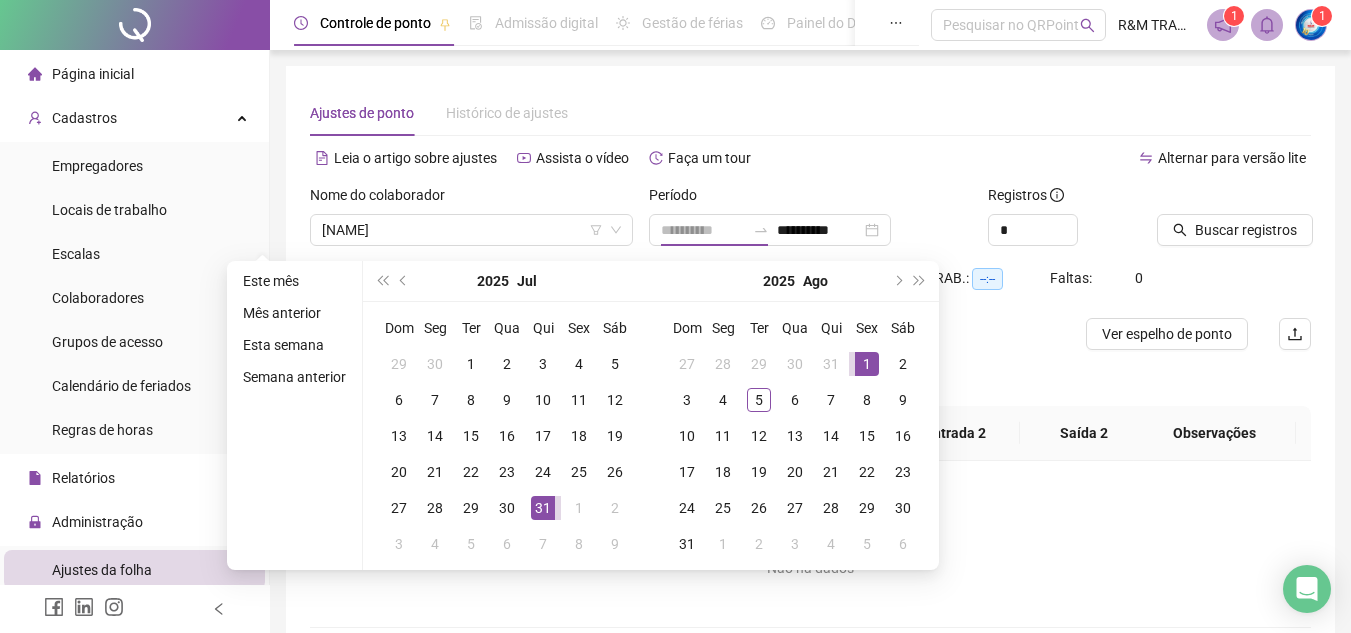 click on "1" at bounding box center (867, 364) 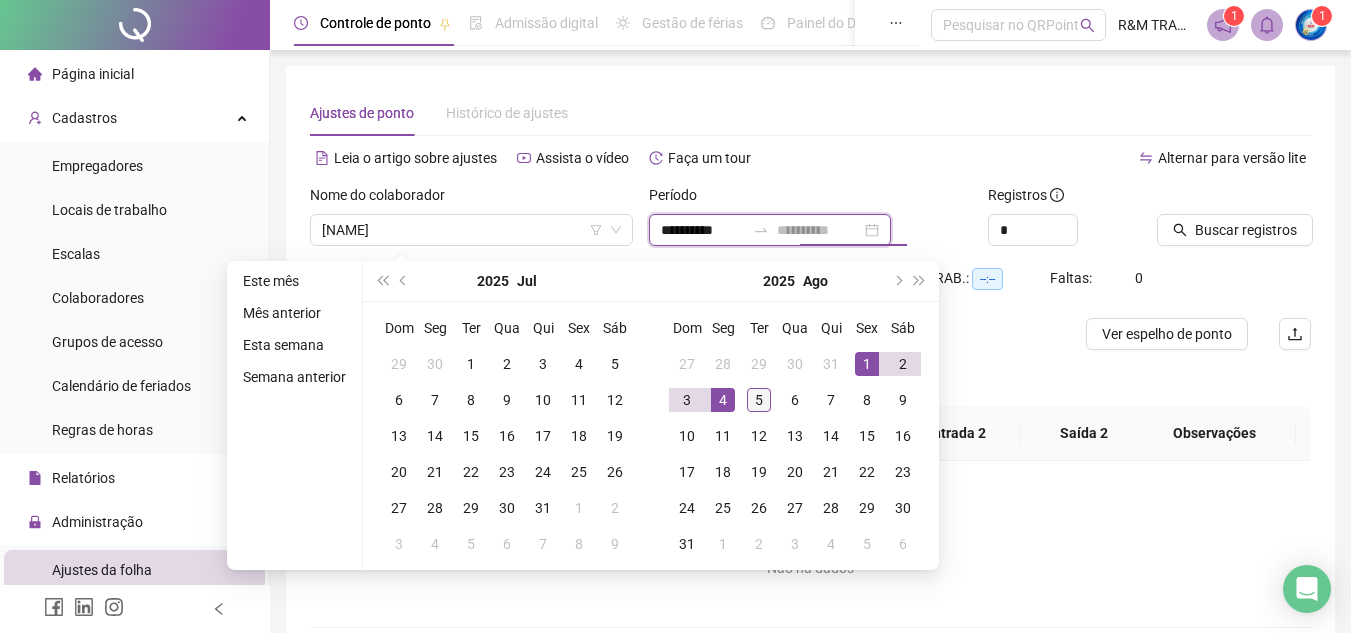 type on "**********" 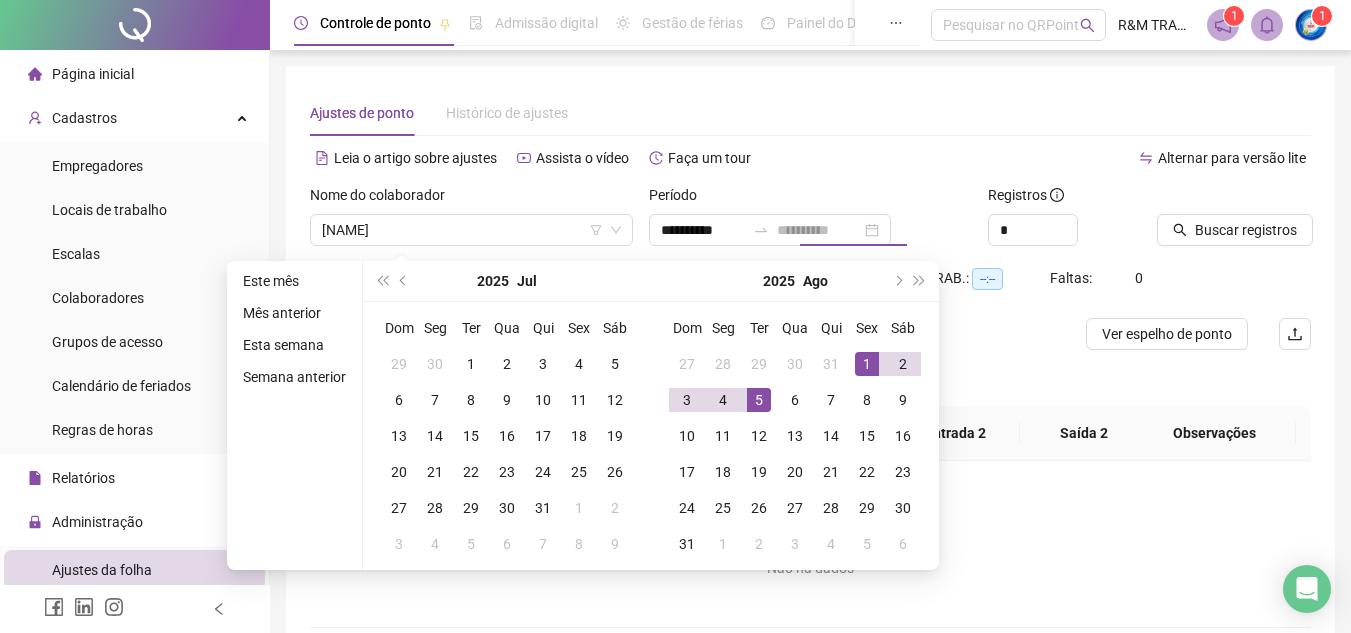 click on "5" at bounding box center (759, 400) 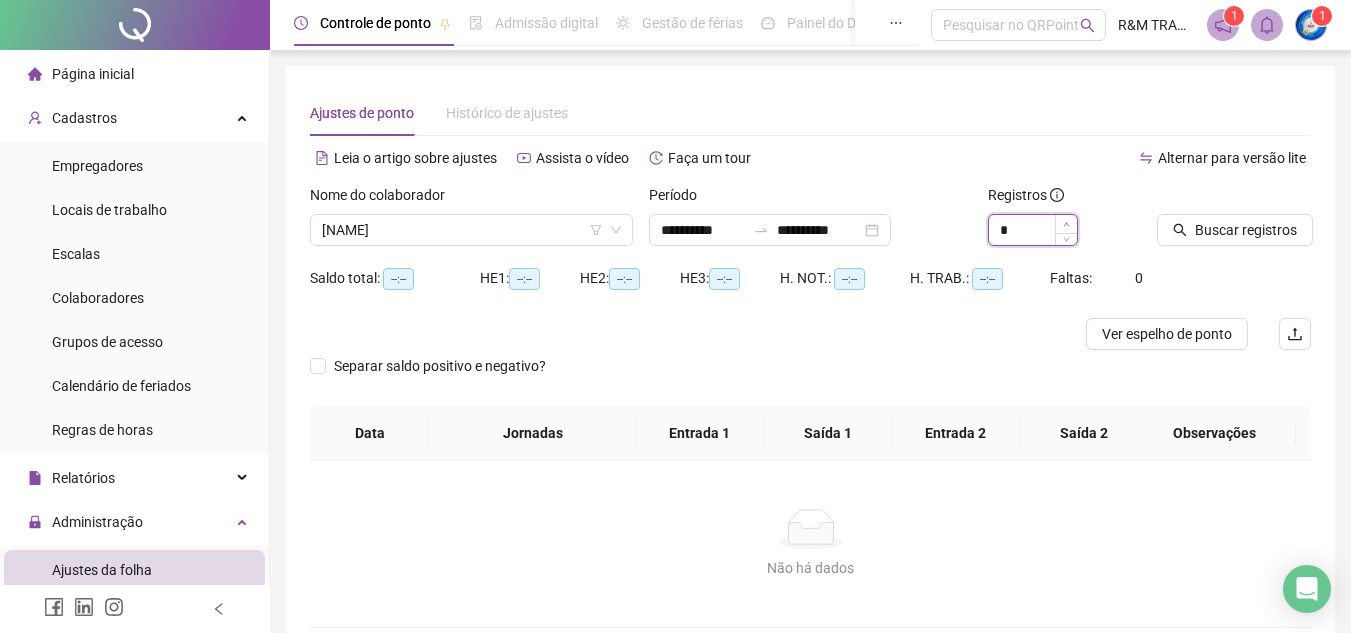 click at bounding box center (1066, 224) 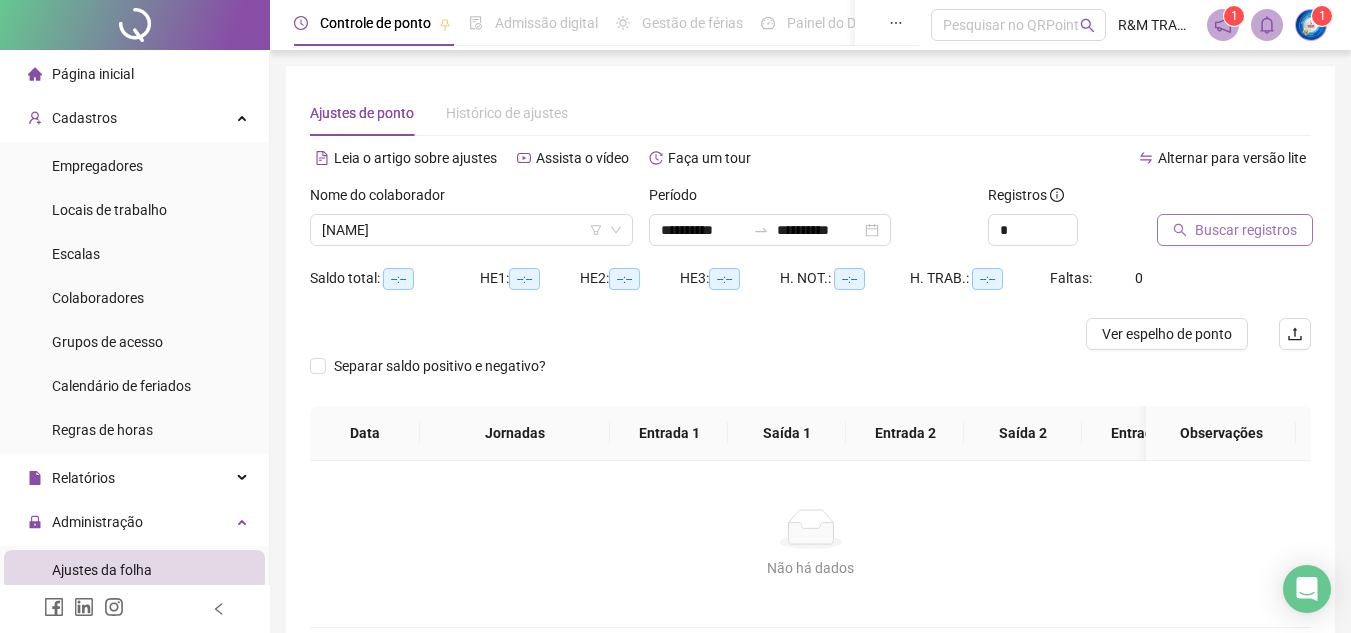 click on "Buscar registros" at bounding box center [1246, 230] 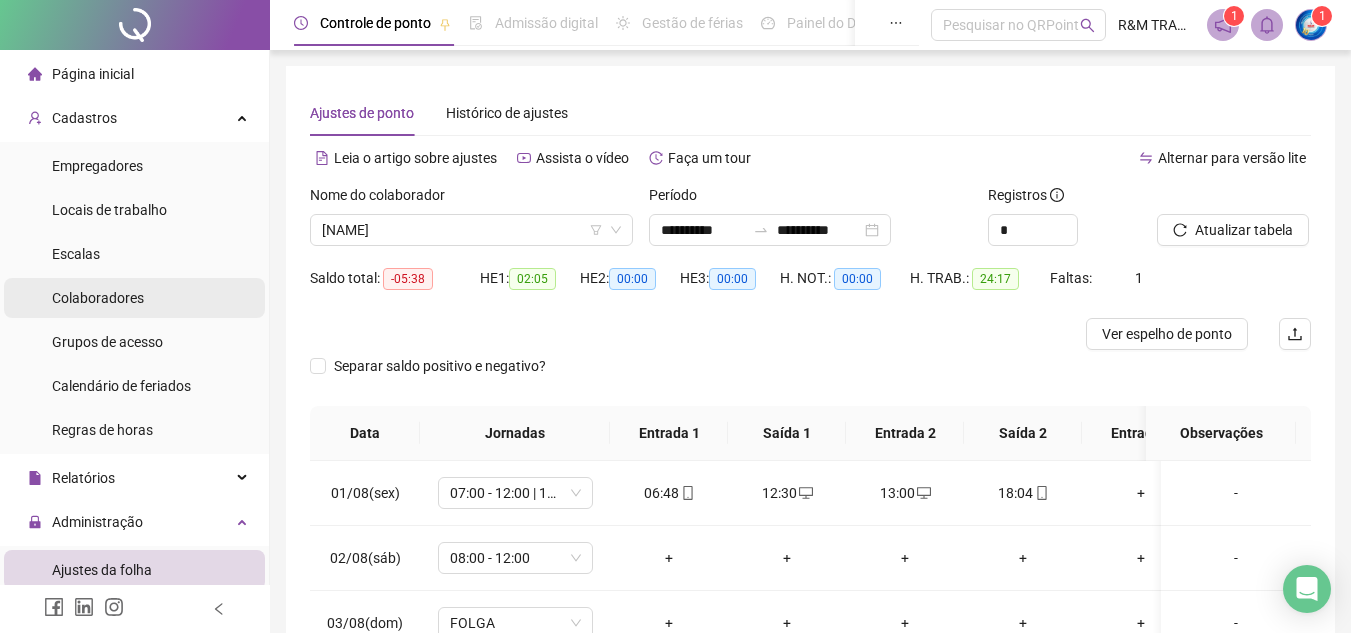 click on "Colaboradores" at bounding box center (98, 298) 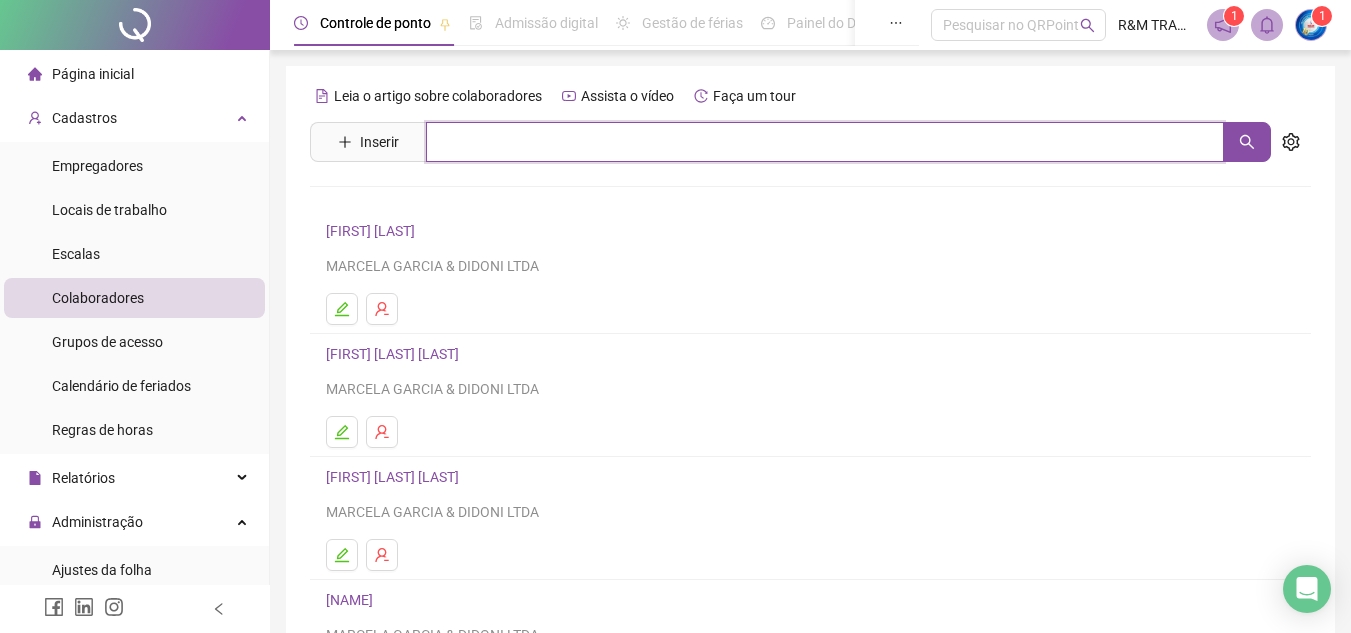 click at bounding box center [825, 142] 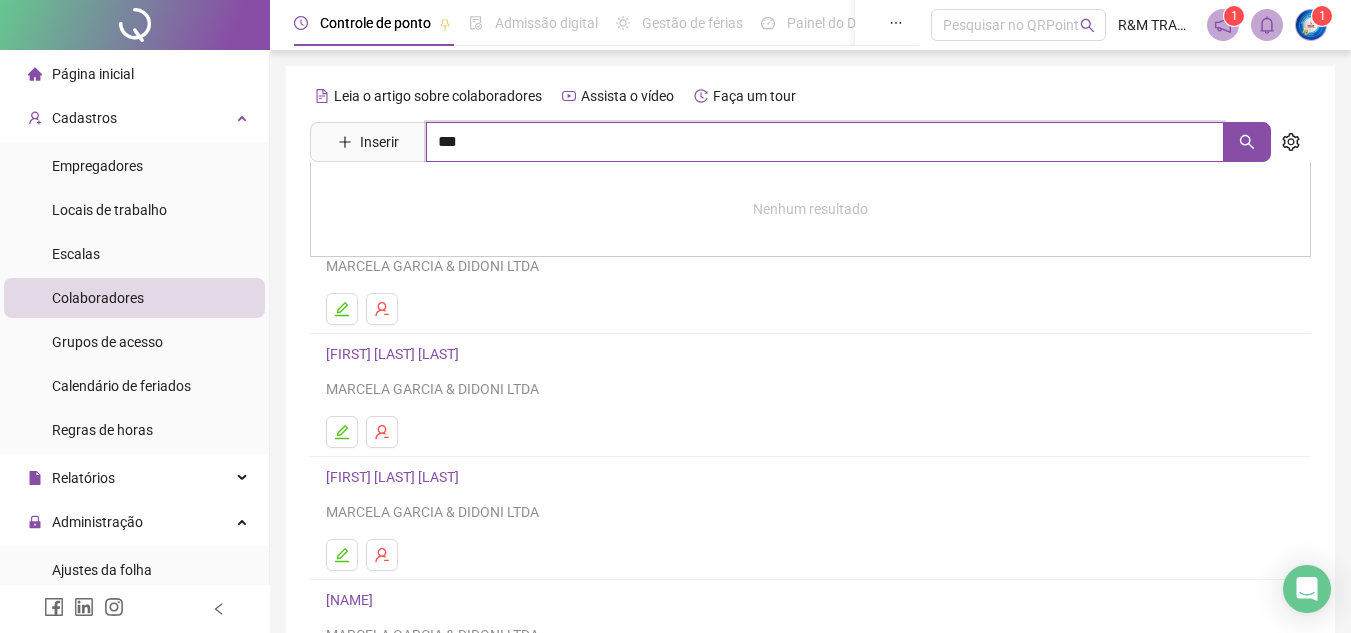 type on "***" 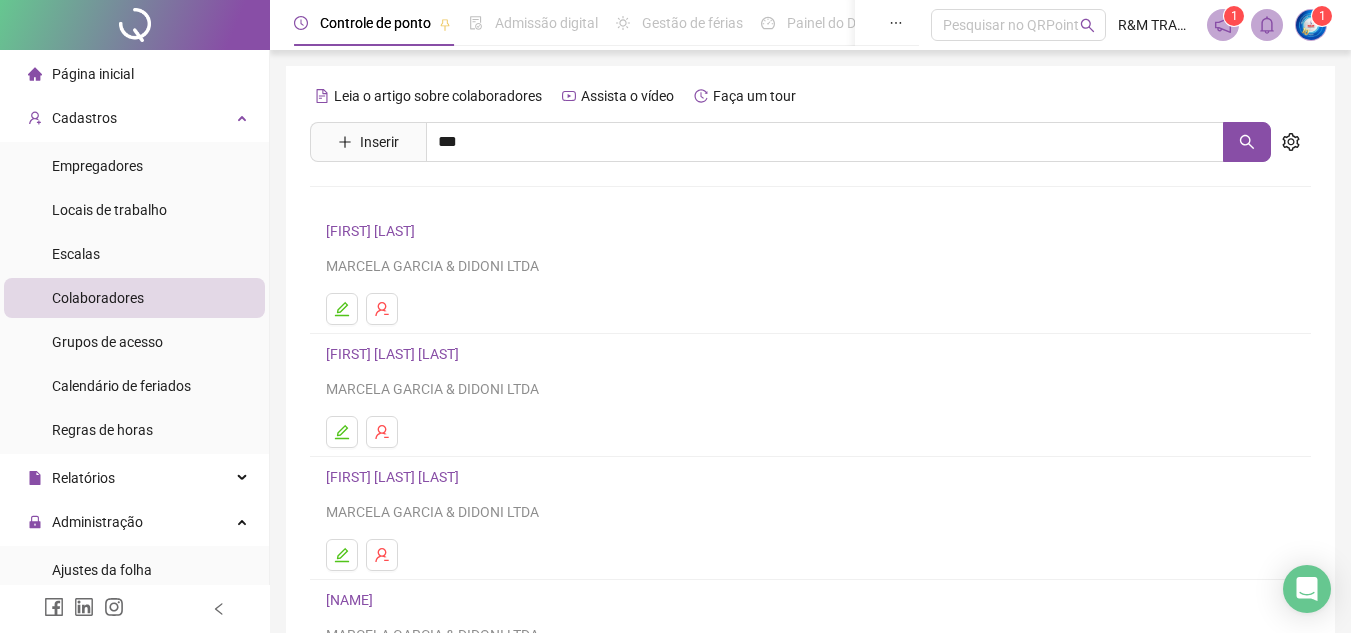 click on "[NAME]" at bounding box center (370, 201) 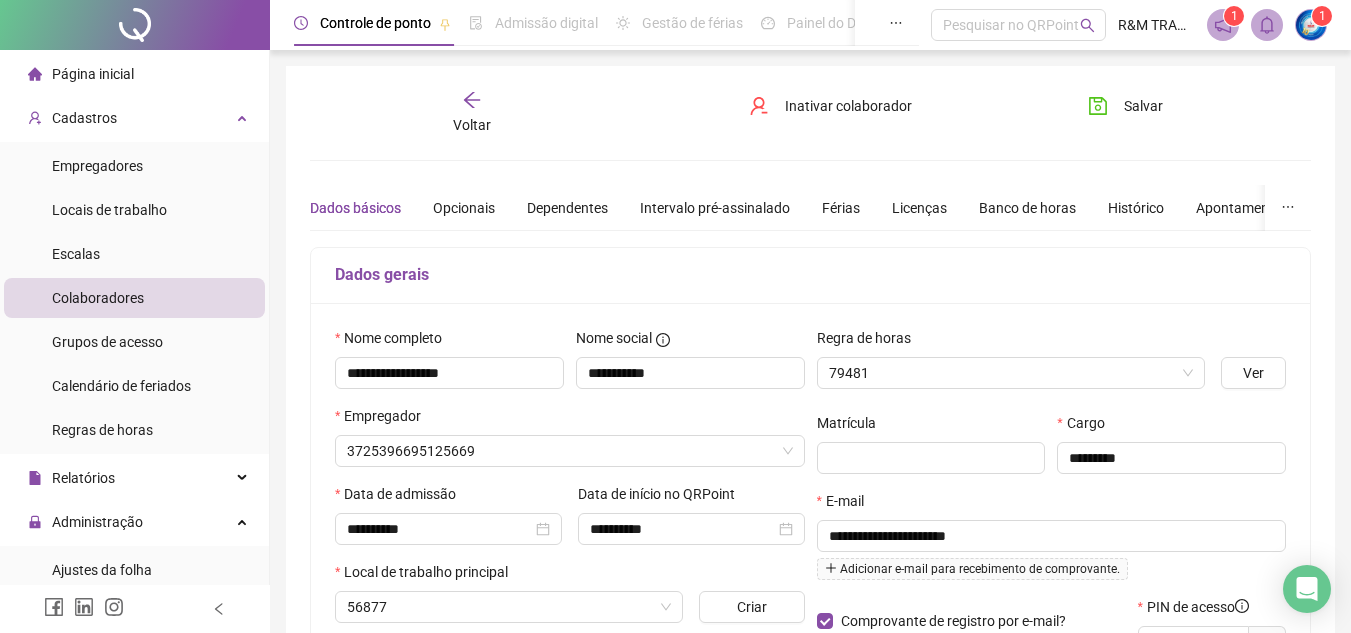type on "**********" 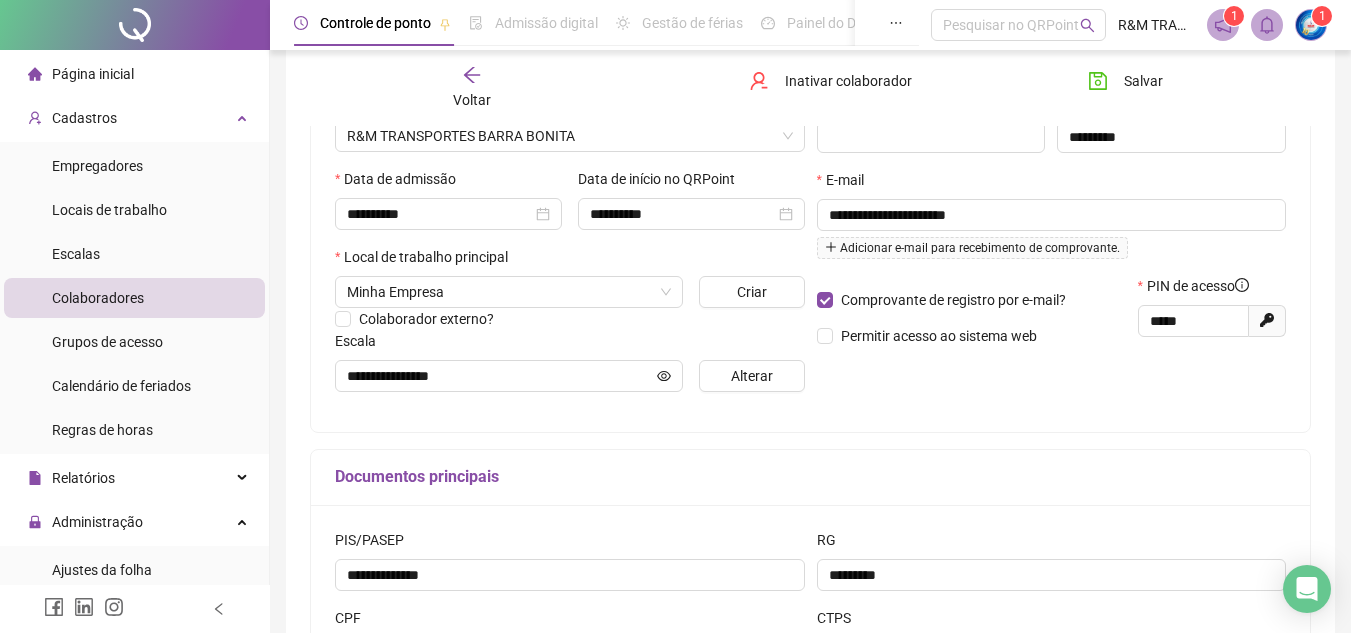 scroll, scrollTop: 327, scrollLeft: 0, axis: vertical 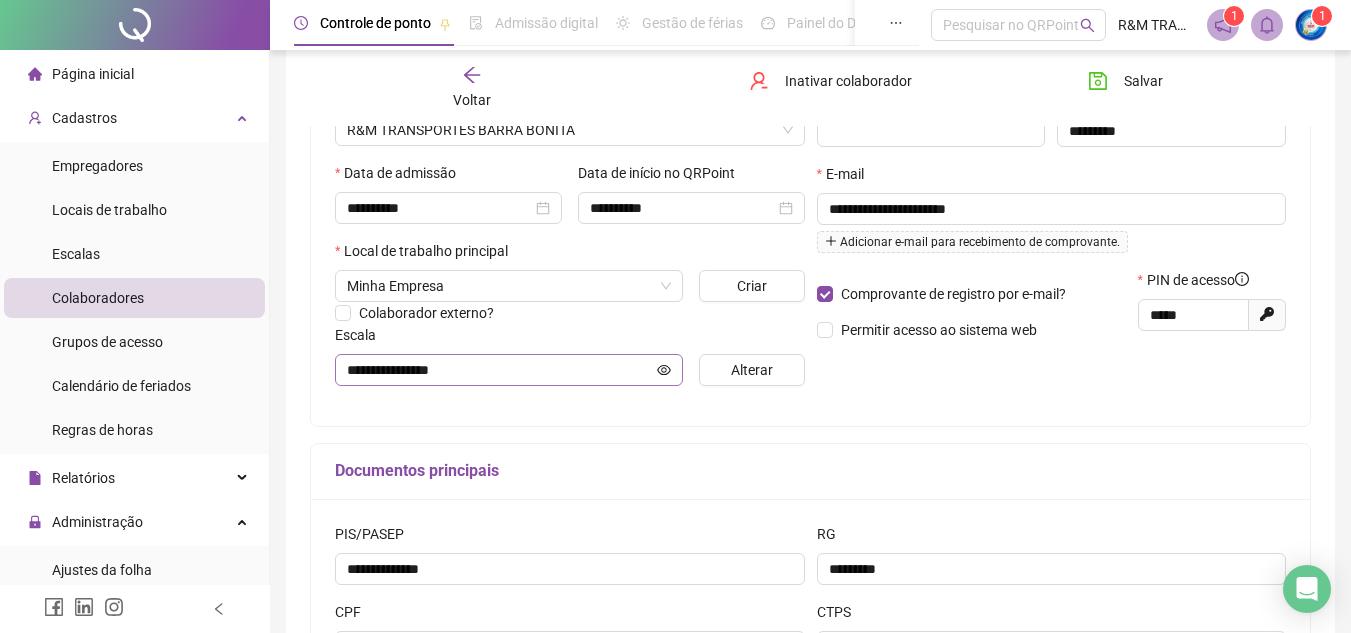 click on "**********" at bounding box center [509, 370] 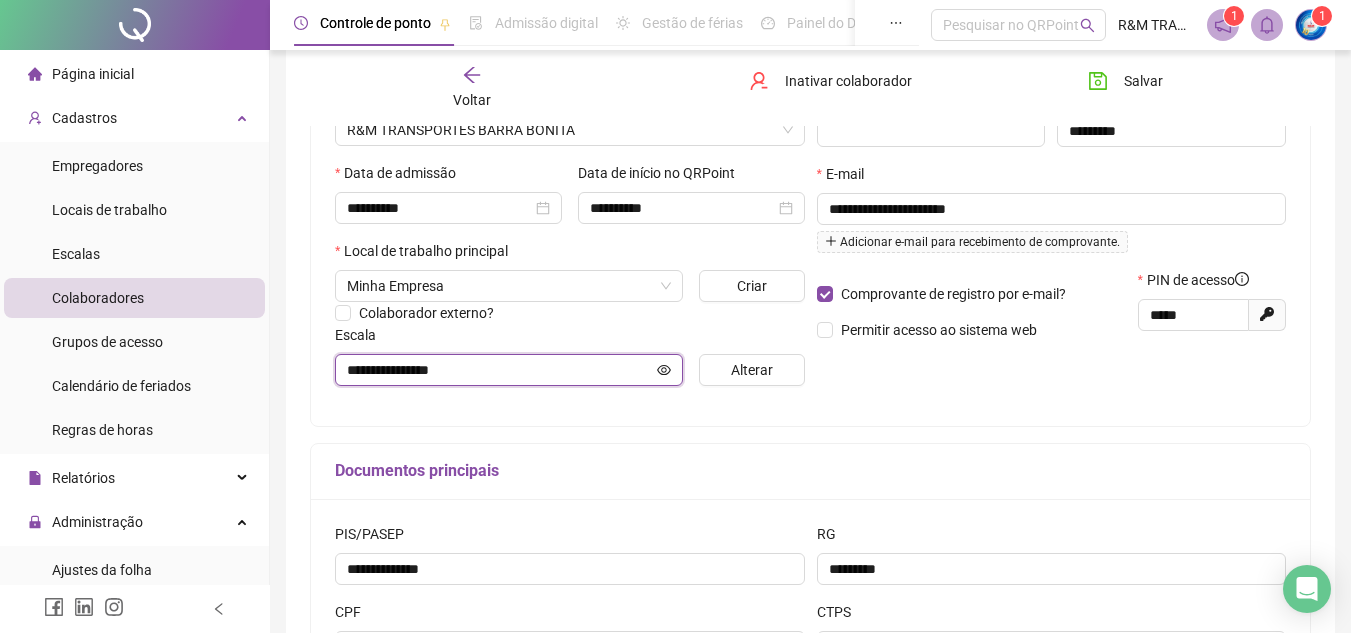 click 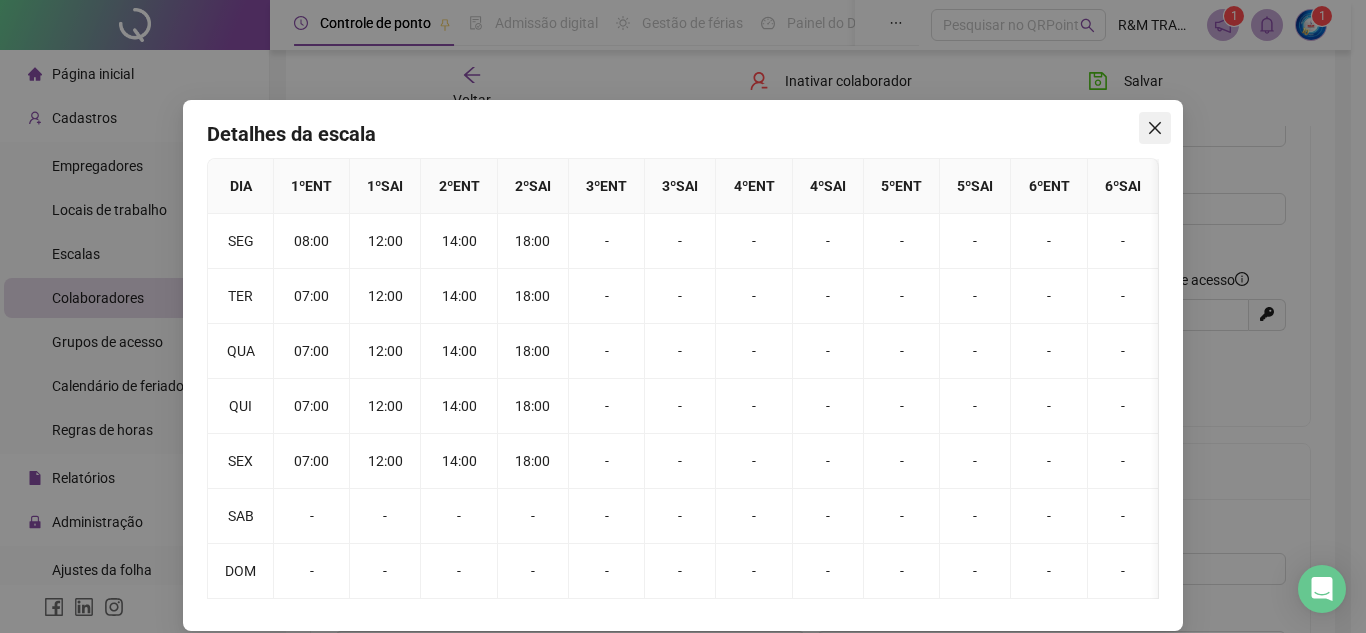 click 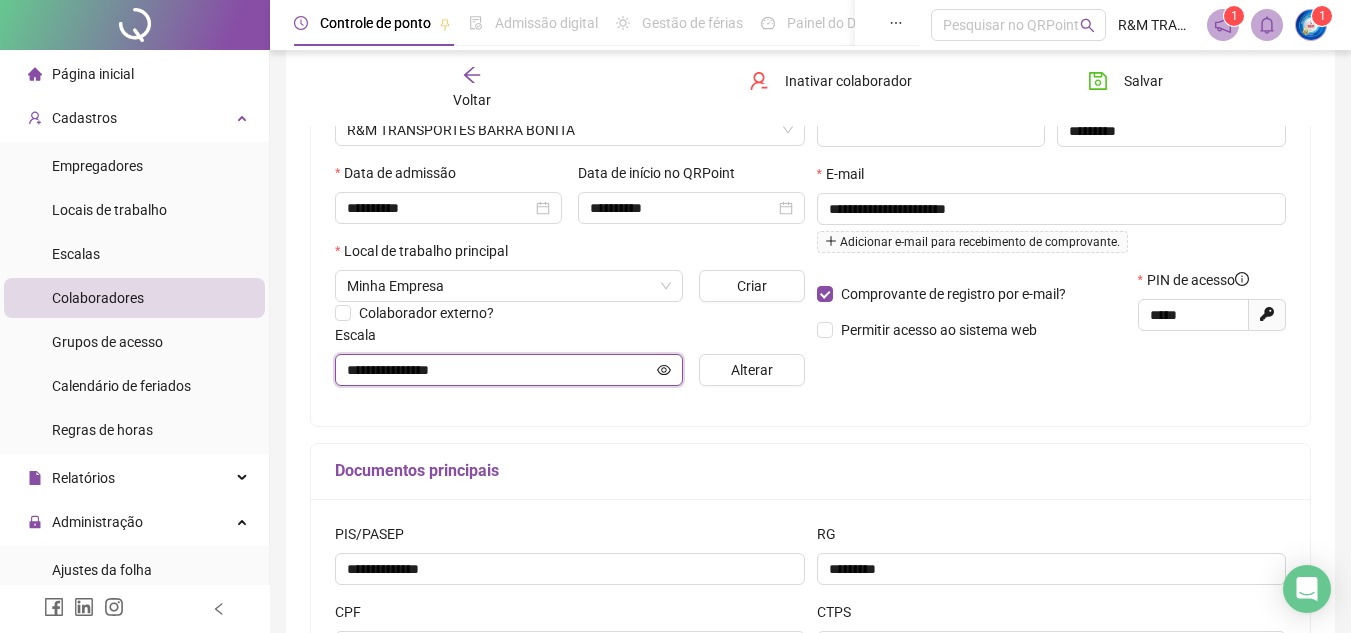 click on "**********" at bounding box center [500, 370] 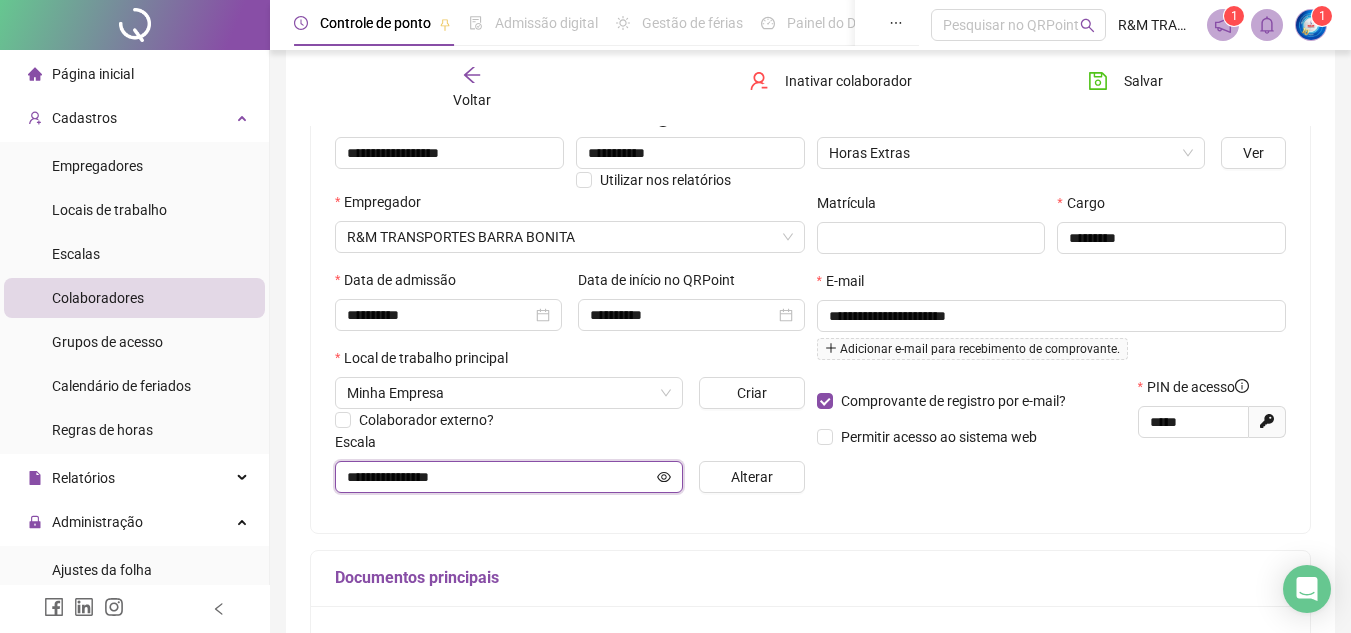 scroll, scrollTop: 214, scrollLeft: 0, axis: vertical 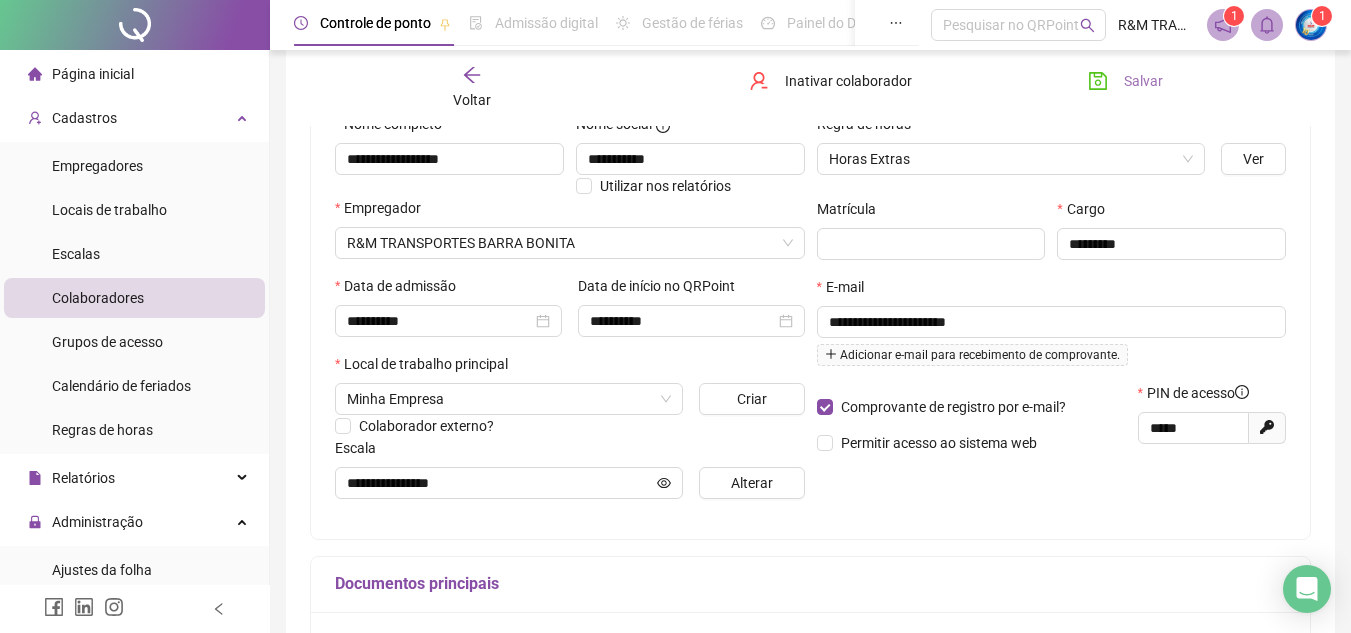 click on "Salvar" at bounding box center [1143, 81] 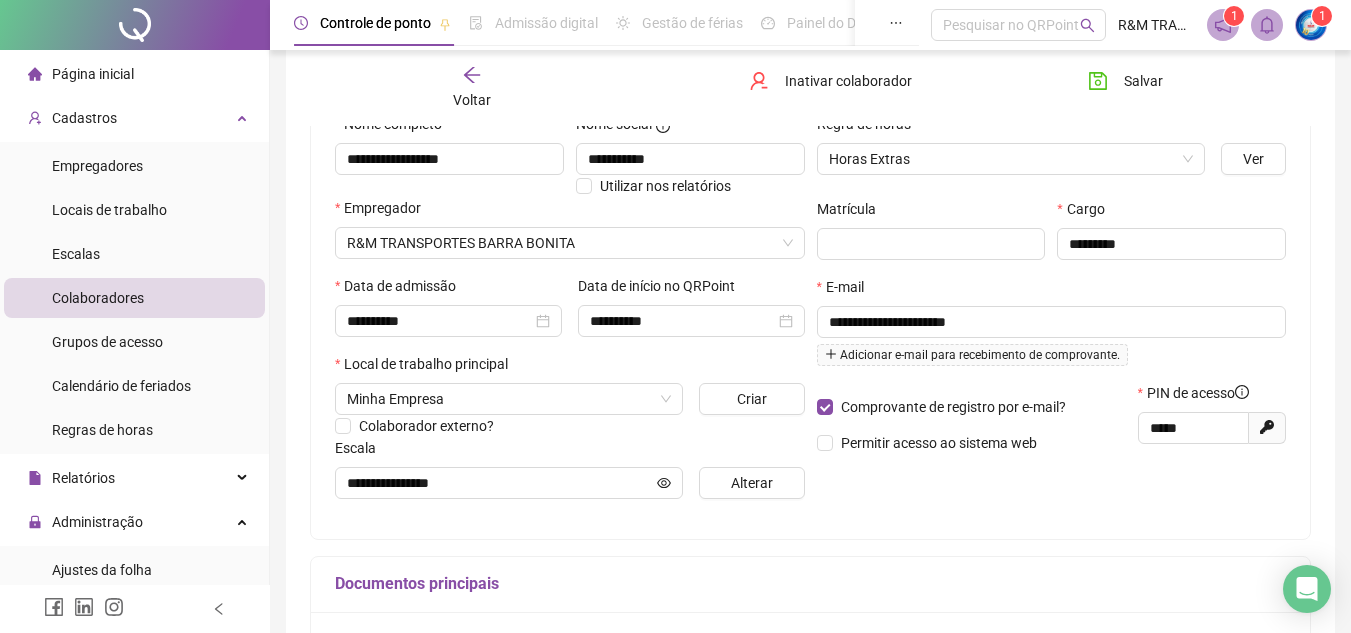 scroll, scrollTop: 170, scrollLeft: 0, axis: vertical 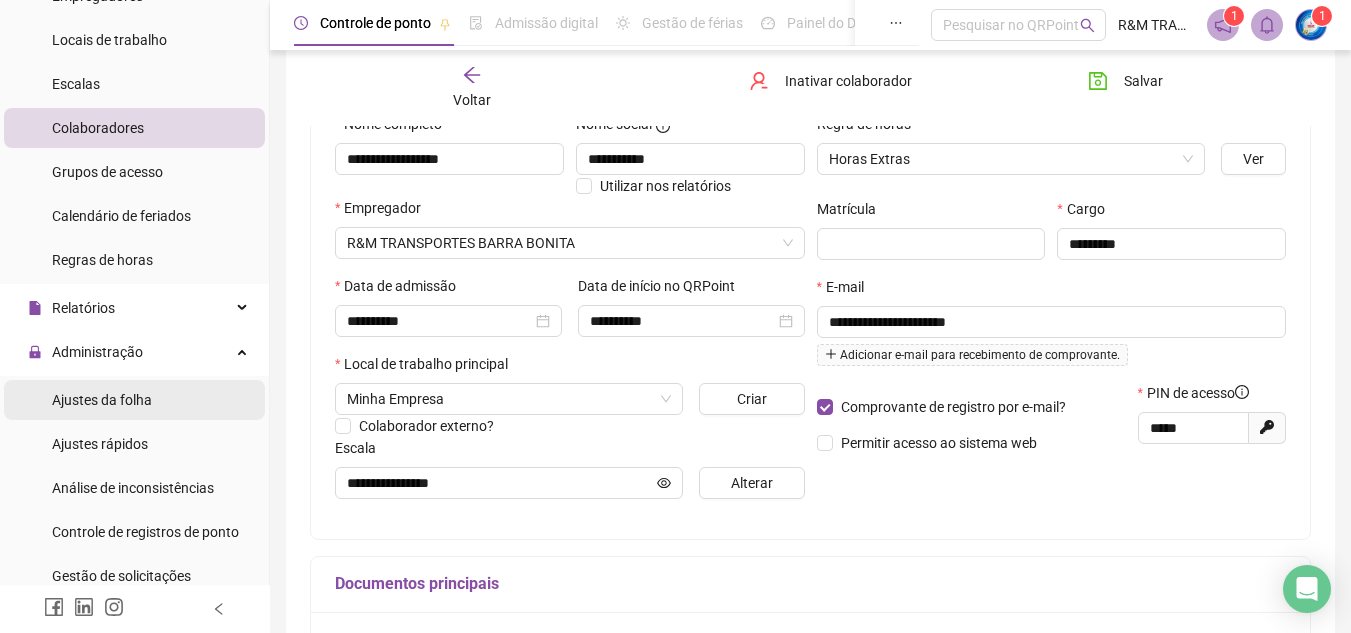 click on "Ajustes da folha" at bounding box center (102, 400) 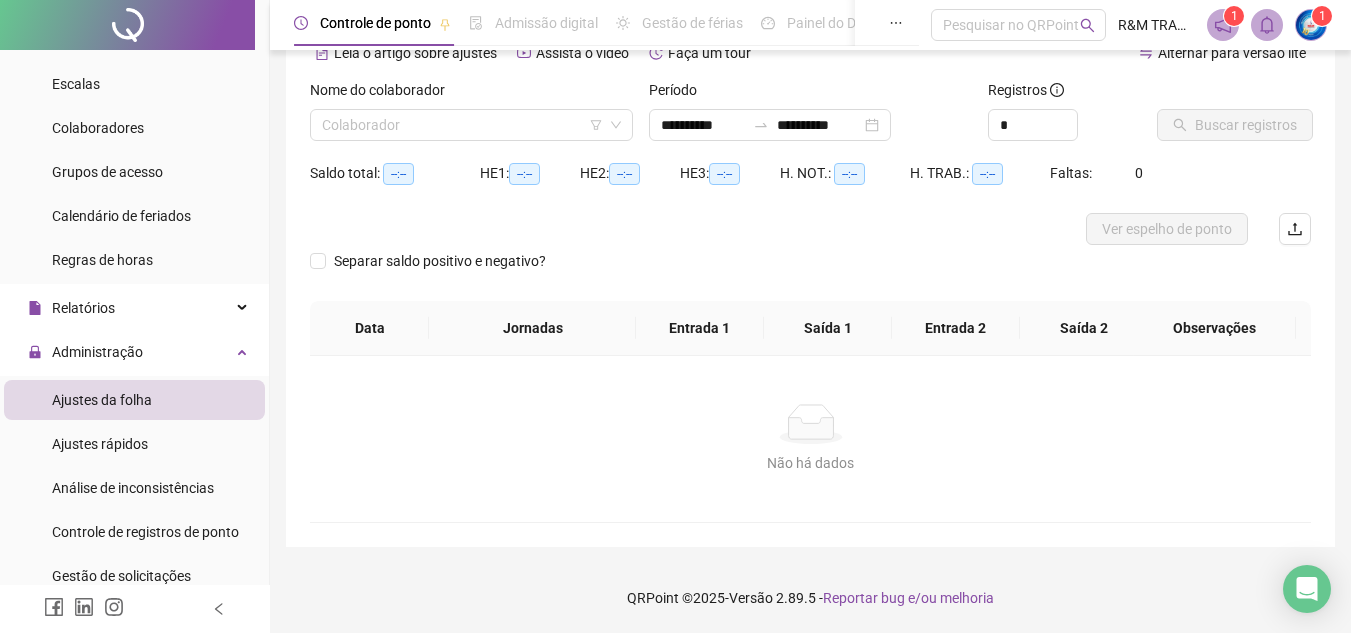 scroll, scrollTop: 105, scrollLeft: 0, axis: vertical 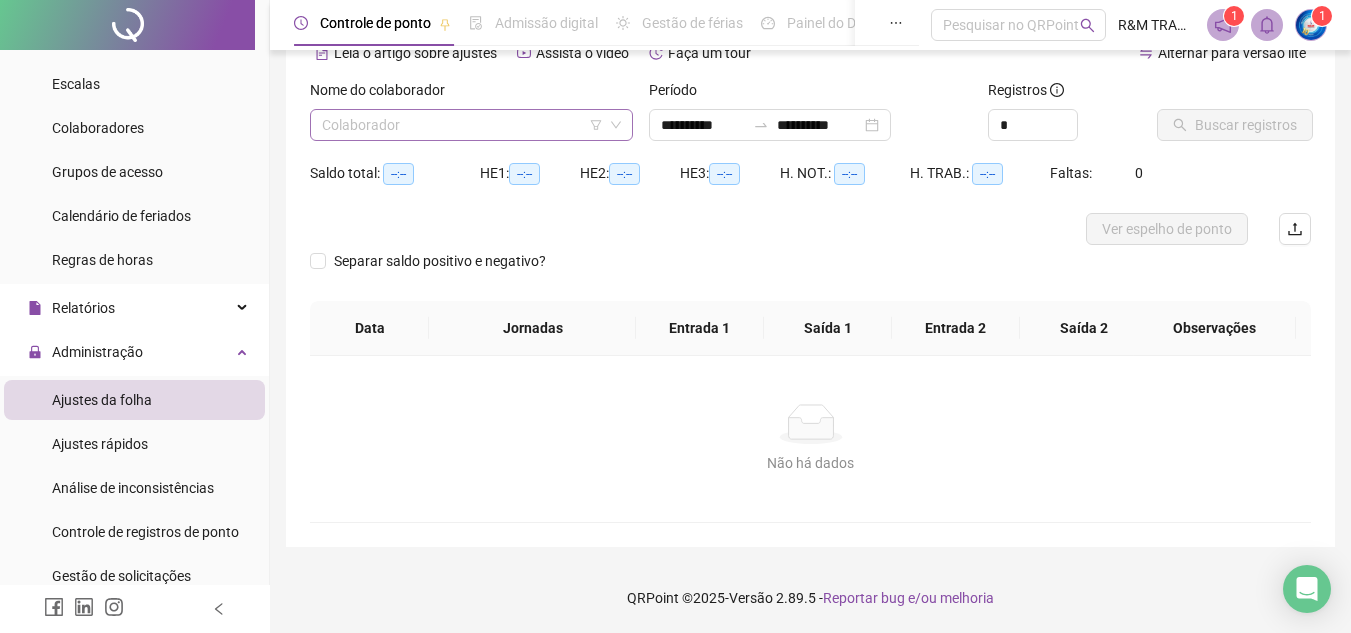 click at bounding box center (462, 125) 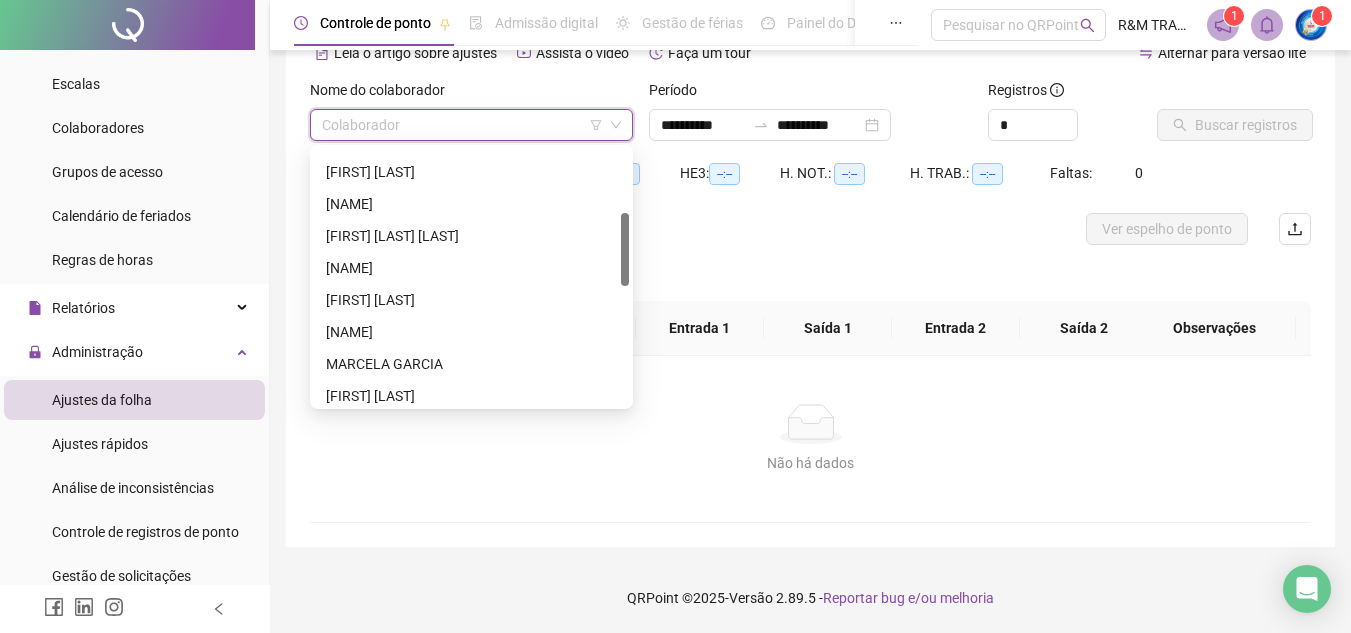 scroll, scrollTop: 224, scrollLeft: 0, axis: vertical 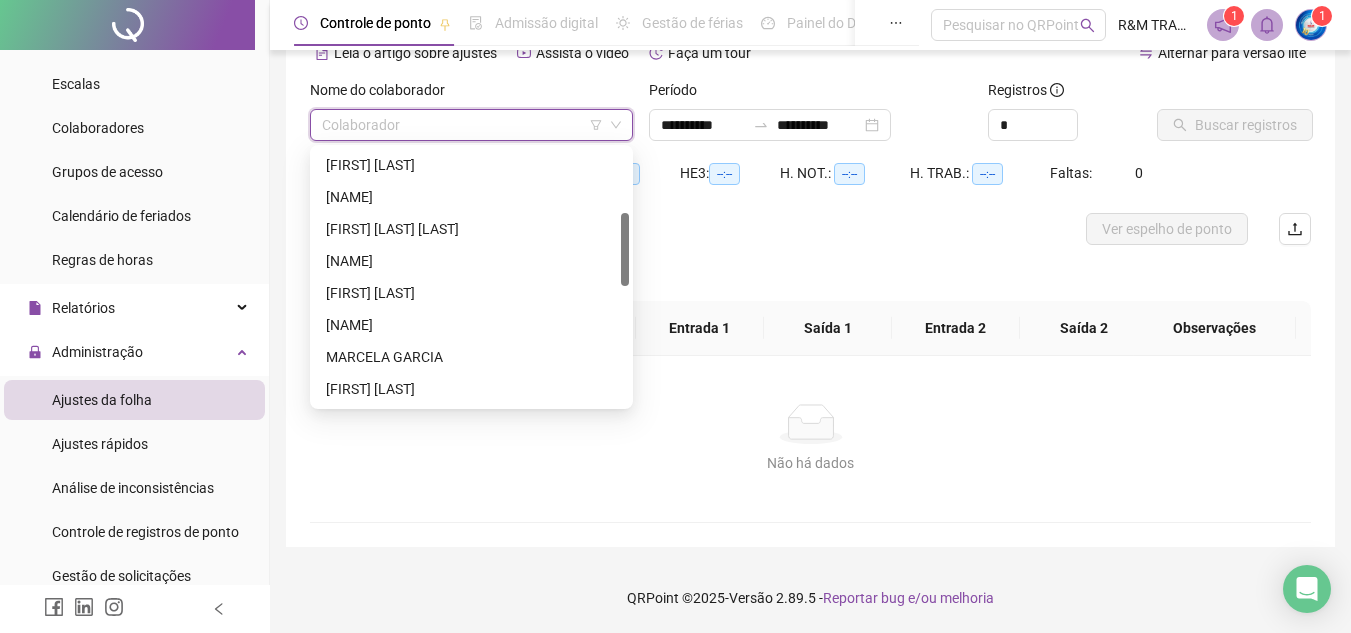 drag, startPoint x: 626, startPoint y: 180, endPoint x: 629, endPoint y: 244, distance: 64.070274 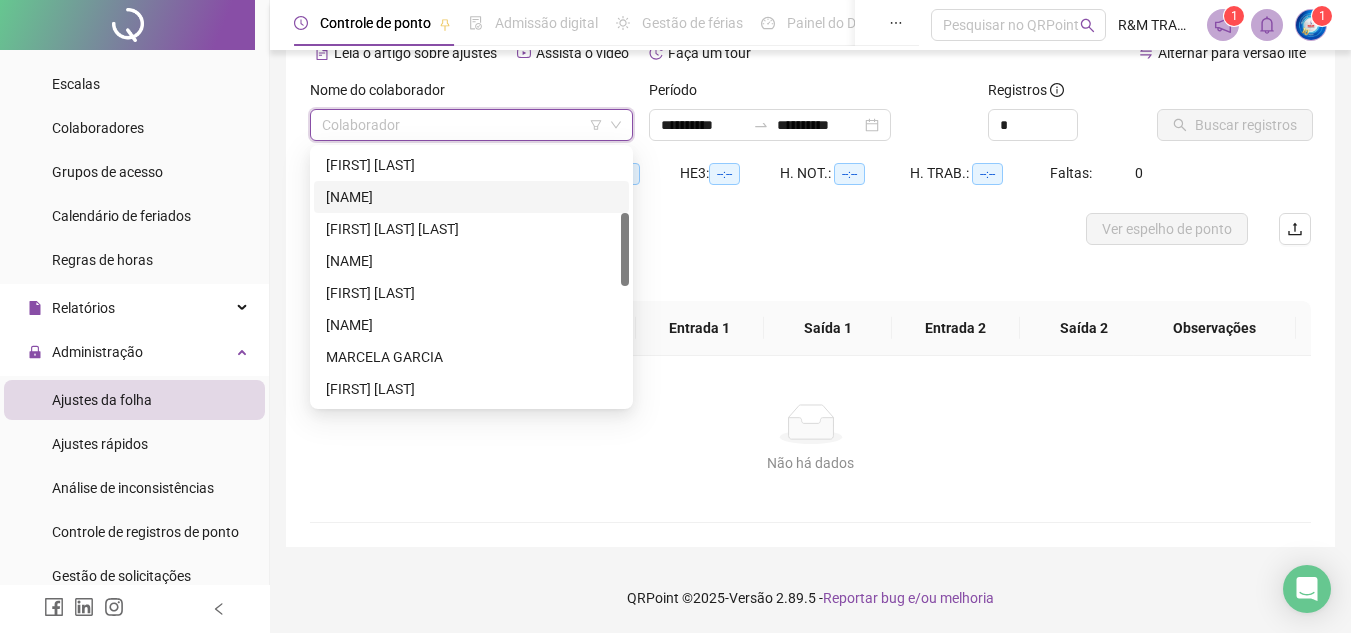 click on "[NAME]" at bounding box center [471, 197] 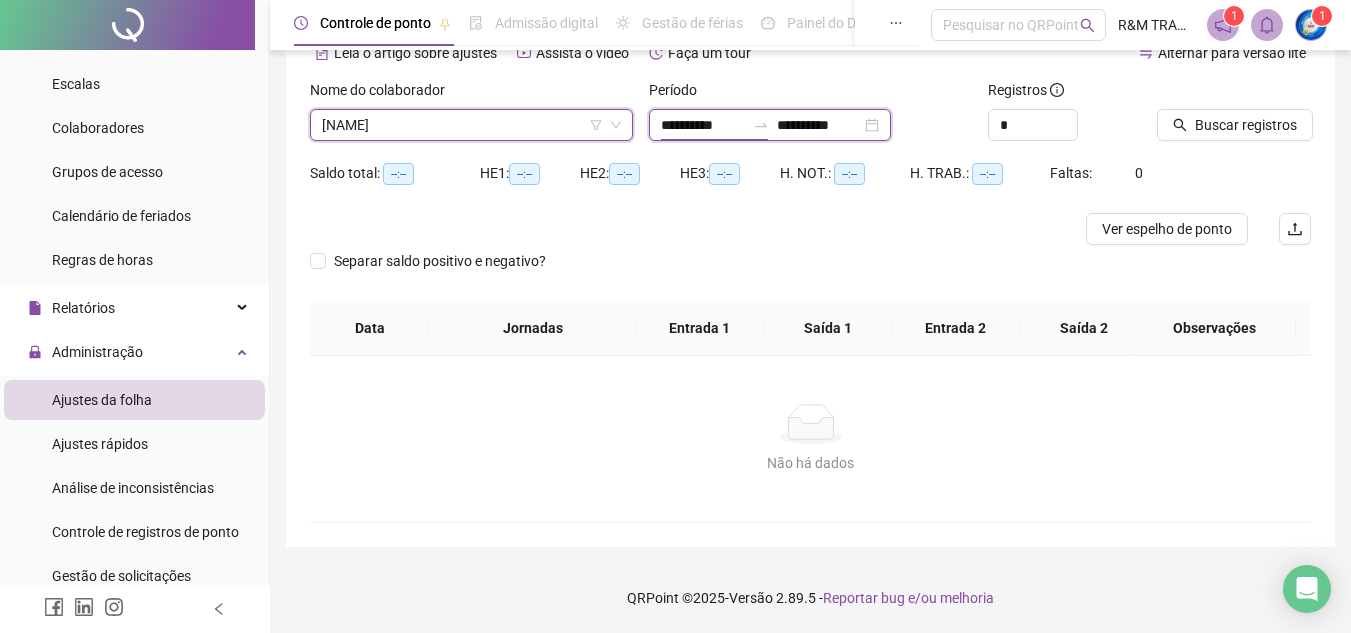 click on "**********" at bounding box center [703, 125] 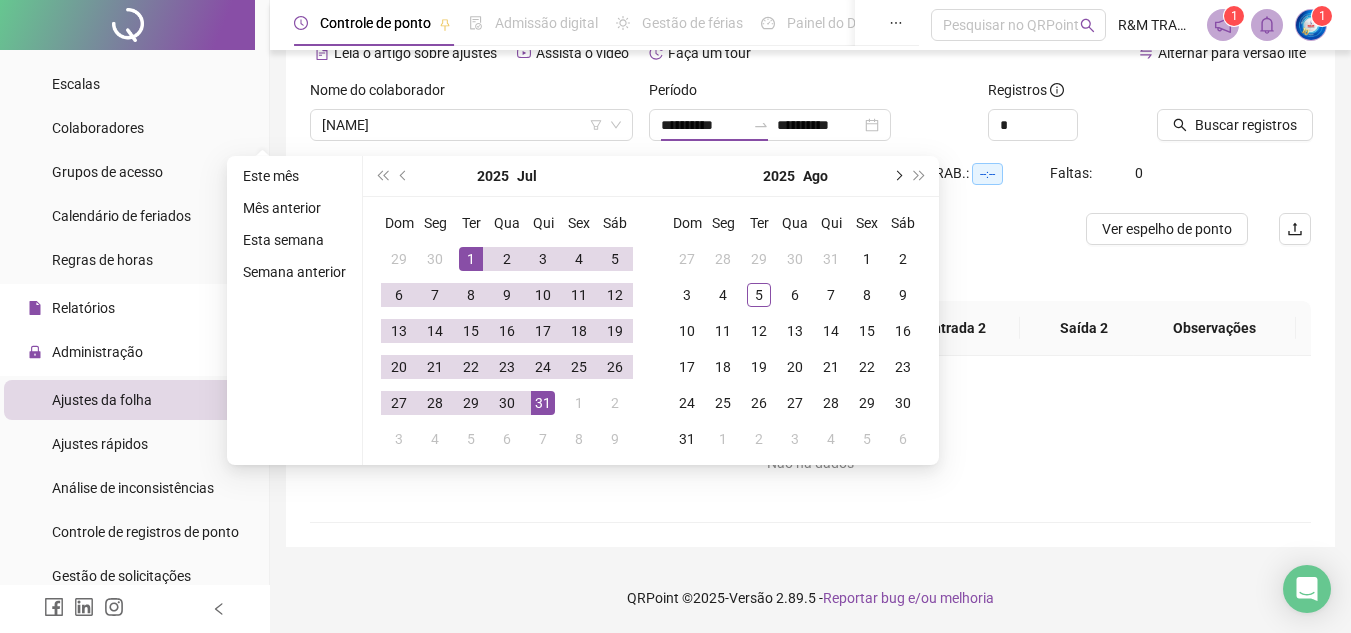 click at bounding box center [897, 176] 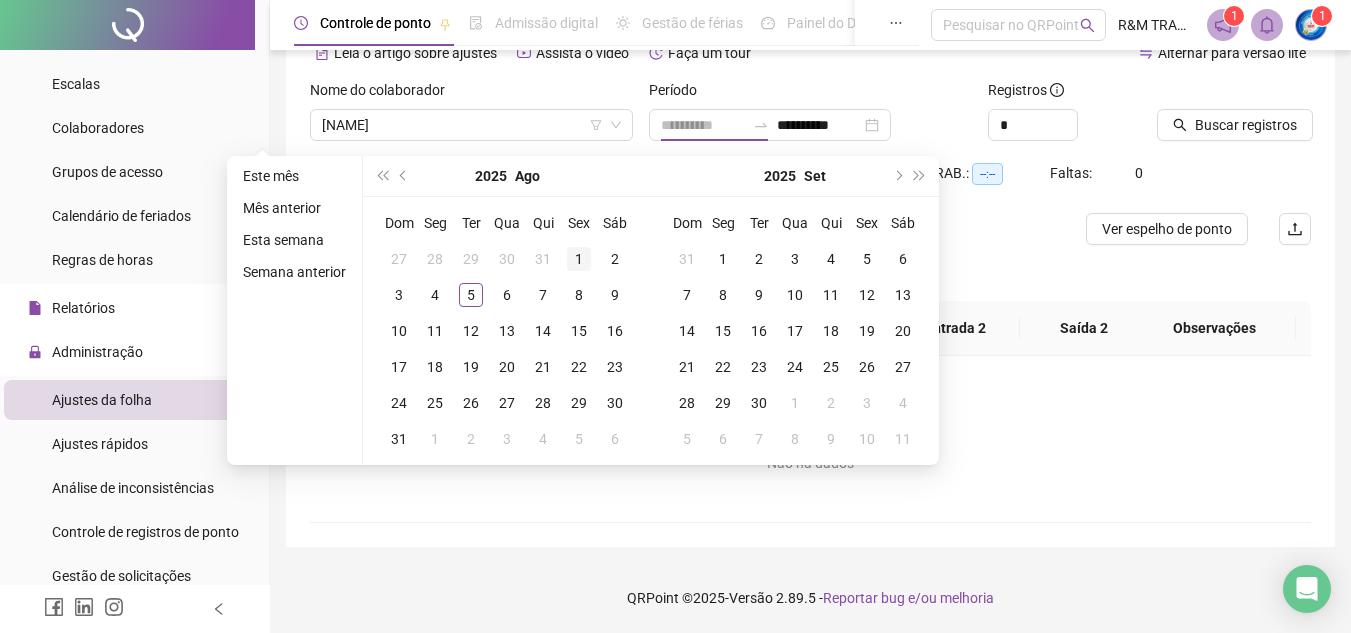 type on "**********" 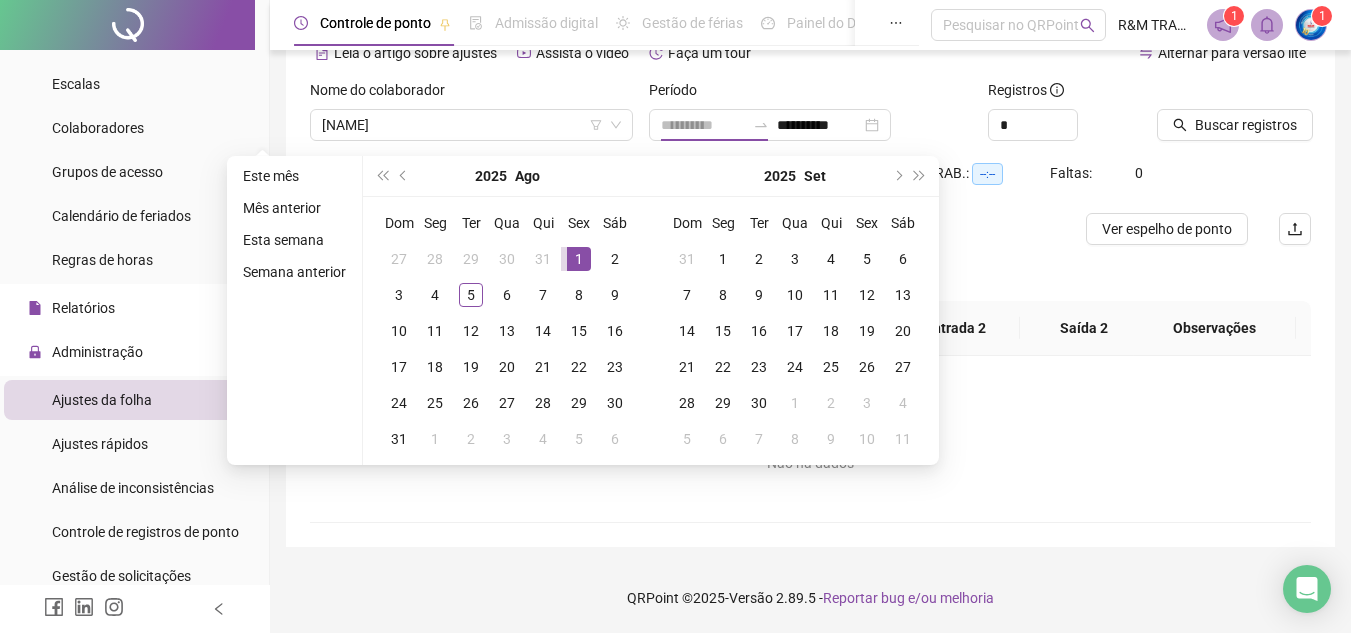click on "1" at bounding box center (579, 259) 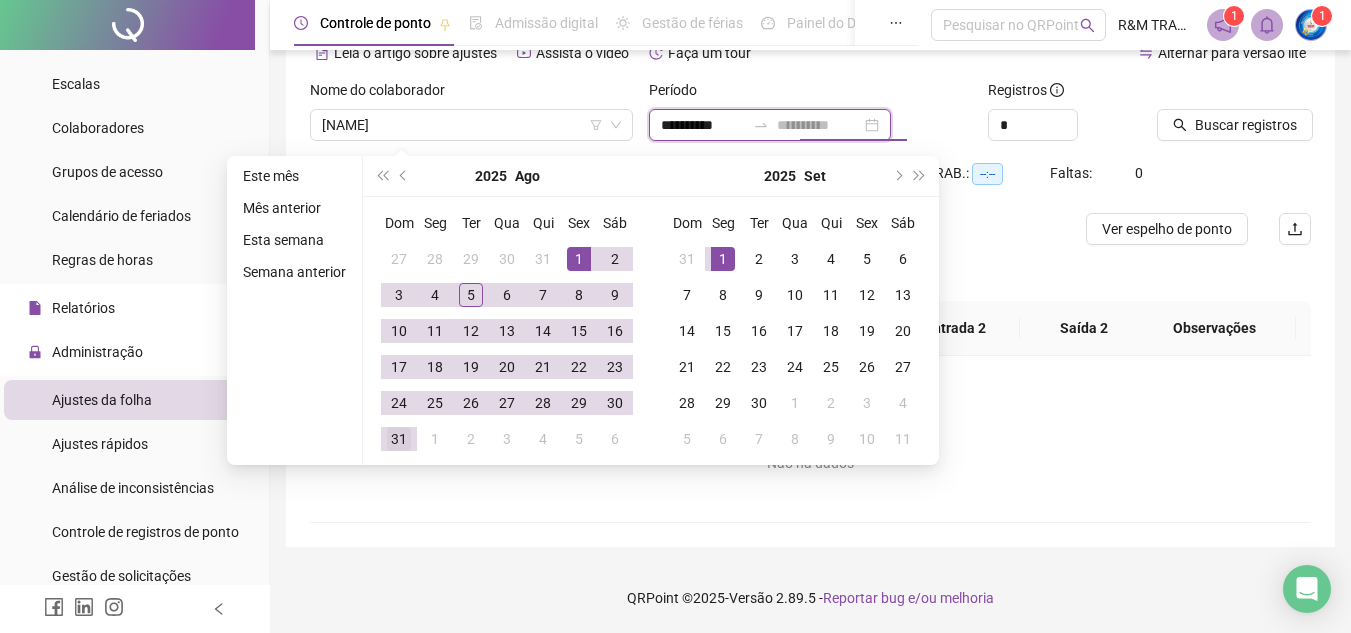type on "**********" 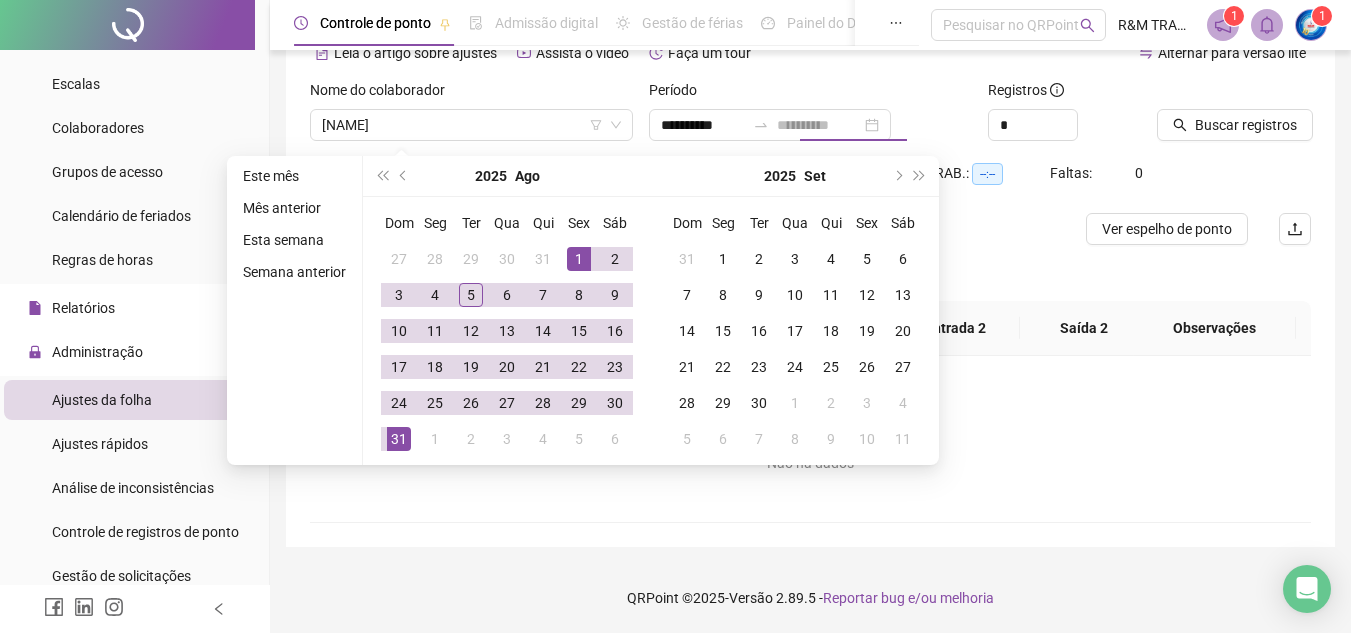 click on "31" at bounding box center [399, 439] 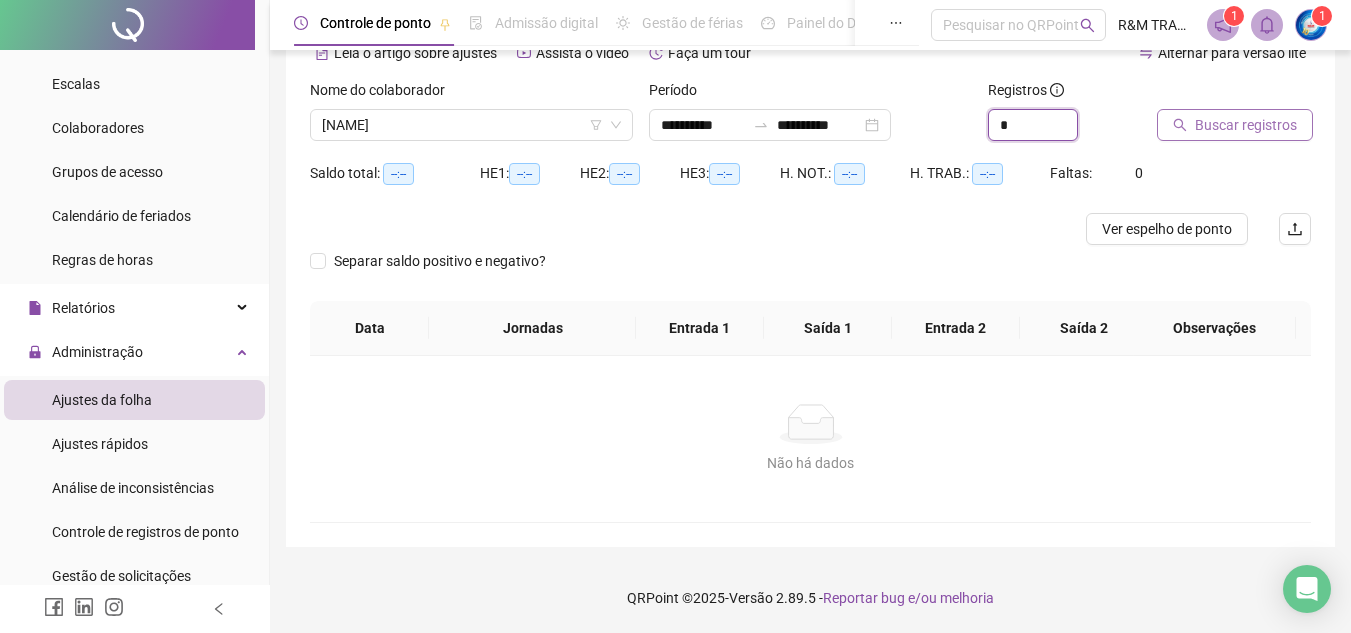 drag, startPoint x: 1065, startPoint y: 116, endPoint x: 1171, endPoint y: 125, distance: 106.381386 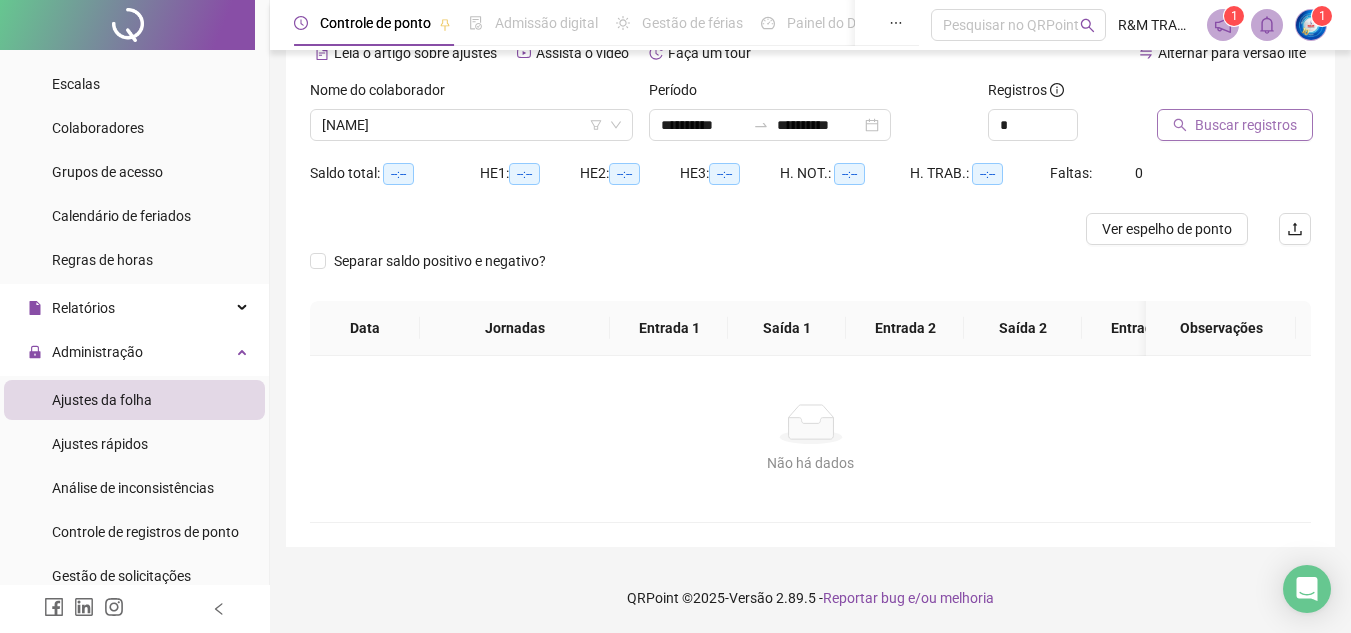 click on "Buscar registros" at bounding box center [1246, 125] 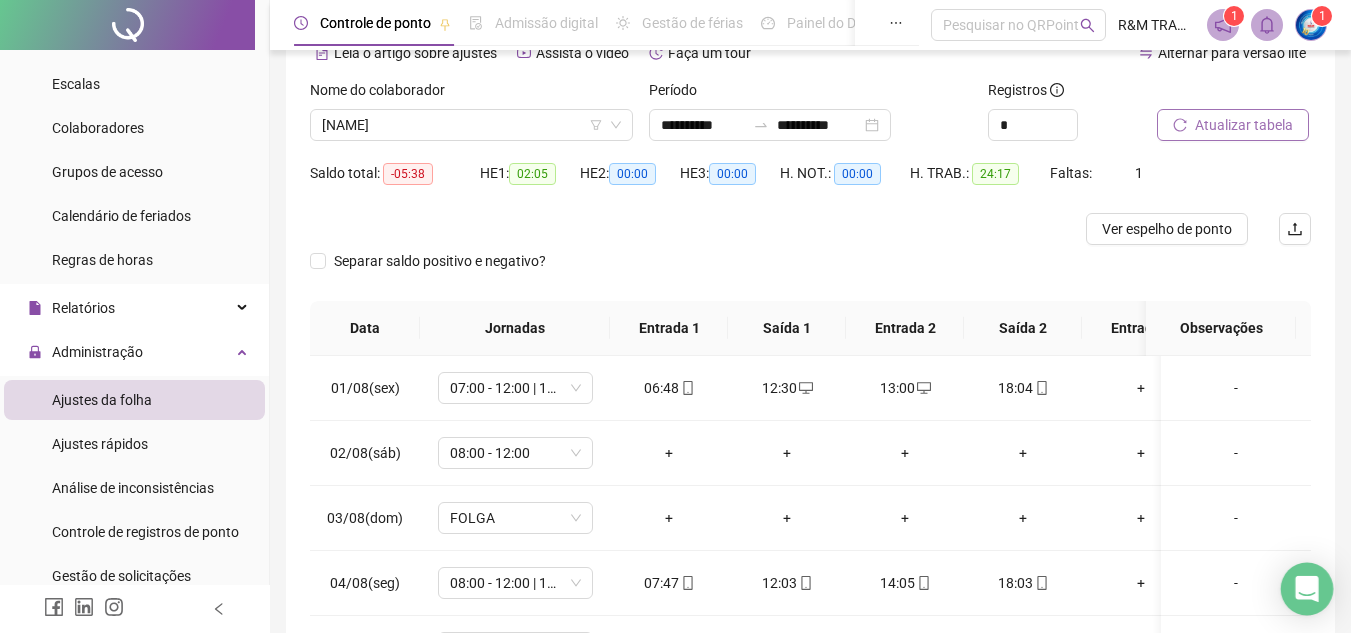 click at bounding box center (1307, 589) 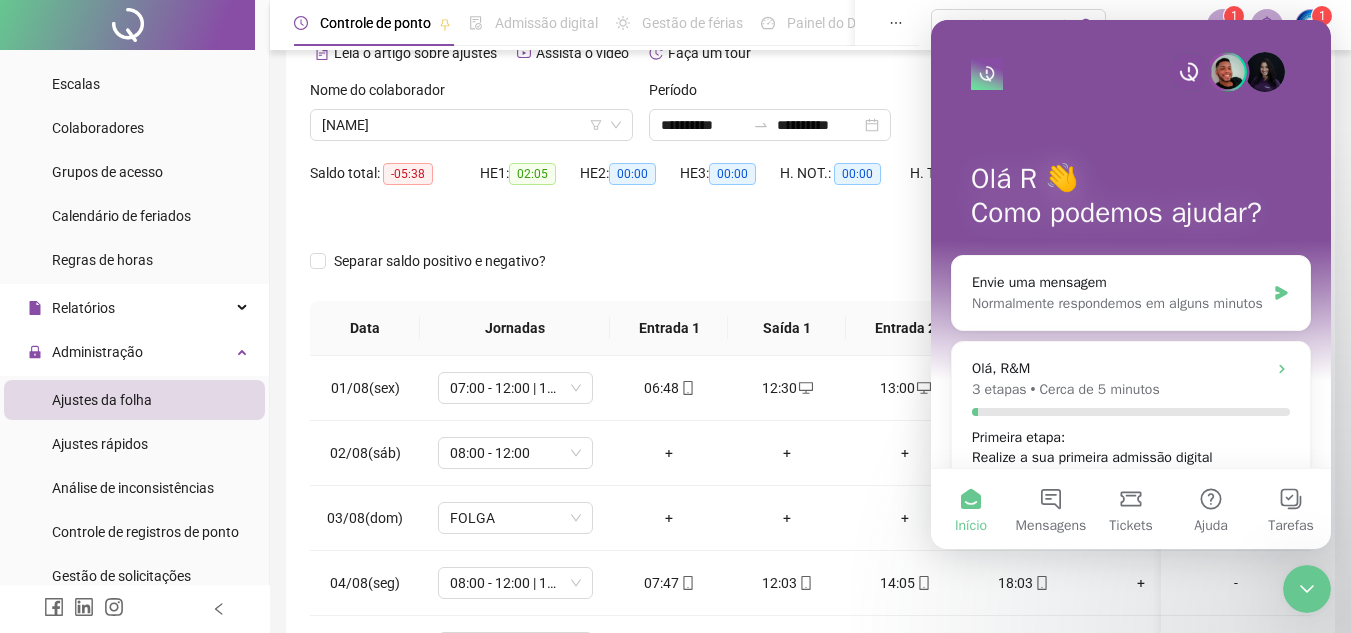 scroll, scrollTop: 0, scrollLeft: 0, axis: both 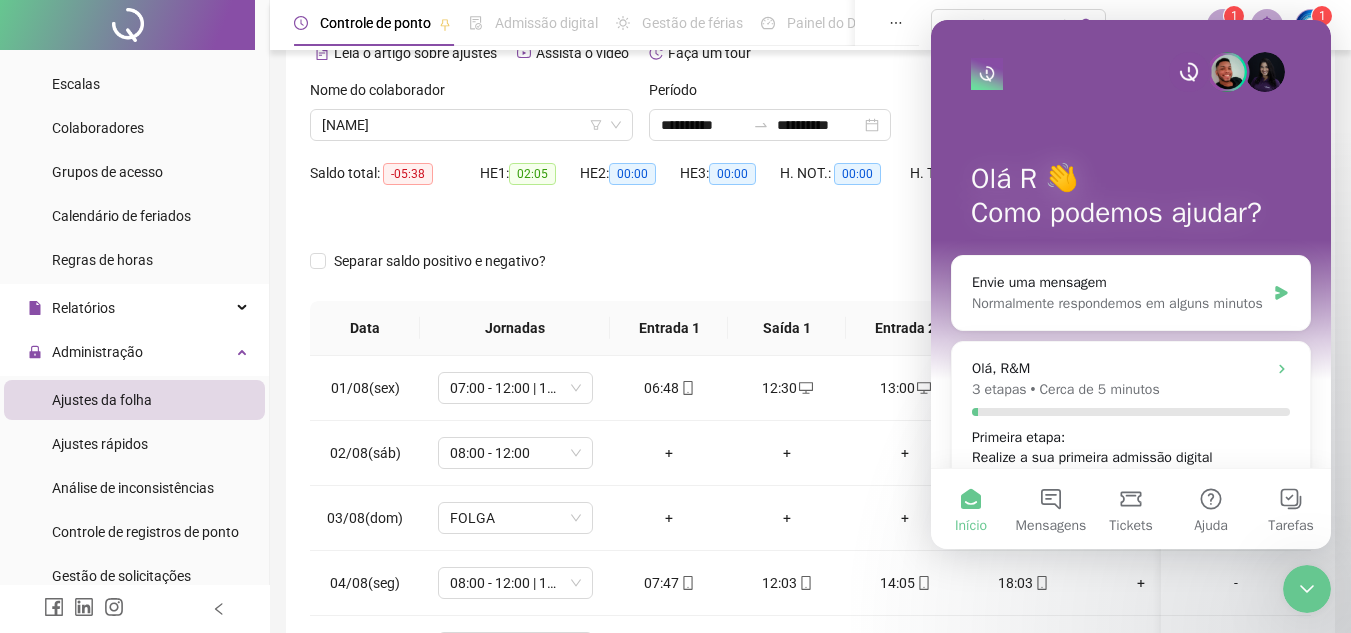 click on "Início" at bounding box center [971, 509] 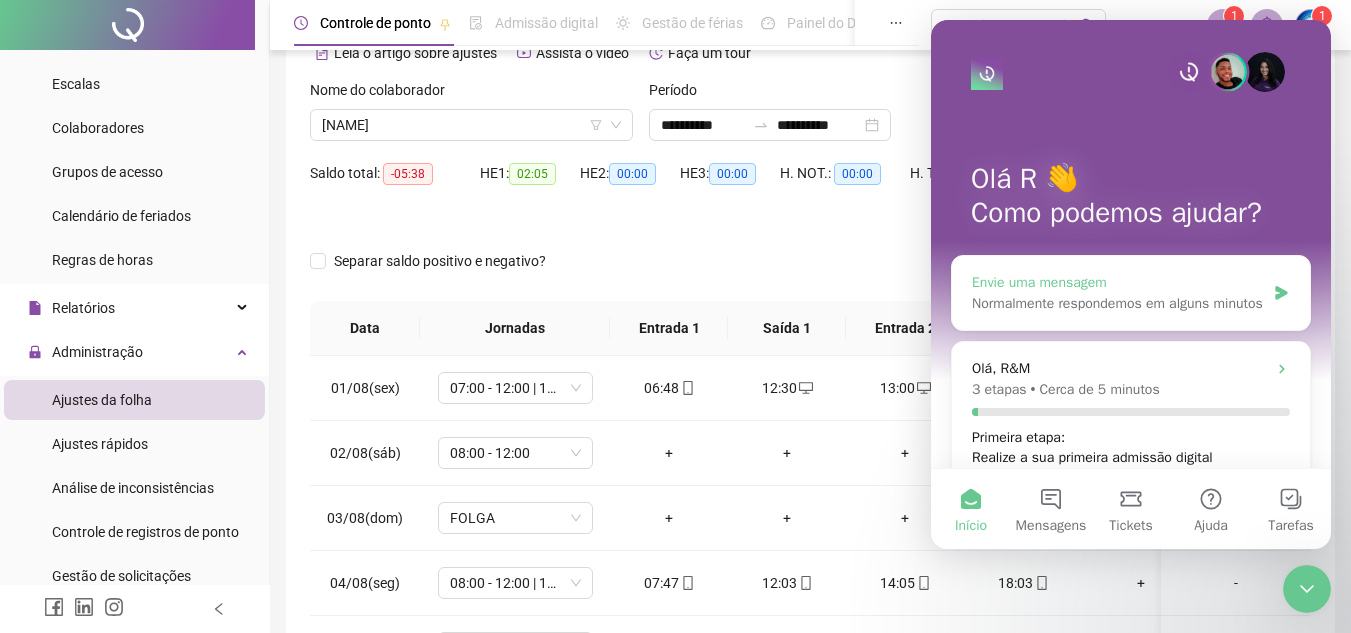 click on "Normalmente respondemos em alguns minutos" at bounding box center [1118, 303] 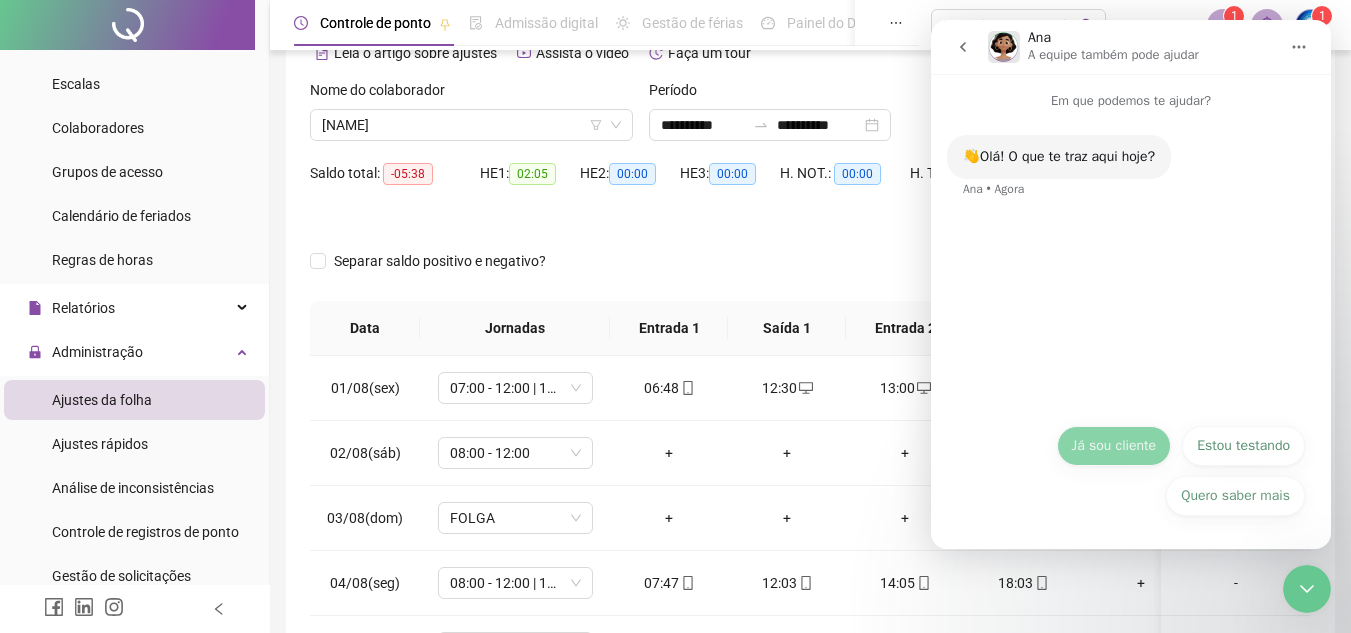 click on "Já sou cliente" at bounding box center (1114, 446) 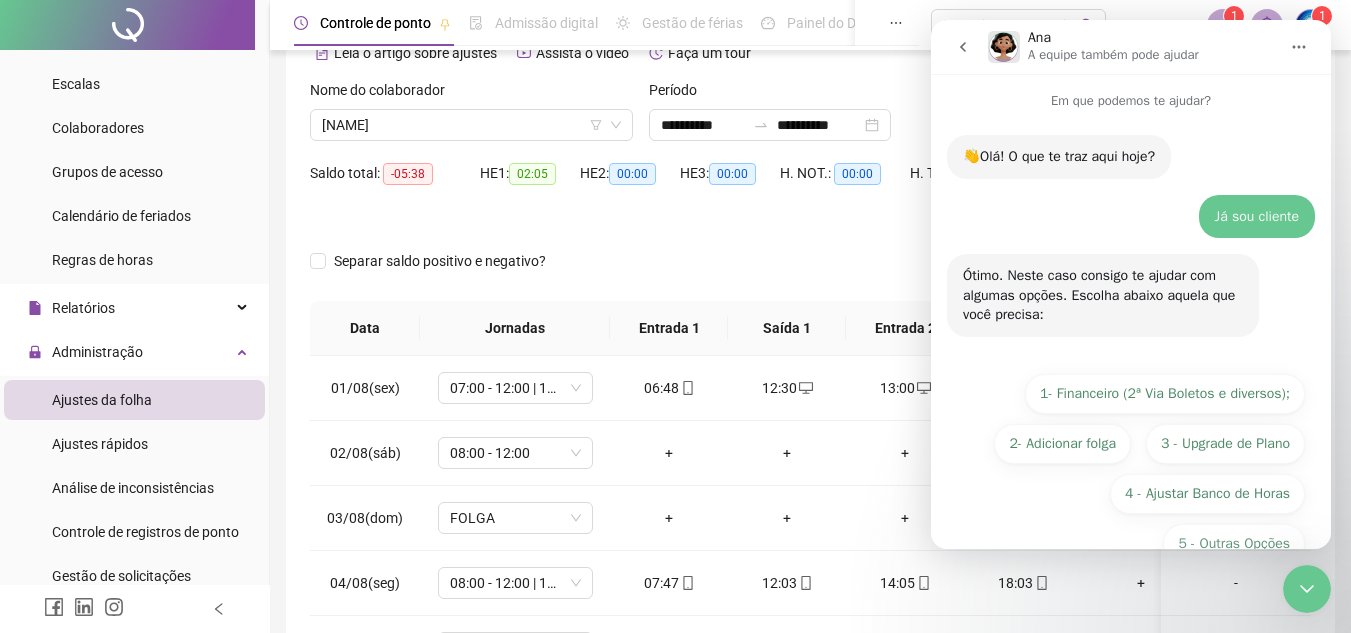 scroll, scrollTop: 48, scrollLeft: 0, axis: vertical 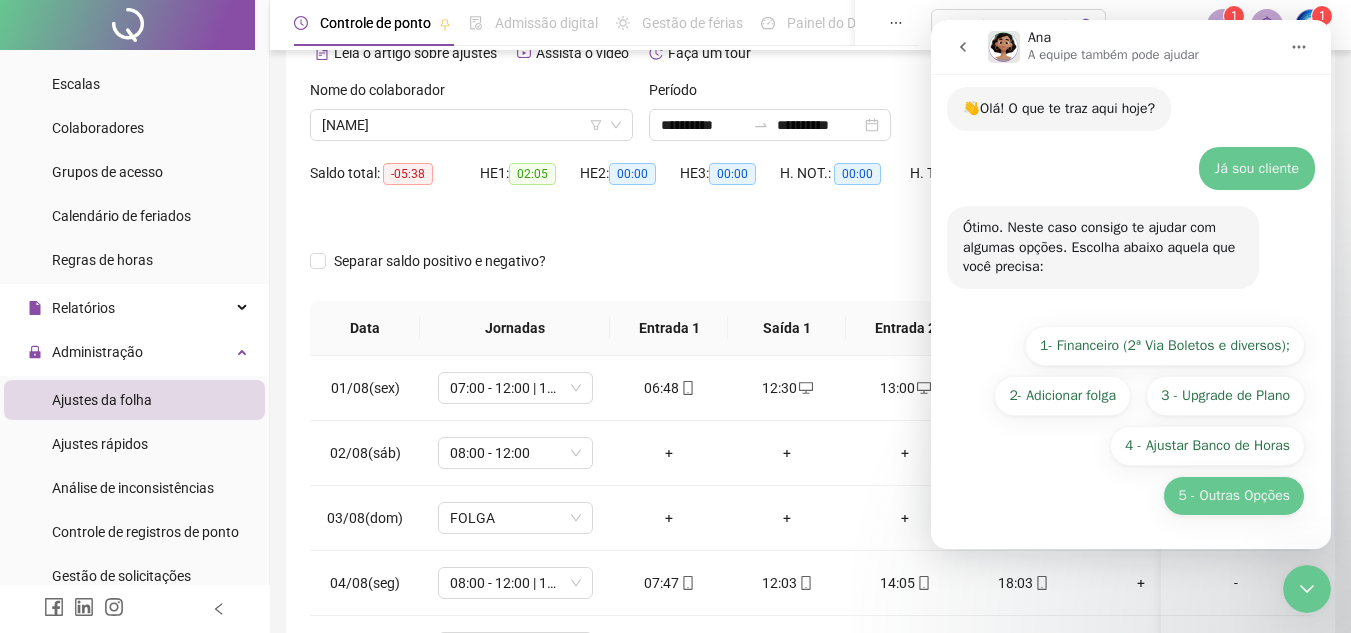 click on "5 - Outras Opções" at bounding box center (1234, 496) 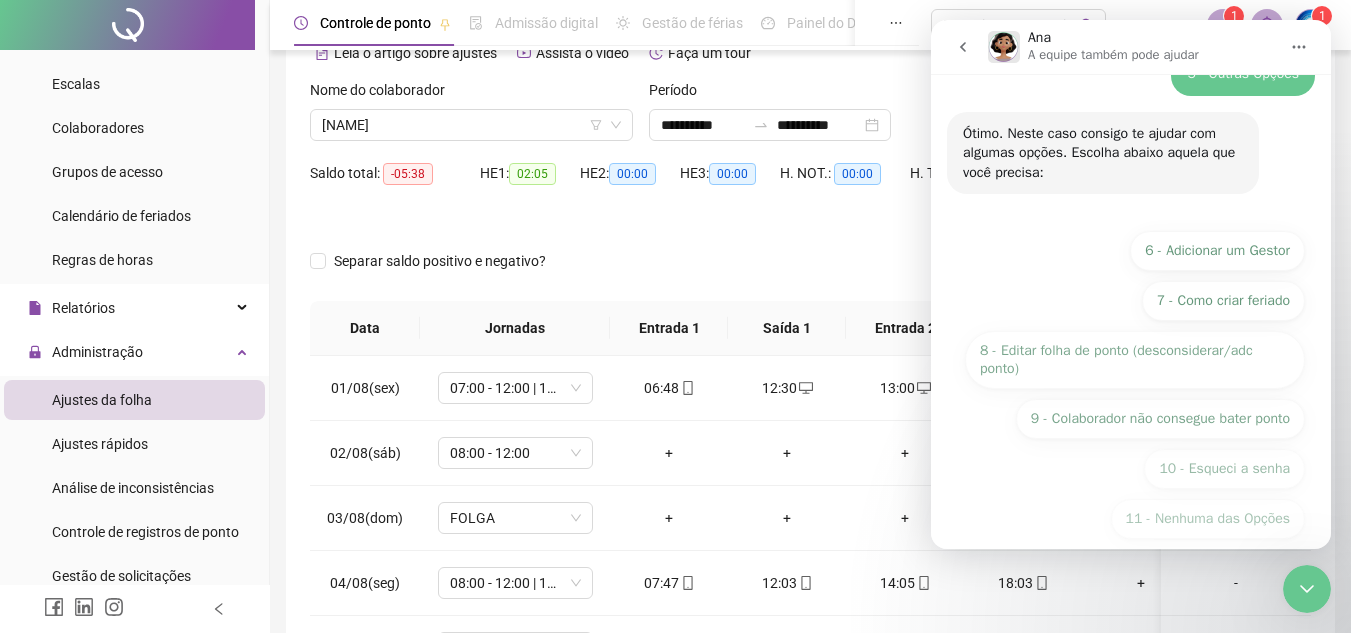 scroll, scrollTop: 324, scrollLeft: 0, axis: vertical 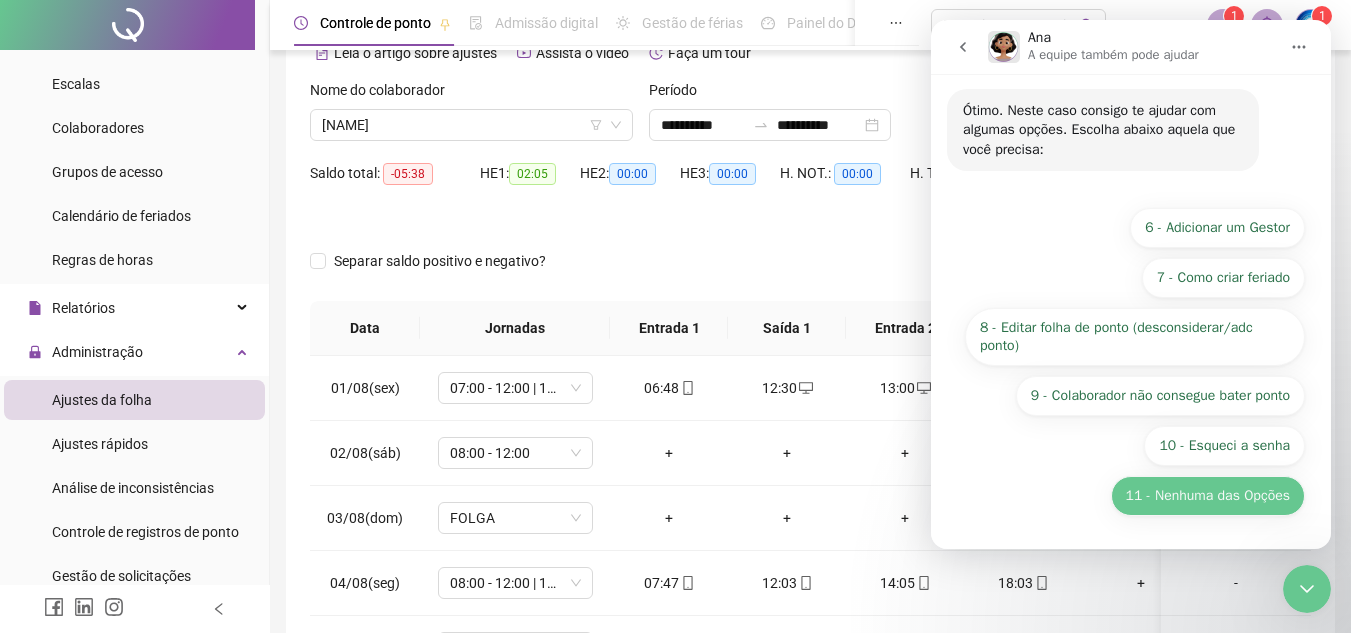 click on "11 - Nenhuma das Opções" at bounding box center [1208, 496] 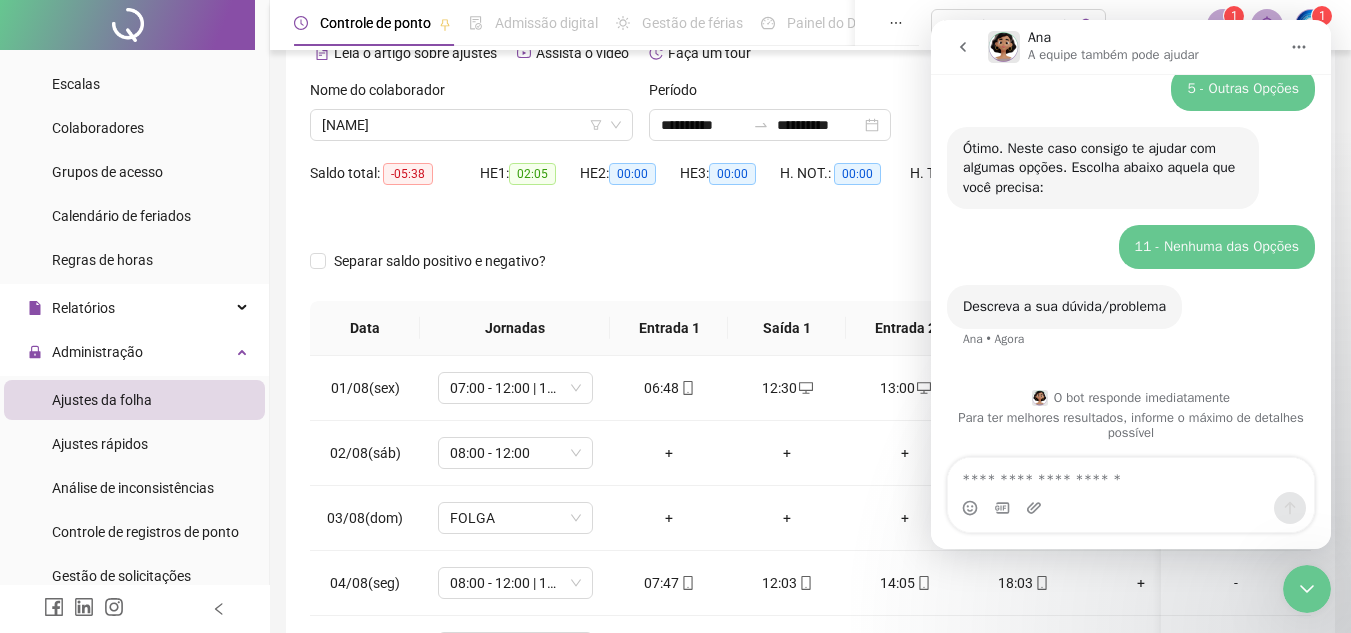 scroll, scrollTop: 289, scrollLeft: 0, axis: vertical 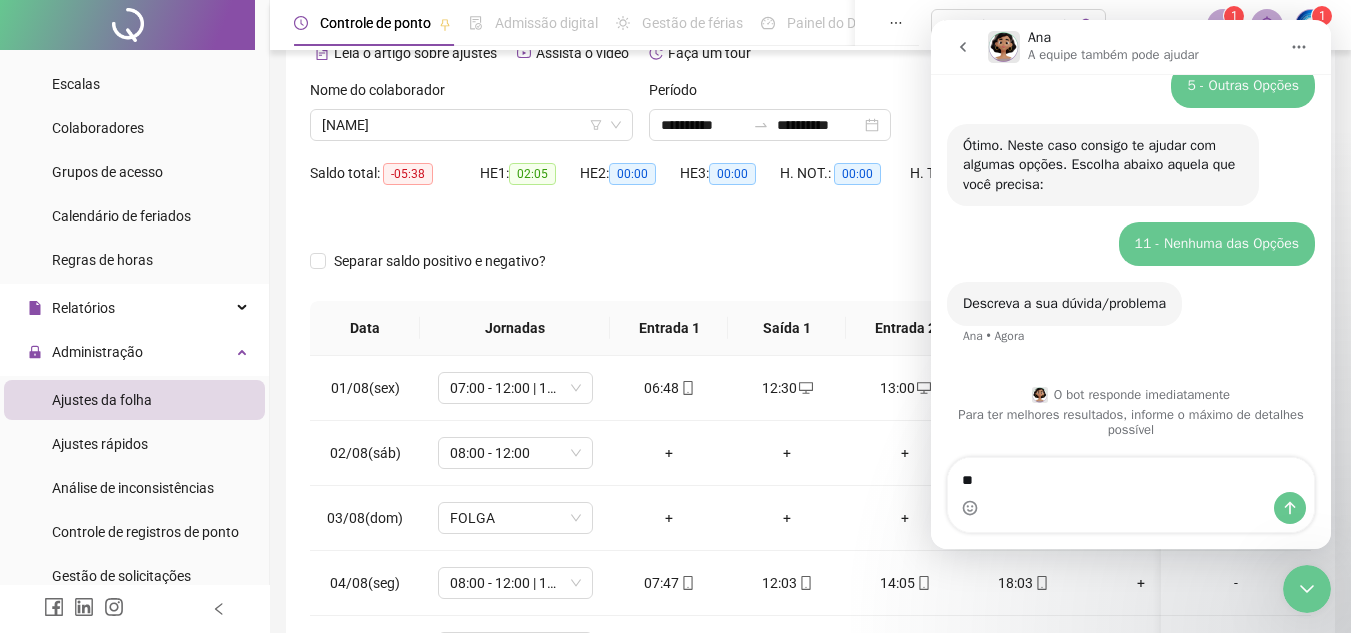 type on "*" 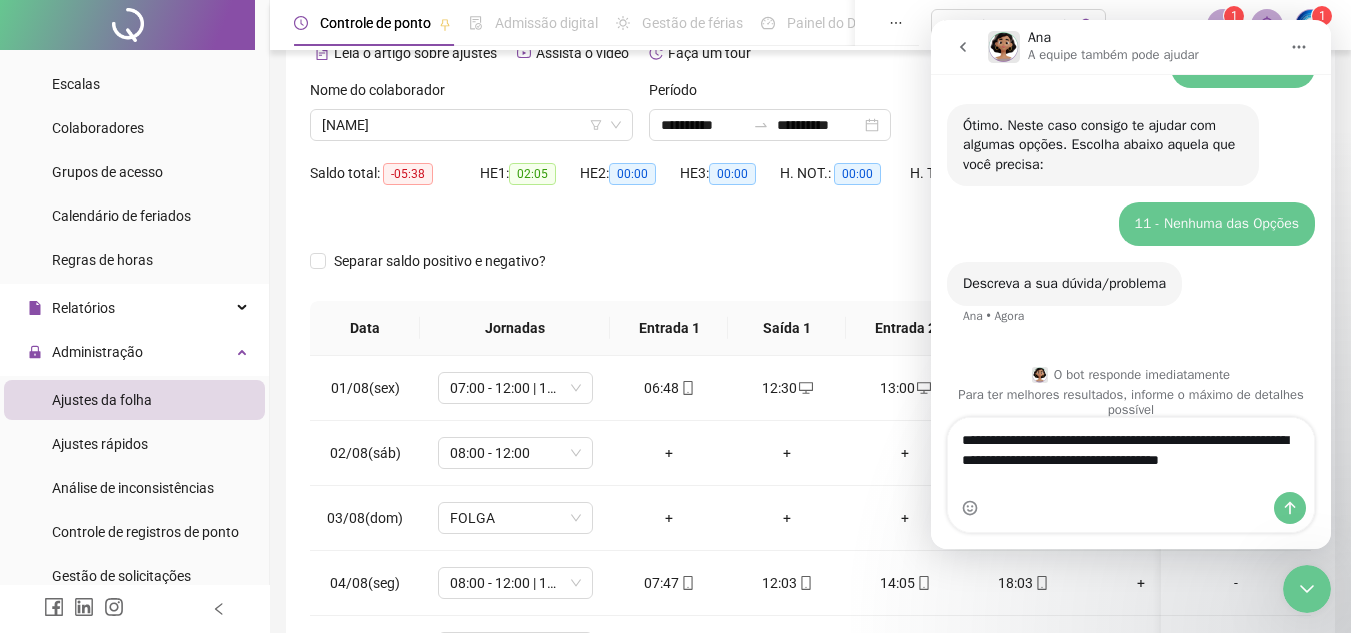 scroll, scrollTop: 329, scrollLeft: 0, axis: vertical 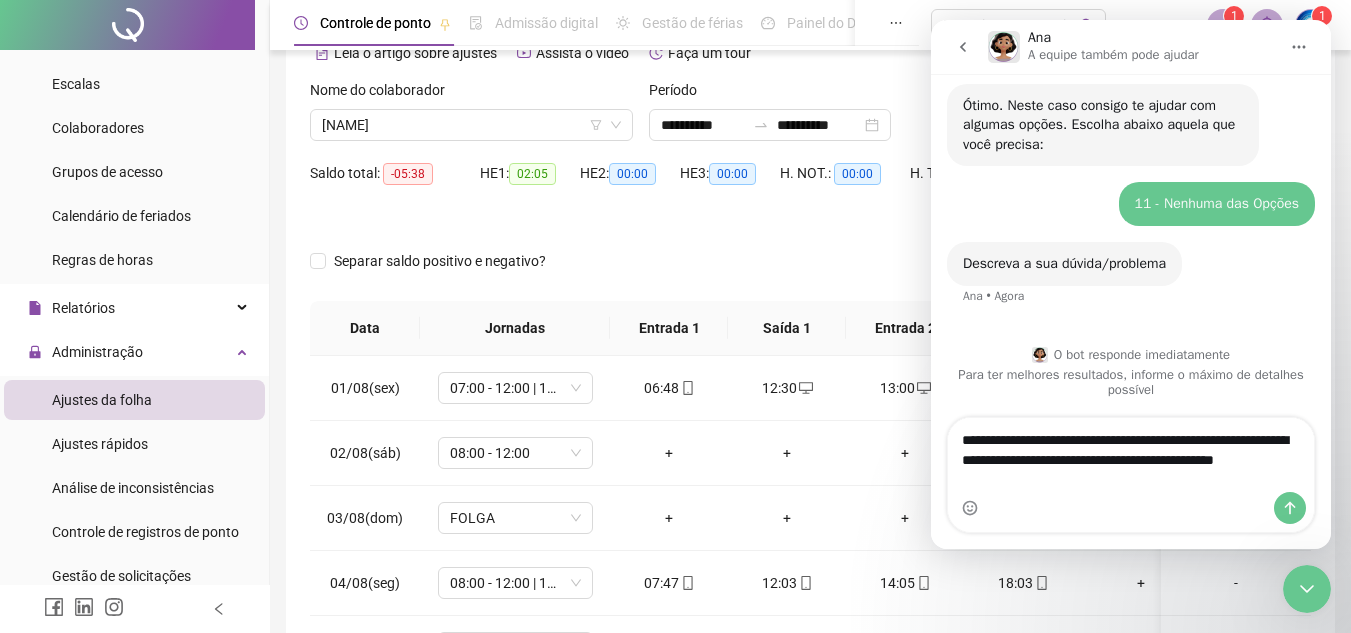 type on "**********" 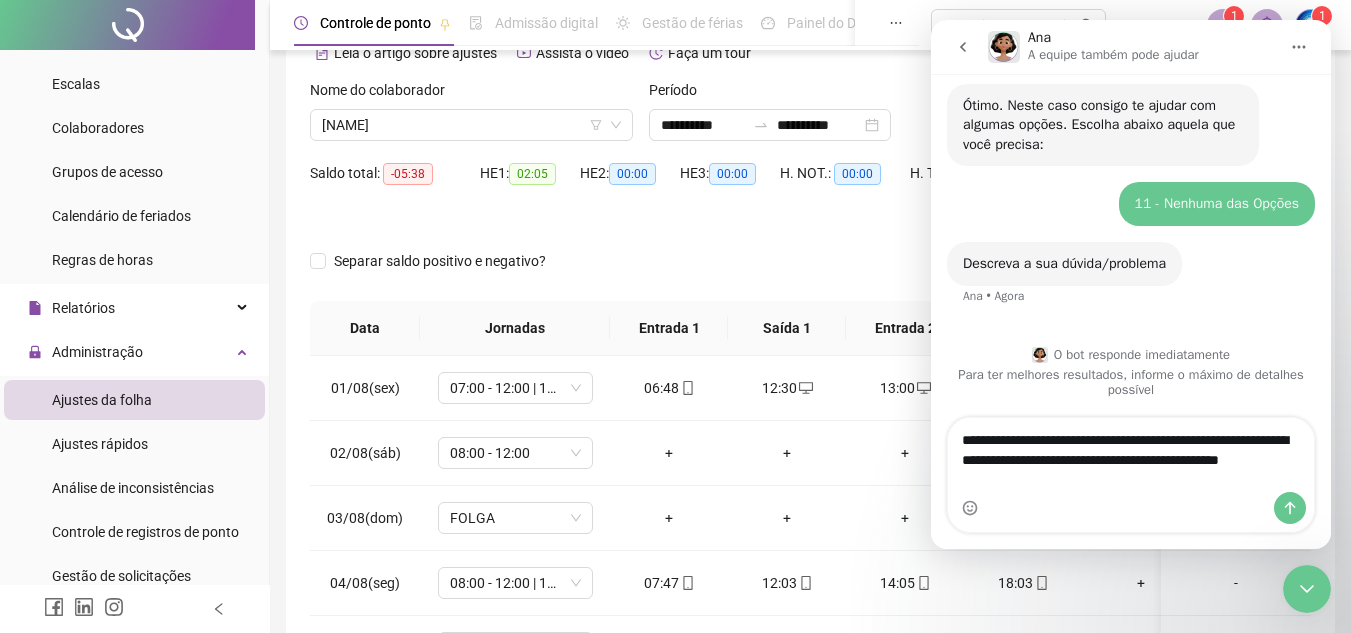 type 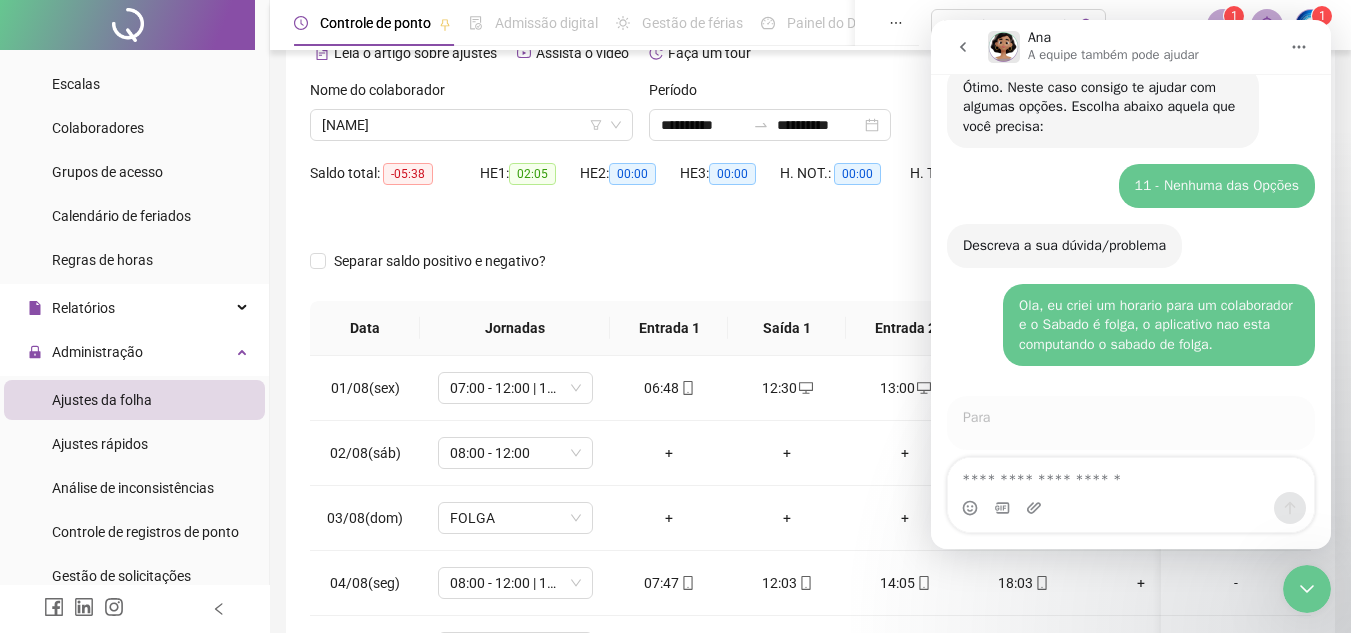 scroll, scrollTop: 387, scrollLeft: 0, axis: vertical 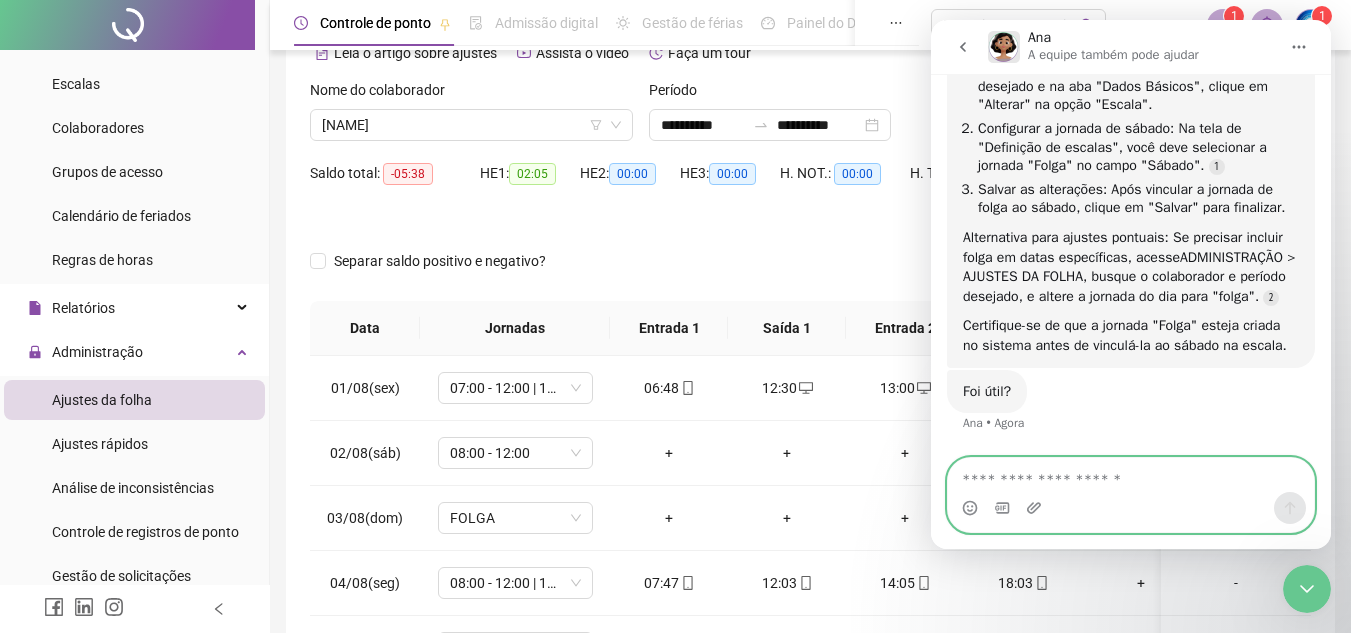 click at bounding box center [1131, 475] 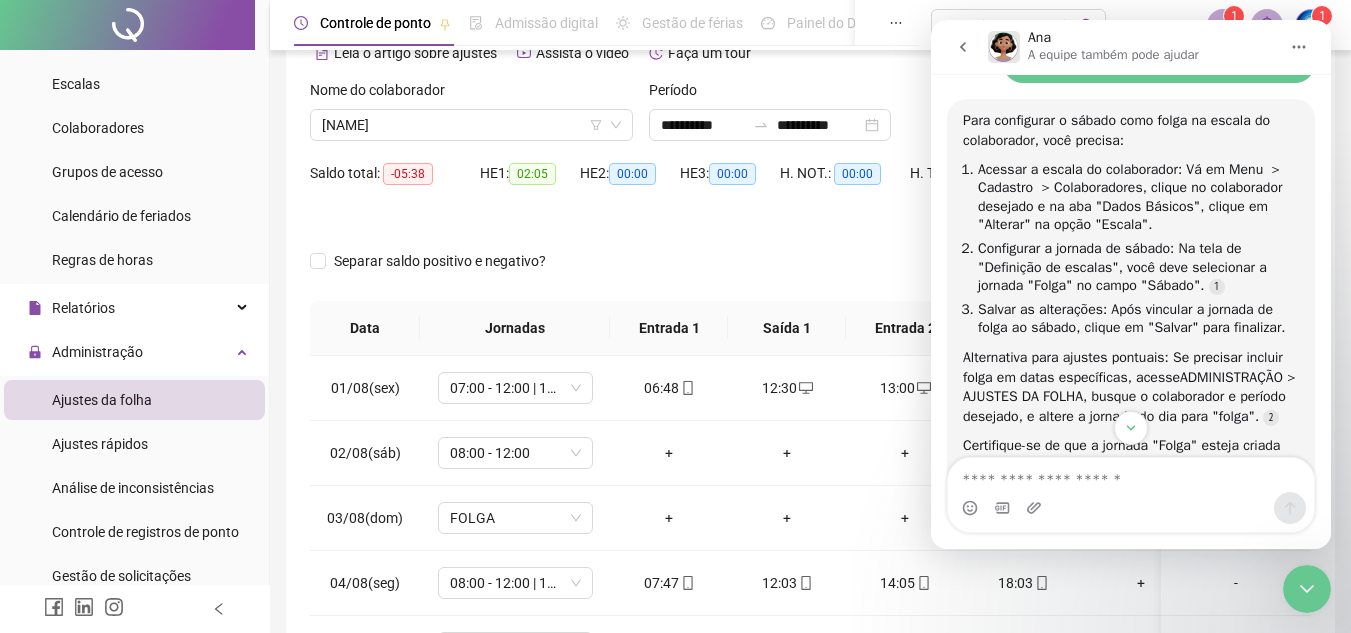 scroll, scrollTop: 667, scrollLeft: 0, axis: vertical 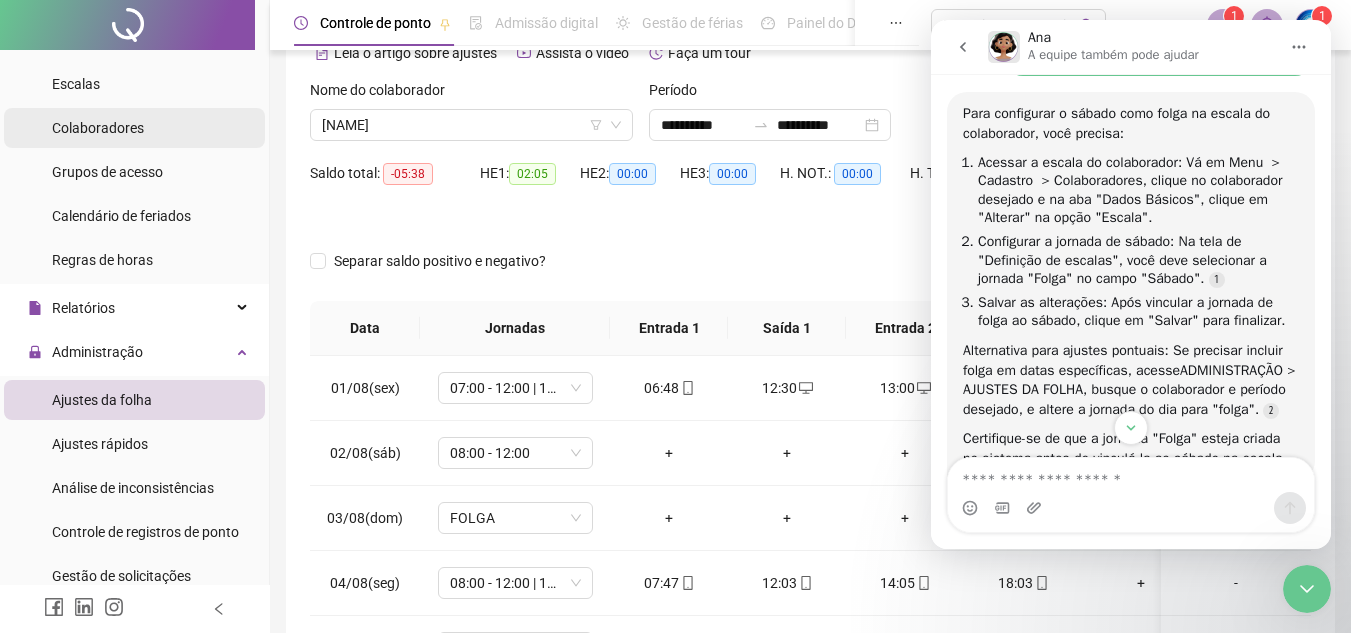 click on "Colaboradores" at bounding box center [134, 128] 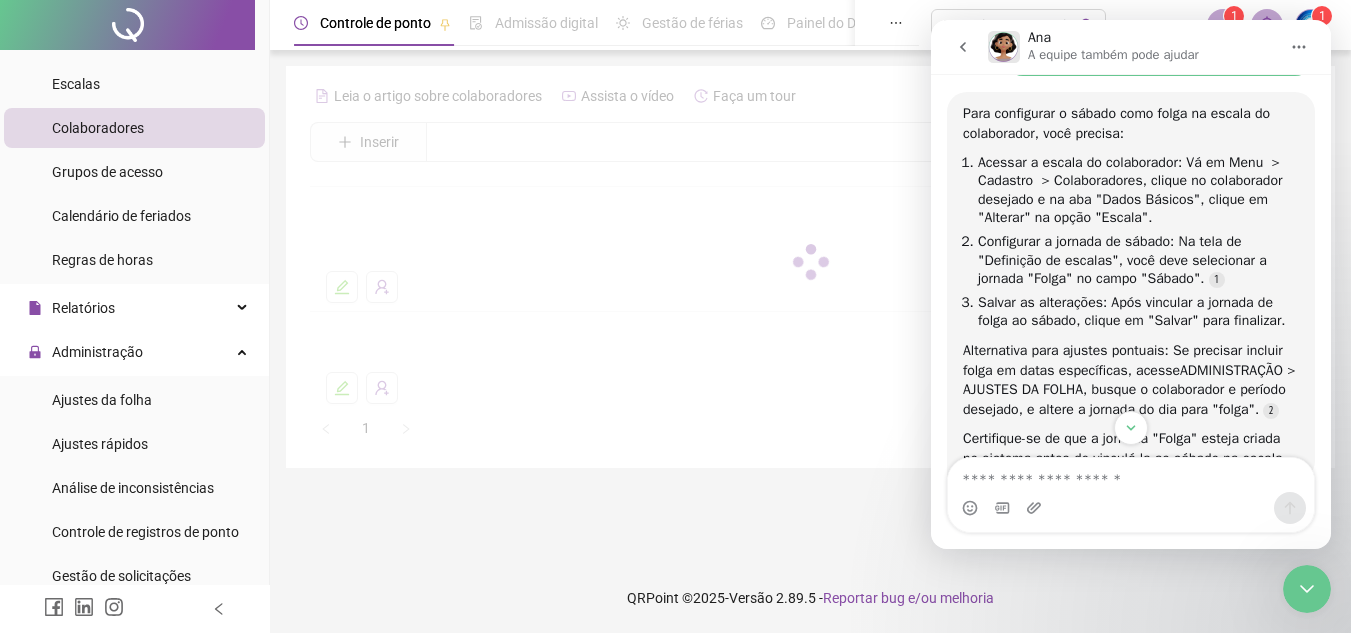 scroll, scrollTop: 0, scrollLeft: 0, axis: both 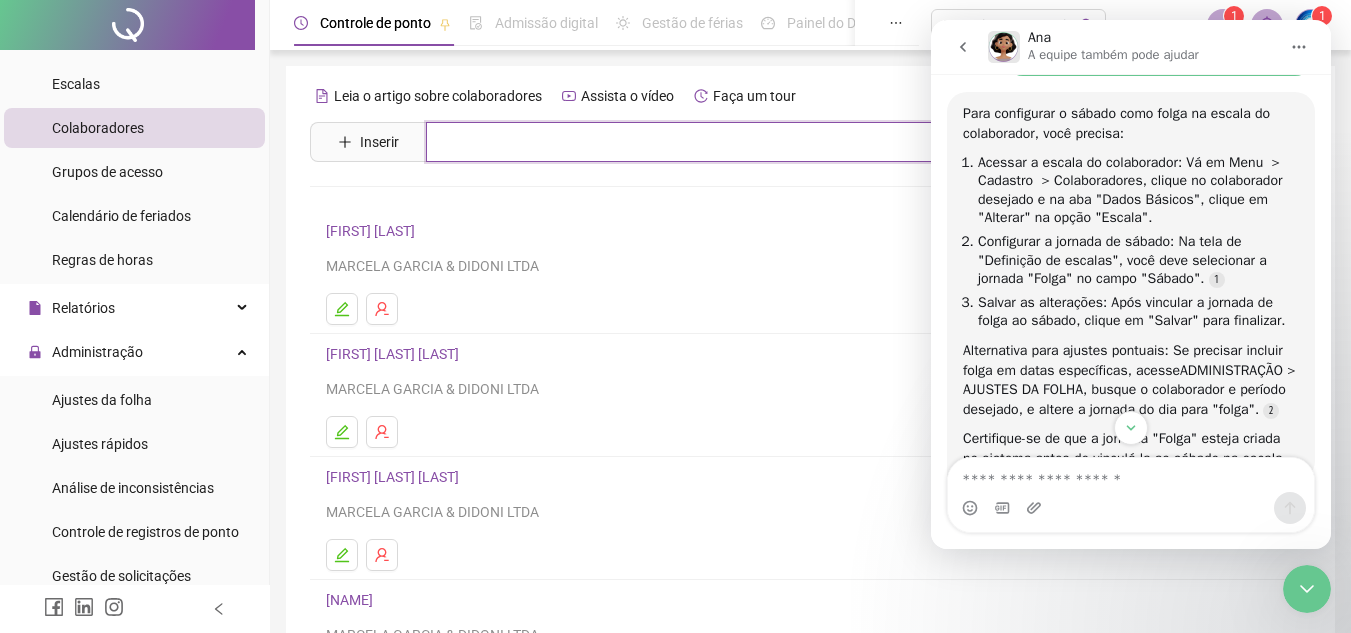 click at bounding box center (825, 142) 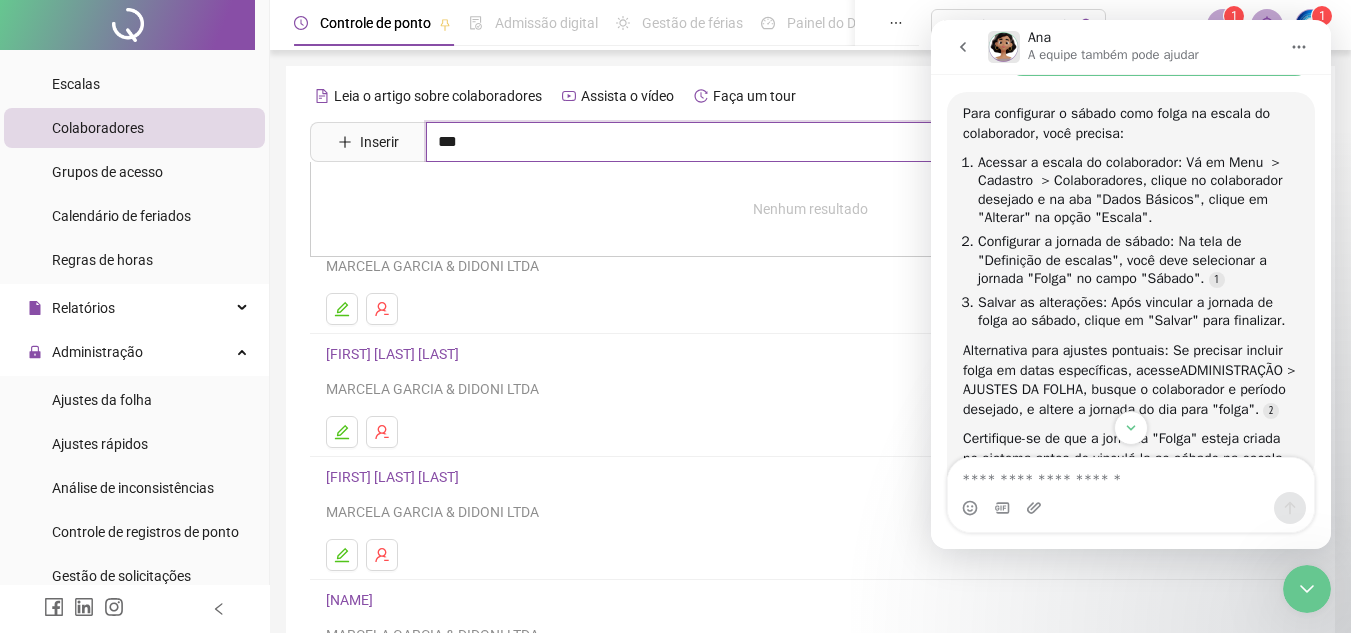 type on "***" 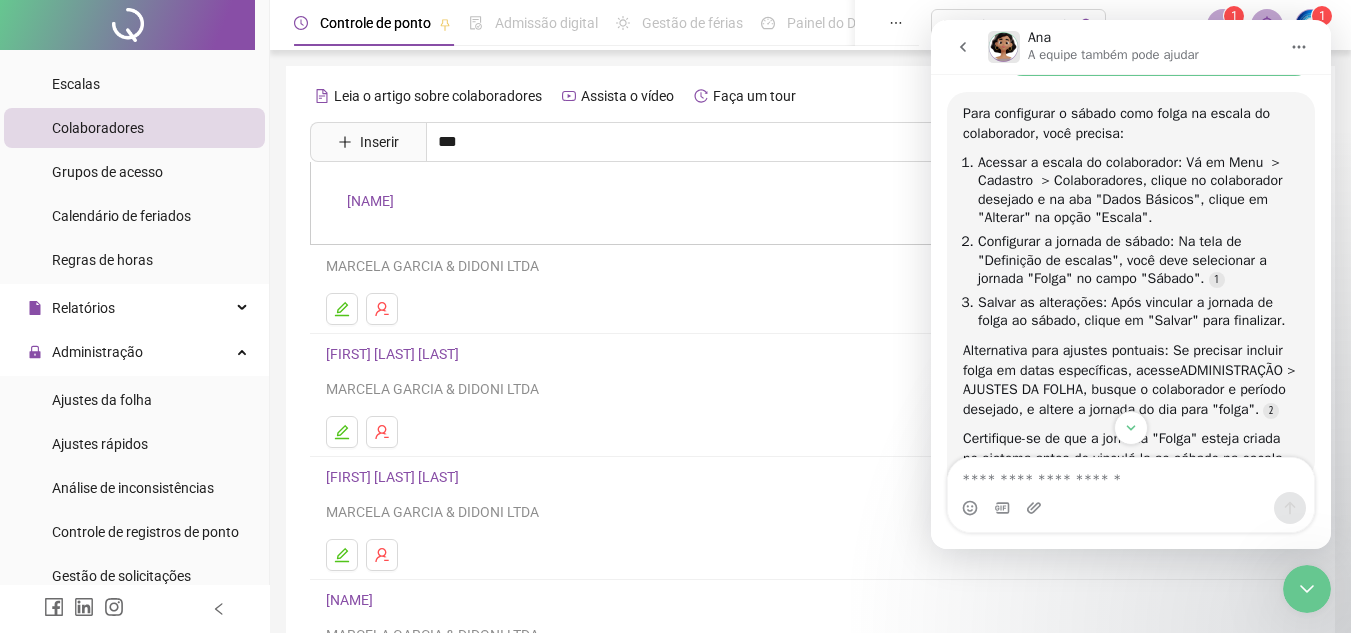 click on "[NAME]" at bounding box center [370, 201] 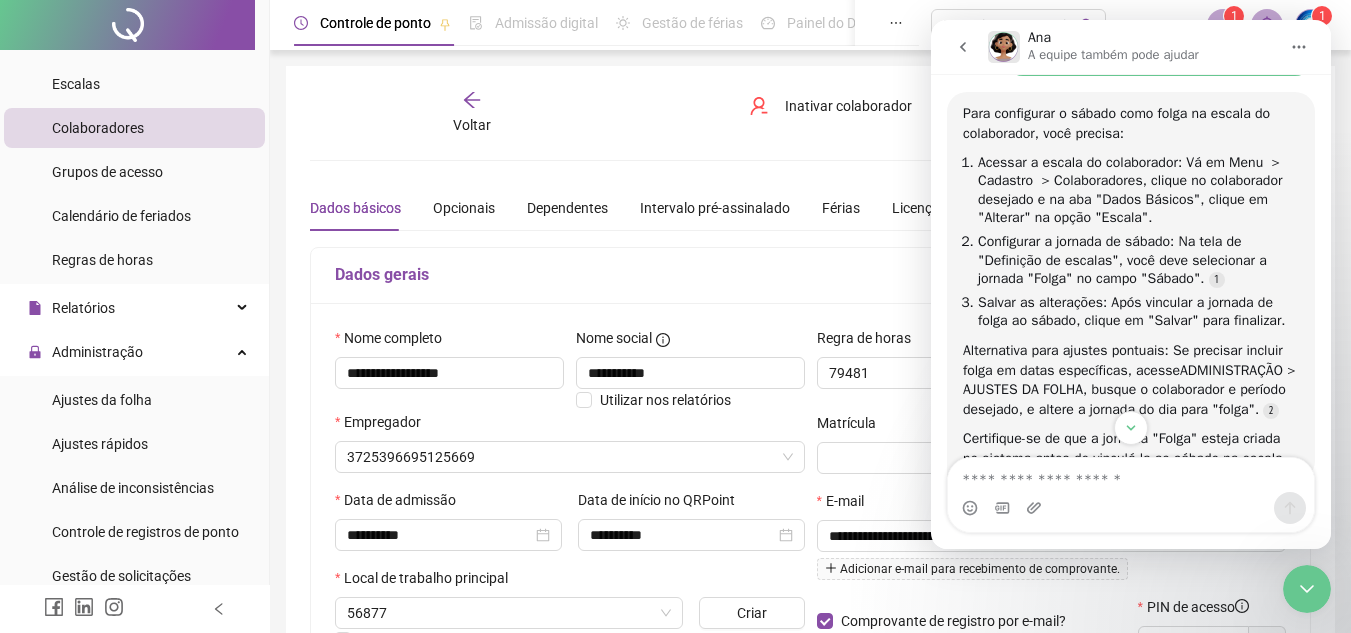 type on "**********" 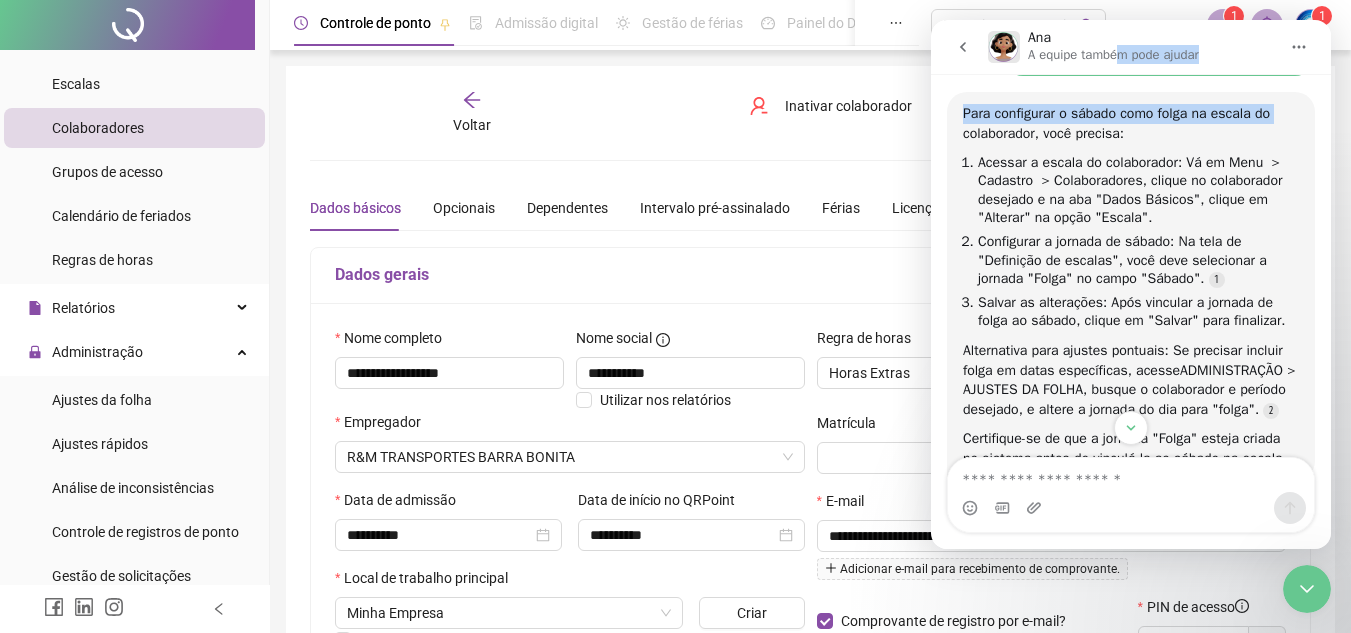 drag, startPoint x: 1121, startPoint y: 34, endPoint x: 1793, endPoint y: 163, distance: 684.26965 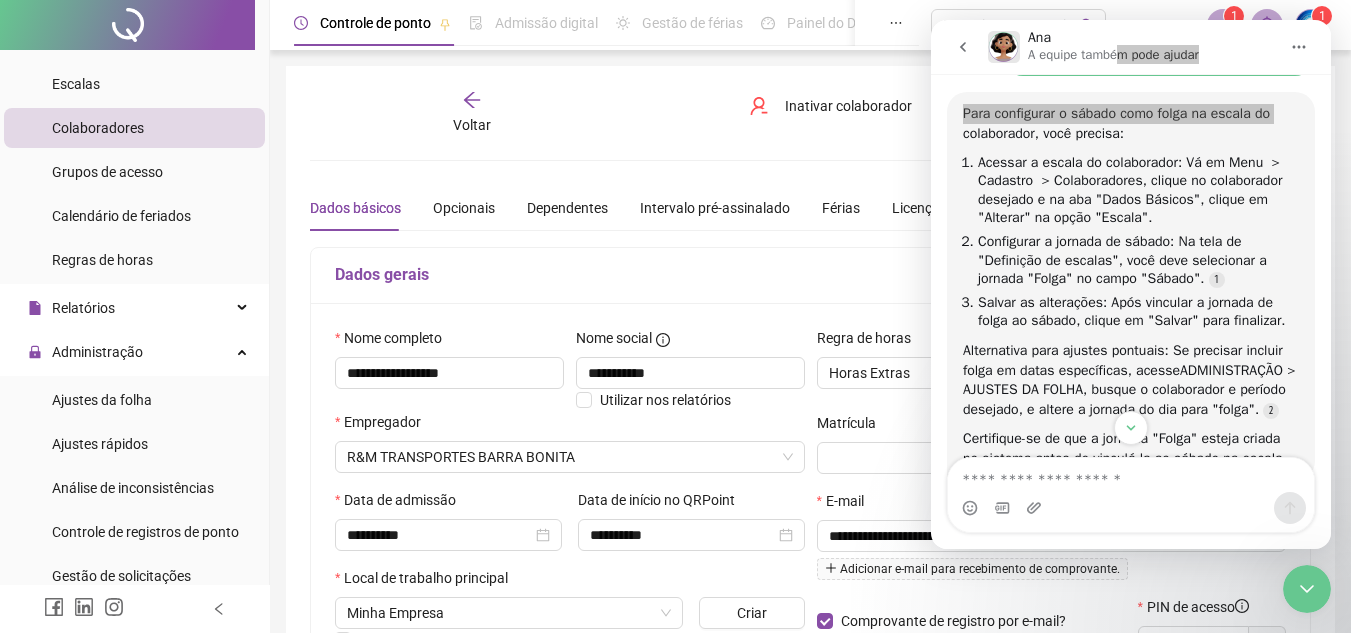 click on "**********" at bounding box center (810, 560) 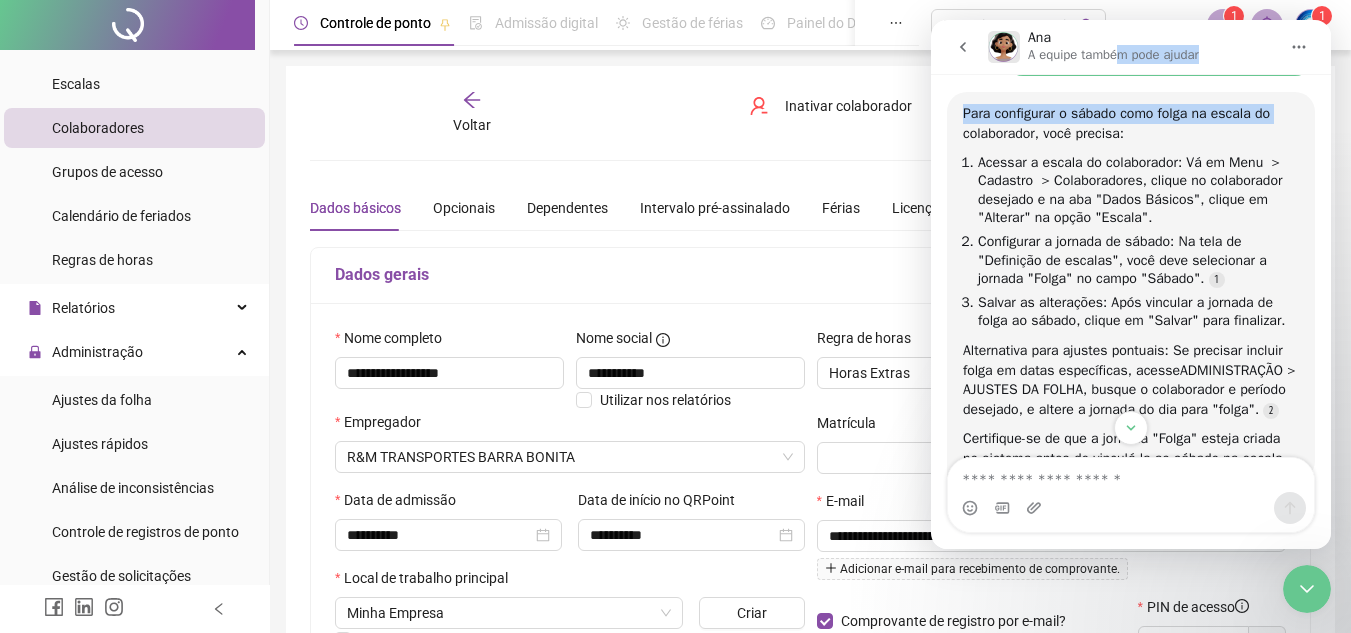 scroll, scrollTop: 800, scrollLeft: 0, axis: vertical 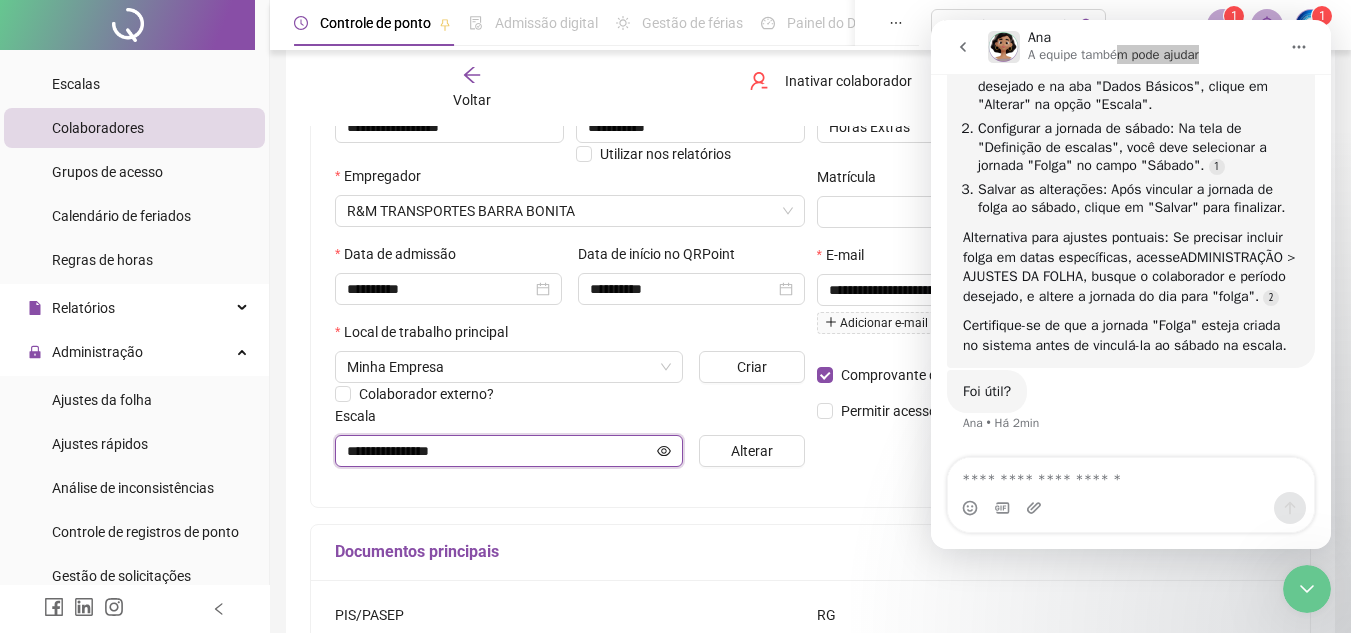click on "**********" at bounding box center [500, 451] 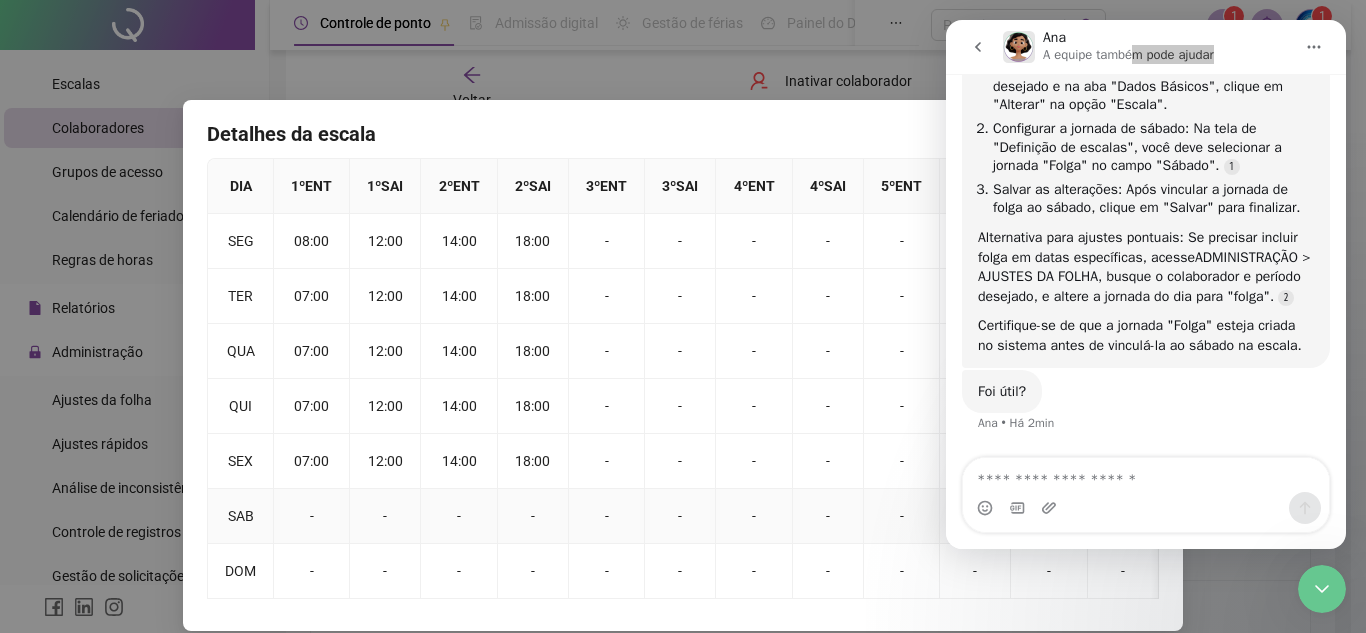 click on "-" at bounding box center [312, 516] 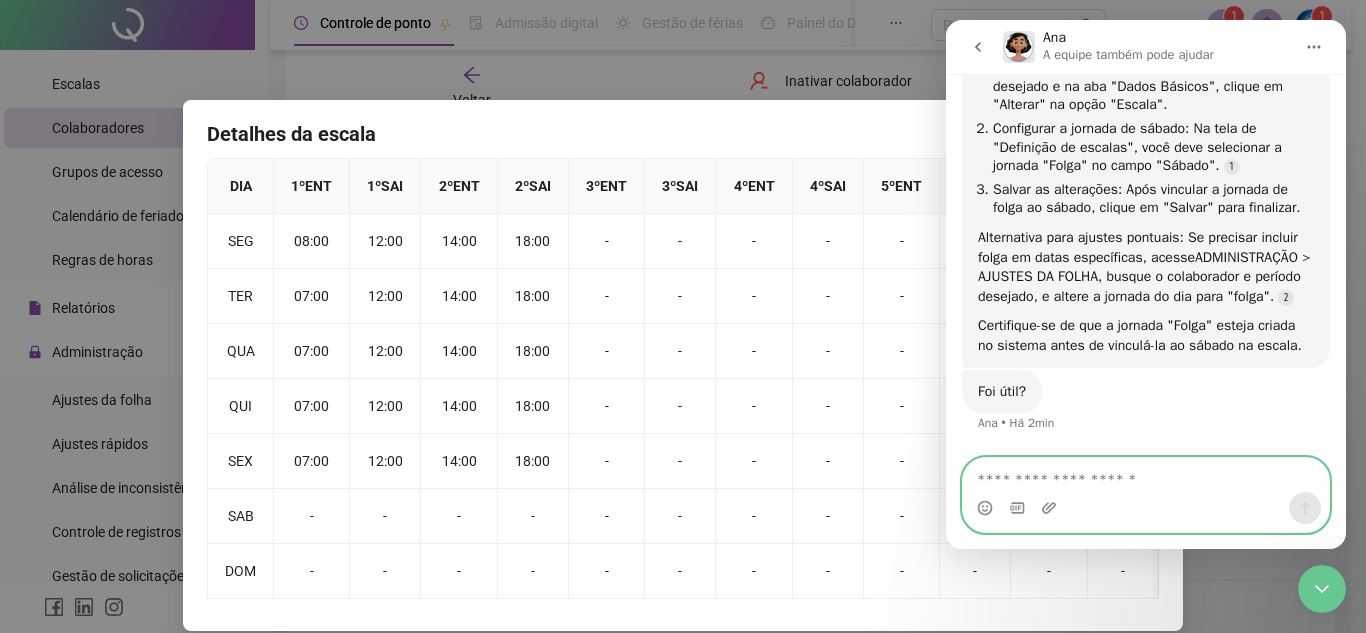 click at bounding box center (1146, 475) 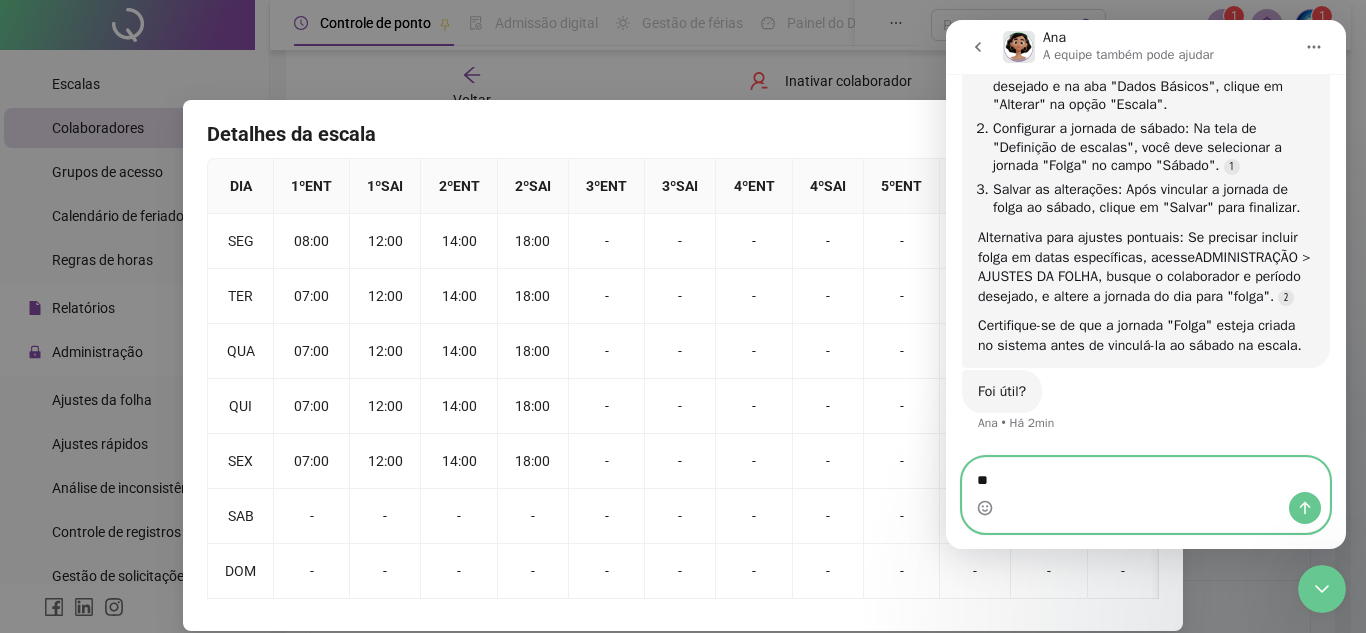 type on "***" 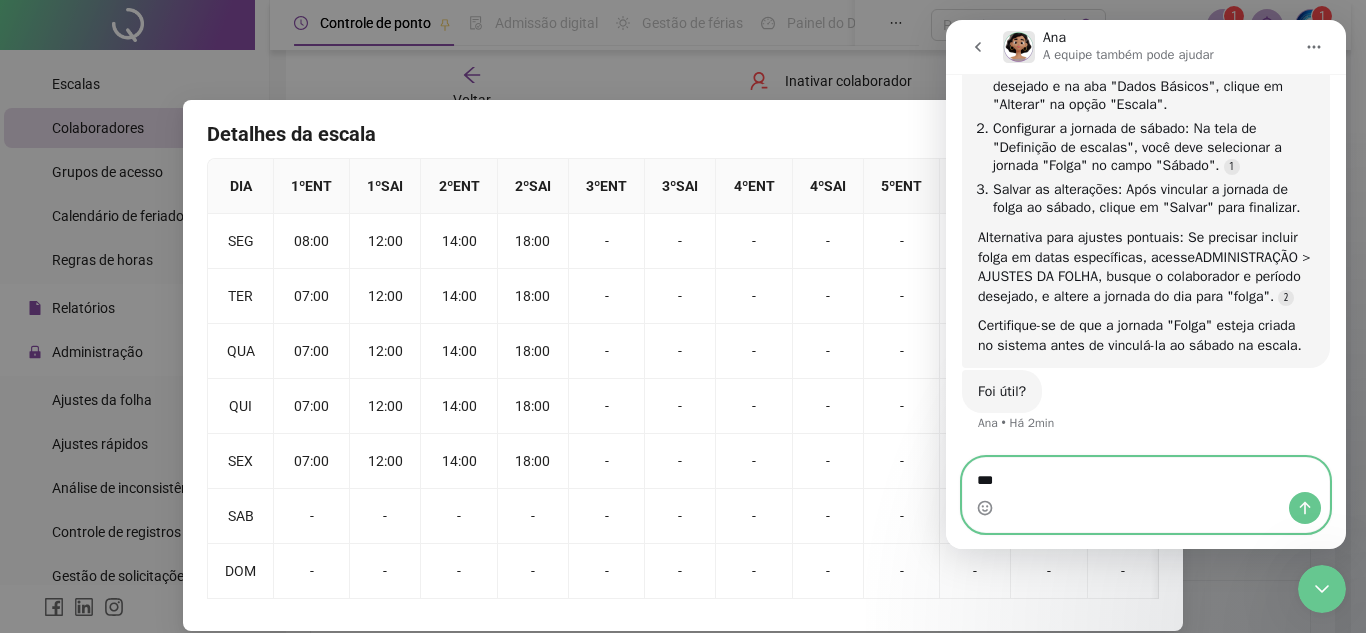 type 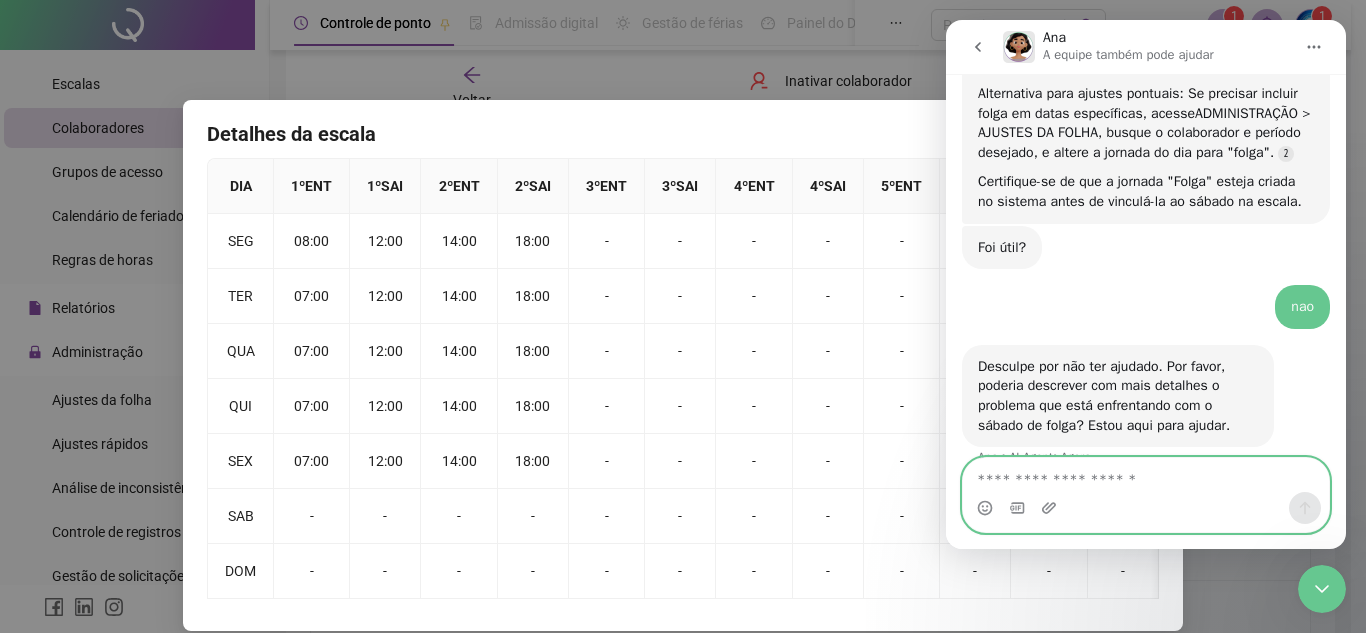 scroll, scrollTop: 945, scrollLeft: 0, axis: vertical 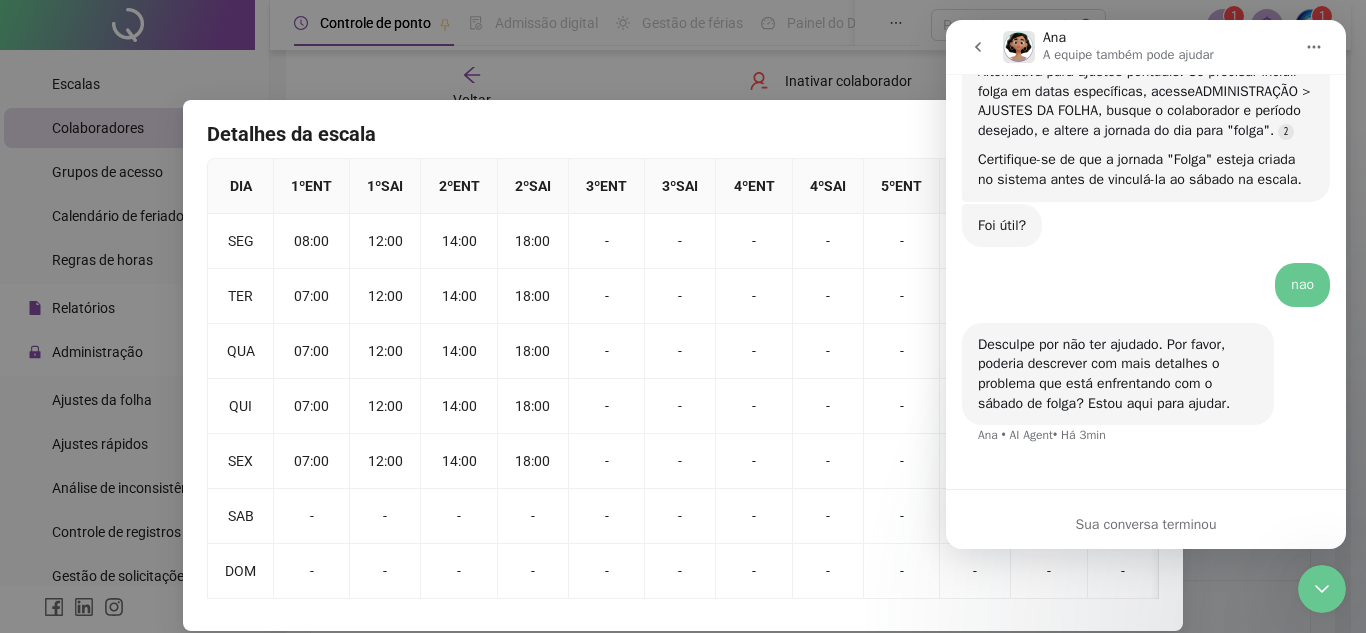 click on "👋Olá! O que te traz aqui hoje? Ana    •   Há 7min Já sou cliente R&M    •   Há 7min Ótimo. Neste caso consigo te ajudar com algumas opções. Escolha abaixo aquela que você precisa: Ana    •   Há 7min 5 - Outras Opções R&M    •   Há 7min Ótimo. Neste caso consigo te ajudar com algumas opções. Escolha abaixo aquela que você precisa: Ana    •   Há 7min 11 - Nenhuma das Opções R&M    •   Há 7min Descreva a sua dúvida/problema Ana    •   Há 7min Ola, eu criei um horario para um colaborador e o Sabado é folga, o aplicativo nao esta computando o sabado de folga. R&M    •   Há 6min Para configurar o sábado como folga na escala do colaborador, você precisa: Acessar a escala do colaborador : Vá em Menu  > Cadastro  > Colaboradores, clique no colaborador desejado e na aba "Dados Básicos", clique em "Alterar" na opção "Escala". Configurar a jornada de sábado : Na tela de "Definição de escalas", você deve selecionar a jornada " Folga " no campo " Sábado ". Salvar folga "." at bounding box center [1146, -157] 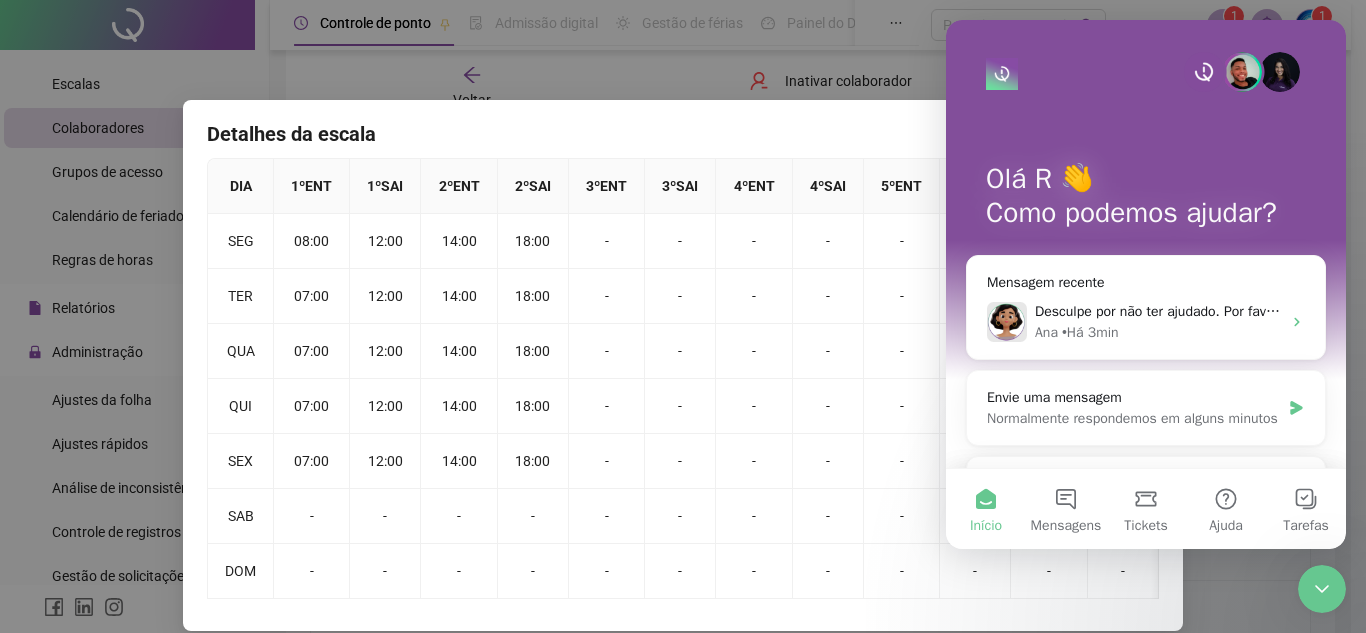 scroll, scrollTop: 0, scrollLeft: 0, axis: both 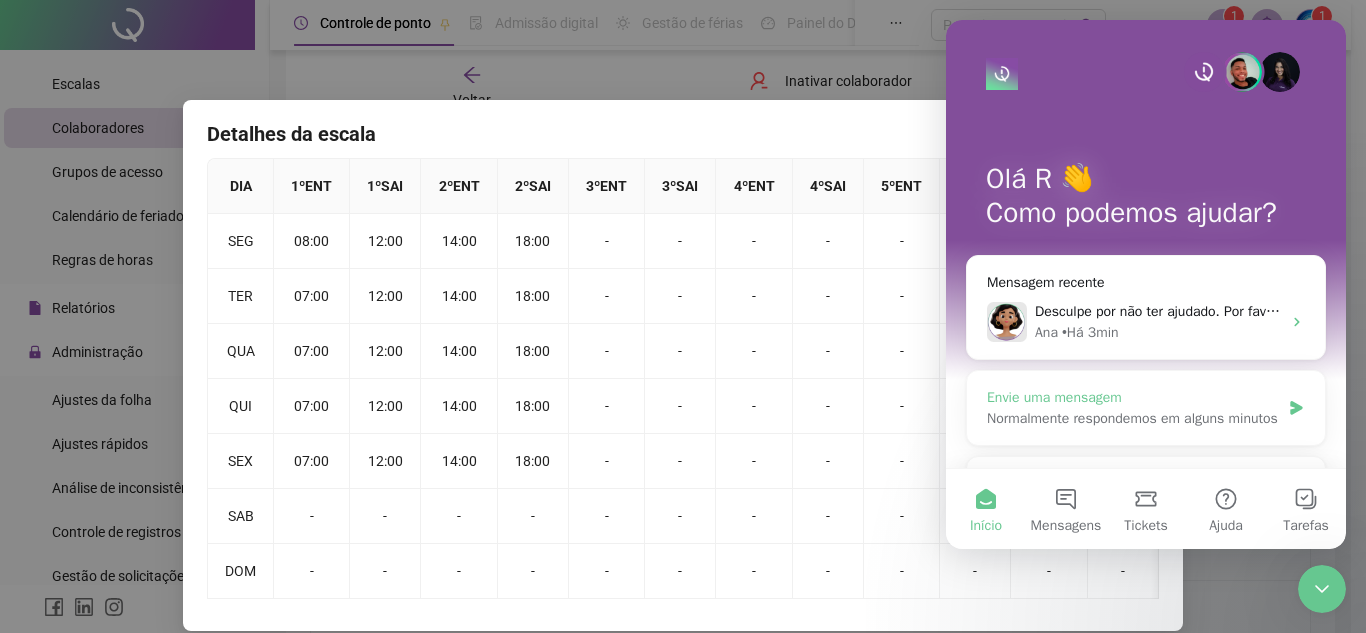 click on "Normalmente respondemos em alguns minutos" at bounding box center [1133, 418] 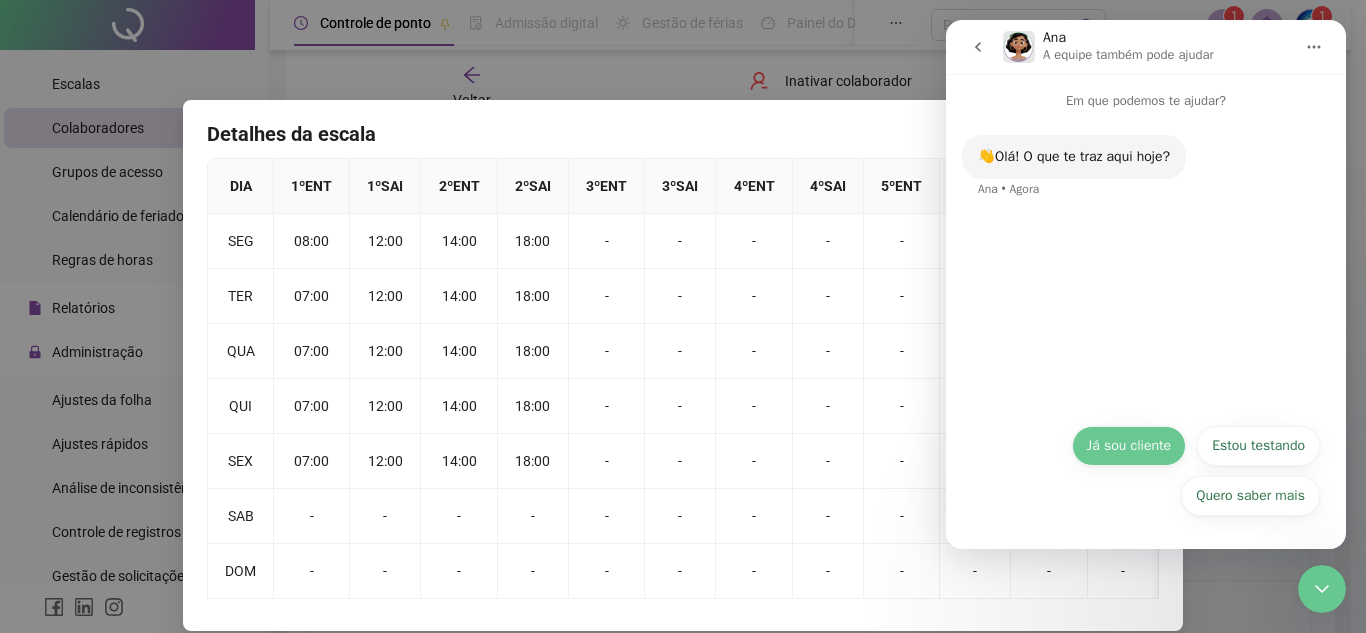 click on "Já sou cliente" at bounding box center [1129, 446] 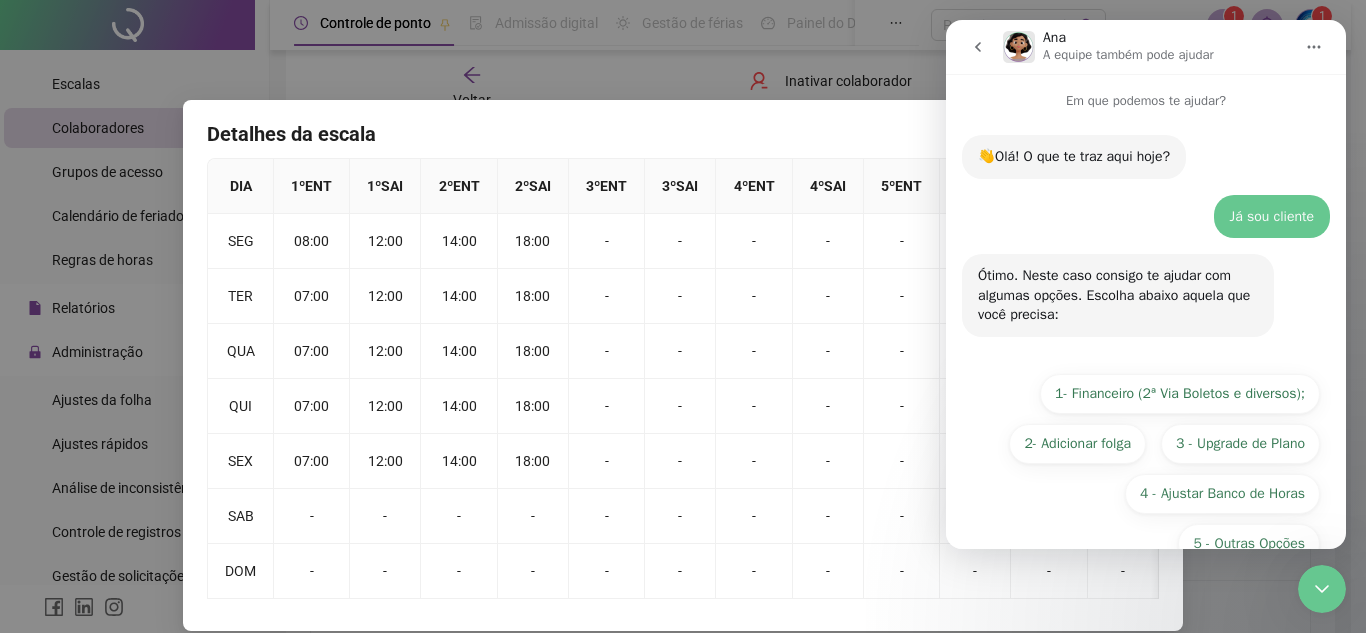 scroll, scrollTop: 48, scrollLeft: 0, axis: vertical 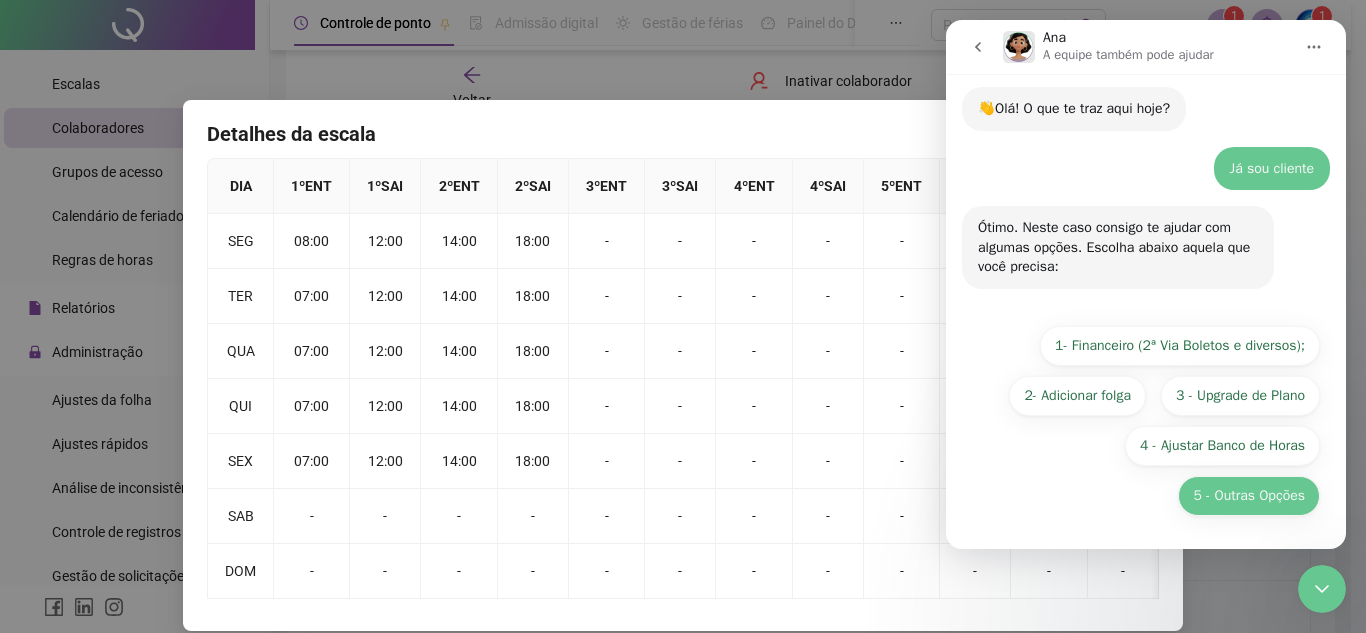 click on "5 - Outras Opções" at bounding box center [1249, 496] 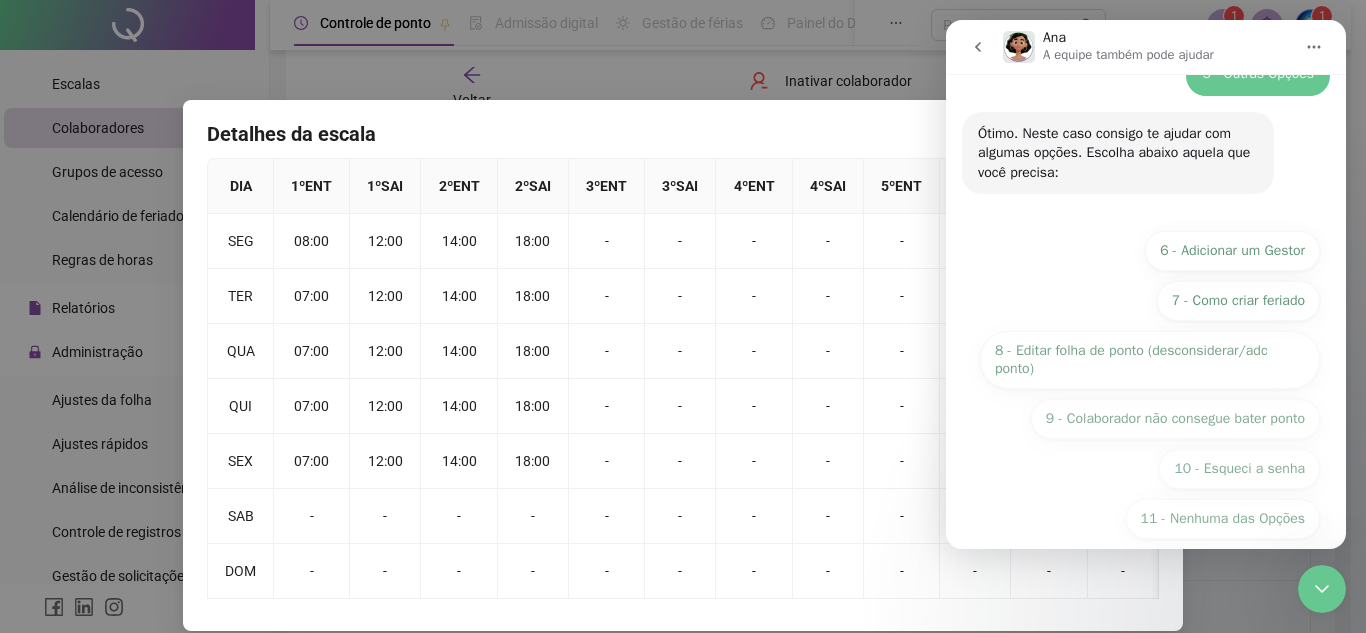 scroll, scrollTop: 324, scrollLeft: 0, axis: vertical 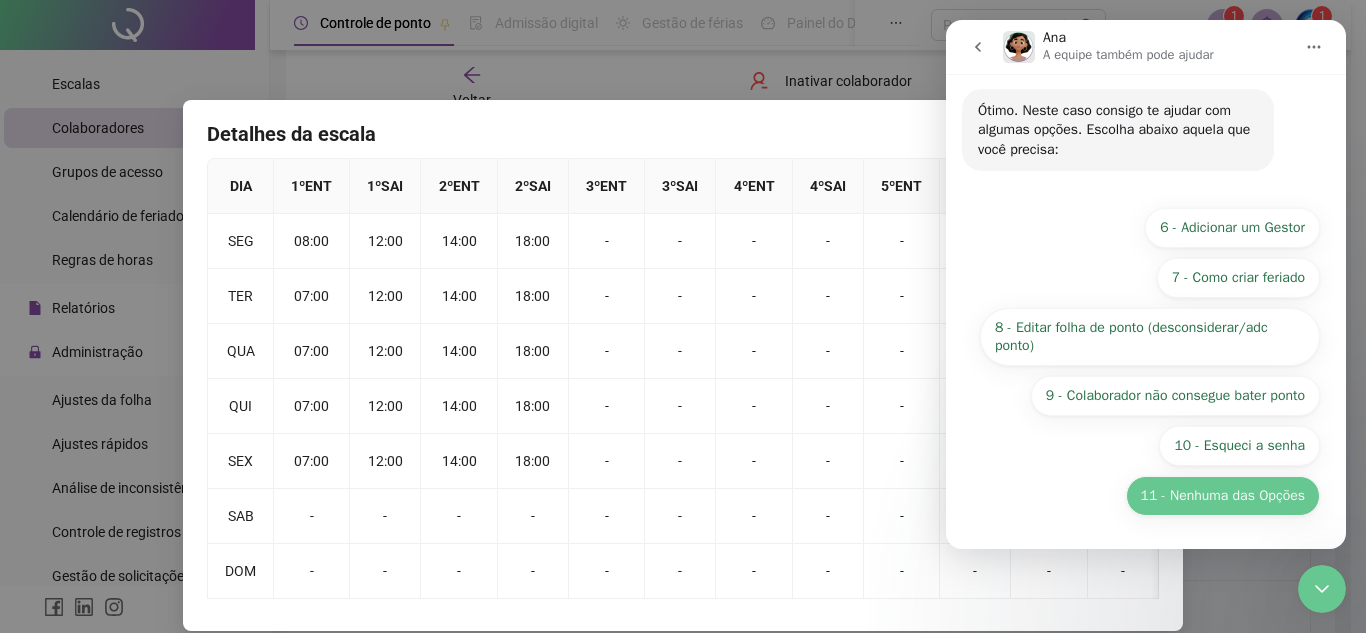 click on "11 - Nenhuma das Opções" at bounding box center (1223, 496) 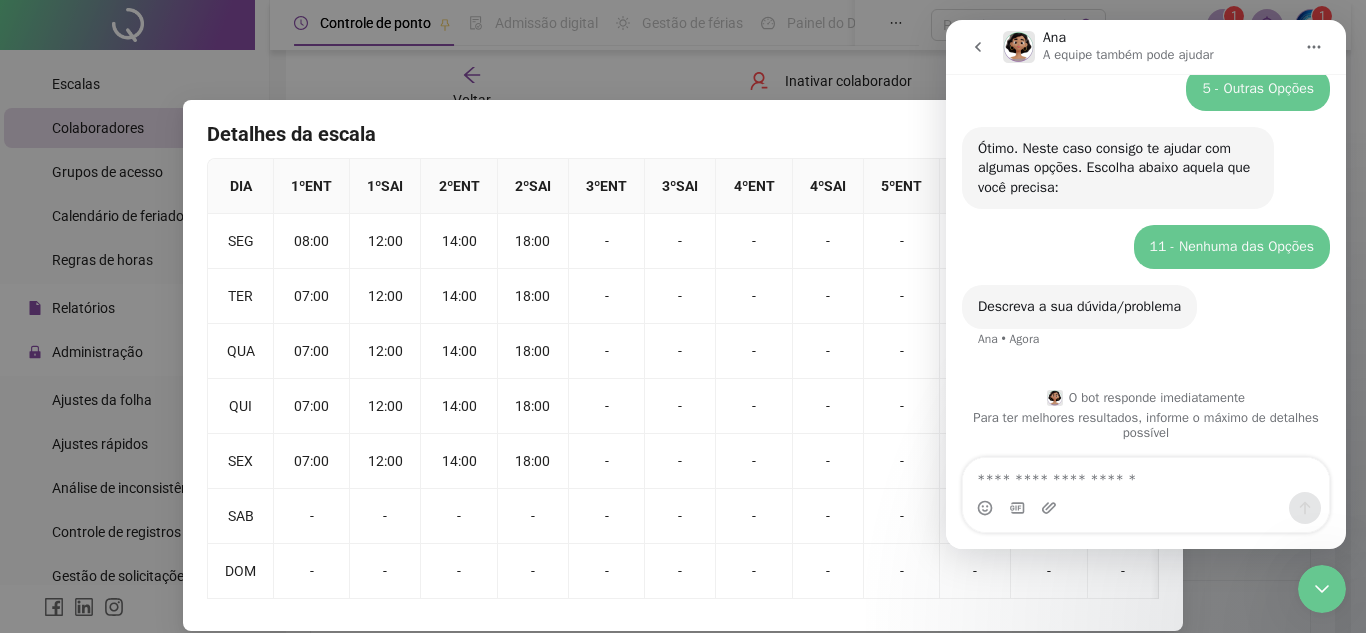 scroll, scrollTop: 289, scrollLeft: 0, axis: vertical 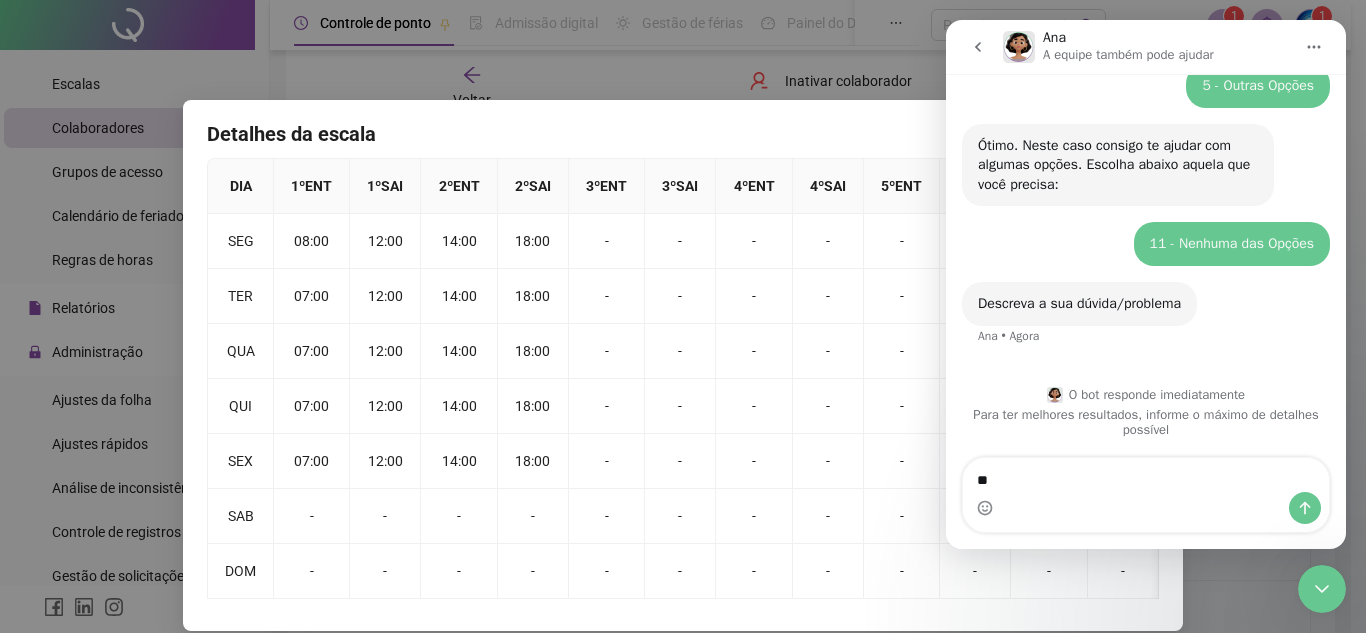 type on "*" 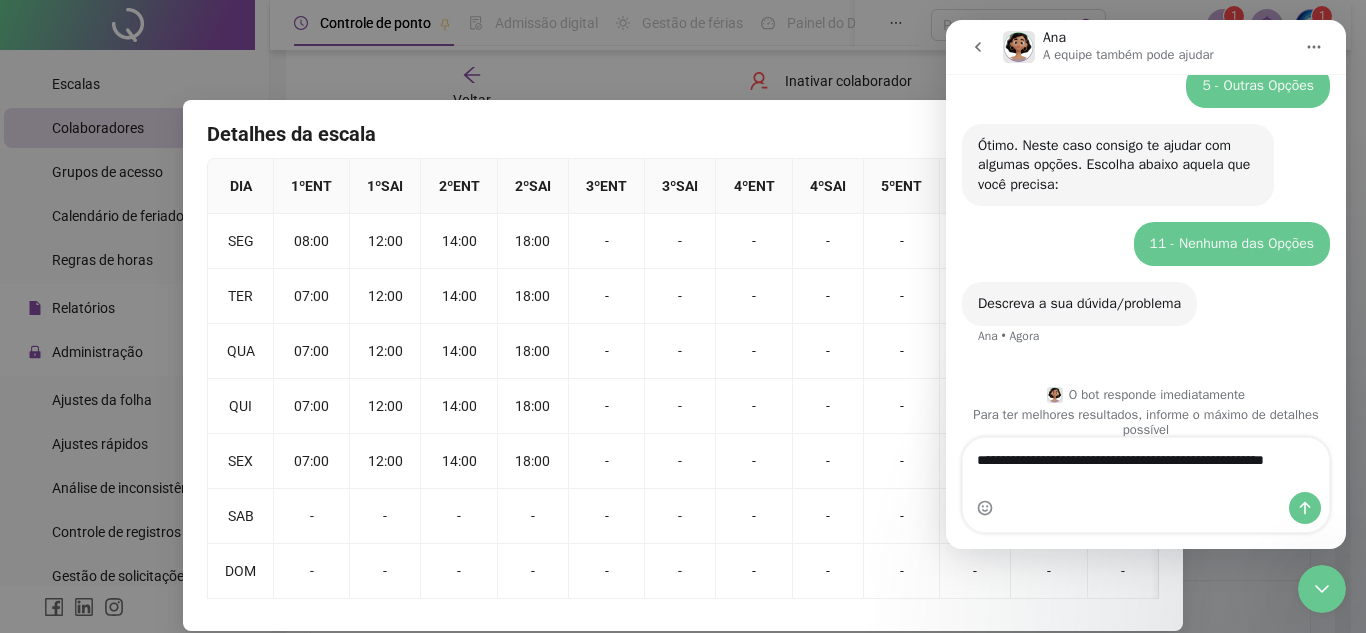 scroll, scrollTop: 309, scrollLeft: 0, axis: vertical 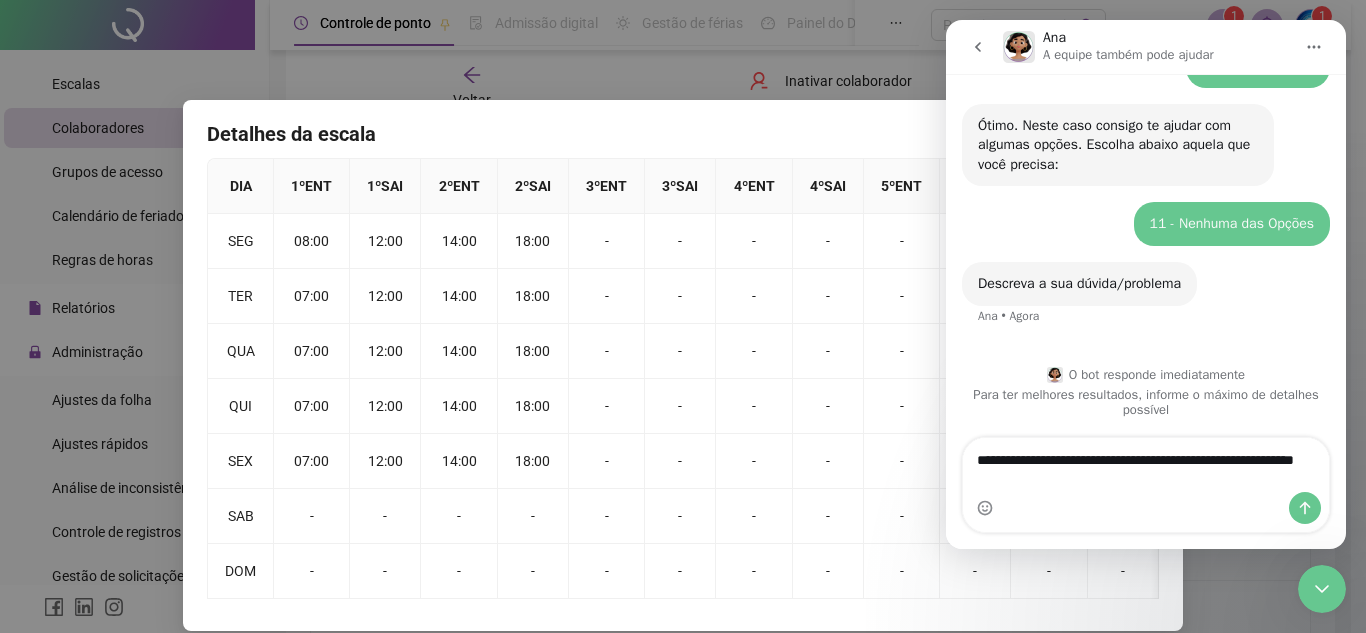 type on "**********" 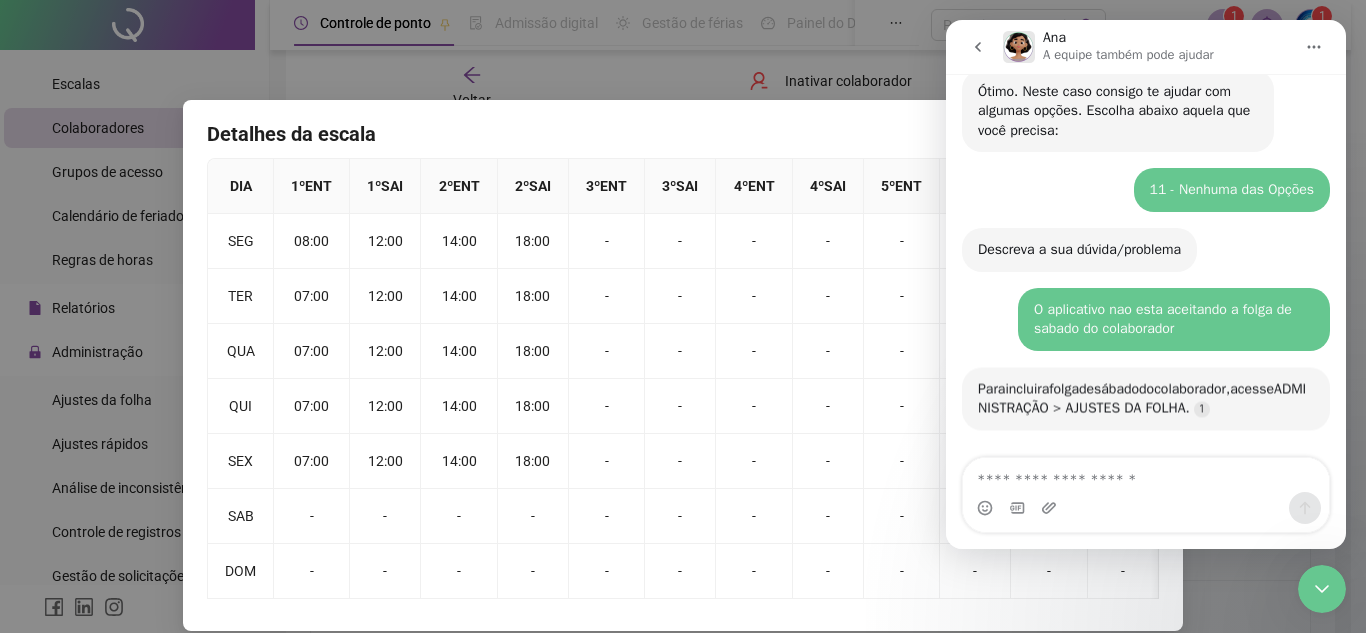 scroll, scrollTop: 523, scrollLeft: 0, axis: vertical 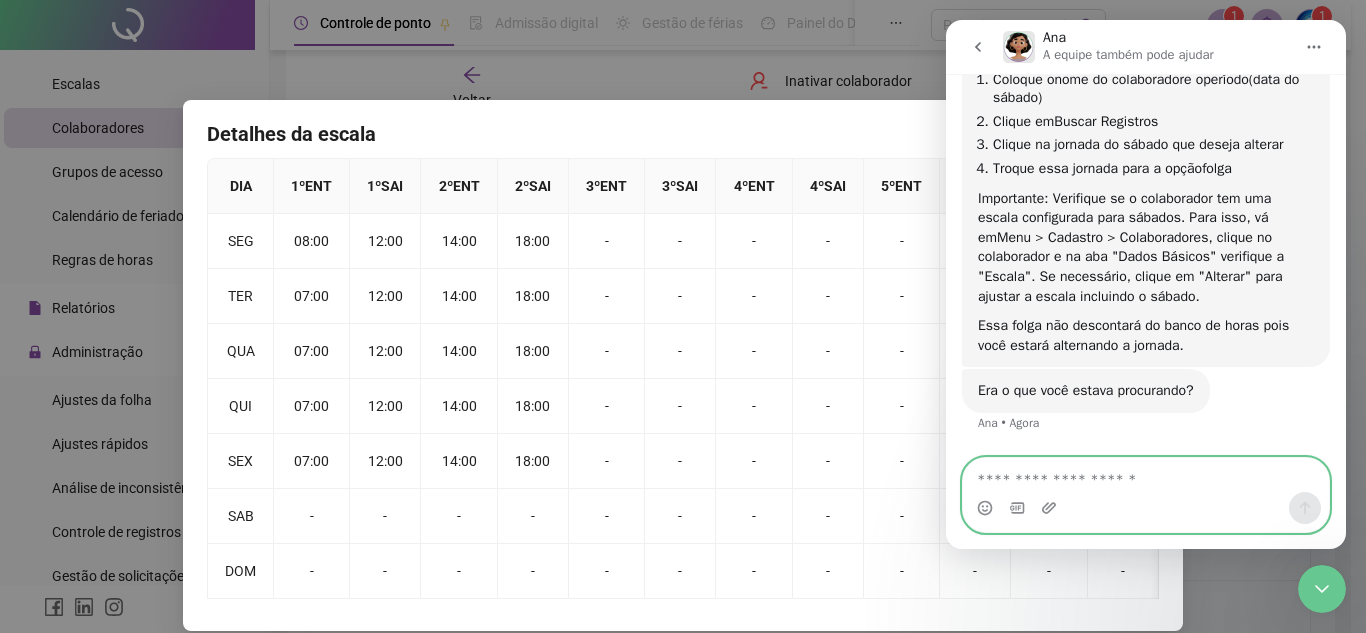 click at bounding box center (1146, 475) 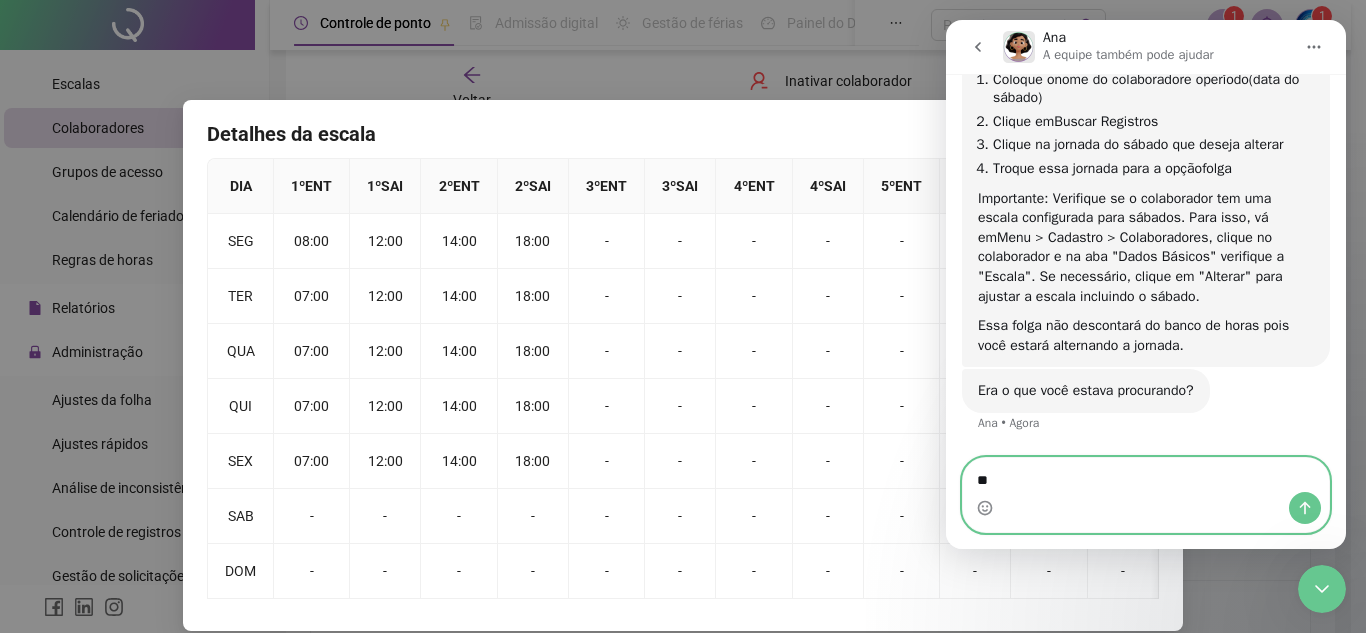 type on "***" 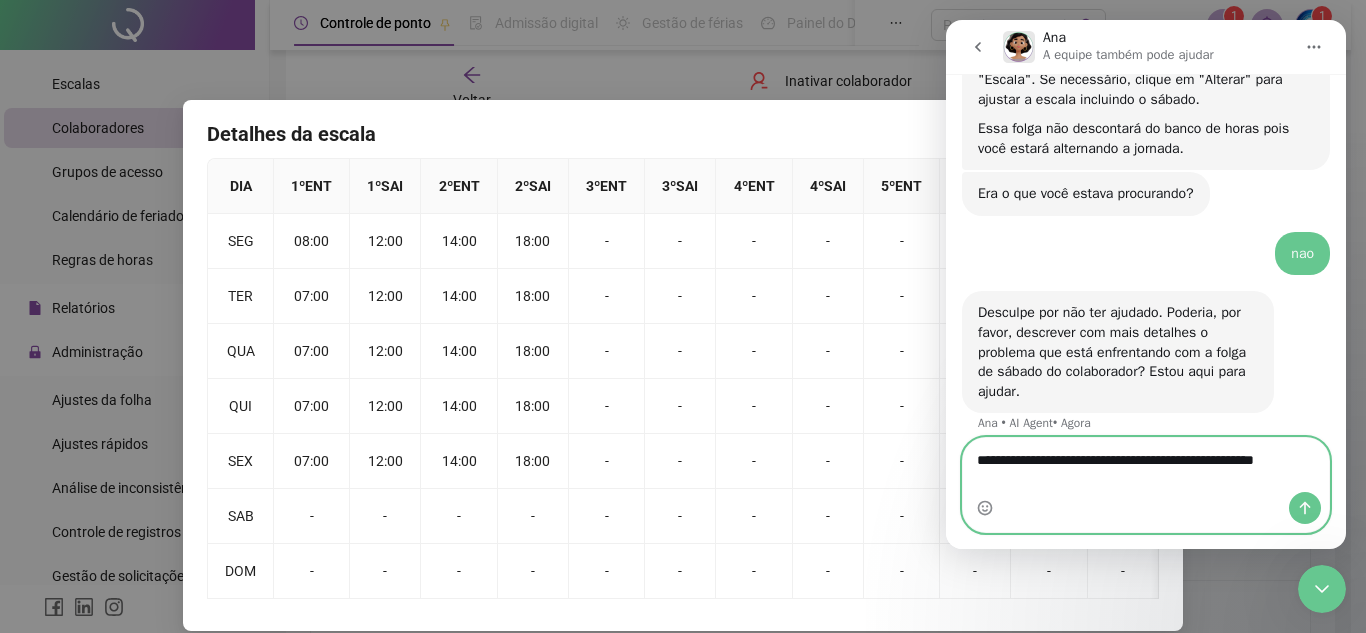 scroll, scrollTop: 944, scrollLeft: 0, axis: vertical 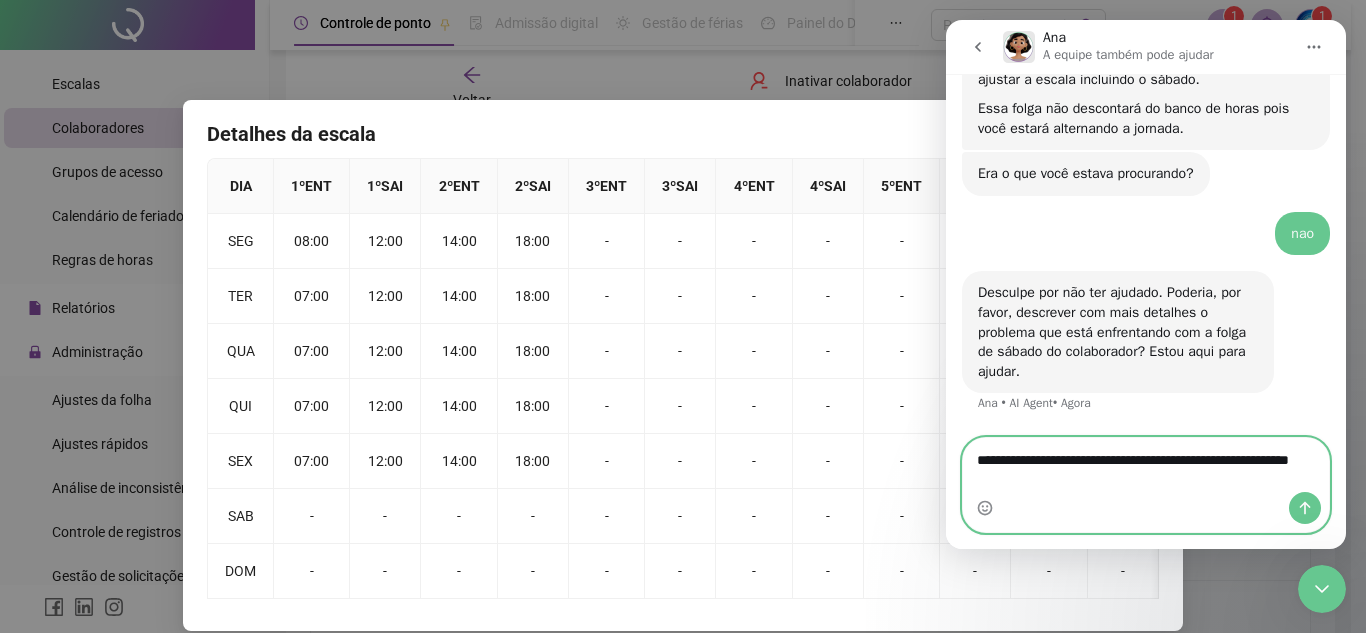 type on "**********" 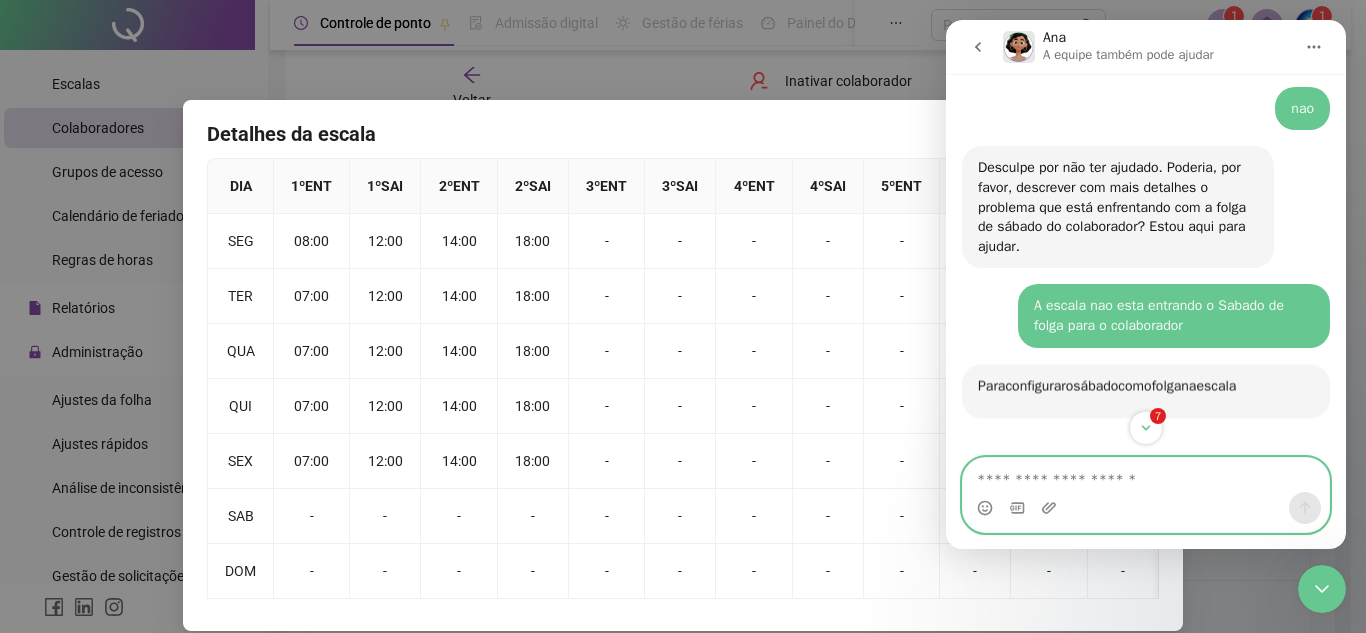 scroll, scrollTop: 1287, scrollLeft: 0, axis: vertical 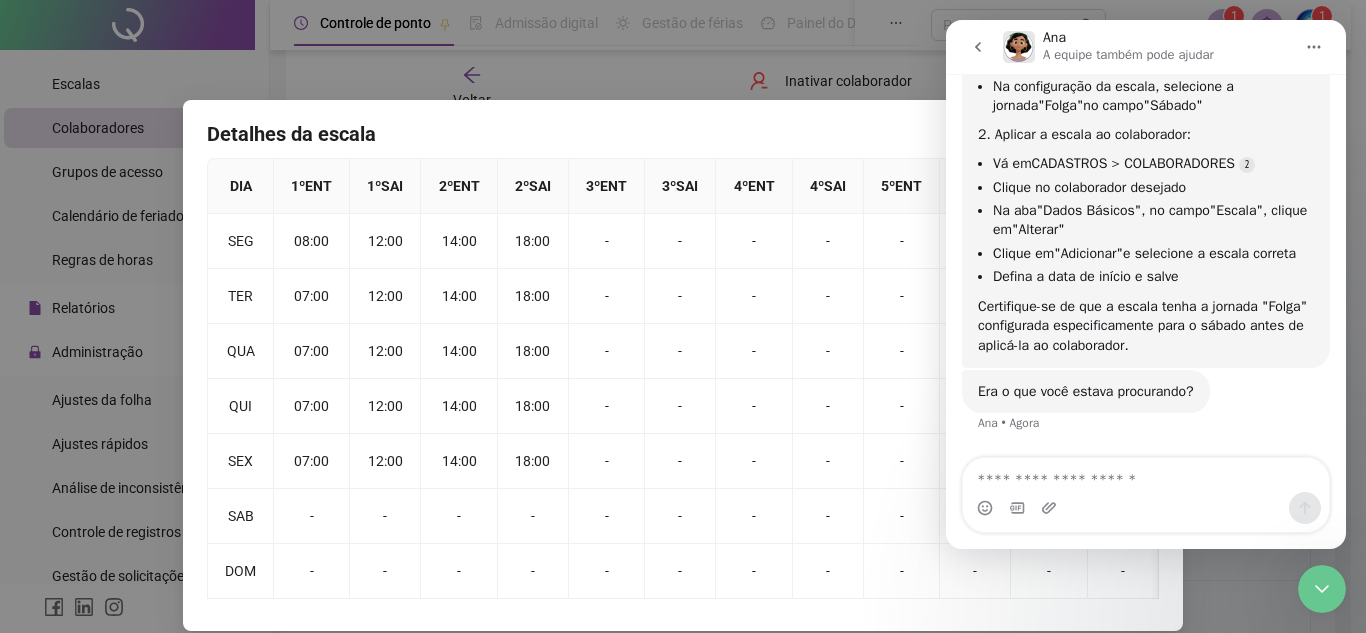 drag, startPoint x: 1340, startPoint y: 360, endPoint x: 2292, endPoint y: 439, distance: 955.2722 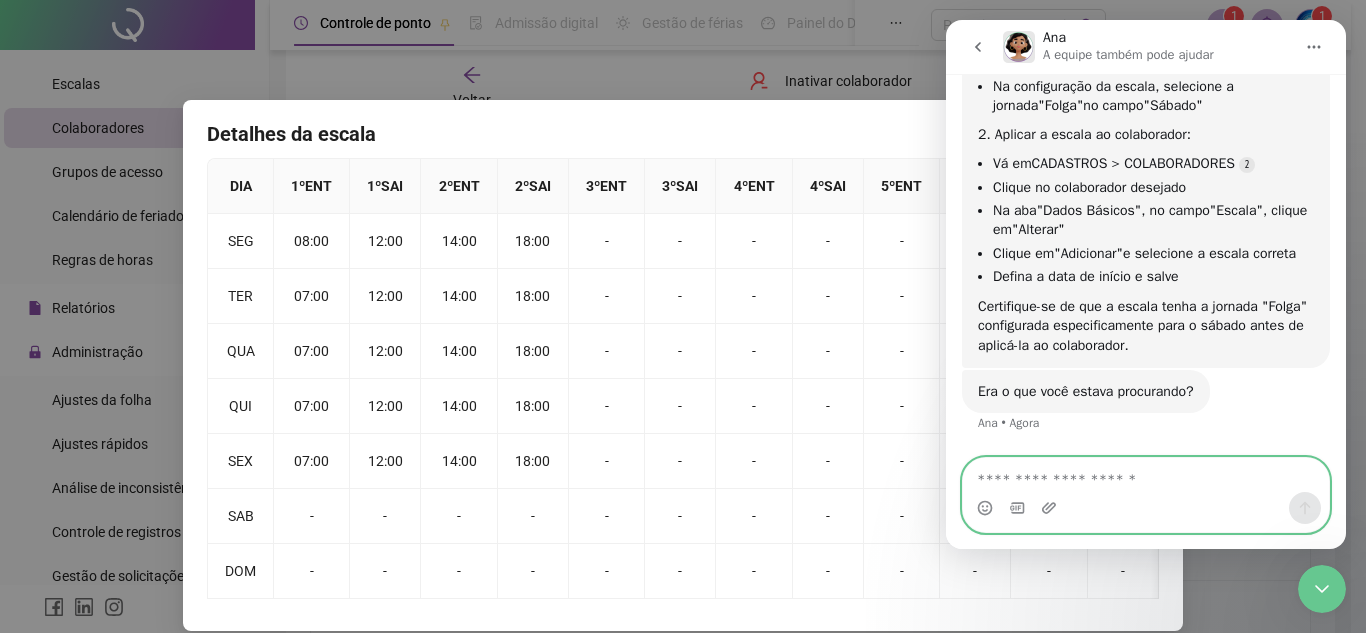 click at bounding box center [1146, 475] 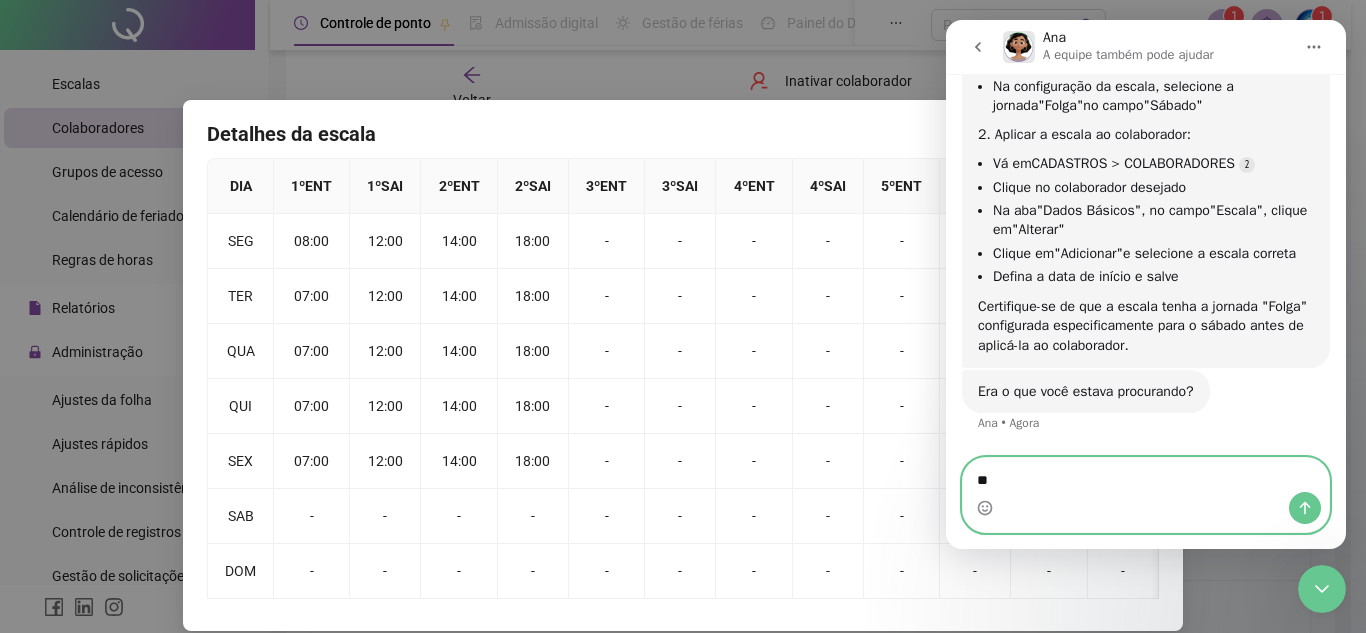 type on "***" 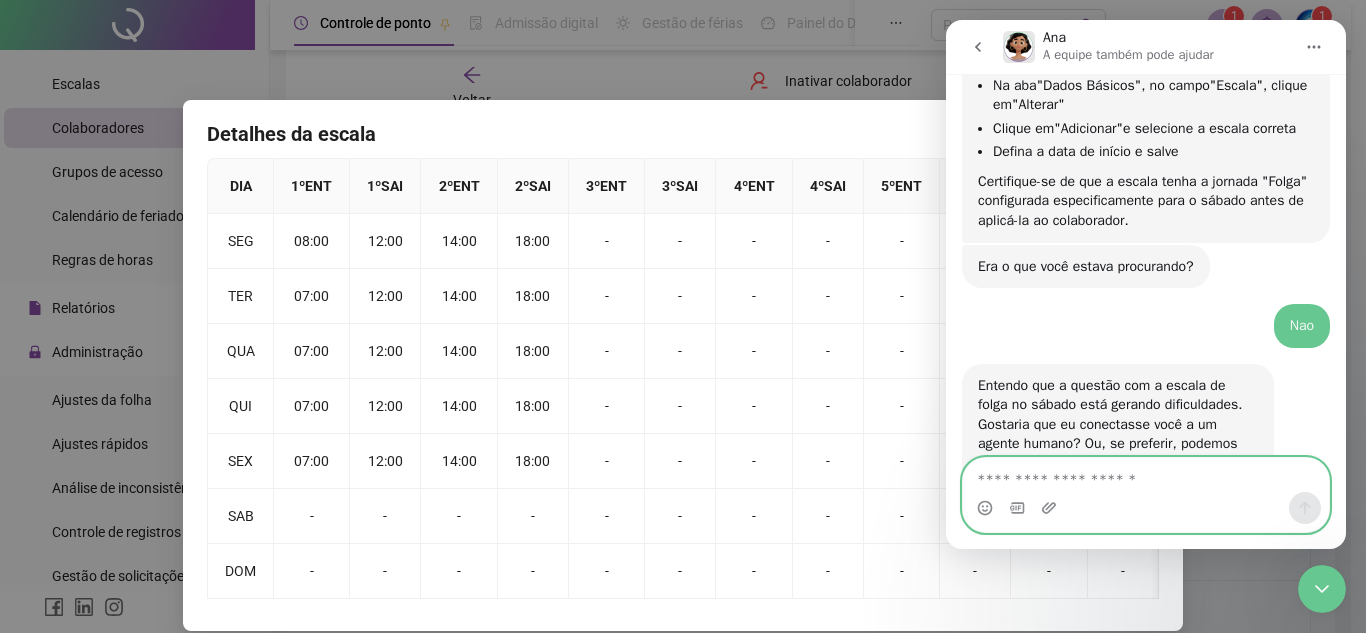 scroll, scrollTop: 1728, scrollLeft: 0, axis: vertical 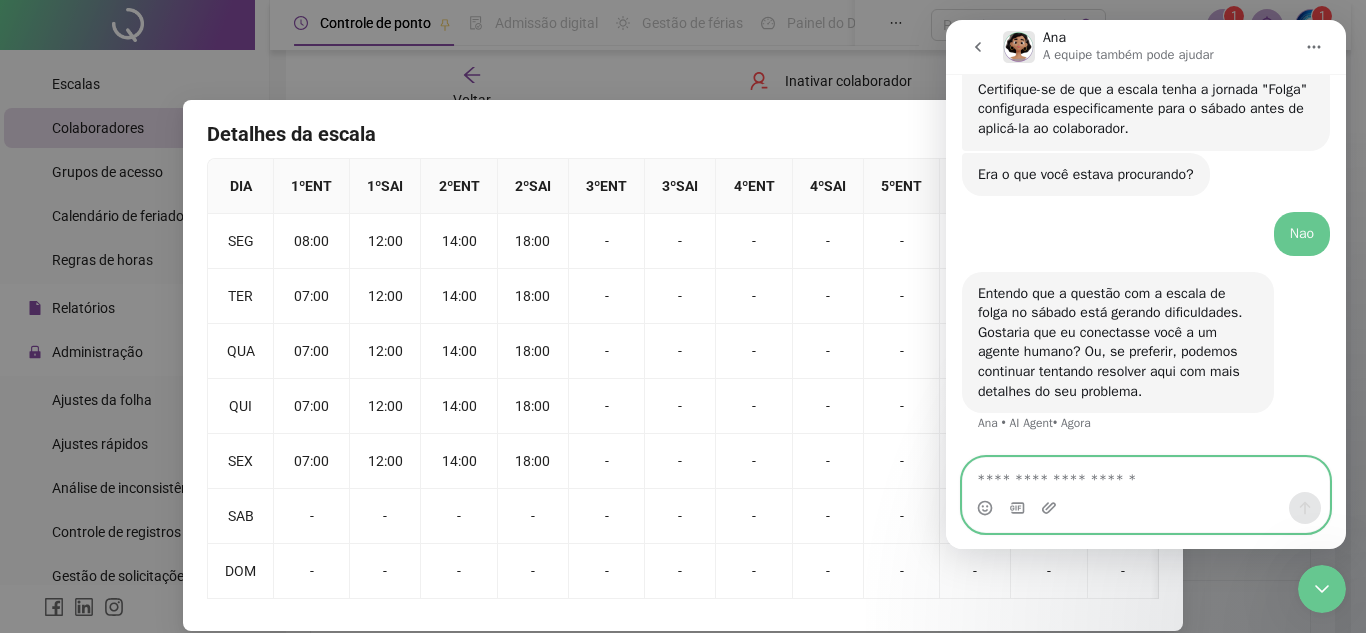 click at bounding box center [1146, 475] 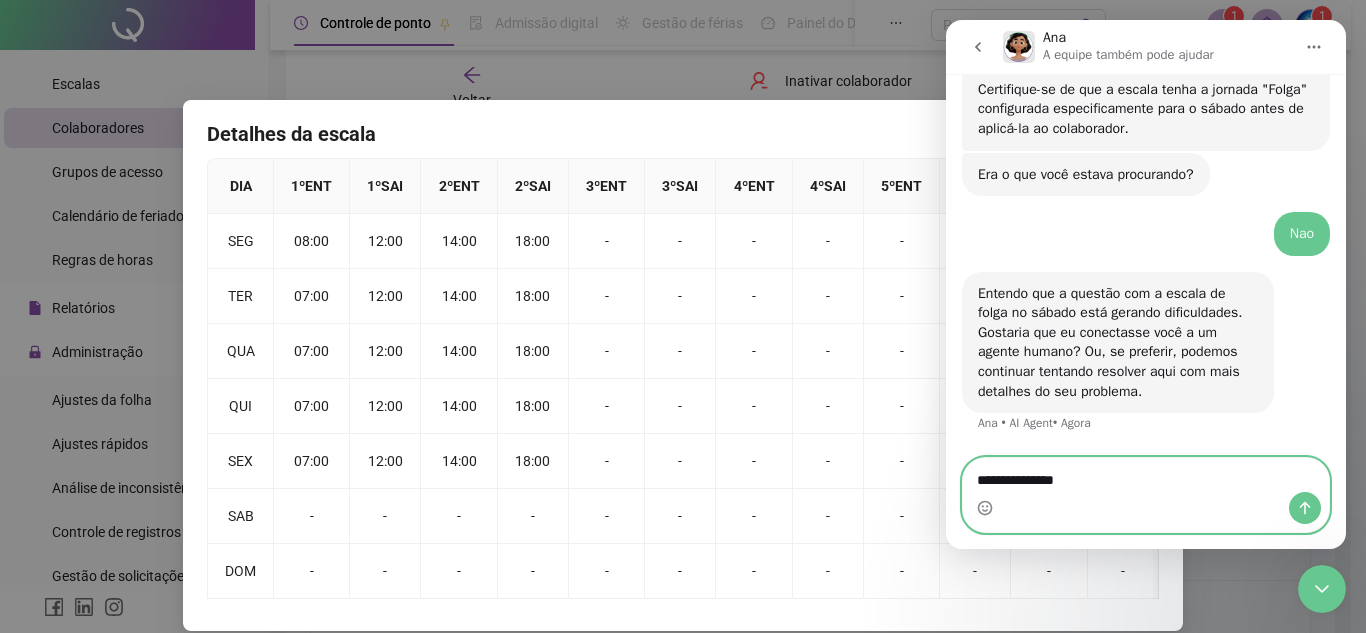type on "**********" 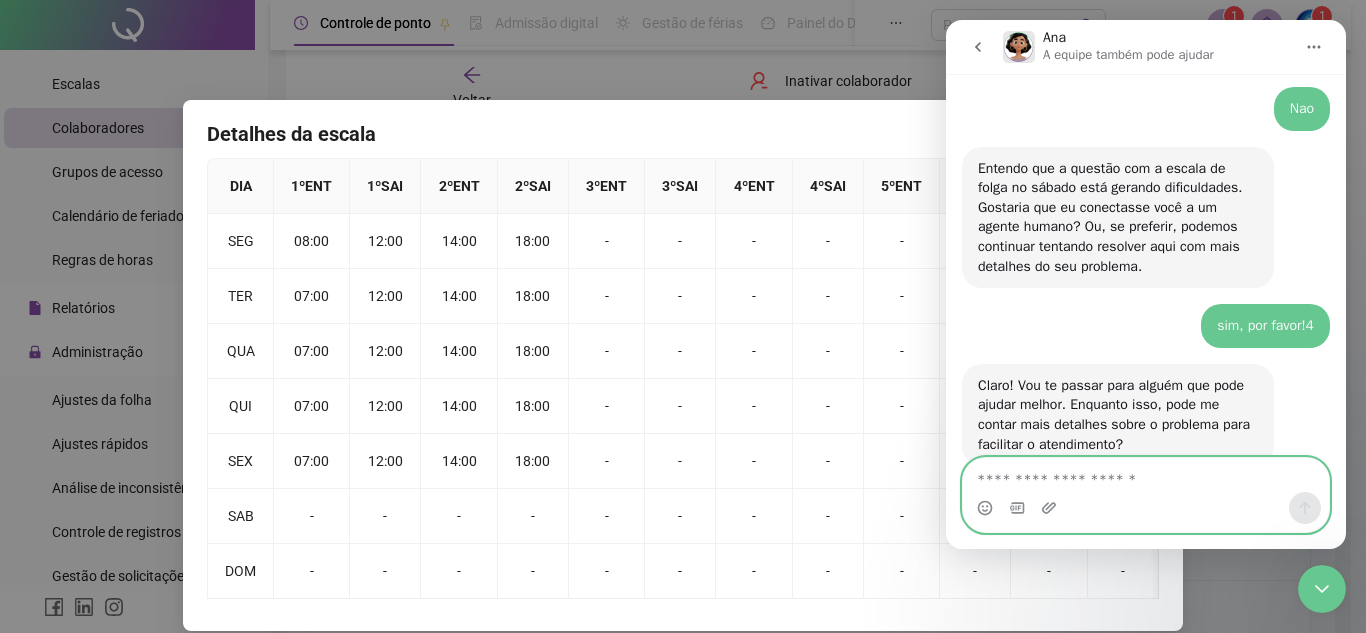 scroll, scrollTop: 1906, scrollLeft: 0, axis: vertical 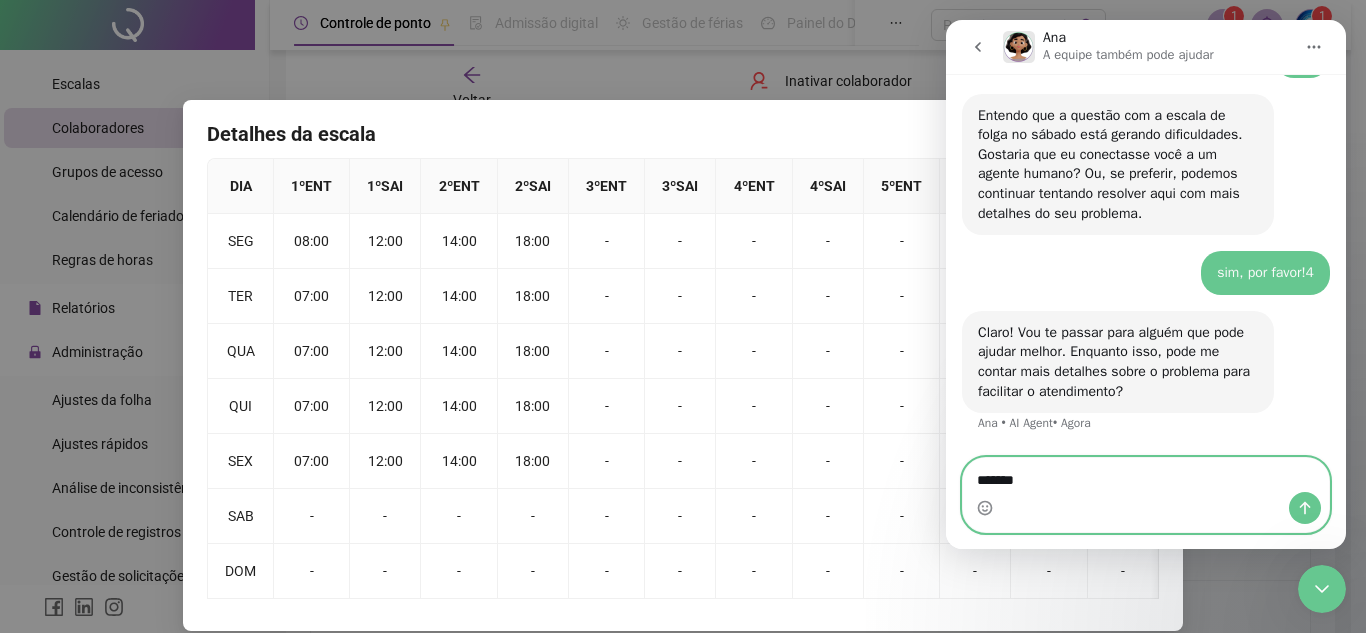 type on "********" 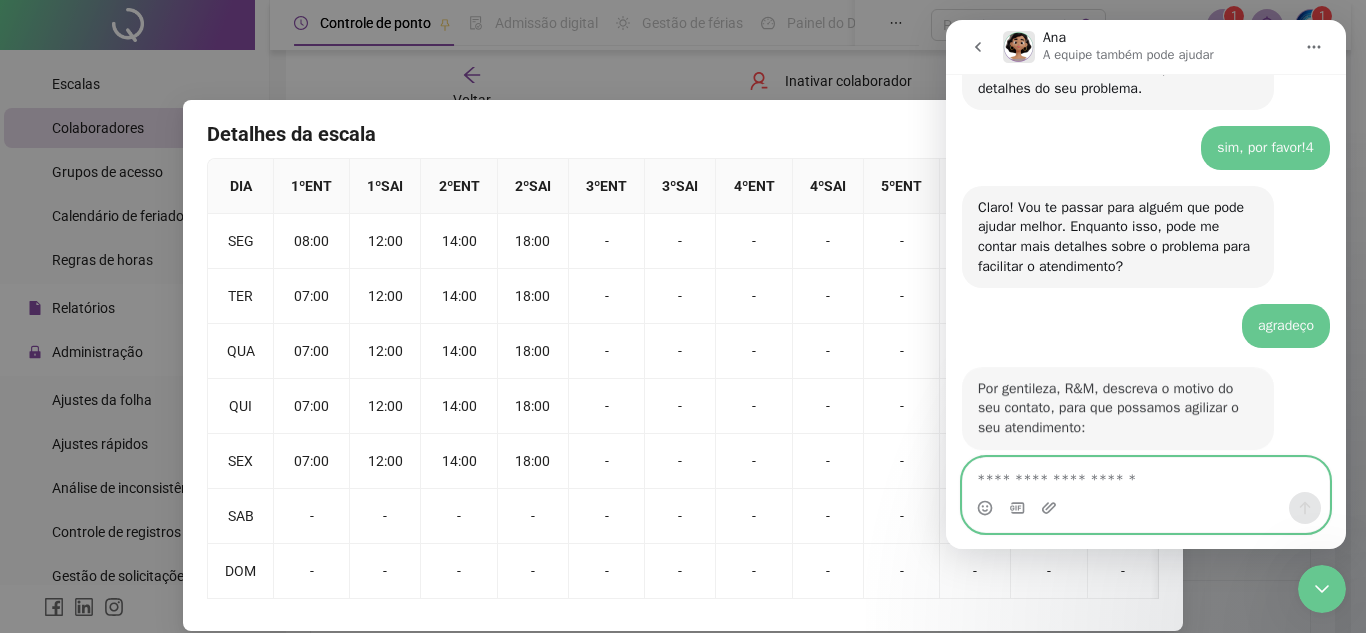 scroll, scrollTop: 2065, scrollLeft: 0, axis: vertical 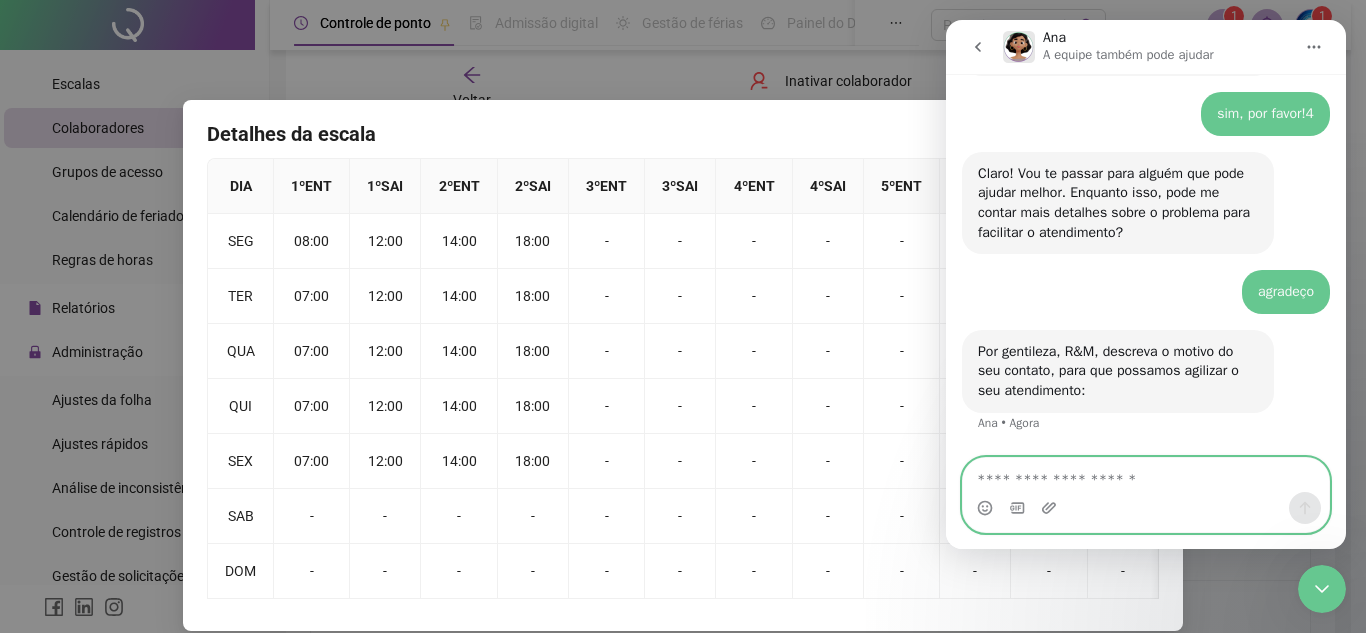 click at bounding box center (1146, 475) 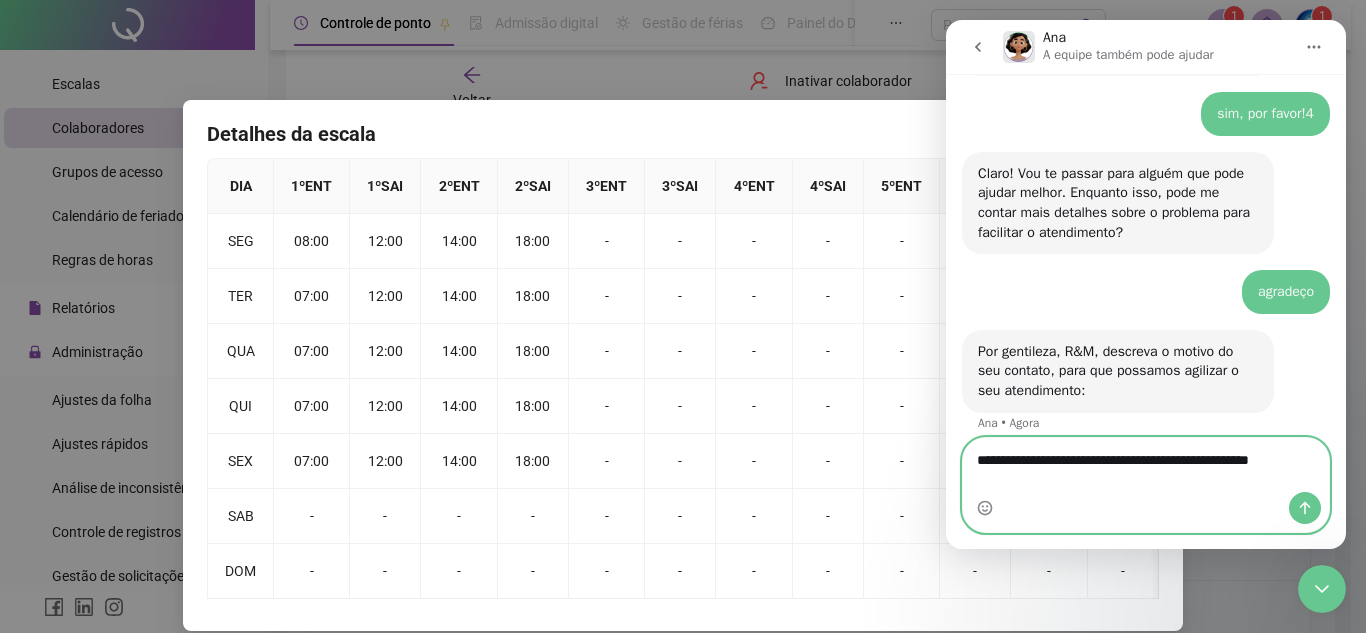 scroll, scrollTop: 2085, scrollLeft: 0, axis: vertical 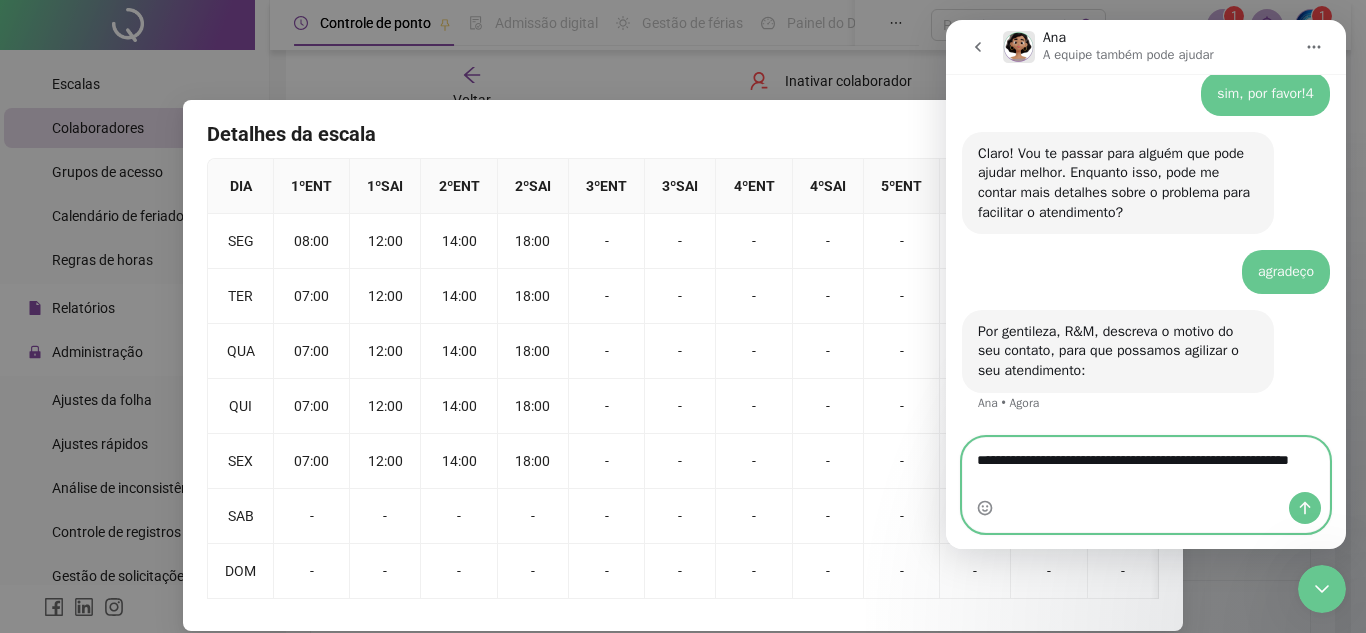 type on "**********" 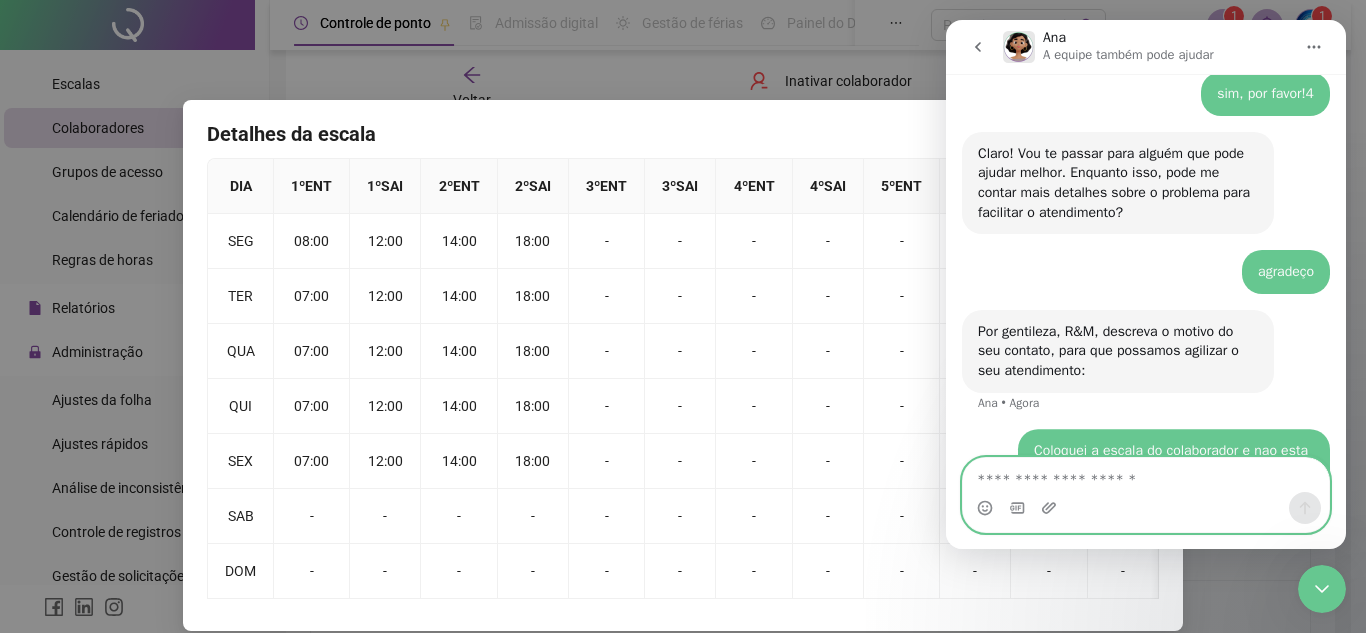 scroll, scrollTop: 2209, scrollLeft: 0, axis: vertical 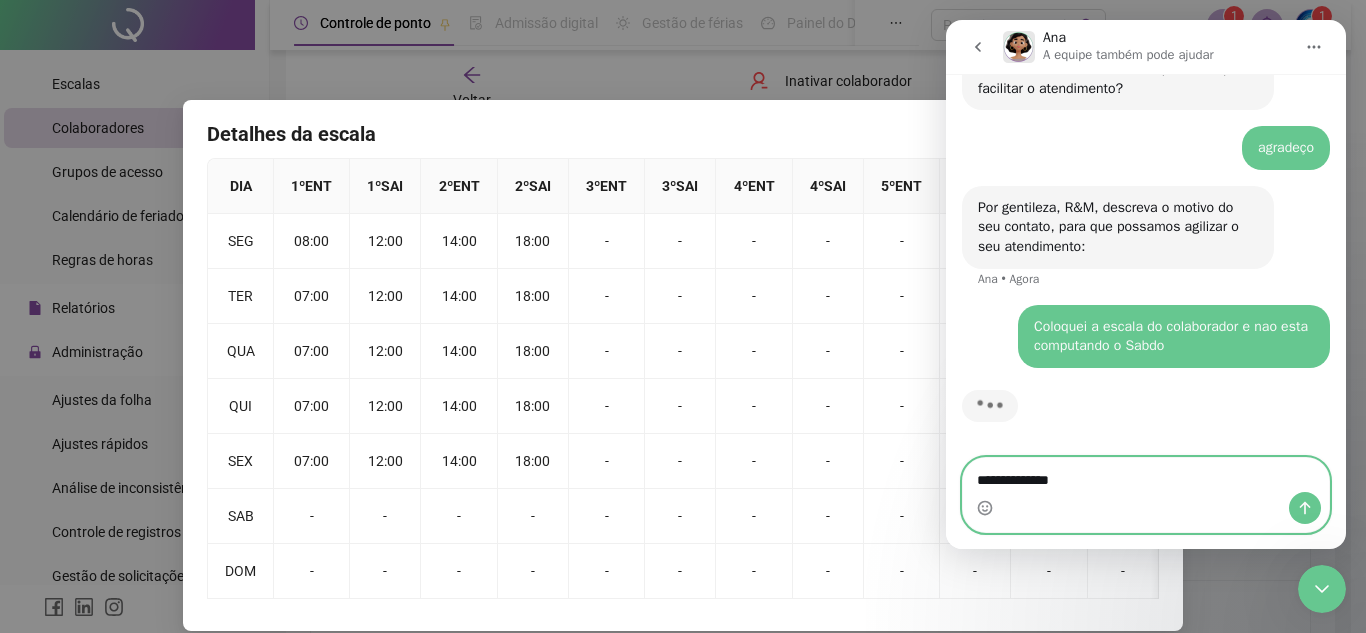 type on "**********" 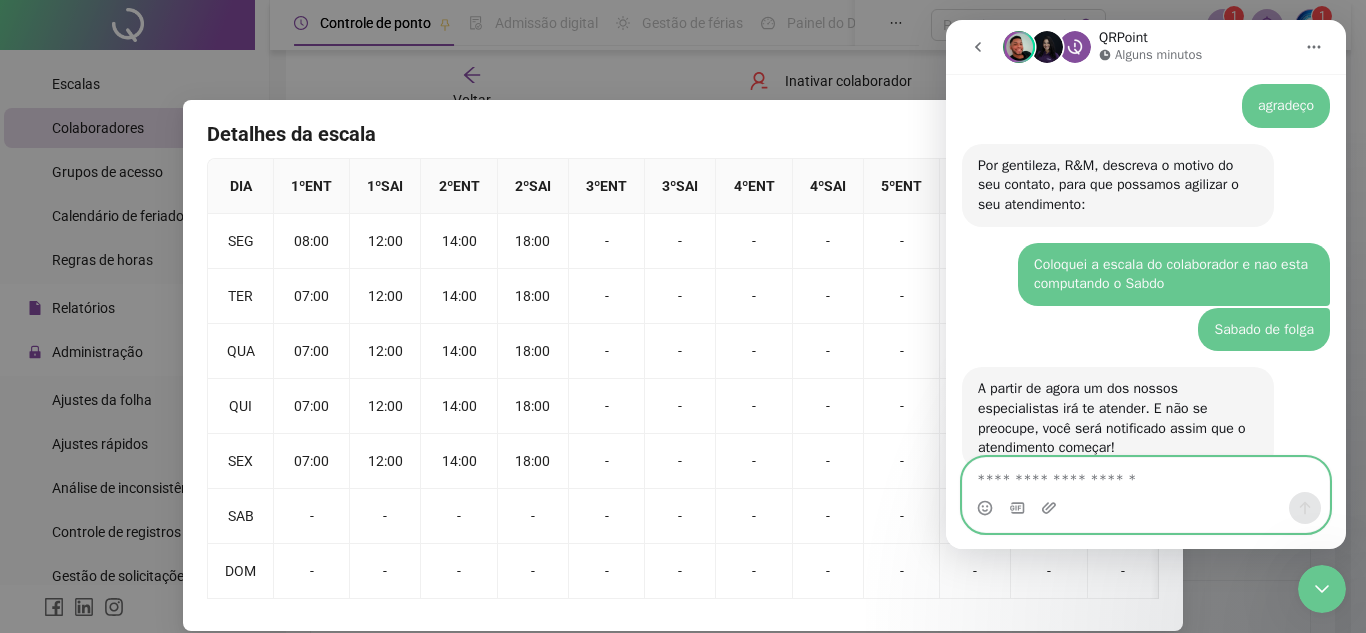 scroll, scrollTop: 2308, scrollLeft: 0, axis: vertical 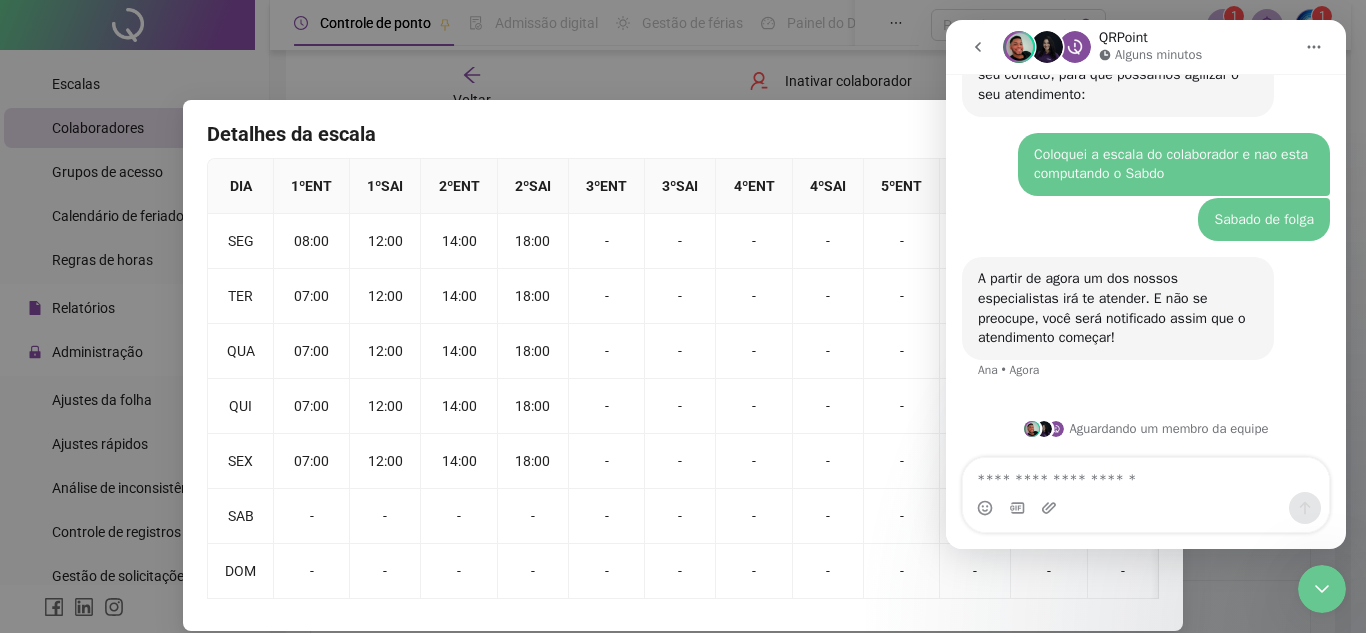 drag, startPoint x: 816, startPoint y: 135, endPoint x: 746, endPoint y: 123, distance: 71.021126 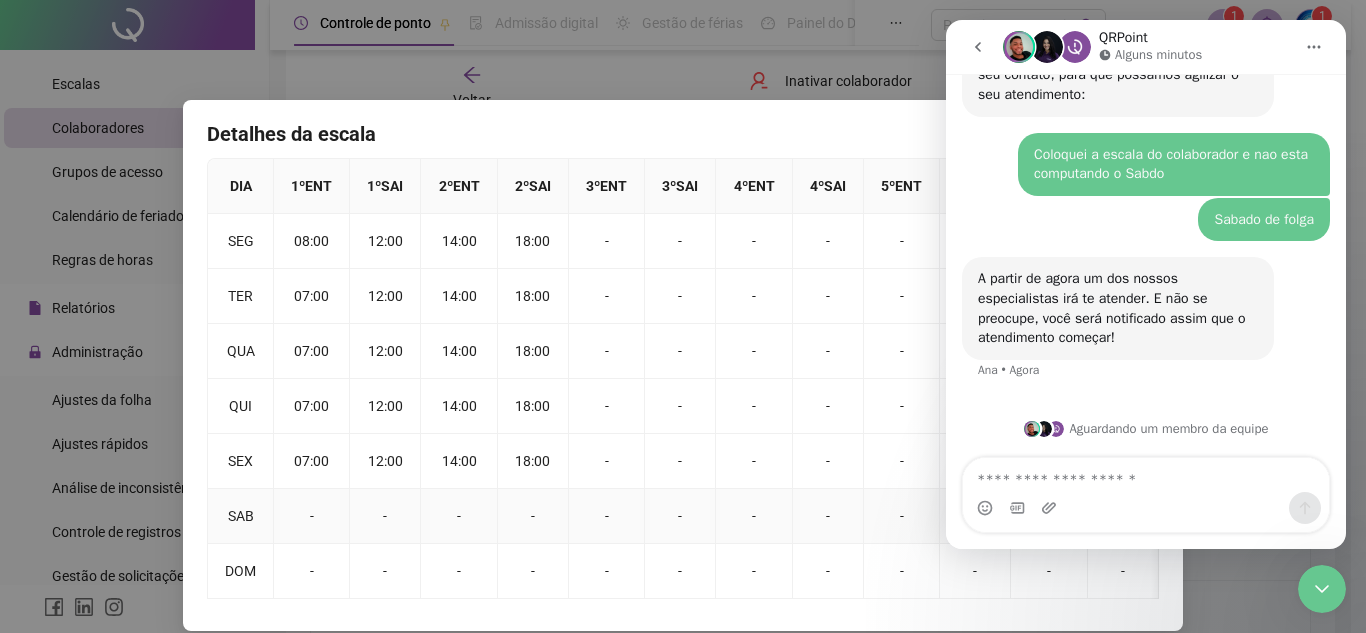 click on "-" at bounding box center (312, 516) 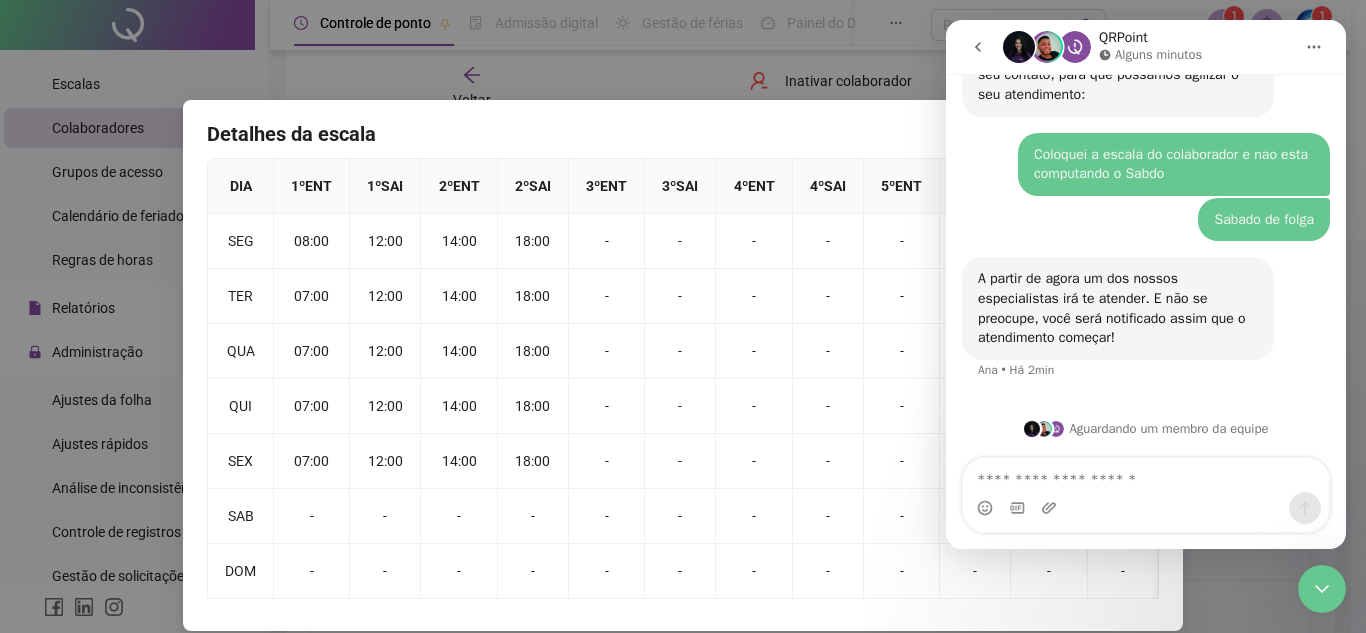 click on "QRPoint Alguns minutos" at bounding box center [1152, 47] 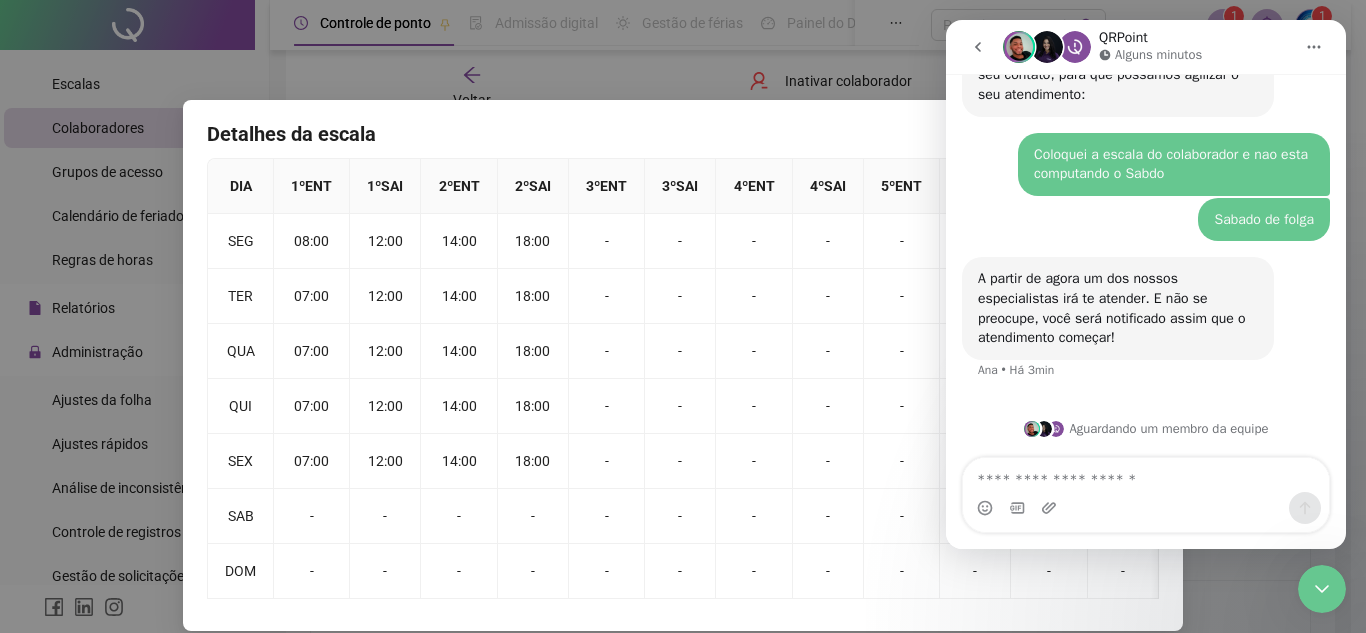 click on "Detalhes da escala" at bounding box center [683, 134] 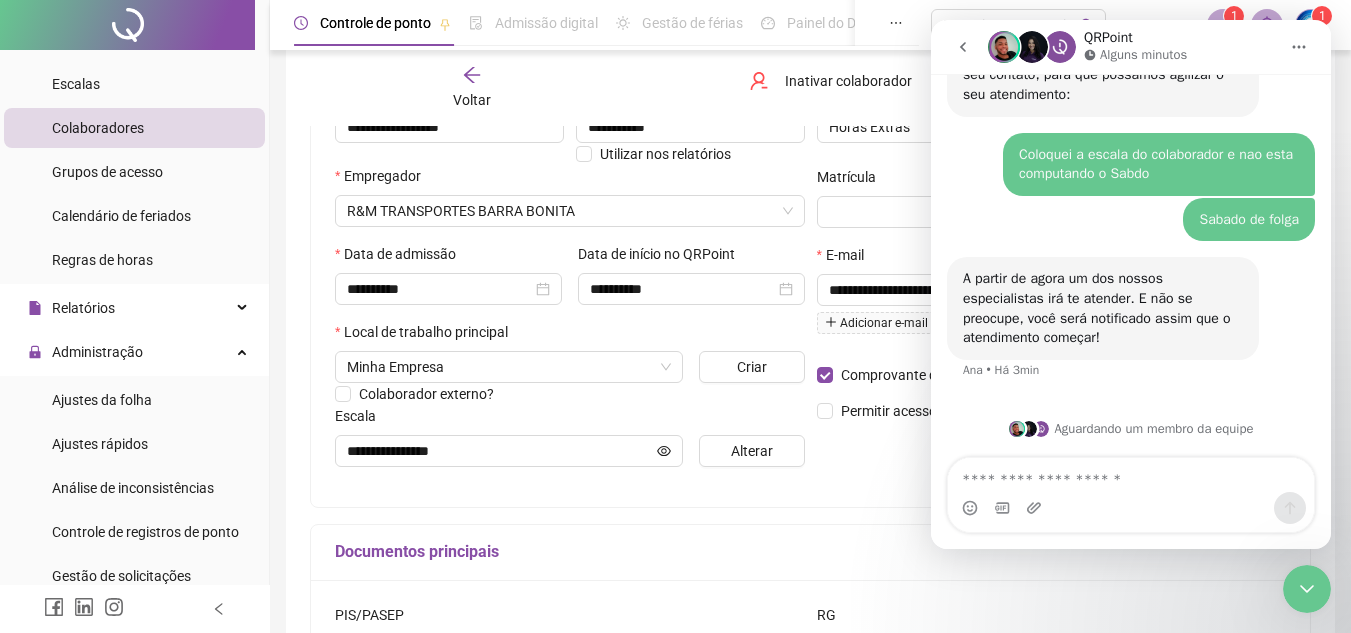 click on "**********" at bounding box center [810, 254] 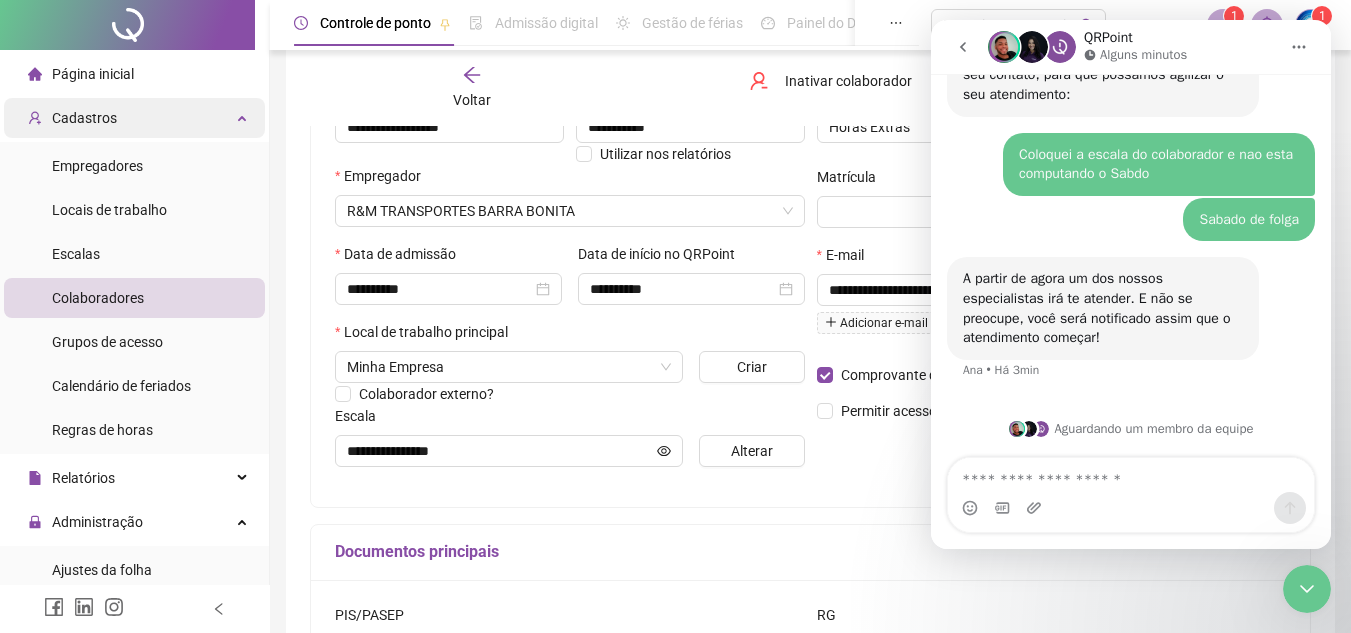 click at bounding box center (244, 116) 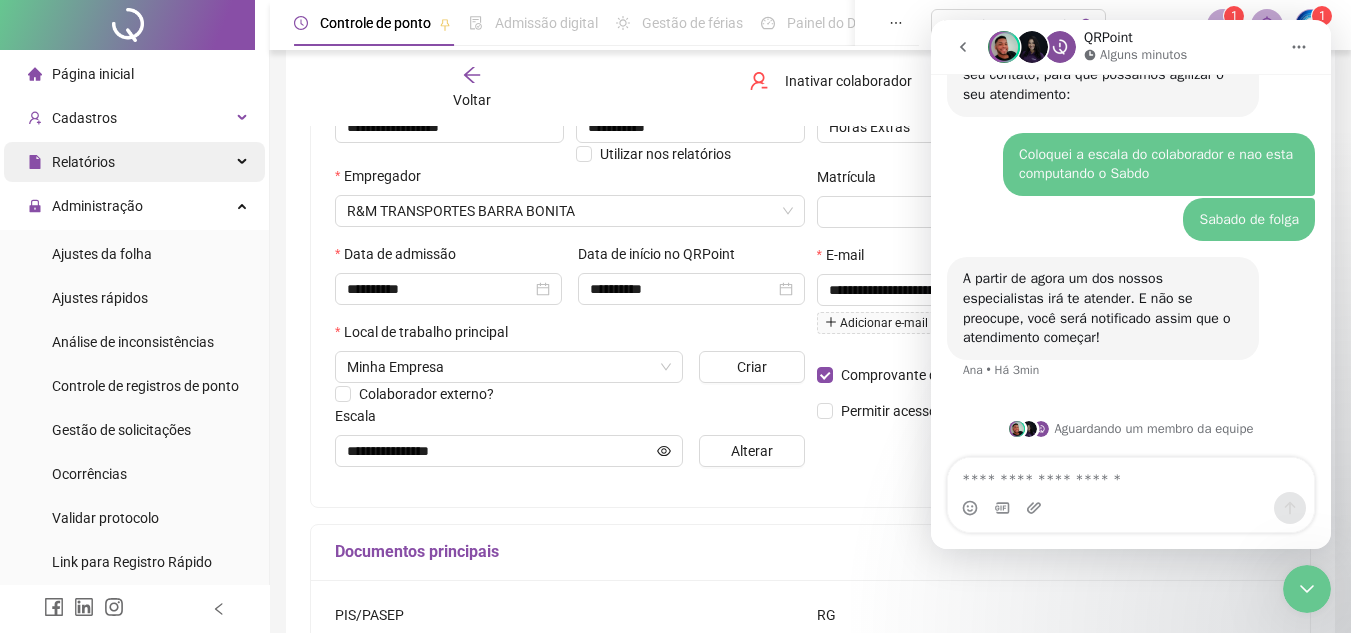 click on "Relatórios" at bounding box center (134, 162) 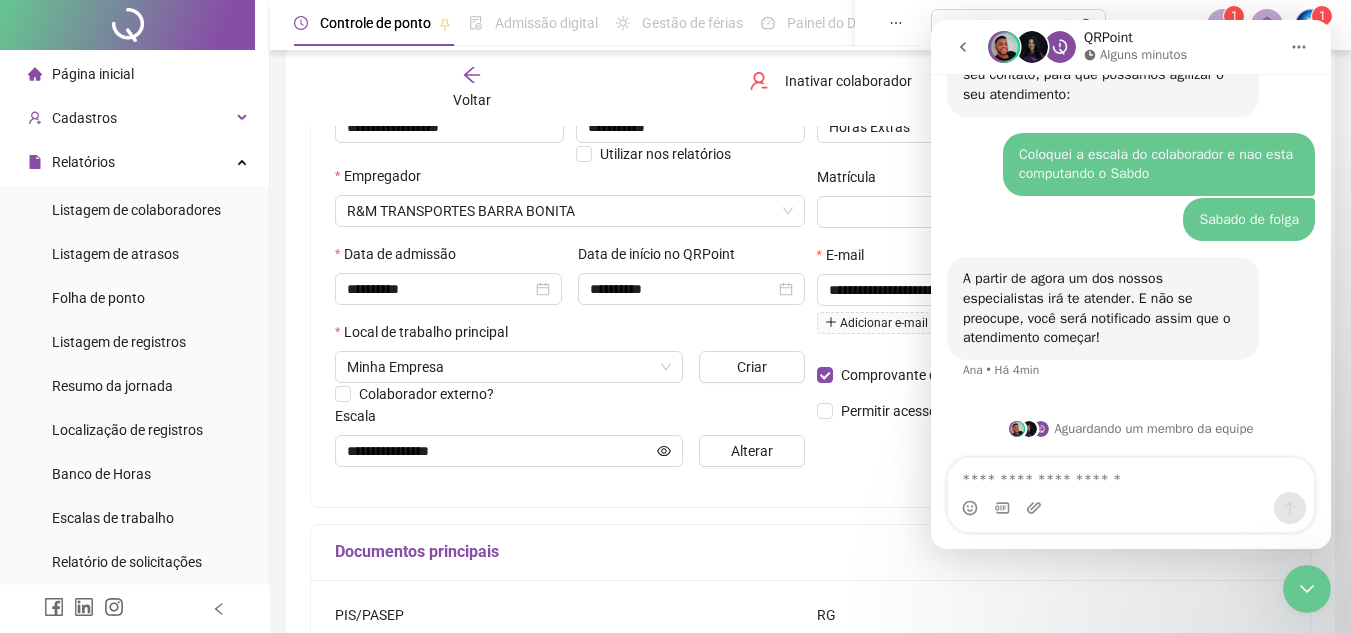 click on "Documentos principais" at bounding box center (810, 552) 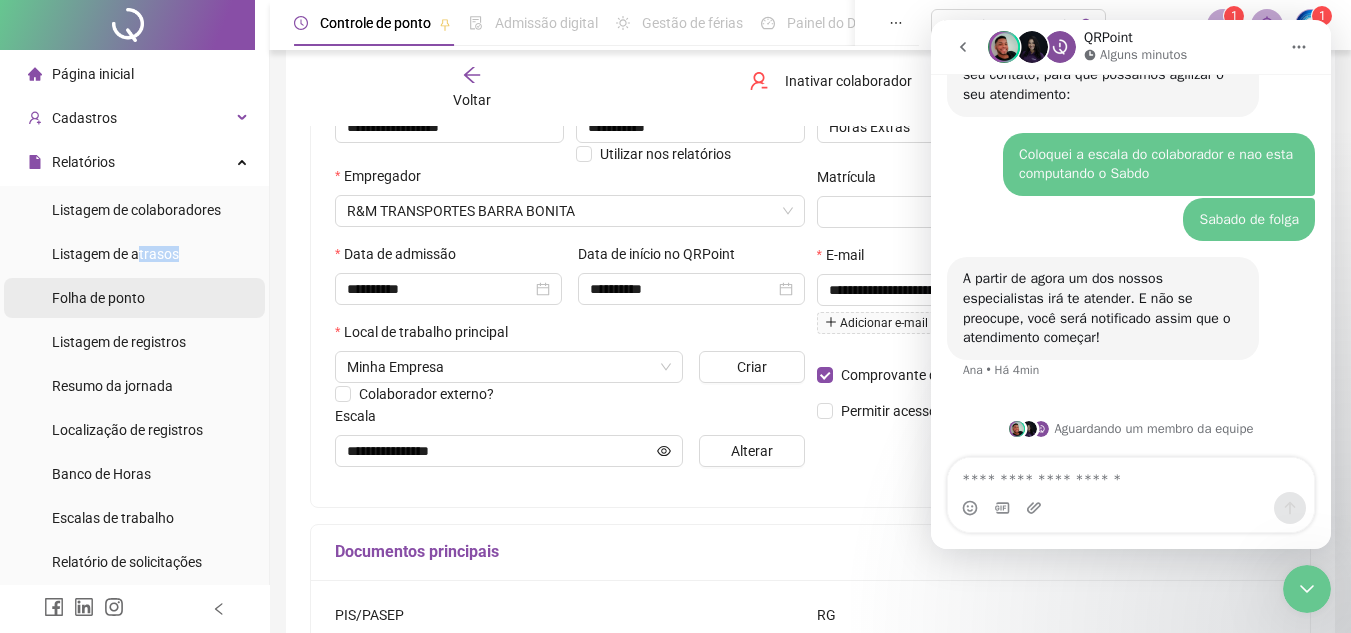 drag, startPoint x: 136, startPoint y: 255, endPoint x: 136, endPoint y: 287, distance: 32 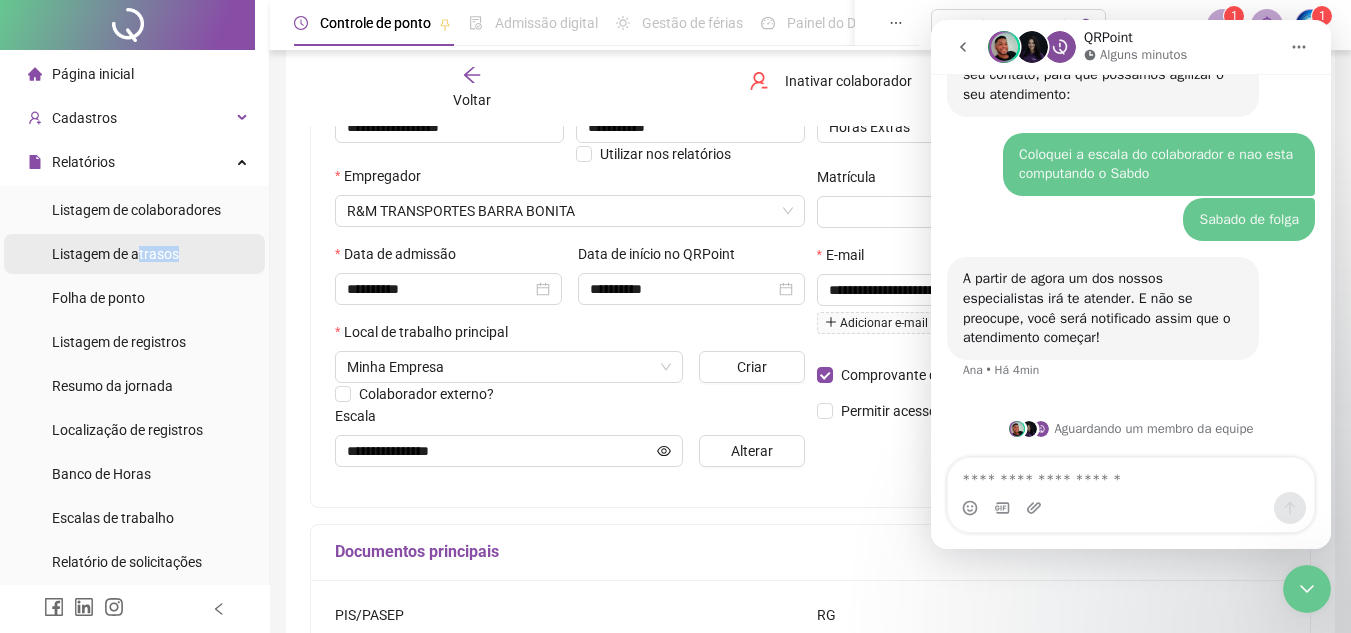 click on "Listagem de atrasos" at bounding box center (115, 254) 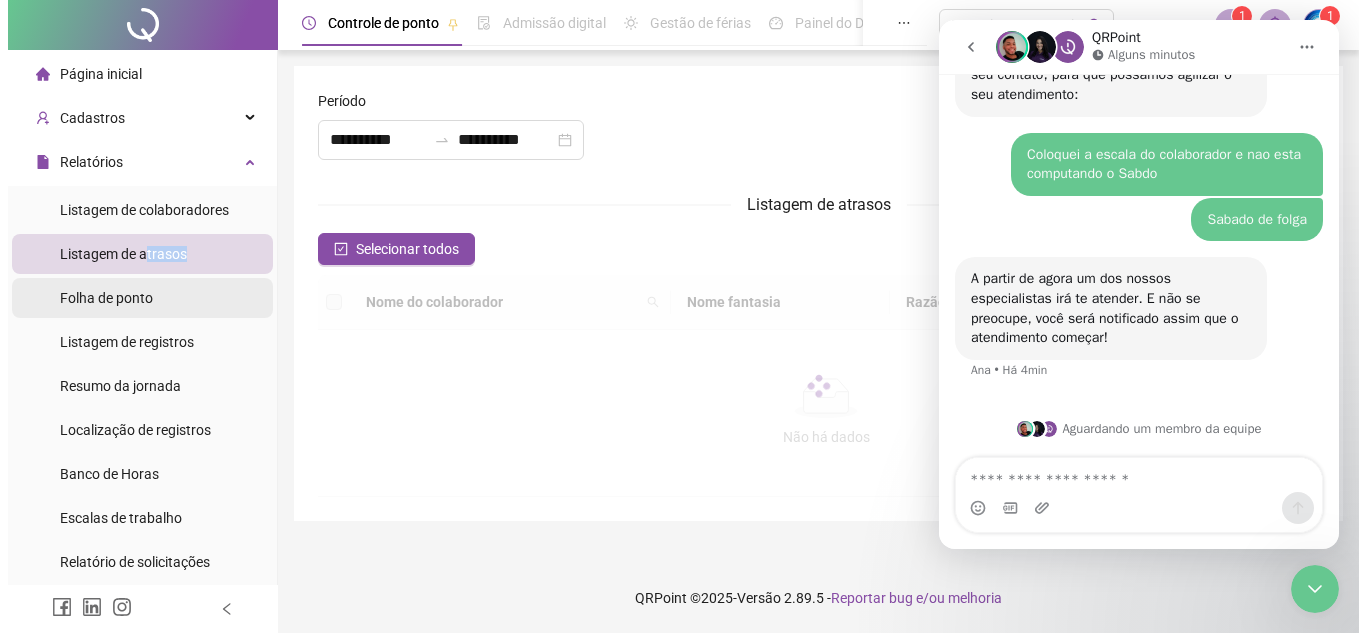 scroll, scrollTop: 0, scrollLeft: 0, axis: both 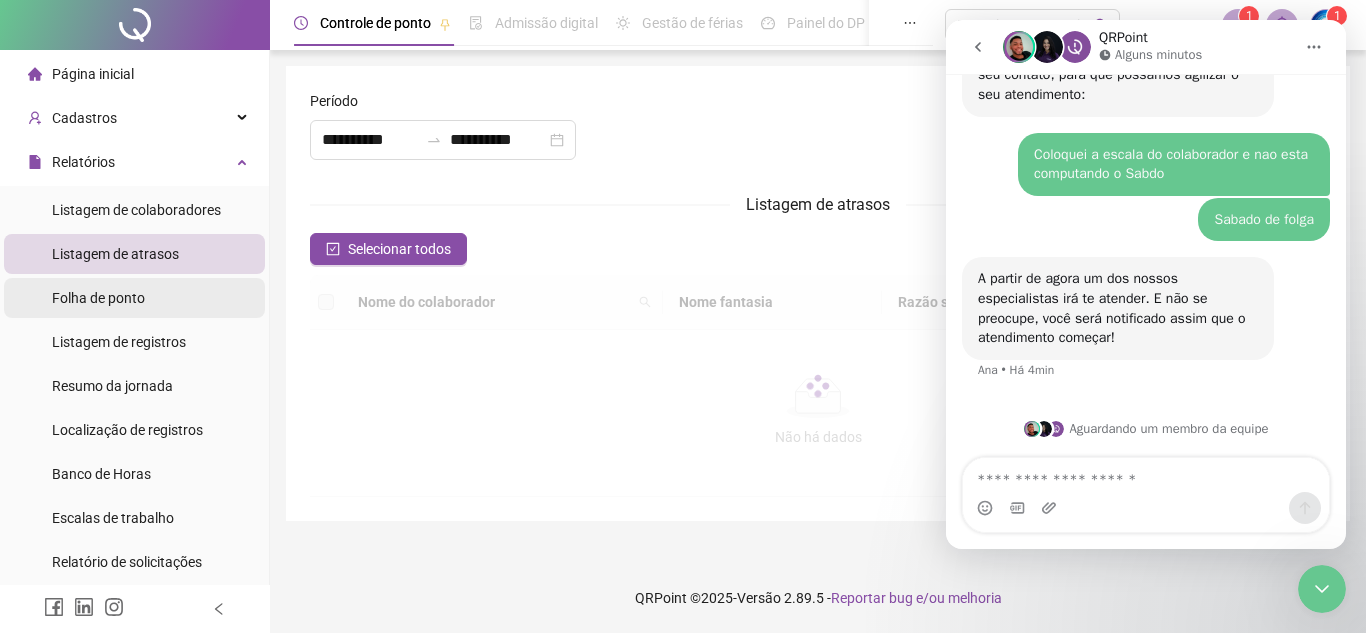 click on "Folha de ponto" at bounding box center [98, 298] 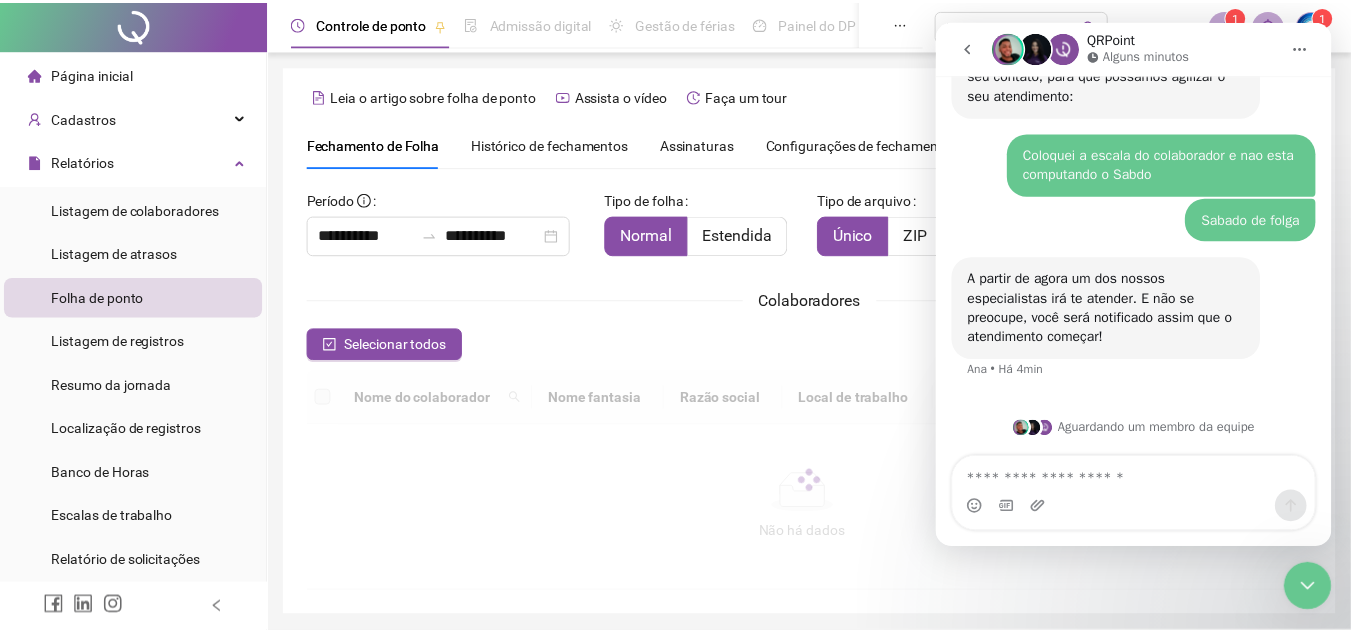 scroll, scrollTop: 93, scrollLeft: 0, axis: vertical 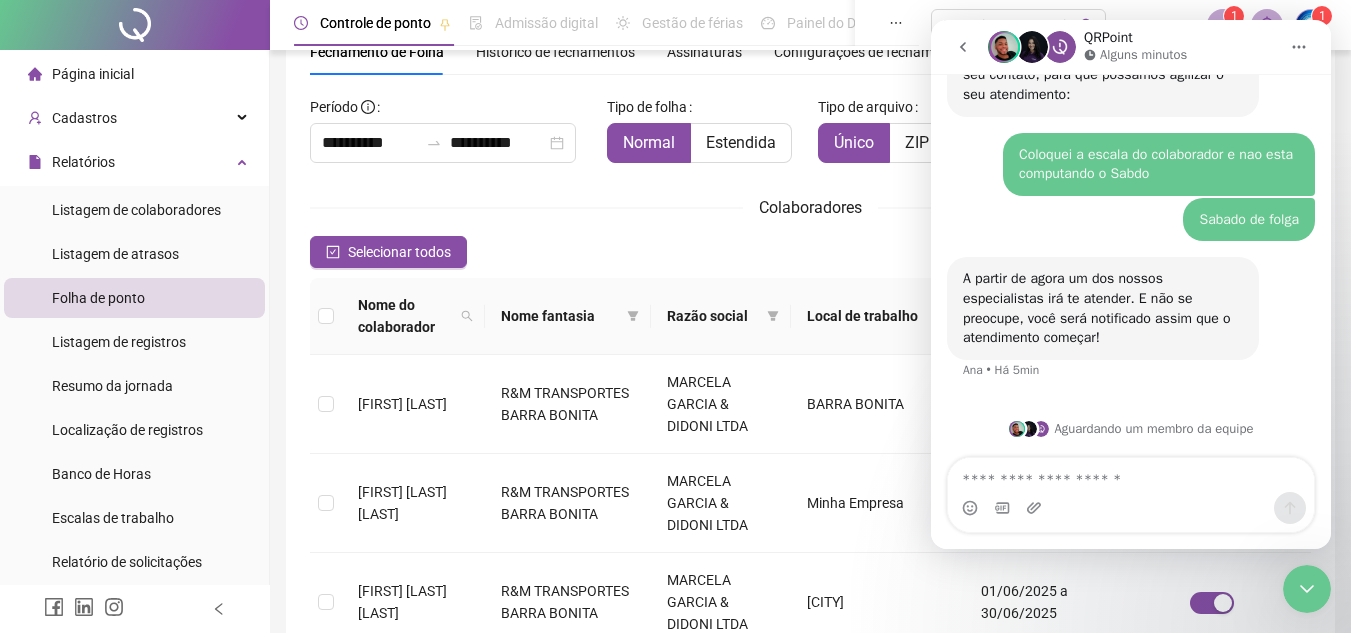 click on "Selecionar todos Registros Selecionados :  0 / 28" at bounding box center (810, 252) 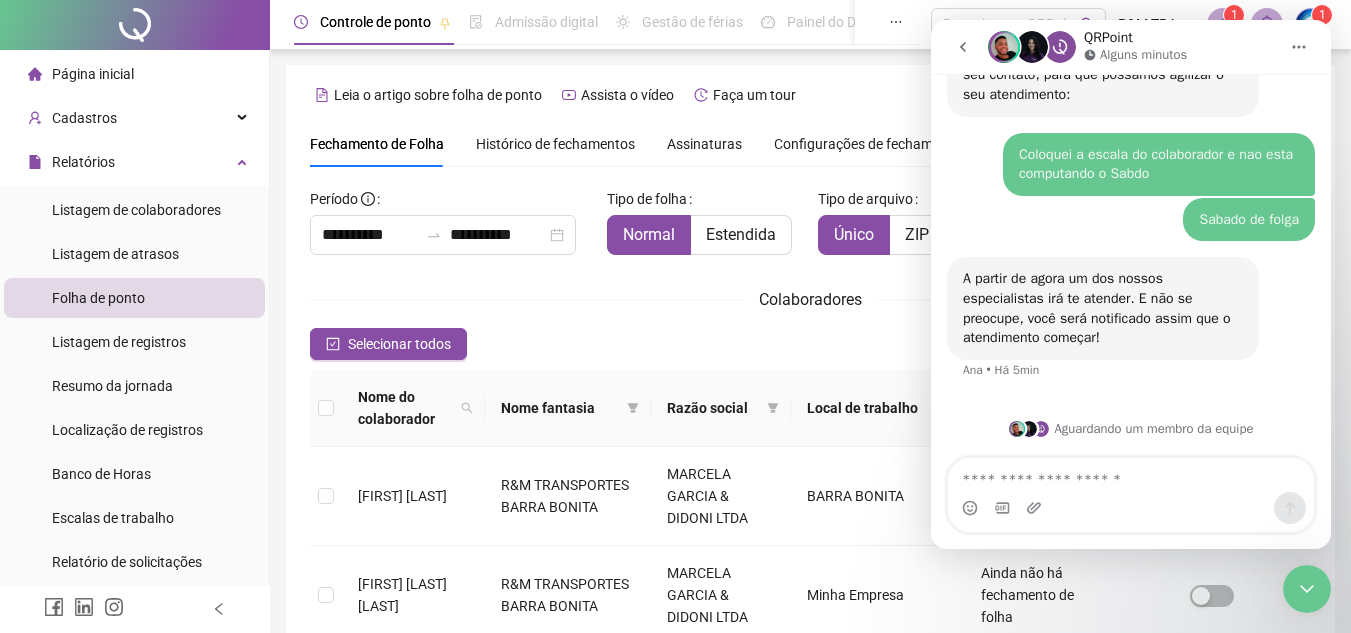 scroll, scrollTop: 0, scrollLeft: 0, axis: both 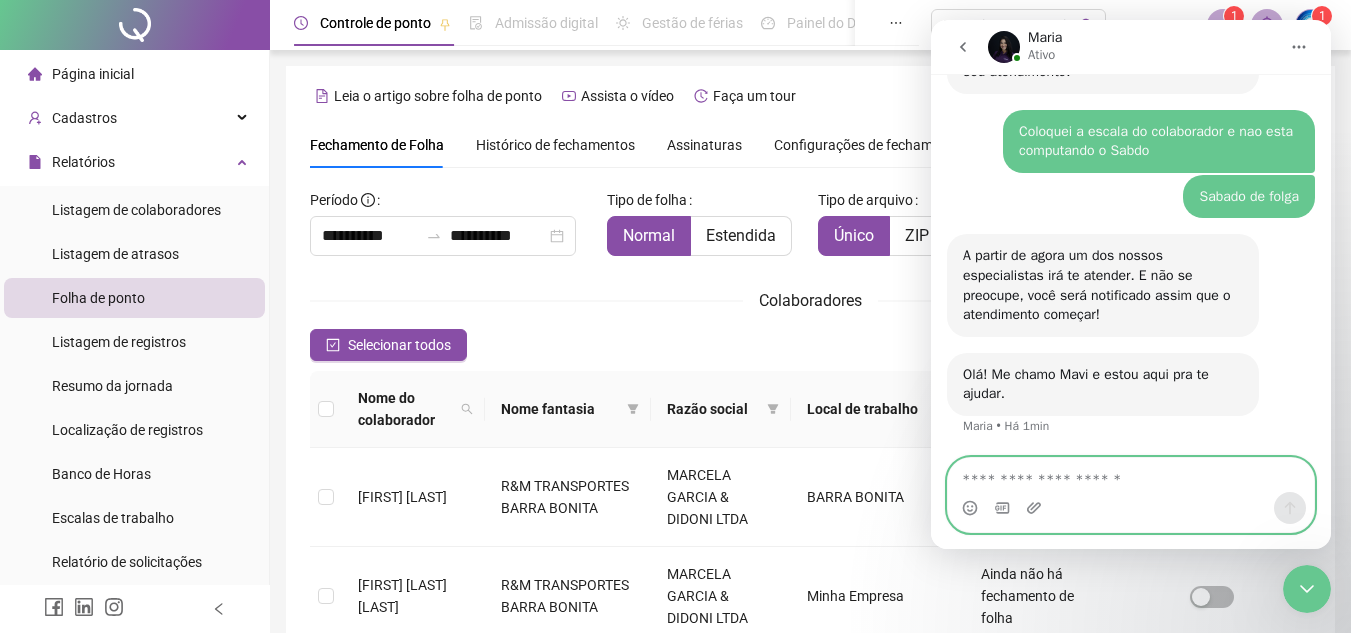 click at bounding box center (1131, 475) 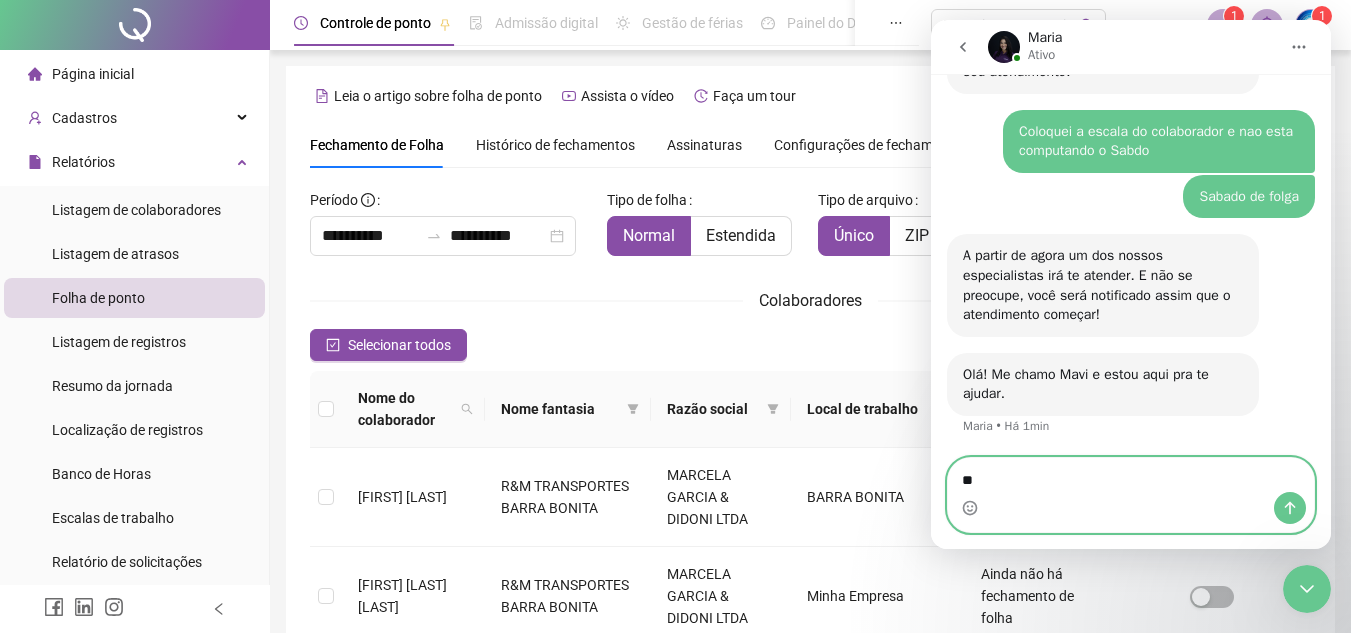 type on "***" 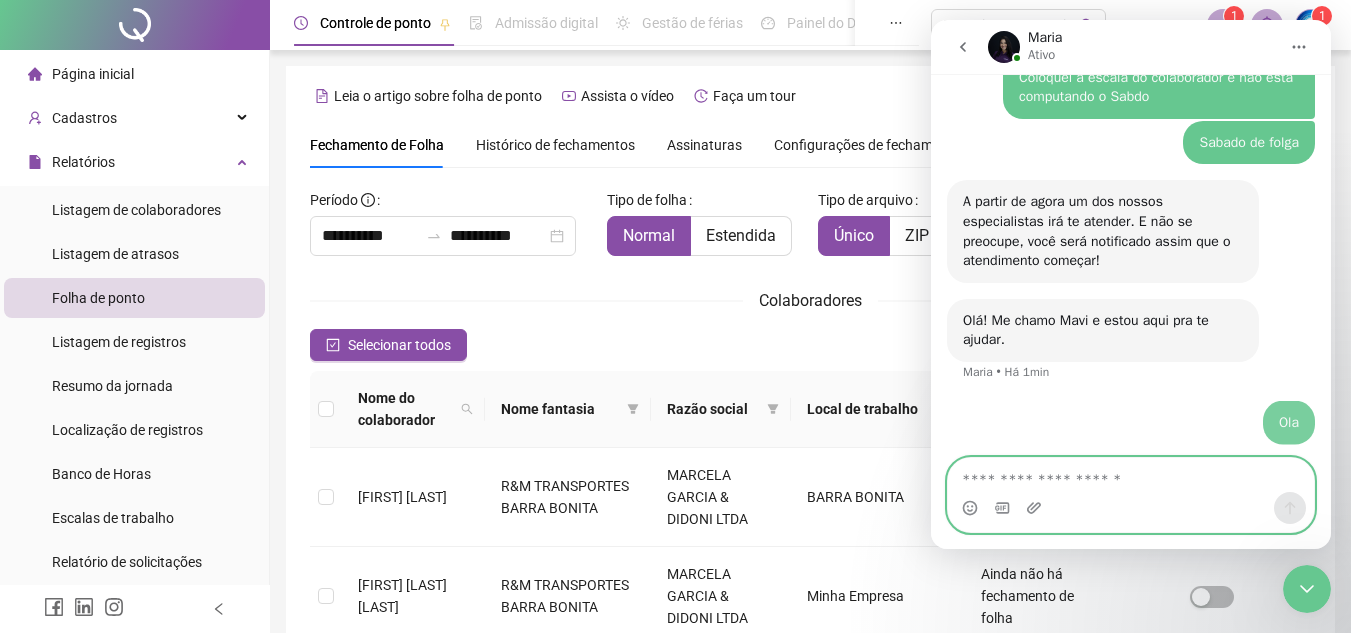 scroll, scrollTop: 2447, scrollLeft: 0, axis: vertical 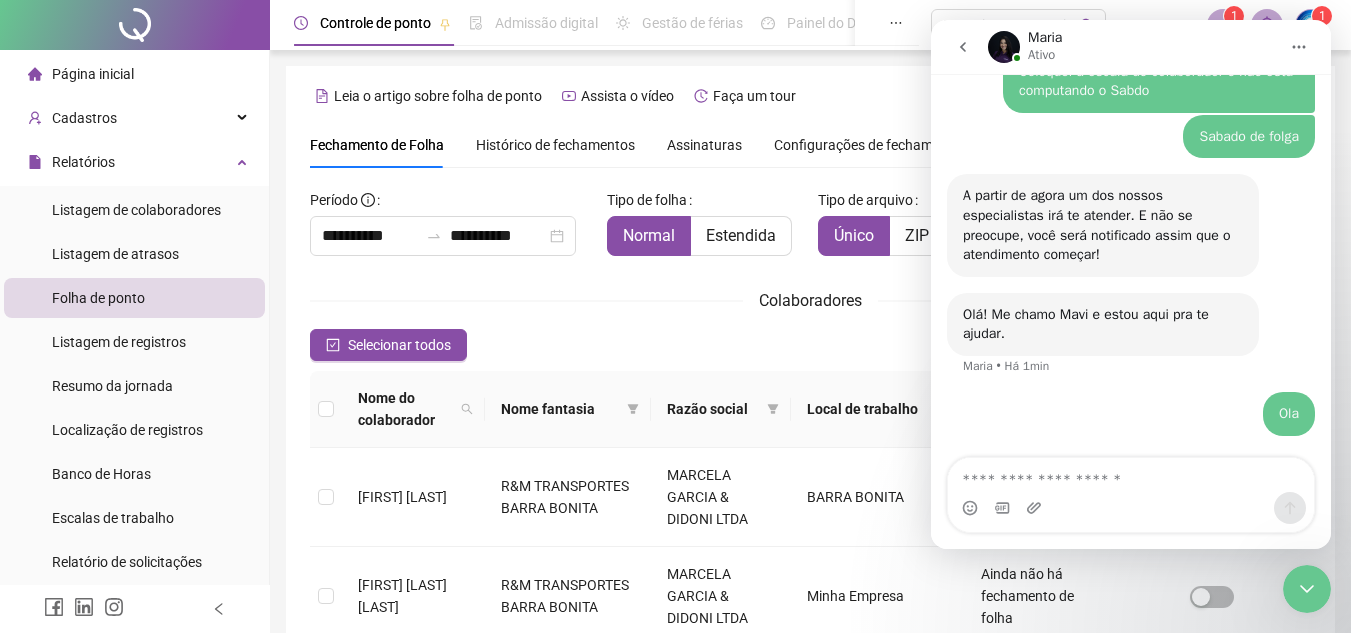 click on "Selecionar todos Registros Selecionados :  0 / 28" at bounding box center [810, 345] 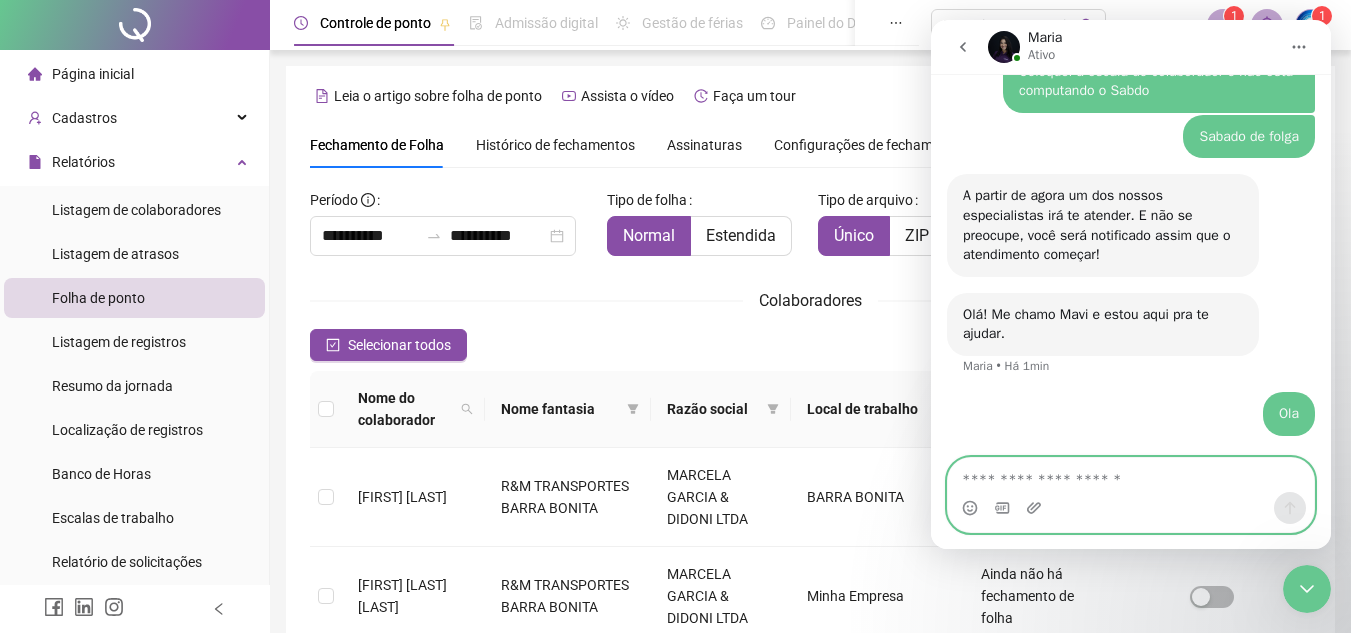 click at bounding box center [1131, 475] 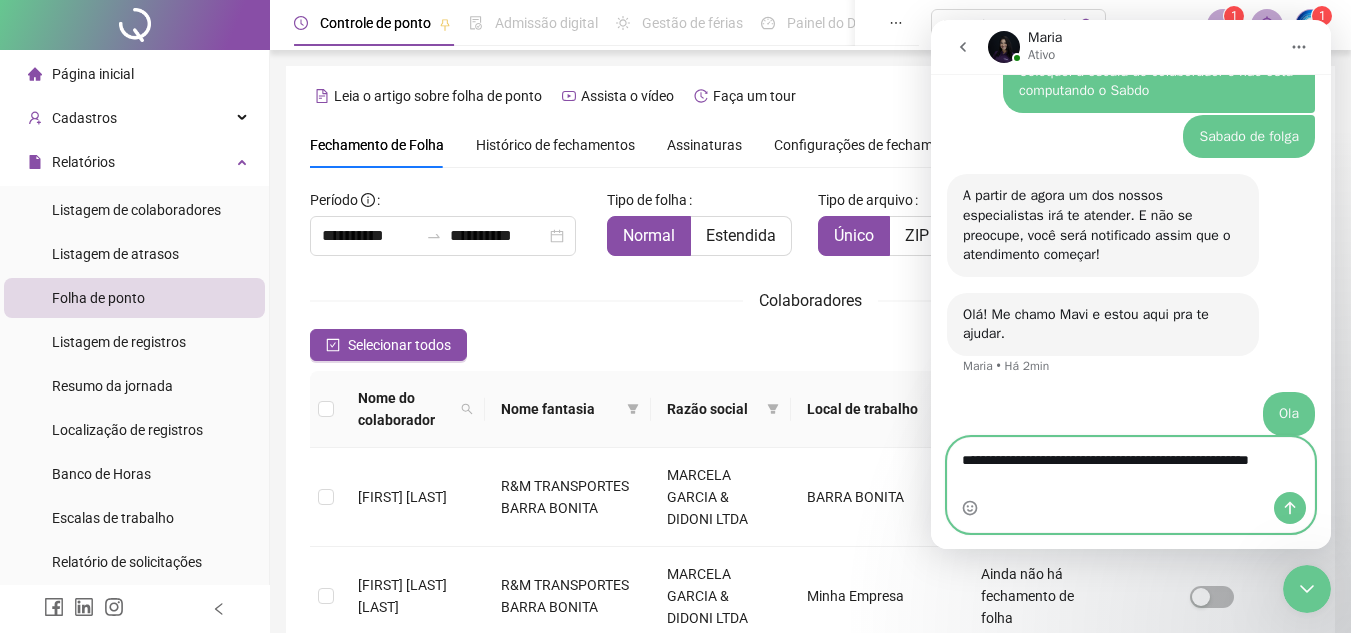 scroll, scrollTop: 2467, scrollLeft: 0, axis: vertical 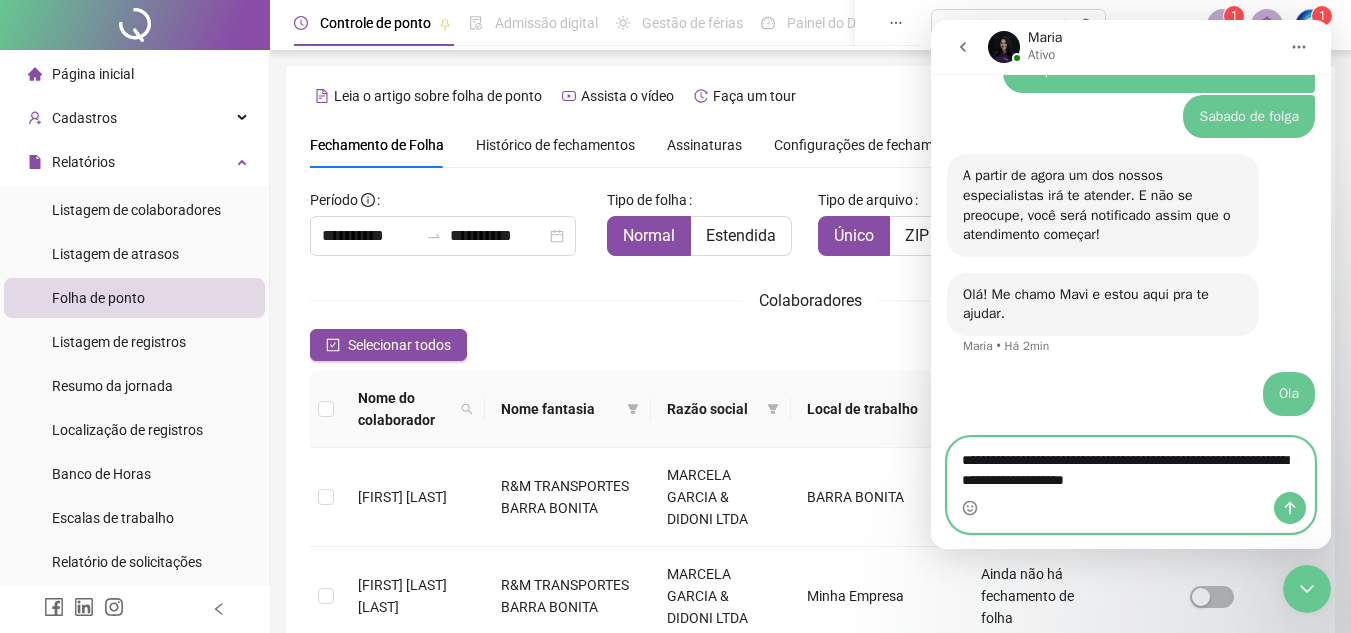 type on "**********" 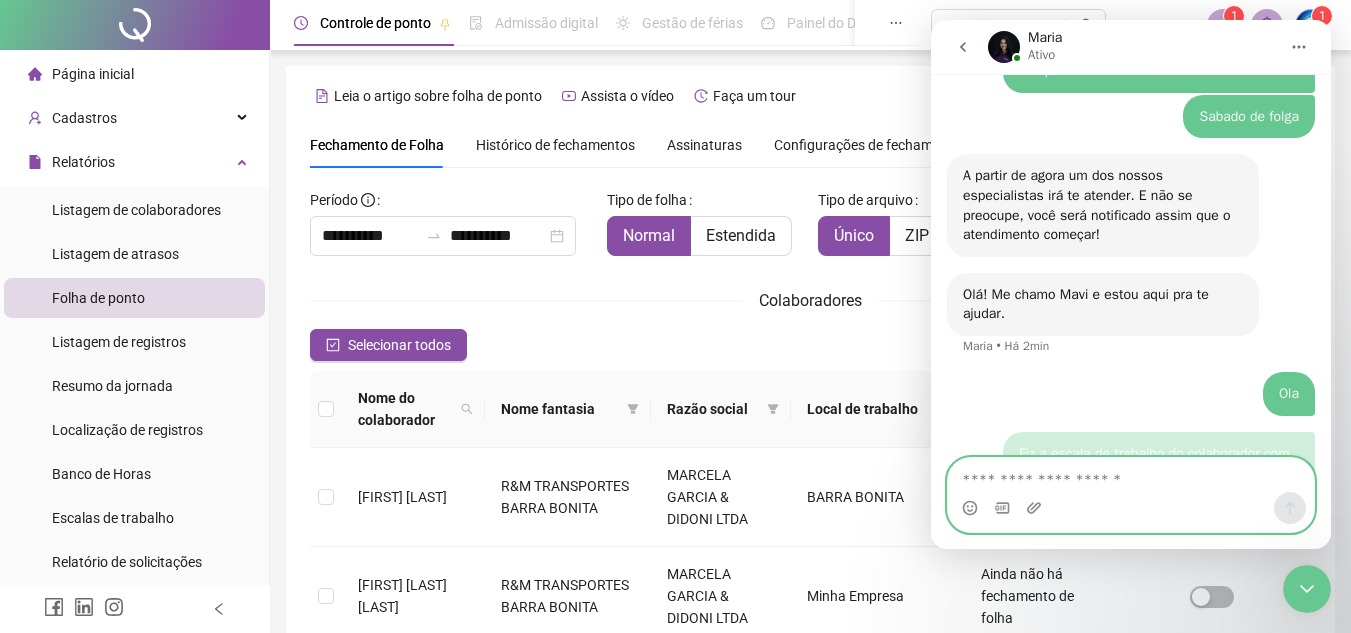 scroll, scrollTop: 2512, scrollLeft: 0, axis: vertical 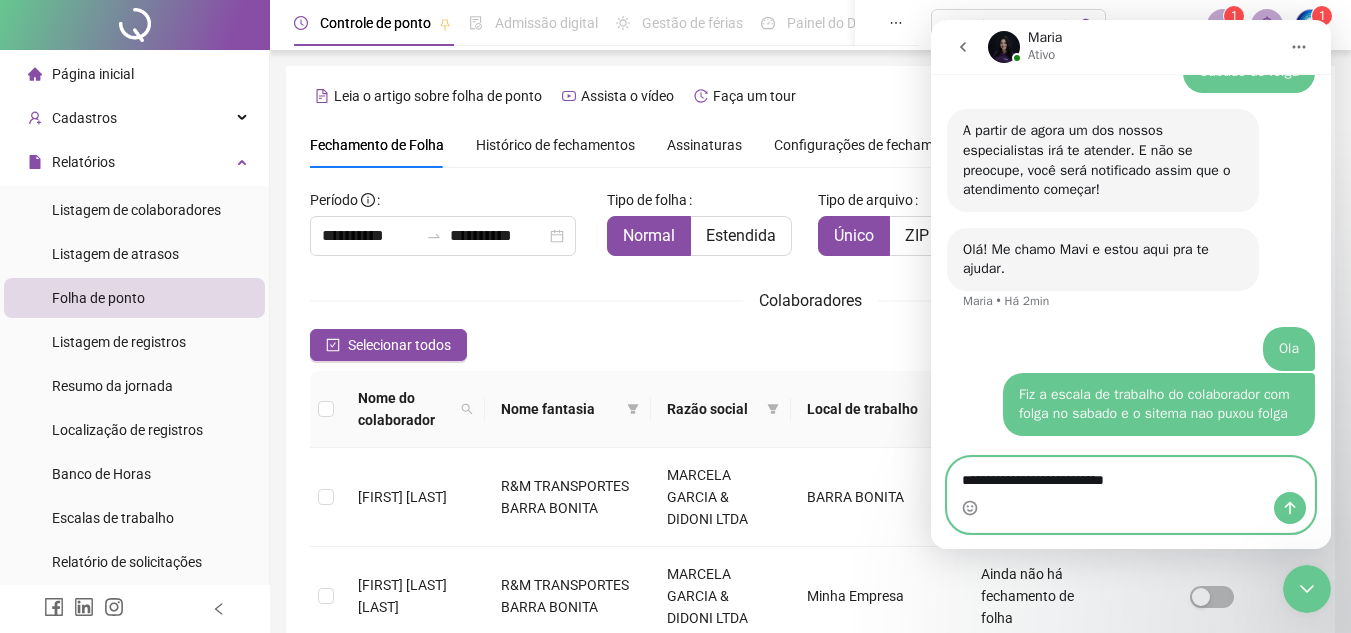 type on "**********" 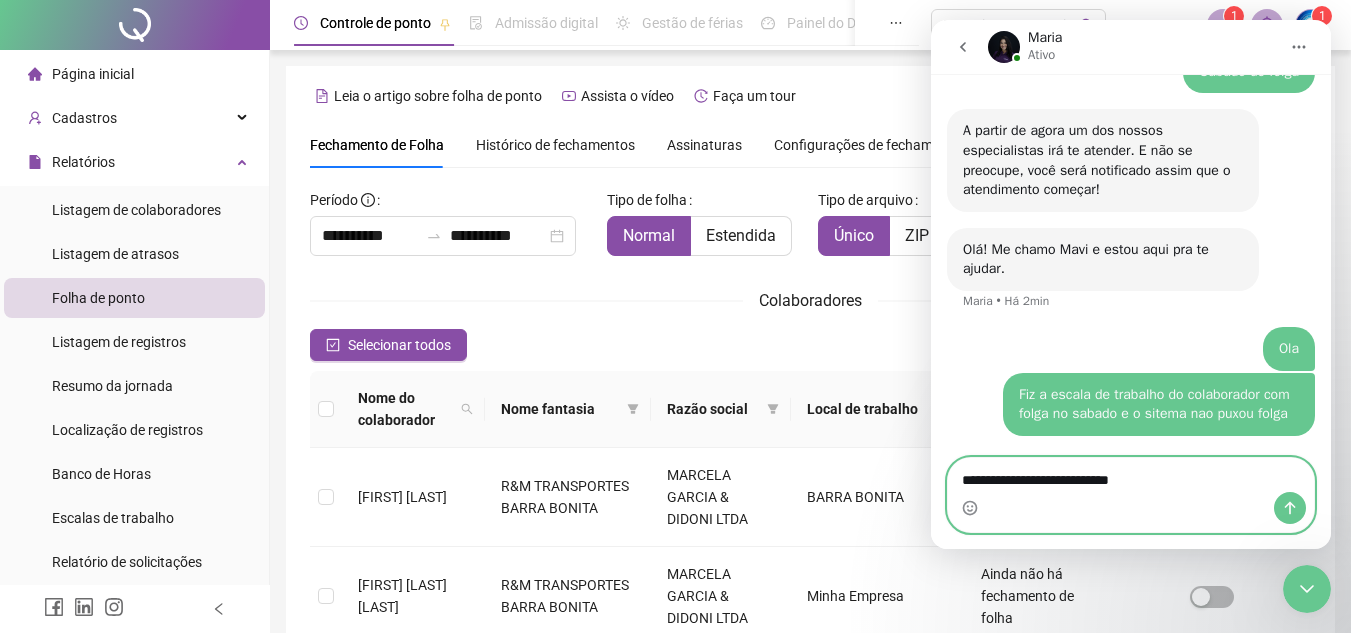 type 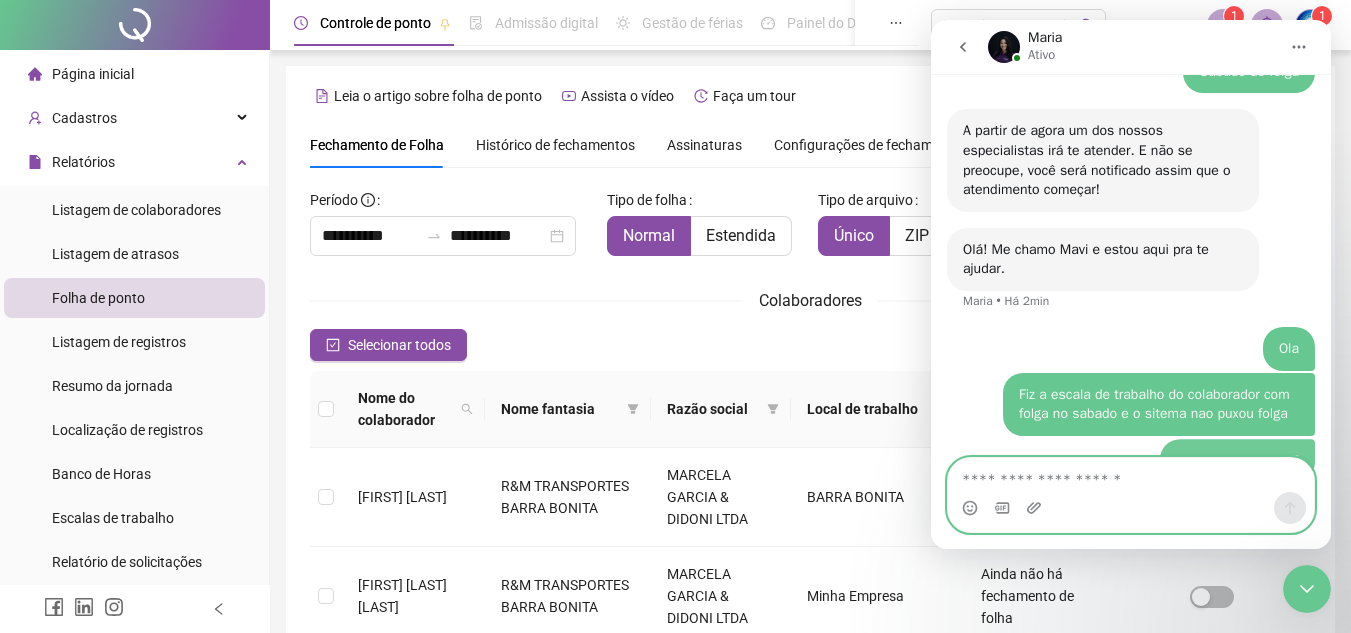 scroll, scrollTop: 2557, scrollLeft: 0, axis: vertical 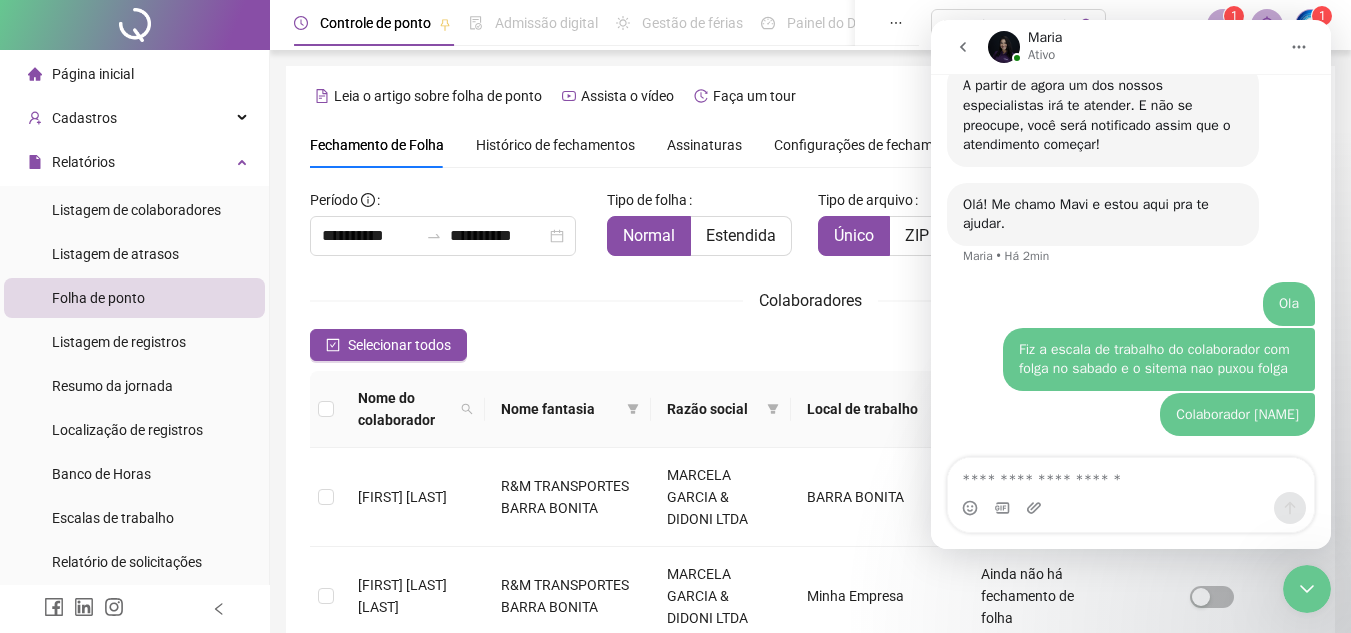 click 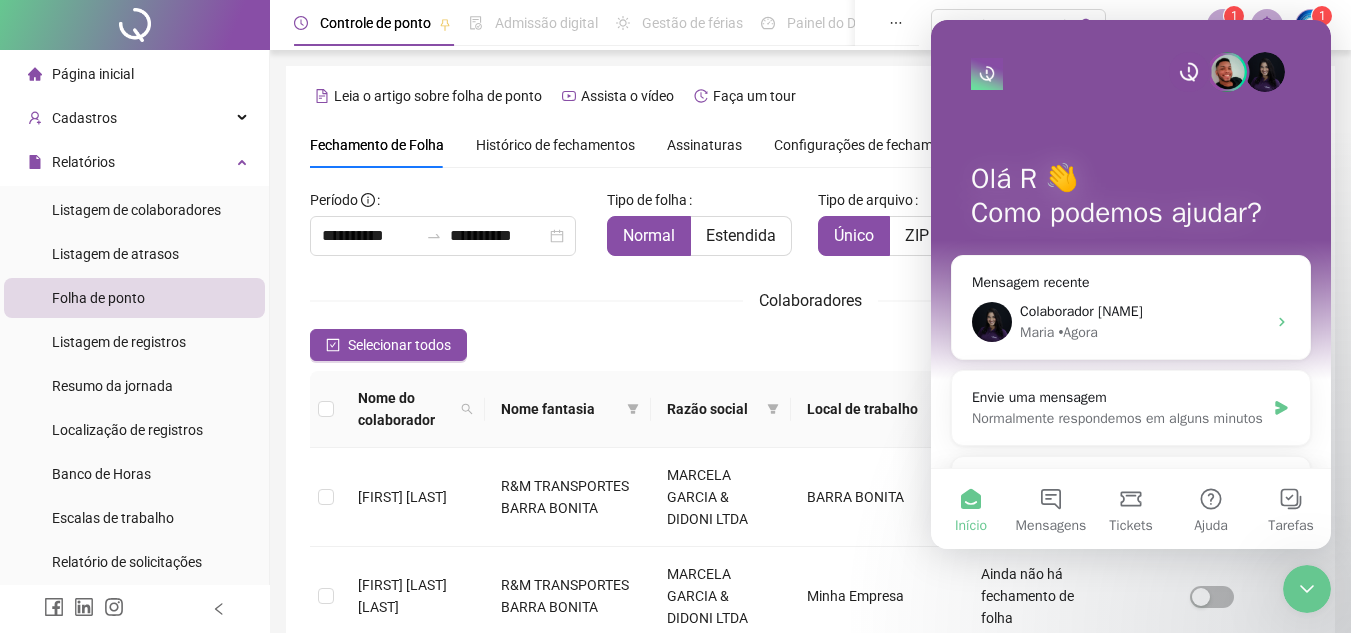 scroll, scrollTop: 1276, scrollLeft: 0, axis: vertical 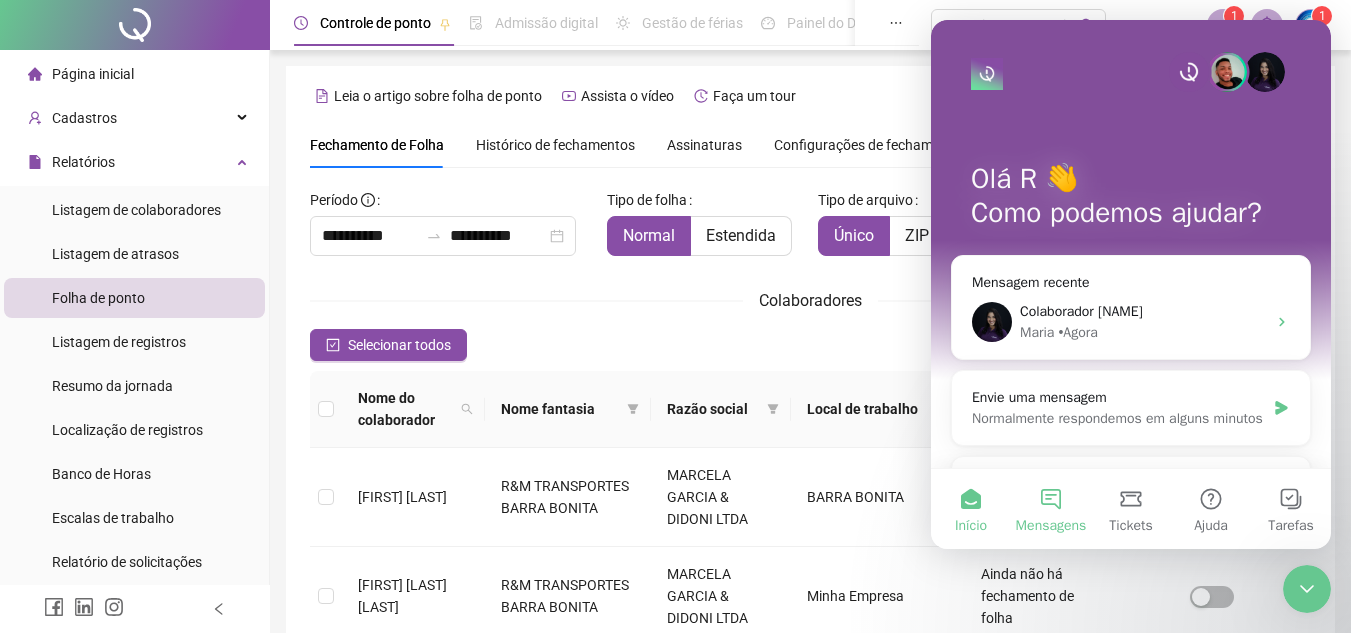 click on "Mensagens" at bounding box center (1051, 509) 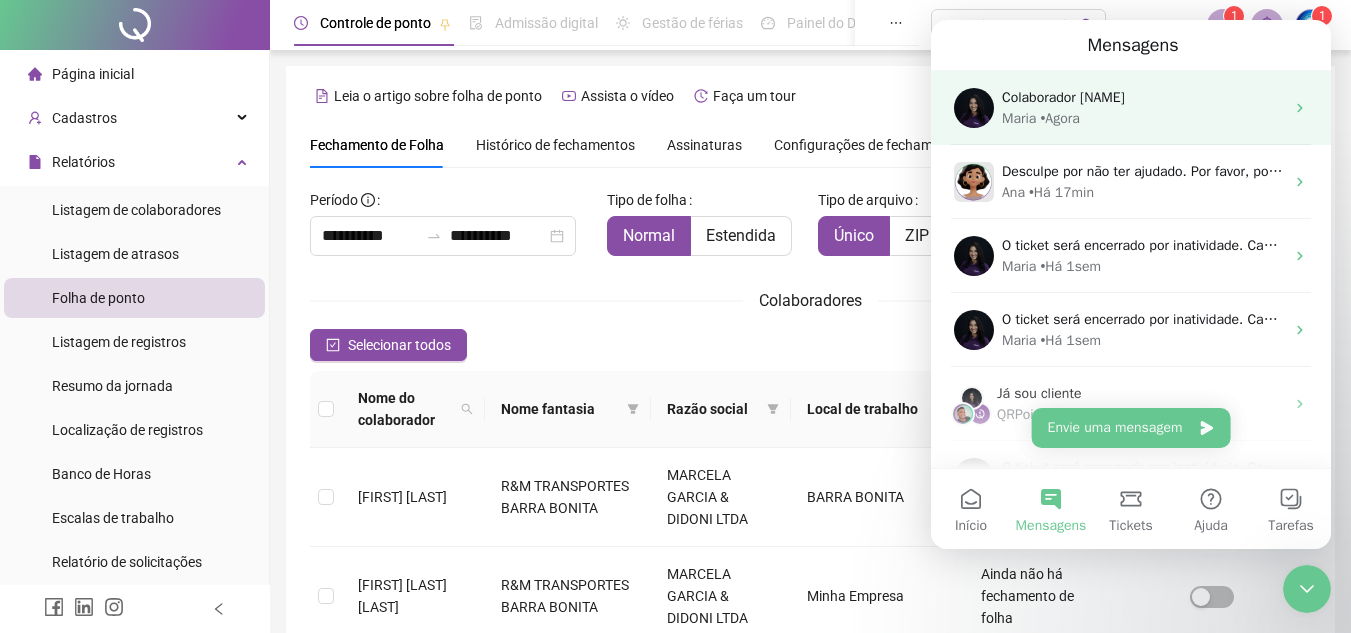 click on "Colaborador [NAME]" at bounding box center [1063, 97] 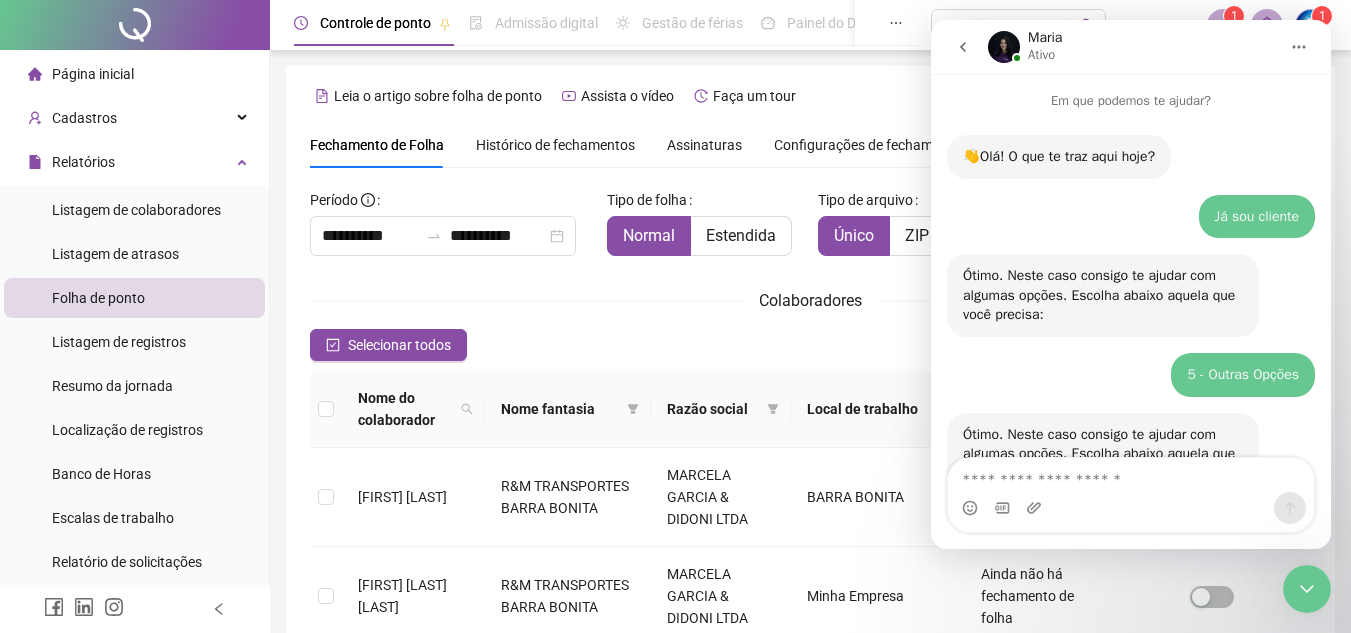 scroll, scrollTop: 0, scrollLeft: 0, axis: both 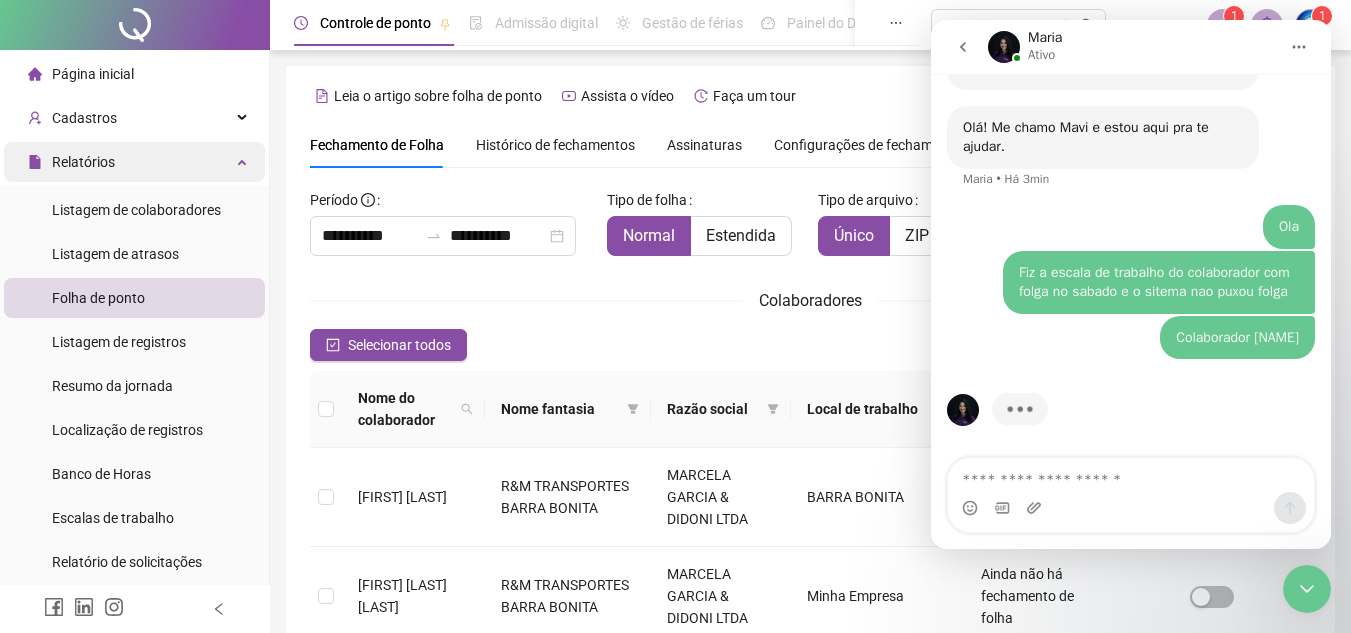 click on "Relatórios" at bounding box center [134, 162] 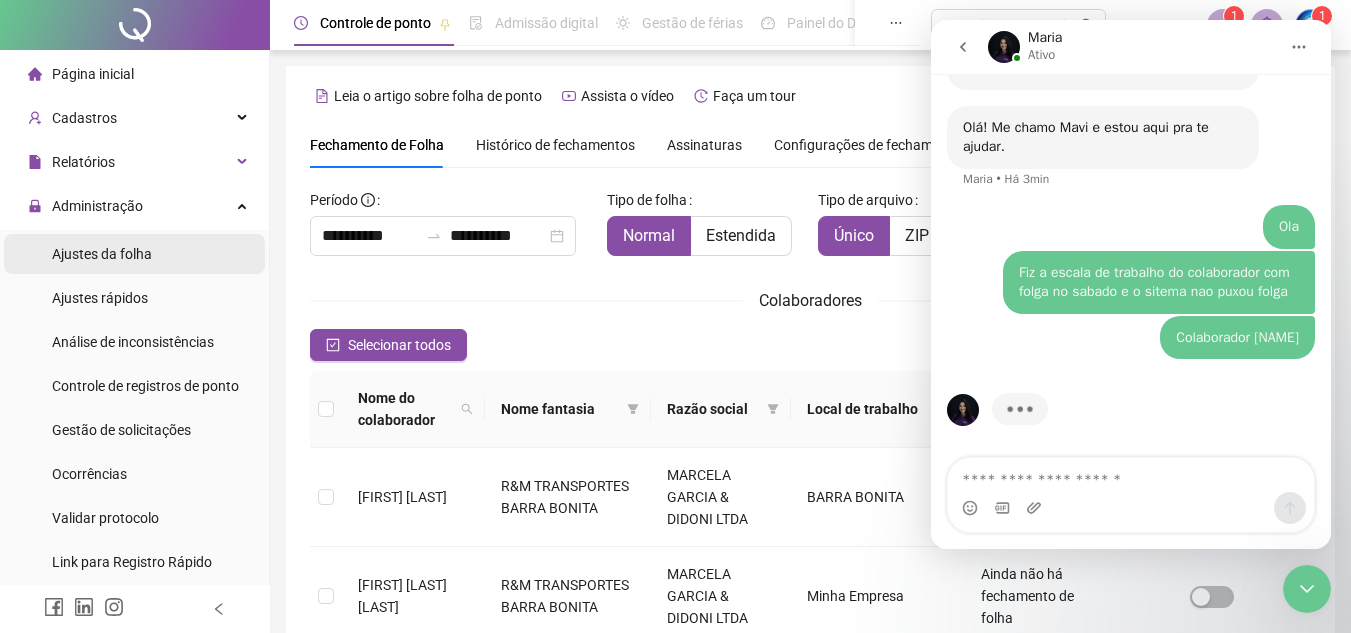 click on "Ajustes da folha" at bounding box center (102, 254) 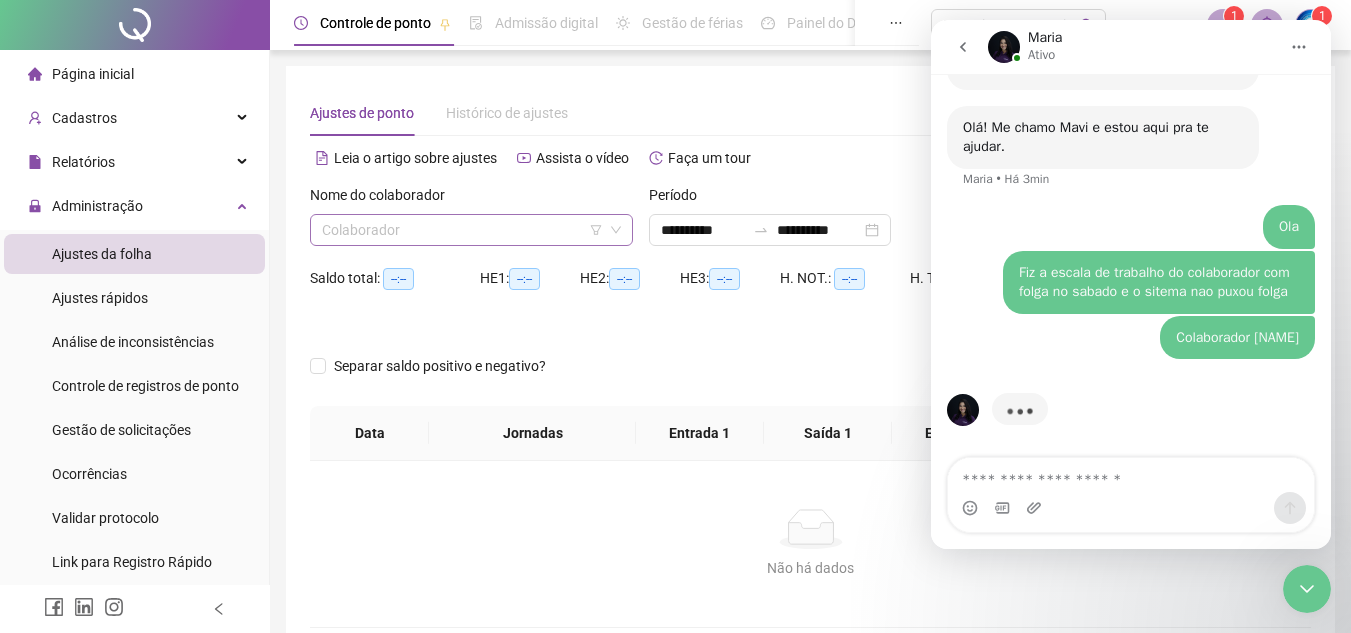 click at bounding box center [462, 230] 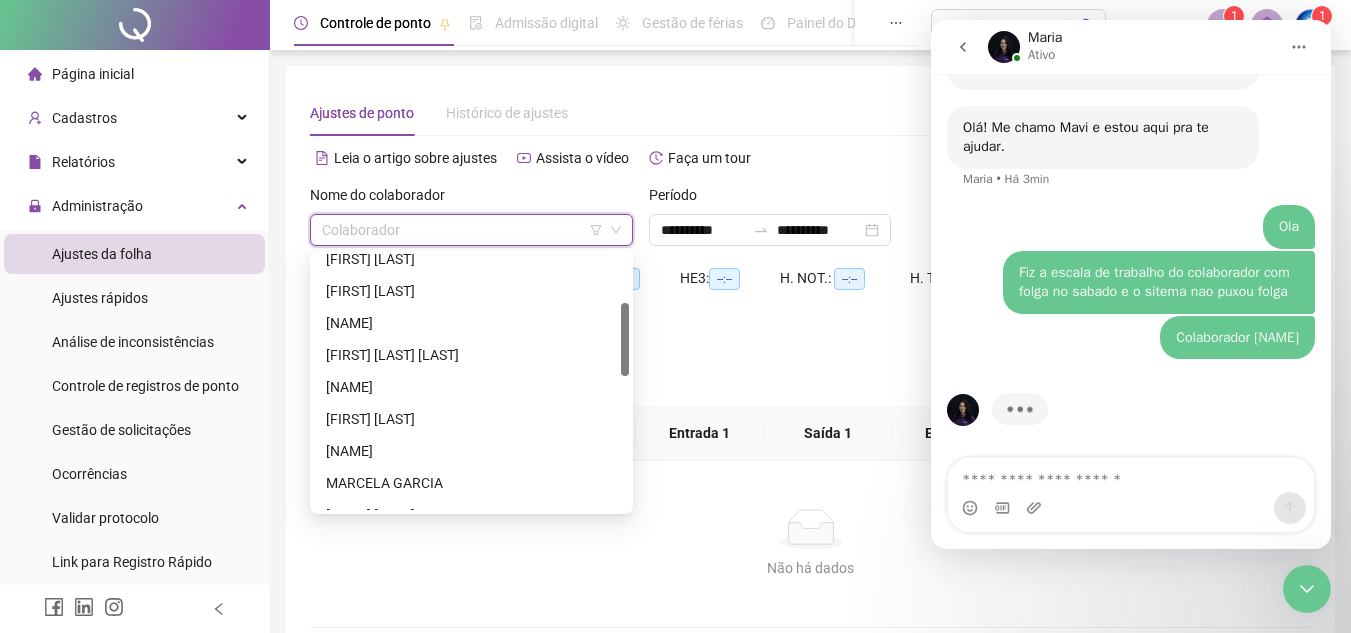 scroll, scrollTop: 203, scrollLeft: 0, axis: vertical 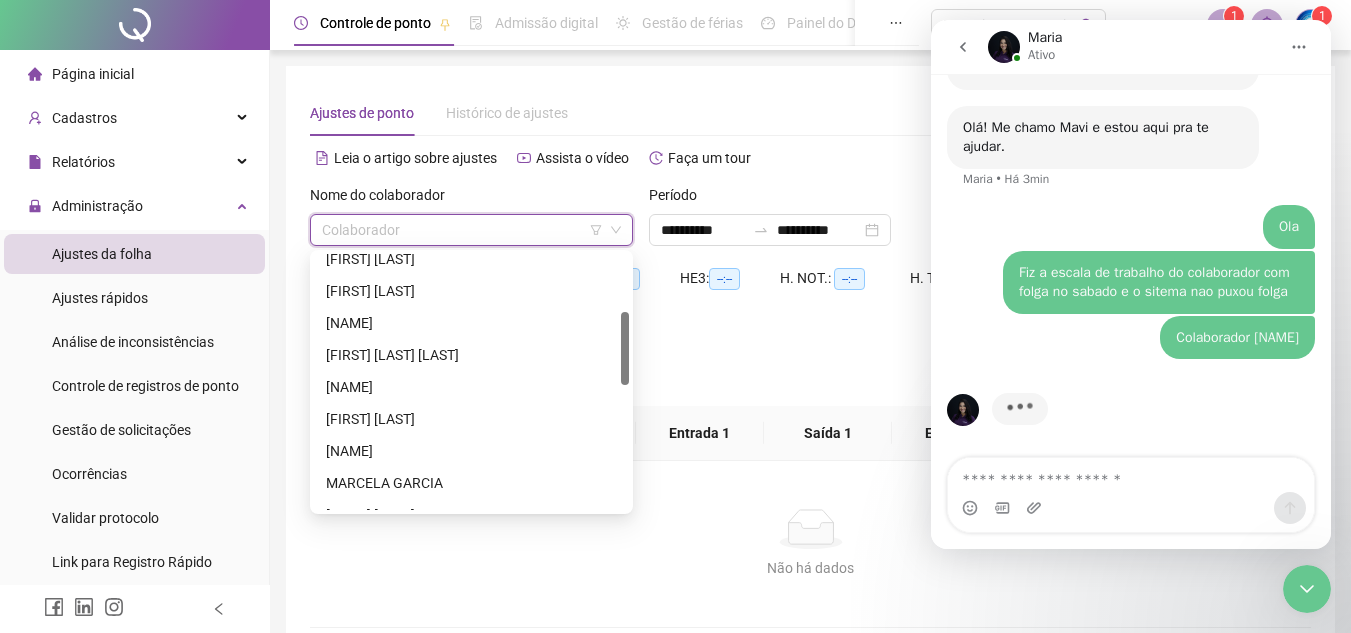 drag, startPoint x: 625, startPoint y: 259, endPoint x: 625, endPoint y: 317, distance: 58 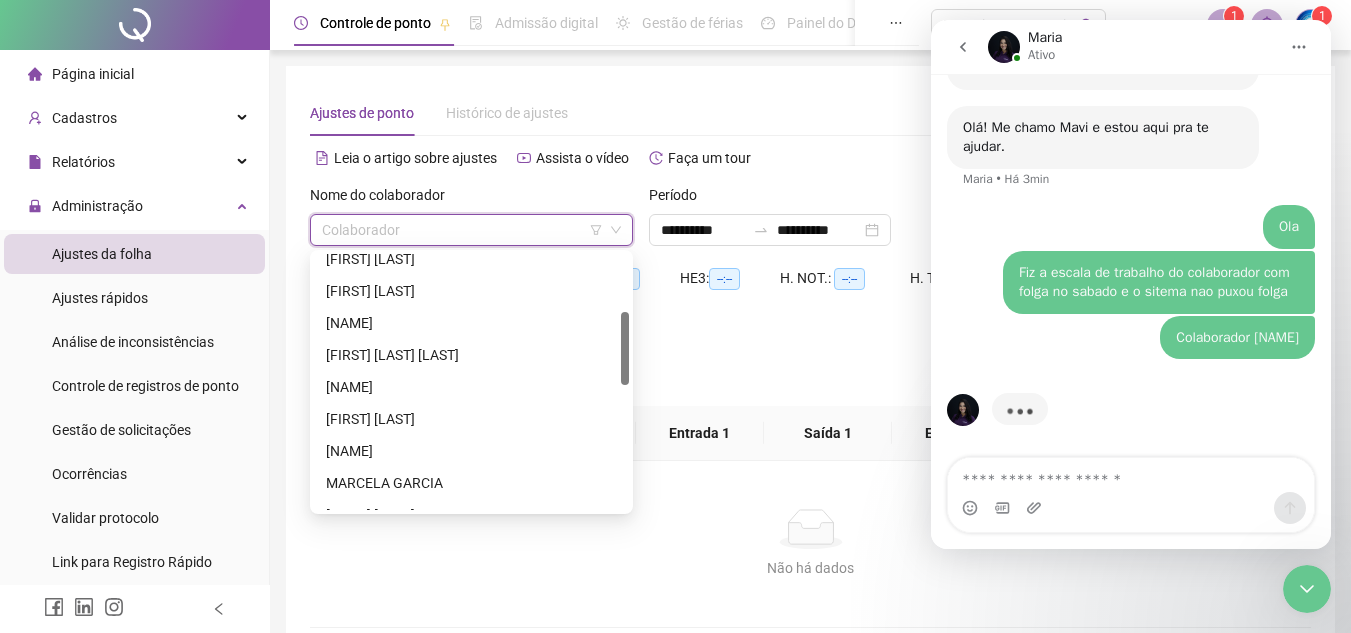 click at bounding box center (625, 348) 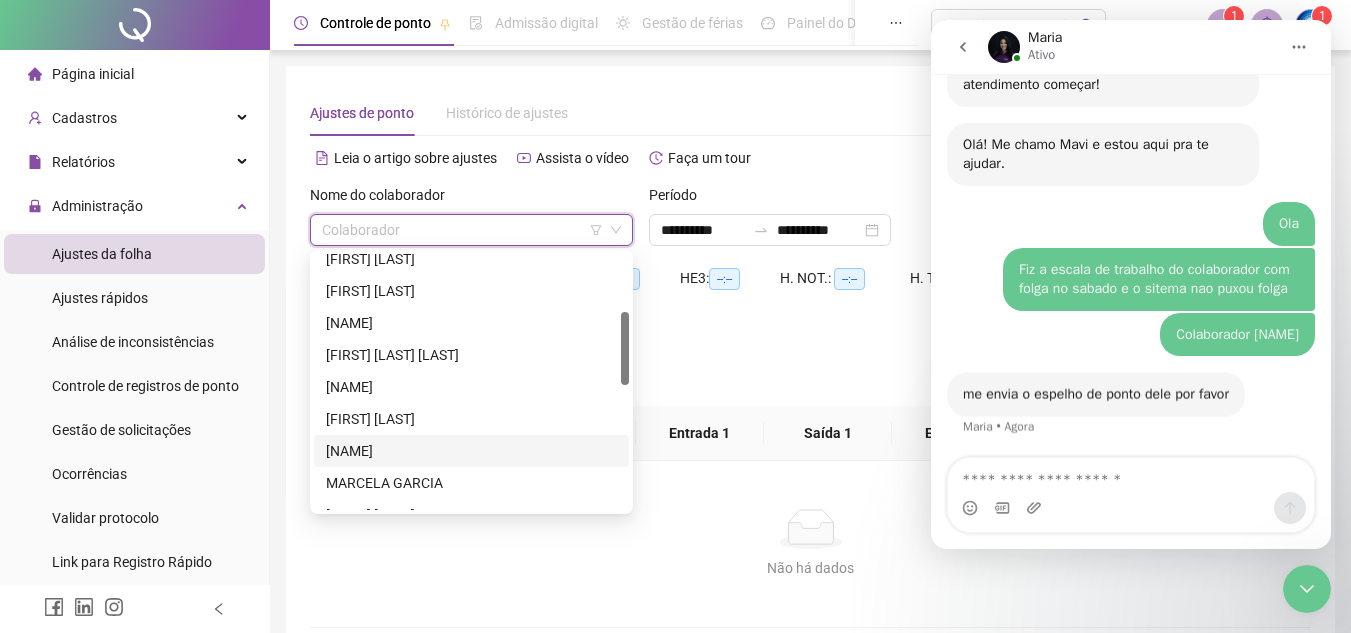 scroll, scrollTop: 2617, scrollLeft: 0, axis: vertical 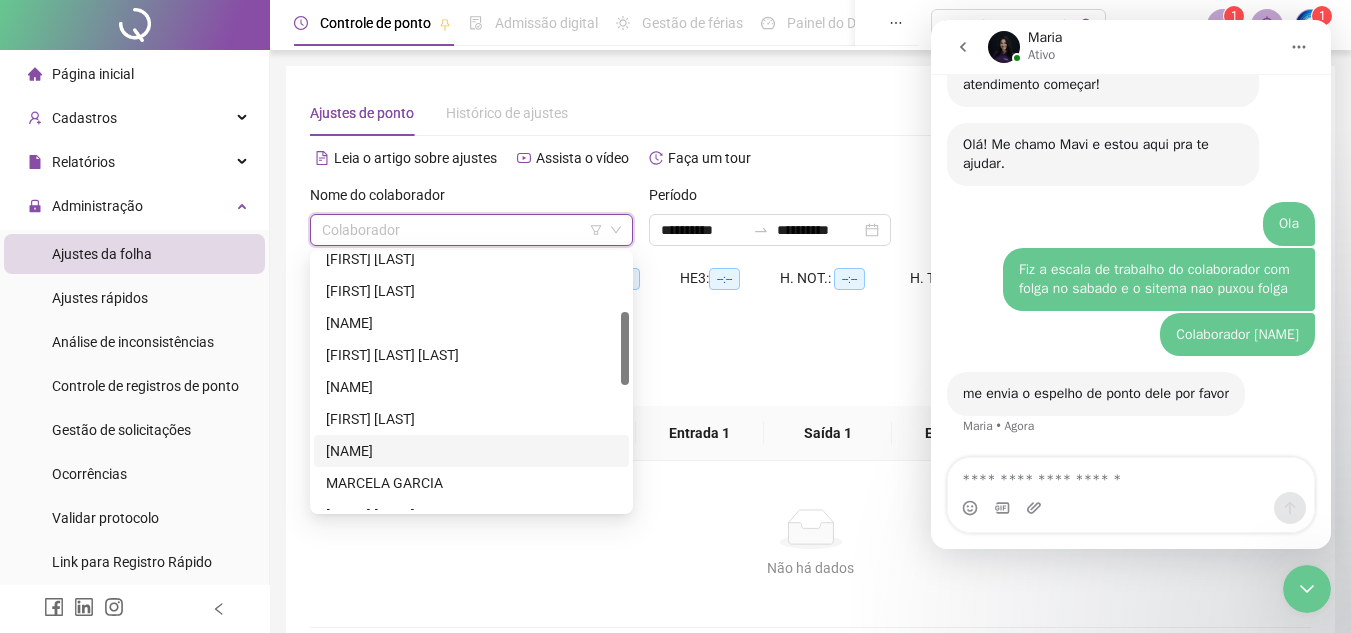 click on "[NAME]" at bounding box center (471, 451) 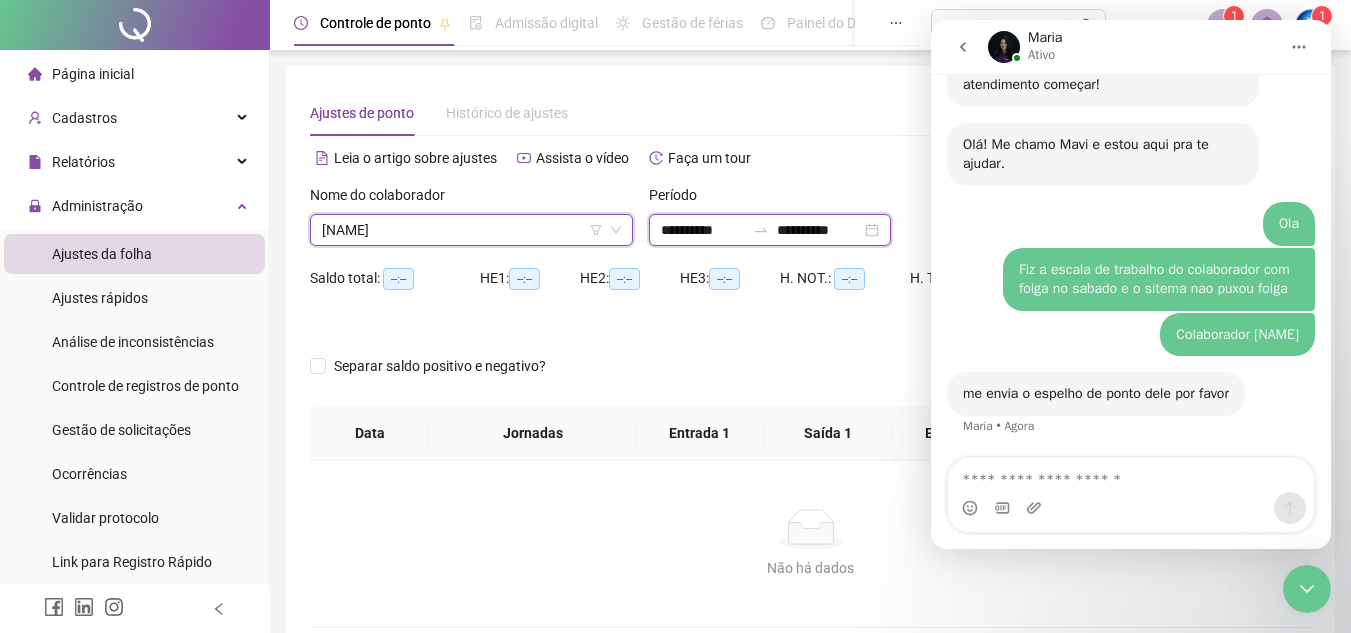 click on "**********" at bounding box center [703, 230] 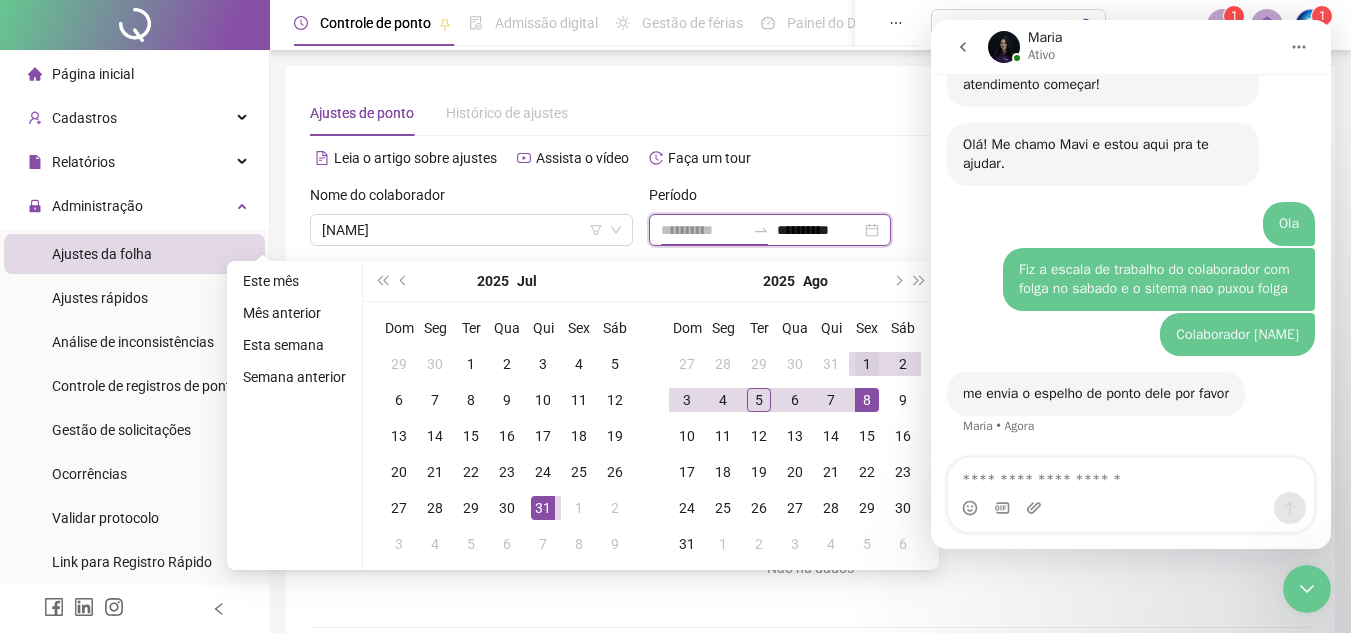 type on "**********" 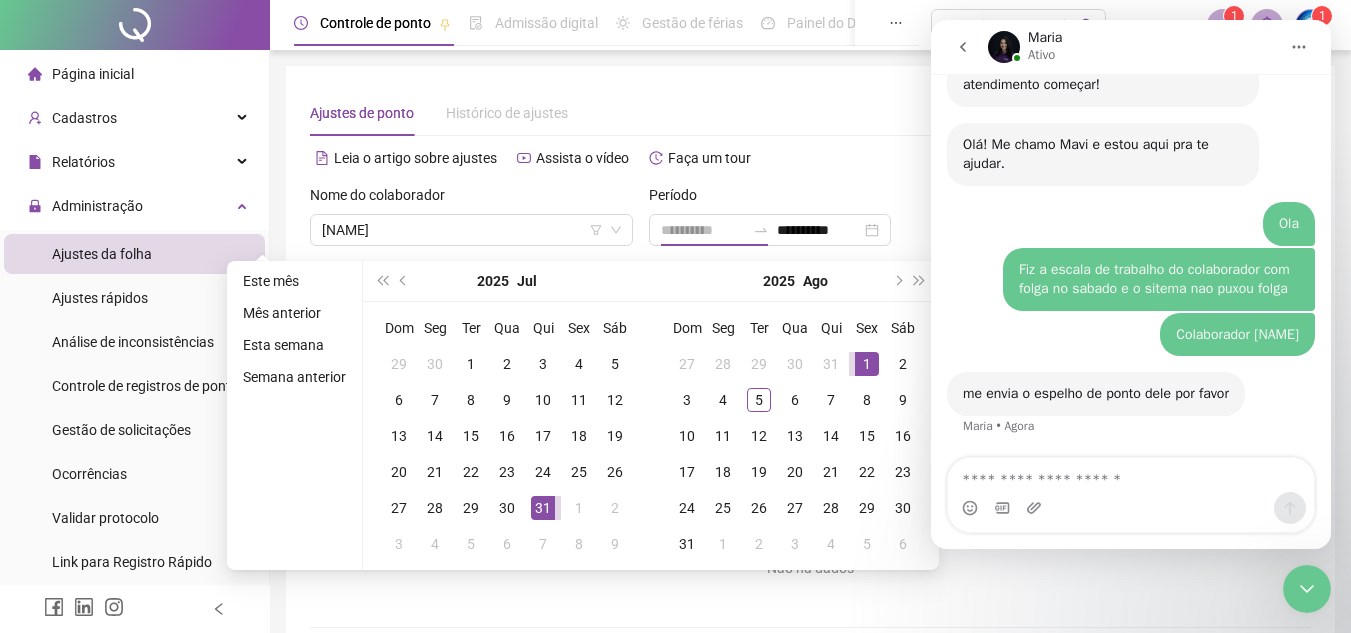 click on "1" at bounding box center [867, 364] 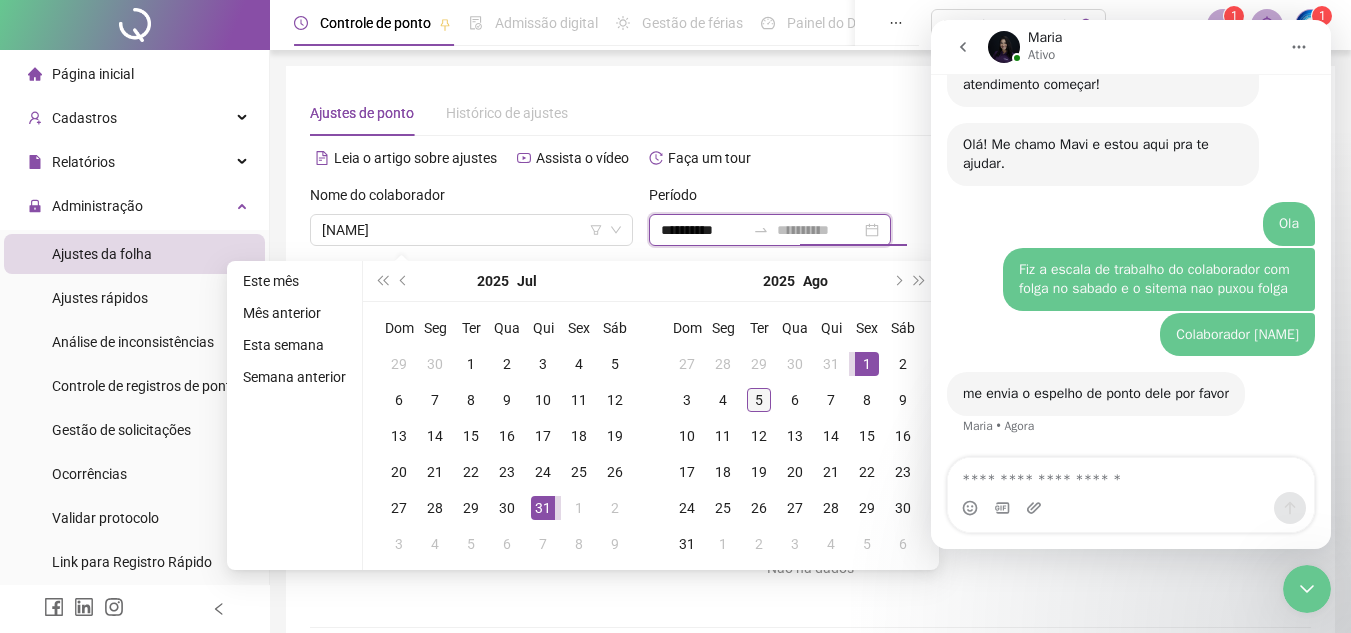 type on "**********" 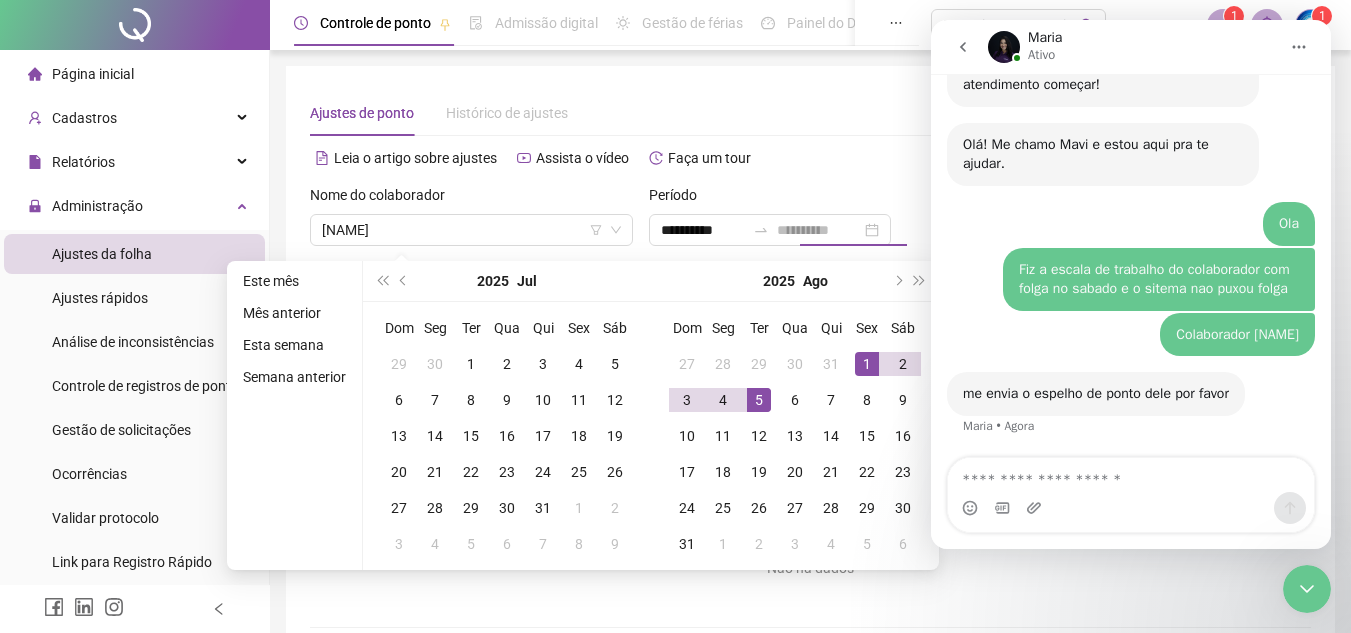 click on "5" at bounding box center [759, 400] 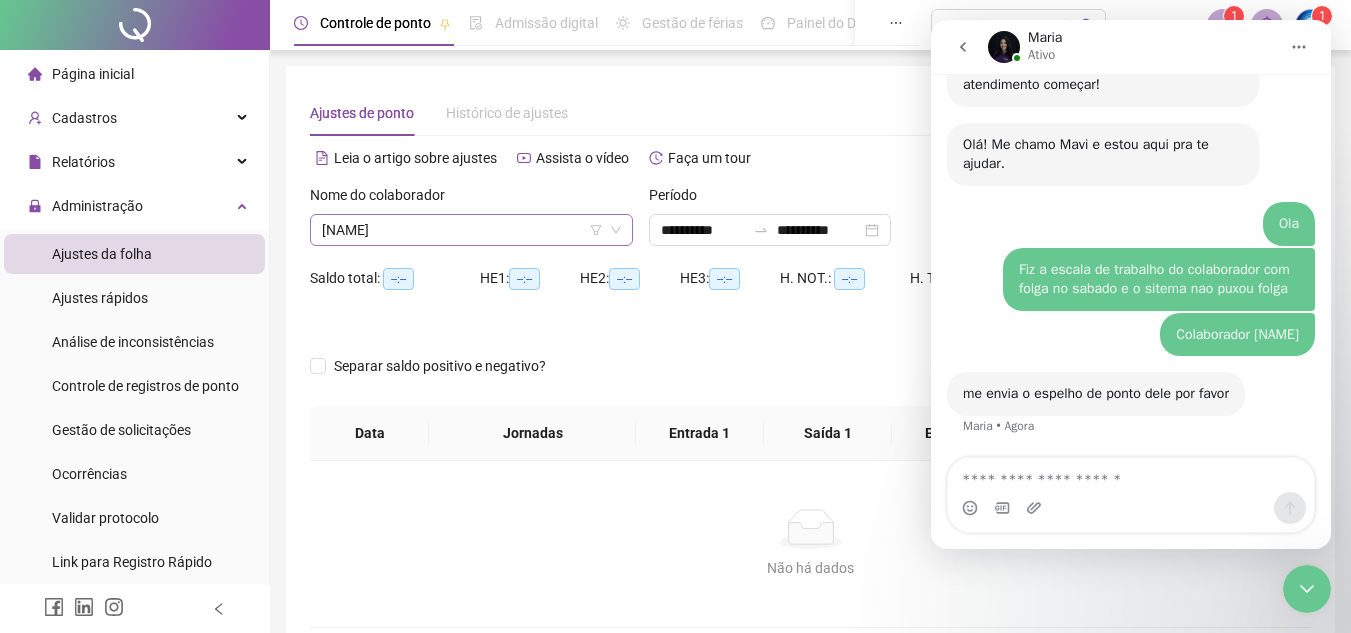 click on "[NAME]" at bounding box center [471, 230] 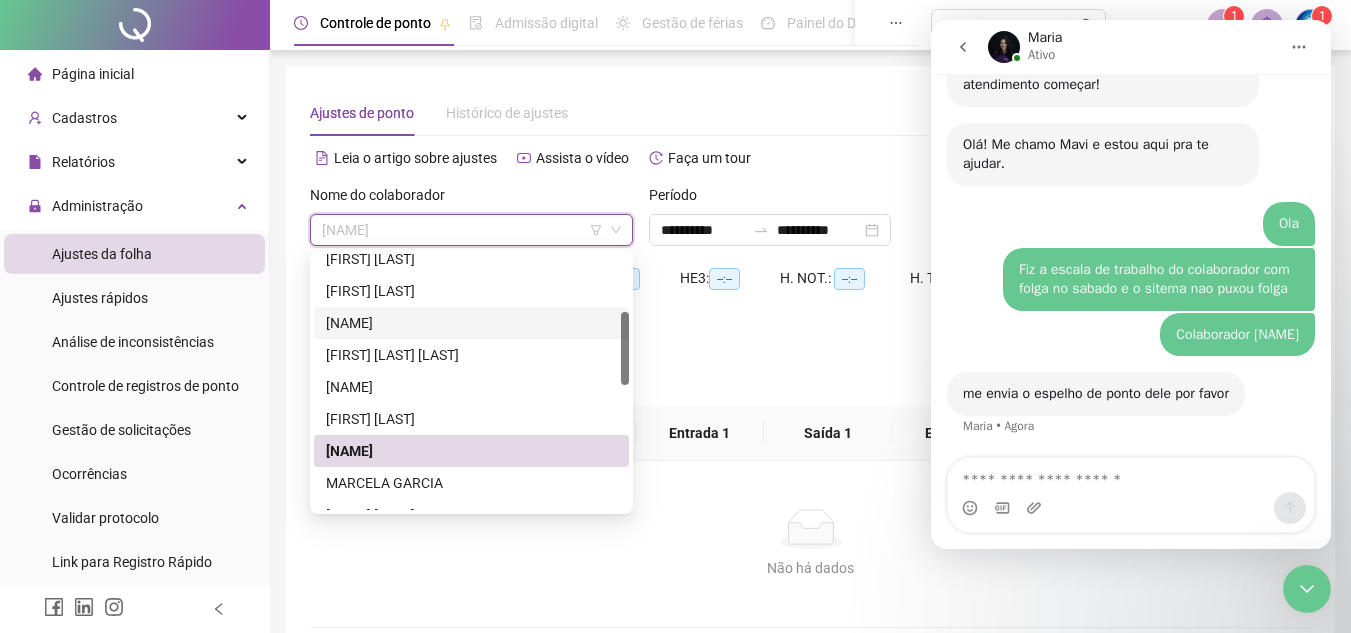 click on "[NAME]" at bounding box center (471, 323) 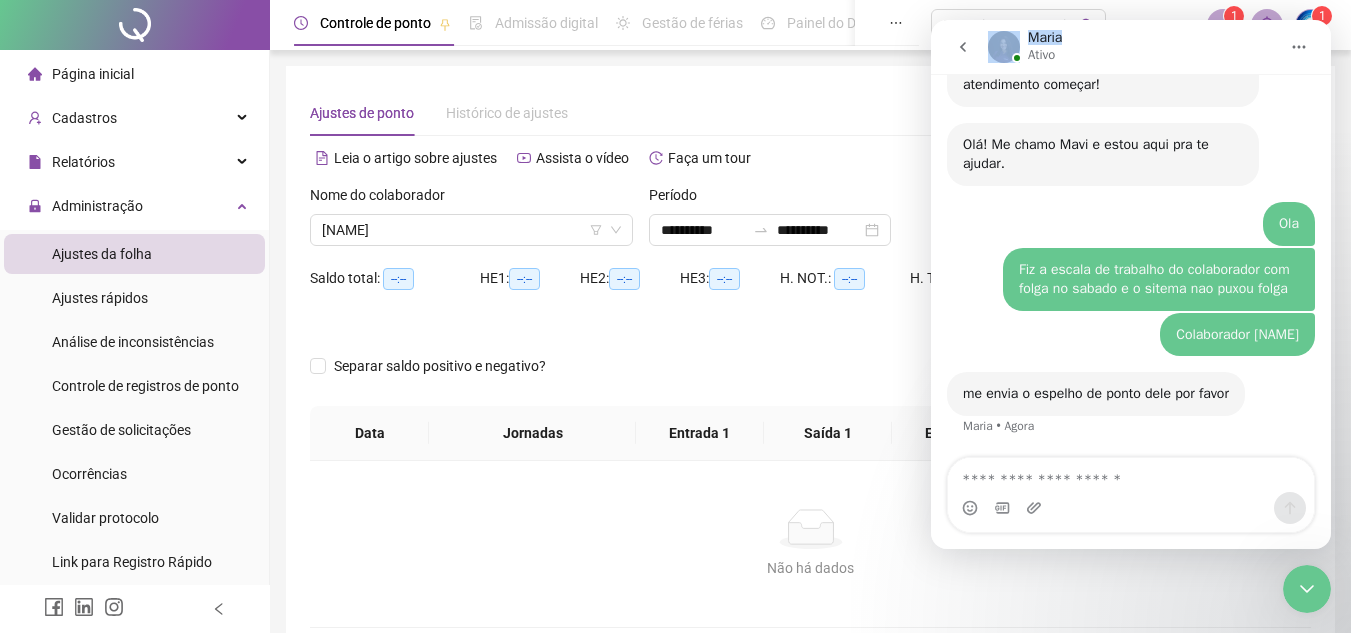 drag, startPoint x: 1166, startPoint y: 43, endPoint x: 981, endPoint y: 64, distance: 186.18808 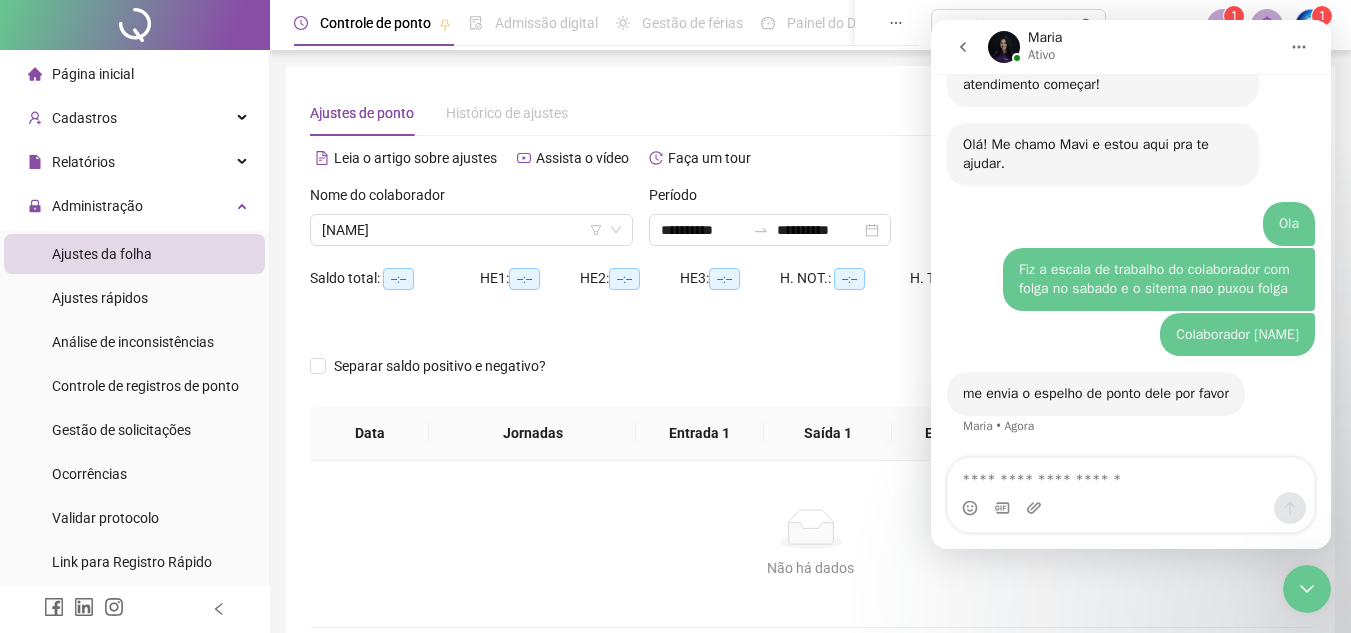 click 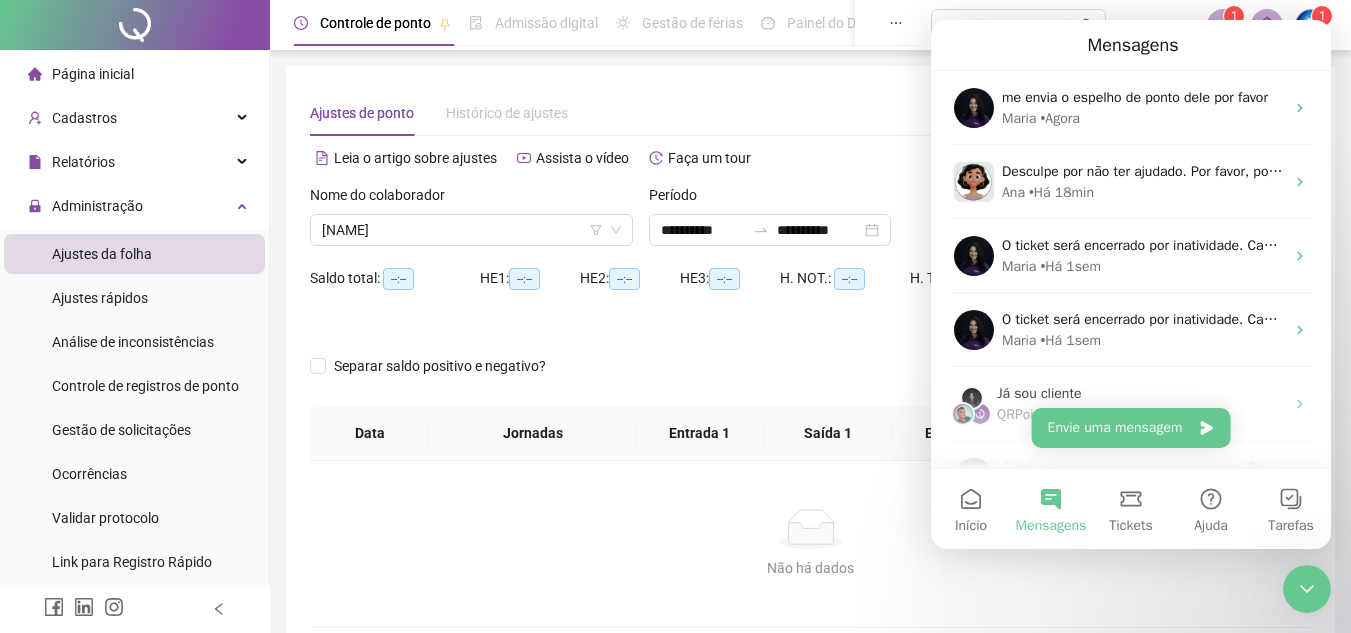 scroll, scrollTop: 0, scrollLeft: 0, axis: both 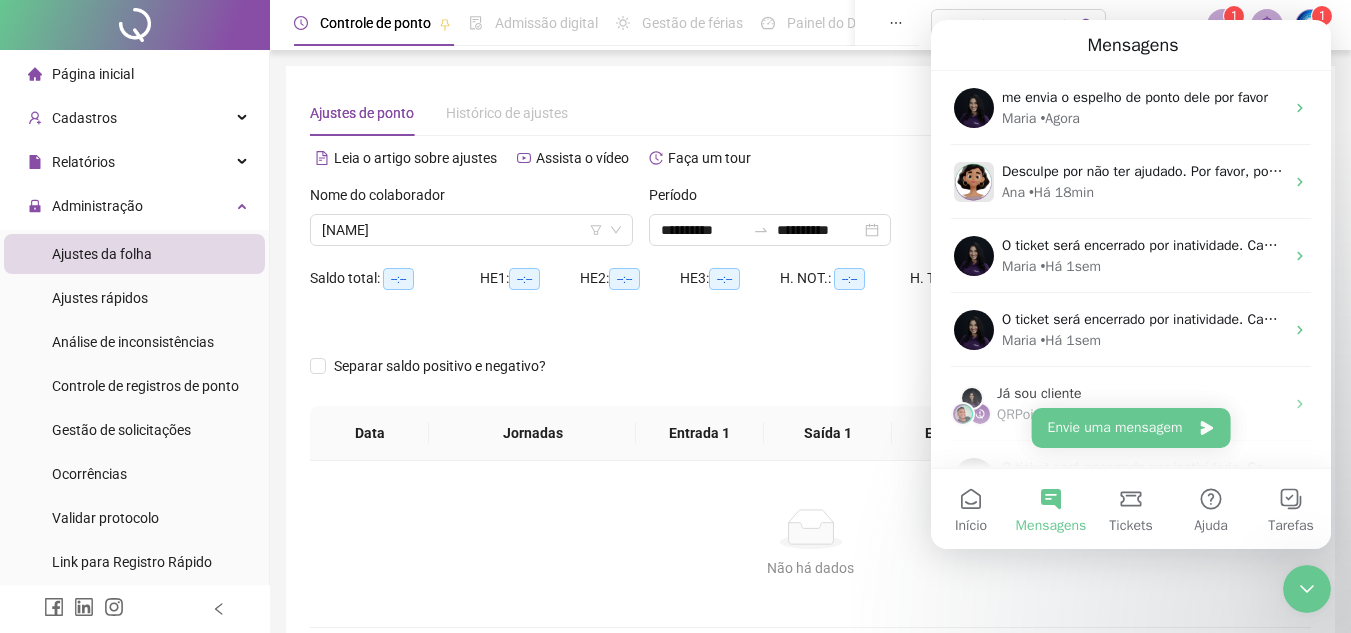 click on "Alternar para versão lite" at bounding box center [1061, 158] 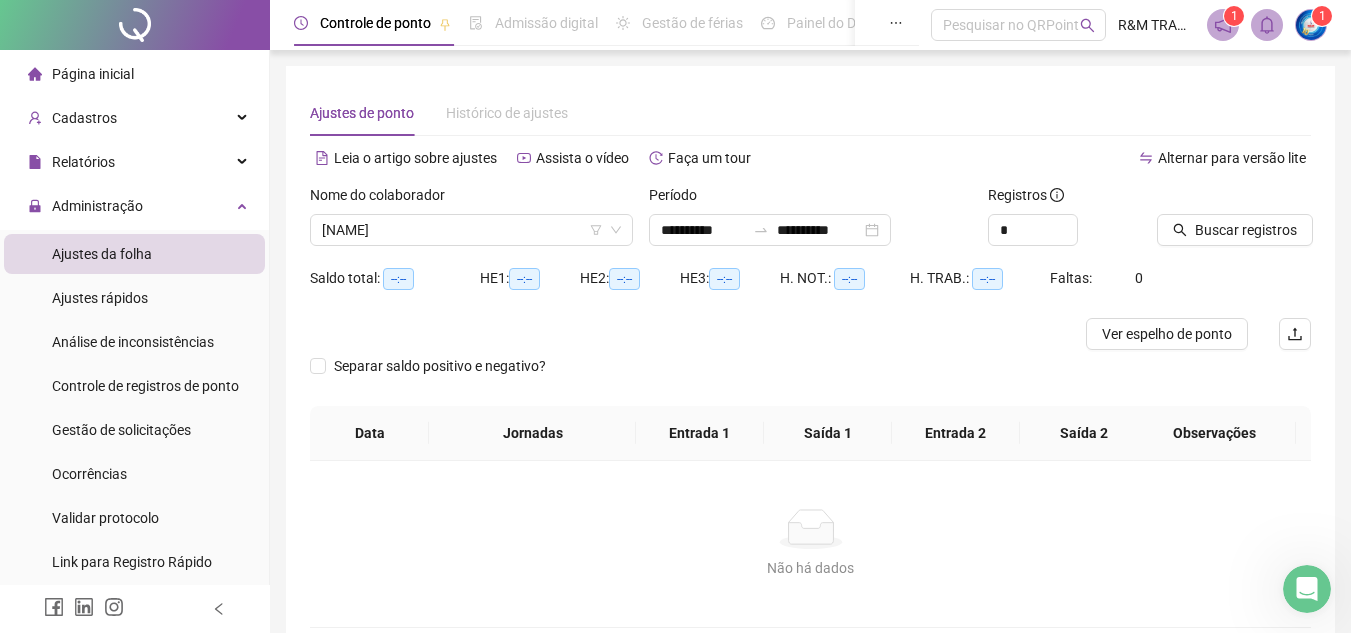 scroll, scrollTop: 0, scrollLeft: 0, axis: both 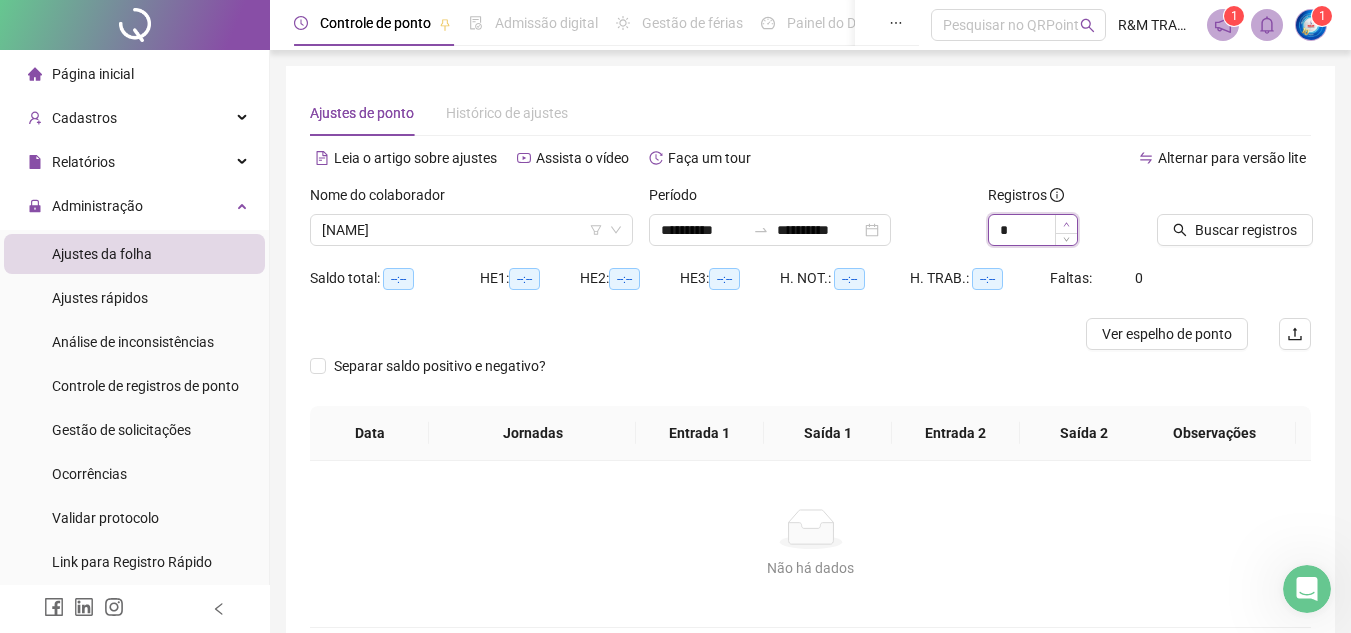 click 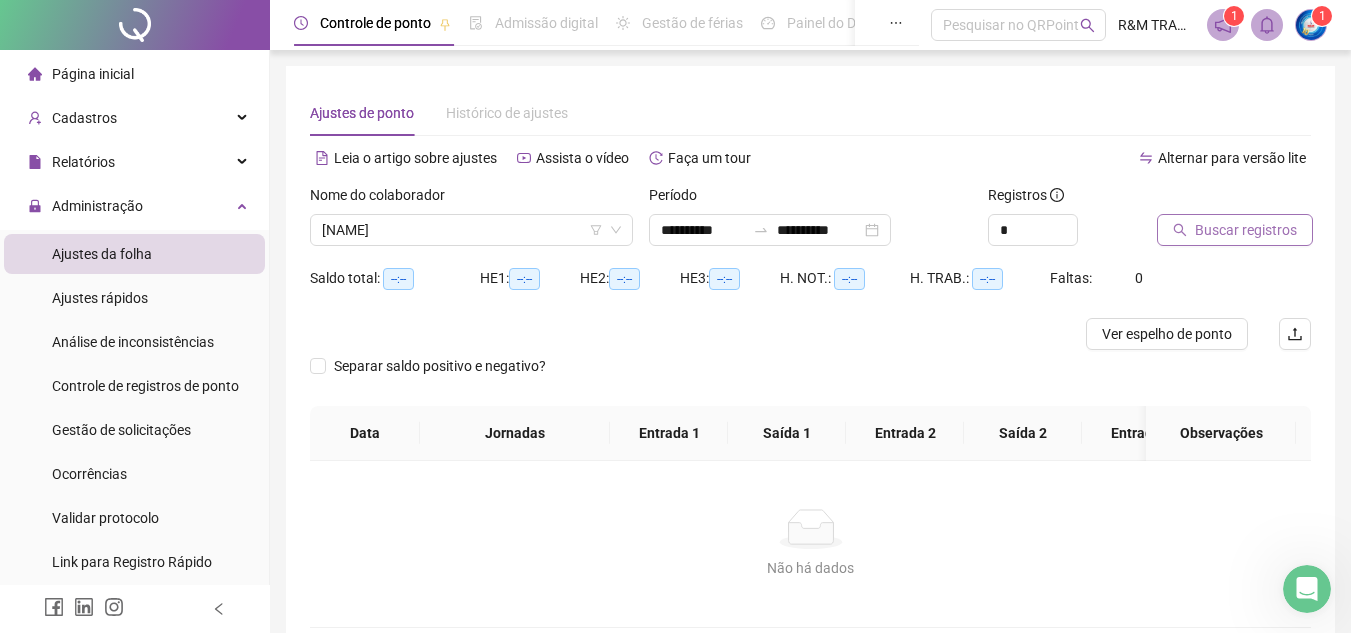 click on "Buscar registros" at bounding box center [1246, 230] 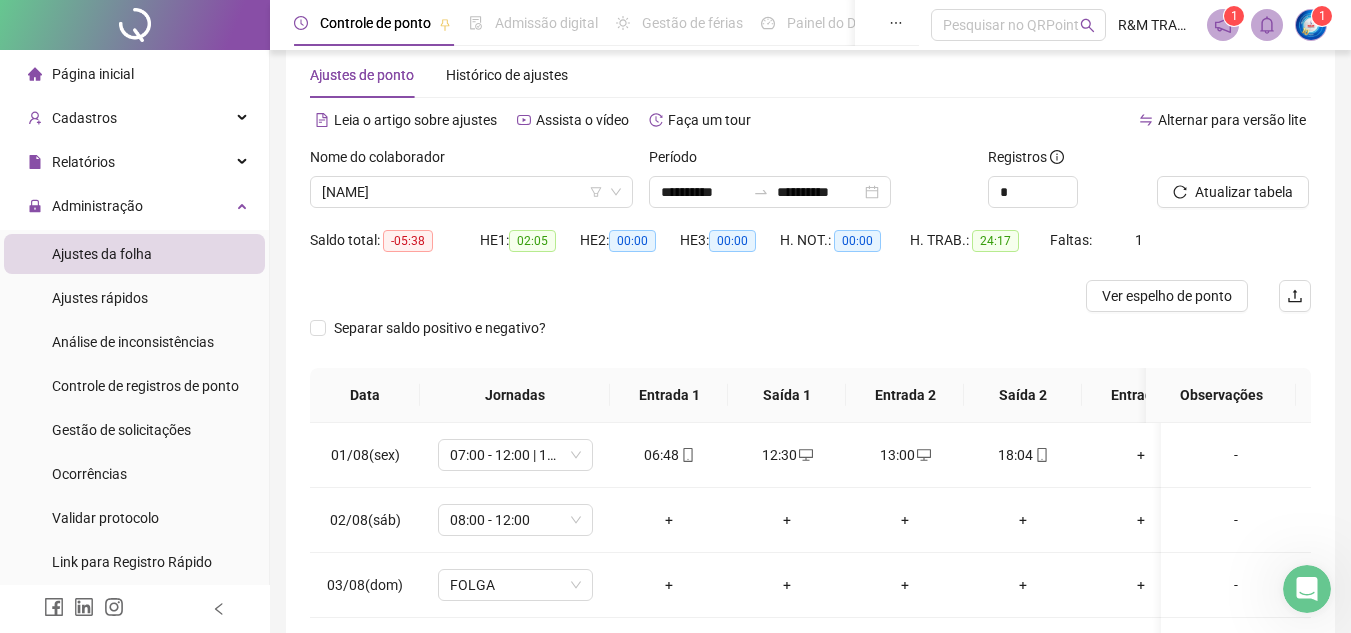 scroll, scrollTop: 35, scrollLeft: 0, axis: vertical 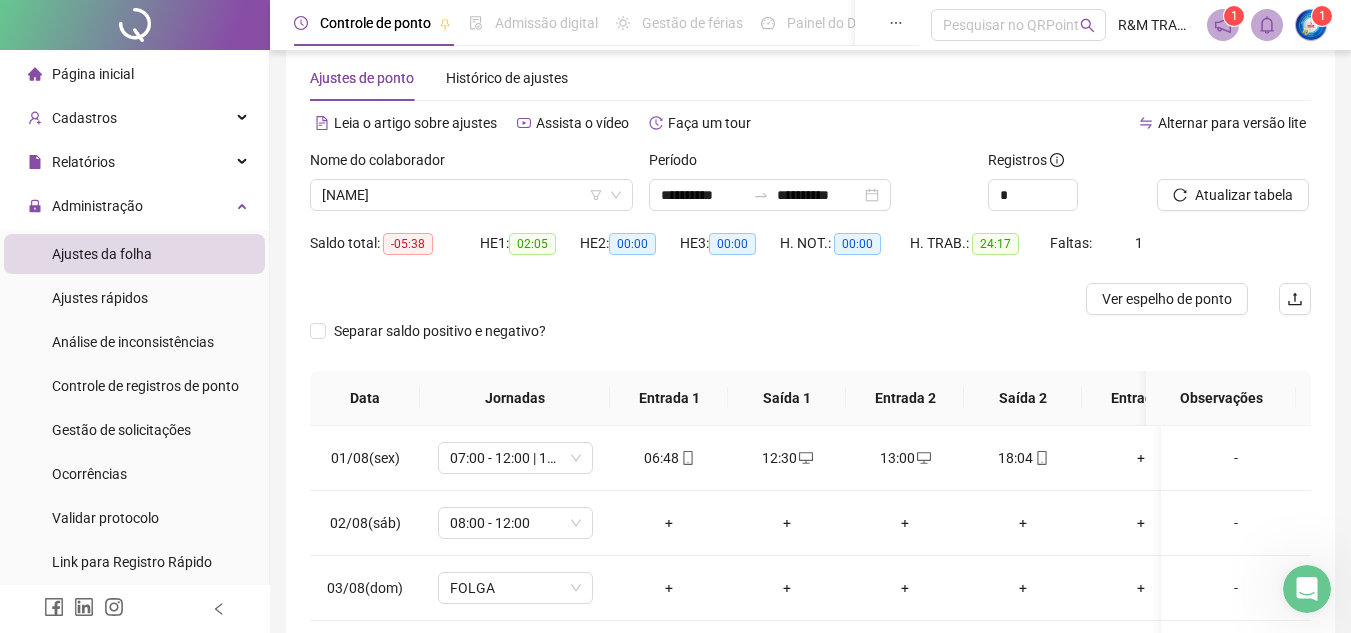 drag, startPoint x: 1180, startPoint y: 307, endPoint x: 1081, endPoint y: 307, distance: 99 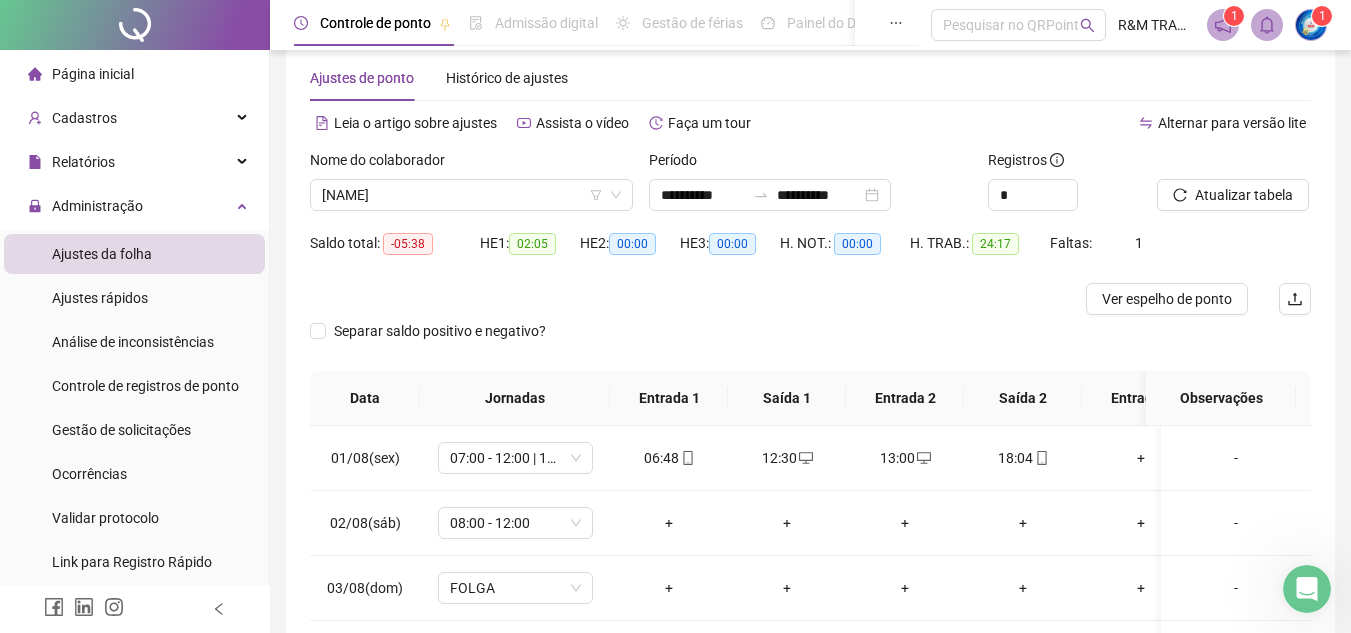 click 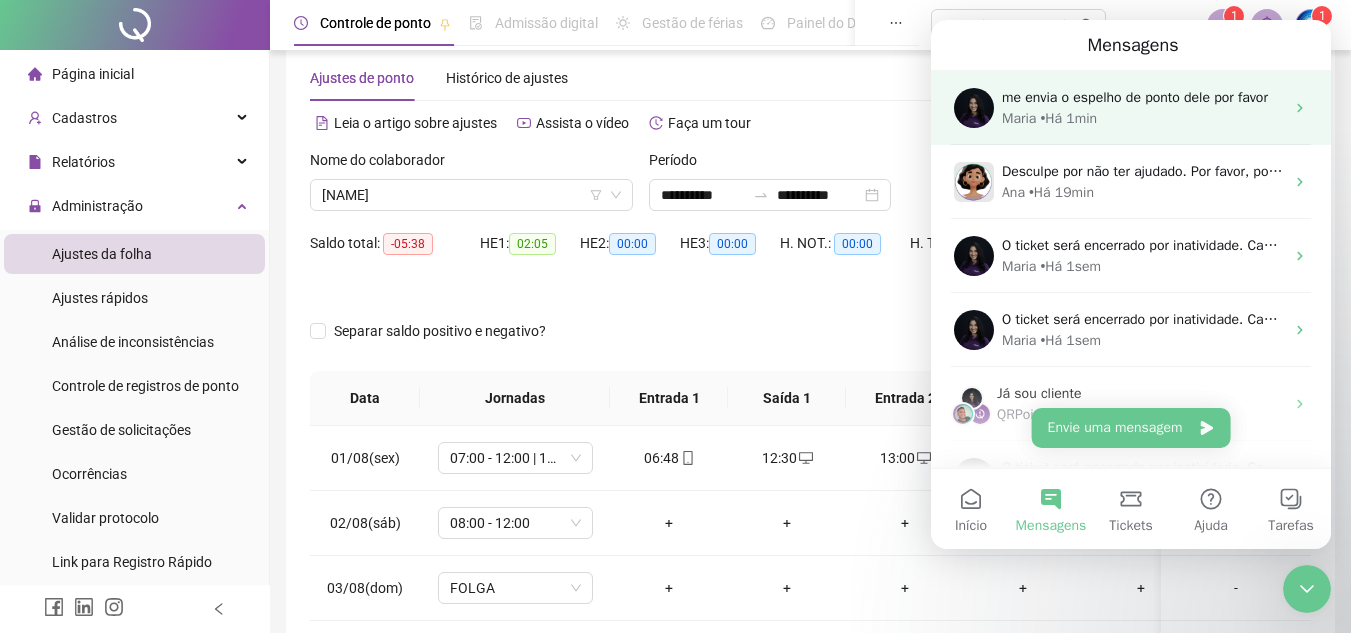 click on "me envia o espelho de ponto dele por favor" at bounding box center (1135, 97) 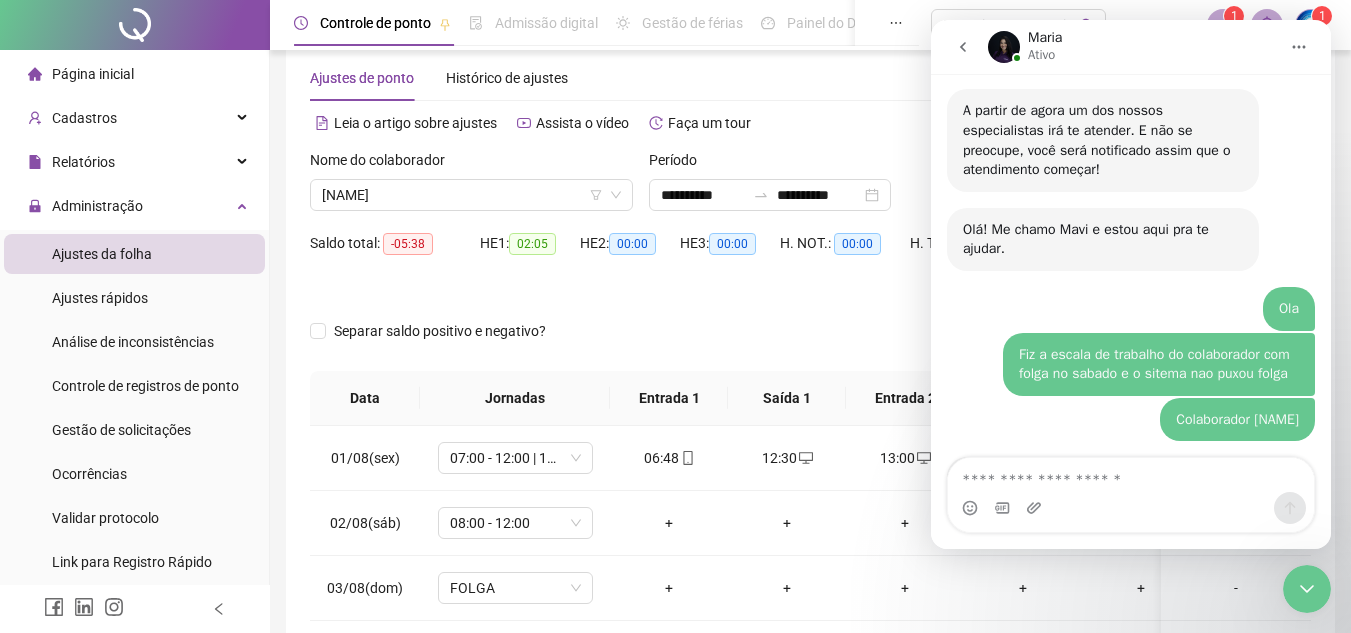 scroll, scrollTop: 2617, scrollLeft: 0, axis: vertical 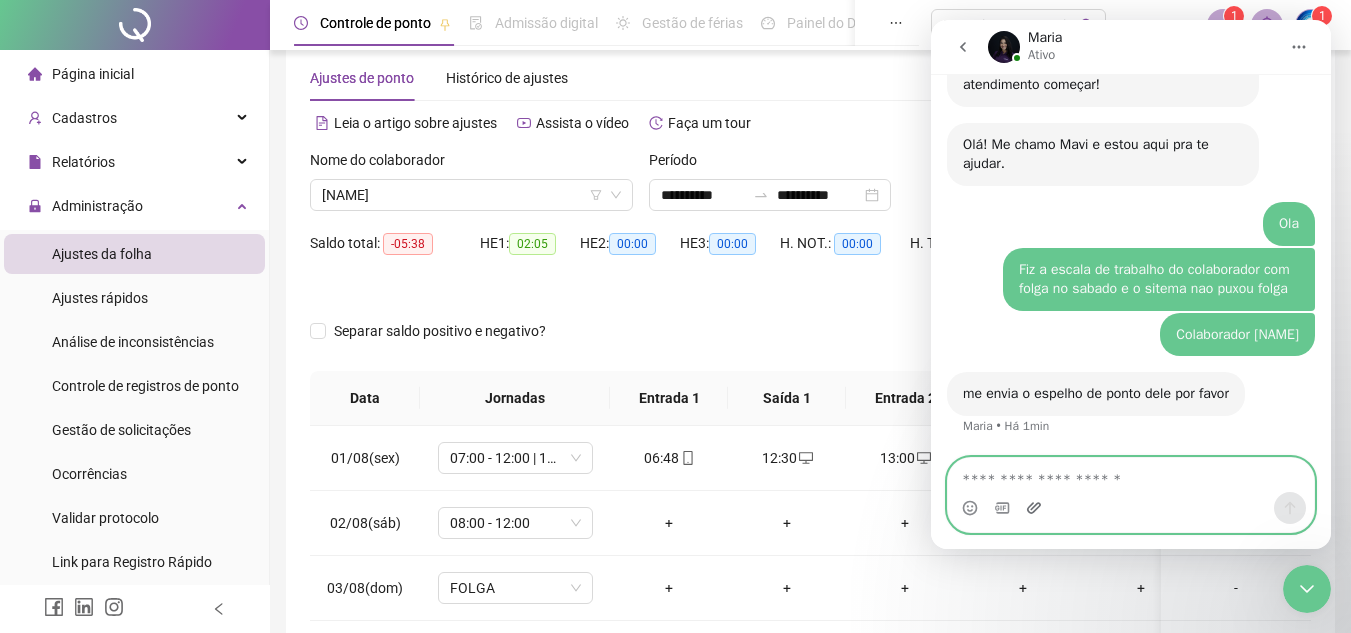 click 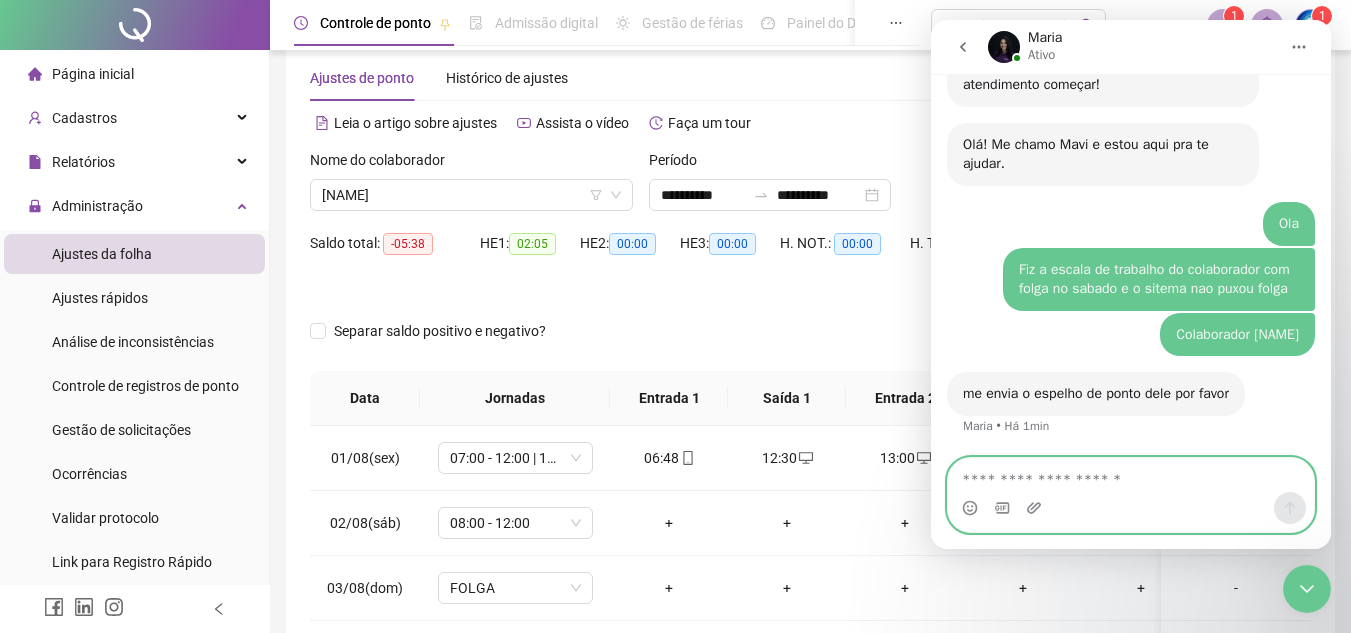 scroll, scrollTop: 2679, scrollLeft: 0, axis: vertical 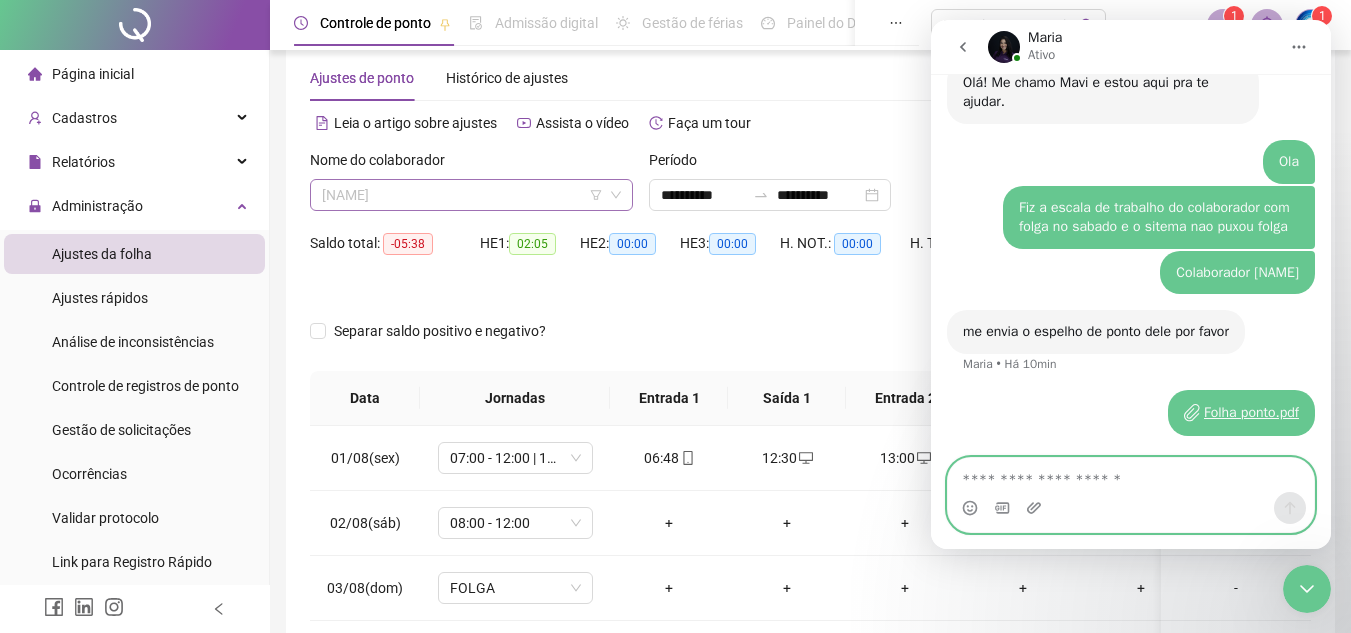 click on "[NAME]" at bounding box center [471, 195] 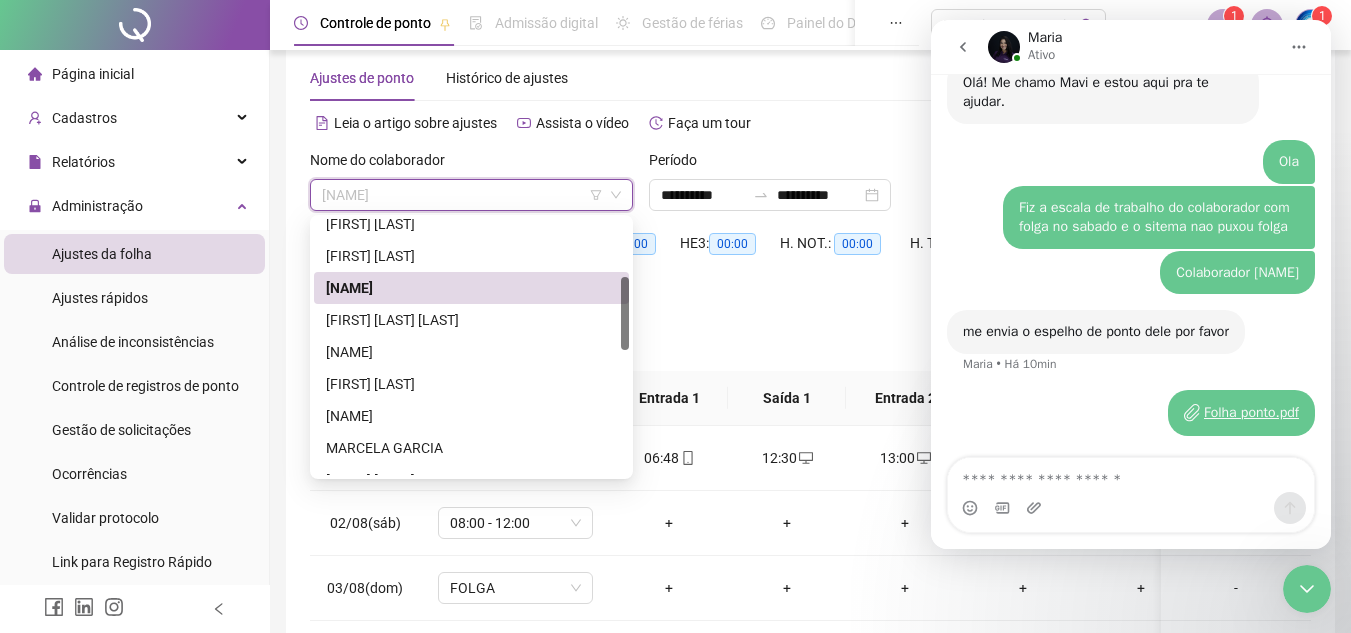 click on "[NAME]" at bounding box center [471, 195] 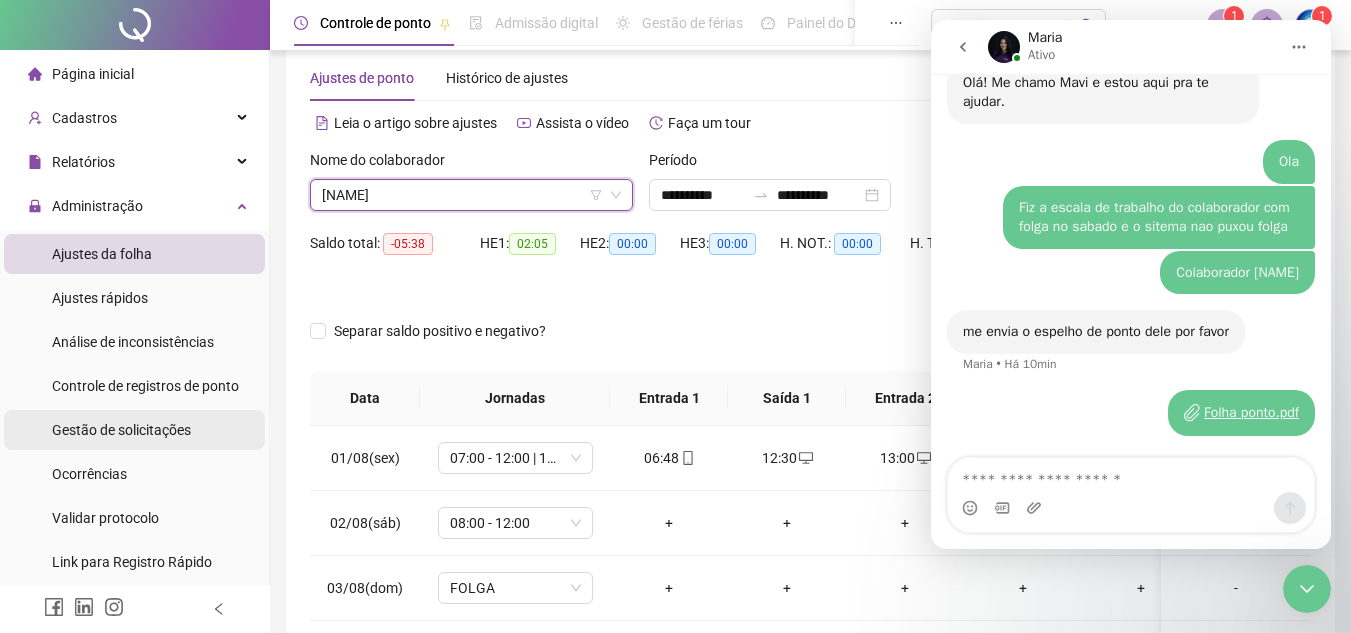 click on "Gestão de solicitações" at bounding box center (121, 430) 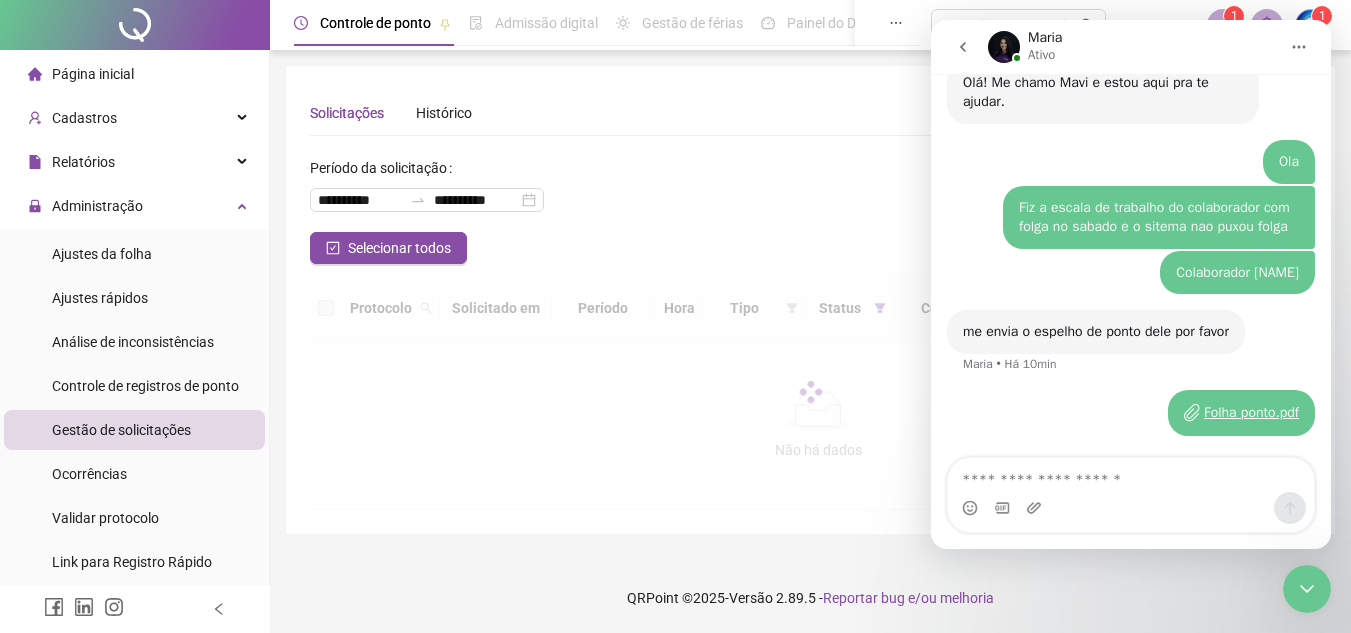 scroll, scrollTop: 0, scrollLeft: 0, axis: both 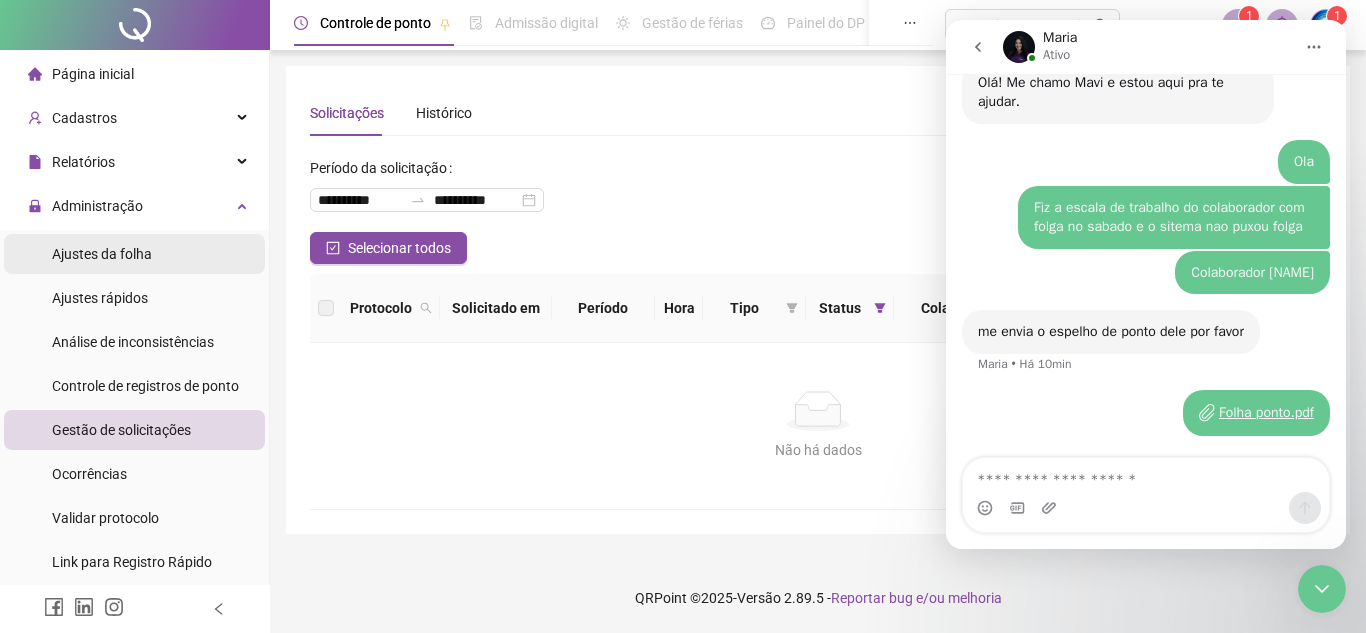 click on "Ajustes da folha" at bounding box center (102, 254) 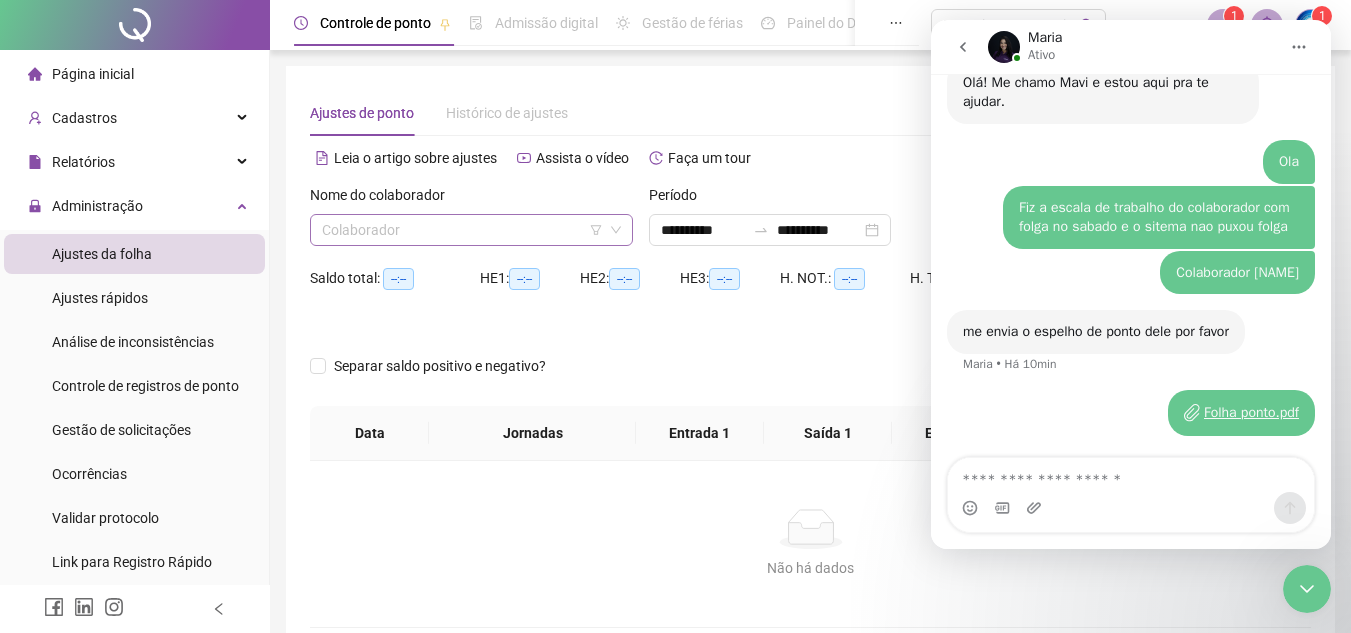 click at bounding box center (462, 230) 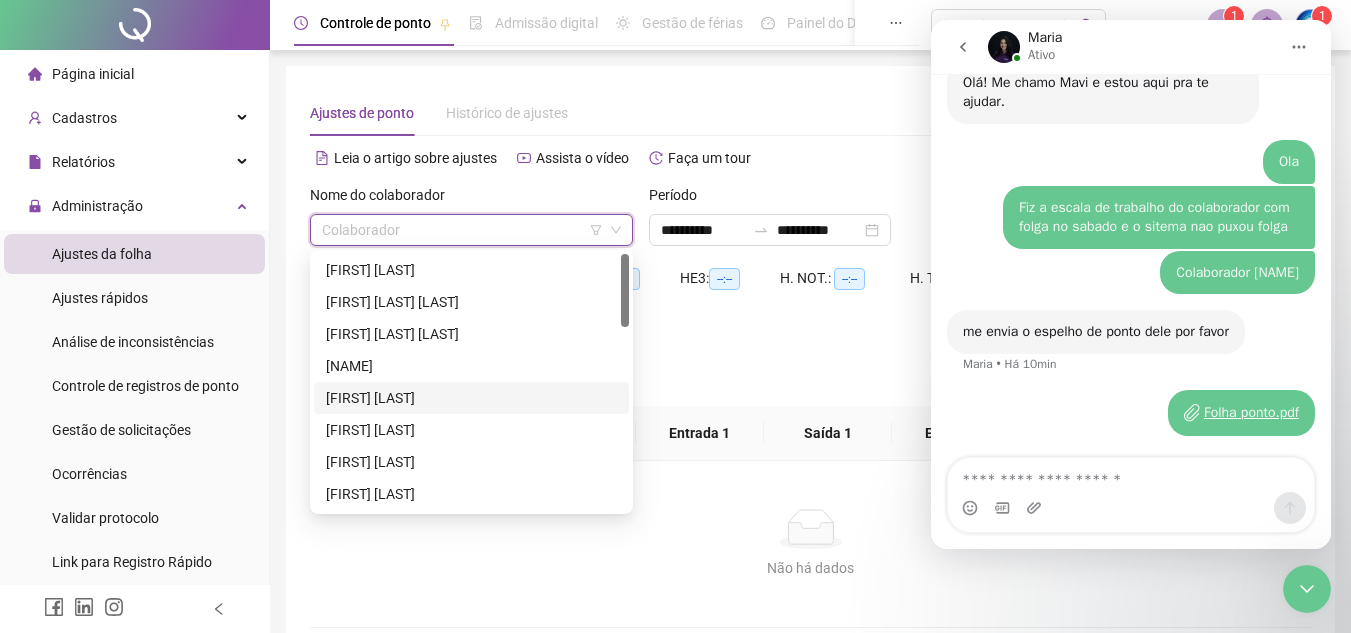 click on "[FIRST] [LAST]" at bounding box center (471, 398) 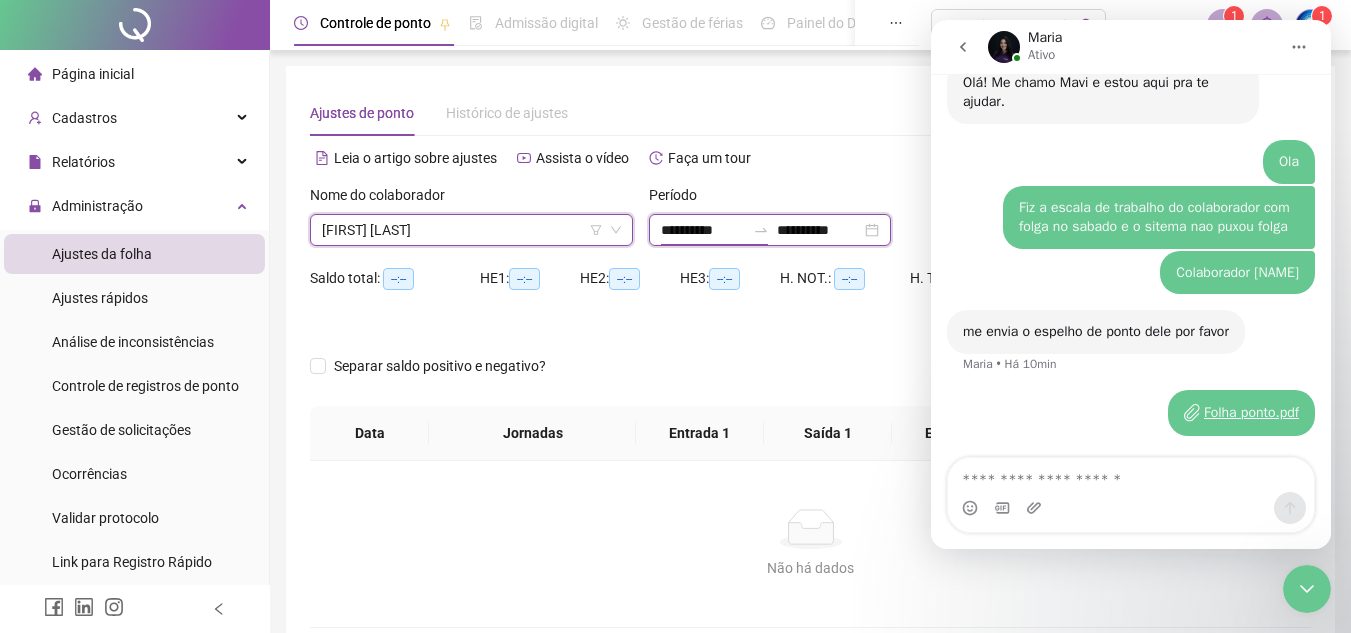 click on "**********" at bounding box center (703, 230) 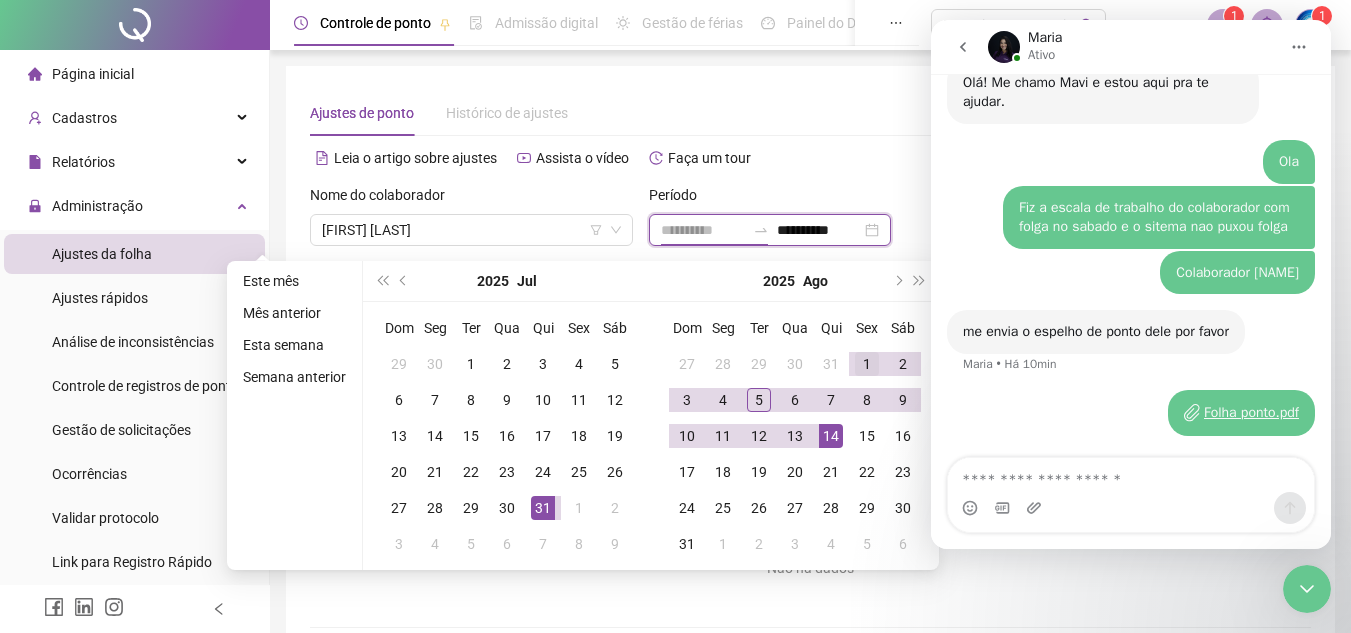 type on "**********" 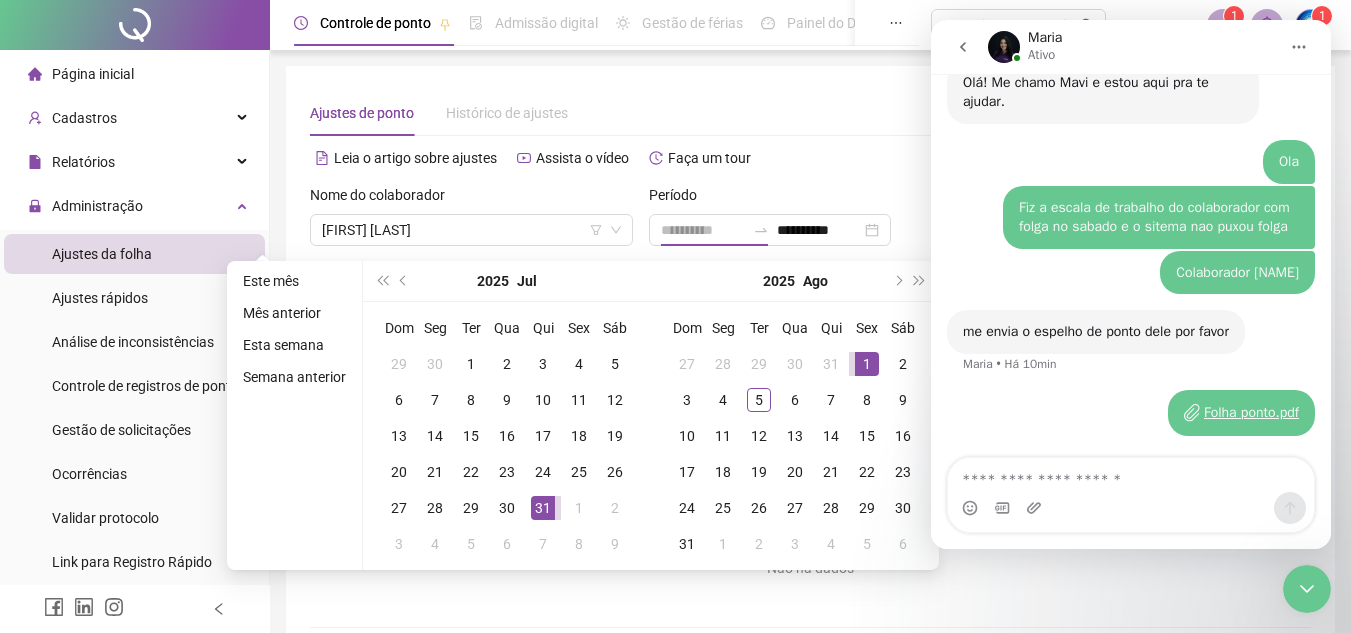 click on "1" at bounding box center (867, 364) 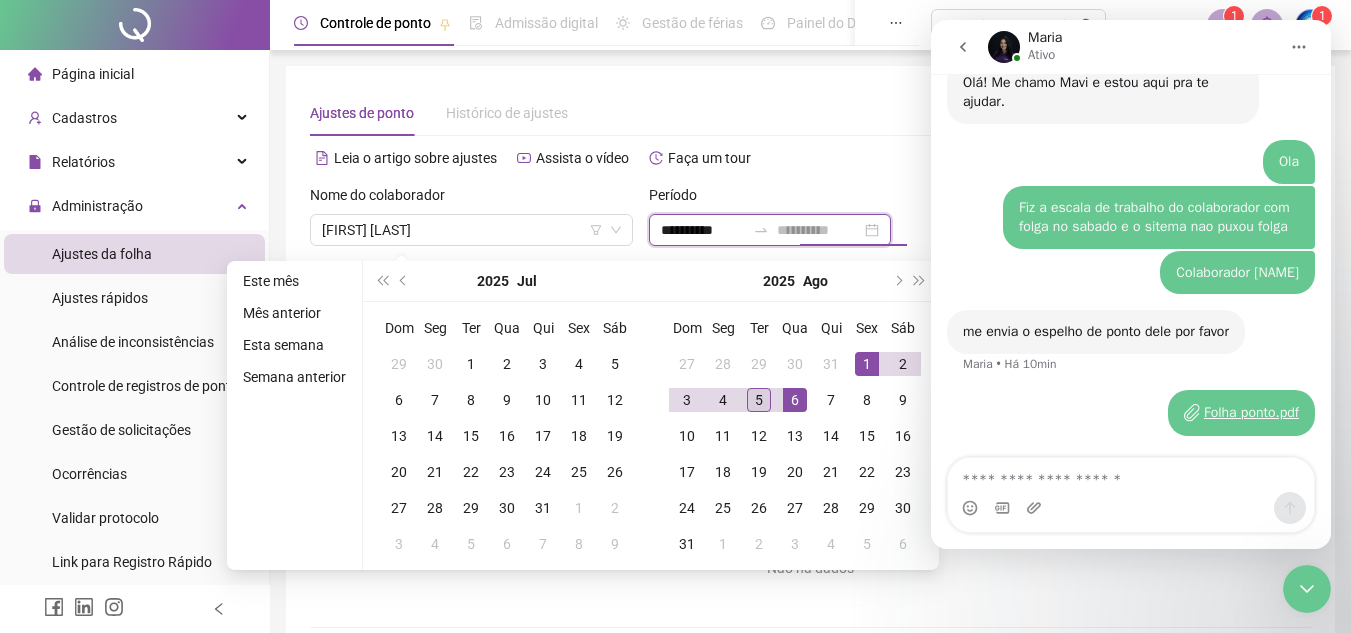 type on "**********" 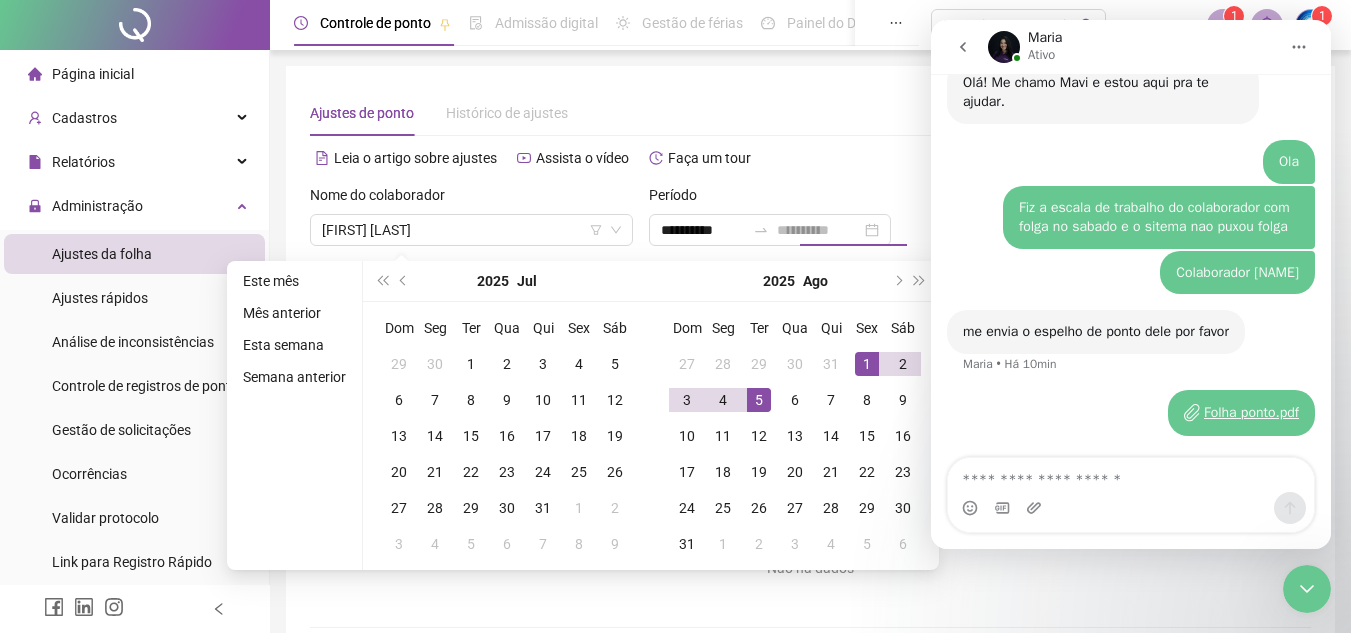 click on "5" at bounding box center (759, 400) 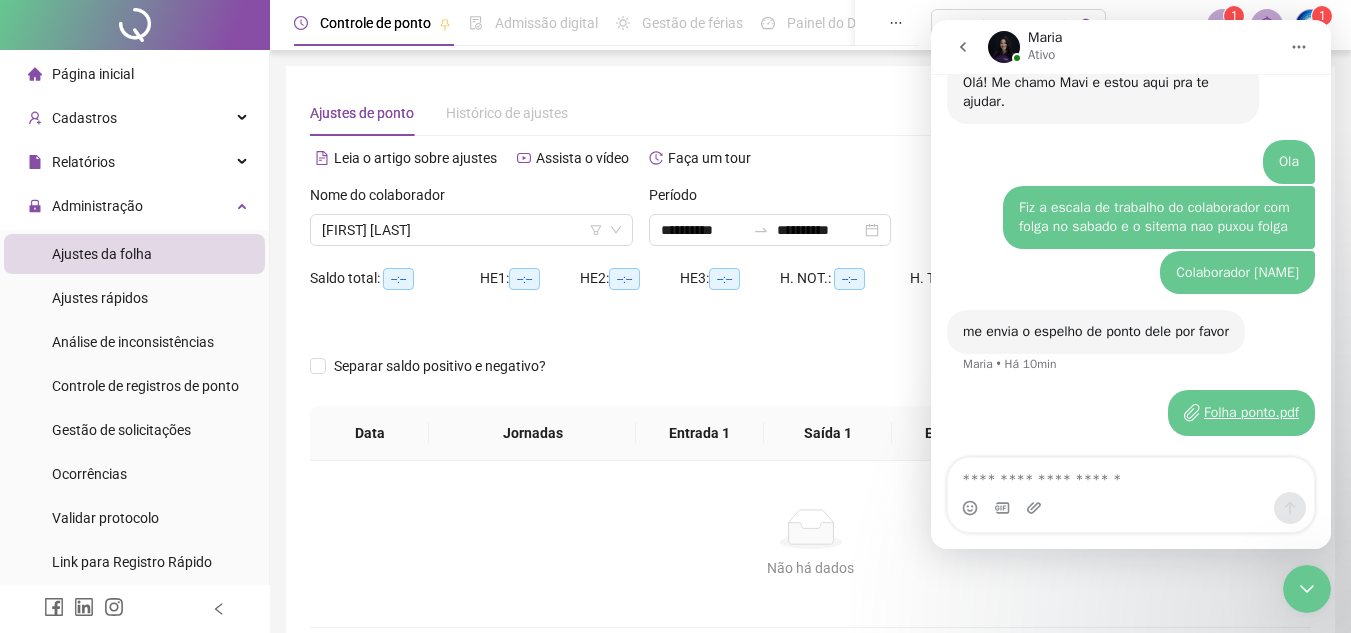 click at bounding box center (963, 47) 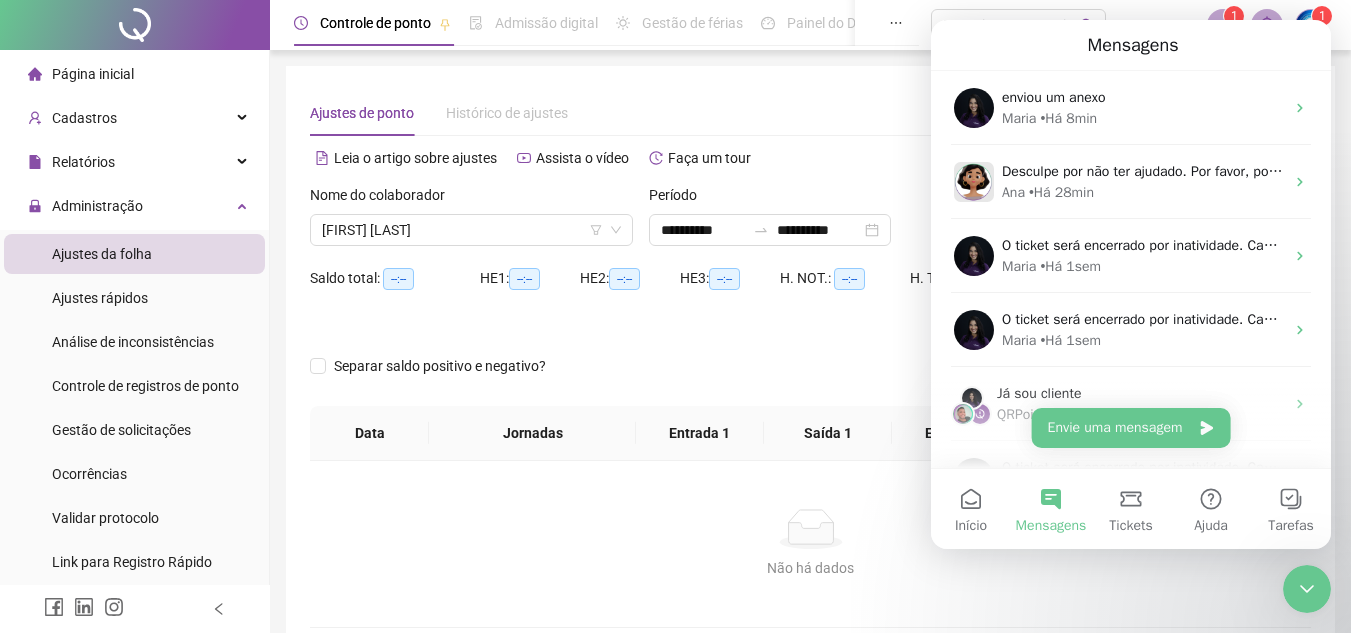 scroll, scrollTop: 0, scrollLeft: 0, axis: both 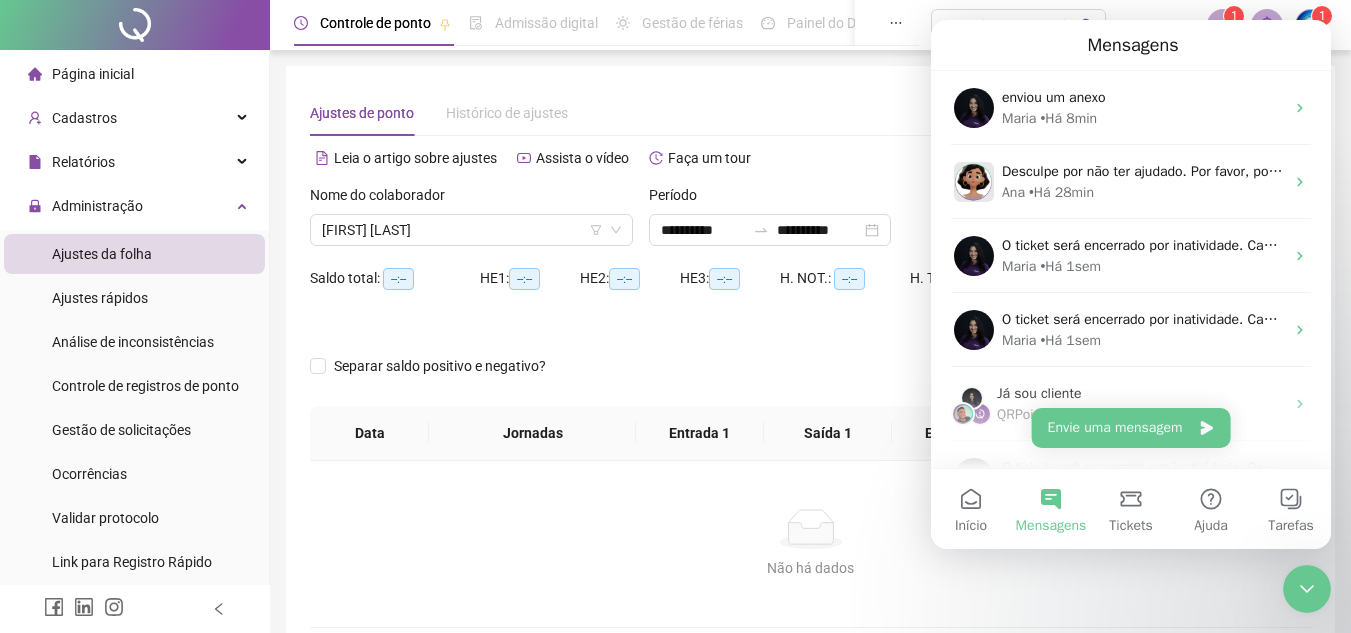 click 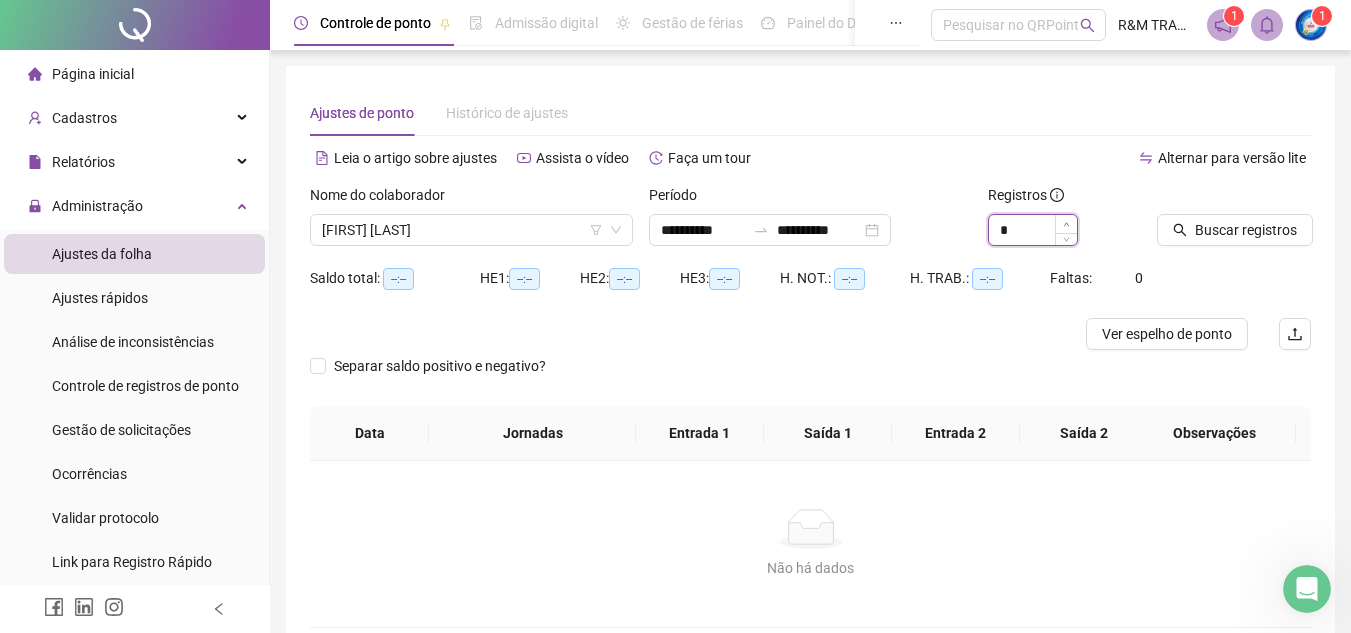 click at bounding box center [1066, 224] 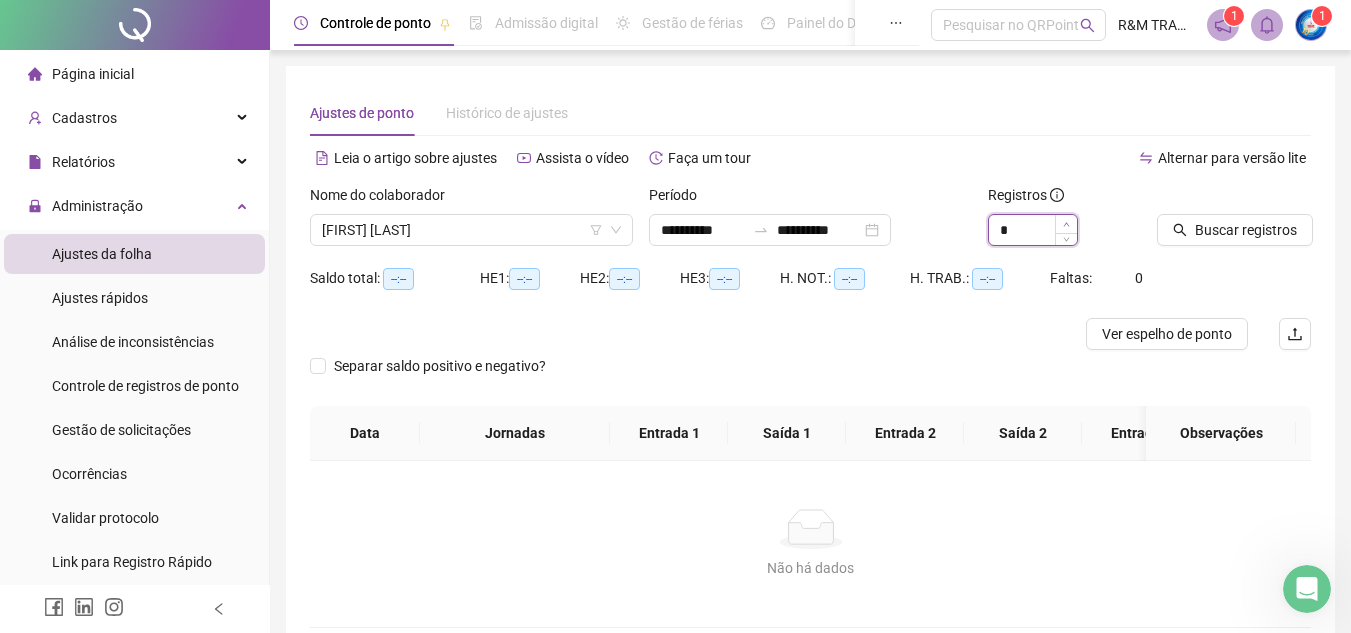 type on "*" 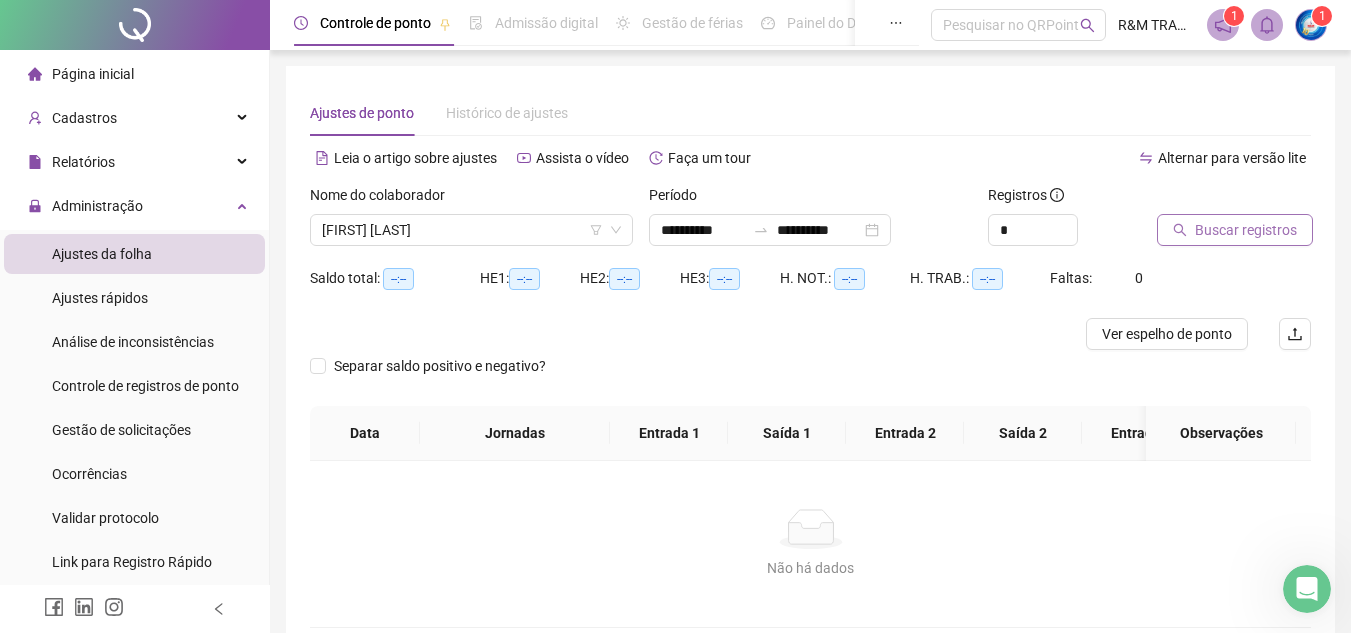 click on "Buscar registros" at bounding box center [1246, 230] 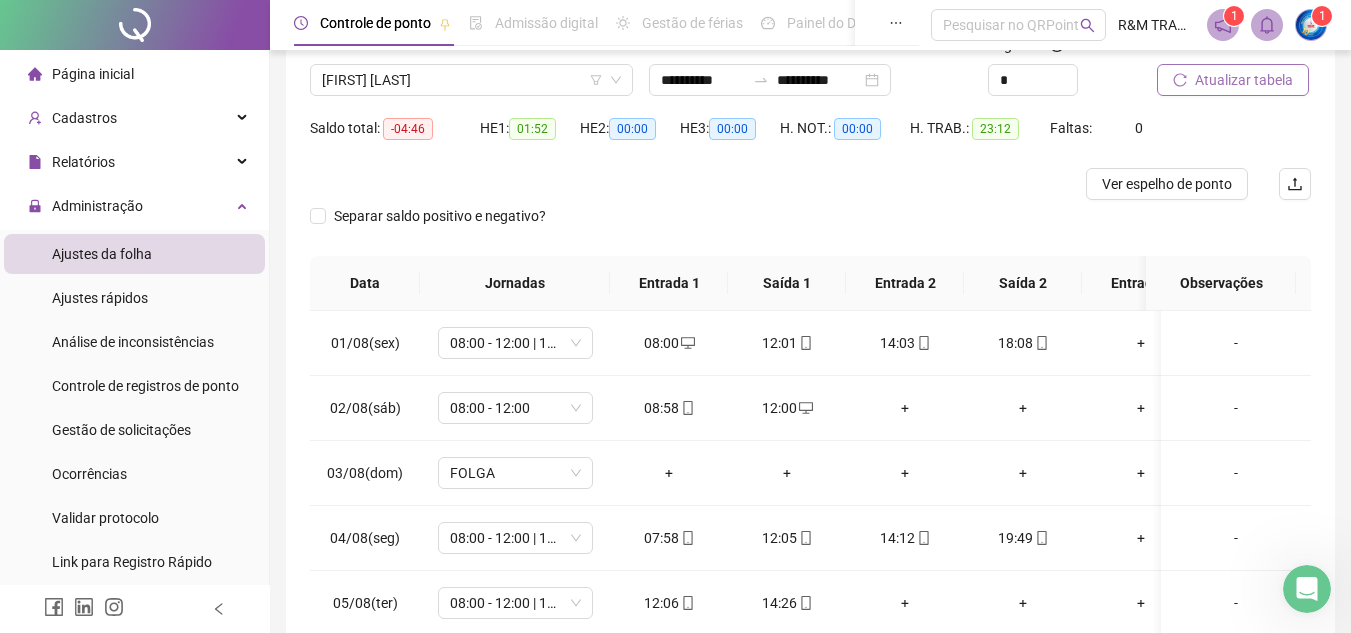 scroll, scrollTop: 278, scrollLeft: 0, axis: vertical 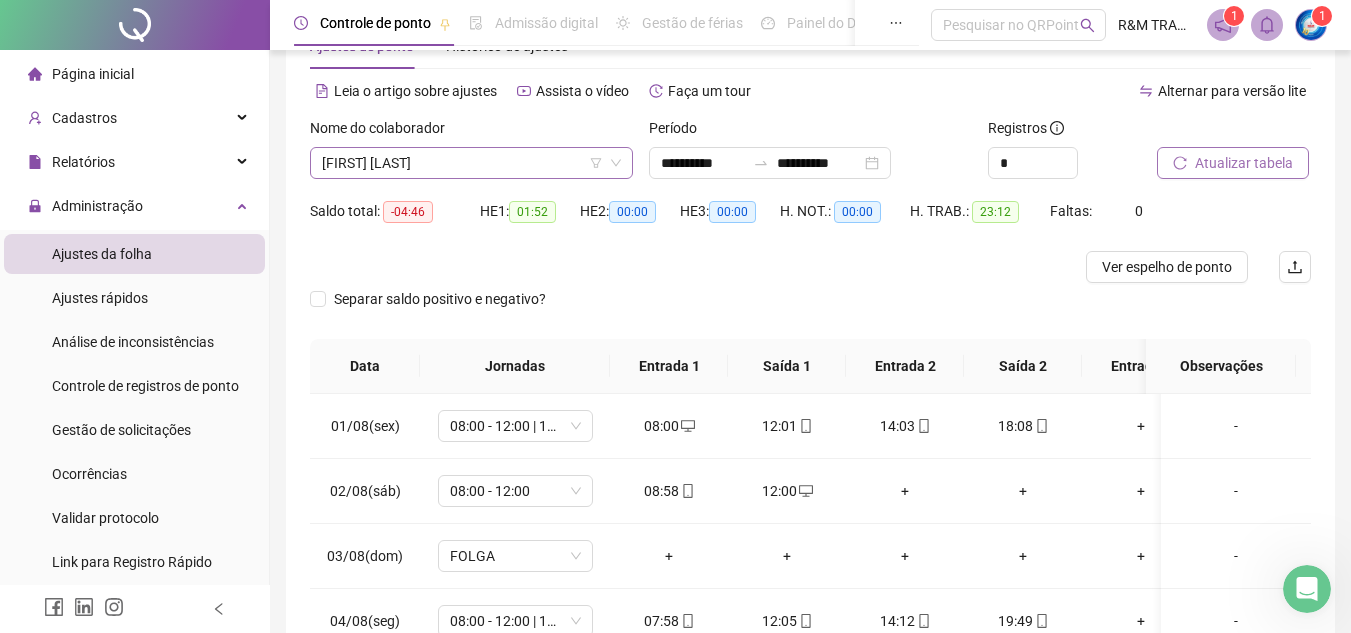 click on "[FIRST] [LAST]" at bounding box center (471, 163) 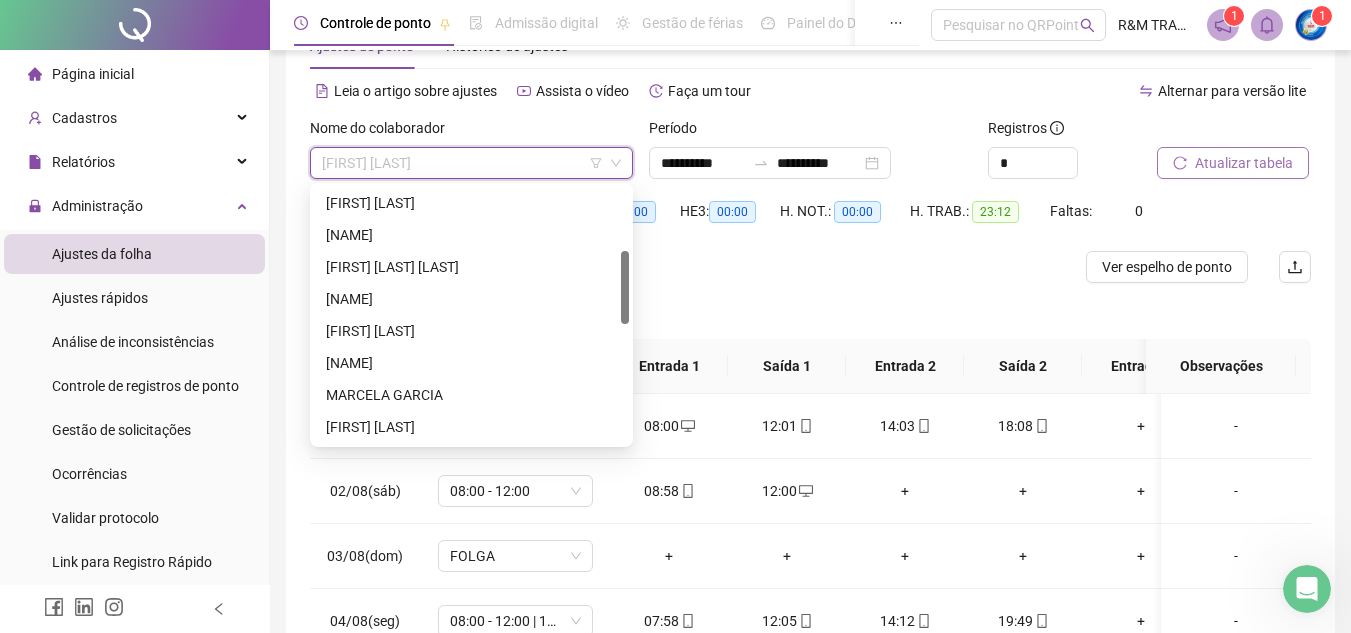 drag, startPoint x: 624, startPoint y: 208, endPoint x: 506, endPoint y: 272, distance: 134.23859 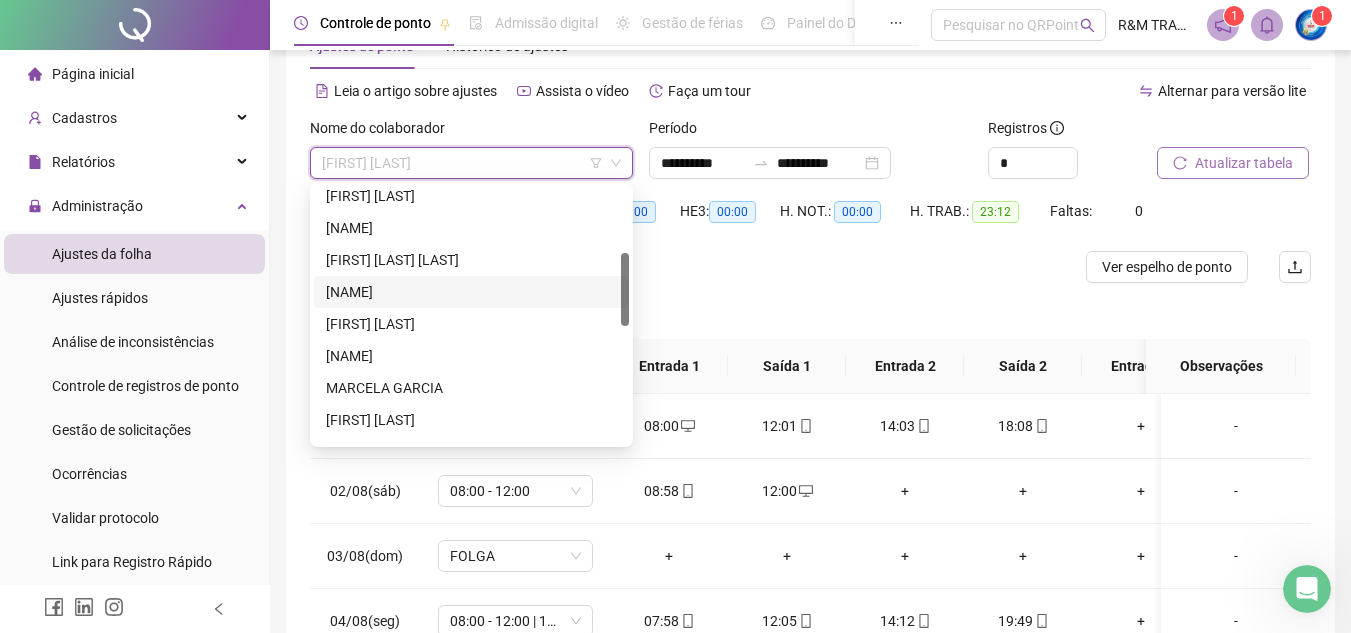 click on "[NAME]" at bounding box center [471, 292] 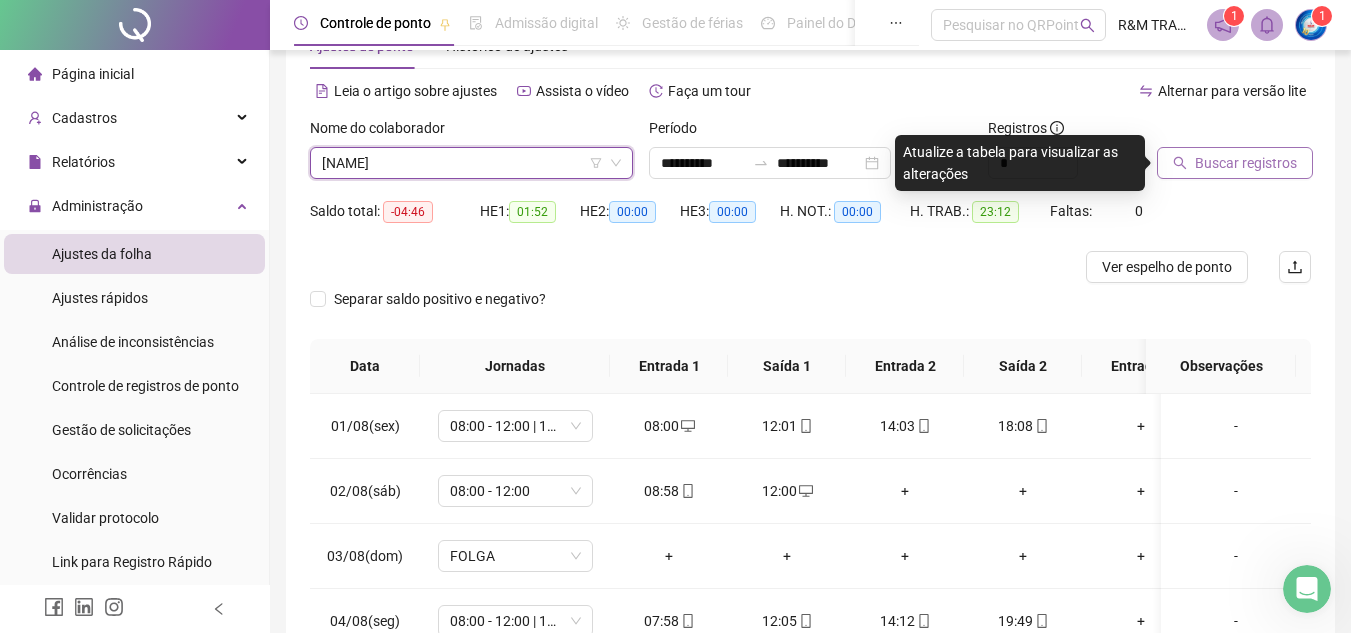 click on "Buscar registros" at bounding box center [1246, 163] 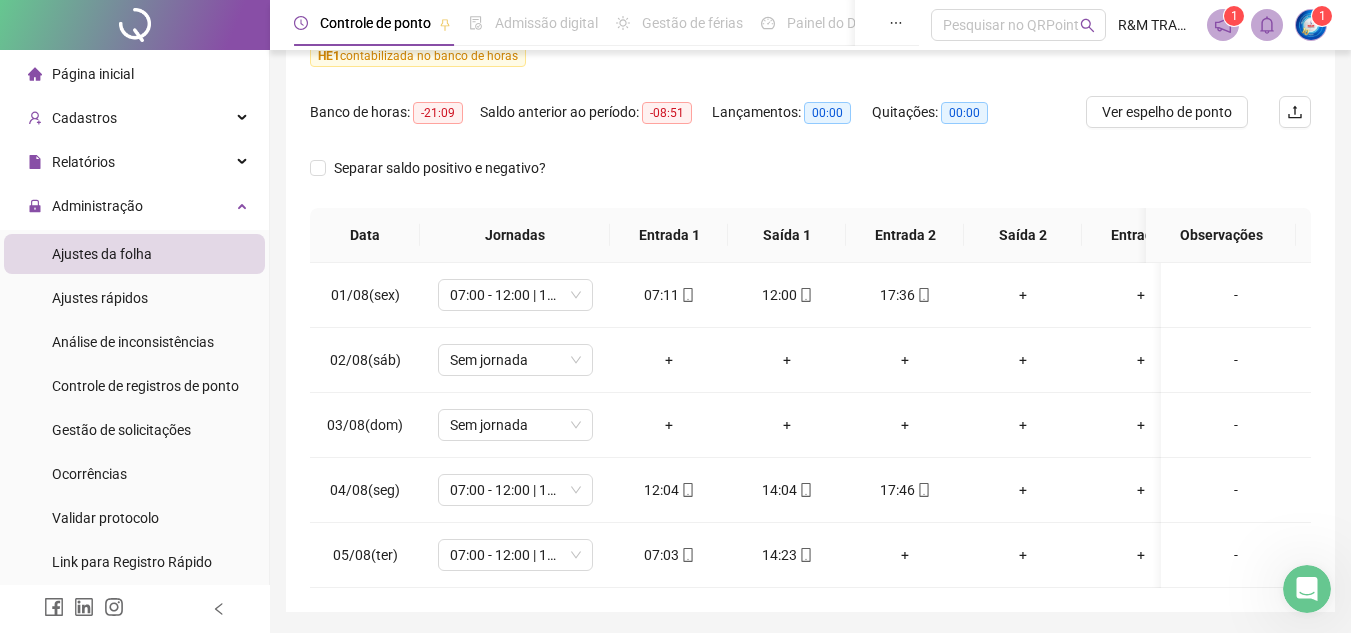 scroll, scrollTop: 281, scrollLeft: 0, axis: vertical 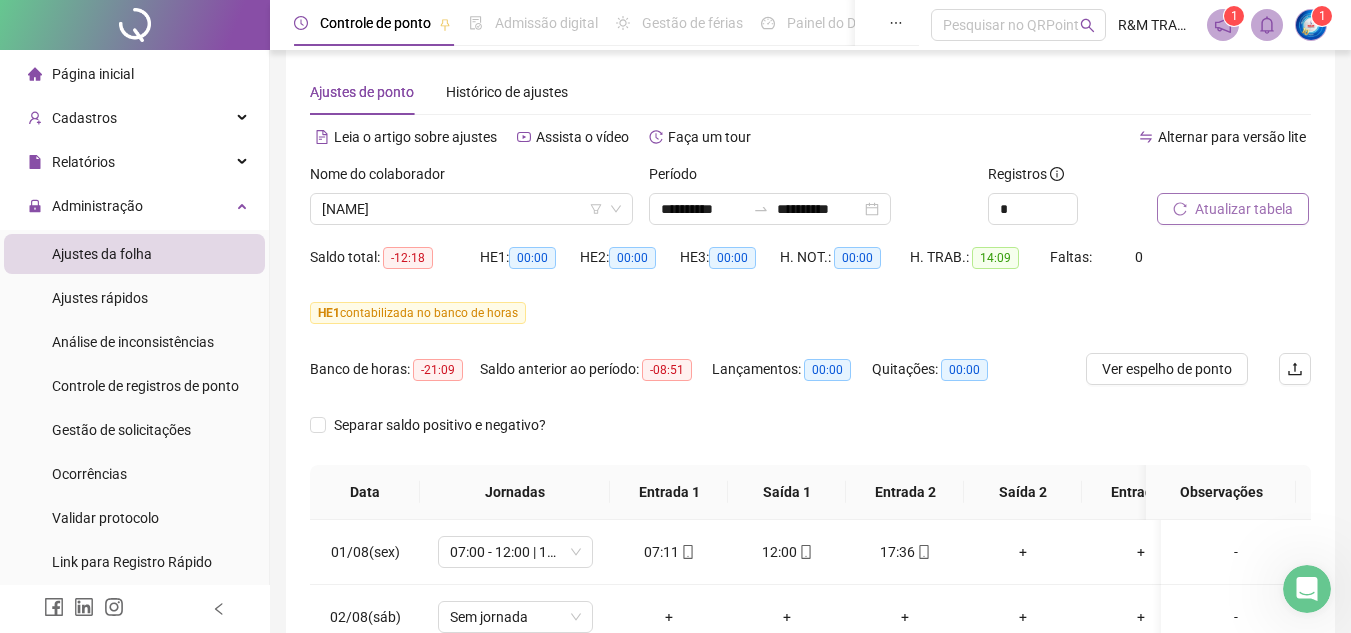 click on "Atualizar tabela" at bounding box center [1244, 209] 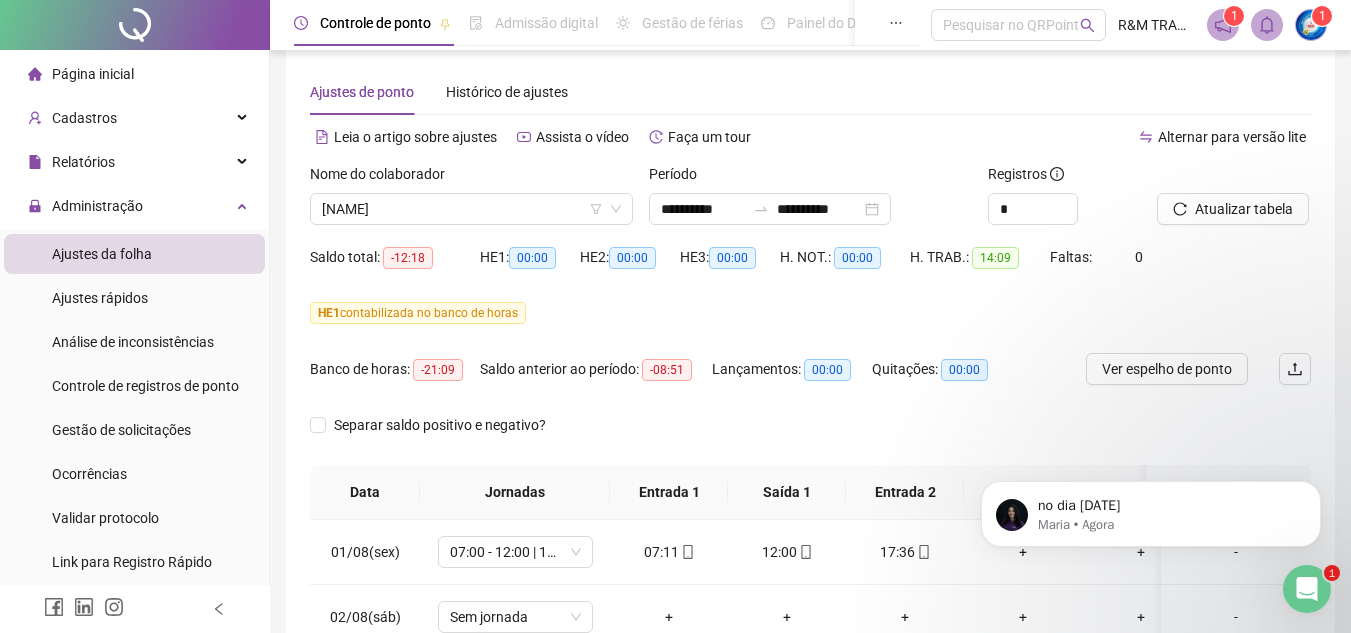 scroll, scrollTop: 0, scrollLeft: 0, axis: both 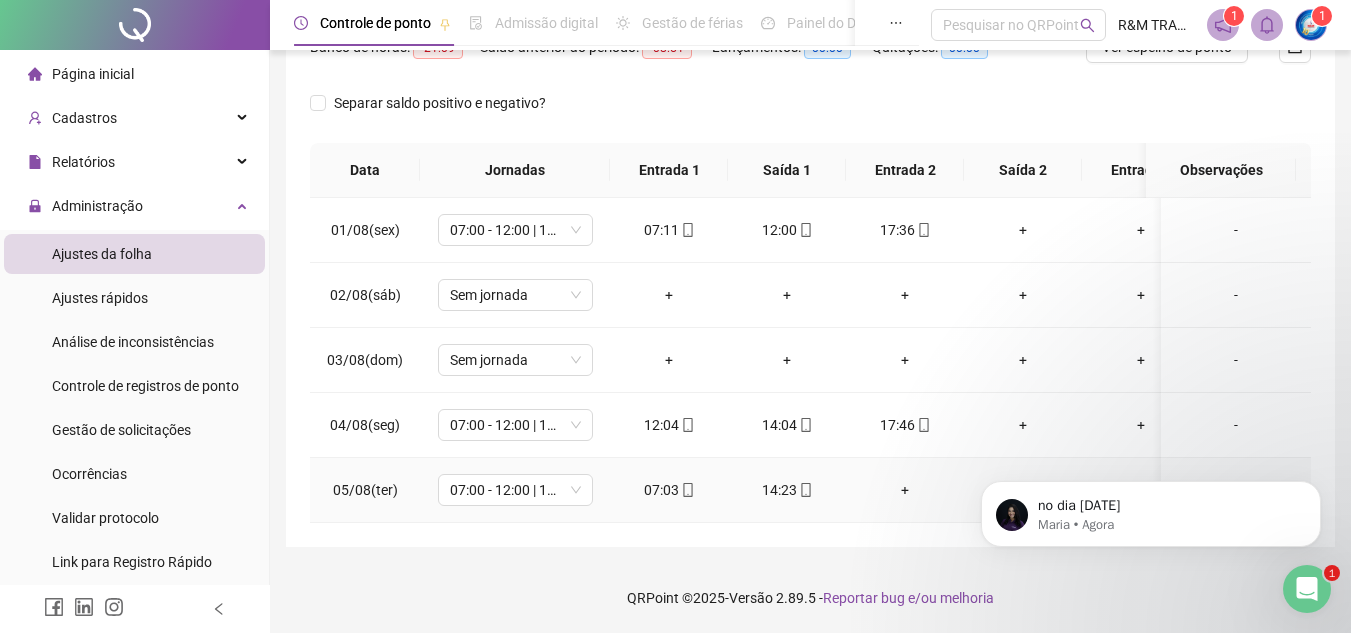click on "+" at bounding box center [905, 490] 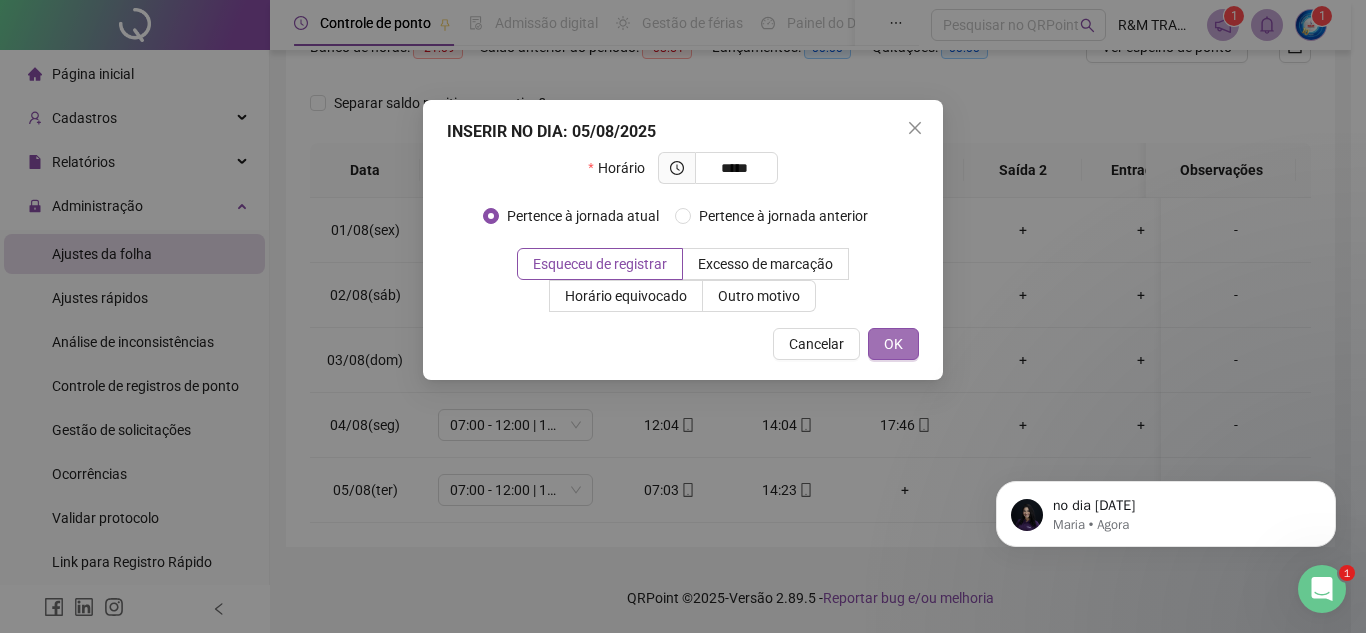 type on "*****" 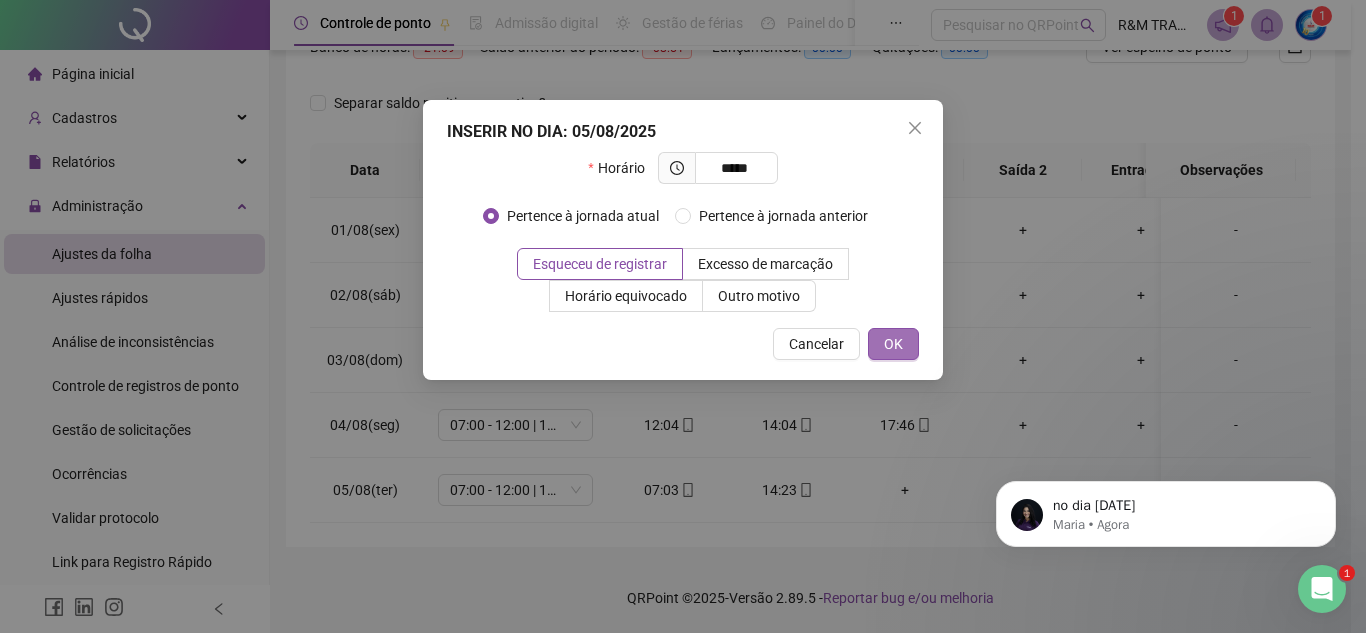 click on "OK" at bounding box center [893, 344] 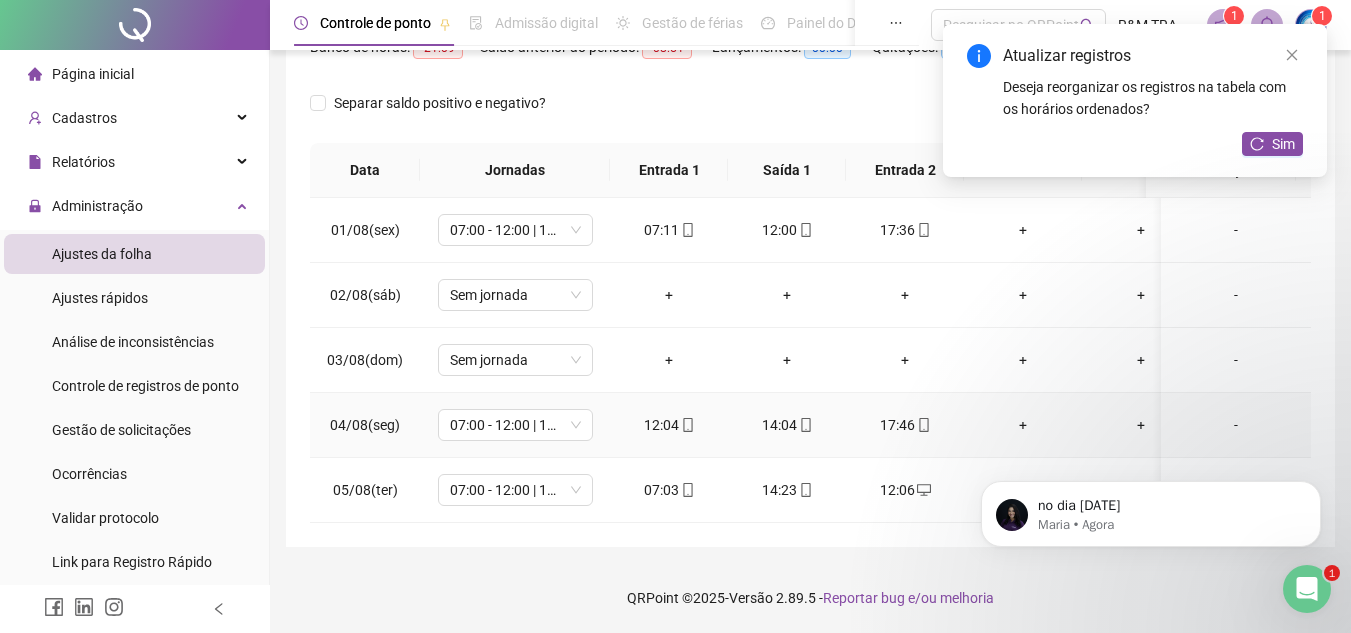 click on "+" at bounding box center [1023, 425] 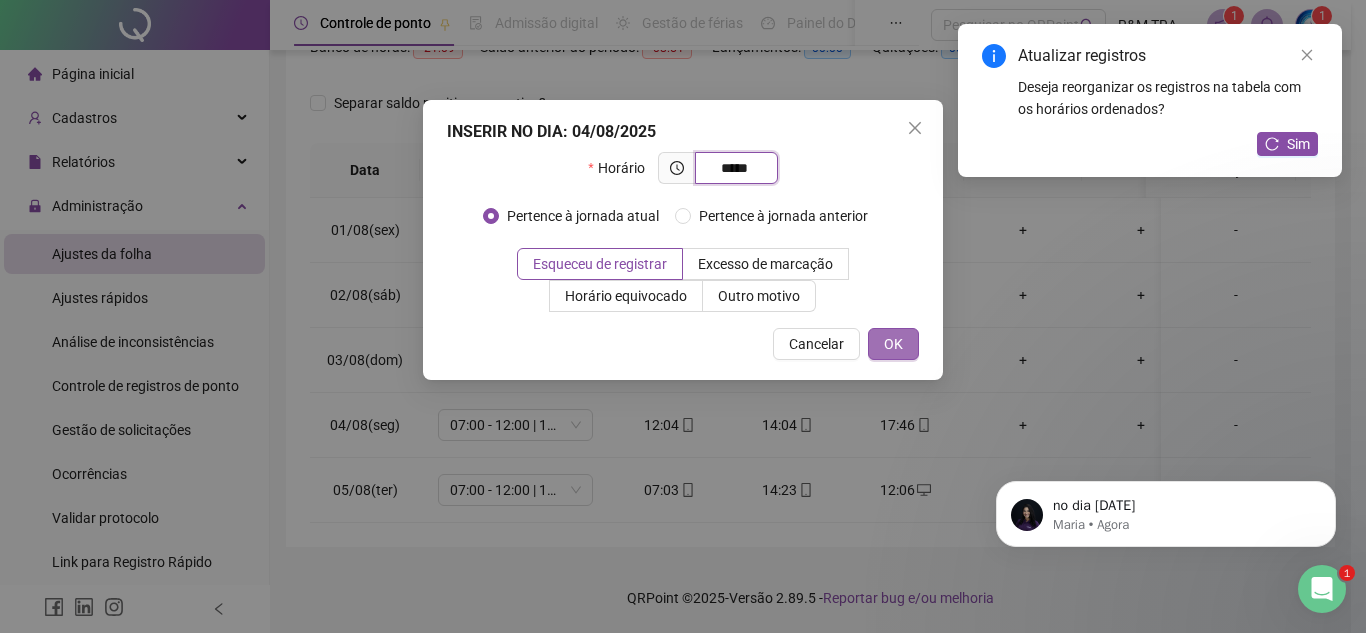 type on "*****" 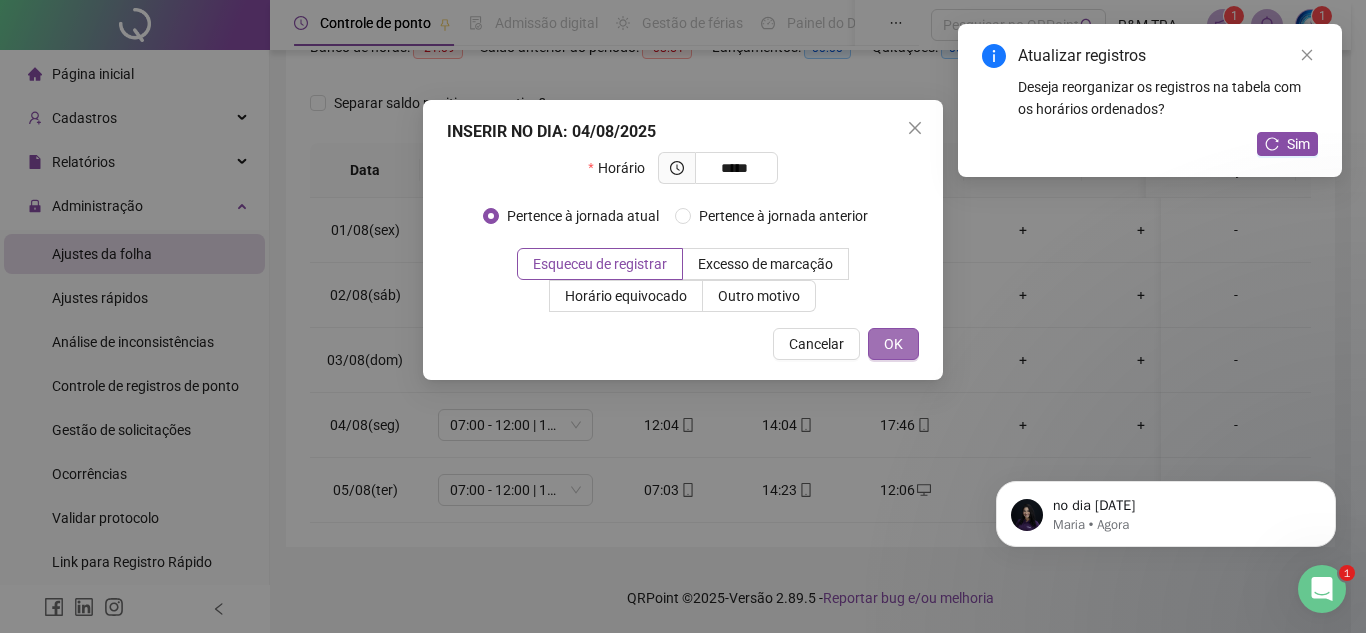 click on "OK" at bounding box center [893, 344] 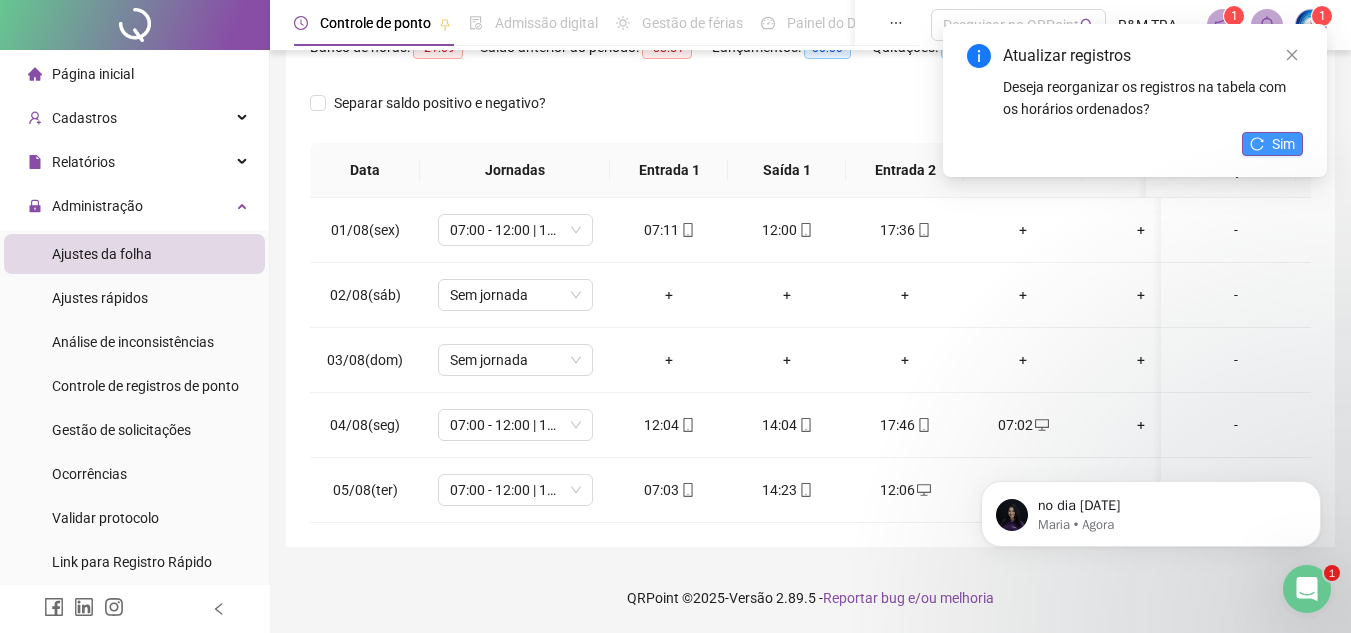 click on "Sim" at bounding box center (1272, 144) 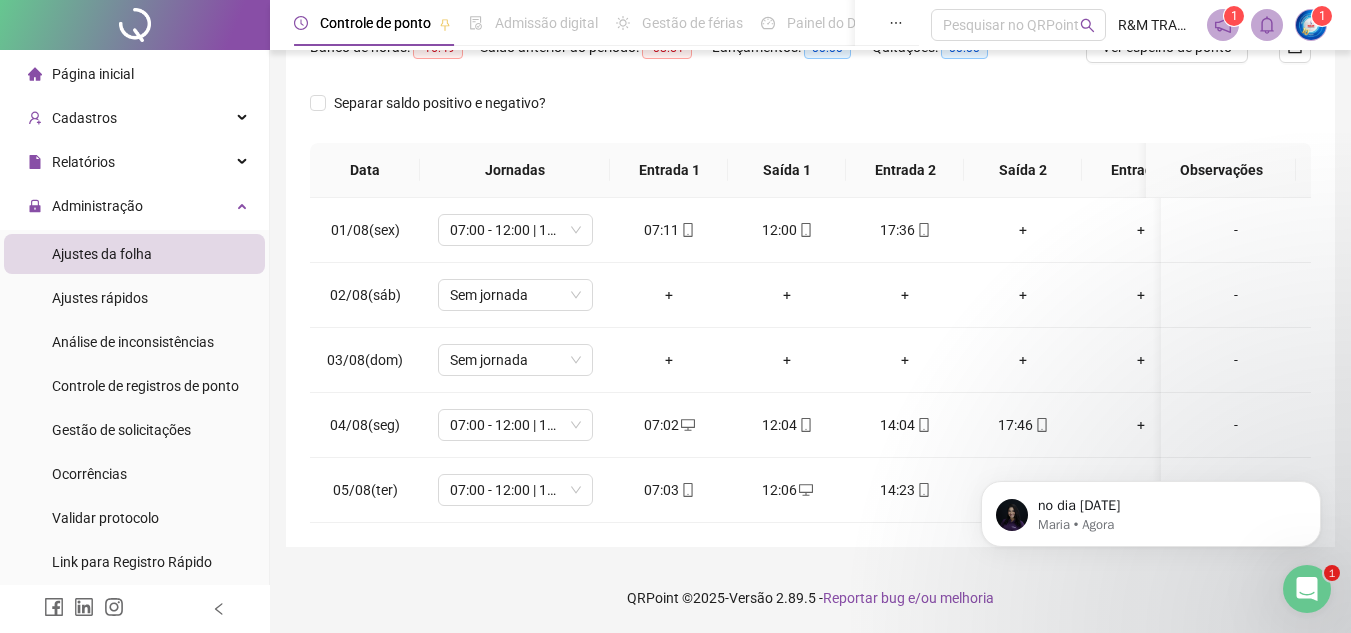 scroll, scrollTop: 358, scrollLeft: 0, axis: vertical 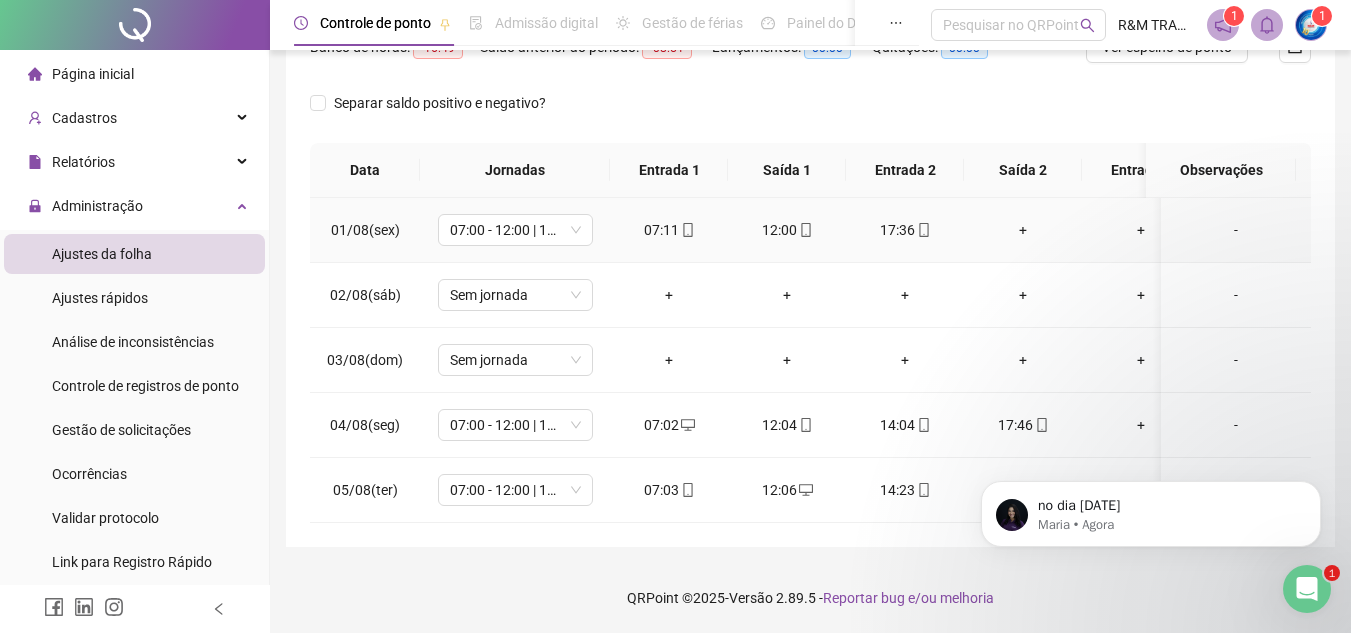 click on "+" at bounding box center (1023, 230) 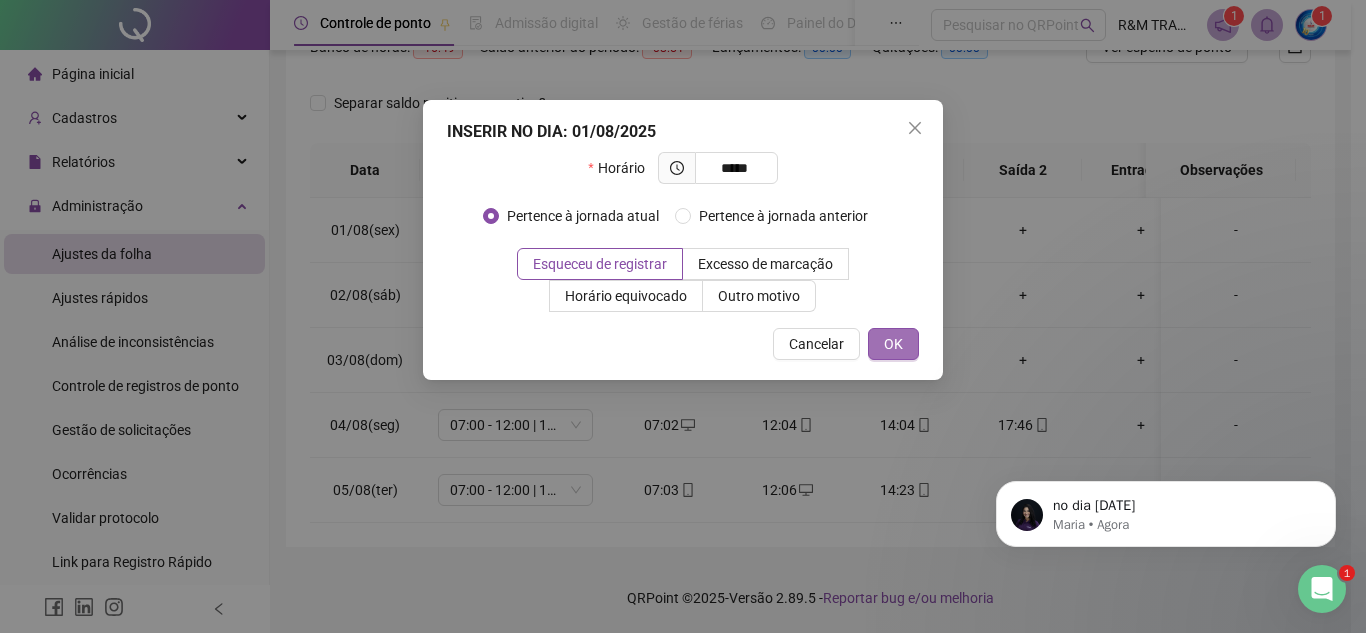 type on "*****" 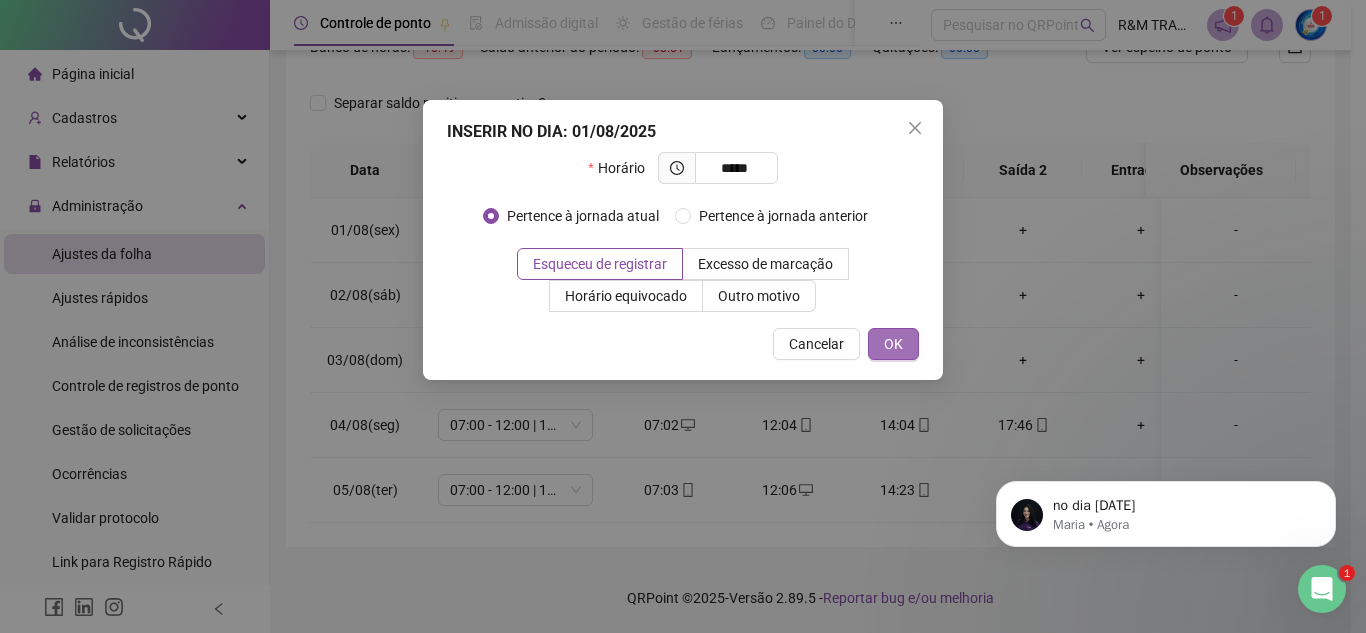 click on "OK" at bounding box center (893, 344) 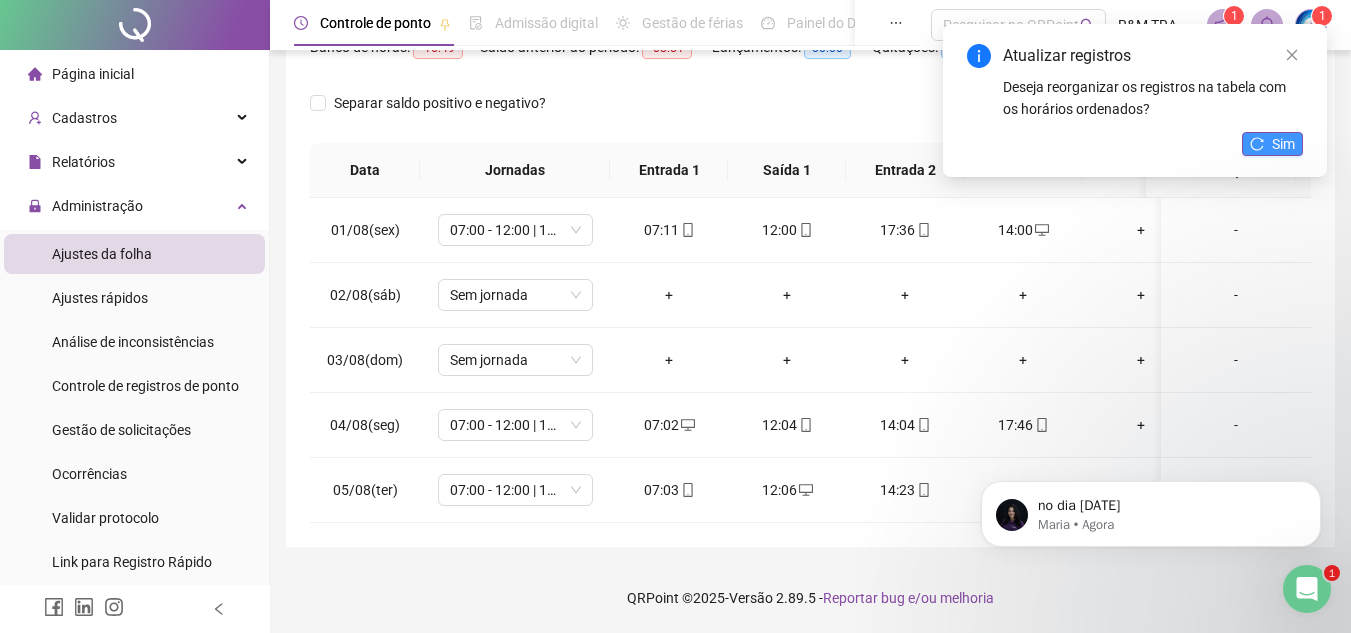 click on "Sim" at bounding box center [1283, 144] 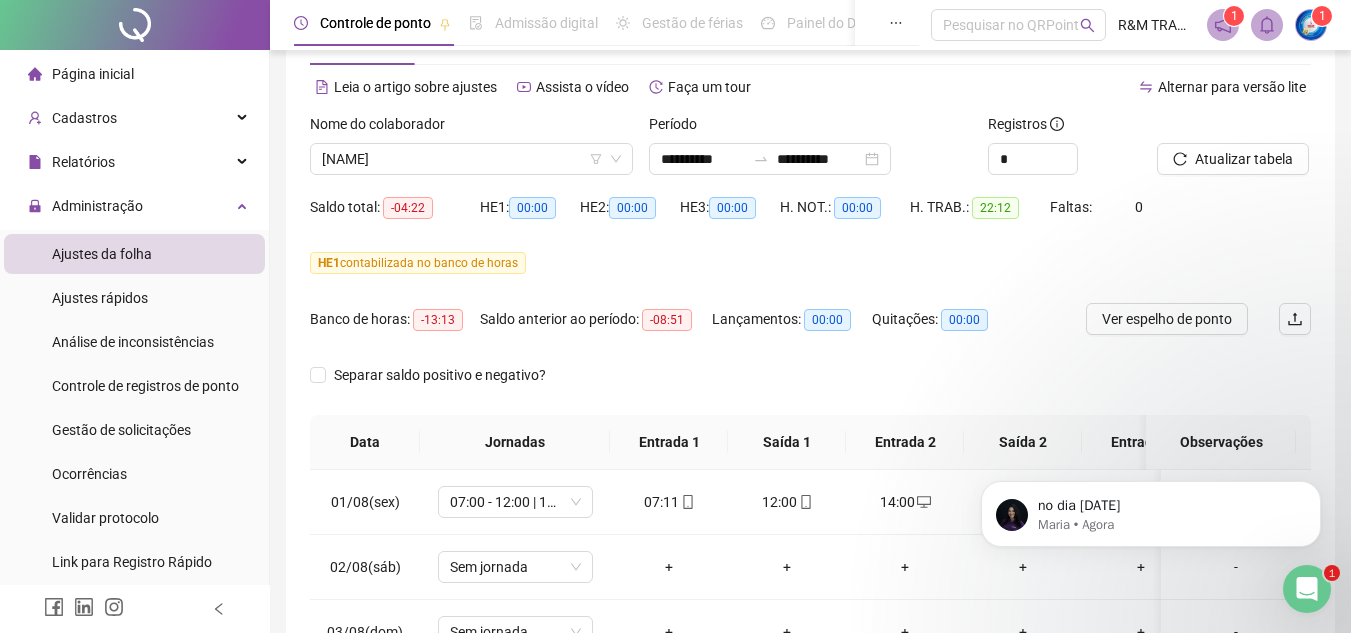scroll, scrollTop: 358, scrollLeft: 0, axis: vertical 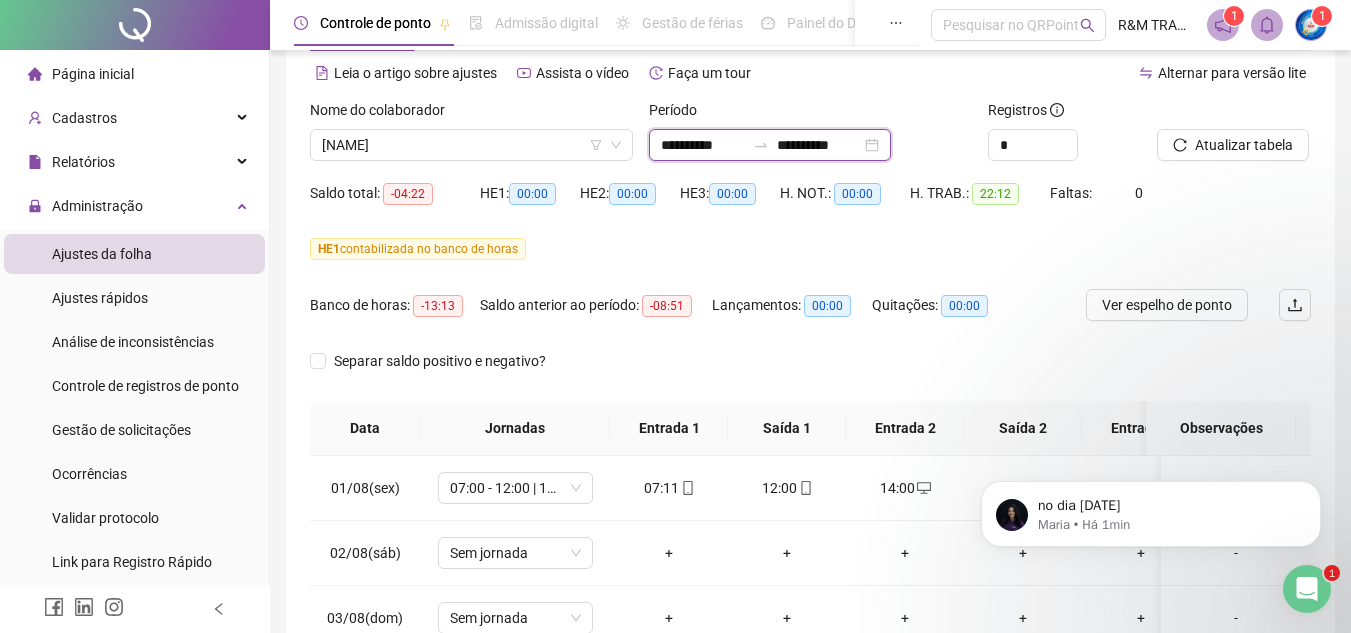 click on "**********" at bounding box center (703, 145) 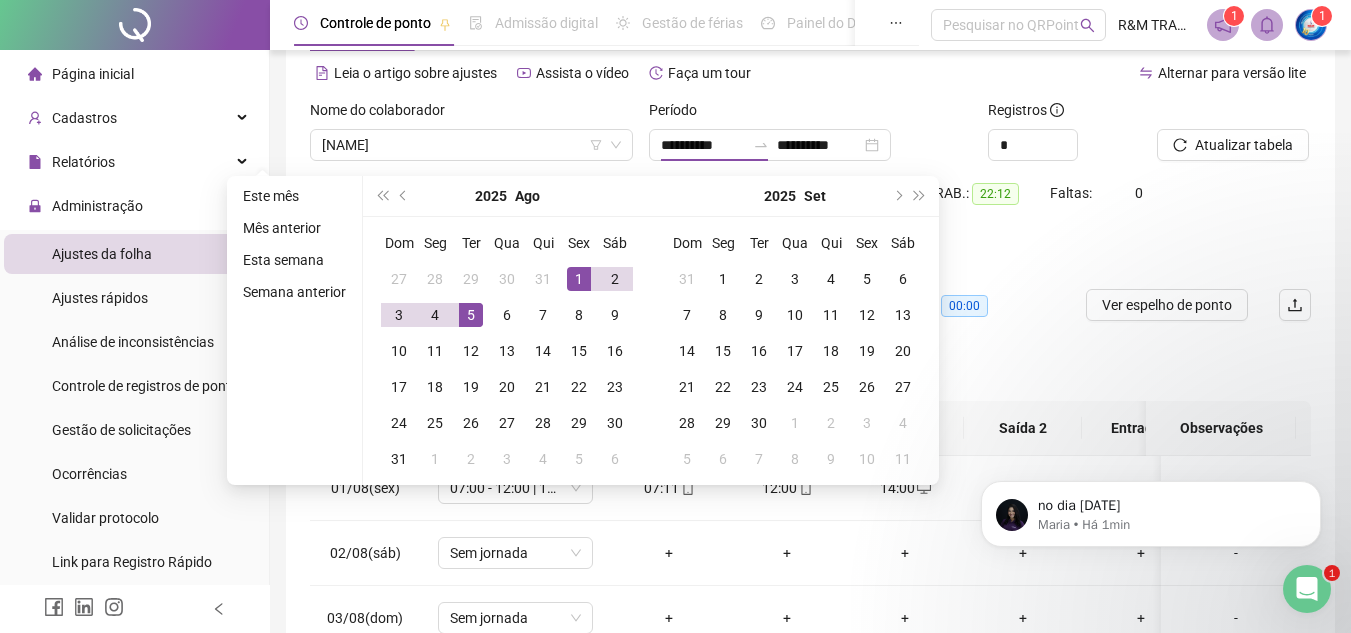 click on "2025 Ago" at bounding box center [507, 196] 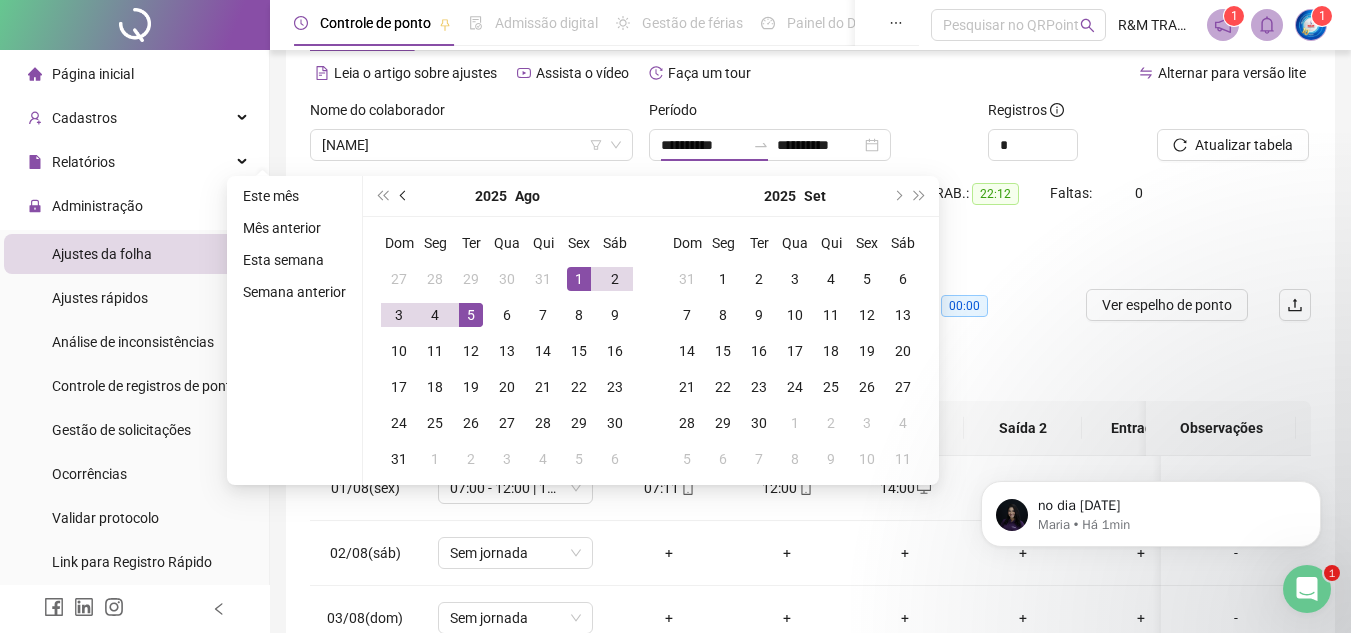 click at bounding box center (404, 196) 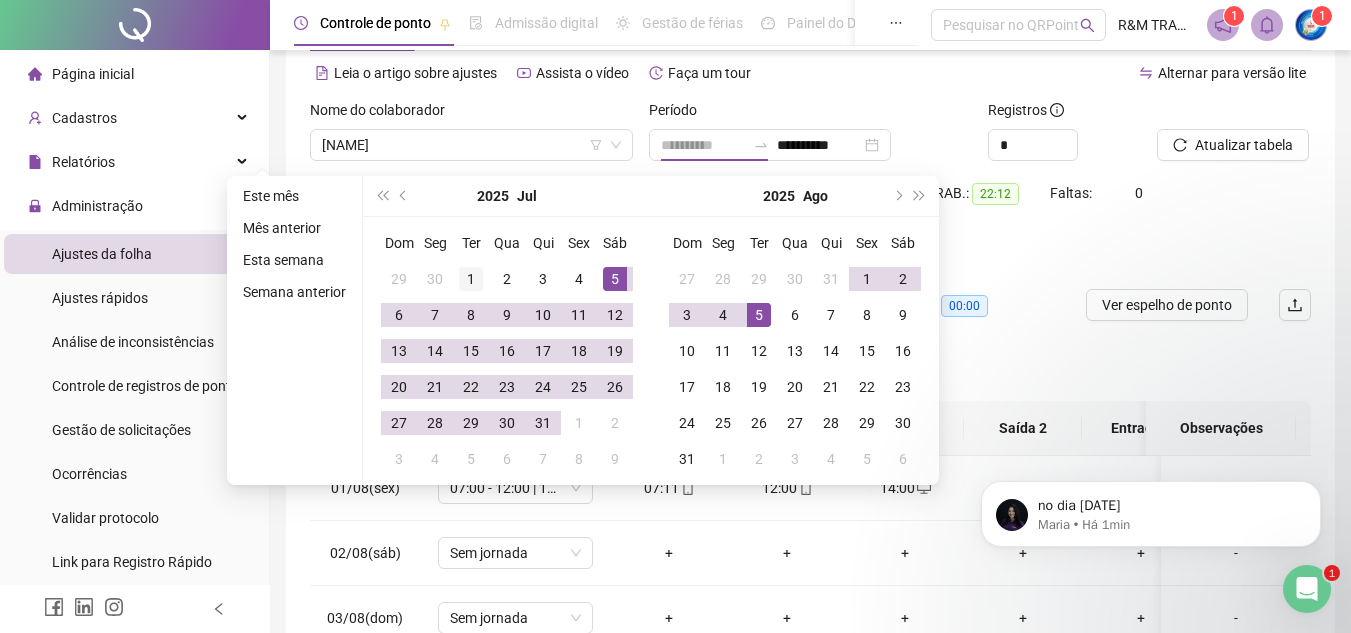 type on "**********" 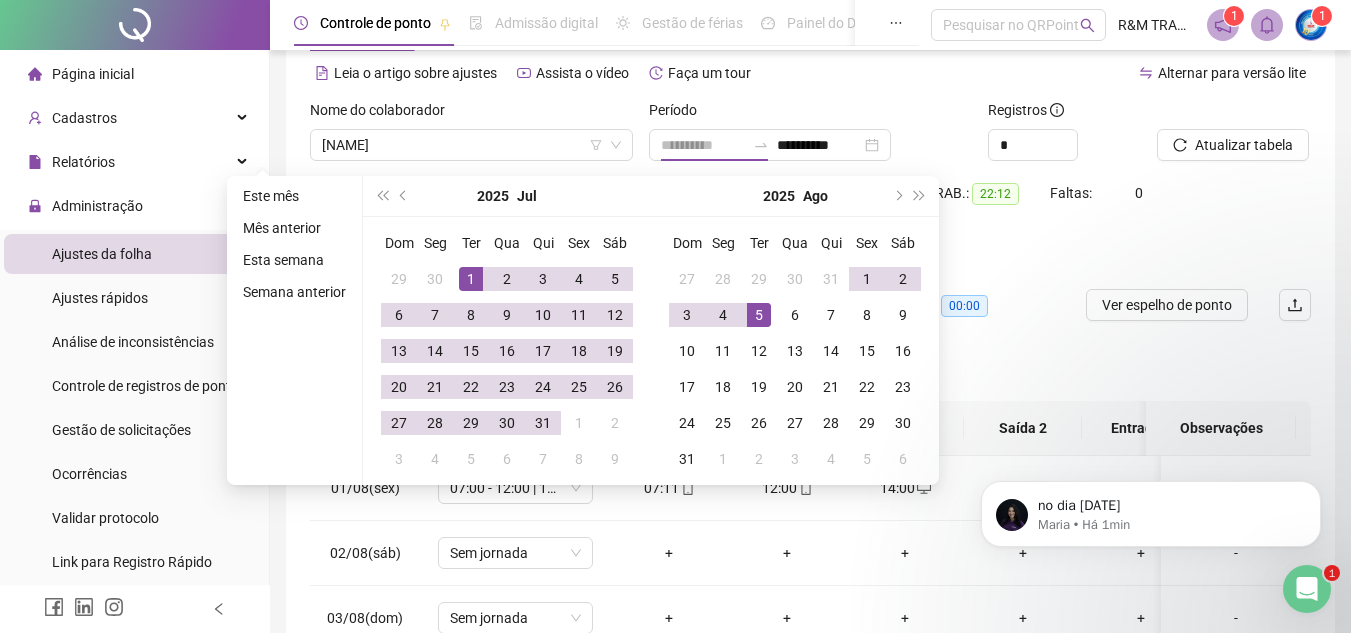 click on "1" at bounding box center [471, 279] 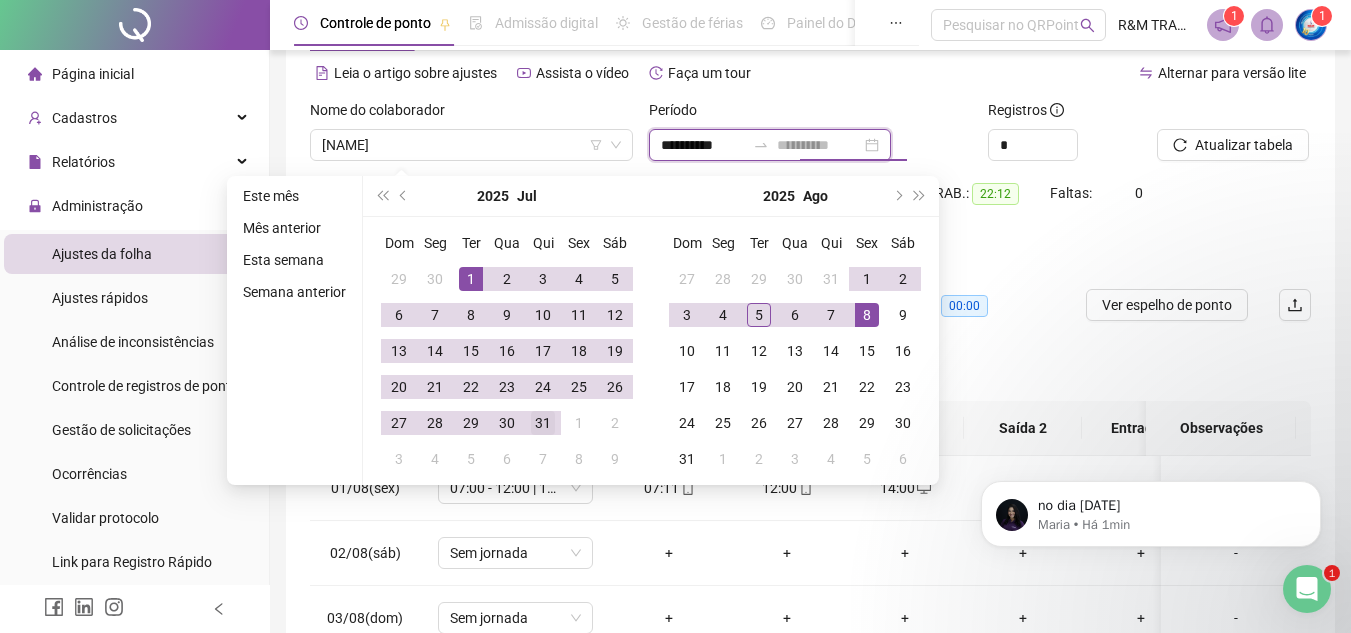 type on "**********" 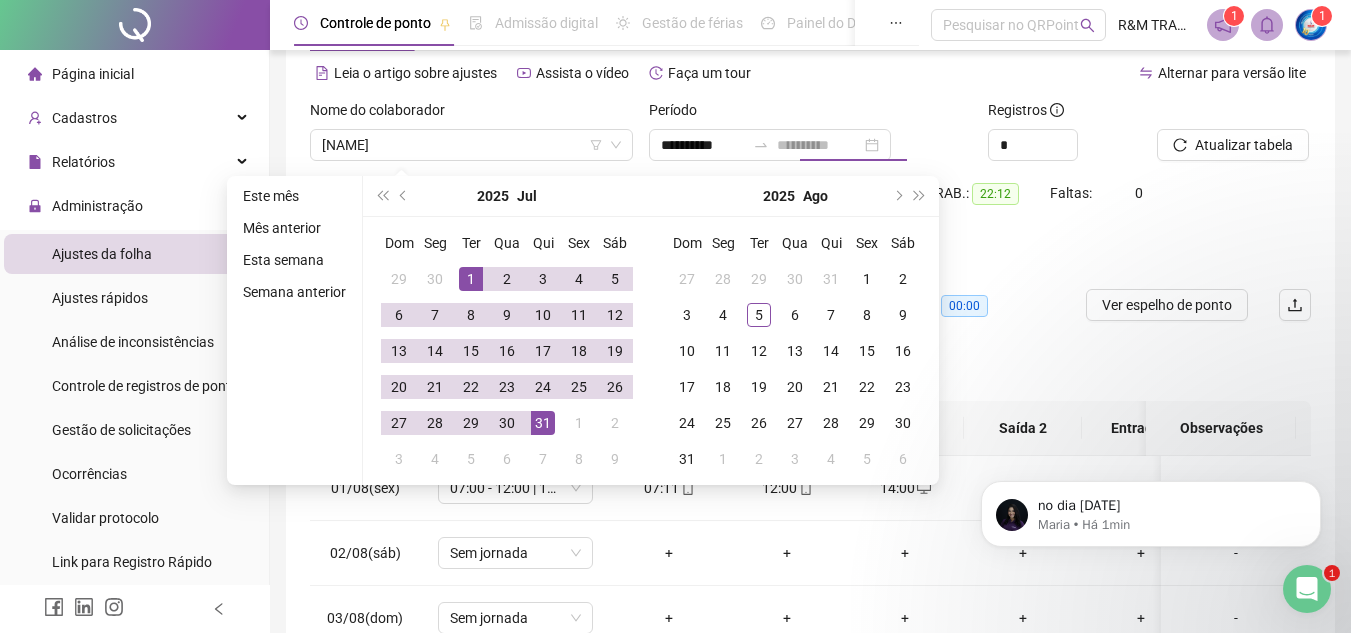 click on "31" at bounding box center [543, 423] 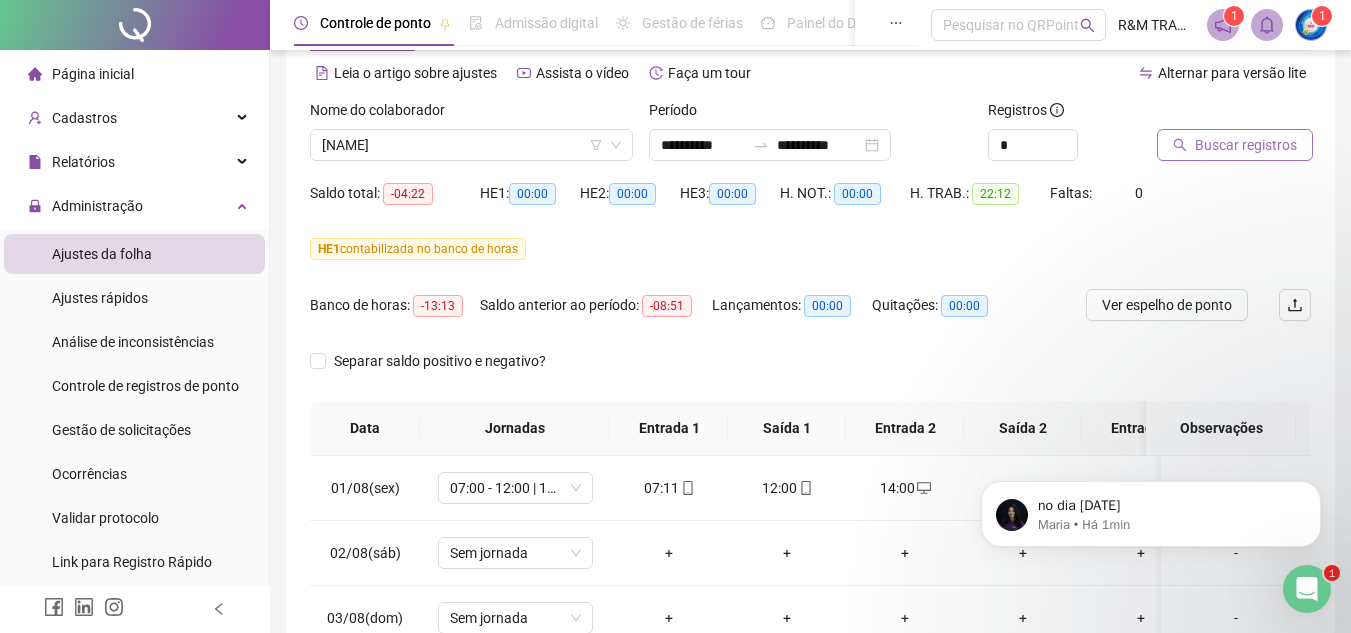 click on "Buscar registros" at bounding box center (1246, 145) 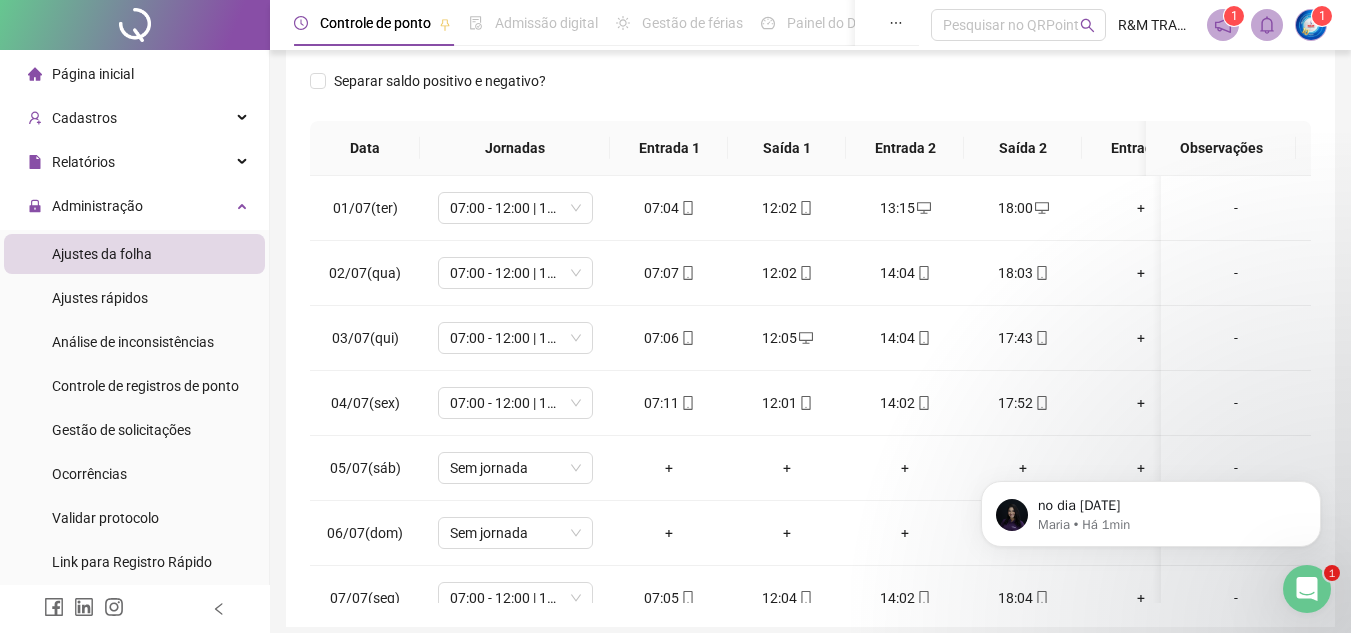 scroll, scrollTop: 445, scrollLeft: 0, axis: vertical 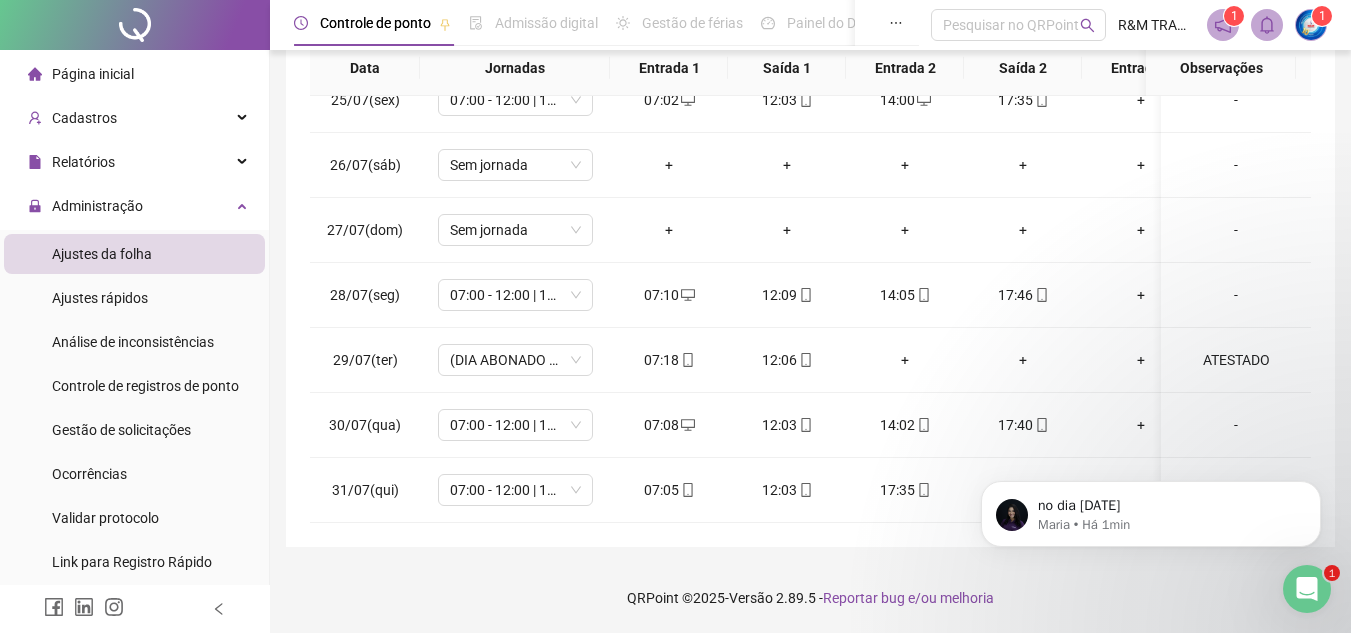 click on "[DATE] Maria • Há 1min" at bounding box center (1151, 509) 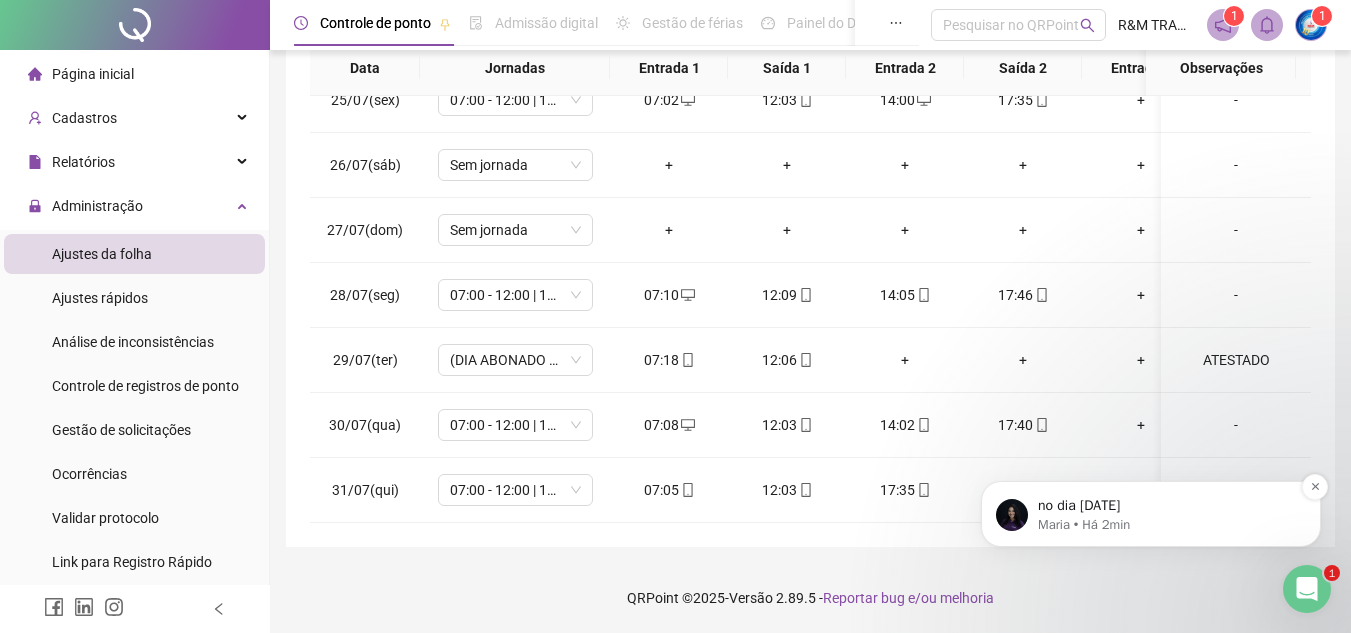 click on "no dia [DATE]" at bounding box center (1167, 506) 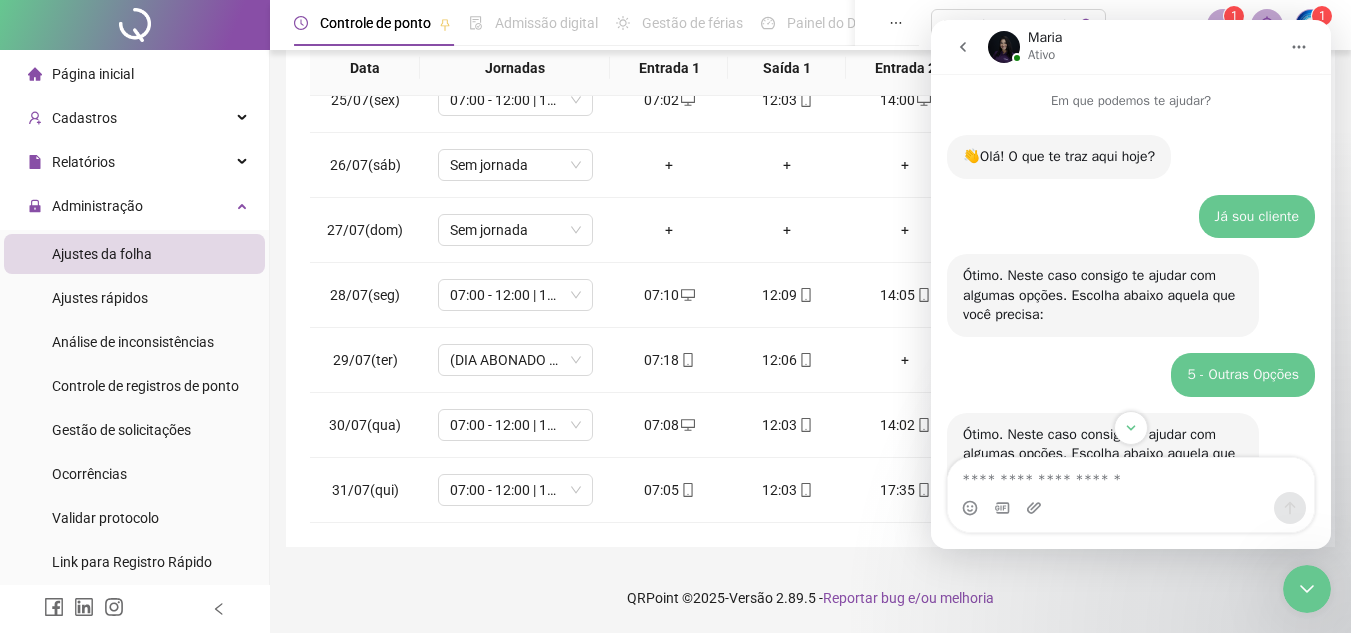 scroll, scrollTop: 3, scrollLeft: 0, axis: vertical 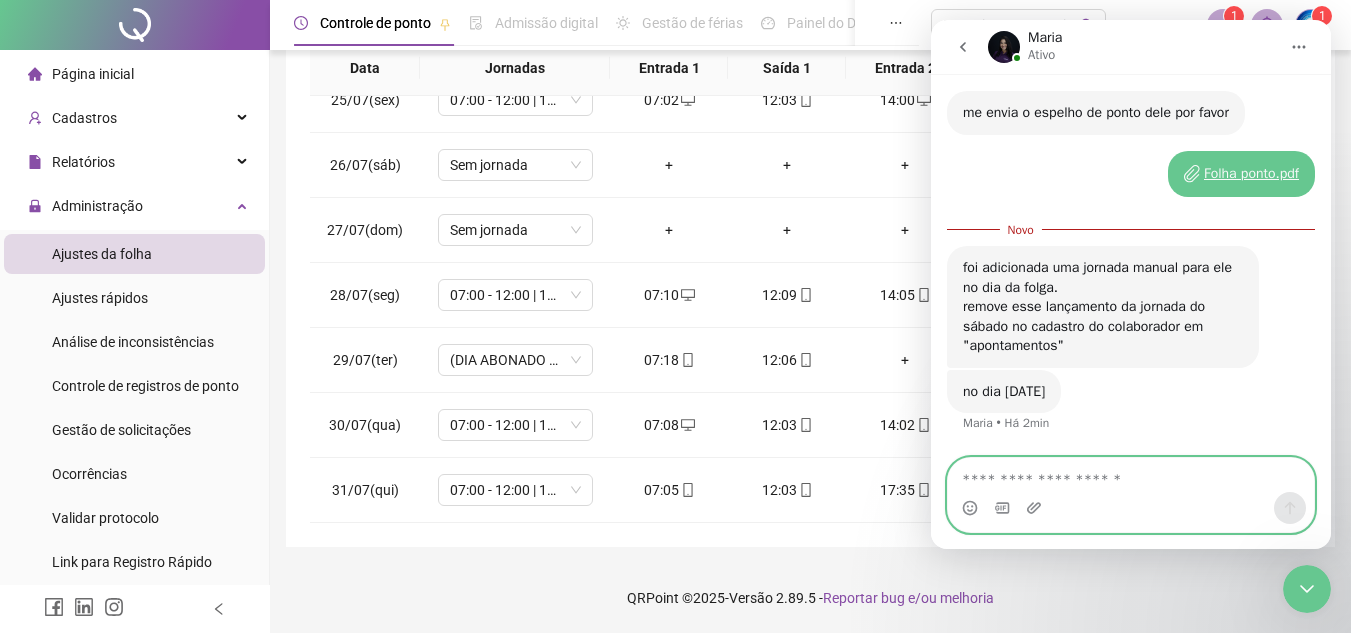 click at bounding box center [1131, 475] 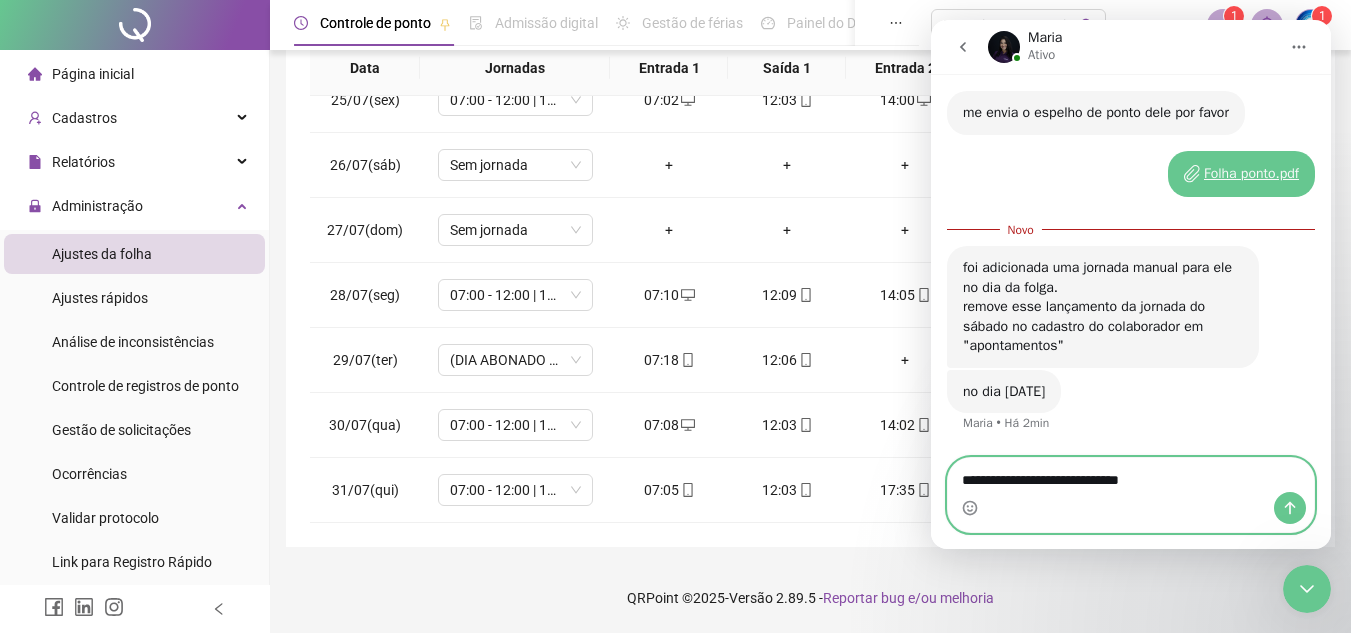 type on "**********" 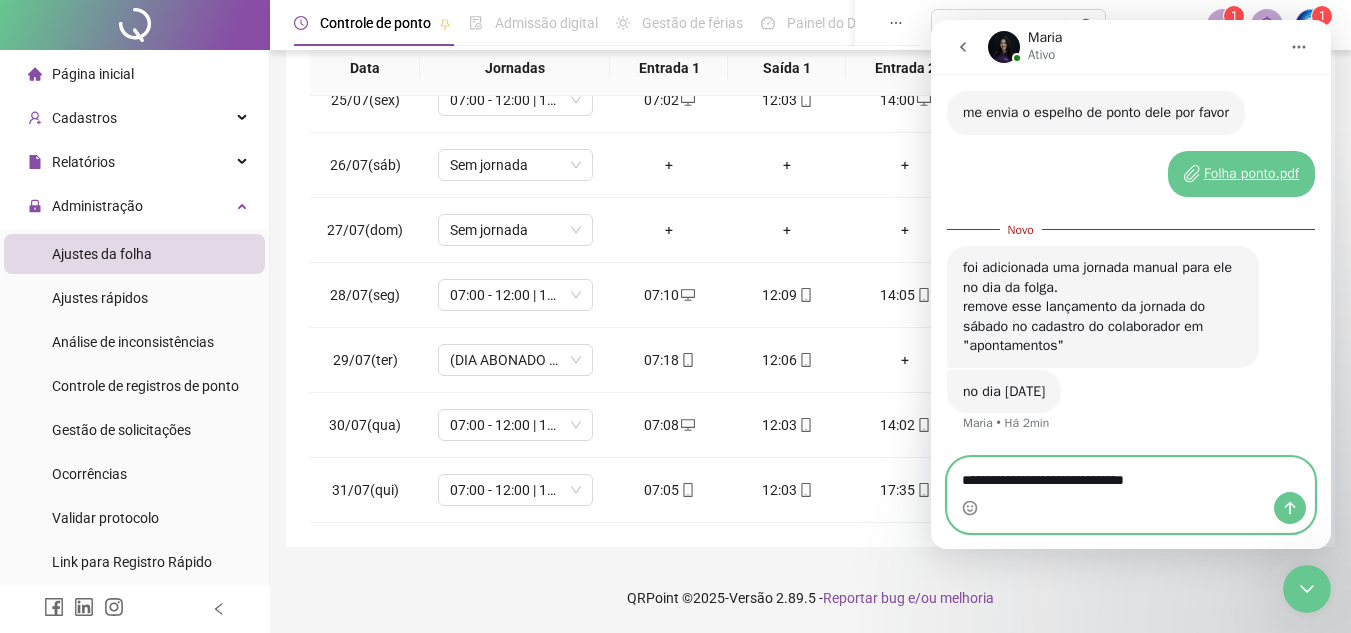 type 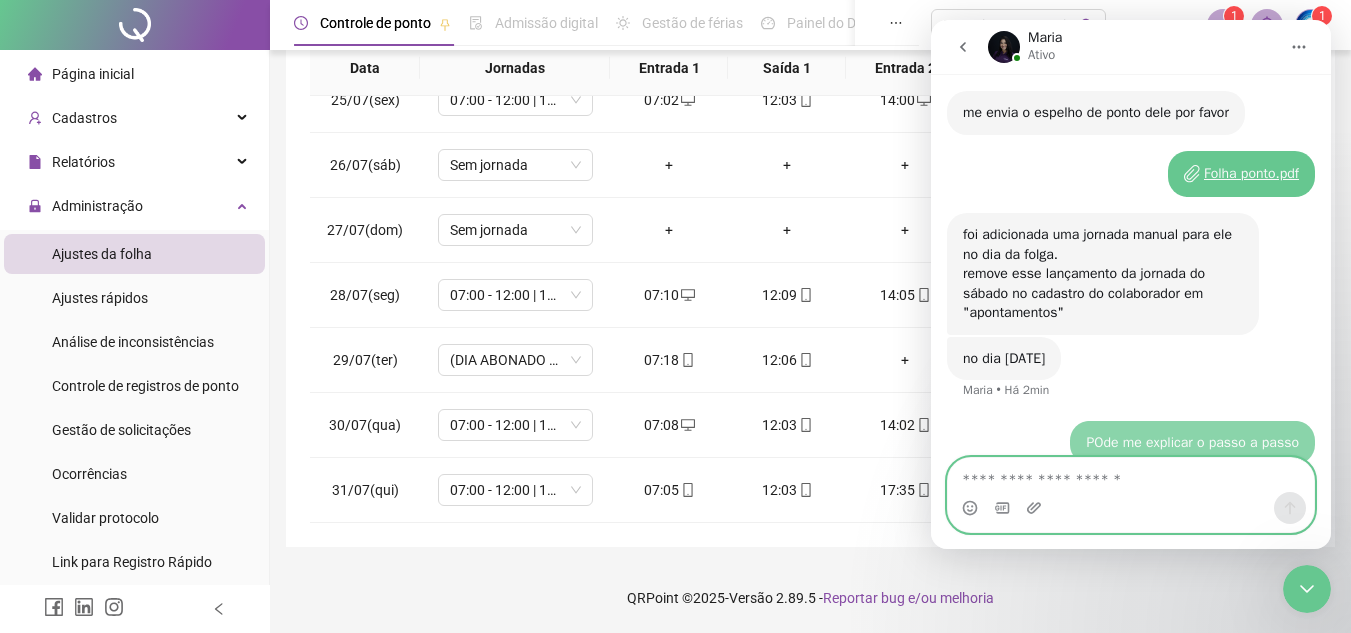 scroll, scrollTop: 2922, scrollLeft: 0, axis: vertical 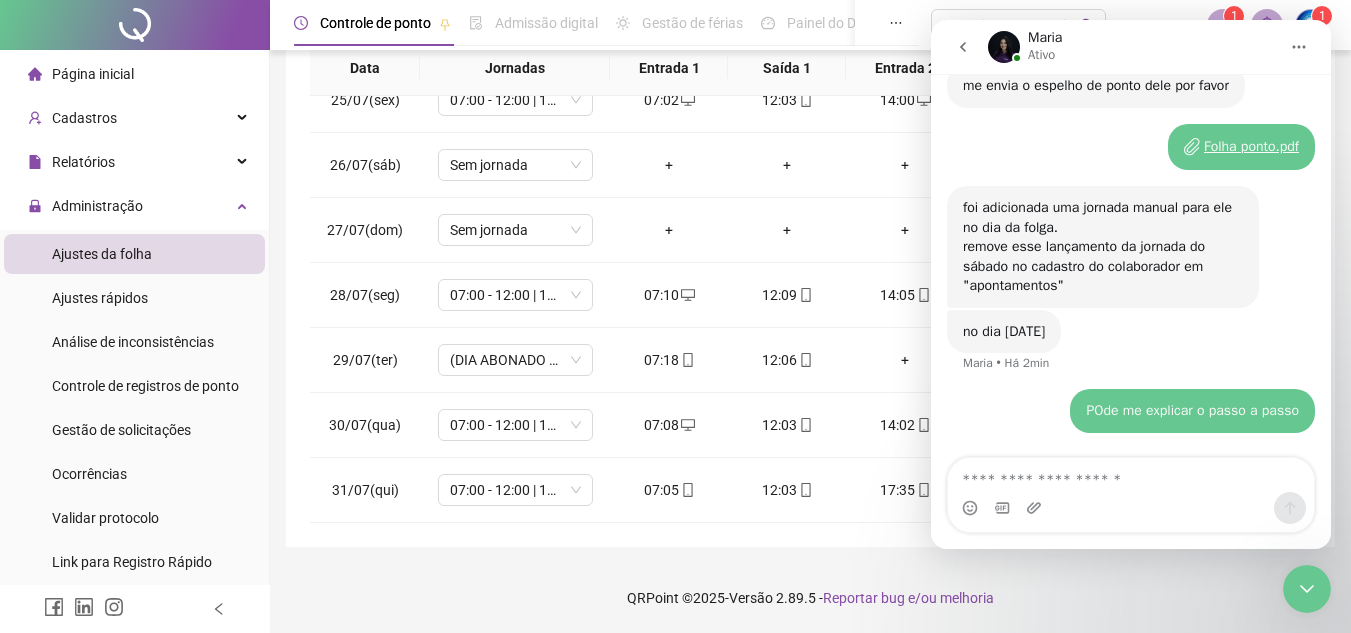click 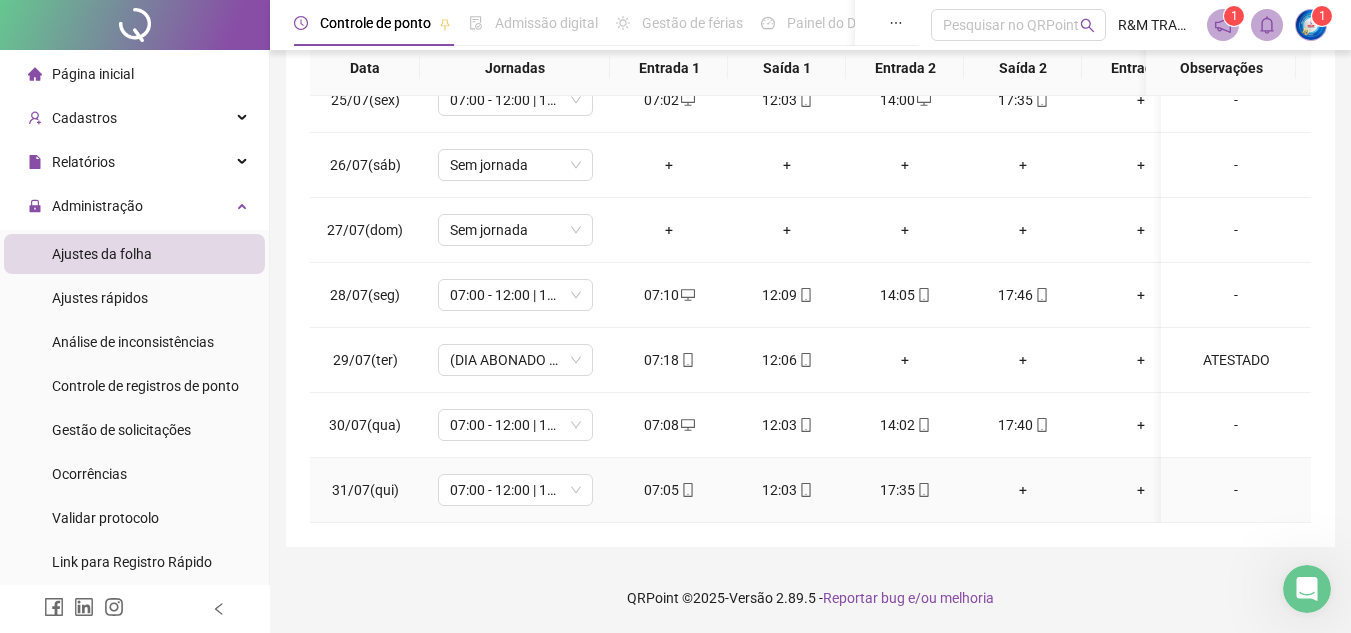 click on "+" at bounding box center [1023, 490] 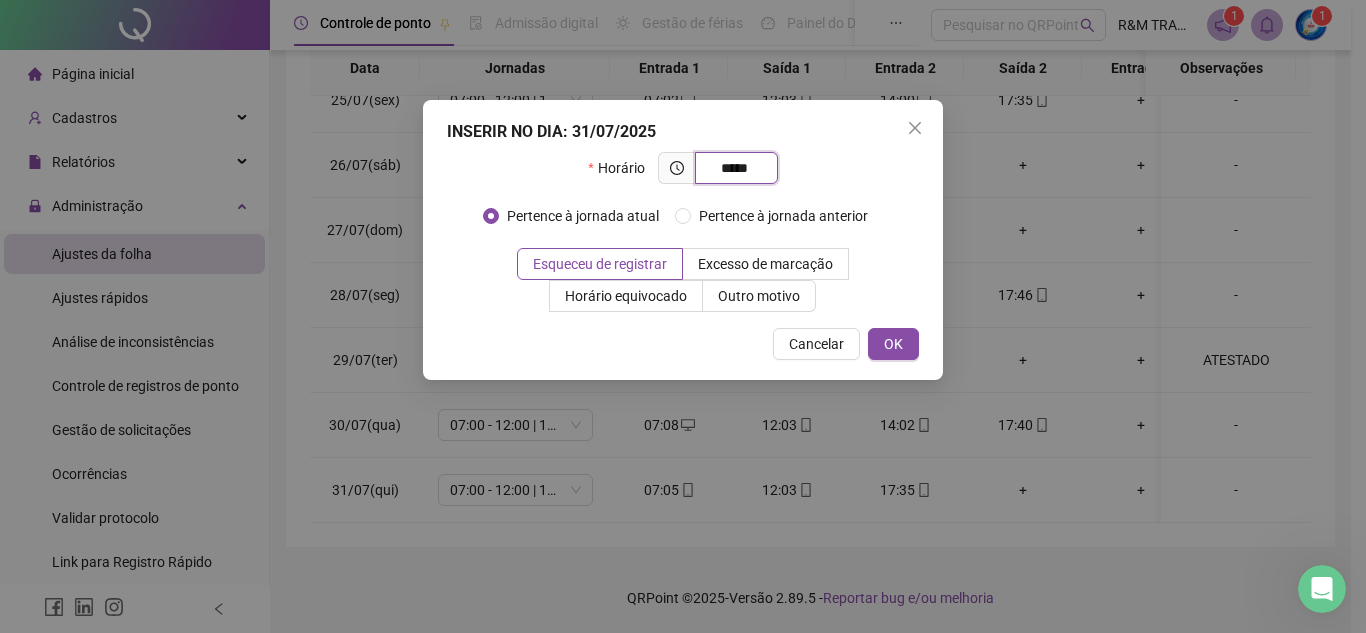 type on "*****" 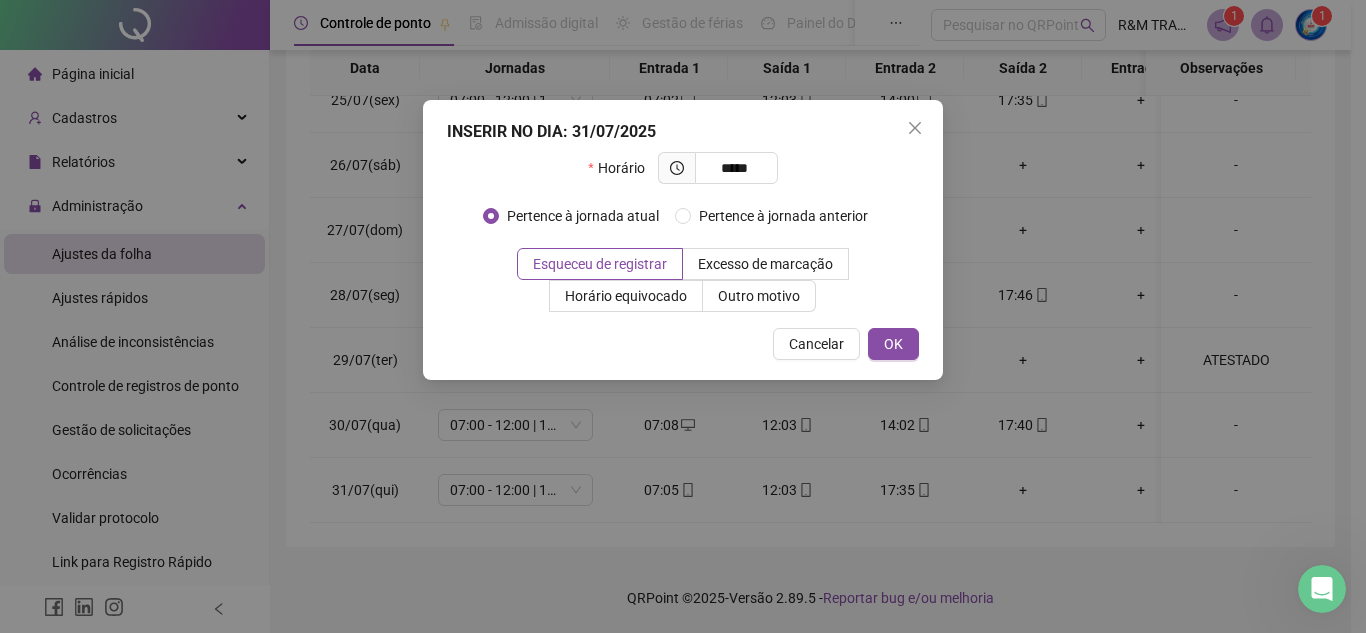 click on "INSERIR NO DIA :   31/07/2025 Horário ***** Pertence à jornada atual Pertence à jornada anterior Esqueceu de registrar Excesso de marcação Horário equivocado Outro motivo Motivo Cancelar OK" at bounding box center (683, 240) 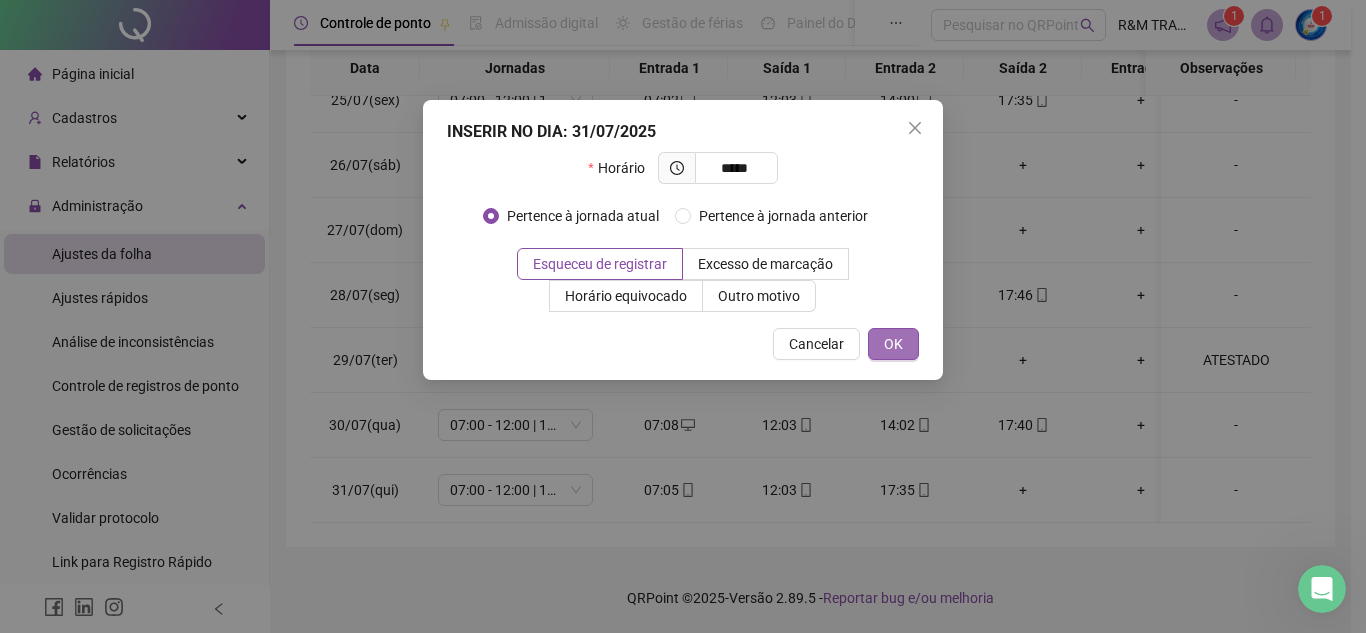 click on "OK" at bounding box center (893, 344) 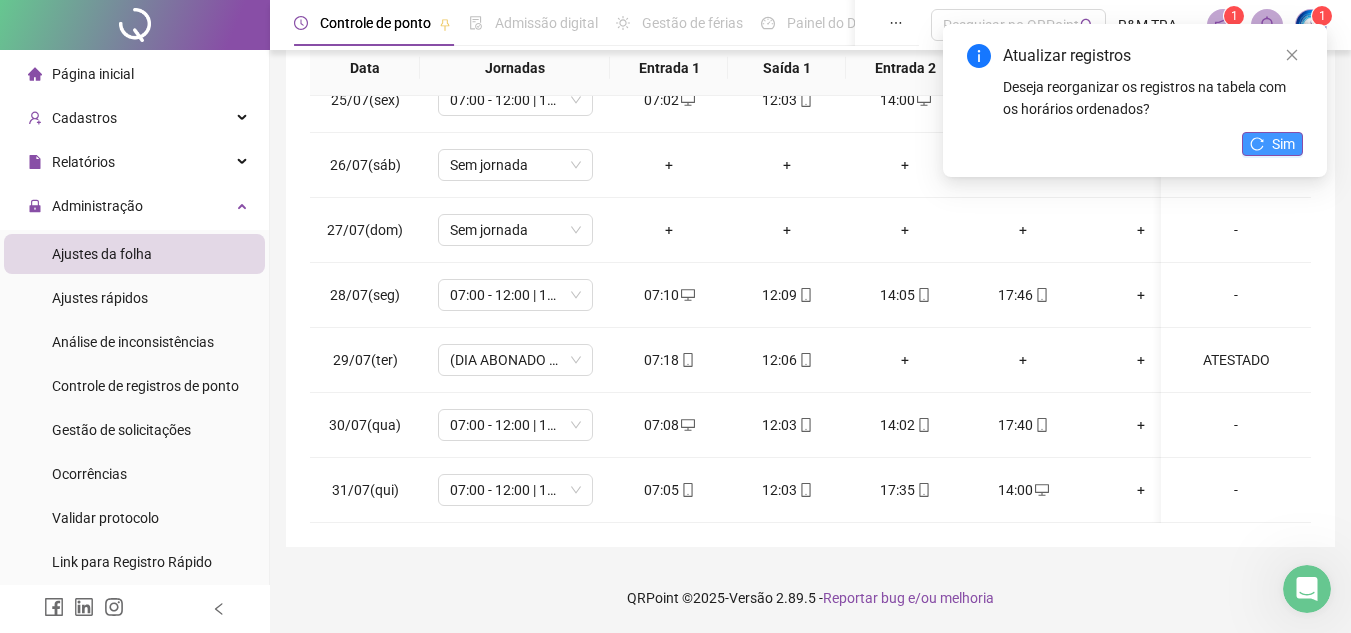 click on "Sim" at bounding box center [1283, 144] 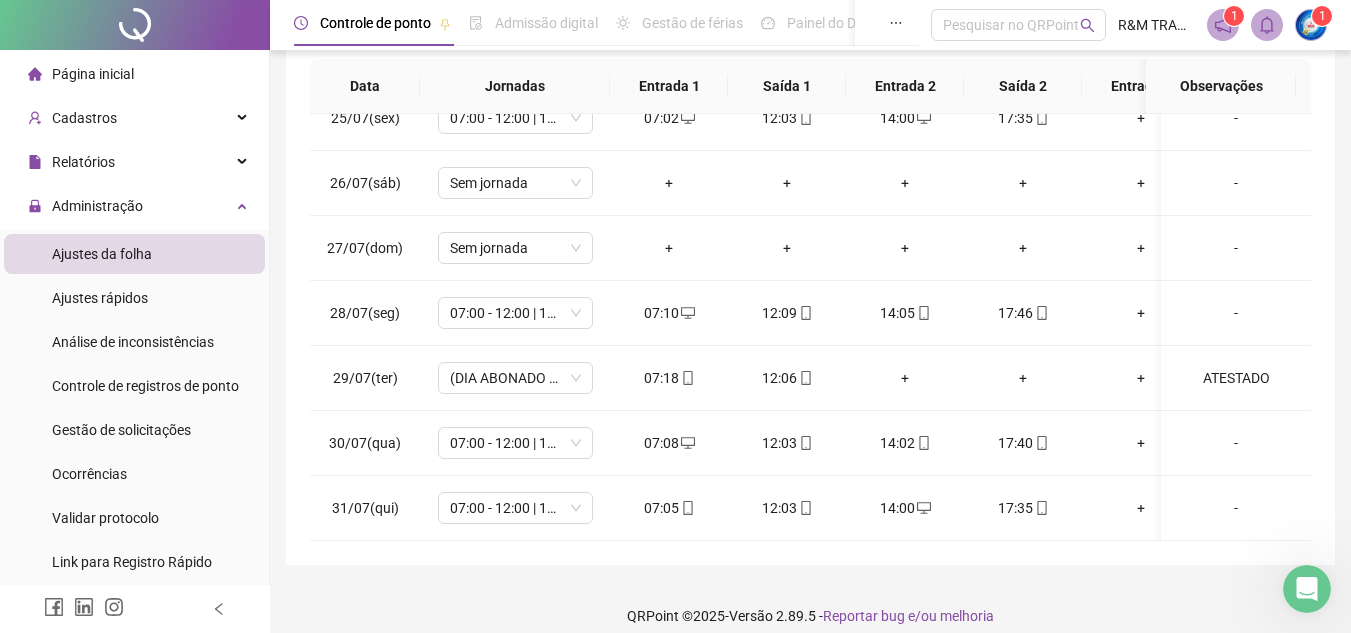 scroll, scrollTop: 445, scrollLeft: 0, axis: vertical 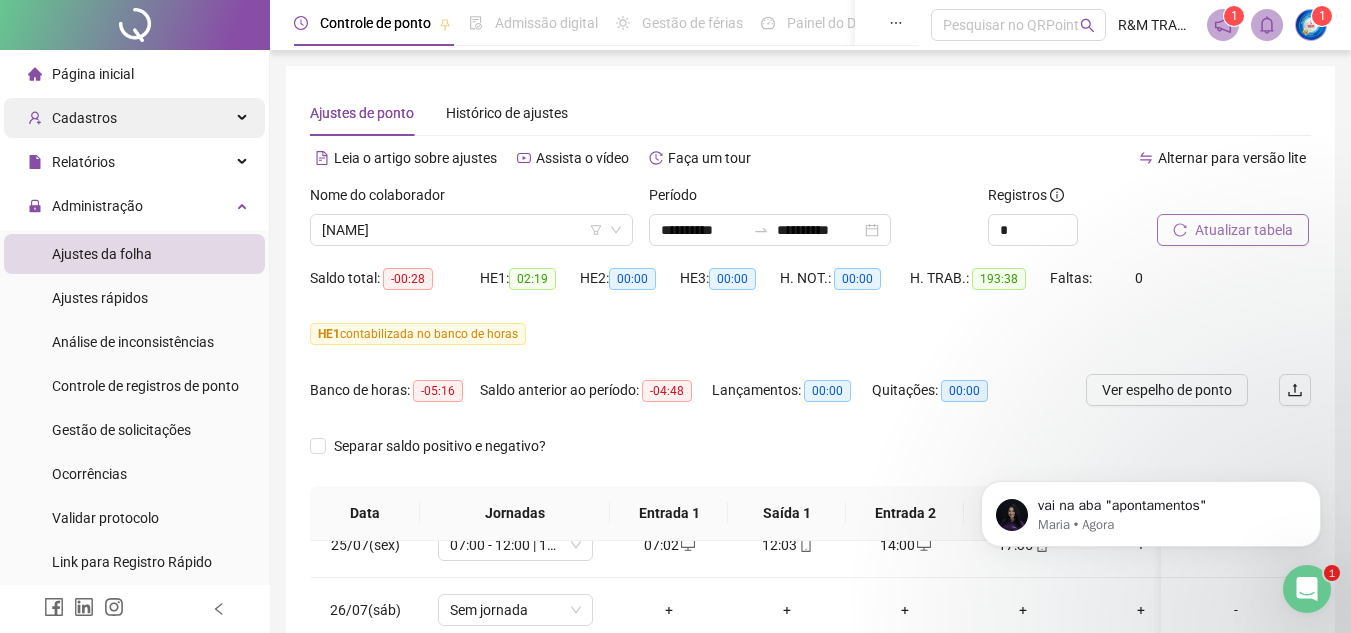 click on "Cadastros" at bounding box center [134, 118] 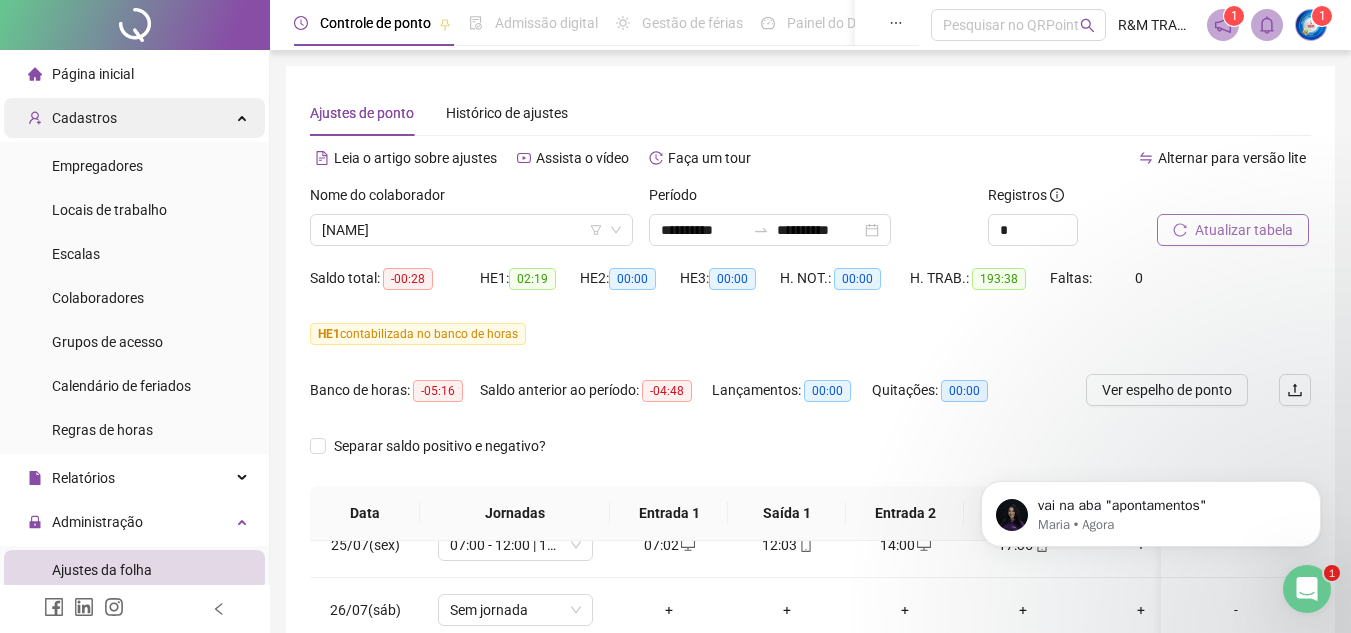click on "Cadastros" at bounding box center (134, 118) 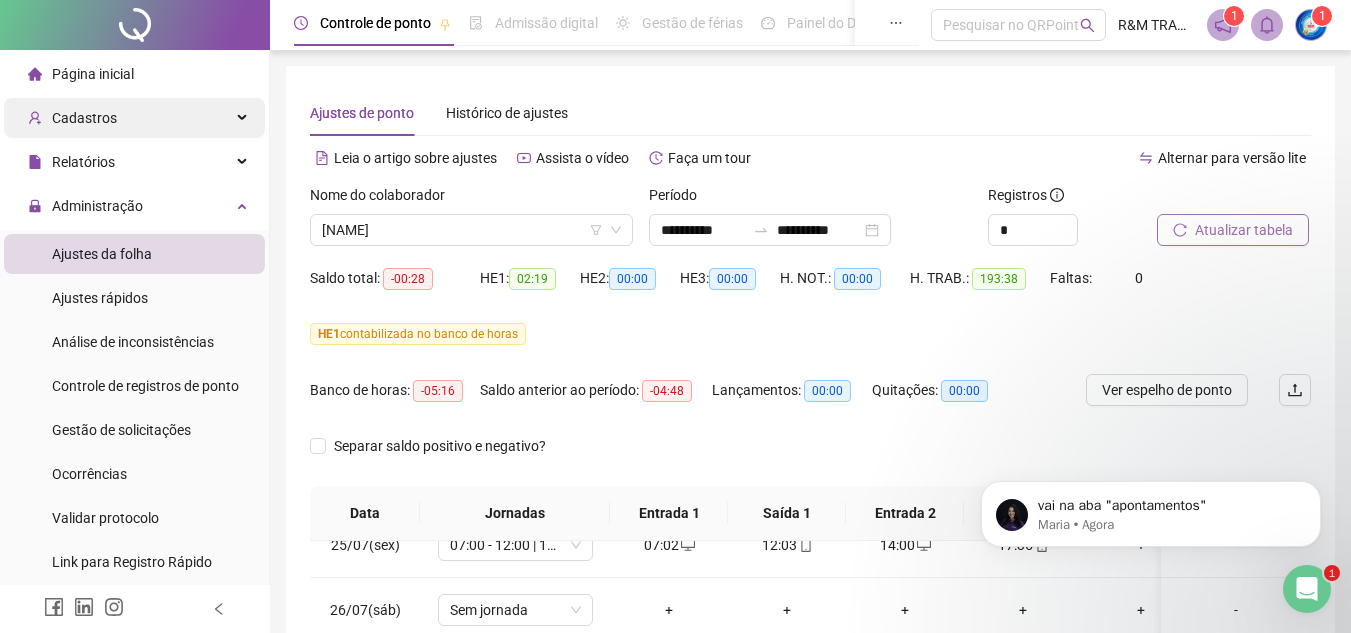 click on "Cadastros" at bounding box center (134, 118) 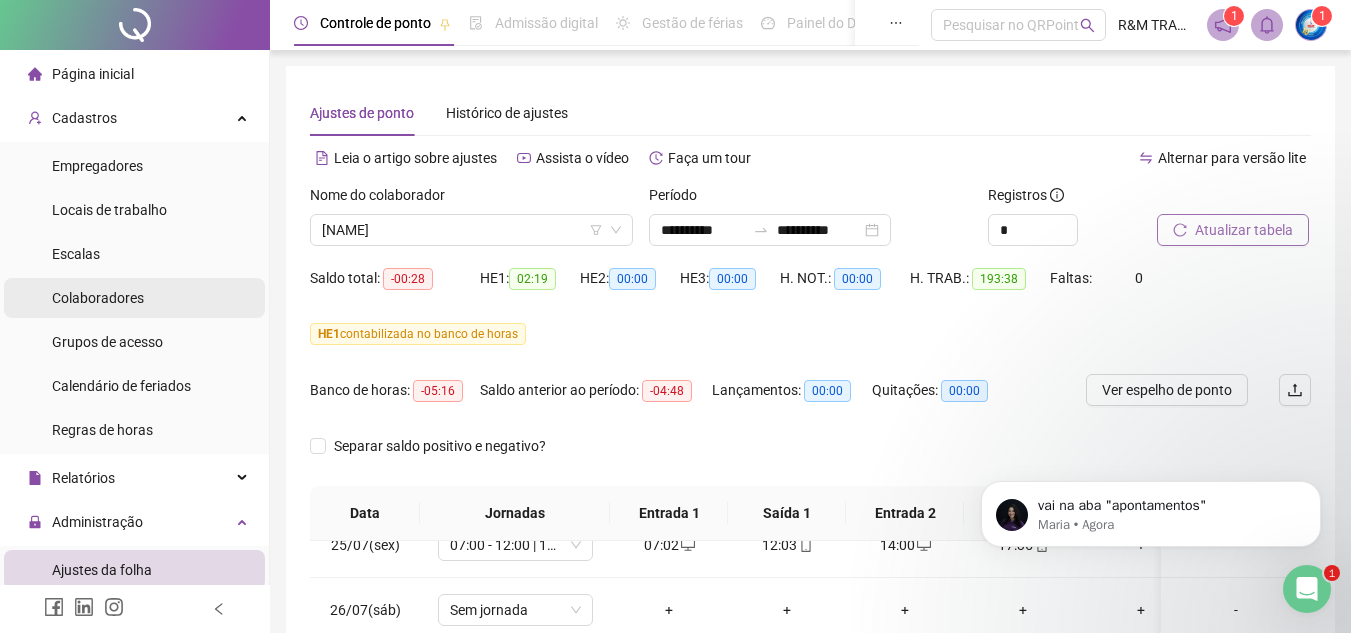 click on "Colaboradores" at bounding box center (98, 298) 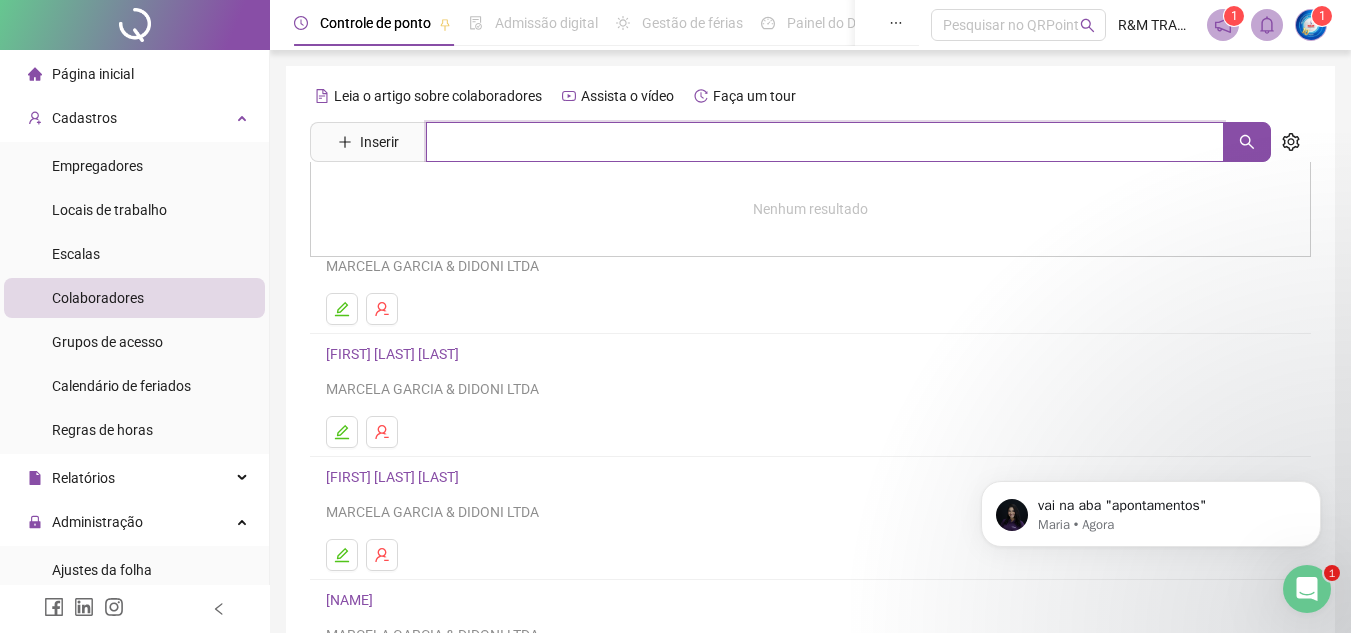 click at bounding box center (825, 142) 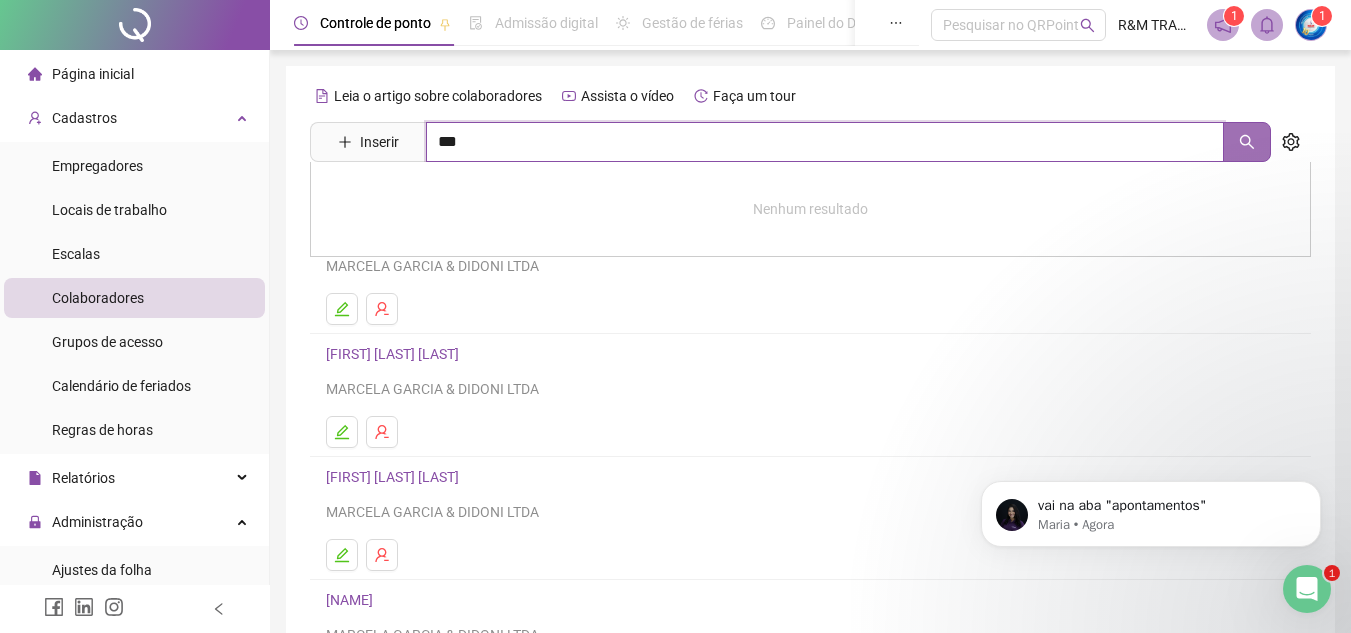 click at bounding box center (1247, 142) 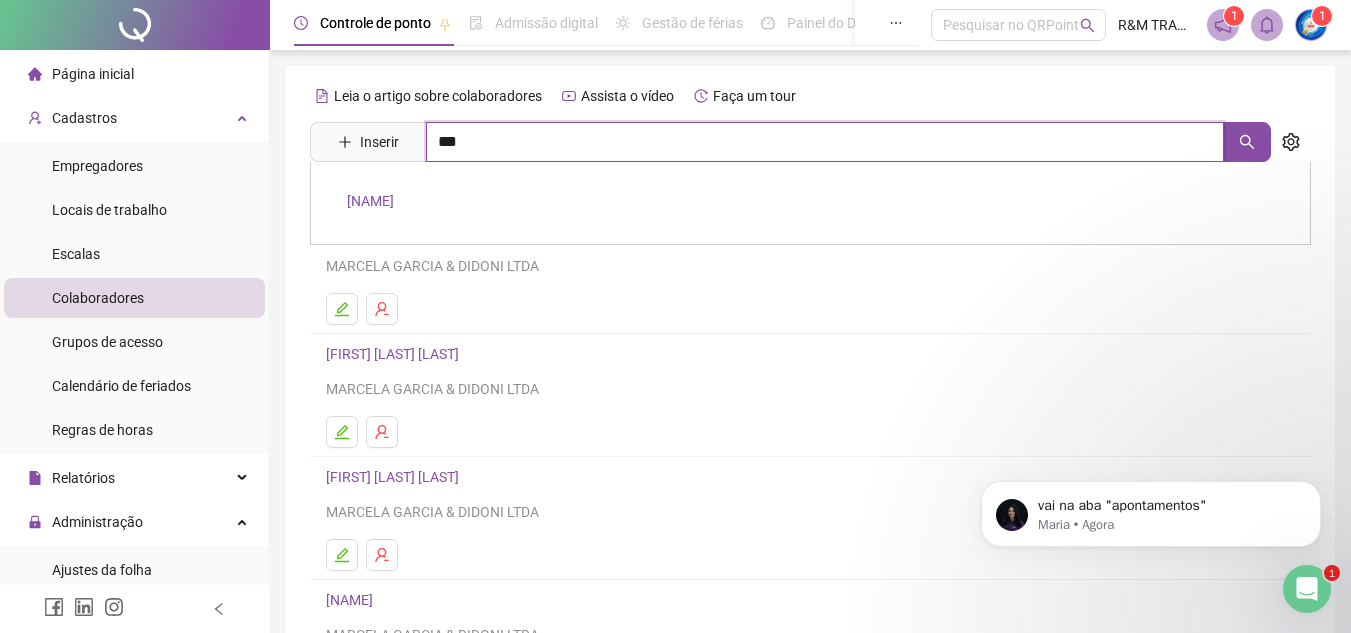 type on "***" 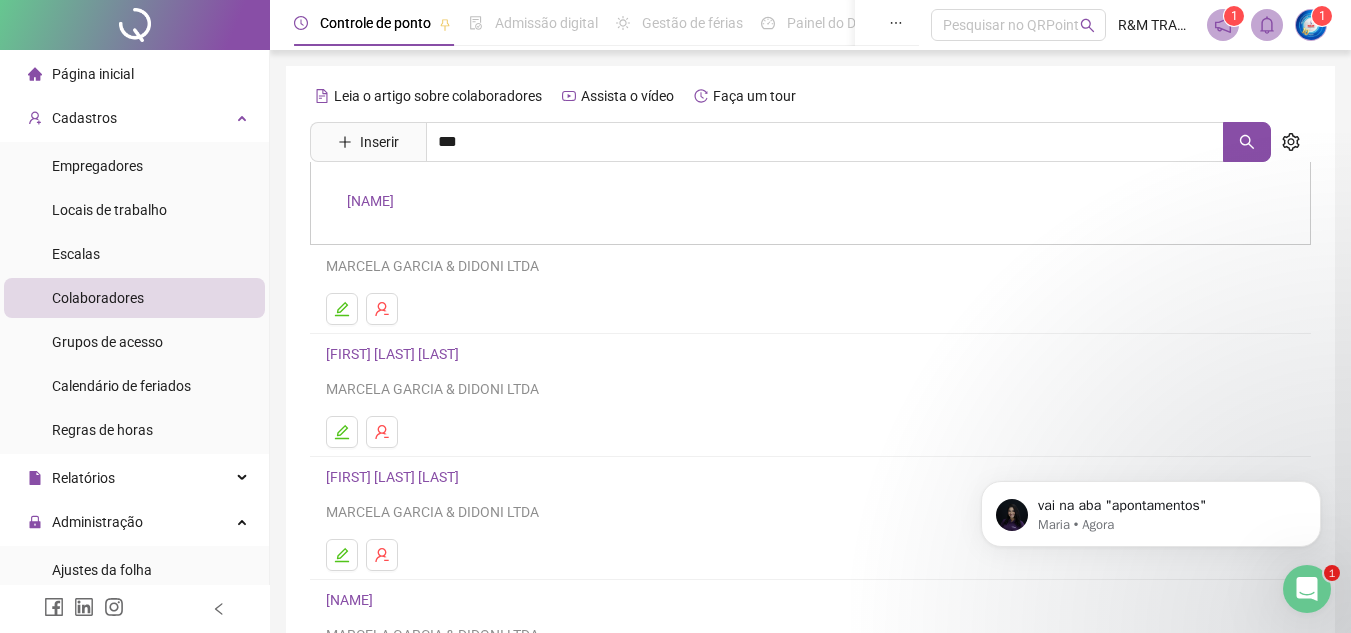 click on "[NAME]" at bounding box center (370, 201) 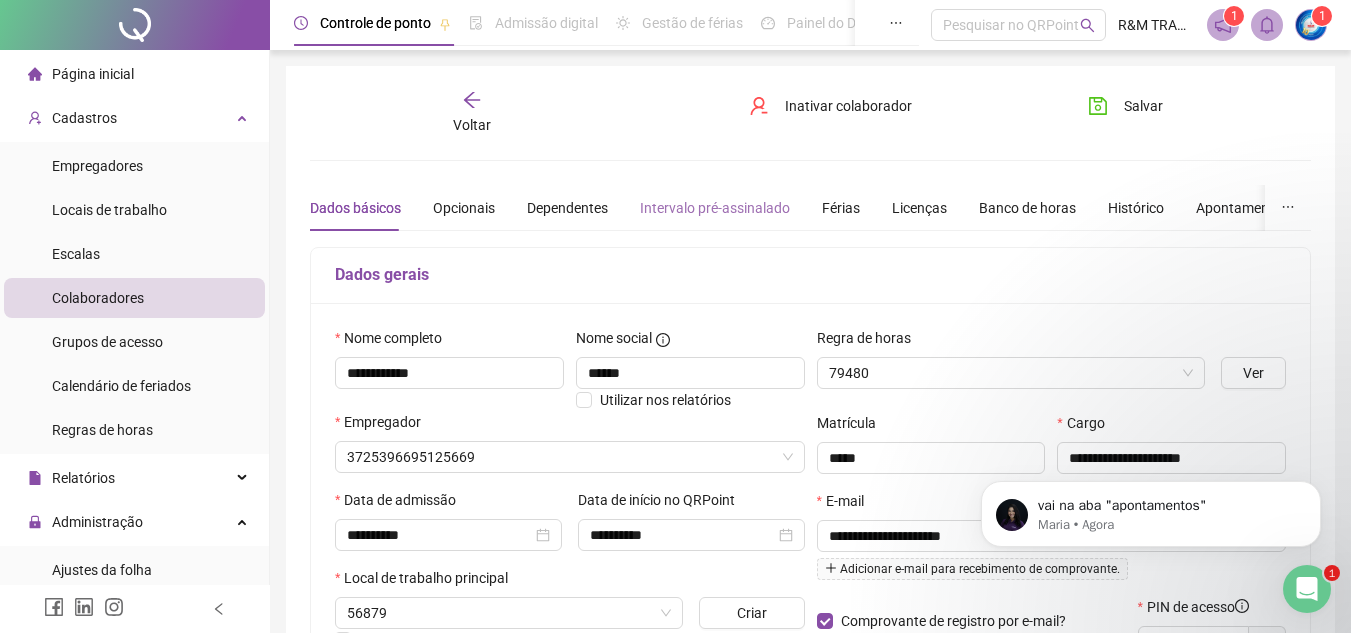 type on "**********" 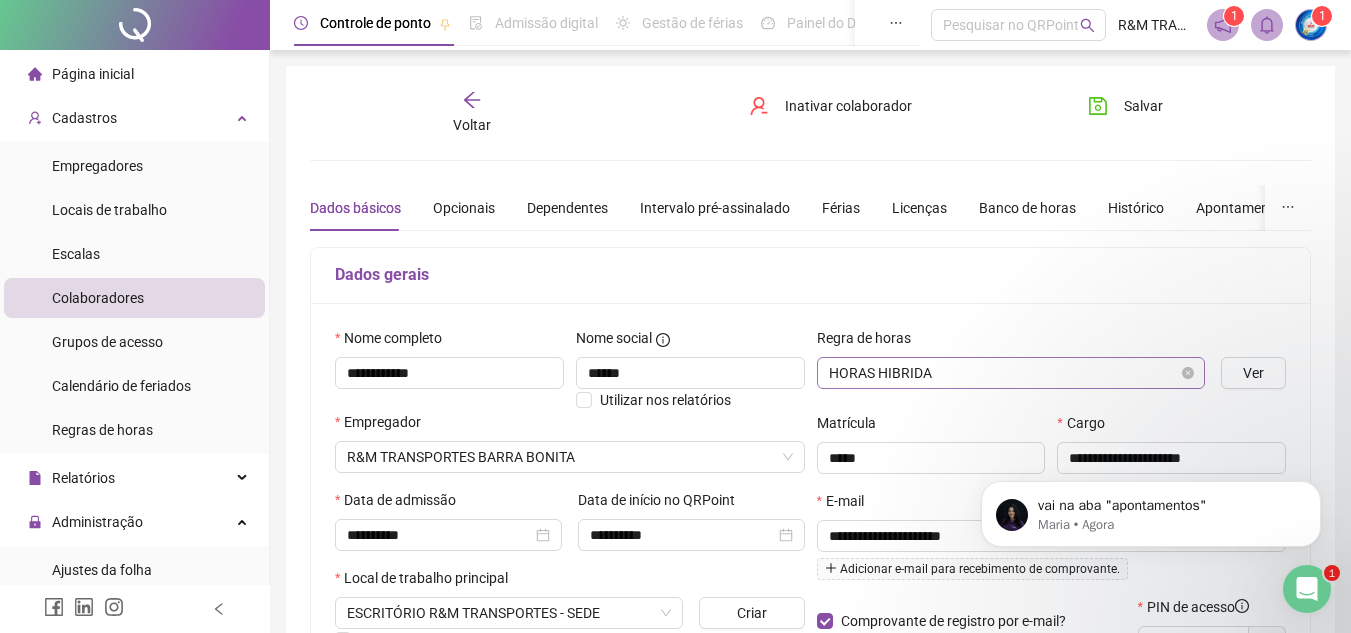 click on "HORAS HIBRIDA" at bounding box center [1011, 373] 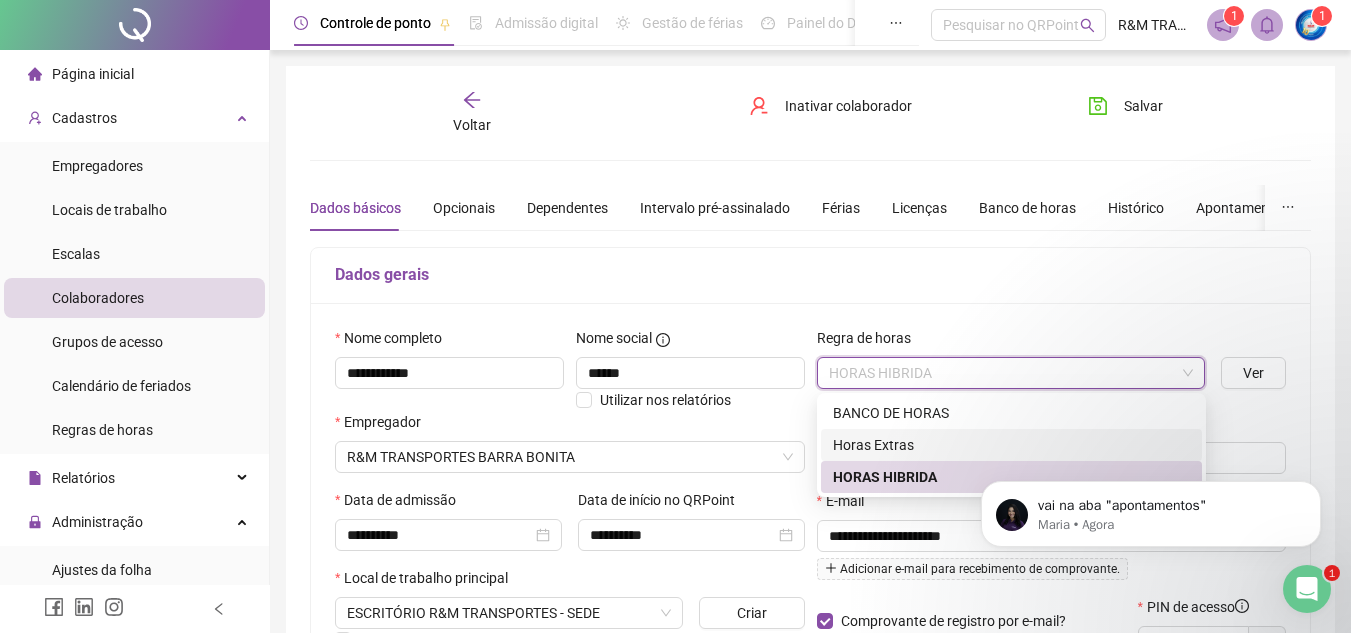 click on "Horas Extras" at bounding box center [1011, 445] 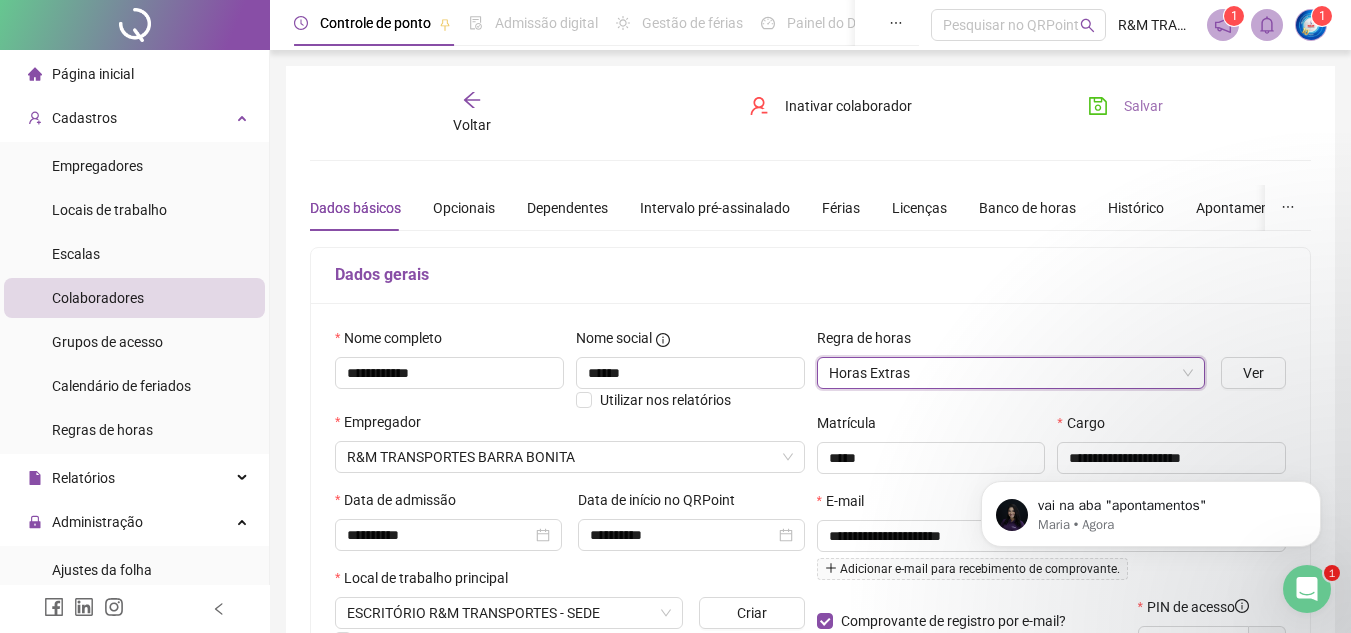 click on "Salvar" at bounding box center [1143, 106] 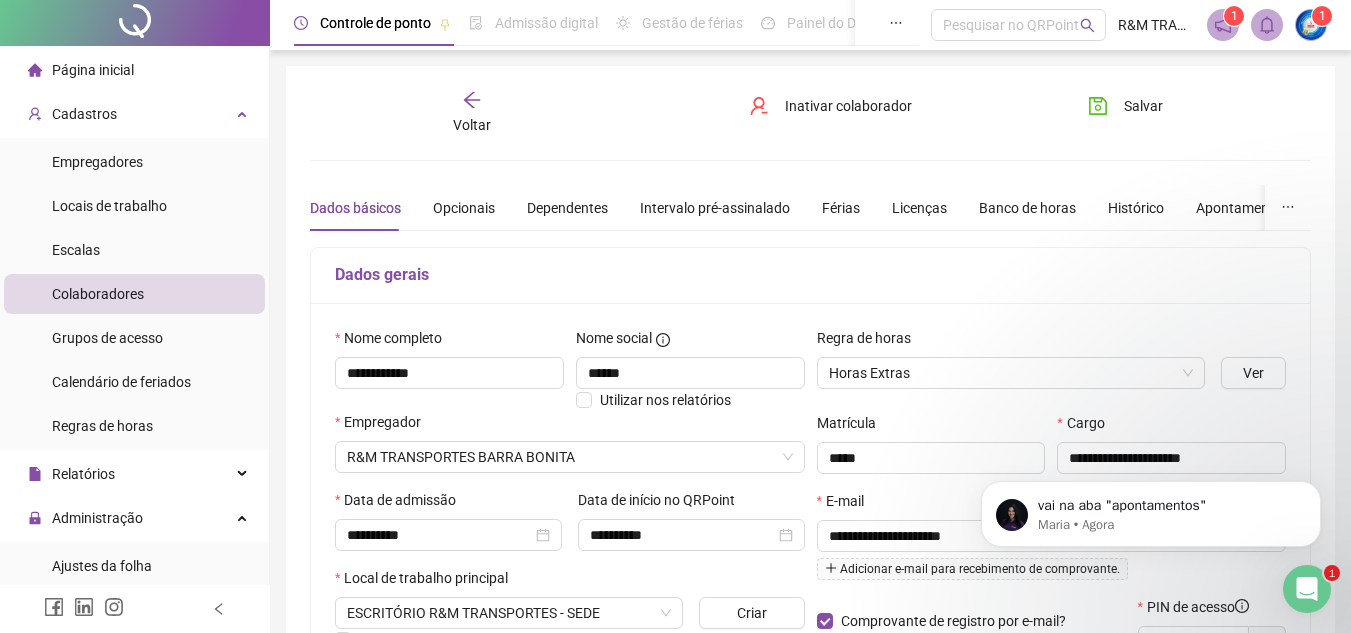 scroll, scrollTop: 0, scrollLeft: 0, axis: both 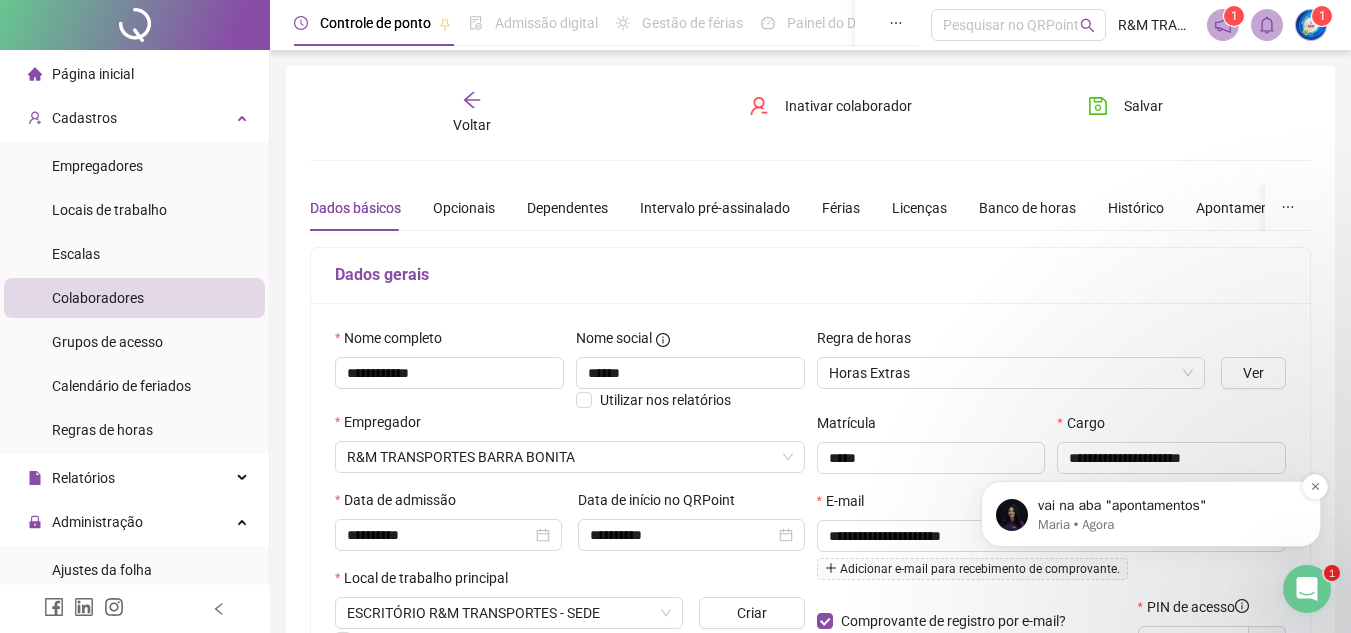 click on "vai na aba "apontamentos"" at bounding box center (1167, 506) 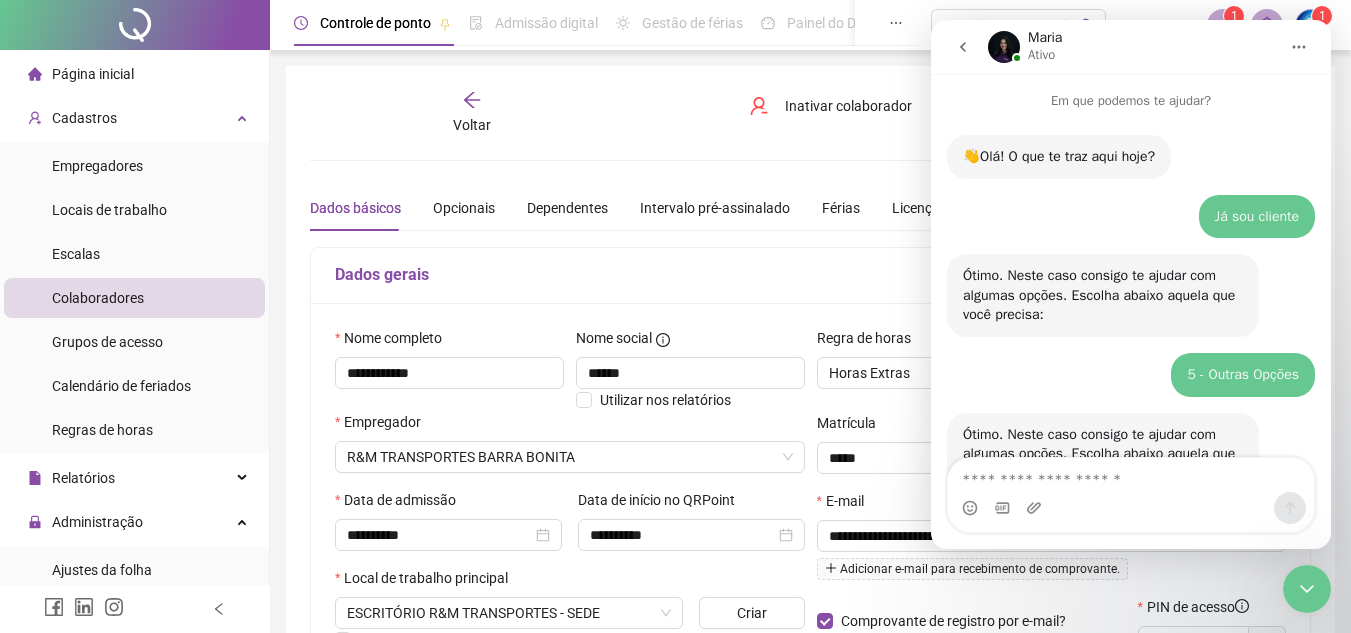 scroll, scrollTop: 3, scrollLeft: 0, axis: vertical 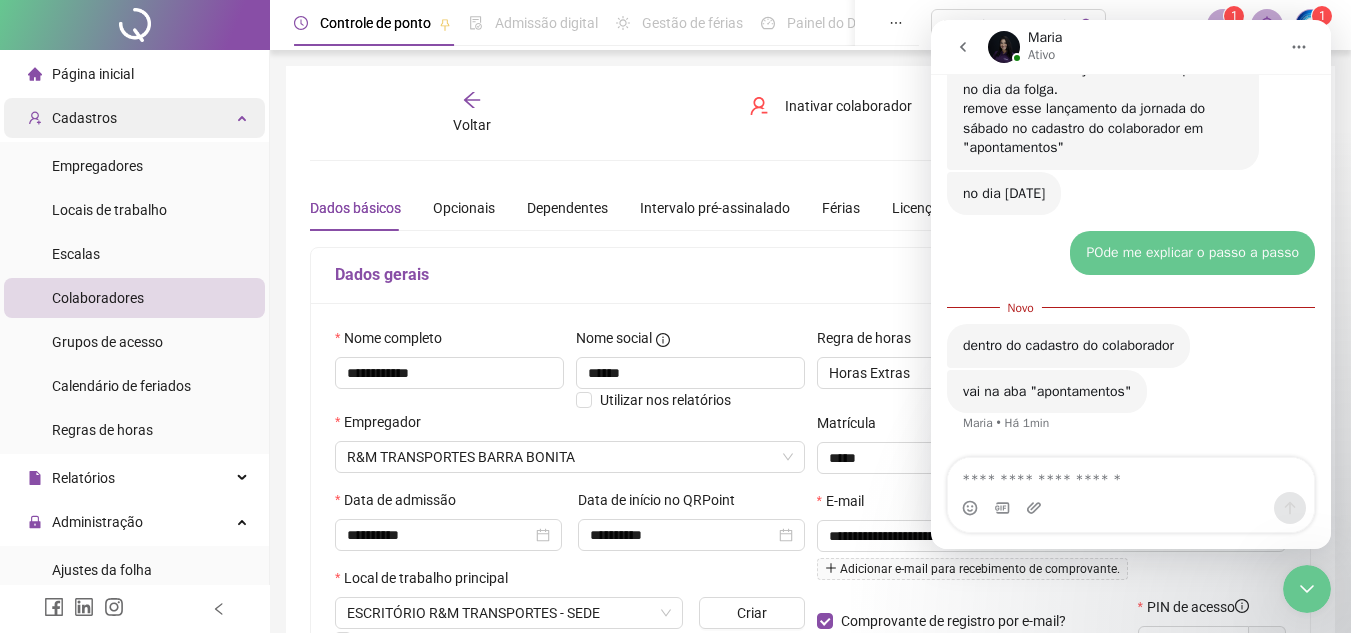 click on "Cadastros" at bounding box center (84, 118) 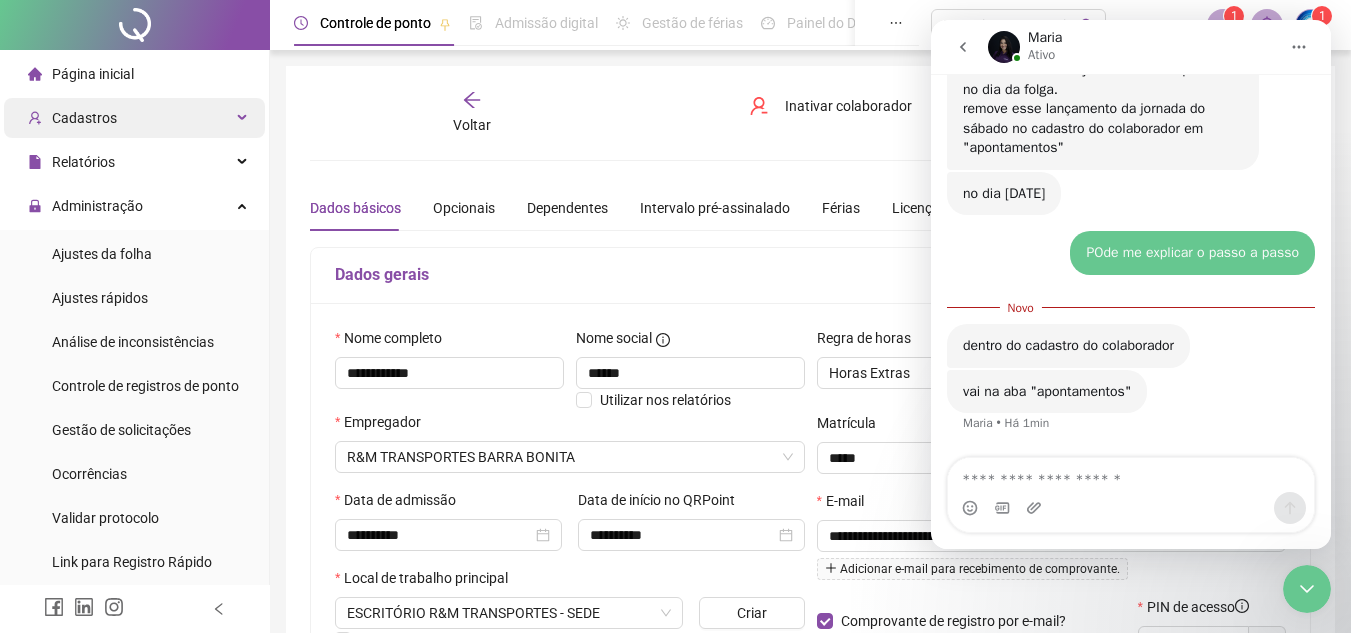 click on "Cadastros" at bounding box center [84, 118] 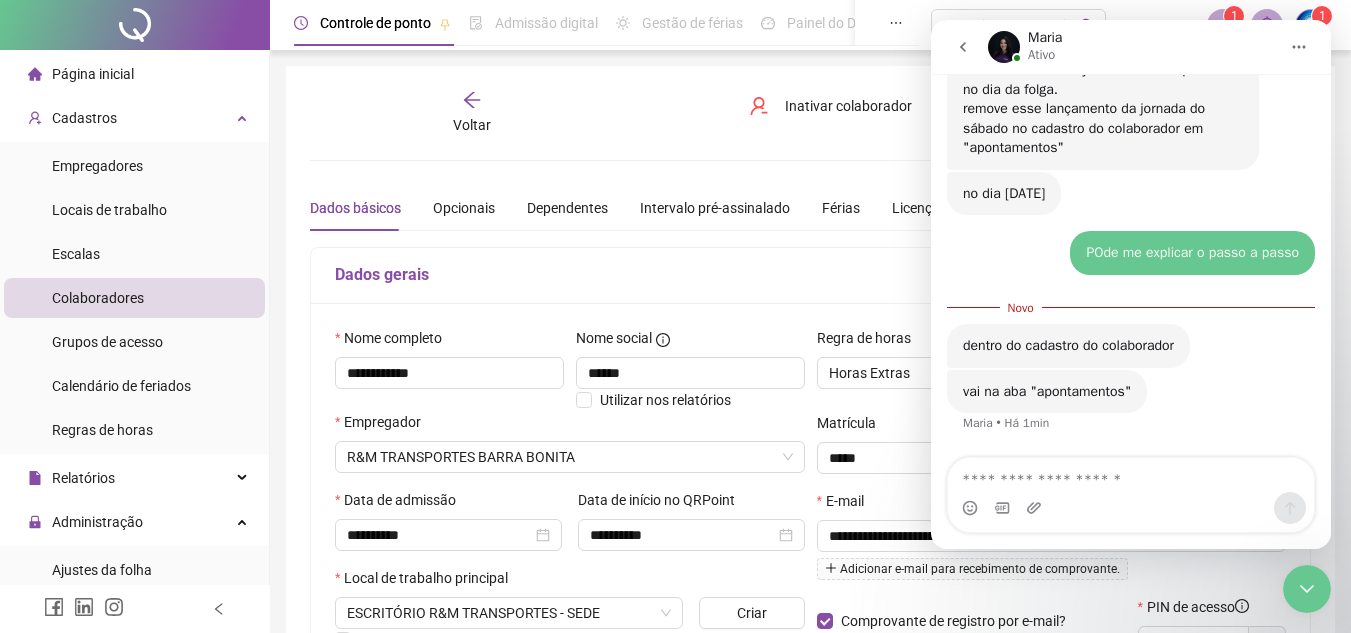 click on "Colaboradores" at bounding box center (98, 298) 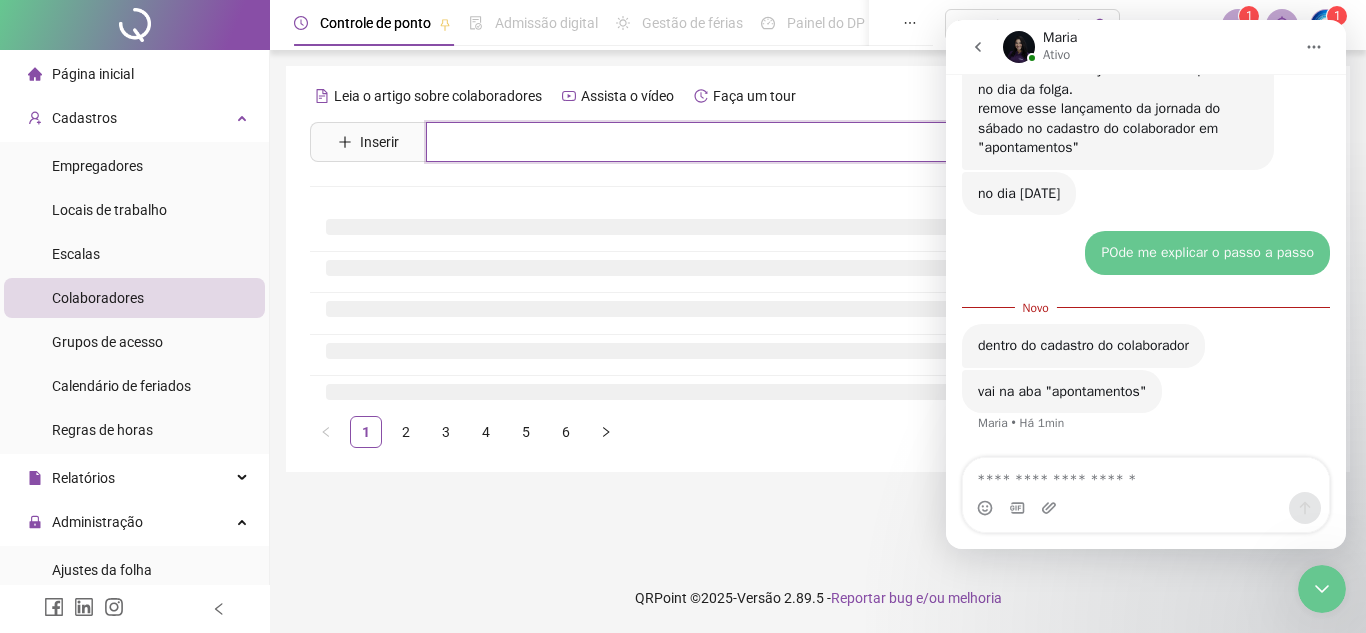 click at bounding box center [832, 142] 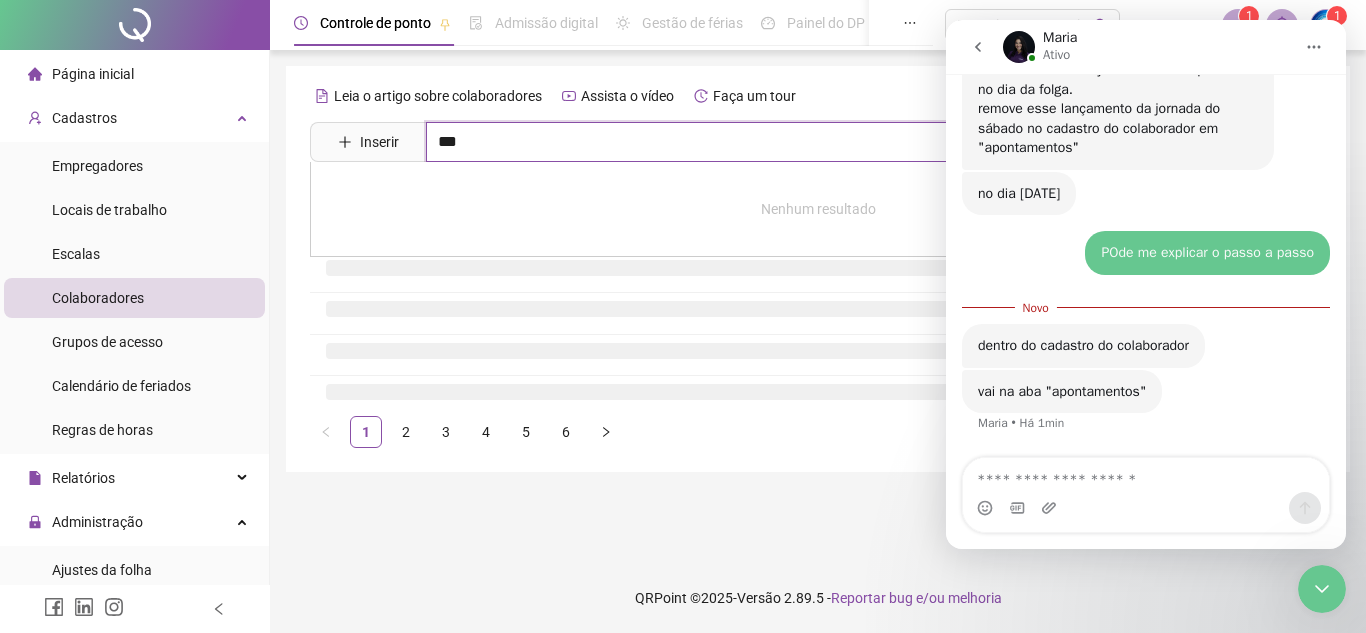 type on "***" 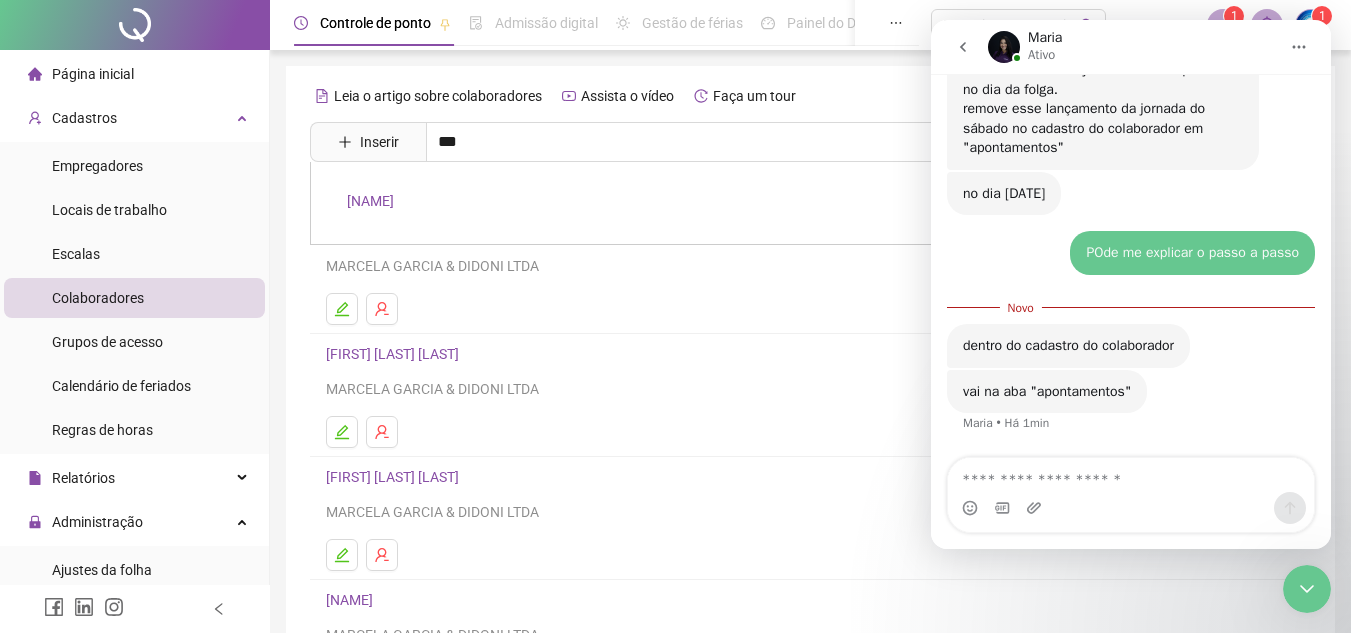click on "[NAME]" at bounding box center (370, 201) 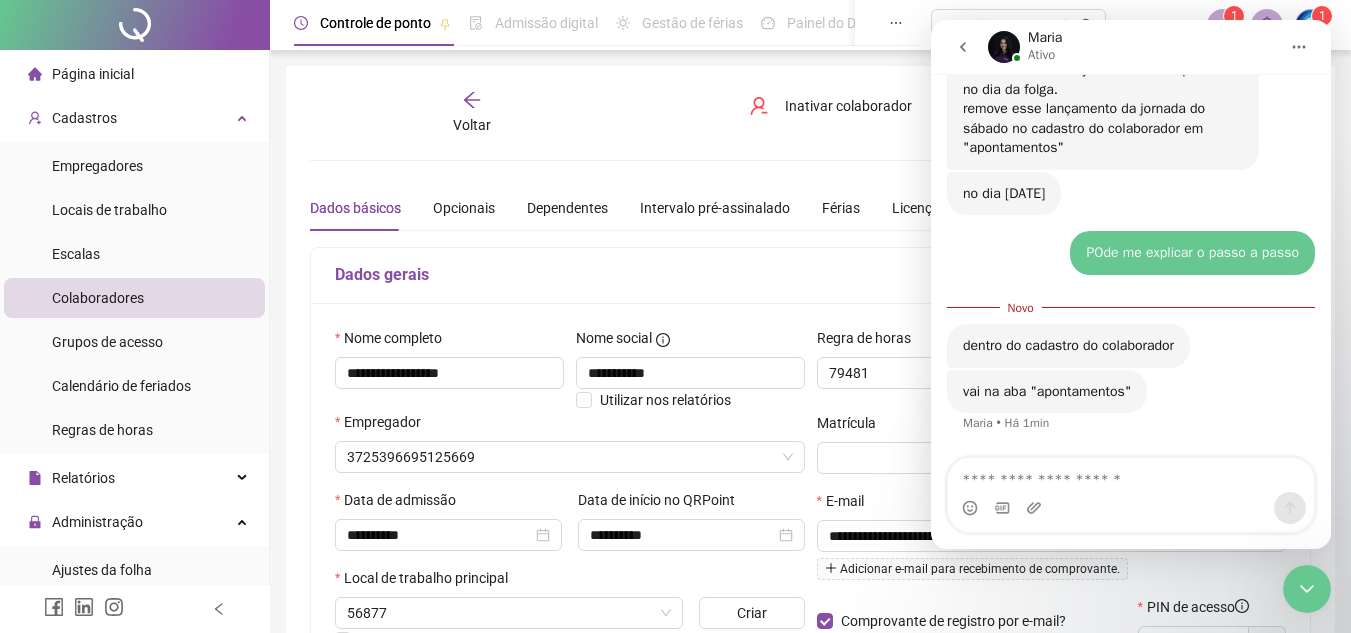 type on "**********" 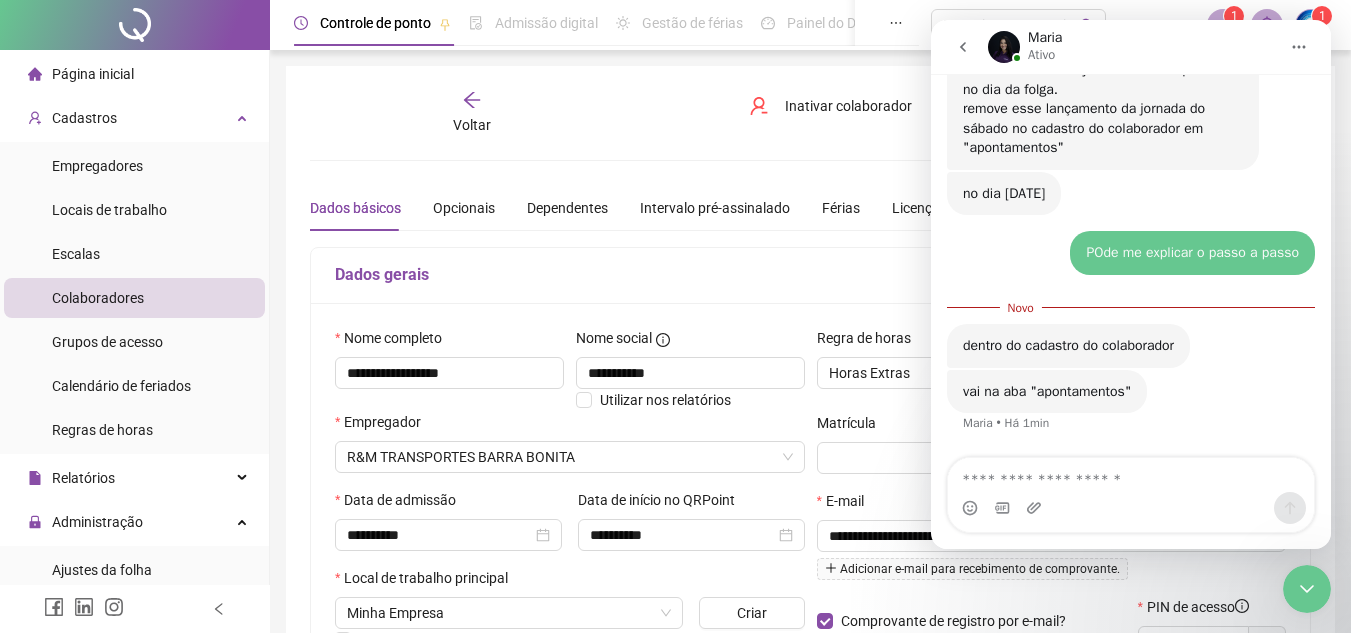 click 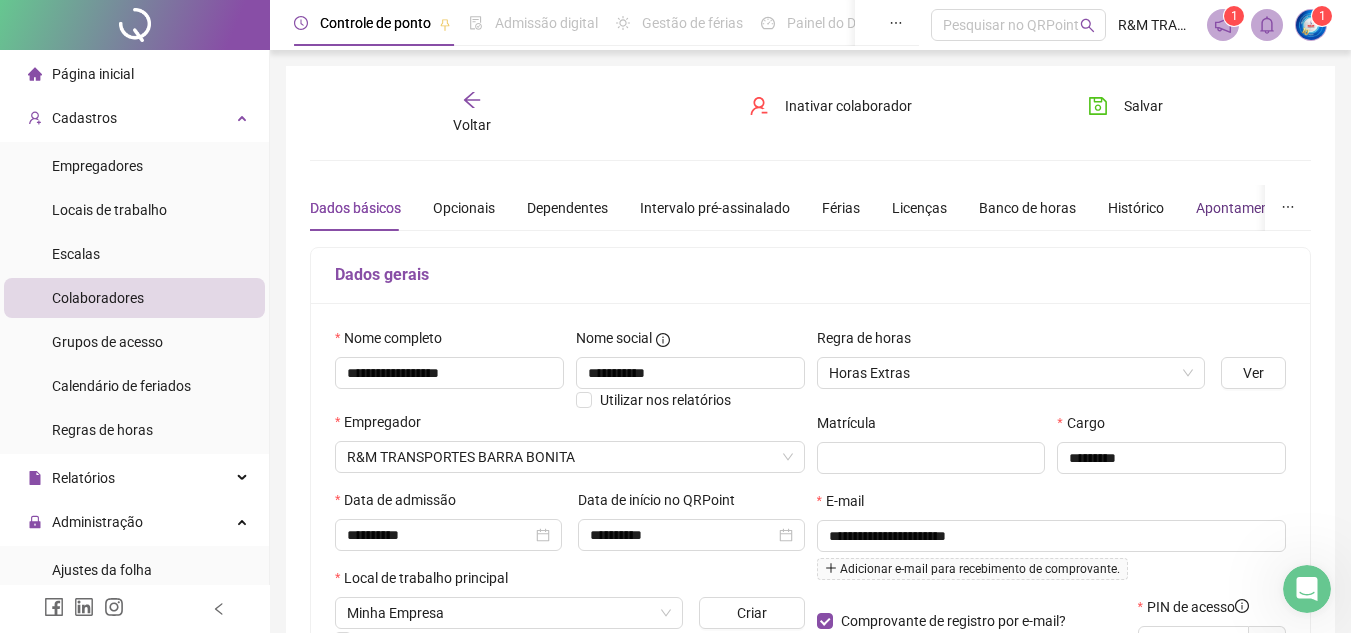 click on "Apontamentos" at bounding box center [1242, 208] 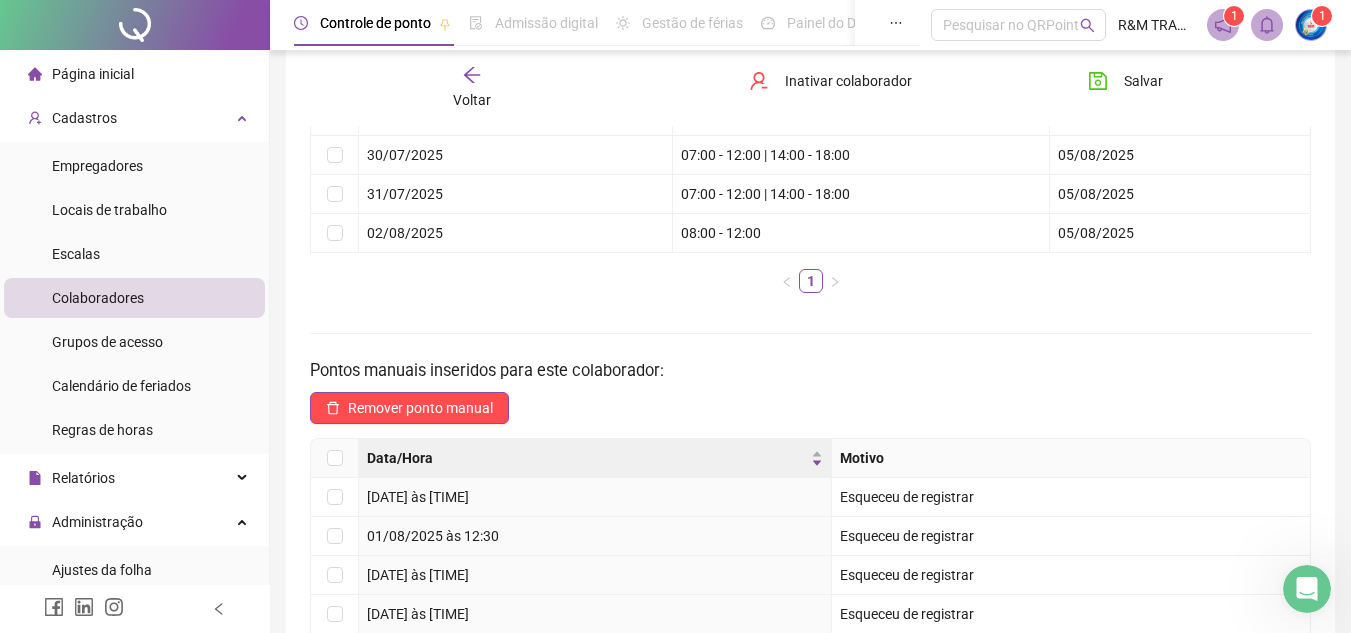 scroll, scrollTop: 382, scrollLeft: 0, axis: vertical 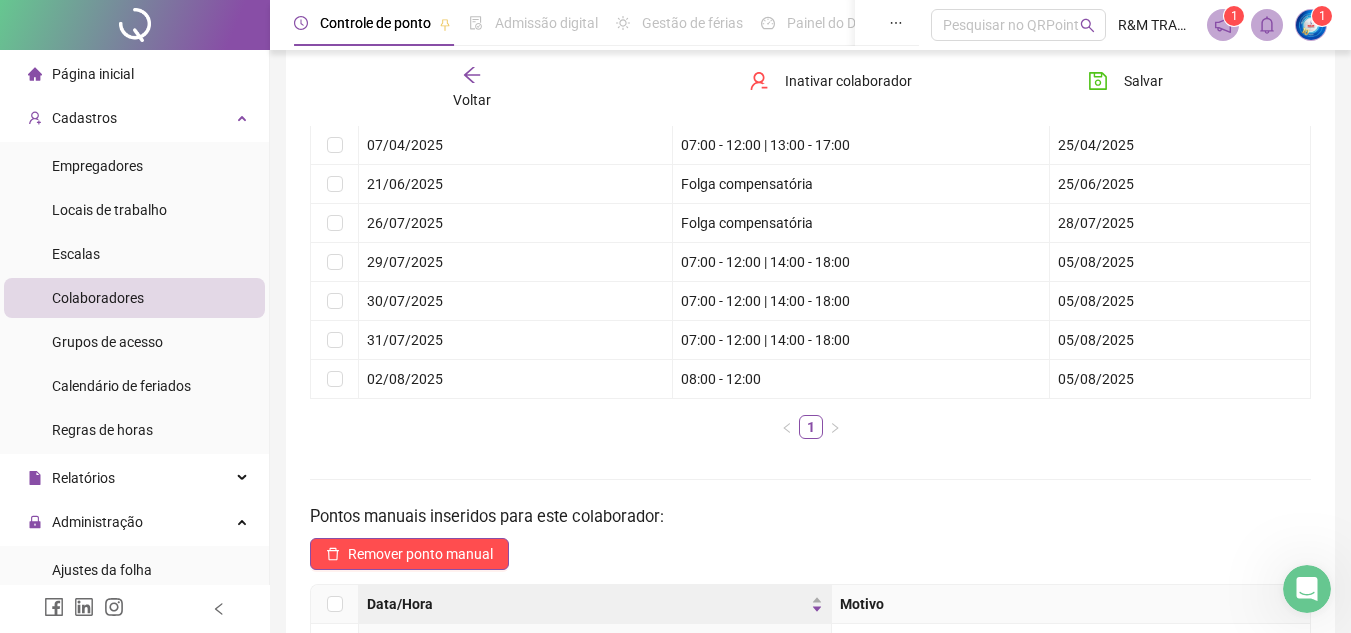 click 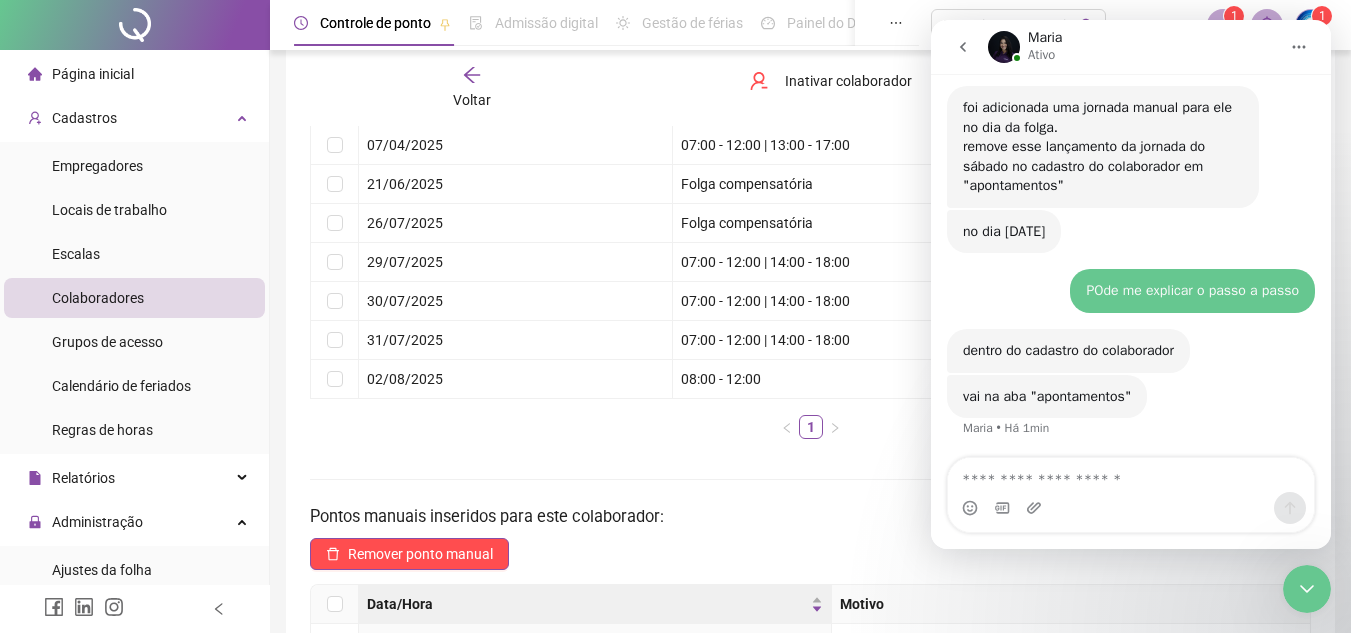 scroll, scrollTop: 3027, scrollLeft: 0, axis: vertical 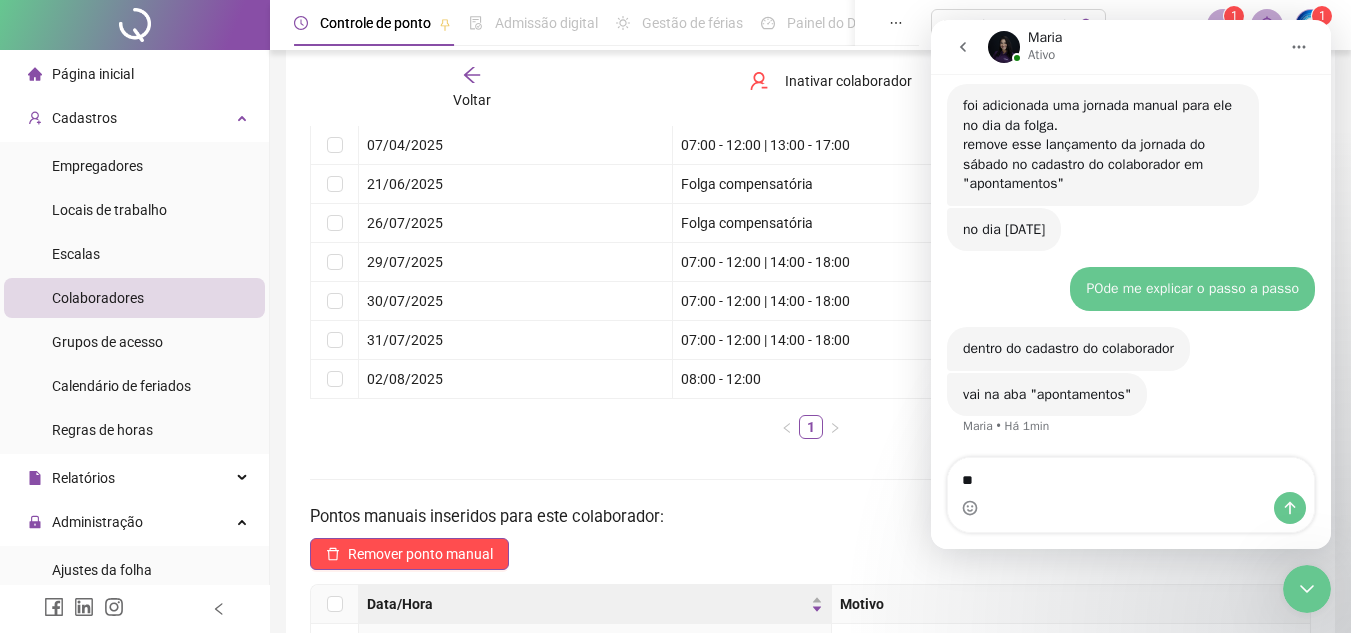 type on "*" 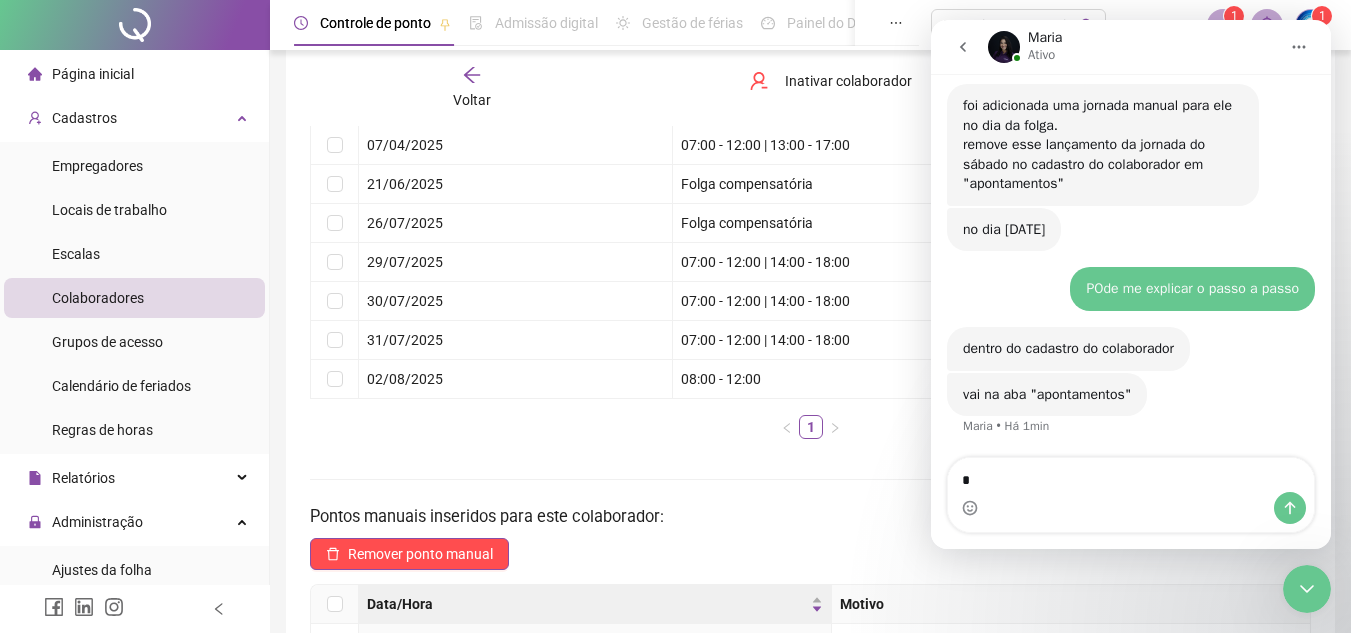 type 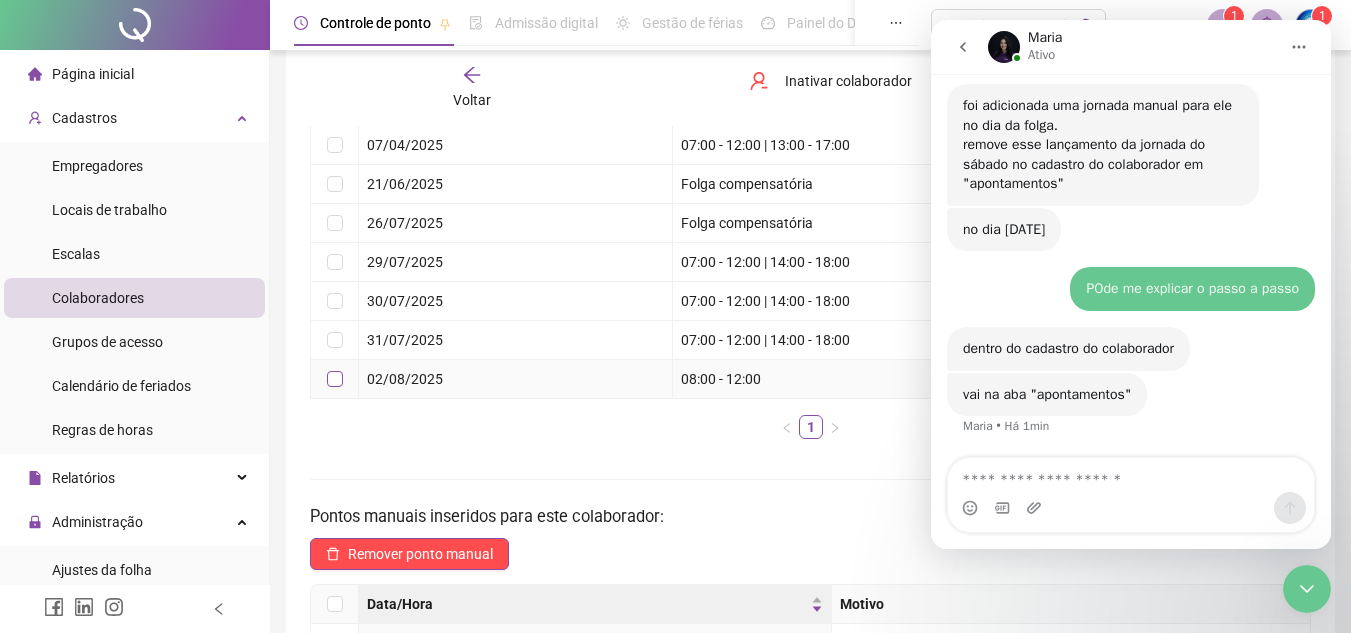 click at bounding box center [335, 379] 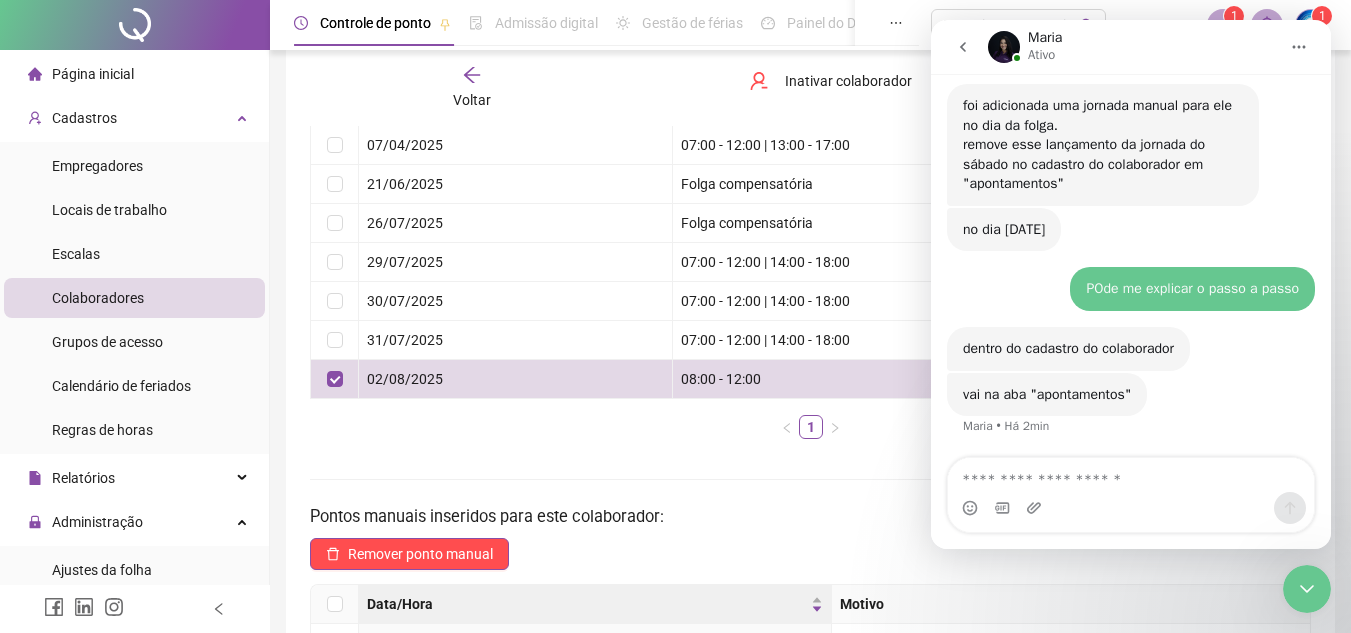 click 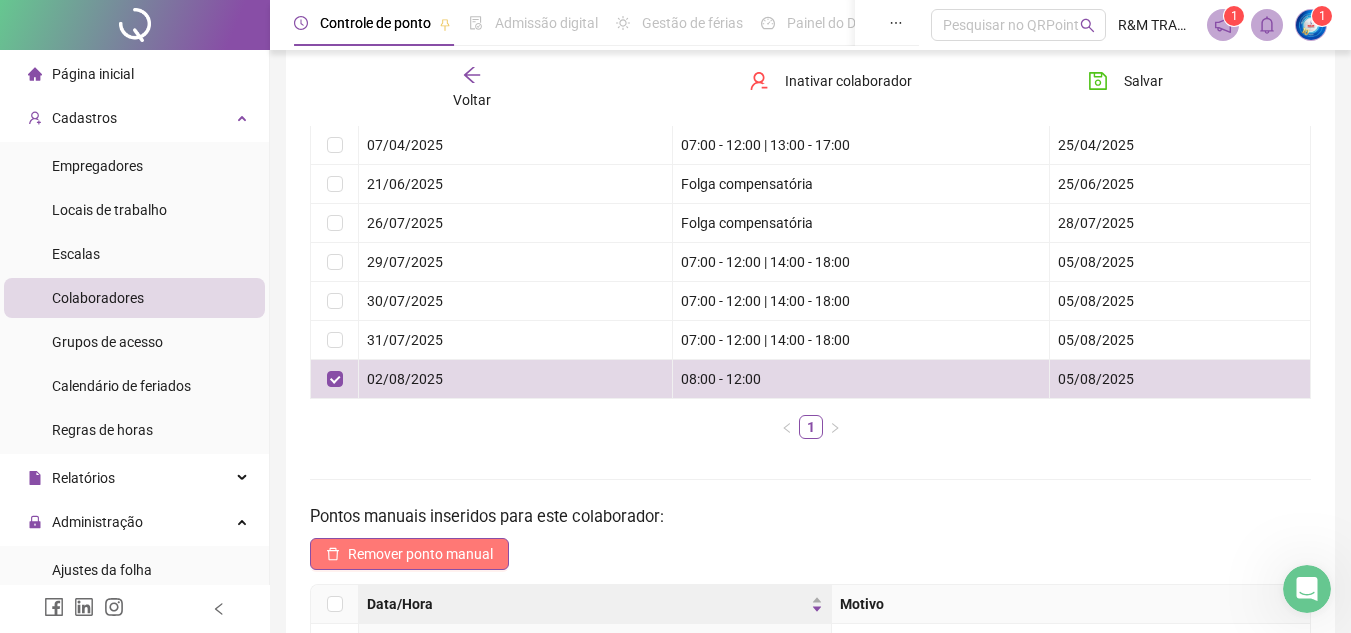 click on "Remover ponto manual" at bounding box center (420, 554) 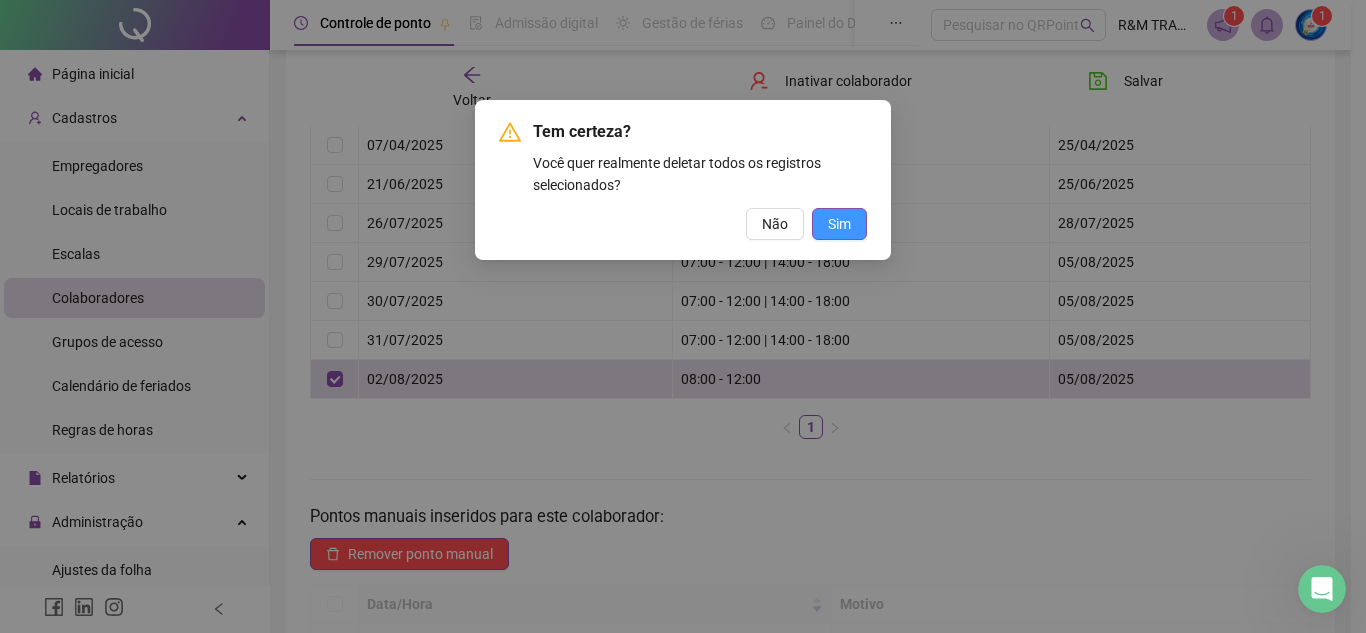 click on "Sim" at bounding box center (839, 224) 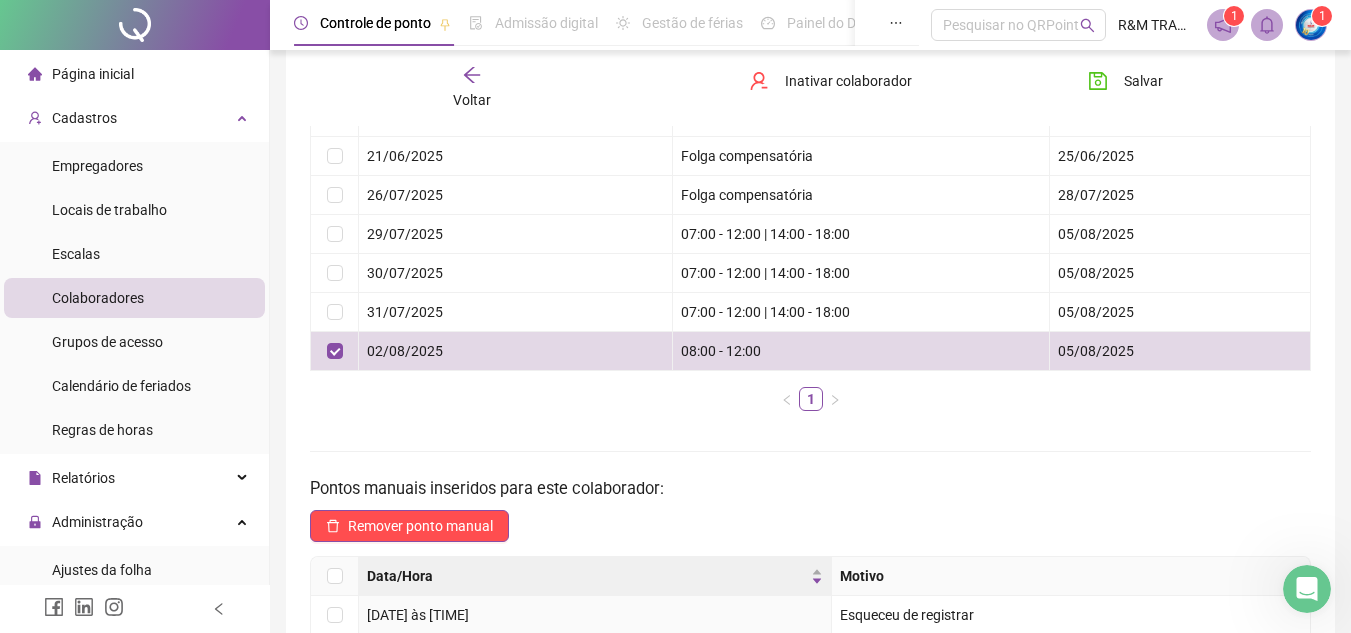 scroll, scrollTop: 273, scrollLeft: 0, axis: vertical 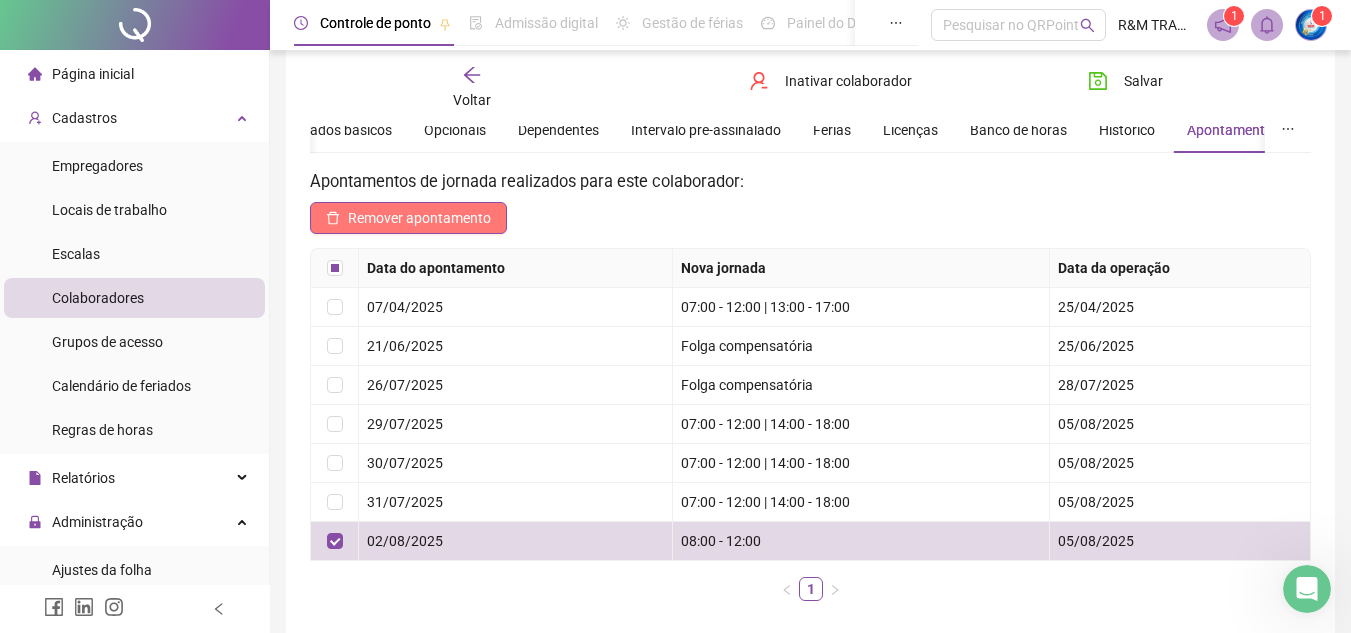 click on "Remover apontamento" at bounding box center (419, 218) 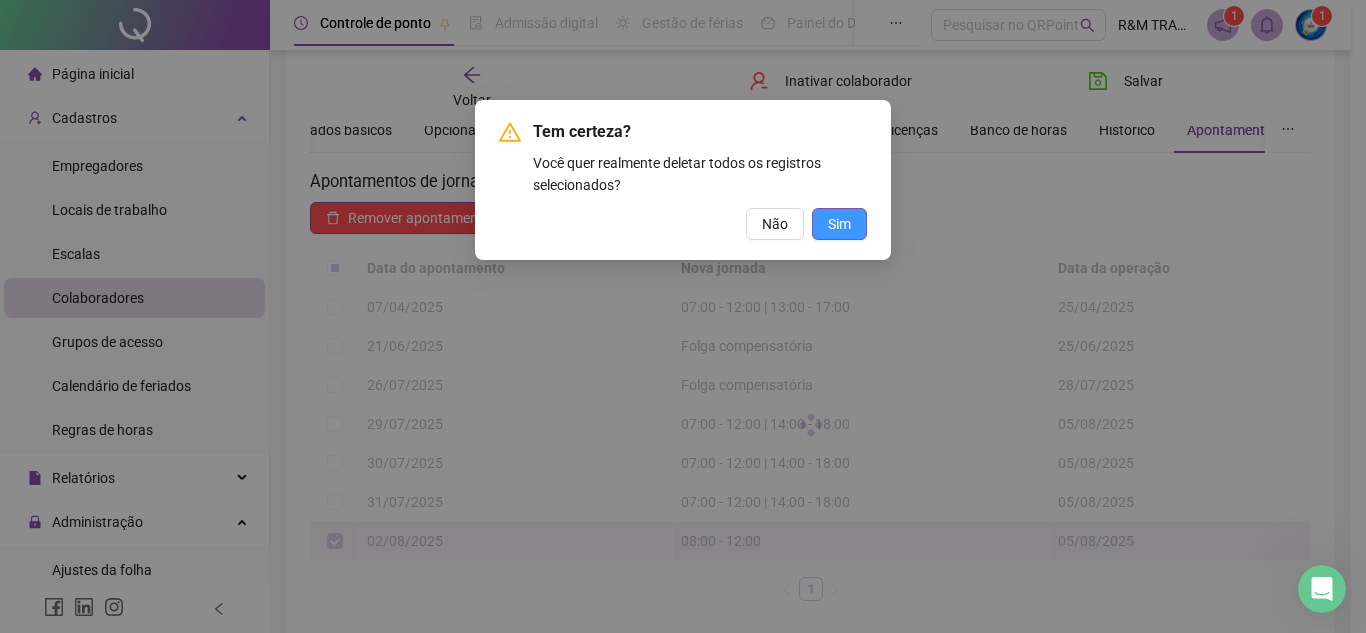 click on "Sim" at bounding box center [839, 224] 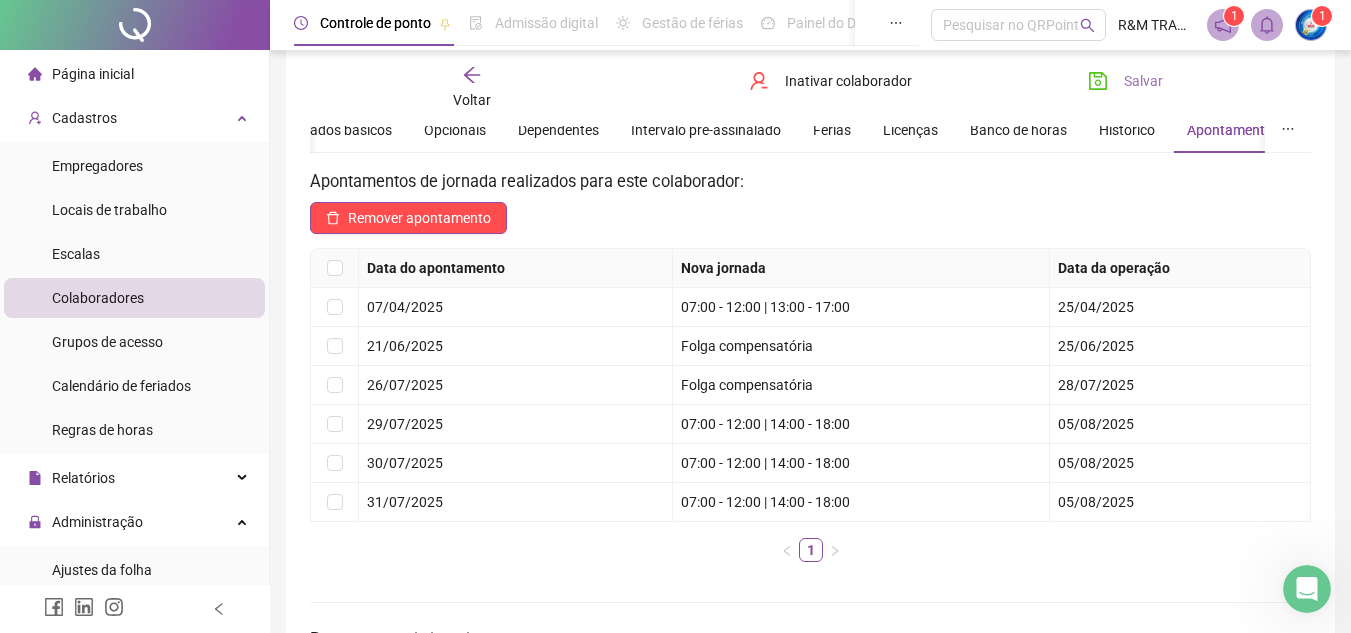 click on "Salvar" at bounding box center (1125, 81) 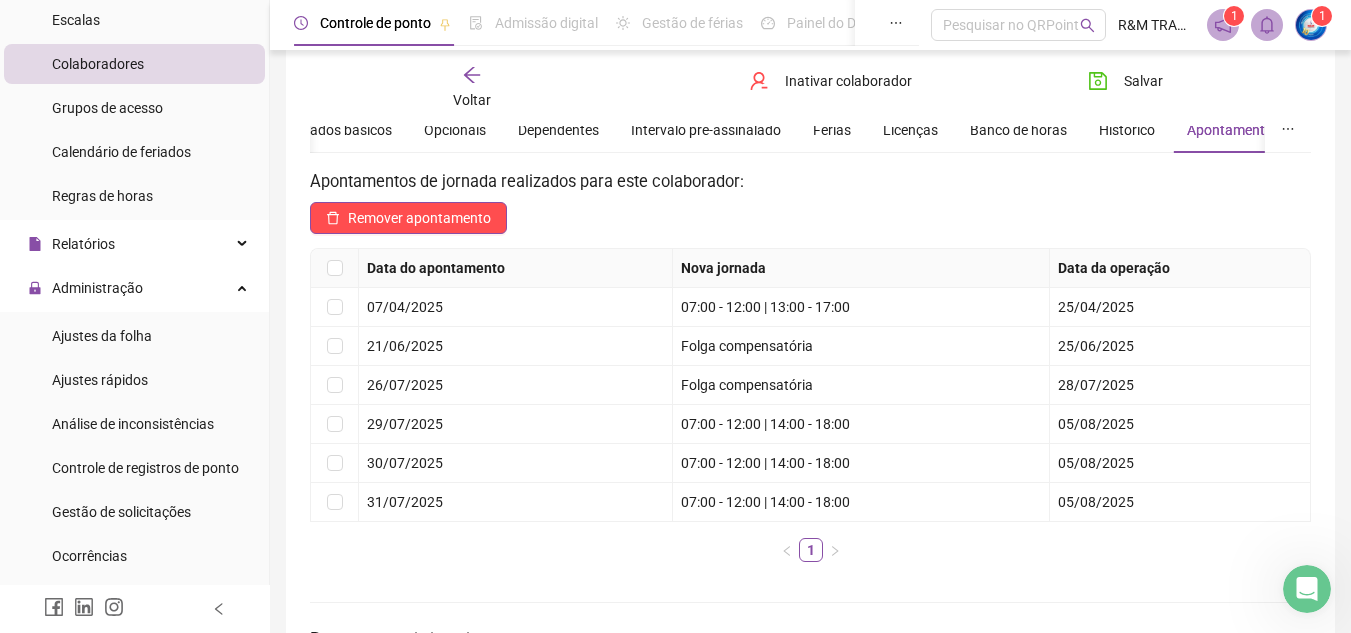 scroll, scrollTop: 250, scrollLeft: 0, axis: vertical 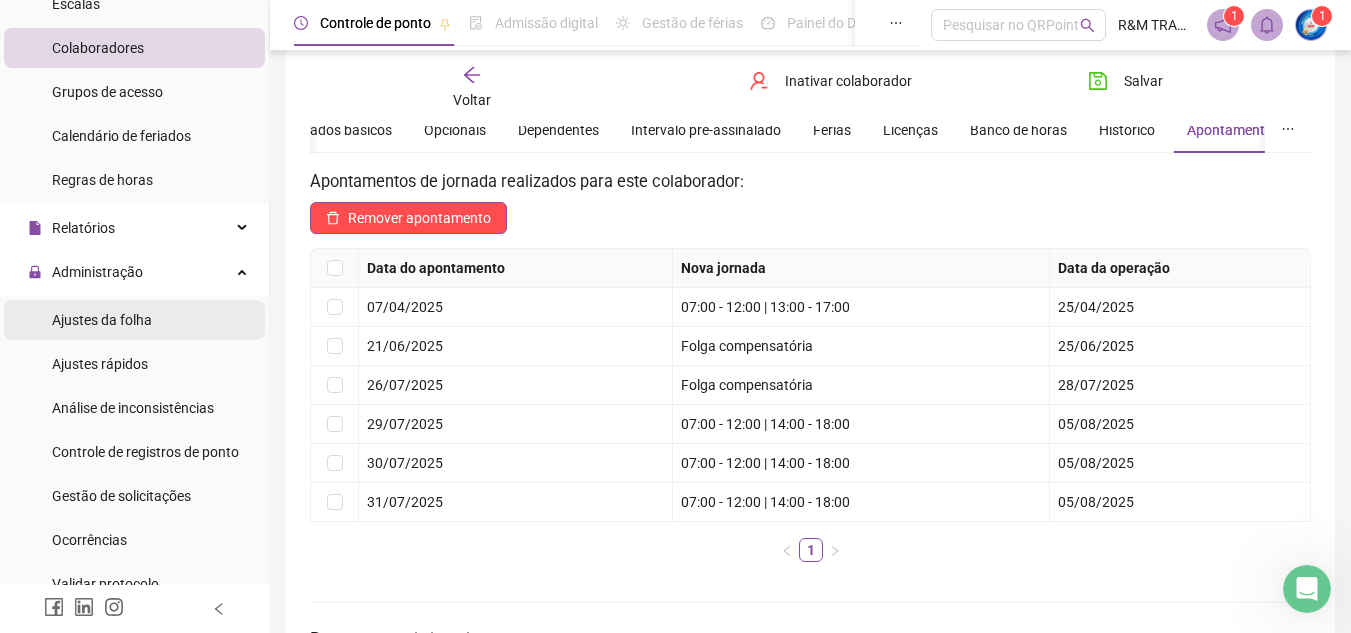click on "Ajustes da folha" at bounding box center [102, 320] 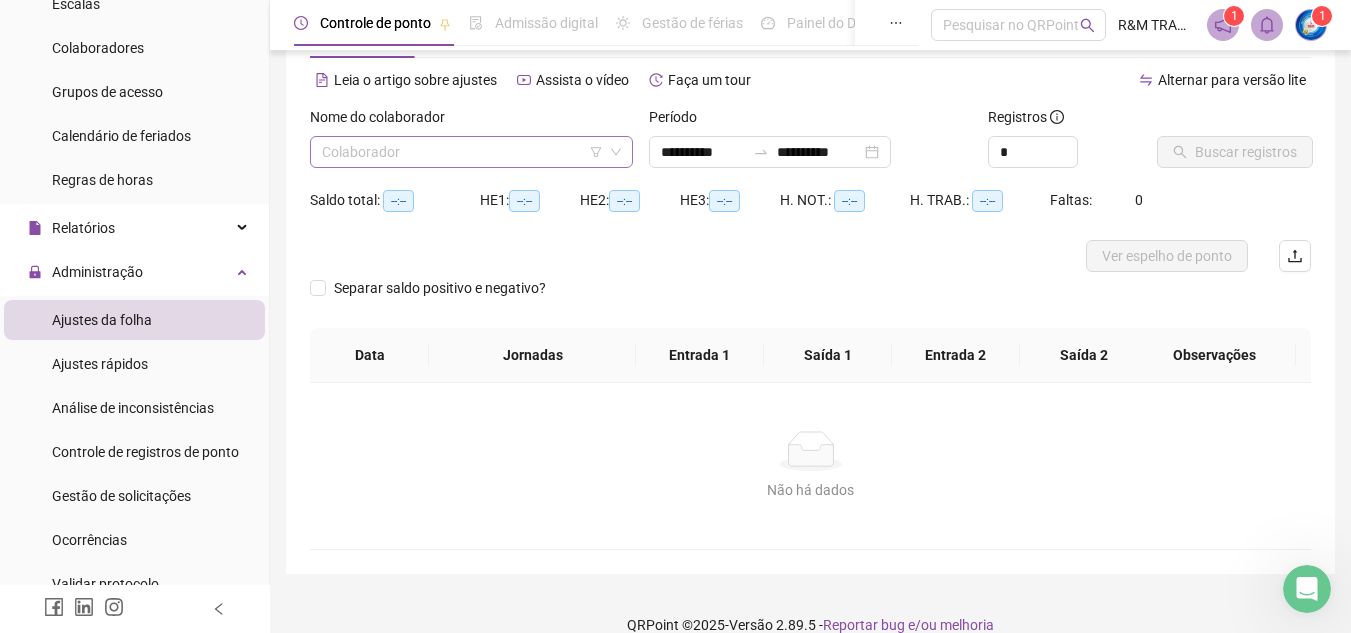 click at bounding box center [462, 152] 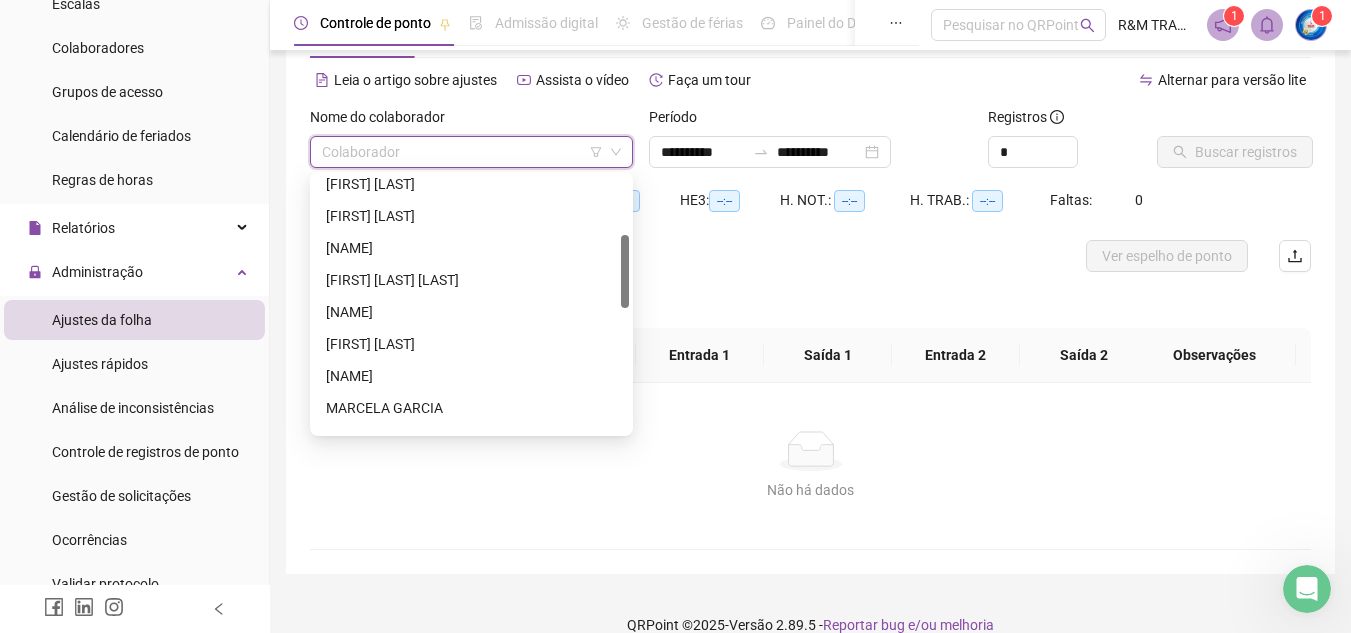 scroll, scrollTop: 207, scrollLeft: 0, axis: vertical 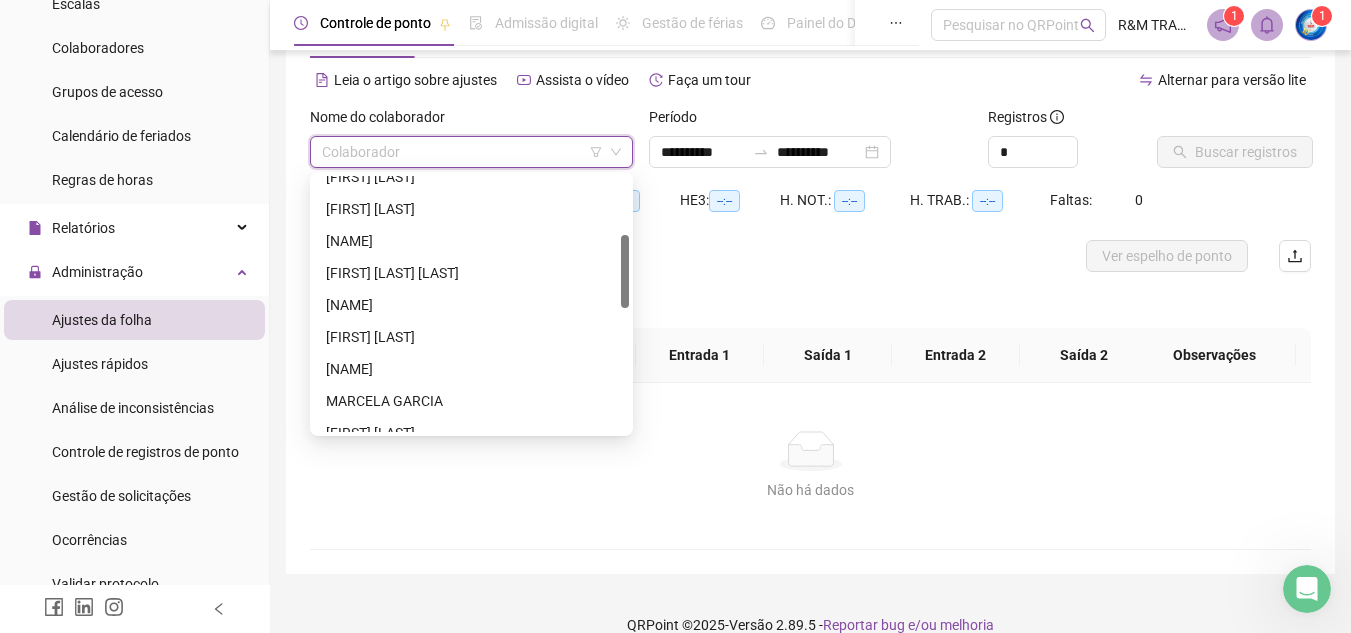 drag, startPoint x: 624, startPoint y: 186, endPoint x: 628, endPoint y: 245, distance: 59.135437 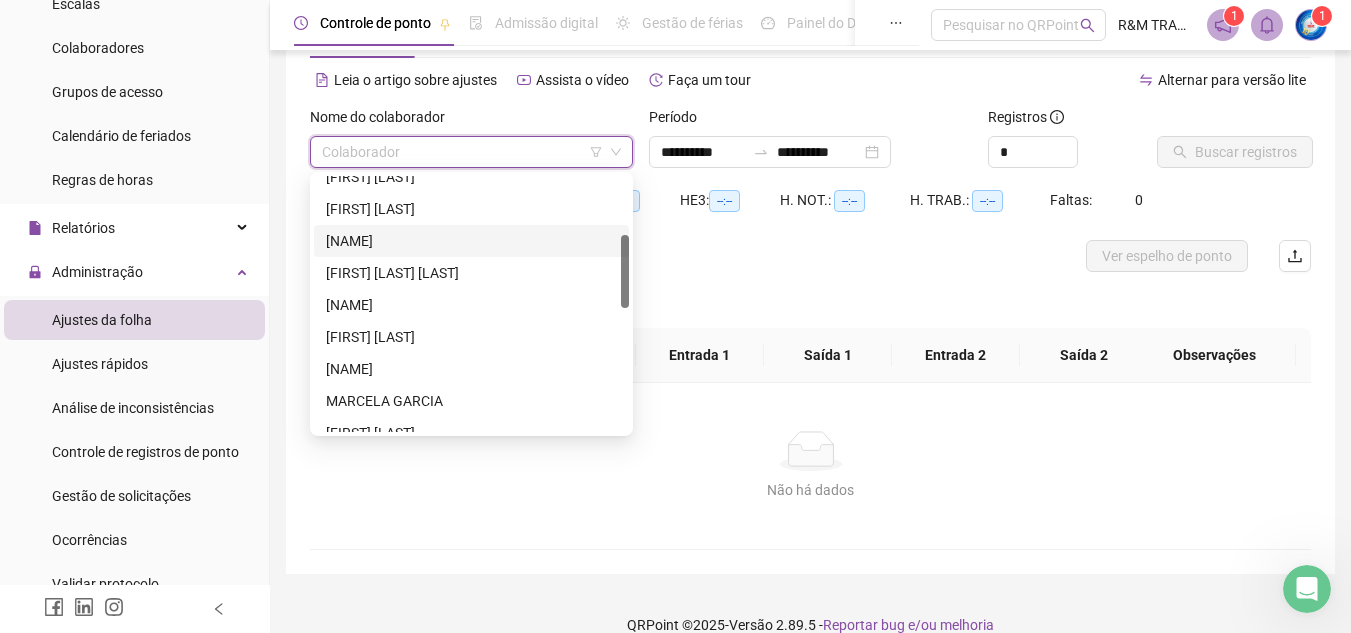 click on "[NAME]" at bounding box center [471, 241] 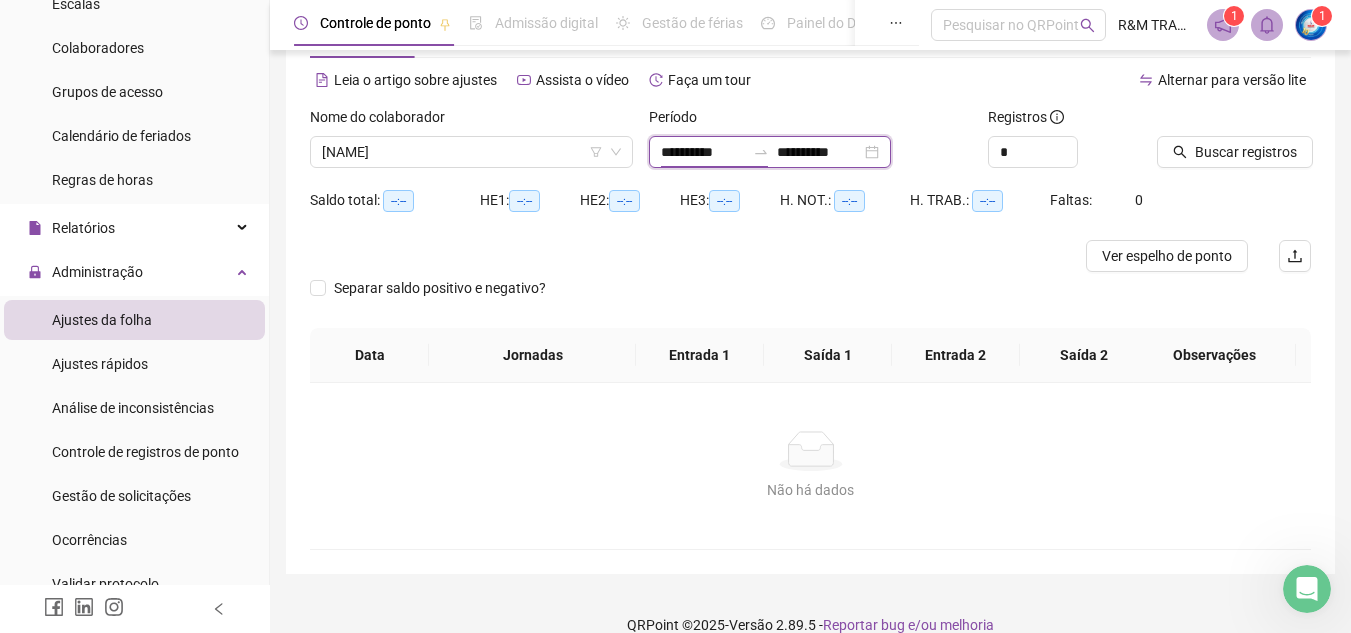 click on "**********" at bounding box center [703, 152] 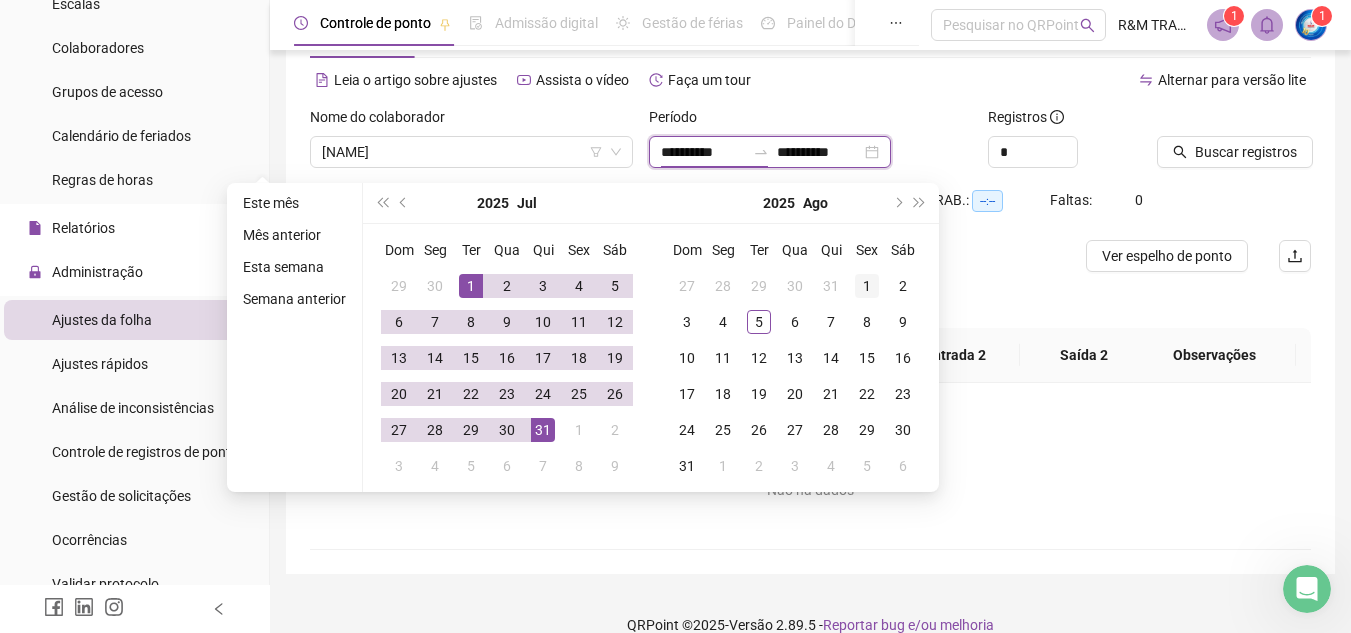 type on "**********" 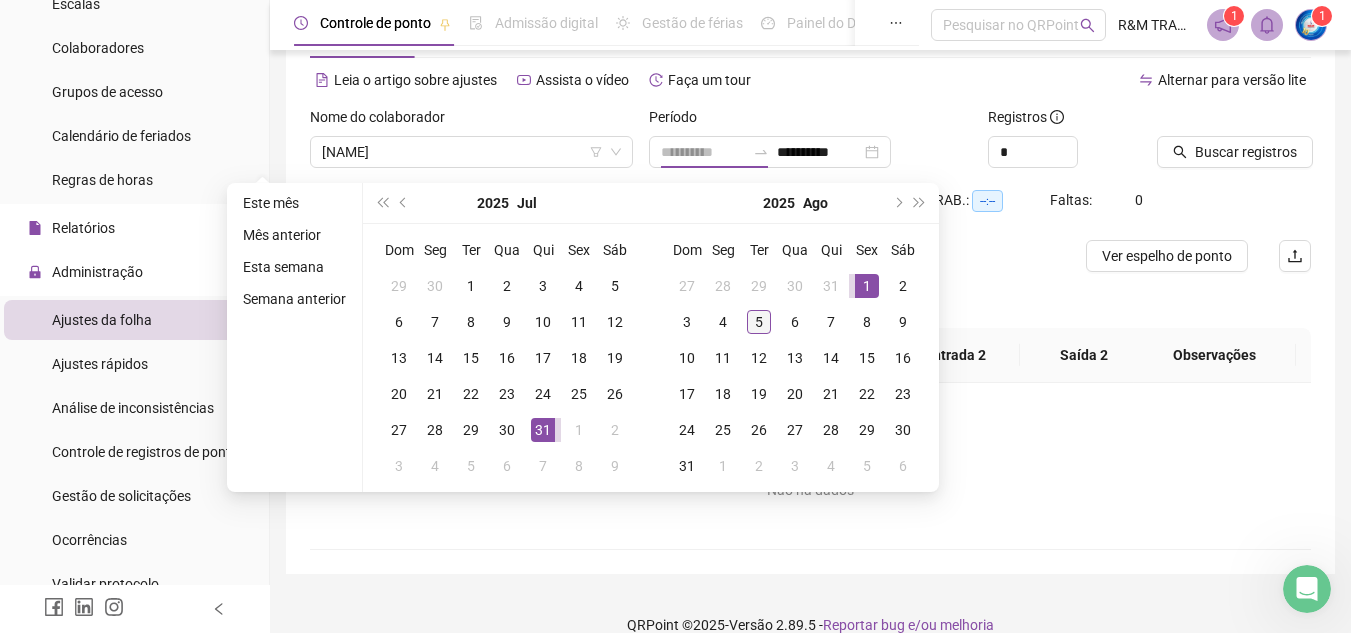 drag, startPoint x: 864, startPoint y: 287, endPoint x: 769, endPoint y: 332, distance: 105.11898 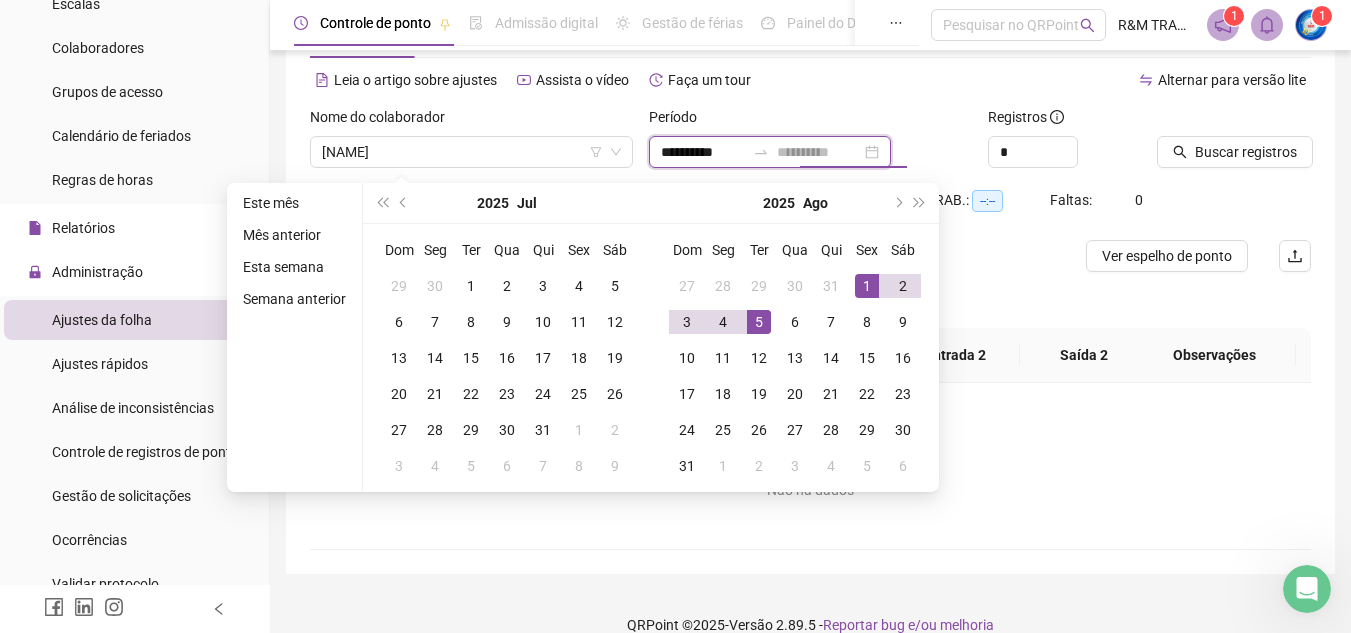 type on "**********" 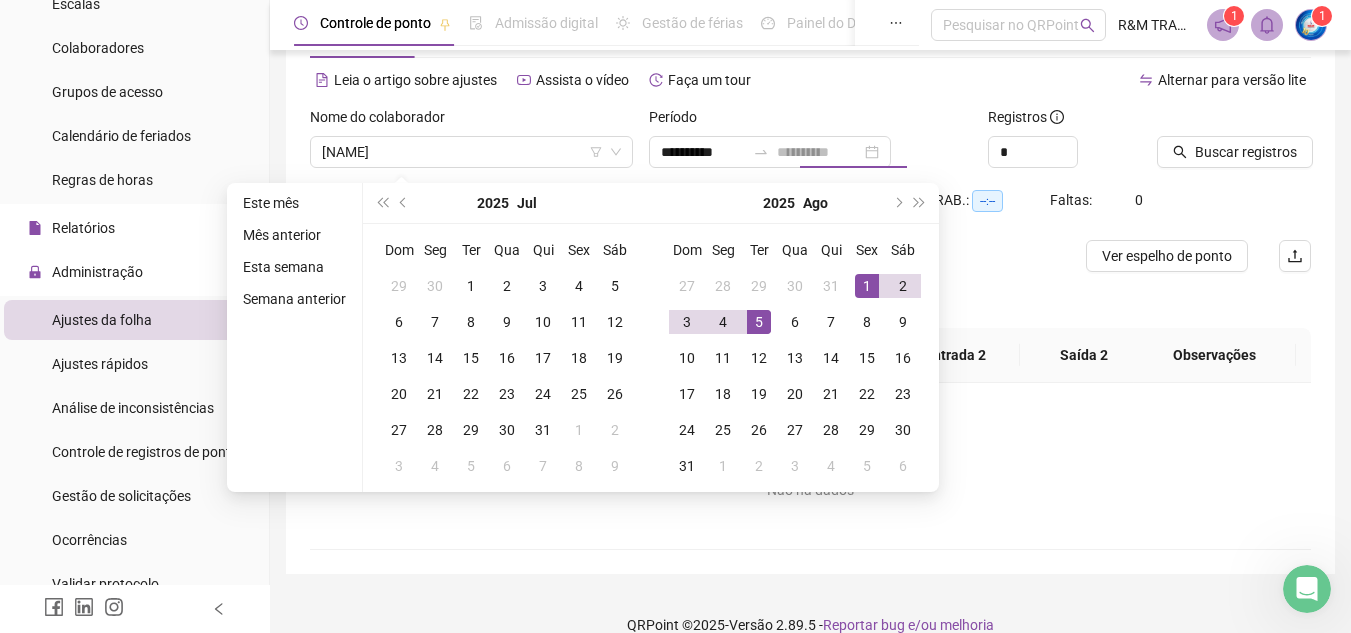 click on "5" at bounding box center (759, 322) 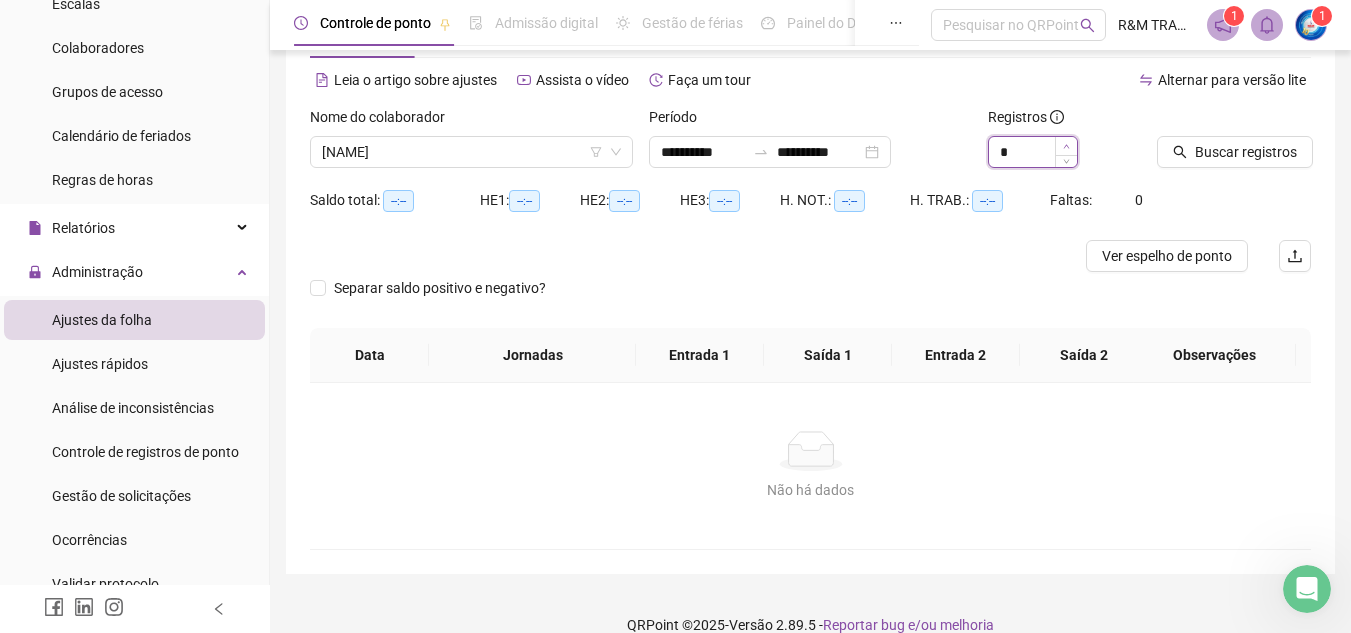 click at bounding box center (1066, 146) 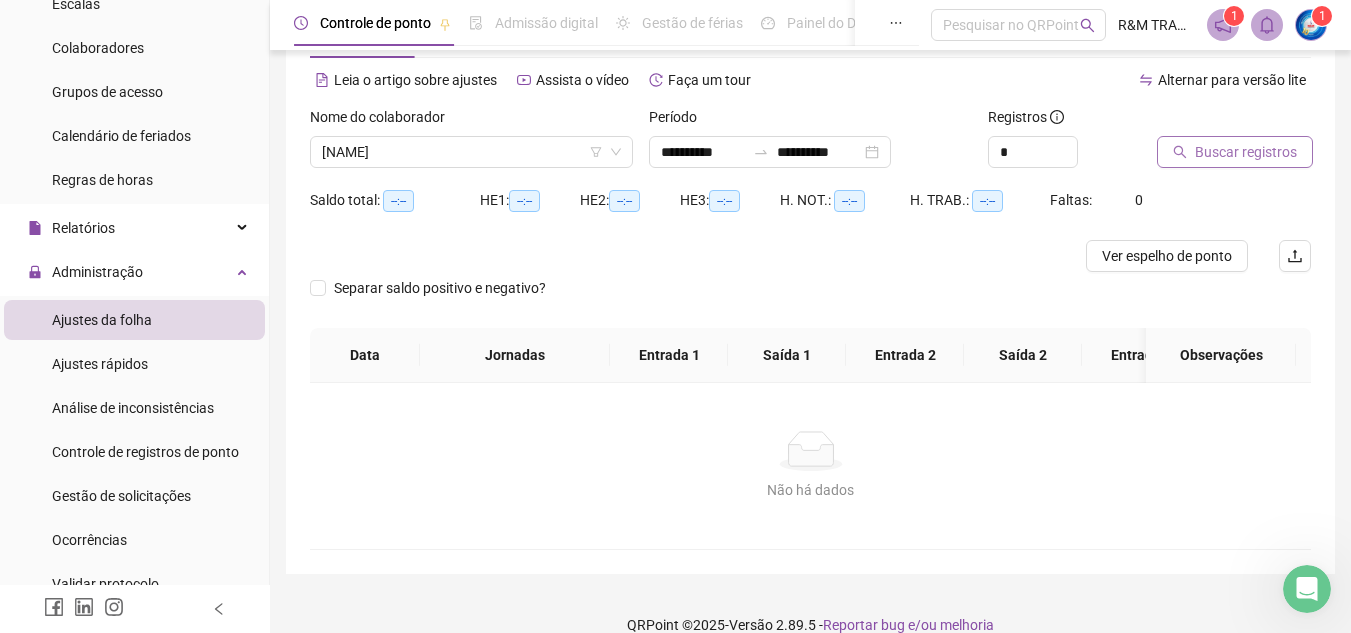 click on "Buscar registros" at bounding box center [1246, 152] 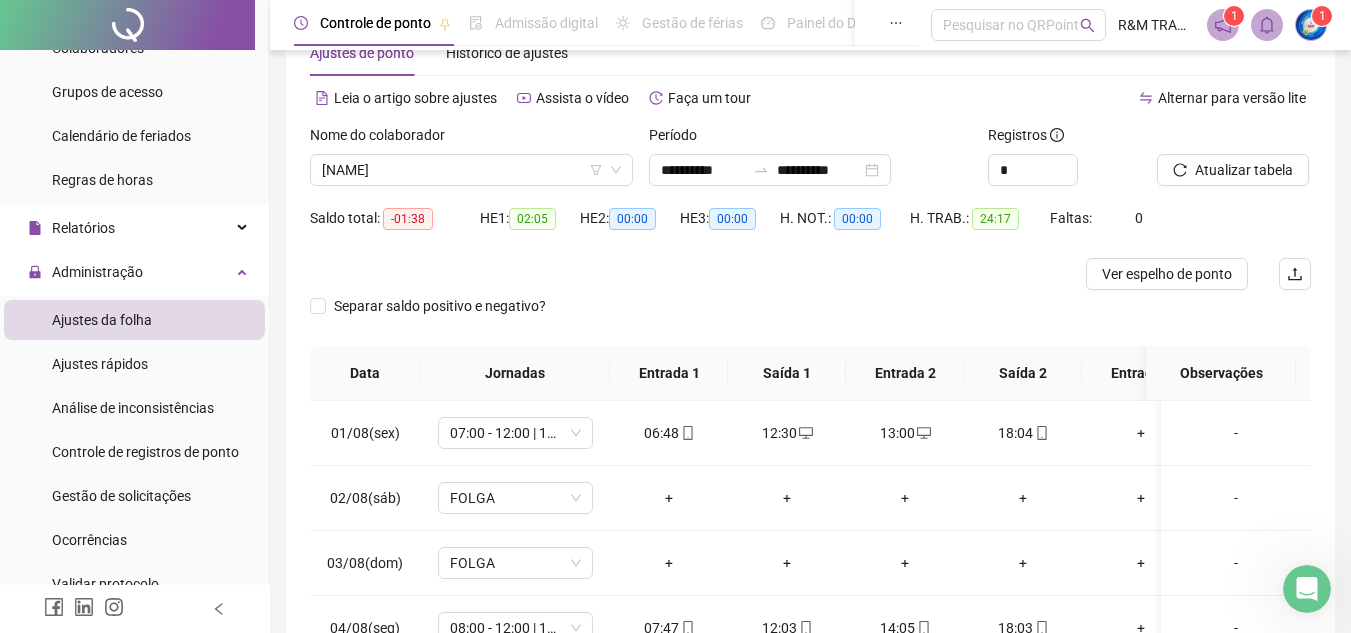 scroll, scrollTop: 262, scrollLeft: 0, axis: vertical 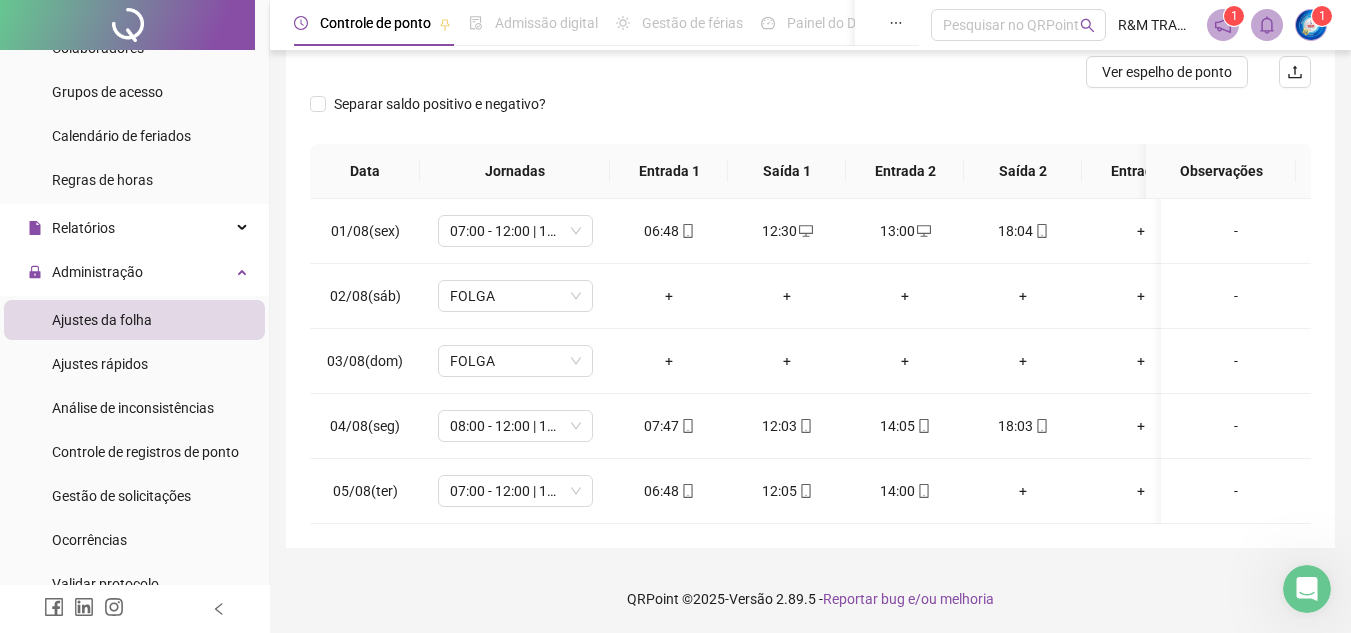 click 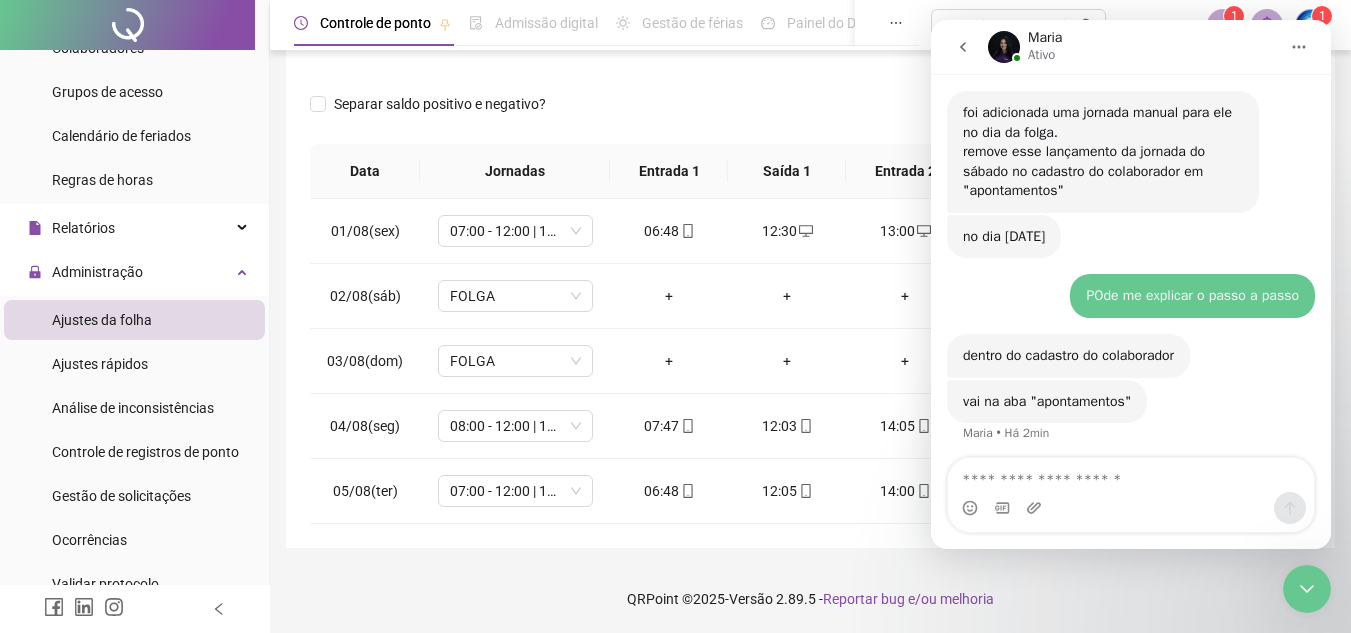 scroll, scrollTop: 3027, scrollLeft: 0, axis: vertical 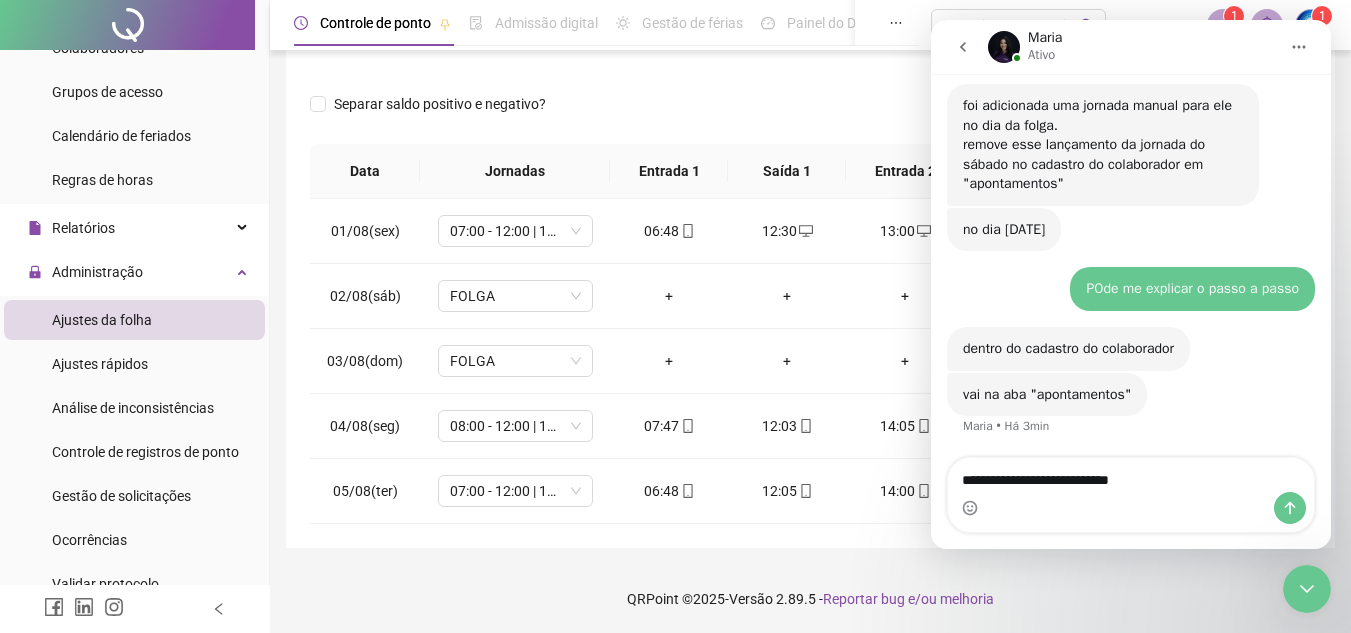 type on "**********" 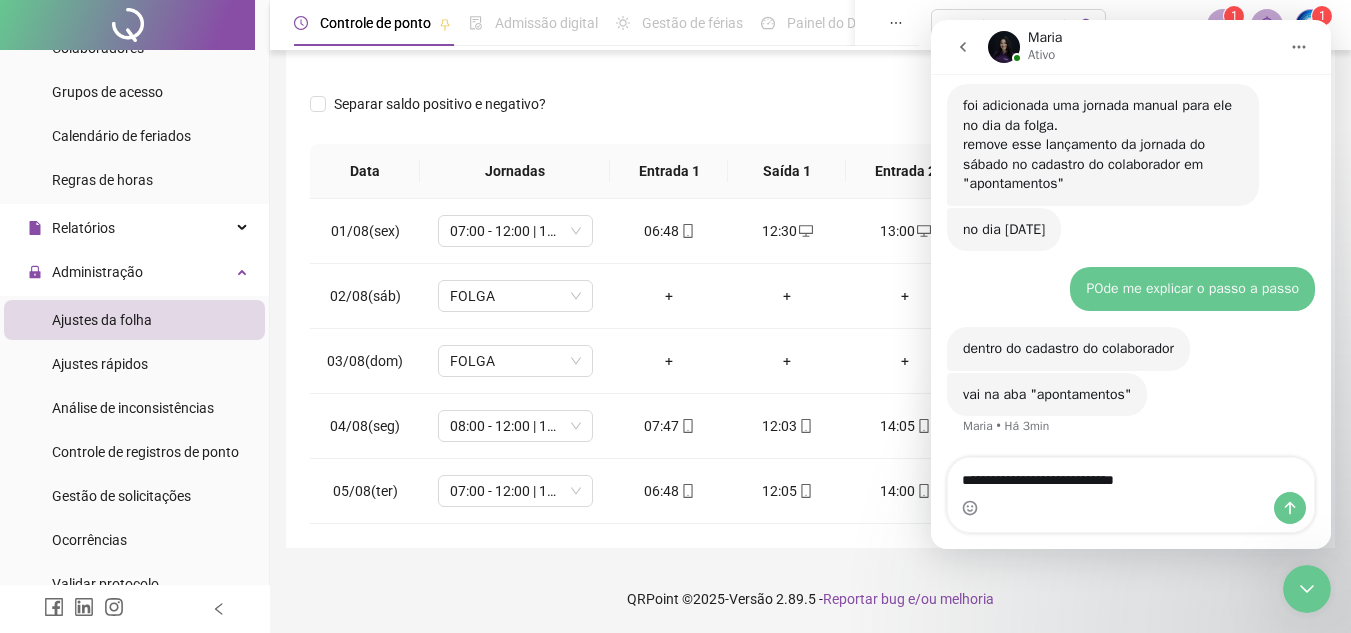 type 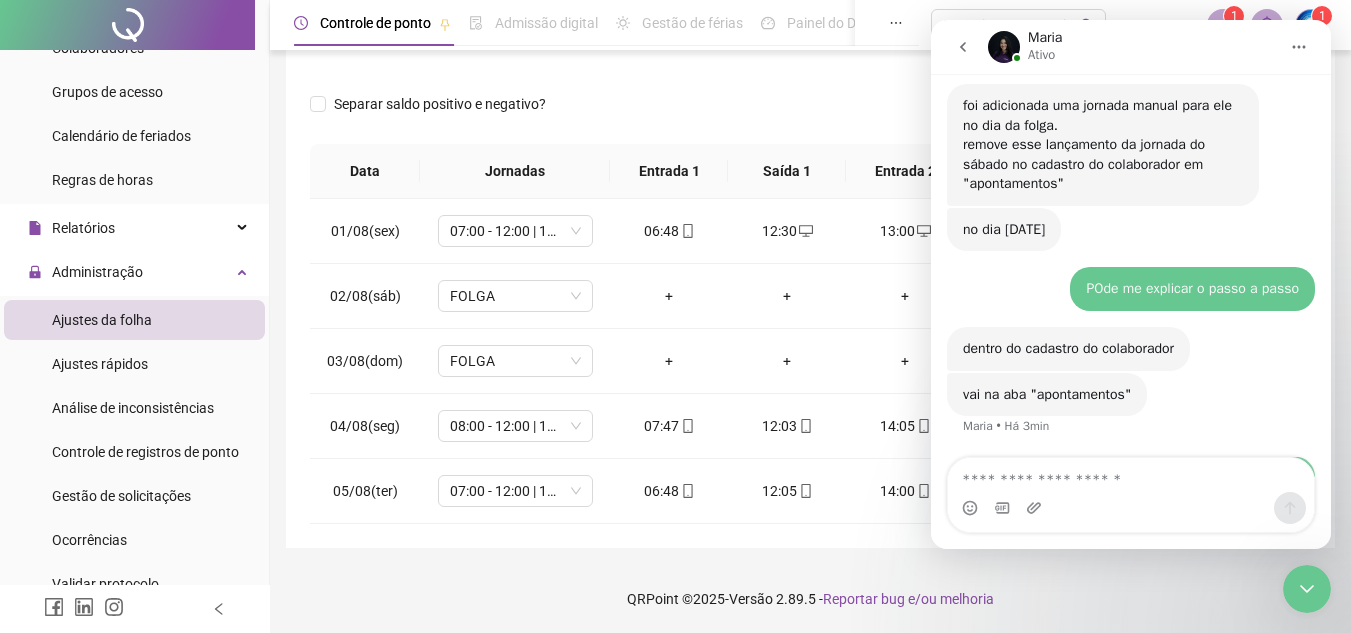 scroll, scrollTop: 3087, scrollLeft: 0, axis: vertical 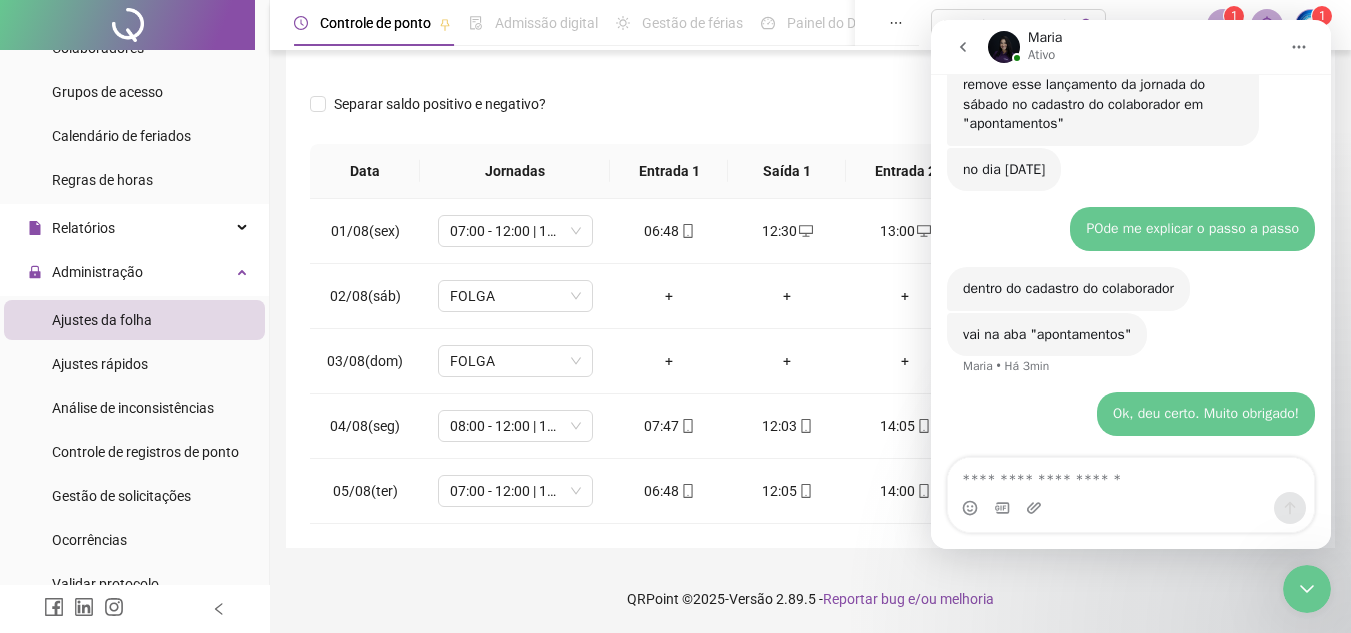 click 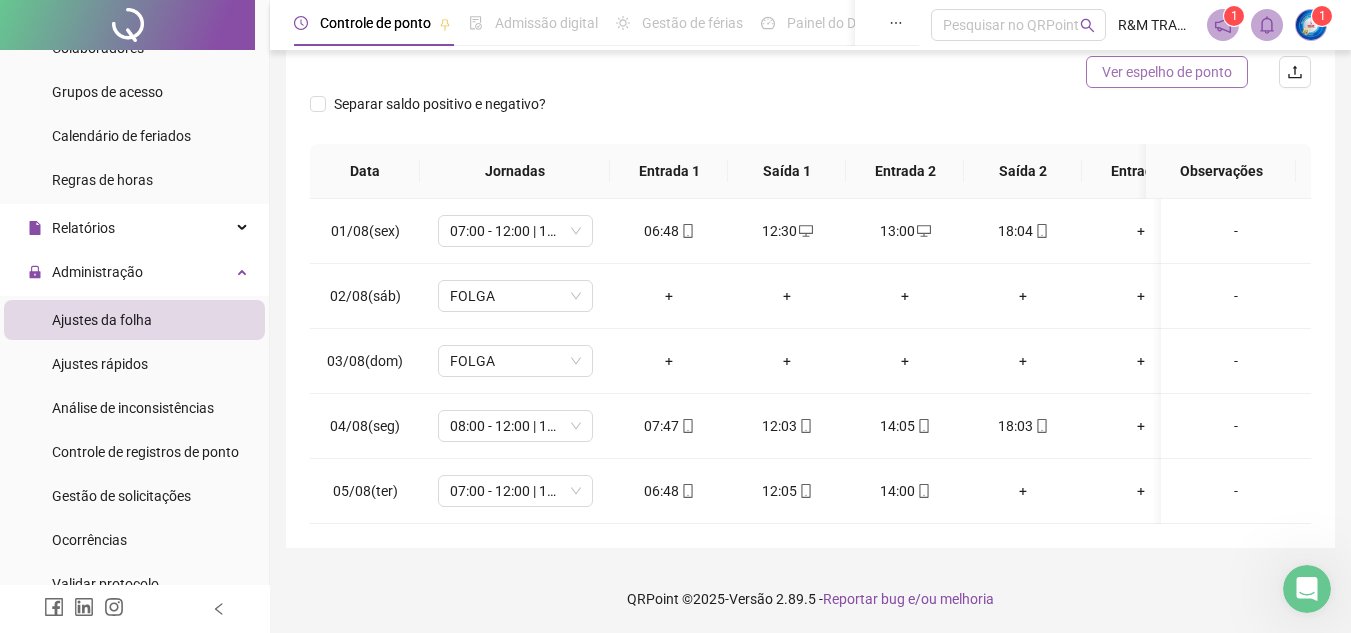 click on "Ver espelho de ponto" at bounding box center (1167, 72) 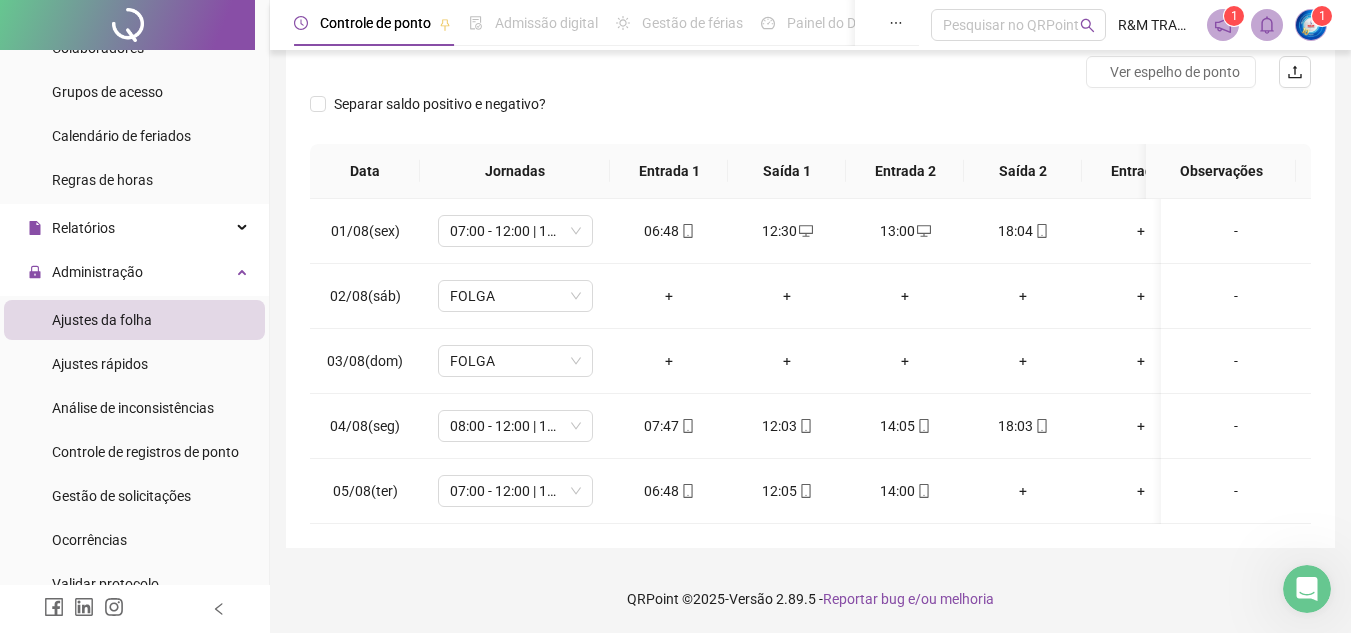 scroll, scrollTop: 3164, scrollLeft: 0, axis: vertical 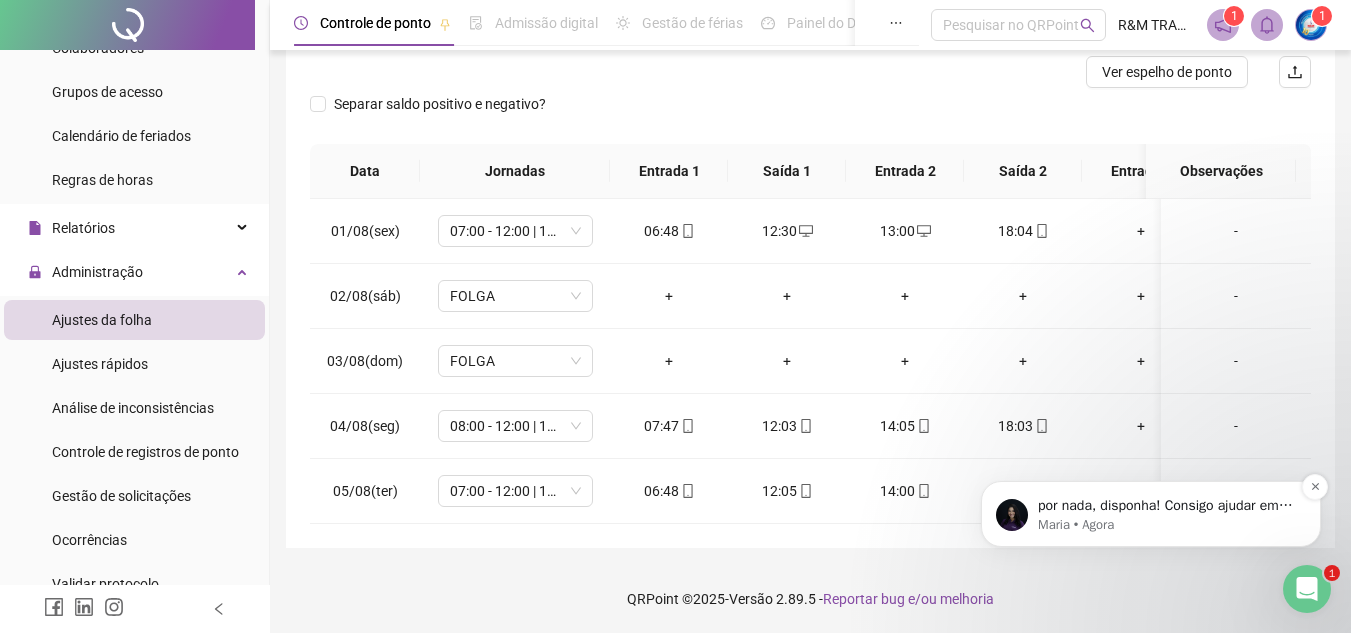click on "Maria • Agora" at bounding box center (1167, 525) 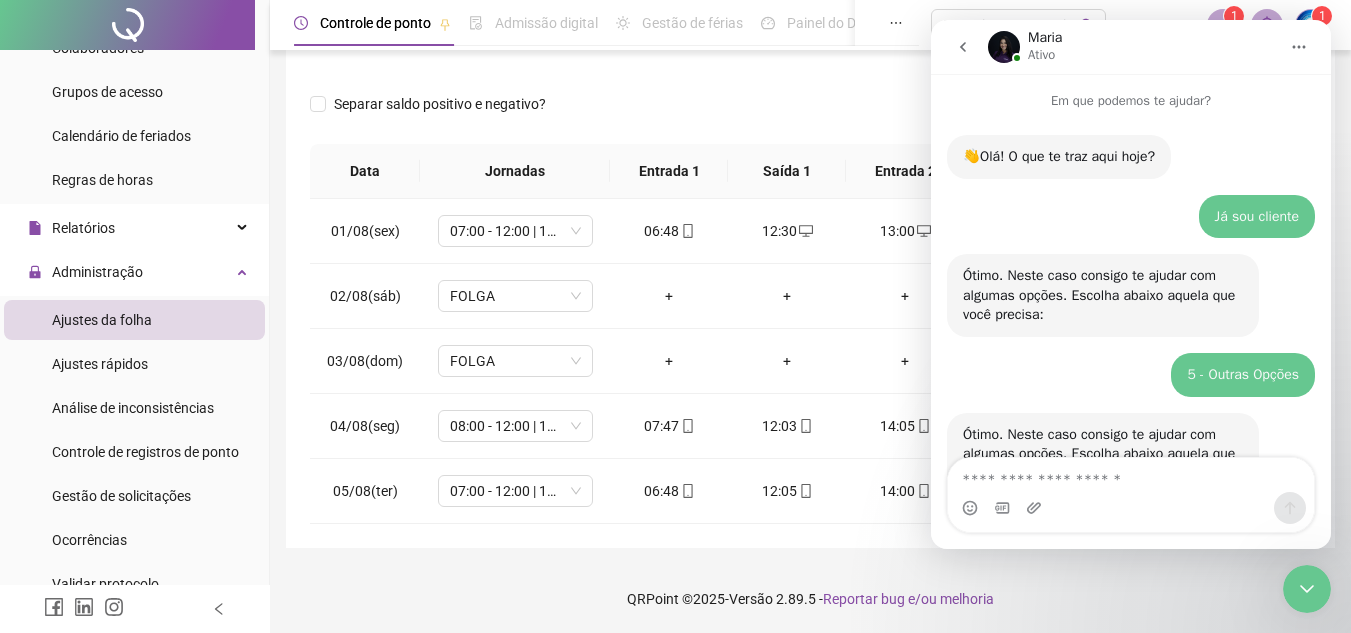 scroll, scrollTop: 3, scrollLeft: 0, axis: vertical 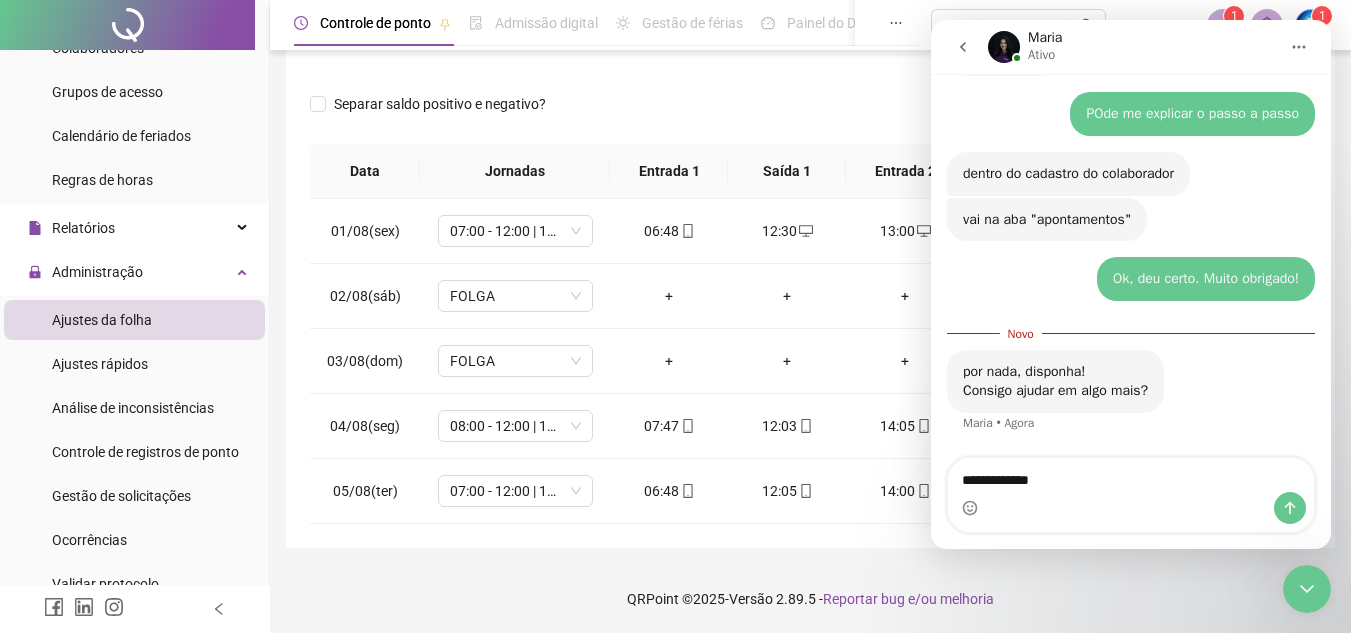 type on "**********" 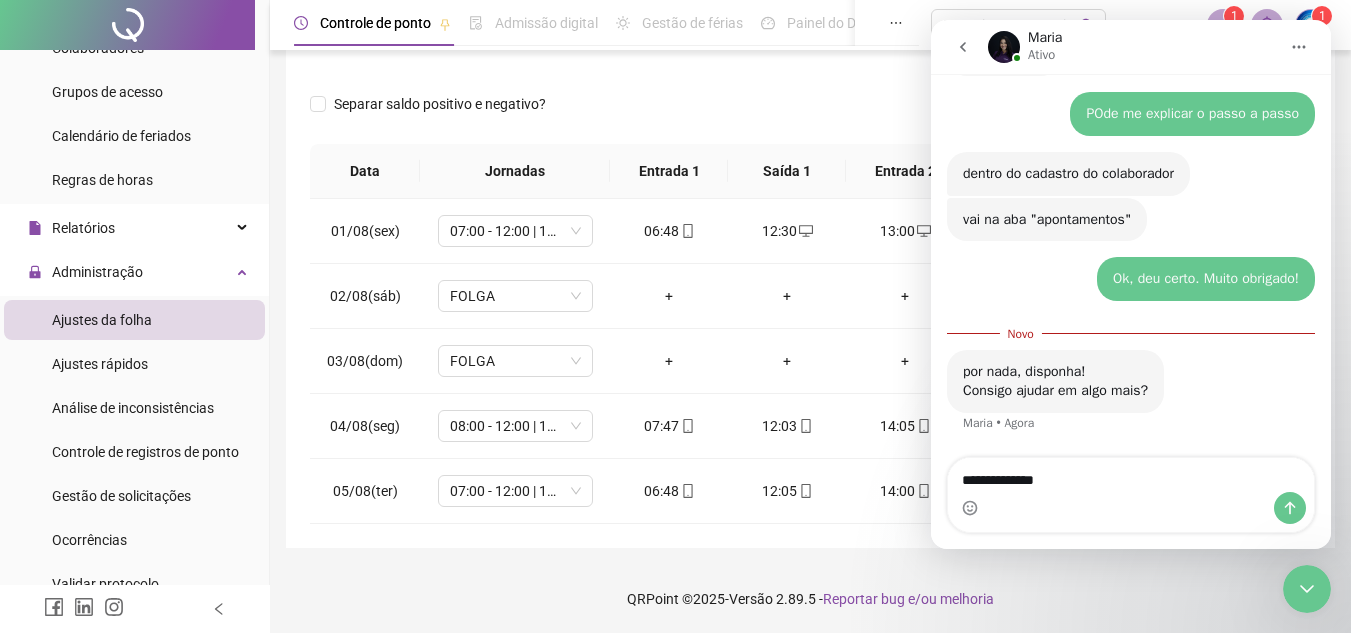 type 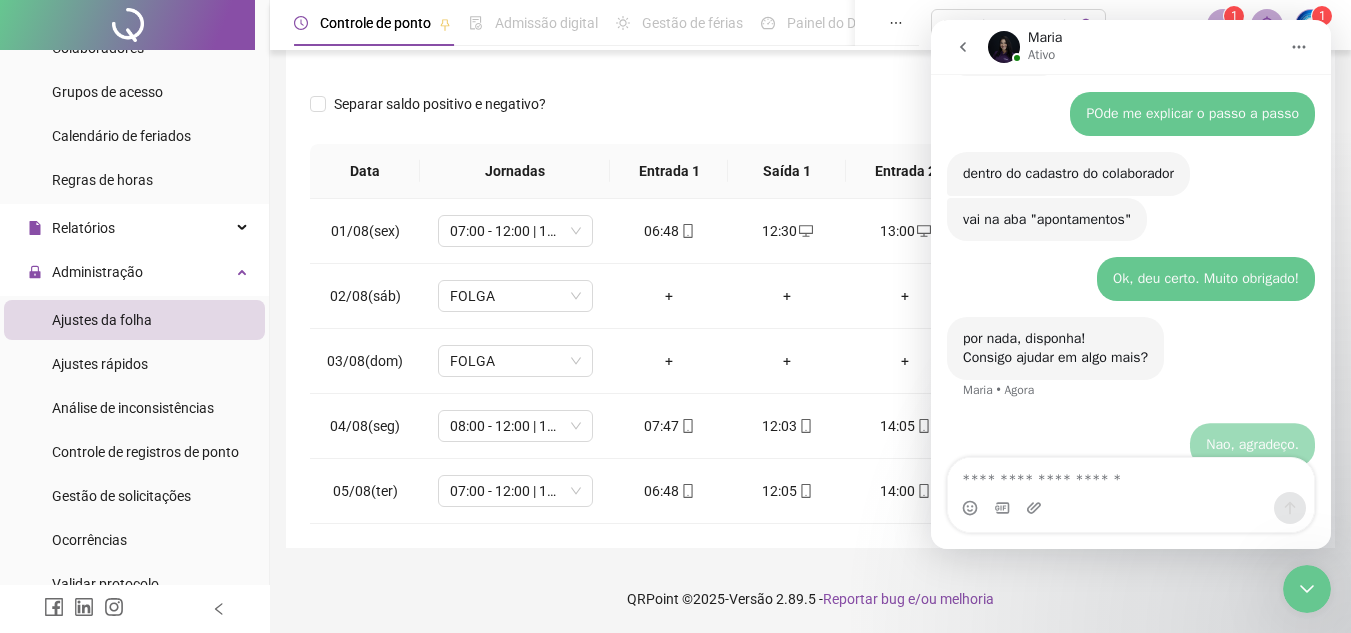 scroll, scrollTop: 3226, scrollLeft: 0, axis: vertical 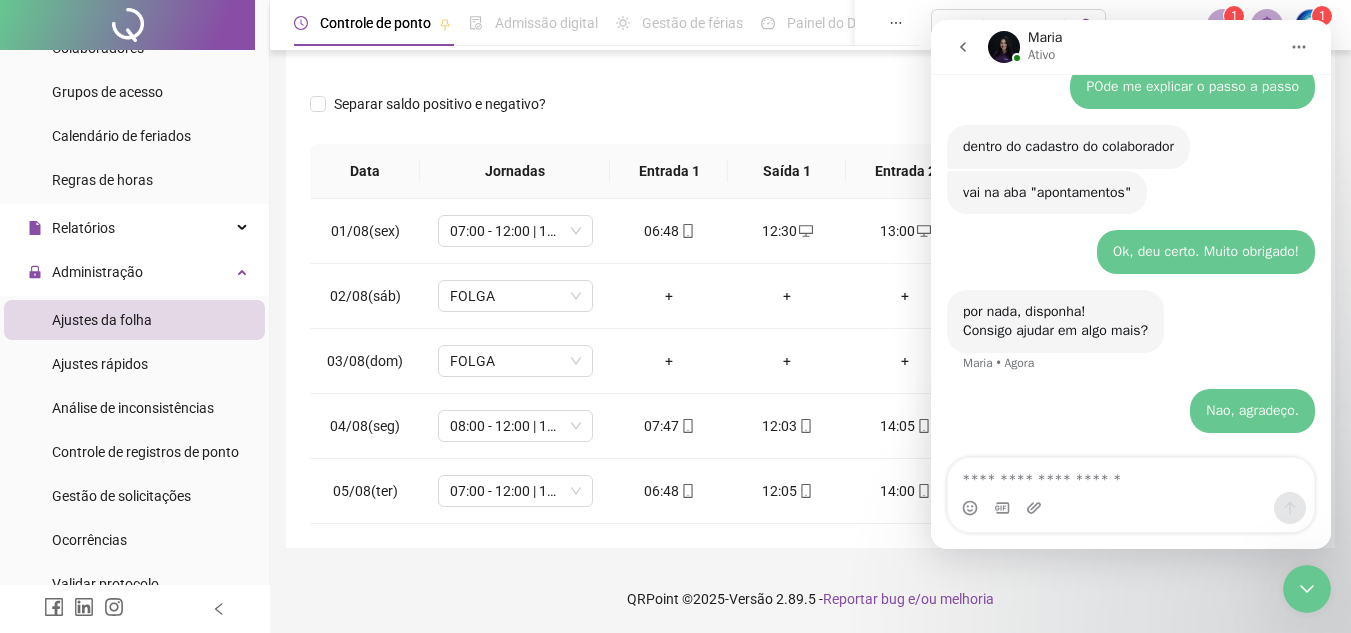 click 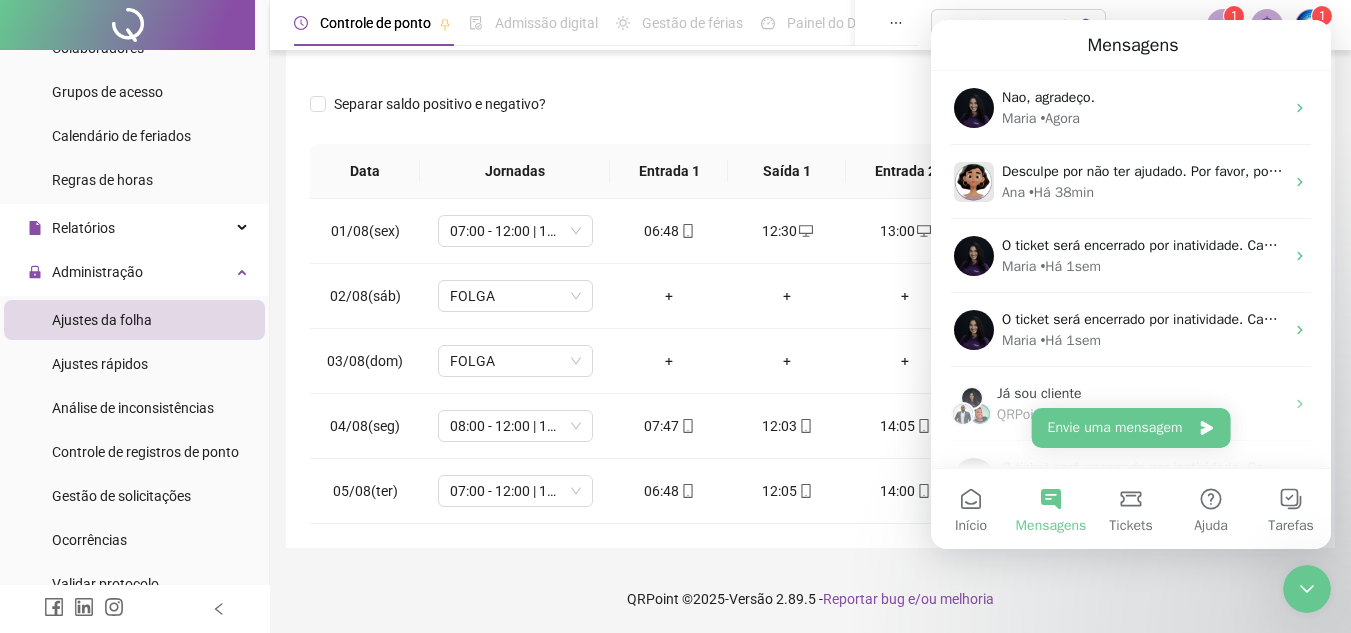click 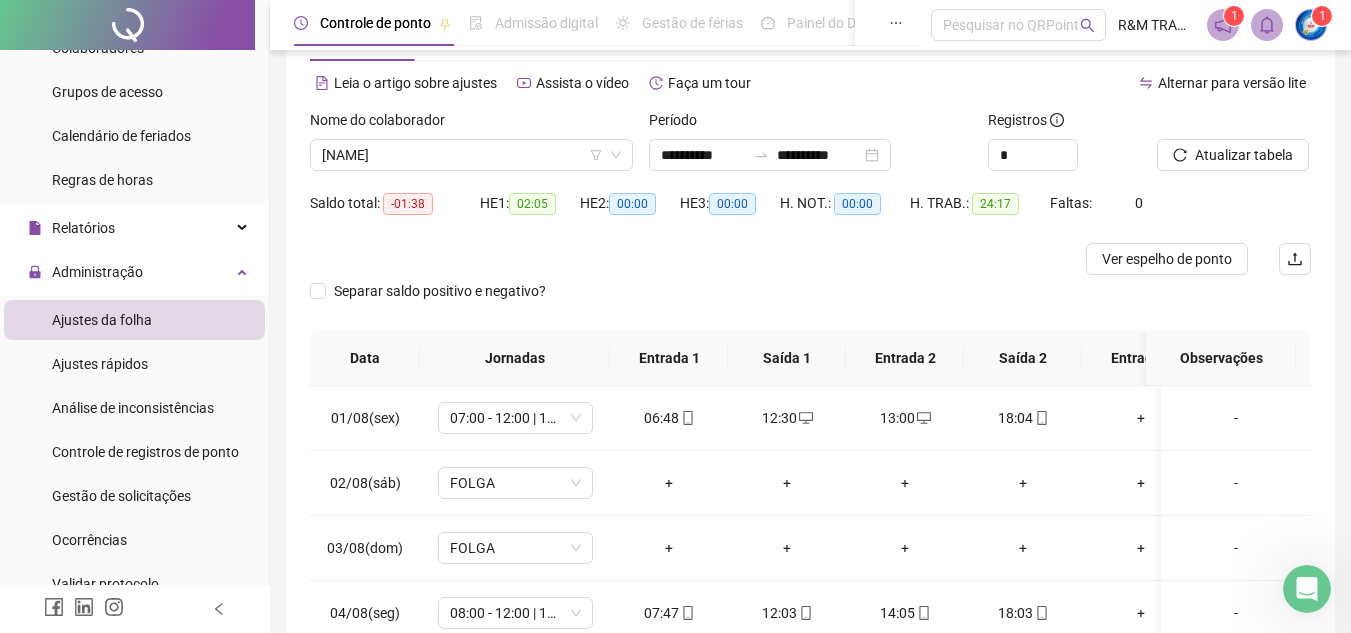 scroll, scrollTop: 0, scrollLeft: 0, axis: both 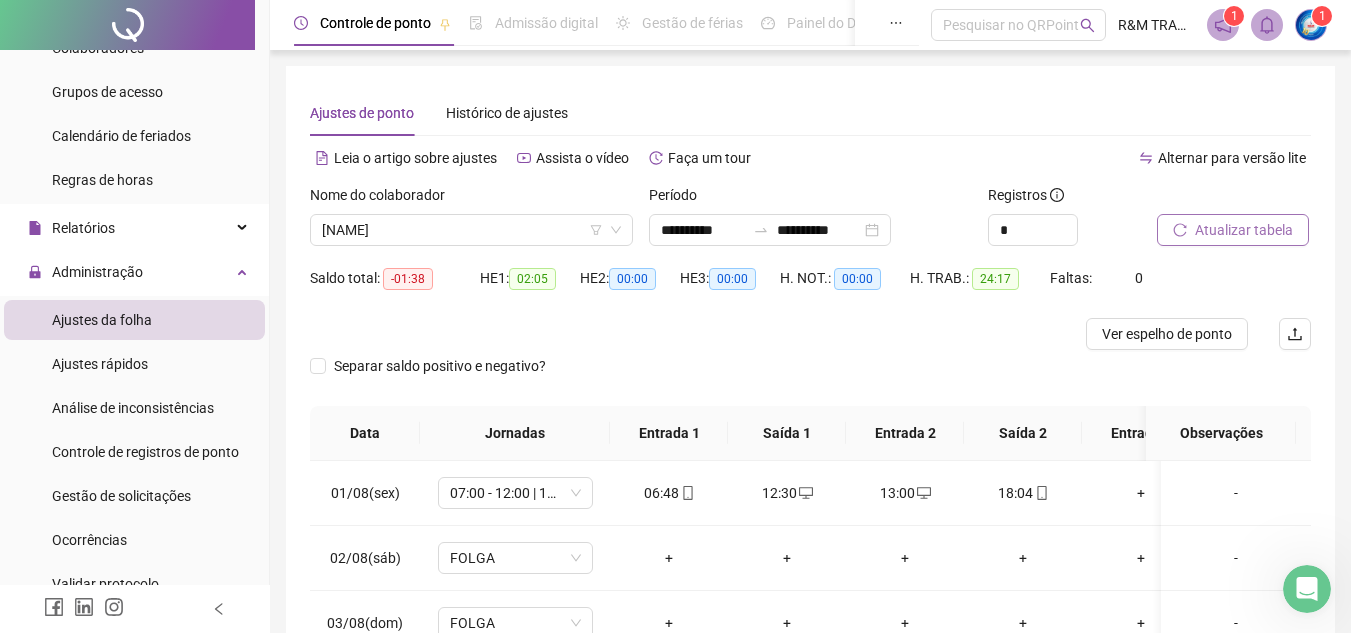 click on "Atualizar tabela" at bounding box center (1244, 230) 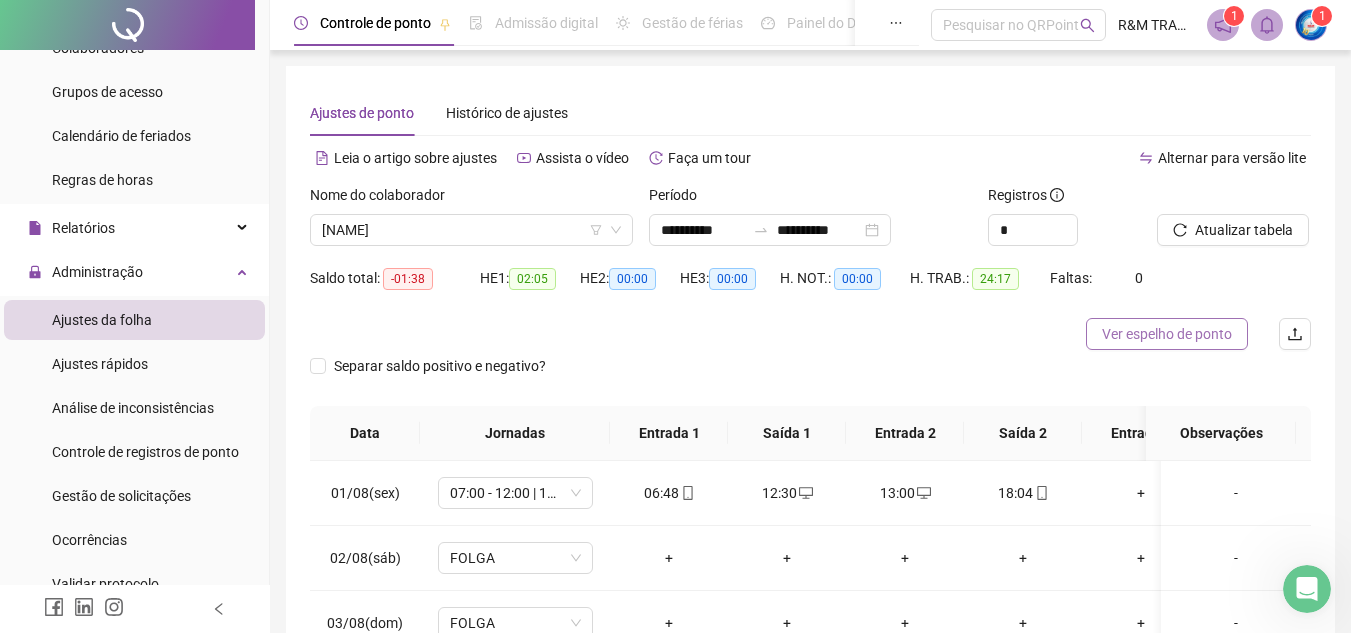 click on "Ver espelho de ponto" at bounding box center (1167, 334) 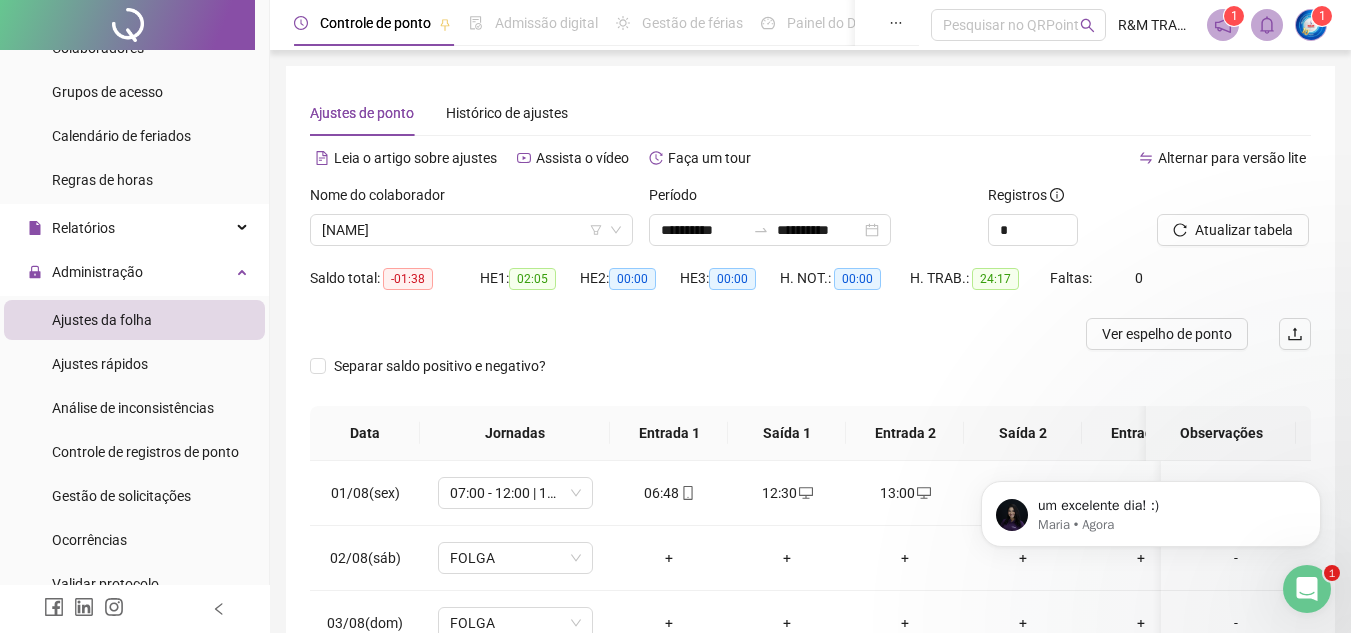 scroll, scrollTop: 0, scrollLeft: 0, axis: both 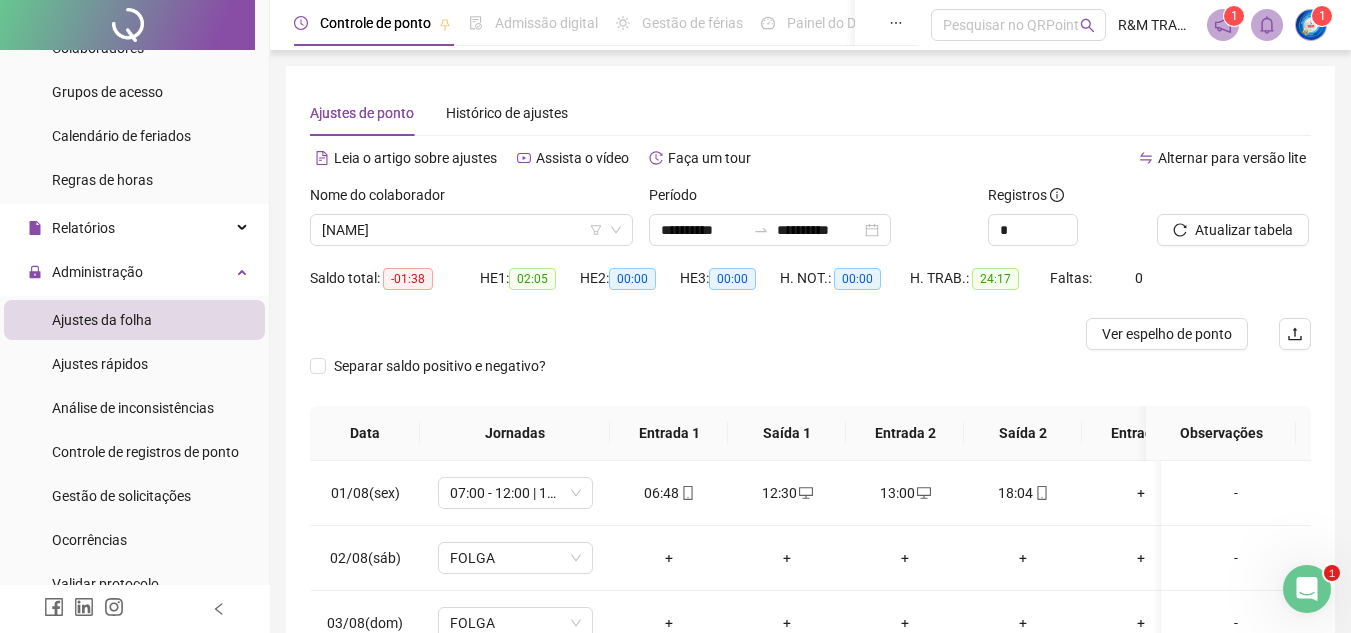 click on "Ajustes de ponto Histórico de ajustes" at bounding box center (810, 113) 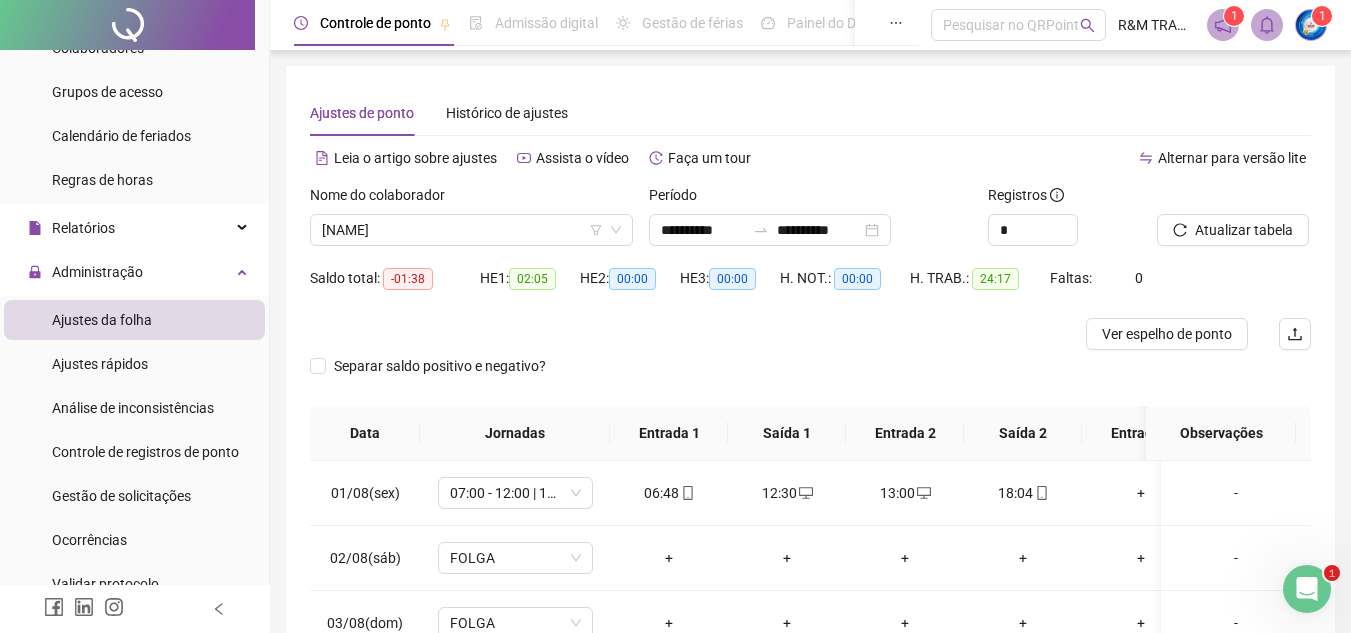 click 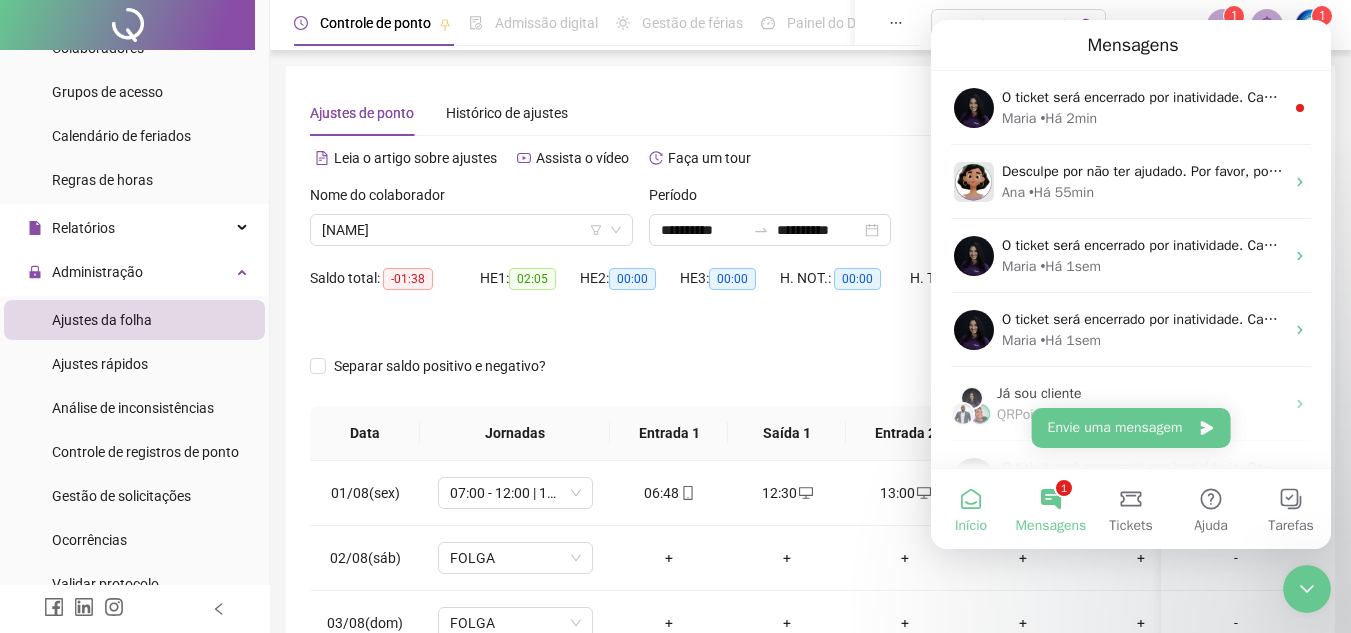click on "Início" at bounding box center (971, 509) 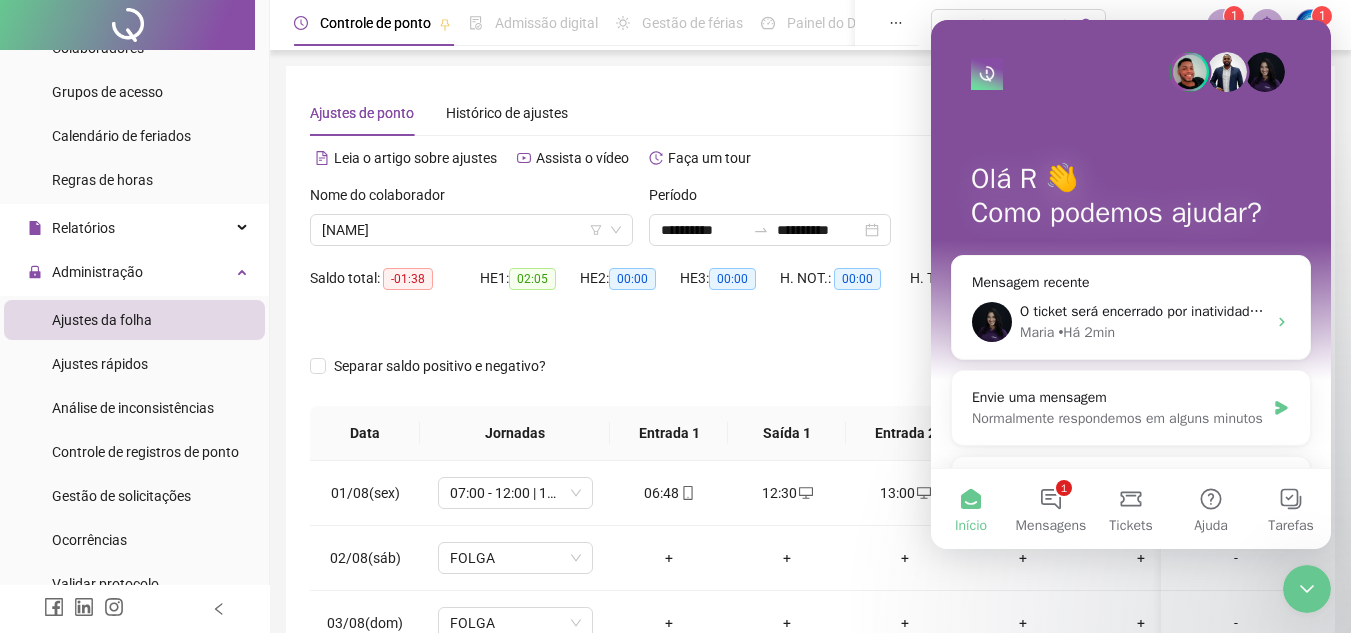 click on "Ajustes de ponto Histórico de ajustes Leia o artigo sobre ajustes Assista o vídeo Faça um tour Alternar para versão lite Nome do colaborador JORGE LUIZ DONATO  Período [DATE] [DATE] Registros   *   Atualizar tabela Saldo total:   -01:38 HE 1:   02:05 HE 2:   00:00 HE 3:   00:00 H. NOT.:   00:00 H. TRAB.:   24:17 Faltas:   0 Ver espelho de ponto Separar saldo positivo e negativo? Data Jornadas Entrada 1 Saída 1 Entrada 2 Saída 2 Entrada 3 Saída 3 Observações                   01/08(sex) 07:00 - 12:00 | 14:00 - 18:00 06:48 12:30 13:00 18:04 + + - 02/08(sáb) FOLGA + + + + + + - 03/08(dom) FOLGA + + + + + + - 04/08(seg) 08:00 - 12:00 | 14:00 - 18:00 07:47 12:03 14:05 18:03 + + - 05/08(ter) 07:00 - 12:00 | 14:00 - 18:00 06:48 12:05 14:00 + + + -" at bounding box center (810, 438) 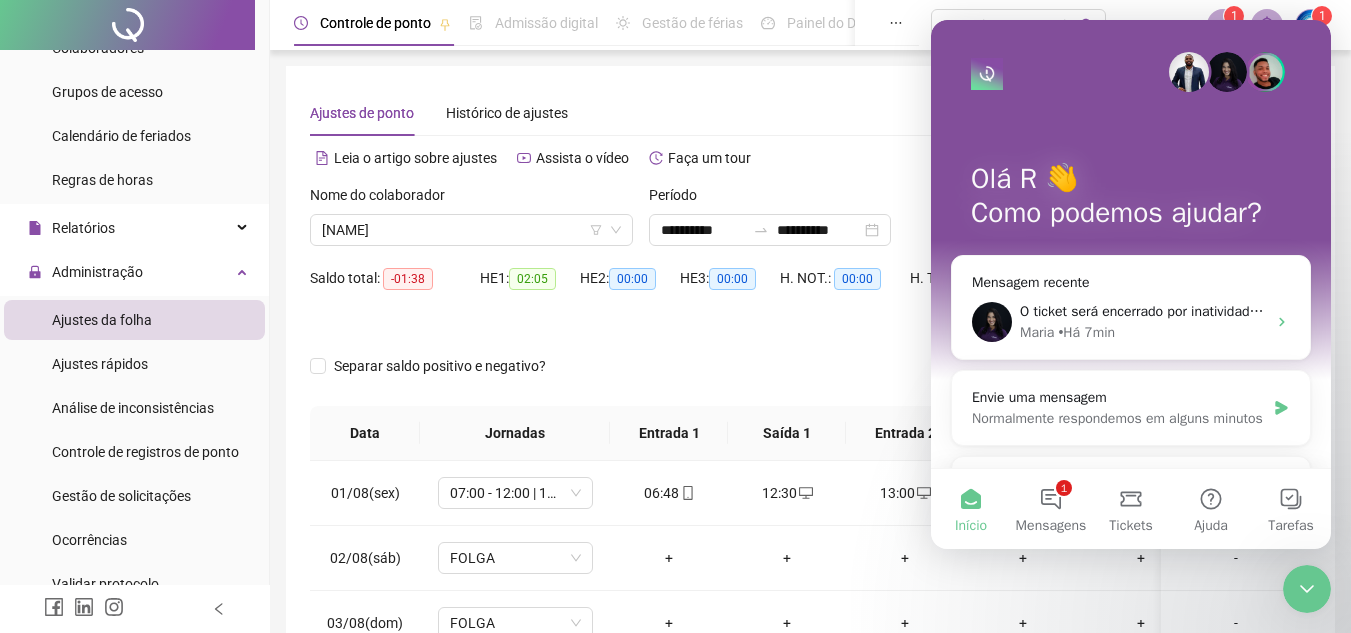 click 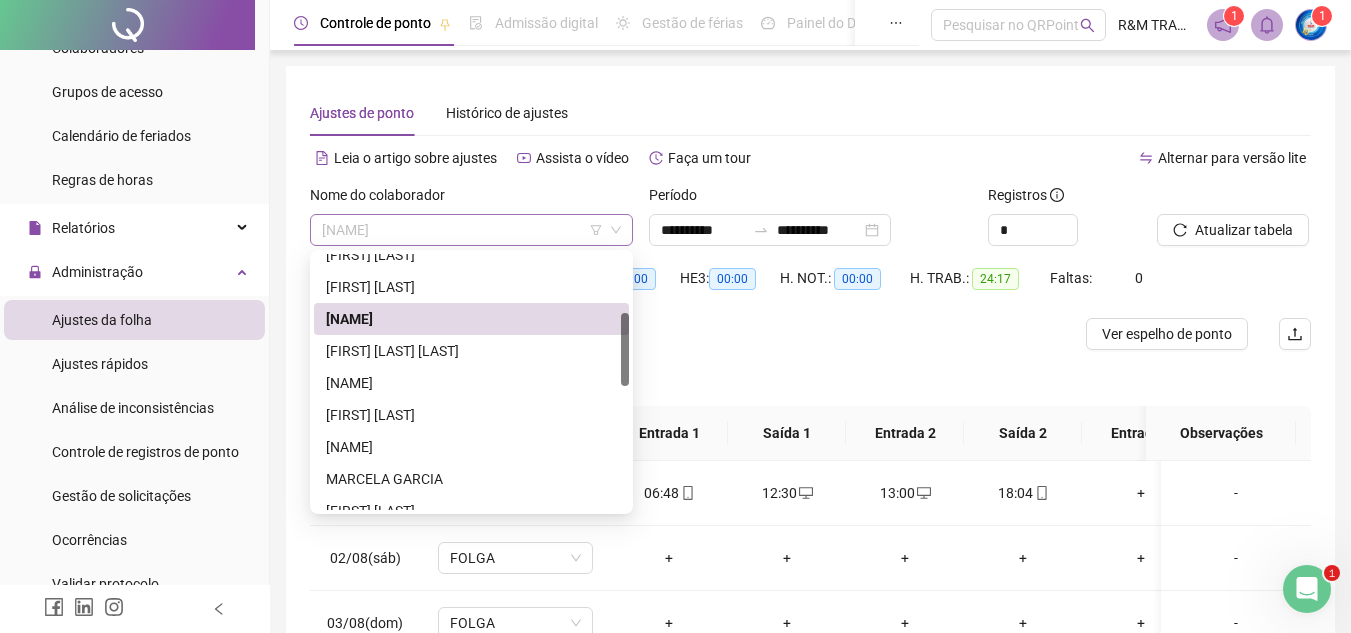 click on "[NAME]" at bounding box center (471, 230) 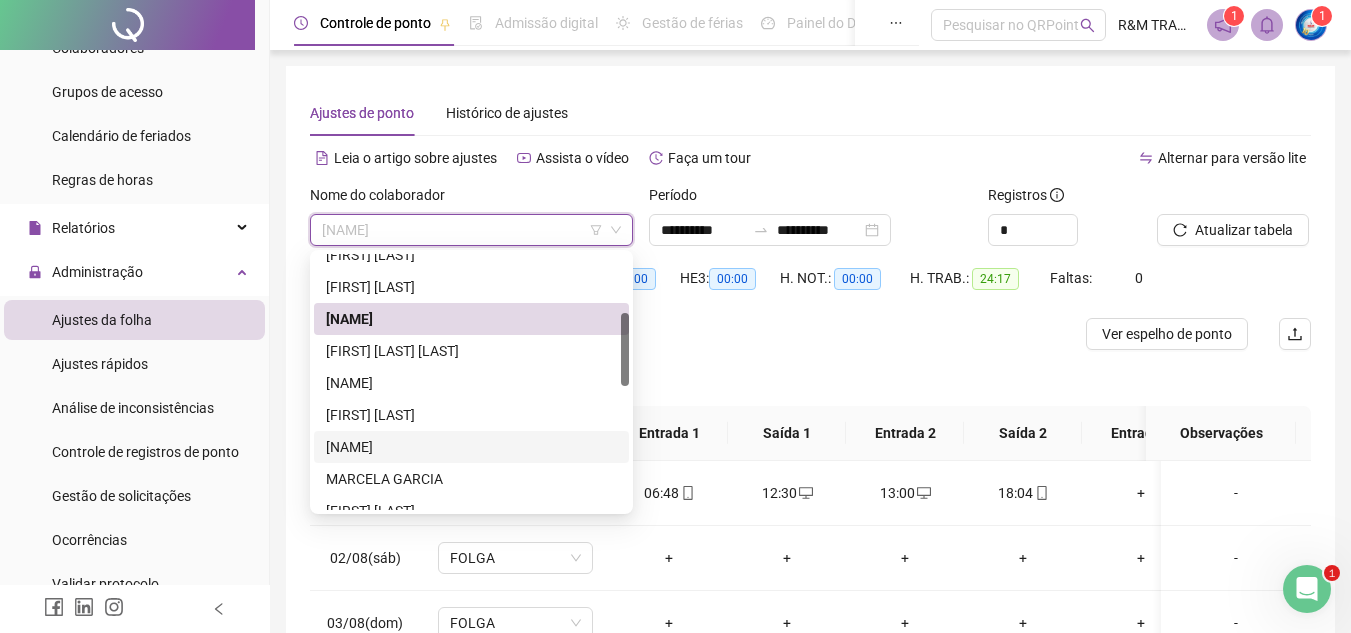 click on "[NAME]" at bounding box center (471, 447) 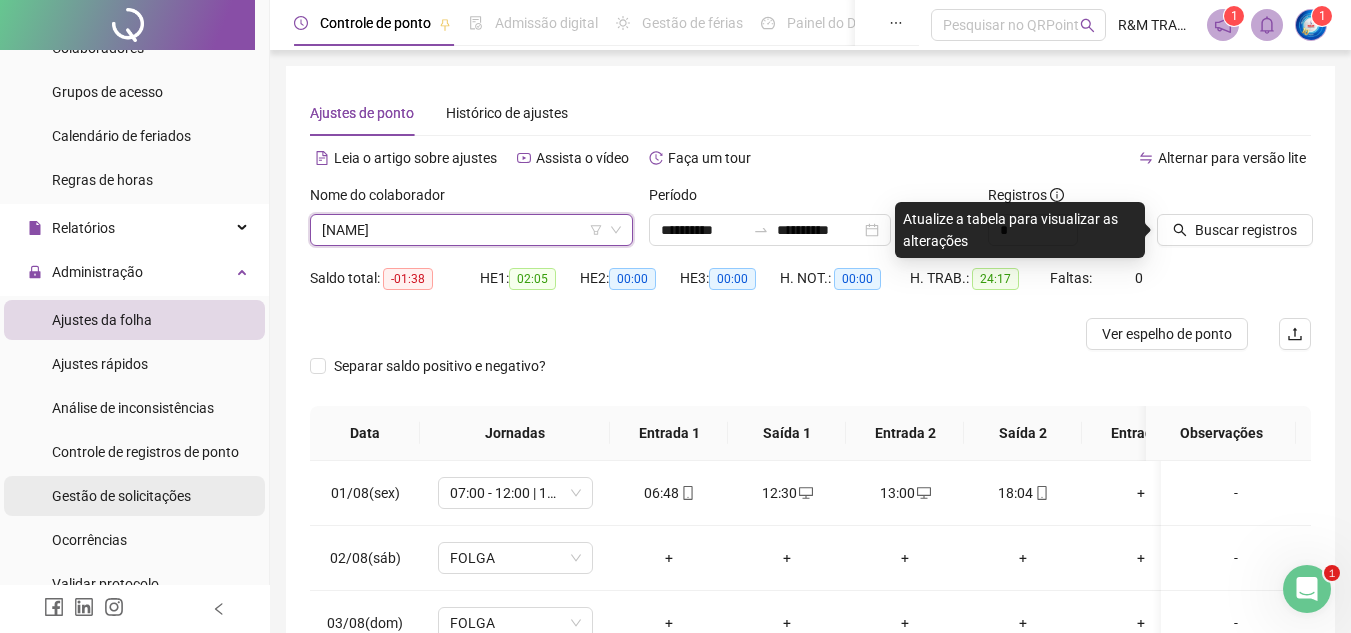 click on "Gestão de solicitações" at bounding box center [121, 496] 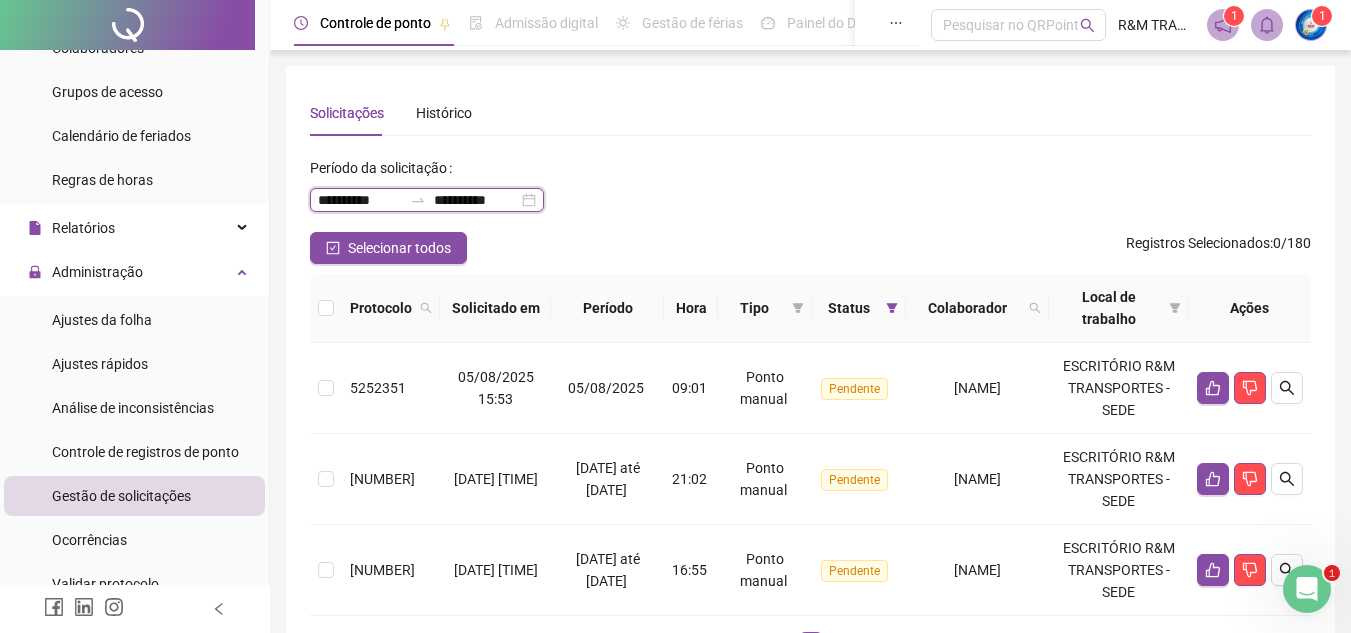 click on "**********" at bounding box center [360, 200] 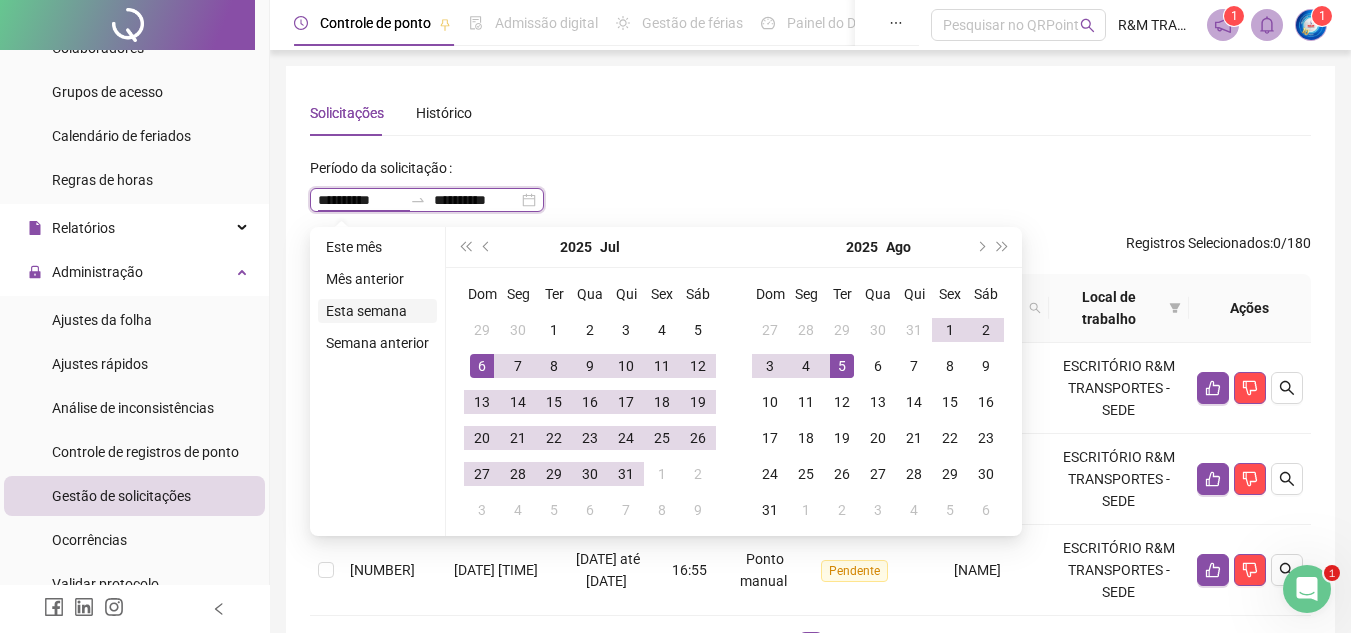 type on "**********" 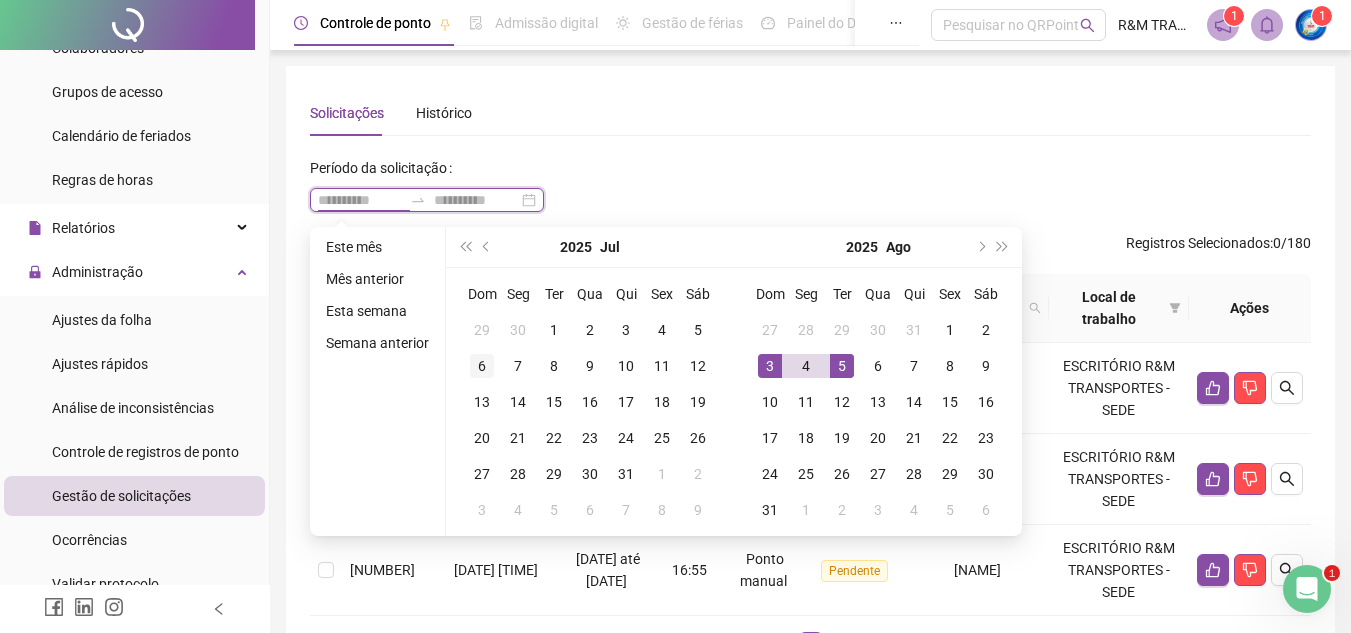 type on "**********" 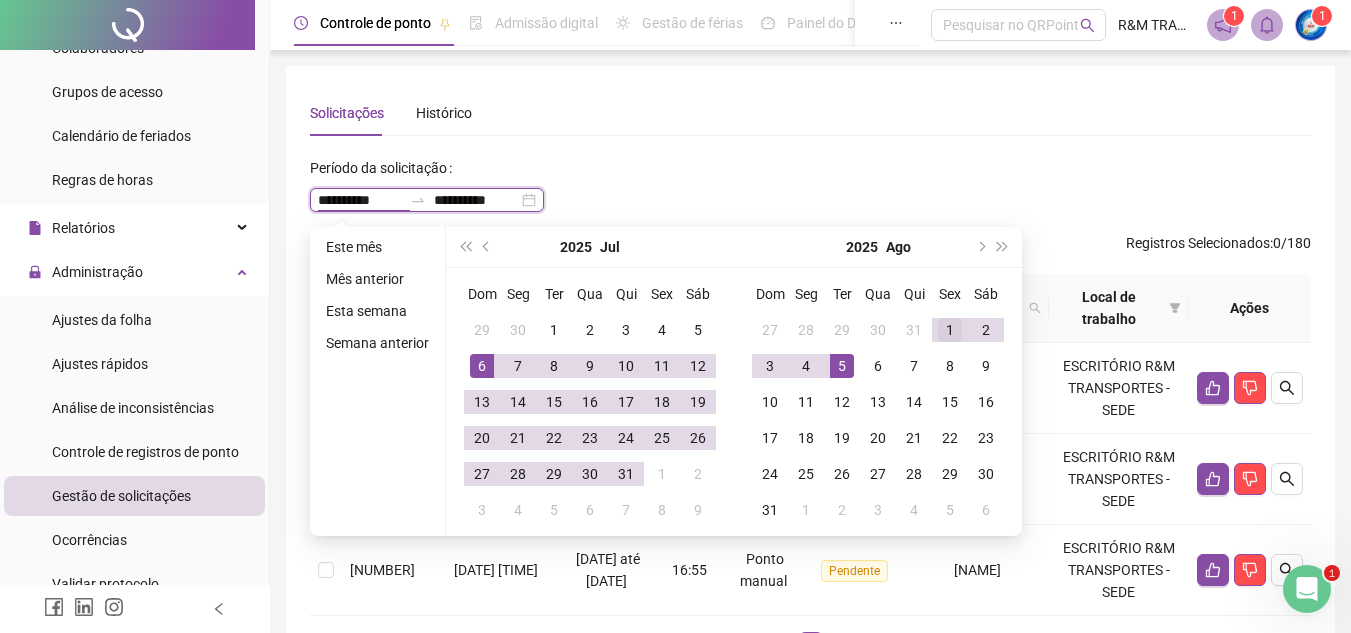 type on "**********" 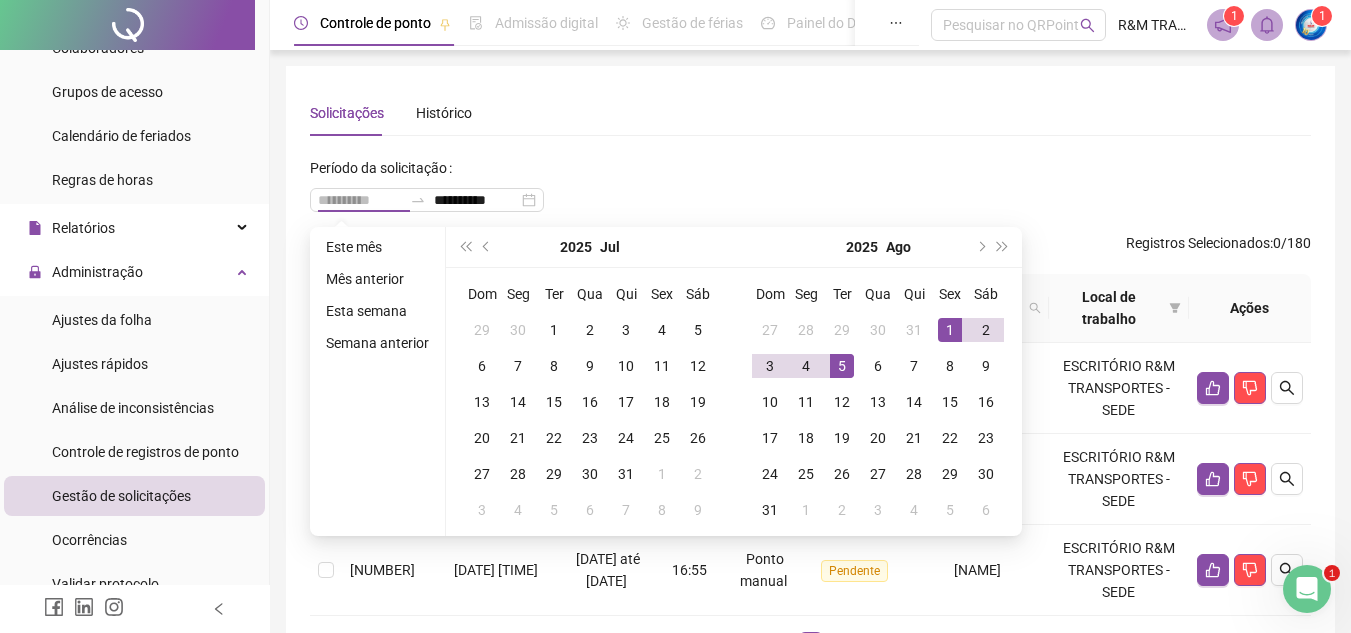 click on "1" at bounding box center (950, 330) 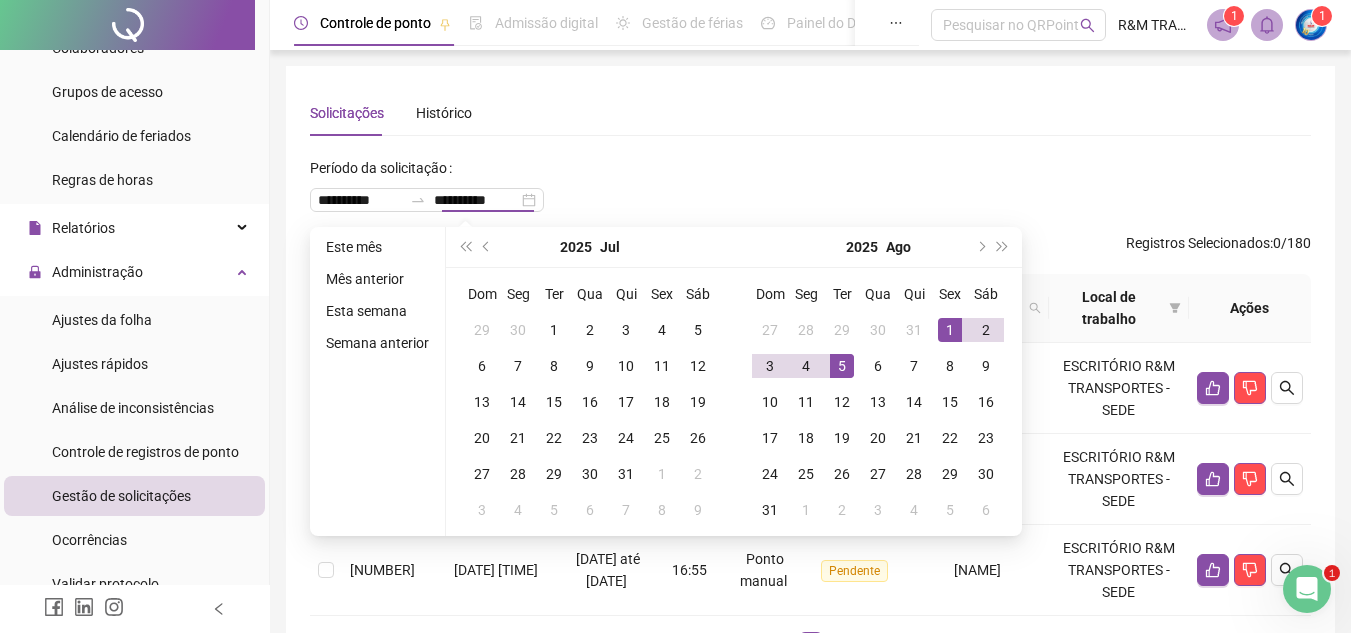 click on "**********" at bounding box center [810, 192] 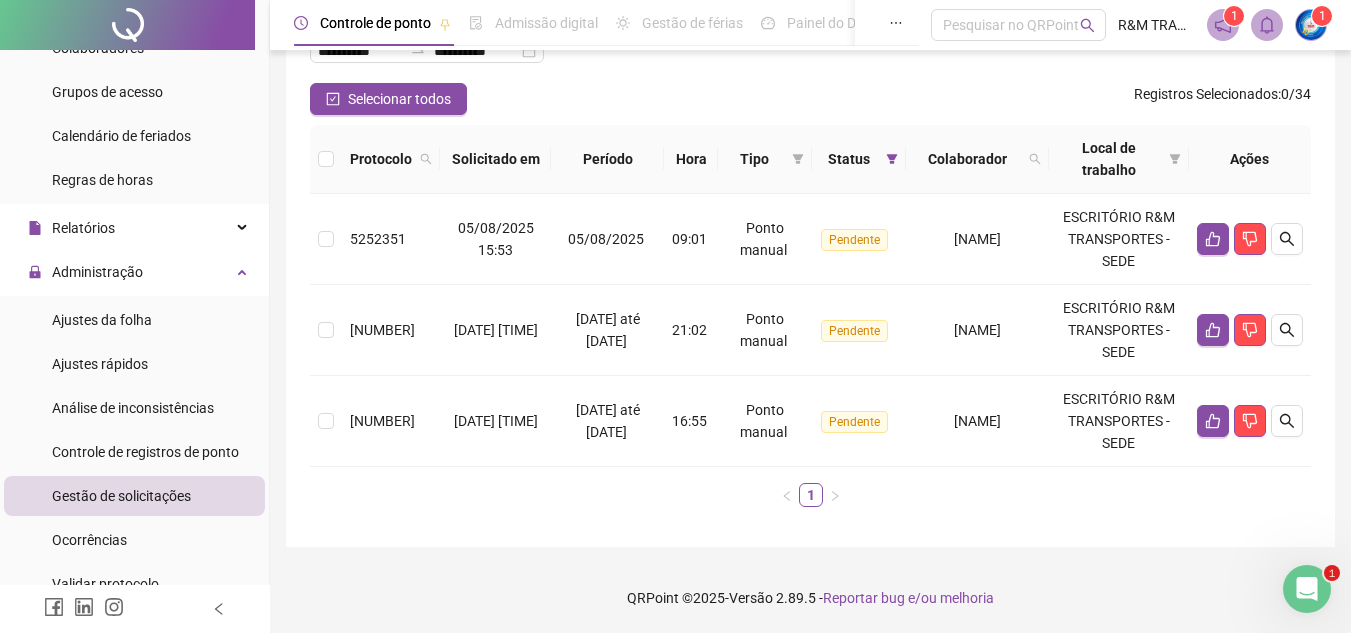 scroll, scrollTop: 208, scrollLeft: 0, axis: vertical 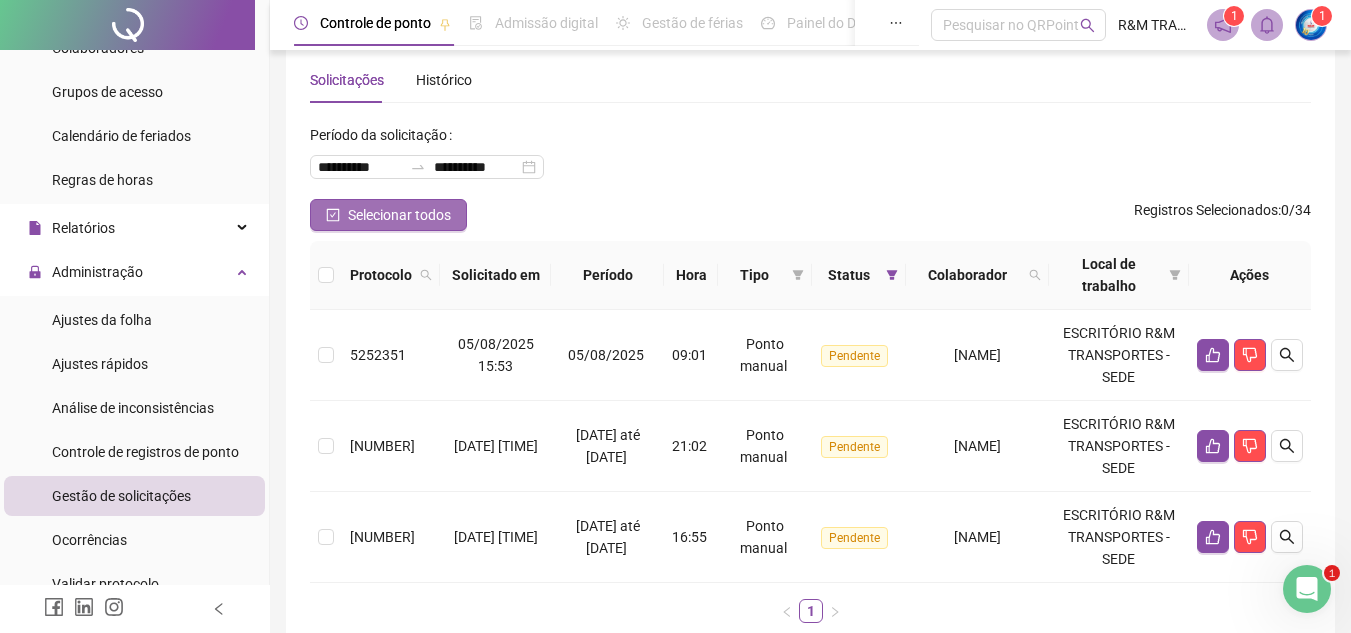 click on "Selecionar todos" at bounding box center (399, 215) 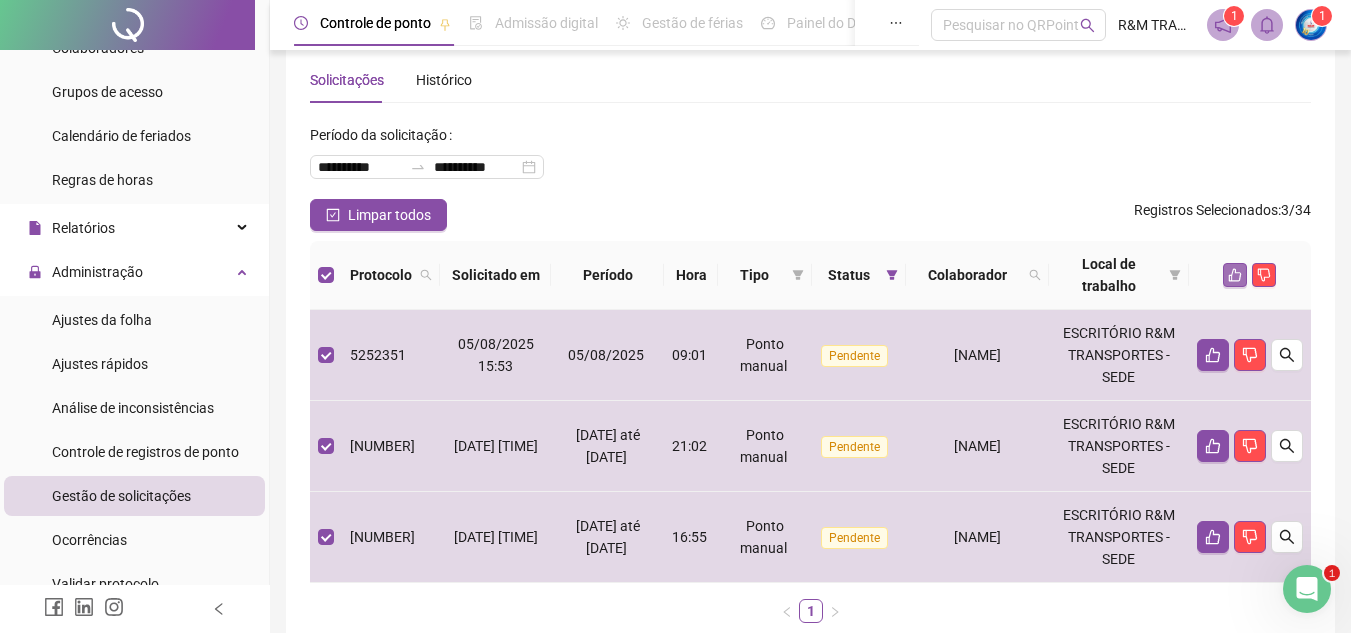 click 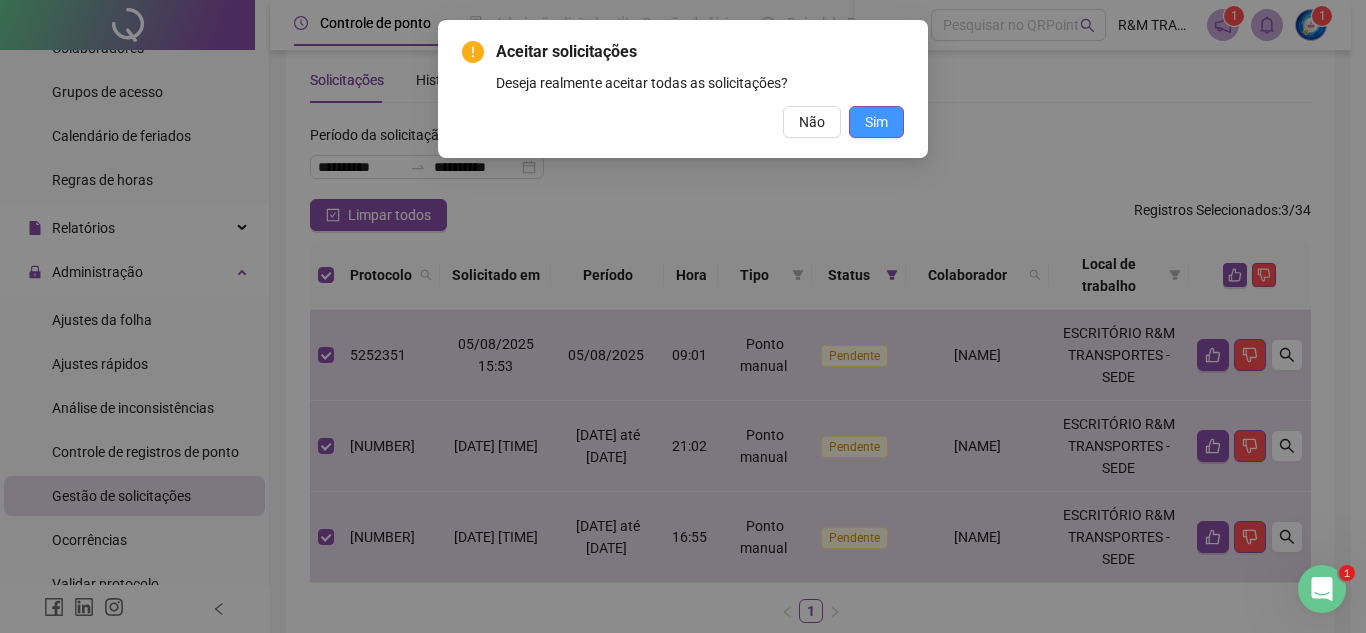 click on "Sim" at bounding box center (876, 122) 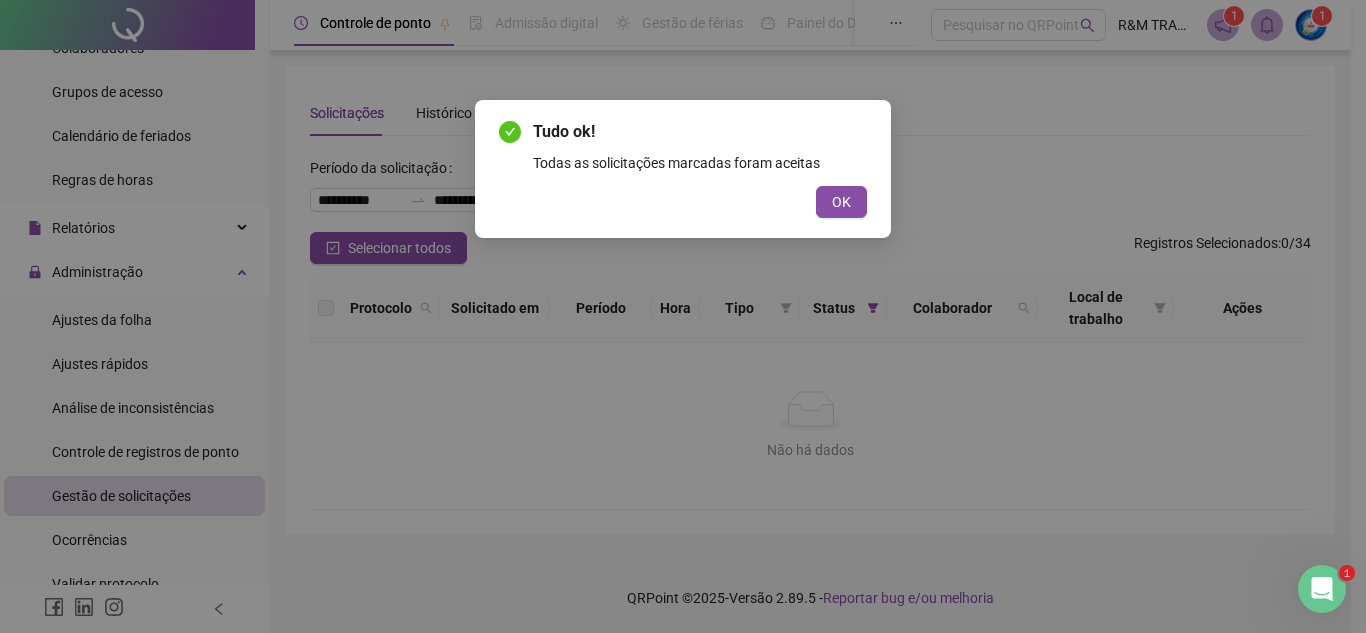 scroll, scrollTop: 0, scrollLeft: 0, axis: both 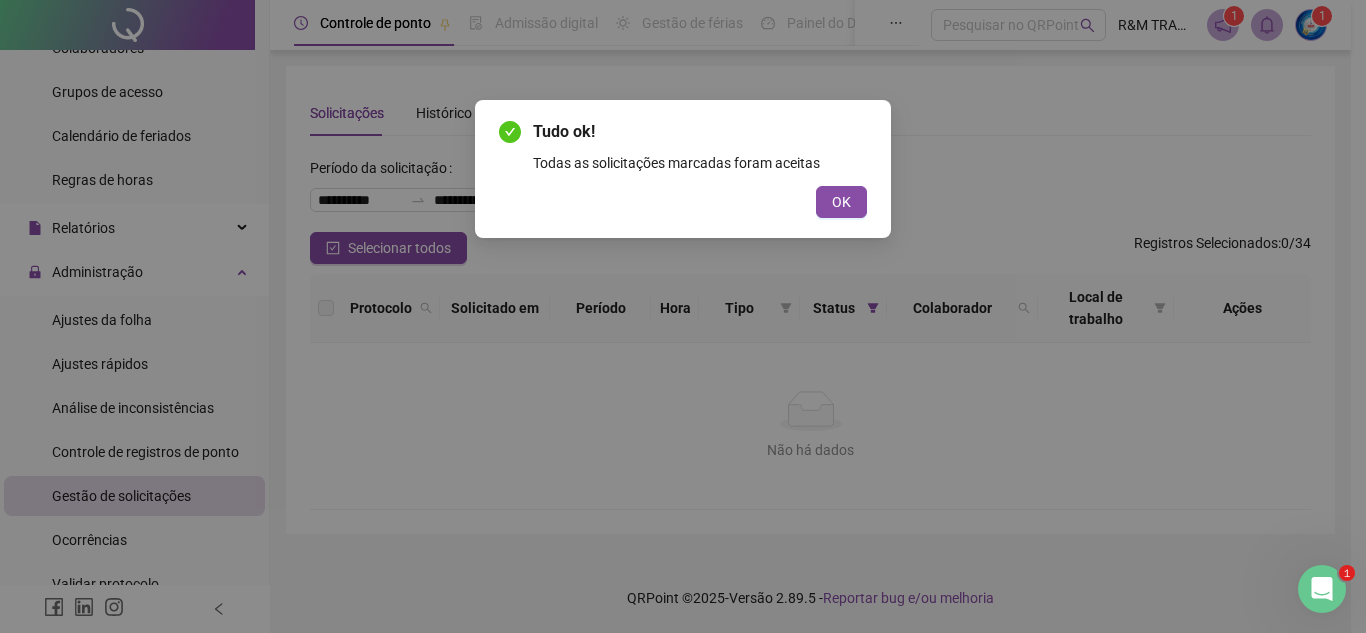 drag, startPoint x: 860, startPoint y: 199, endPoint x: 787, endPoint y: 220, distance: 75.96052 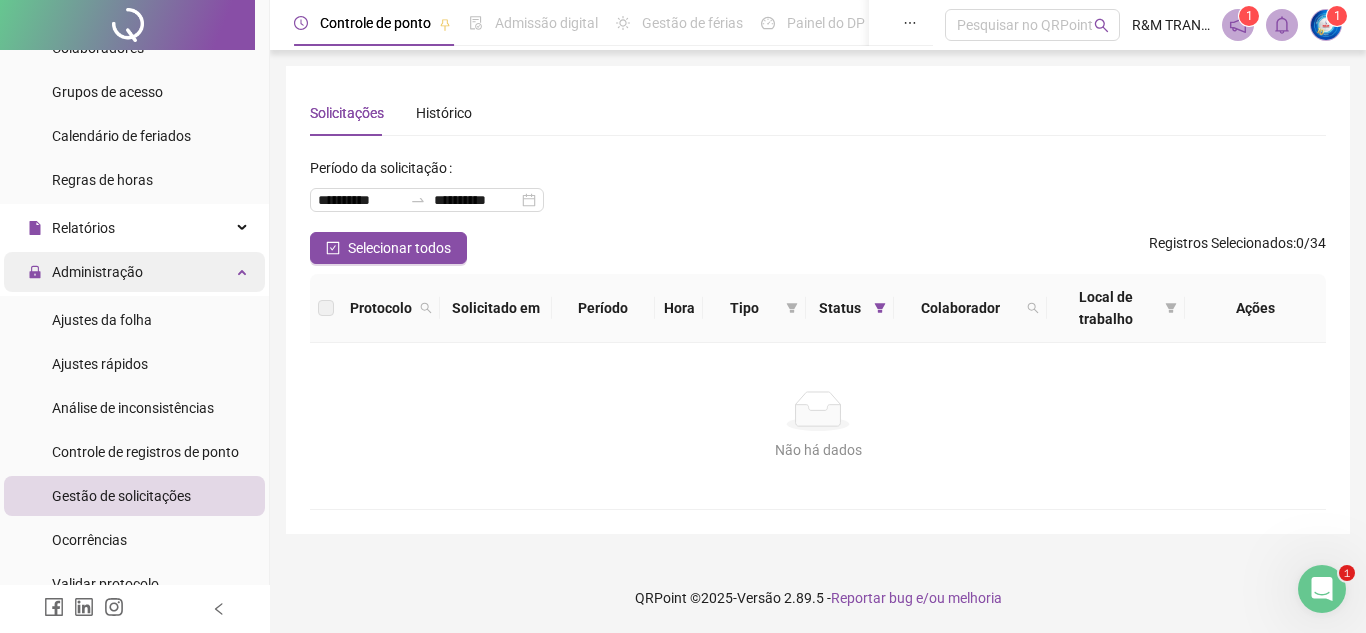 click at bounding box center [244, 270] 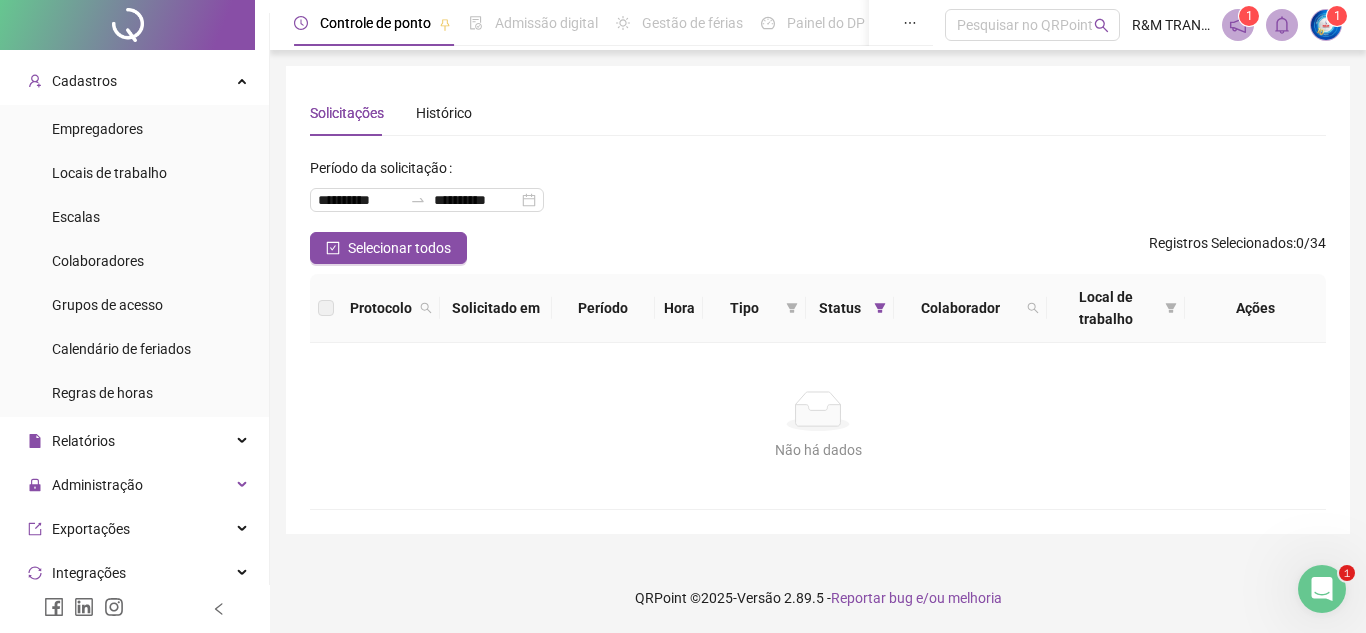scroll, scrollTop: 11, scrollLeft: 0, axis: vertical 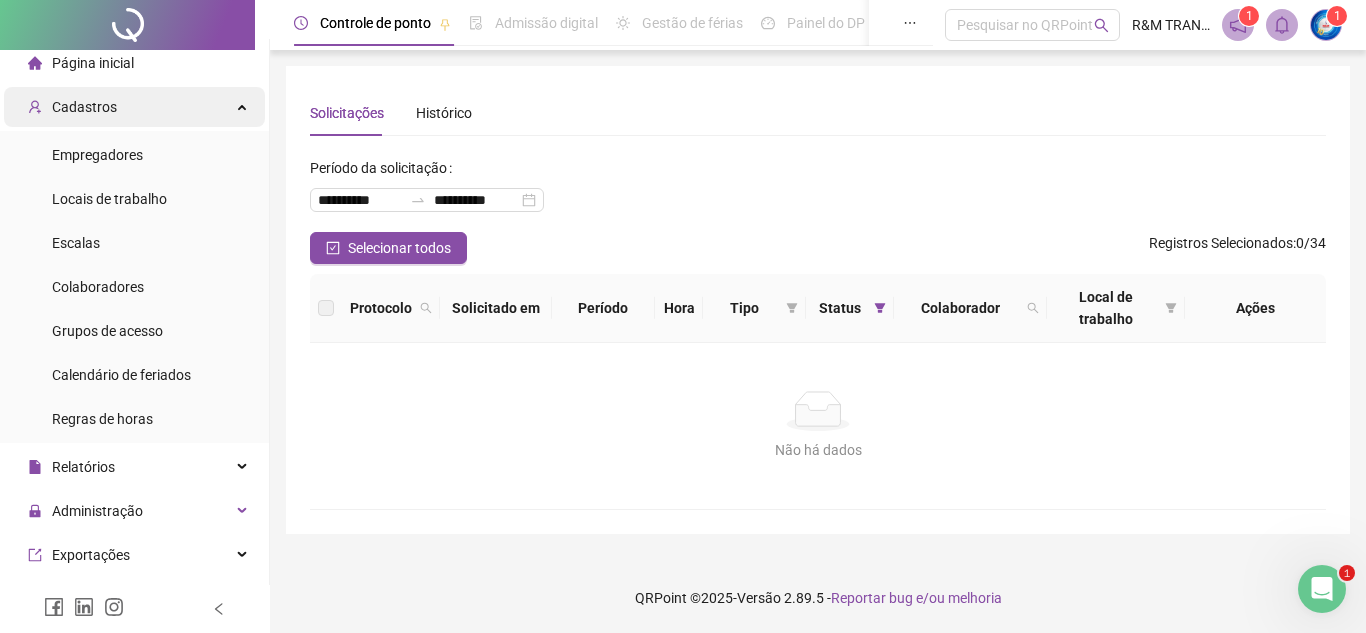 click on "Cadastros" at bounding box center (134, 107) 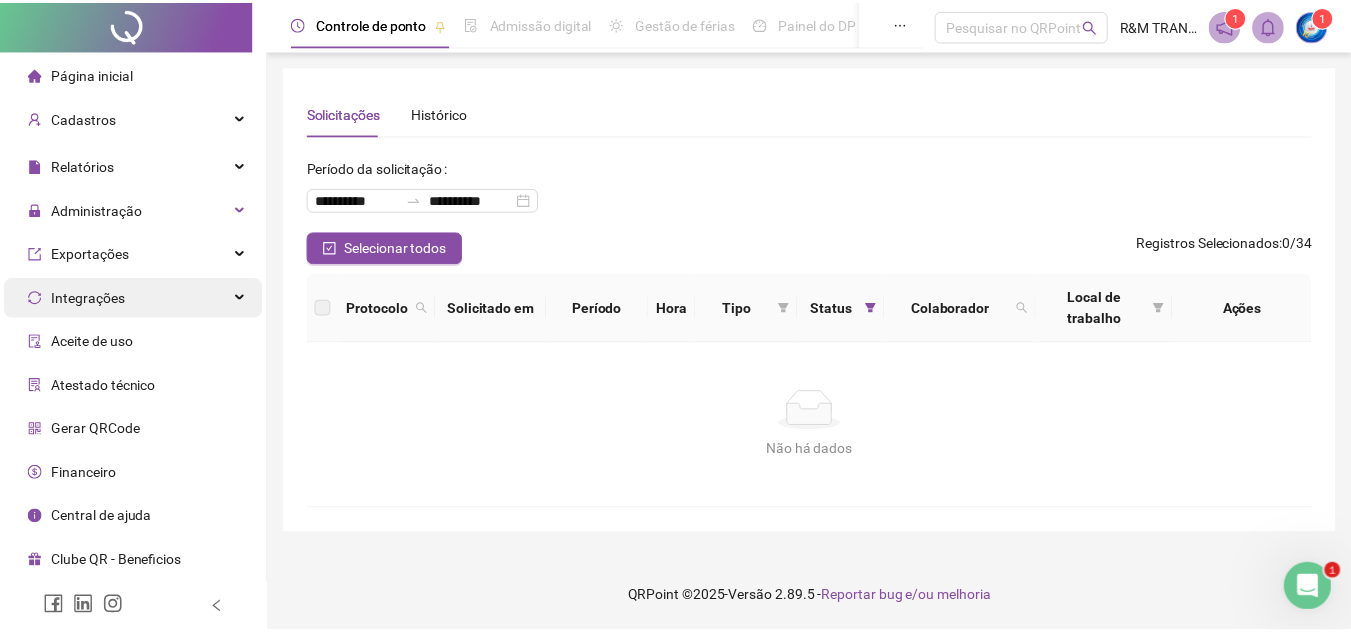 scroll, scrollTop: 0, scrollLeft: 0, axis: both 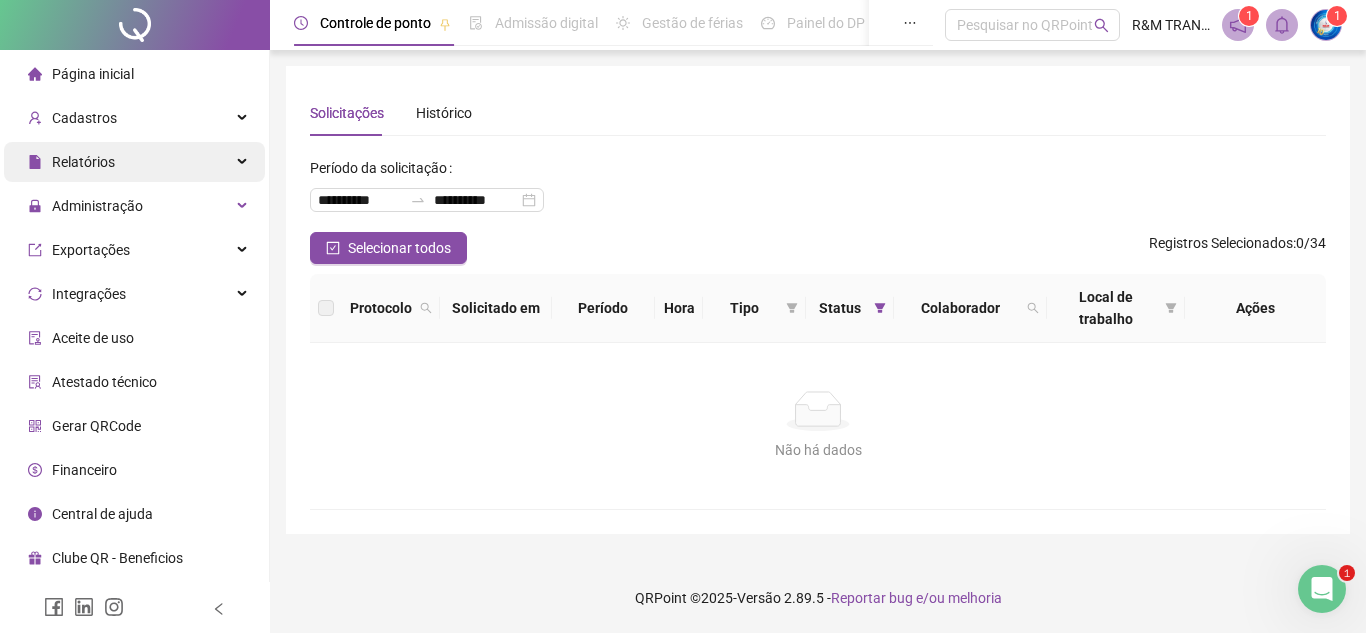 click on "Relatórios" at bounding box center (134, 162) 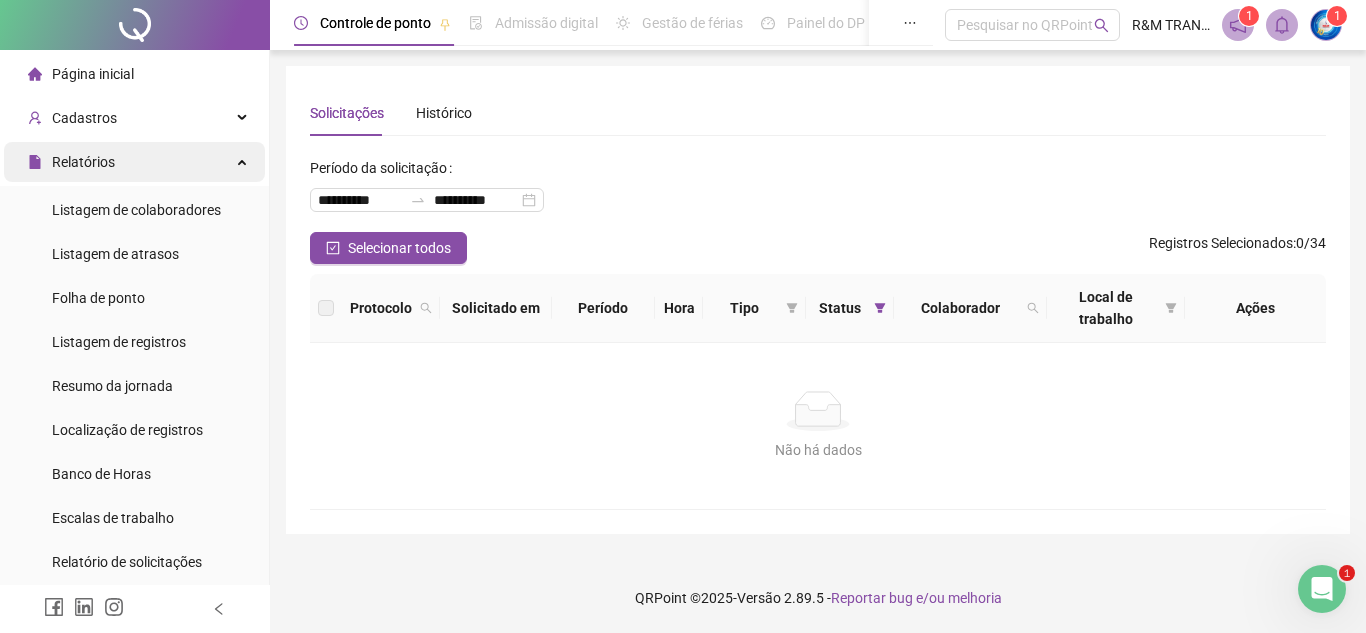 click on "Relatórios" at bounding box center (134, 162) 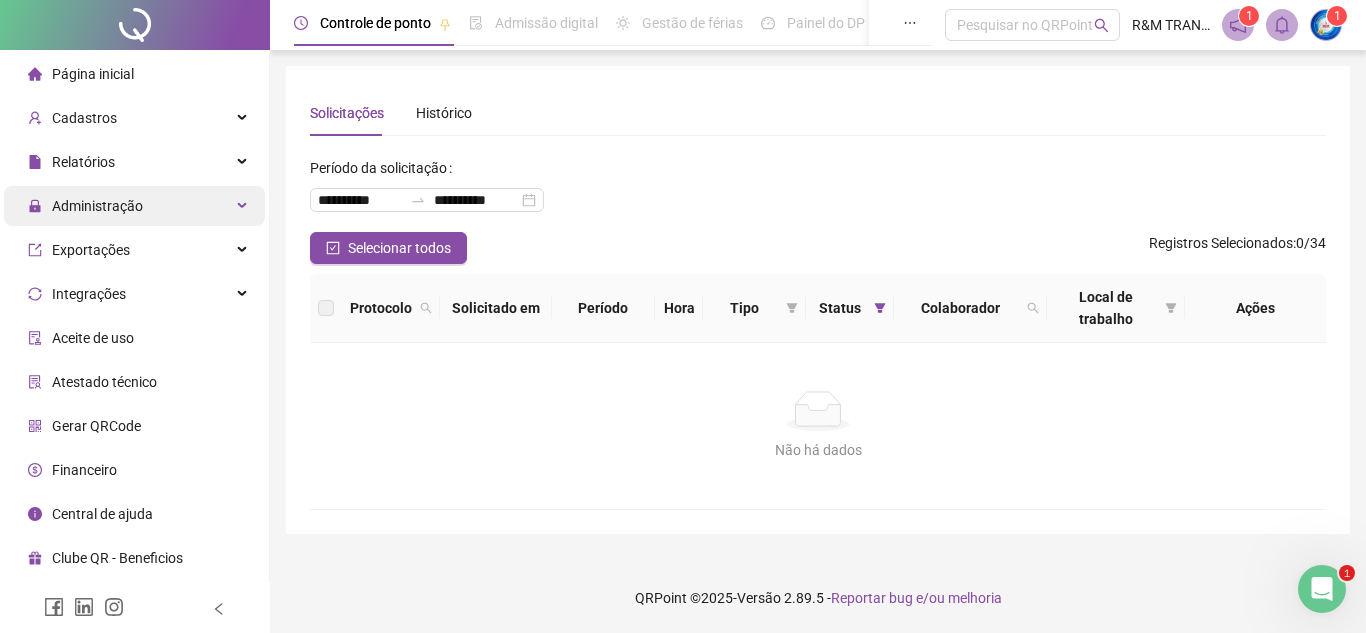 click on "Administração" at bounding box center [134, 206] 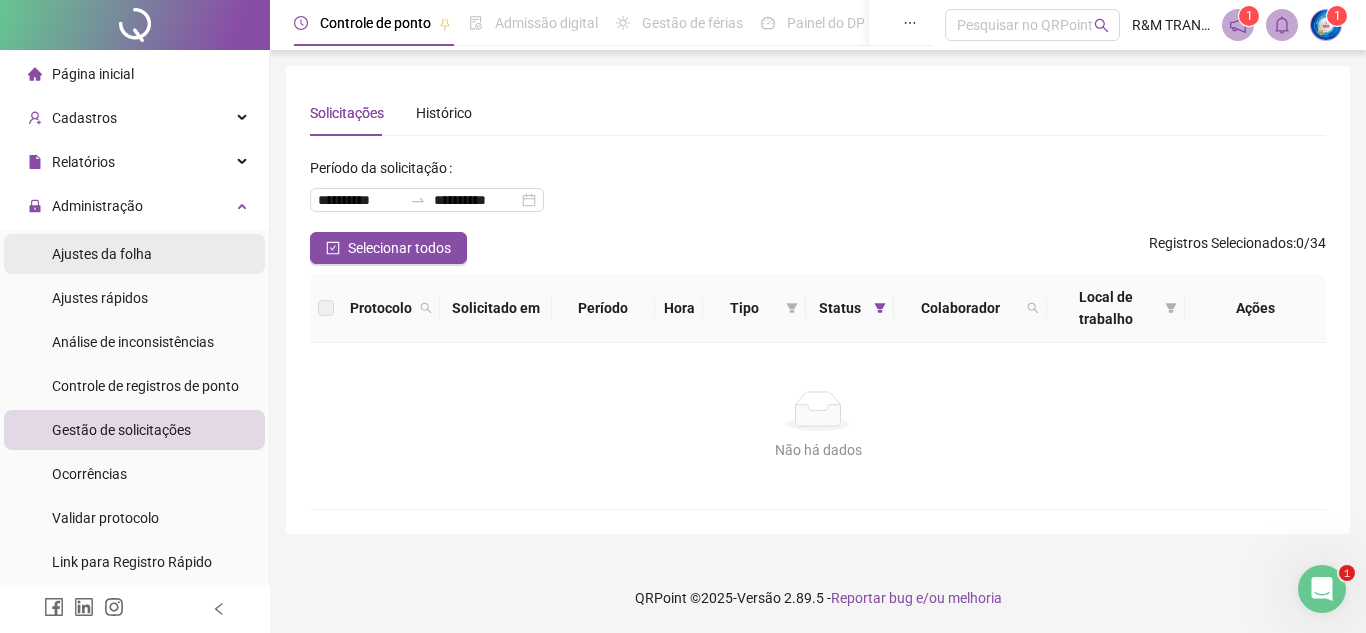 drag, startPoint x: 108, startPoint y: 249, endPoint x: 50, endPoint y: 268, distance: 61.03278 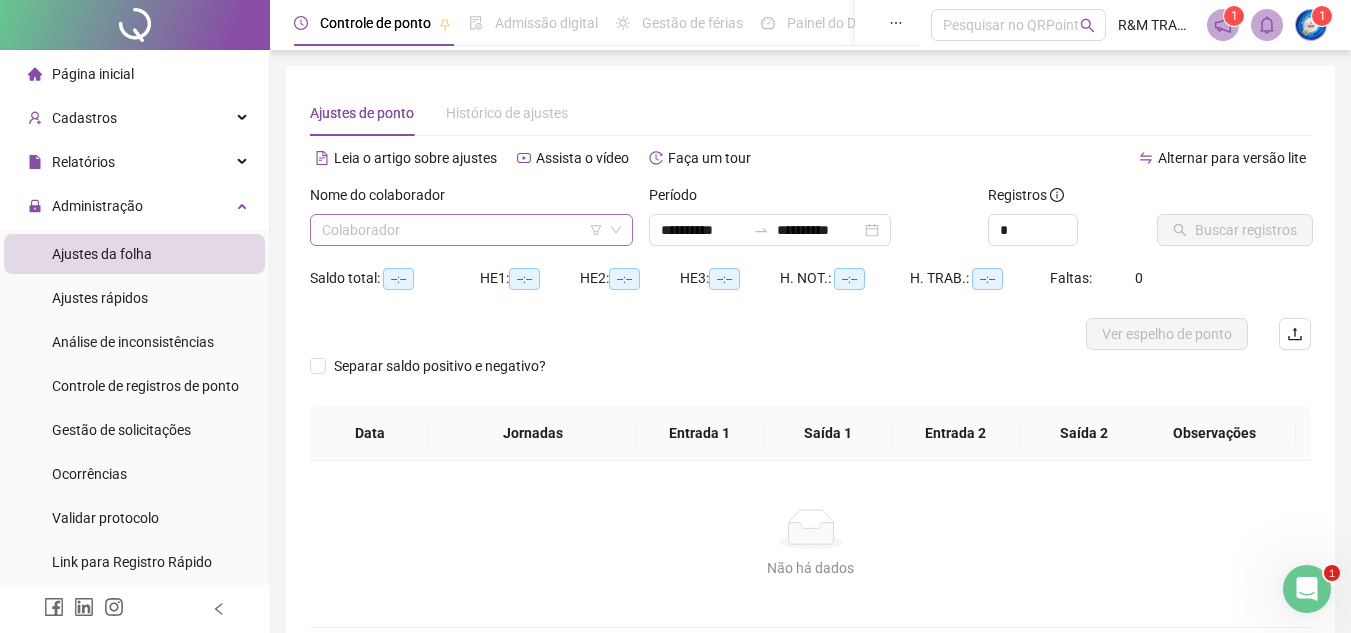 click at bounding box center (462, 230) 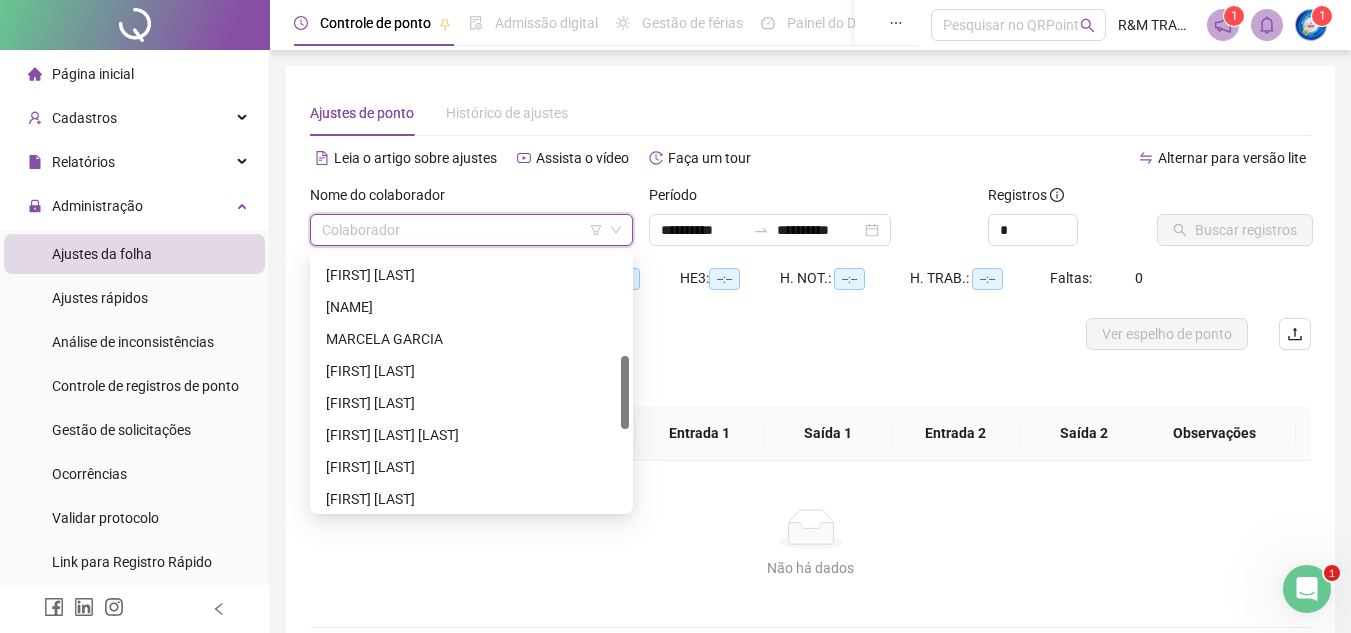 scroll, scrollTop: 361, scrollLeft: 0, axis: vertical 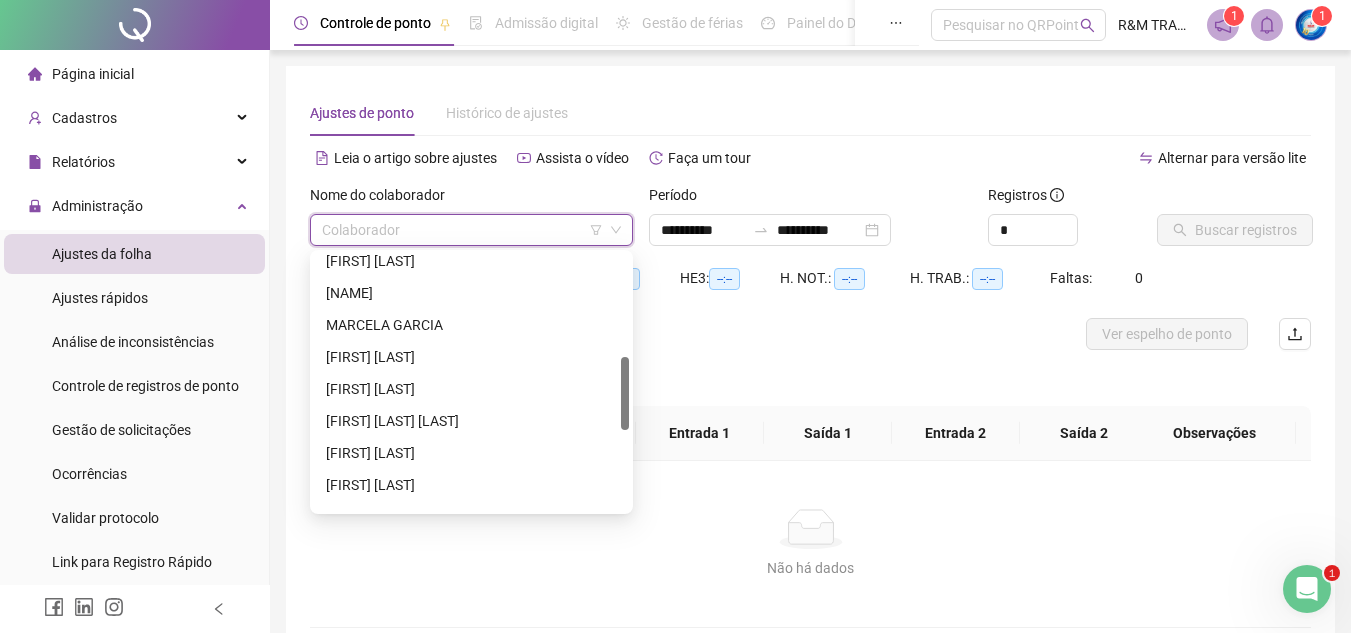 drag, startPoint x: 624, startPoint y: 270, endPoint x: 643, endPoint y: 373, distance: 104.73777 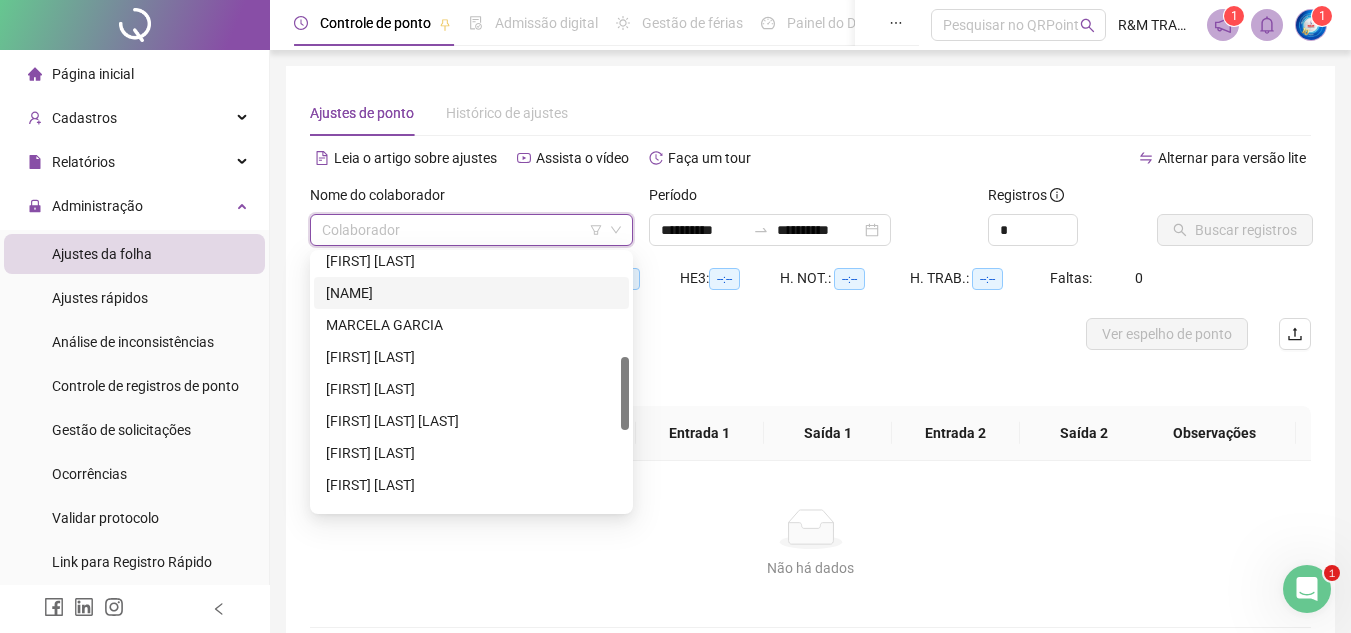 click on "[NAME]" at bounding box center [471, 293] 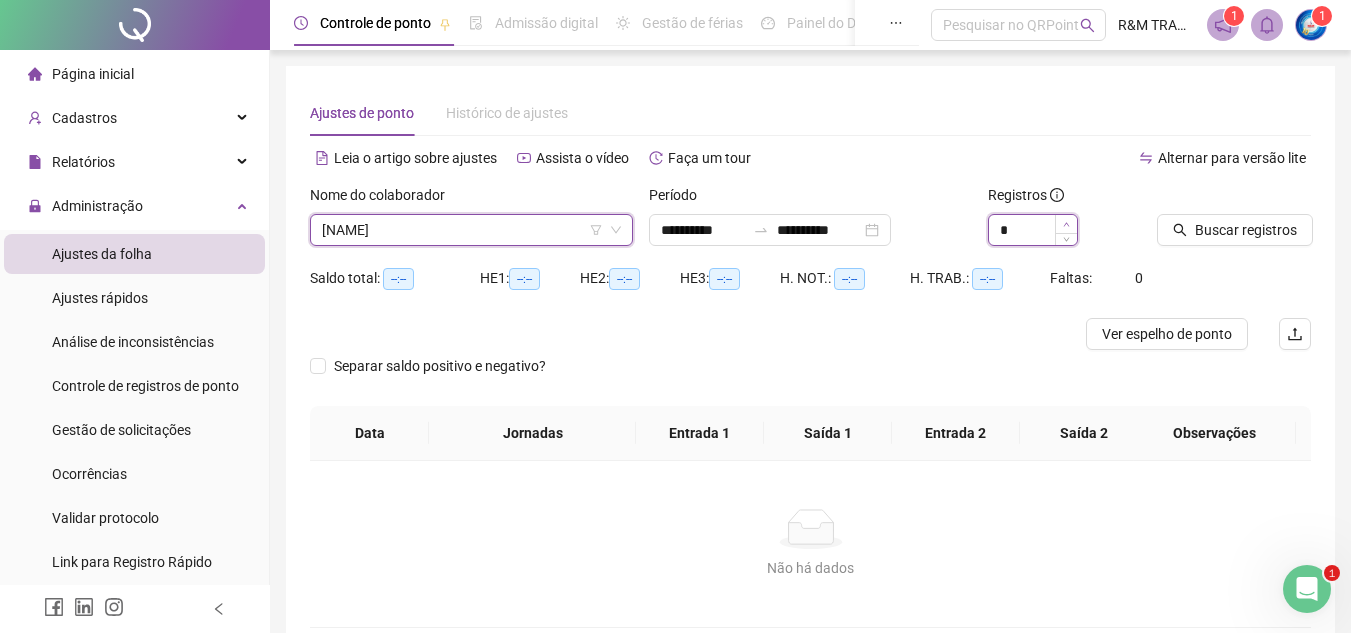 click at bounding box center [1066, 224] 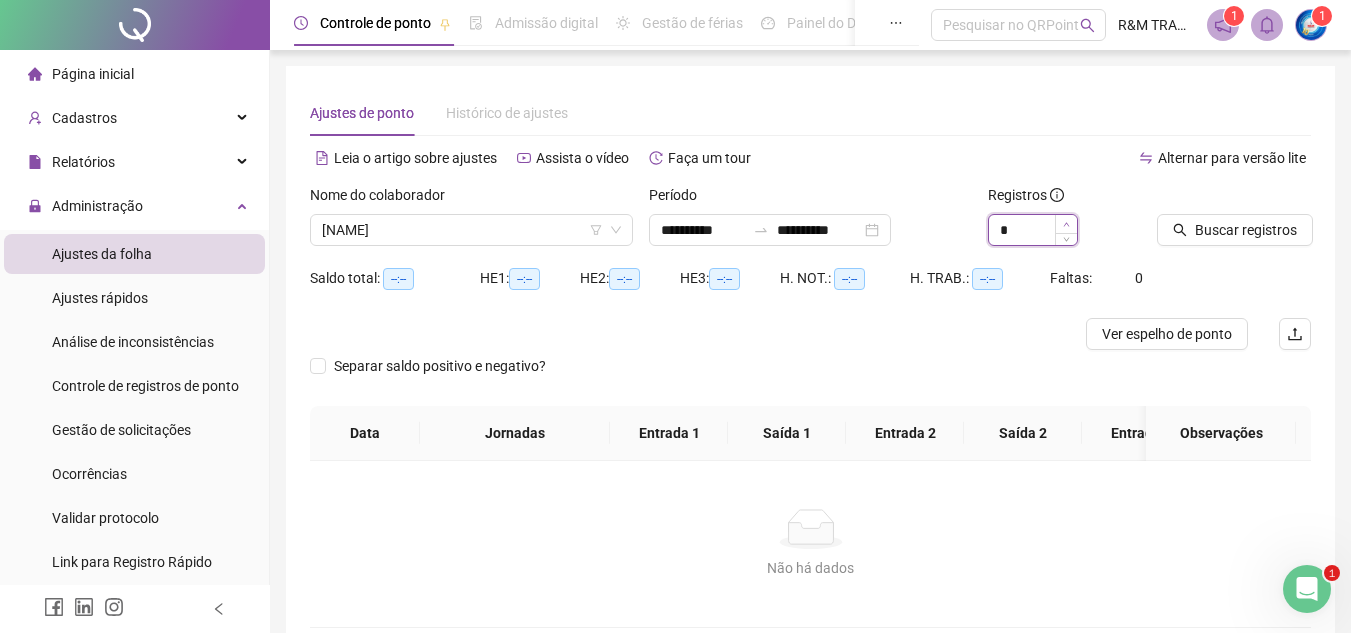 type on "*" 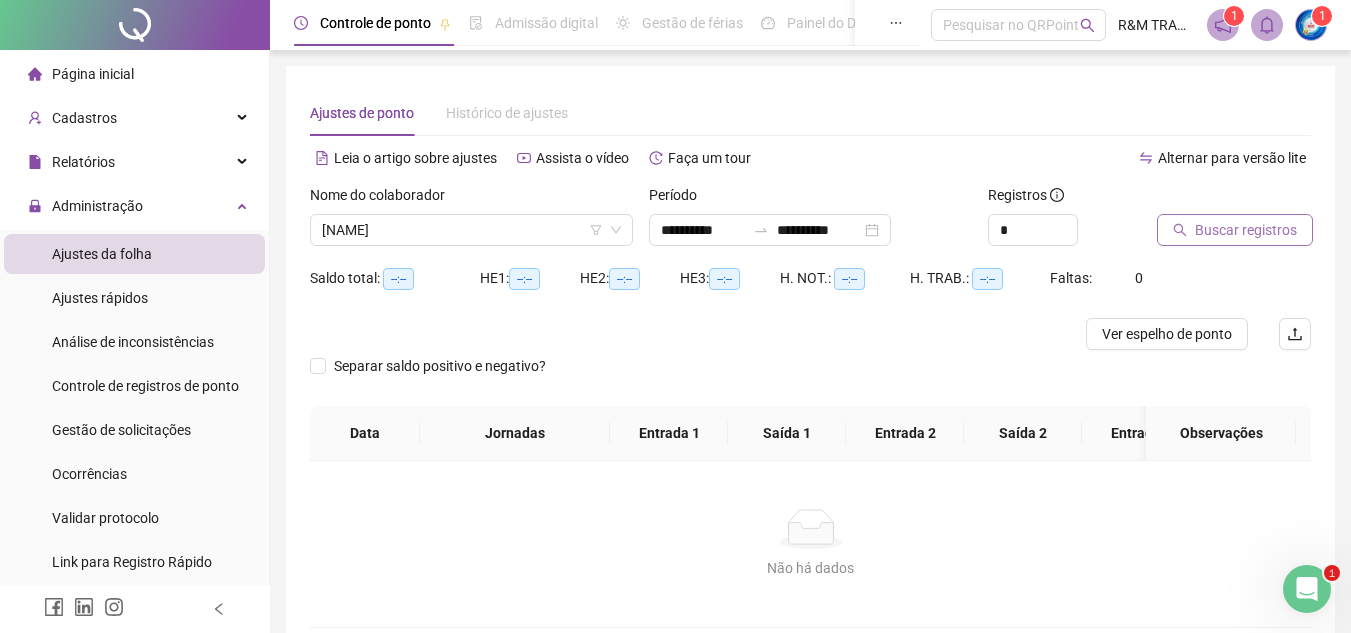 click on "Buscar registros" at bounding box center [1246, 230] 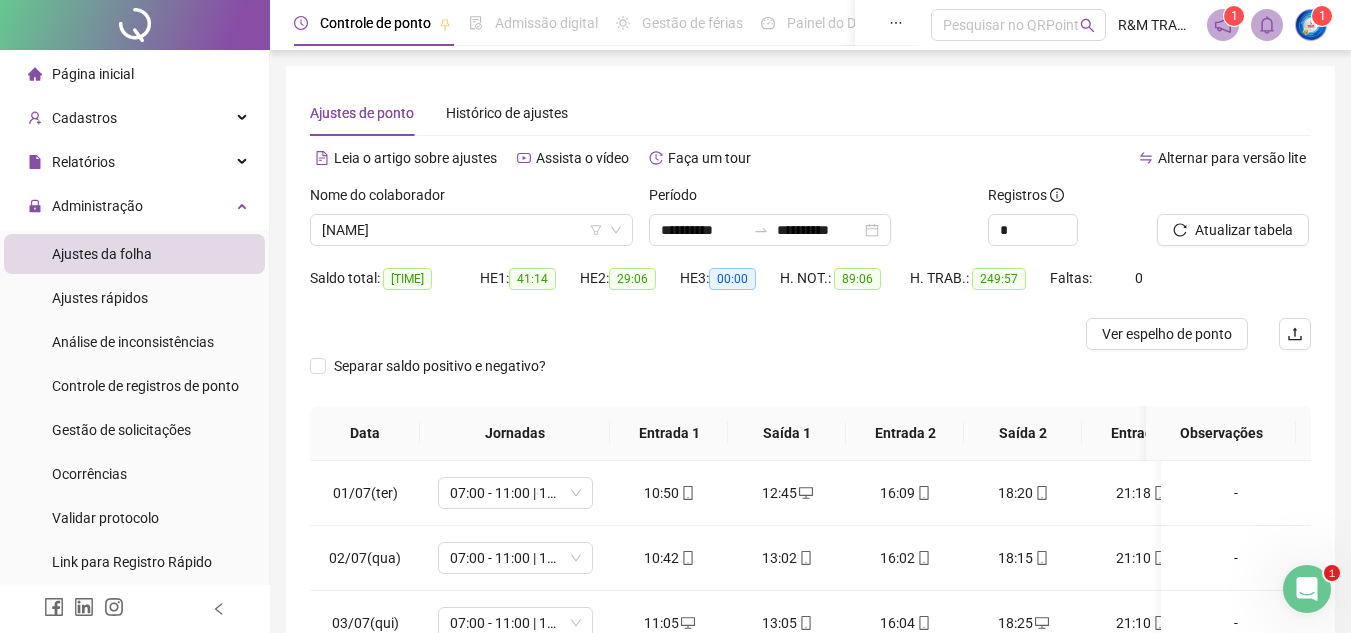 click at bounding box center (1209, 199) 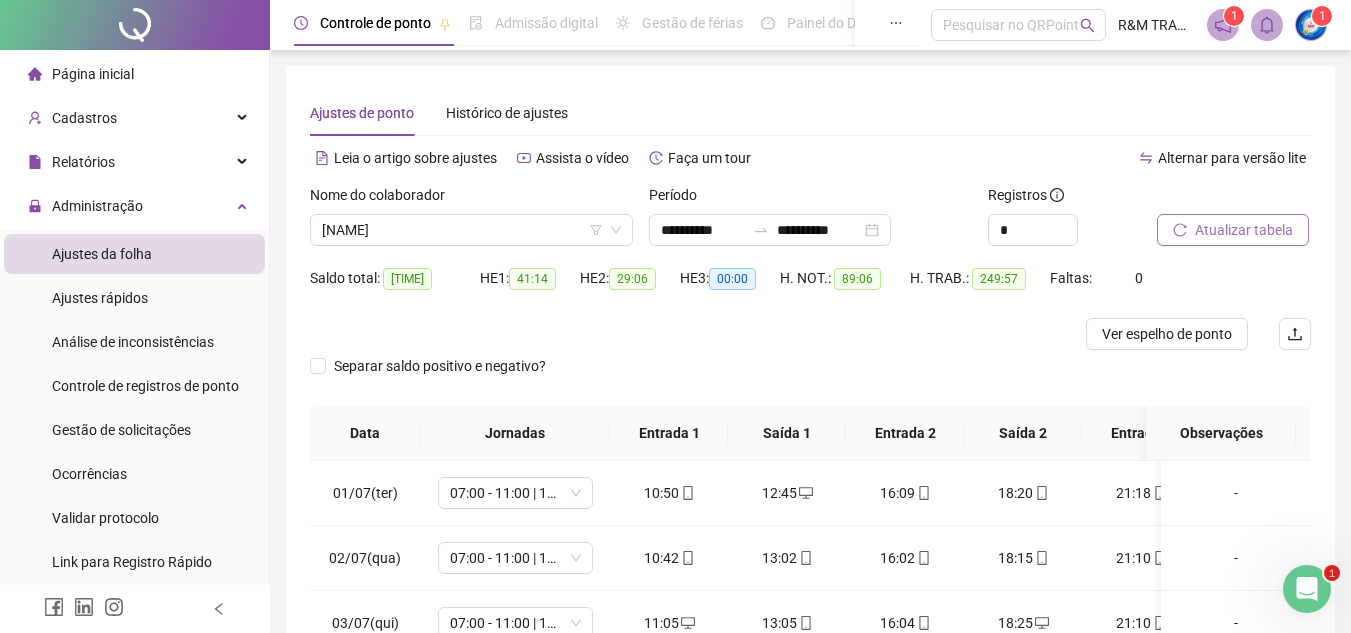 click on "Atualizar tabela" at bounding box center (1244, 230) 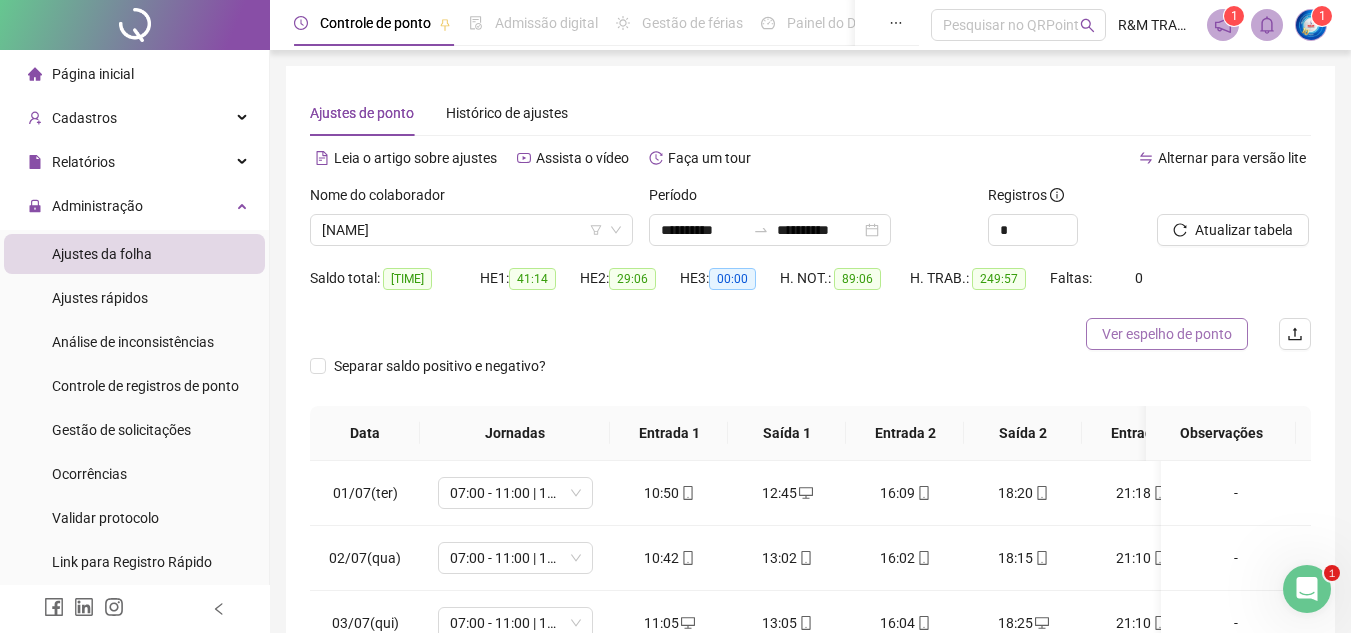 click on "Ver espelho de ponto" at bounding box center (1167, 334) 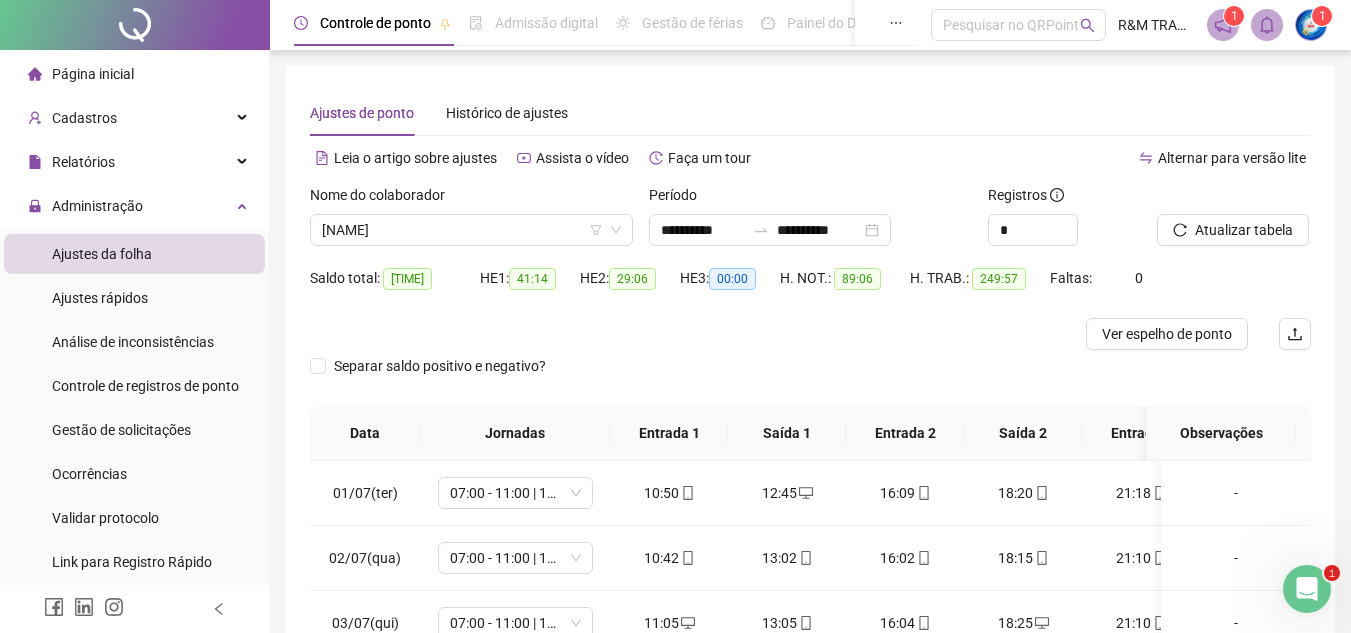type 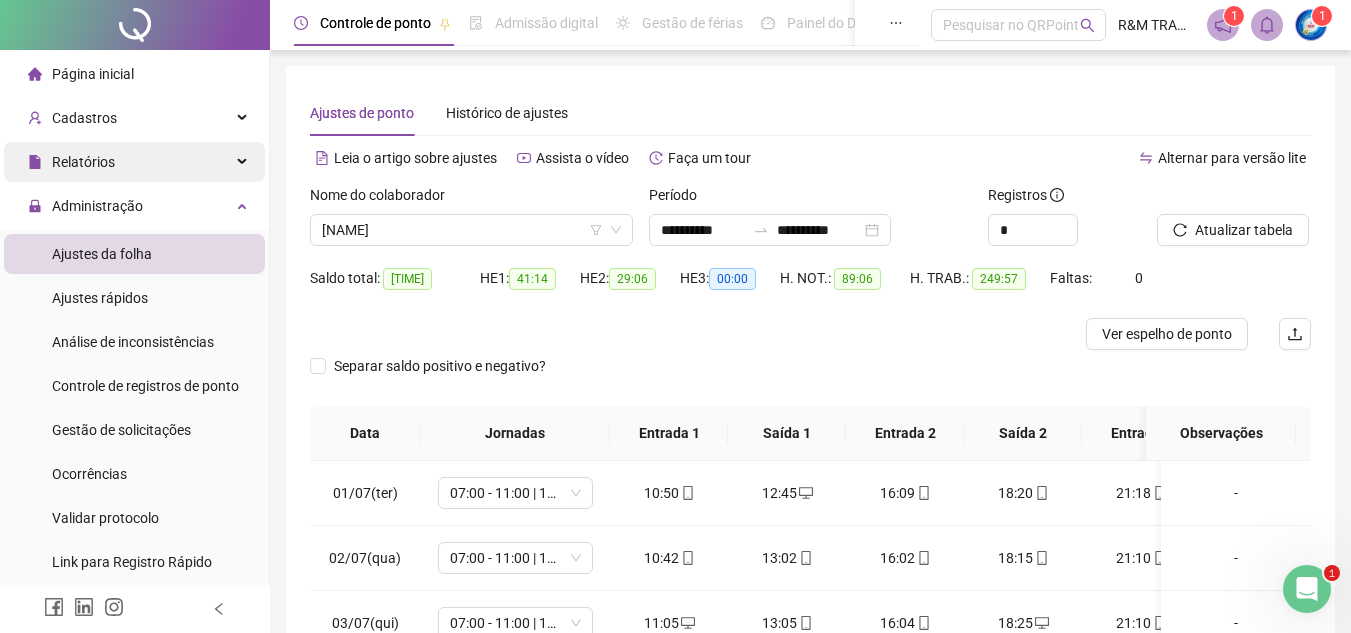 click on "Relatórios" at bounding box center (134, 162) 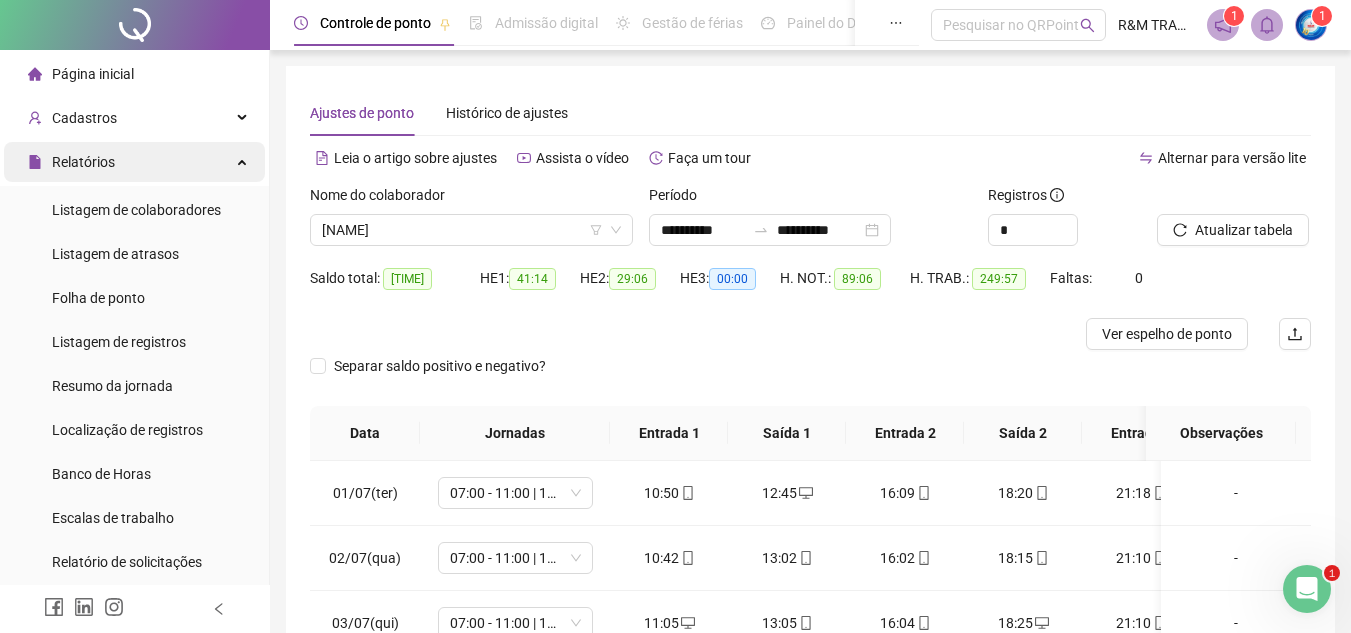 click on "Relatórios" at bounding box center [134, 162] 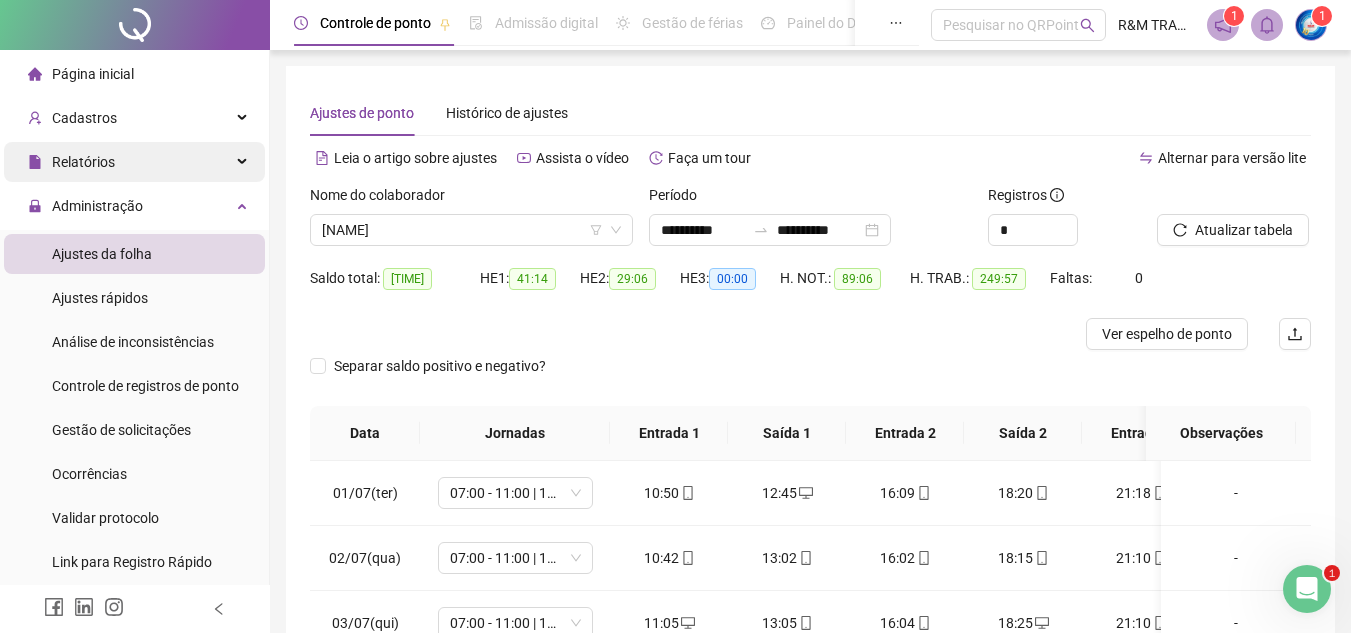 click on "Relatórios" at bounding box center (134, 162) 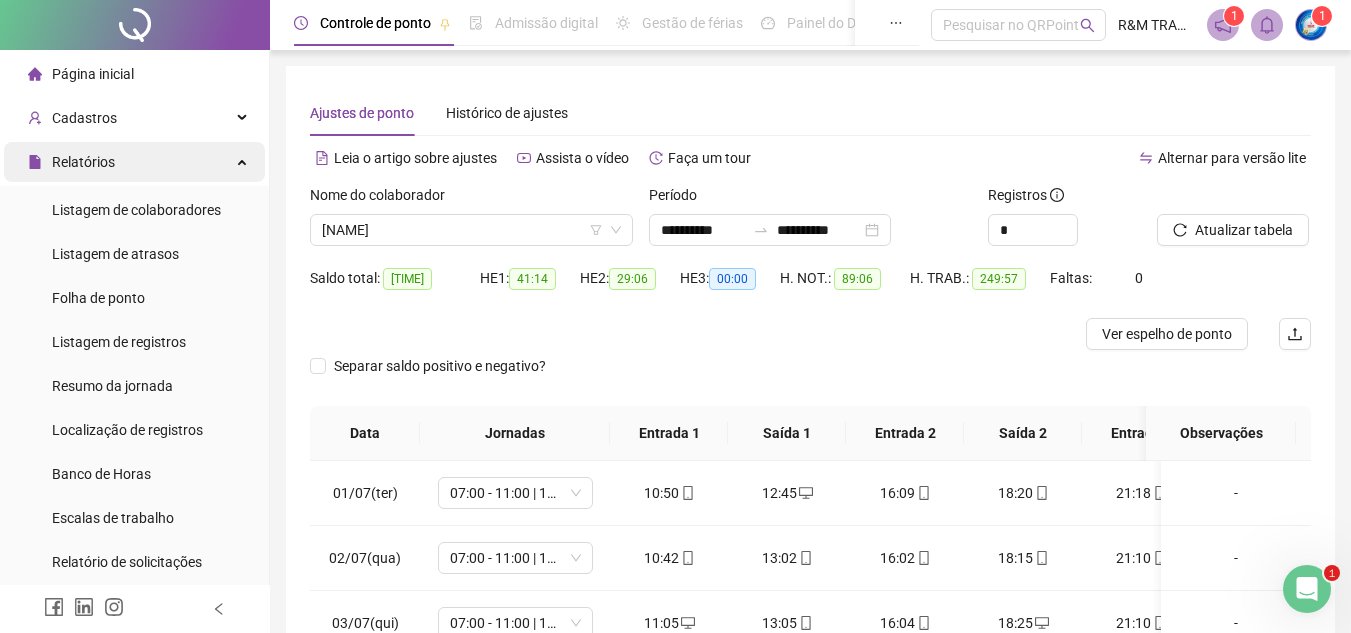 click on "Relatórios" at bounding box center (134, 162) 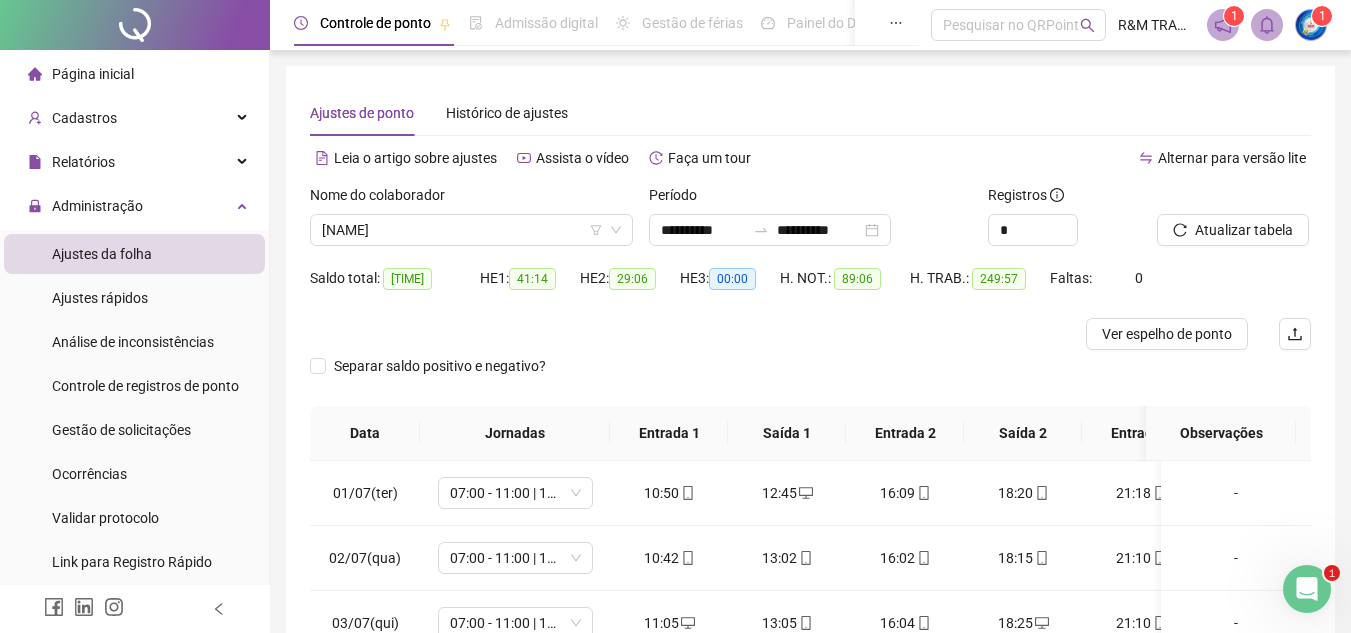 click 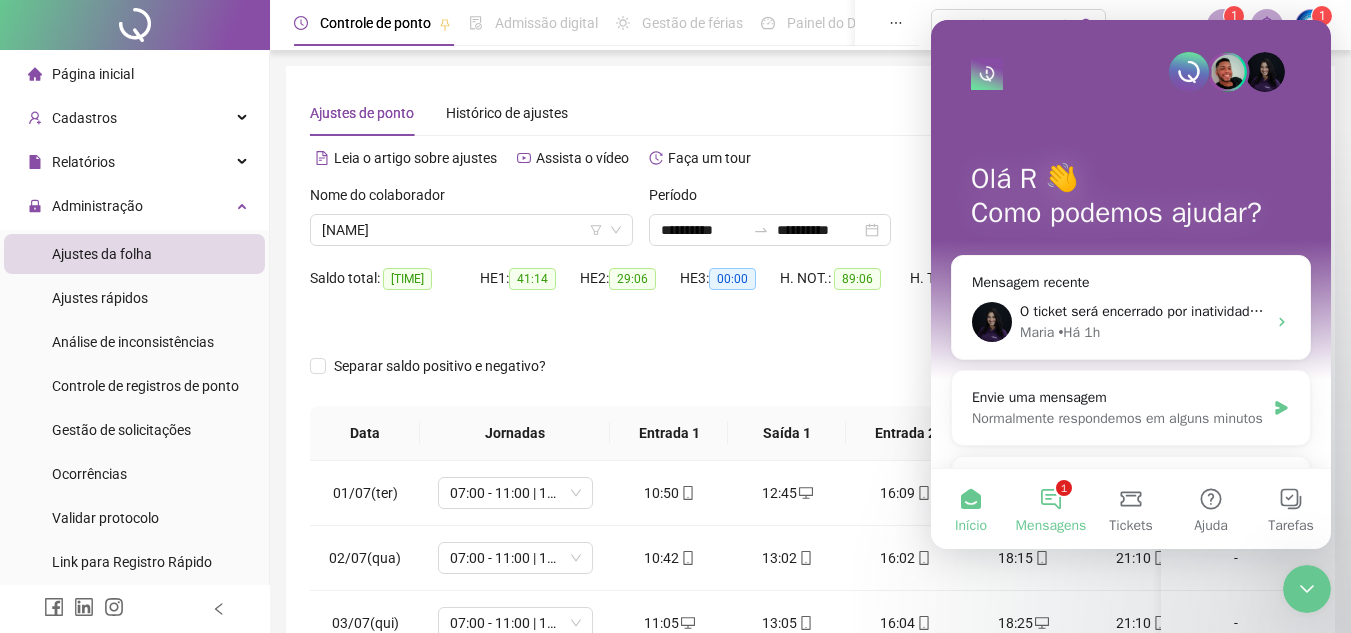 click on "1 Mensagens" at bounding box center (1051, 509) 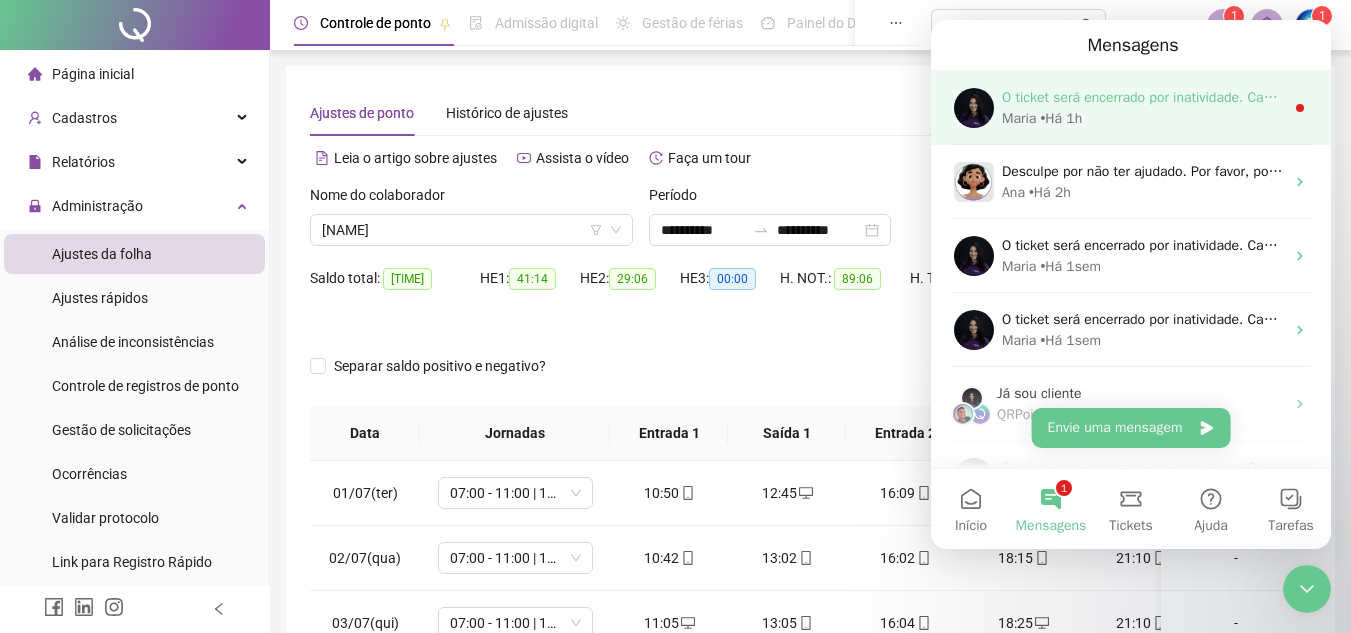 click on "[NAME] •  Há 1h" at bounding box center [1143, 118] 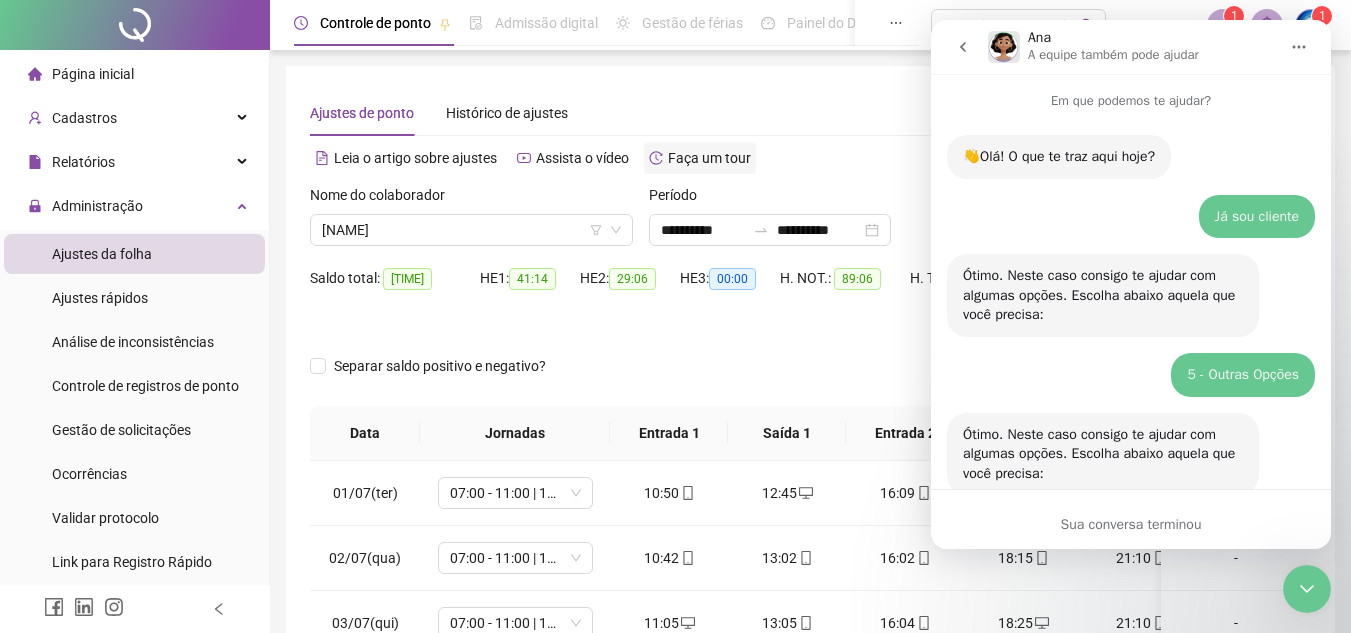 scroll, scrollTop: 3, scrollLeft: 0, axis: vertical 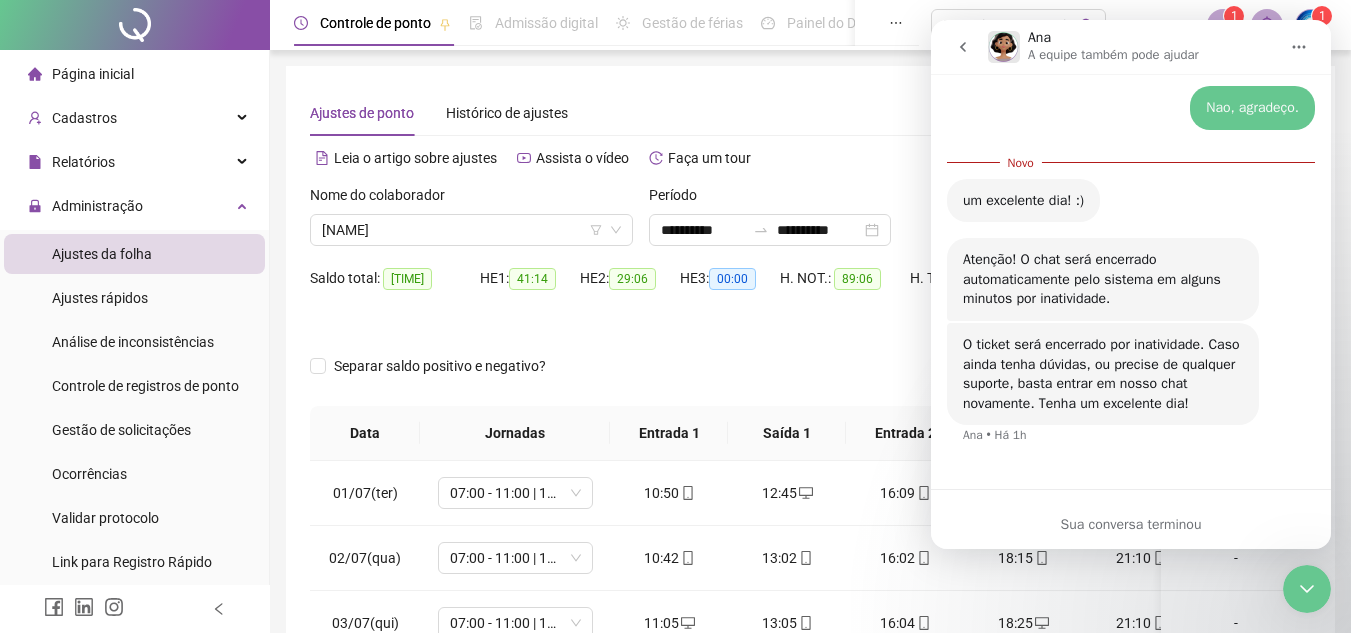 click 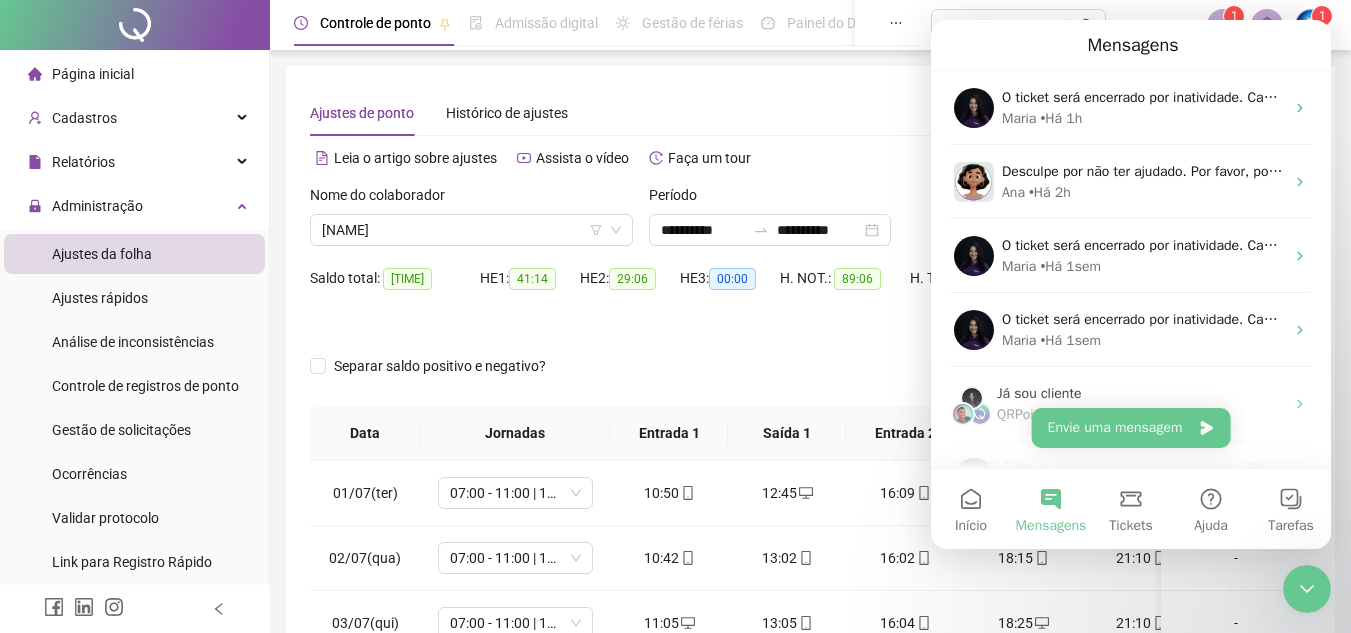 click on "Ajustes de ponto Histórico de ajustes" at bounding box center (810, 113) 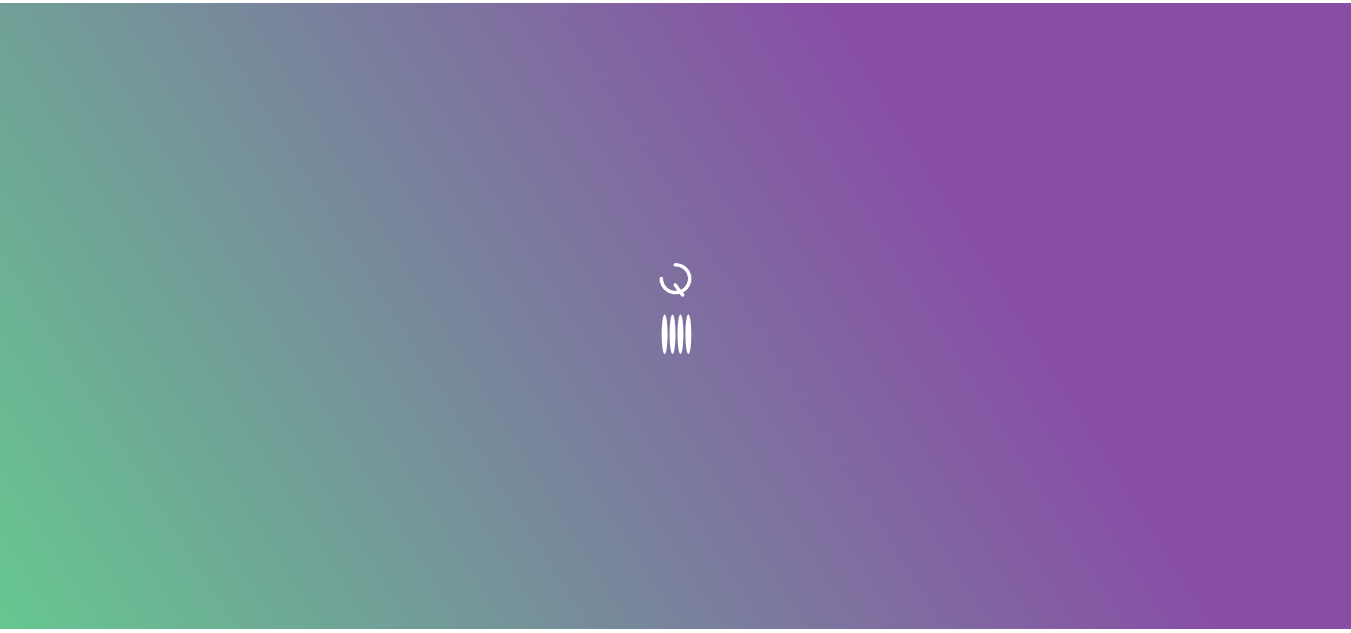 scroll, scrollTop: 0, scrollLeft: 0, axis: both 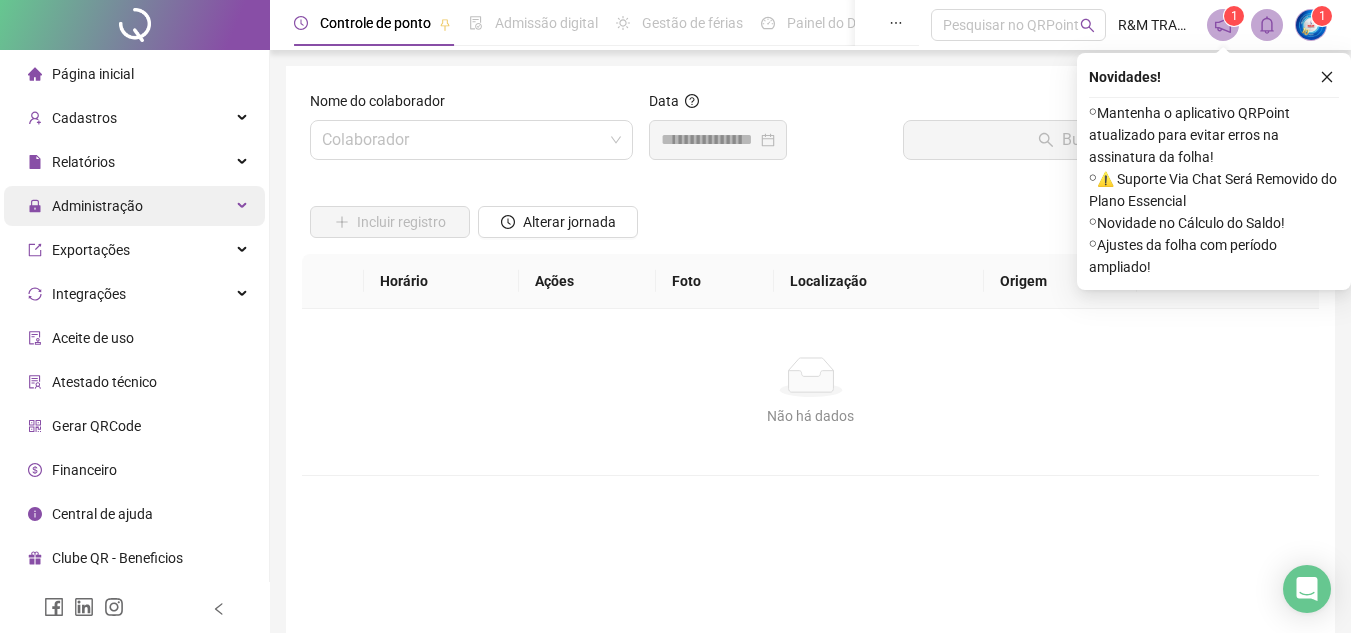 click on "Administração" at bounding box center (134, 206) 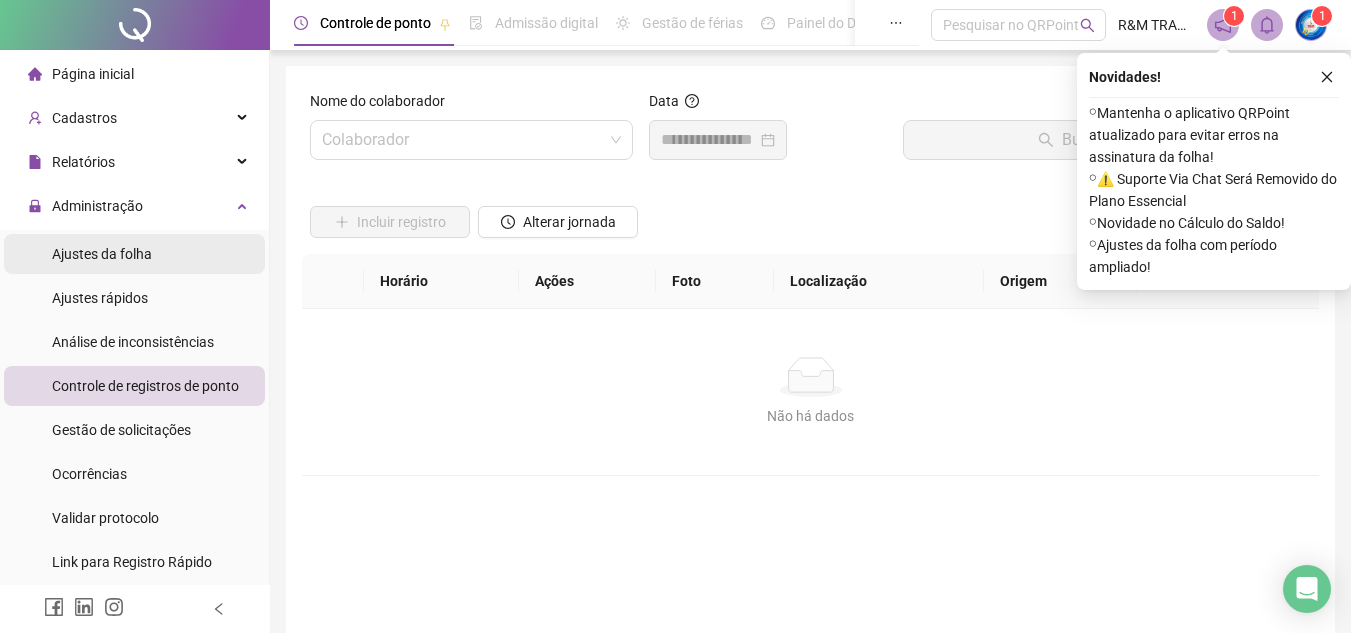 click on "Ajustes da folha" at bounding box center (102, 254) 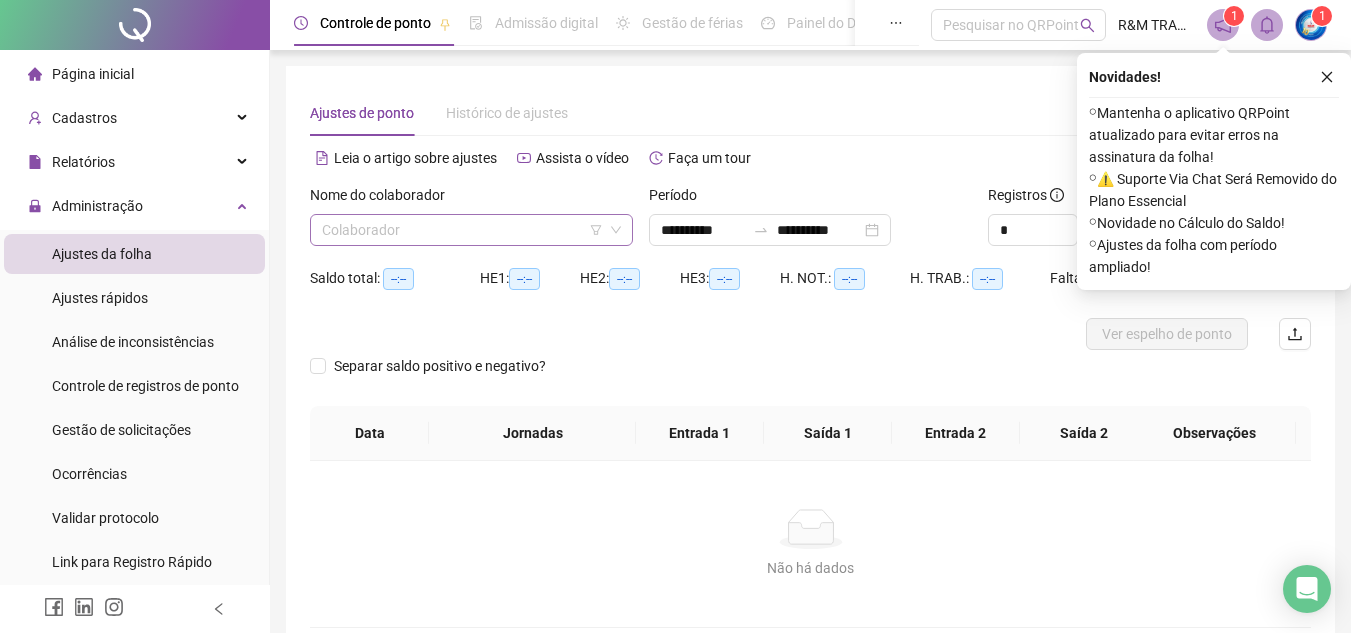 click at bounding box center [462, 230] 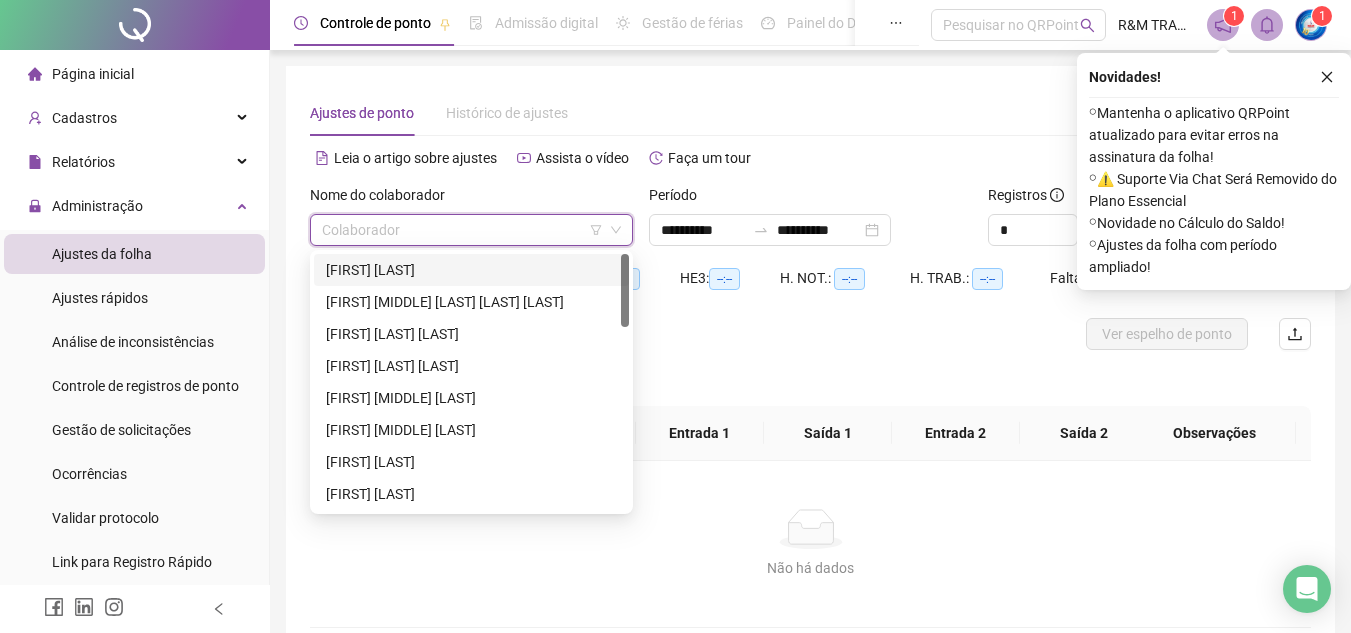 click on "Alternar para versão lite" at bounding box center [1061, 158] 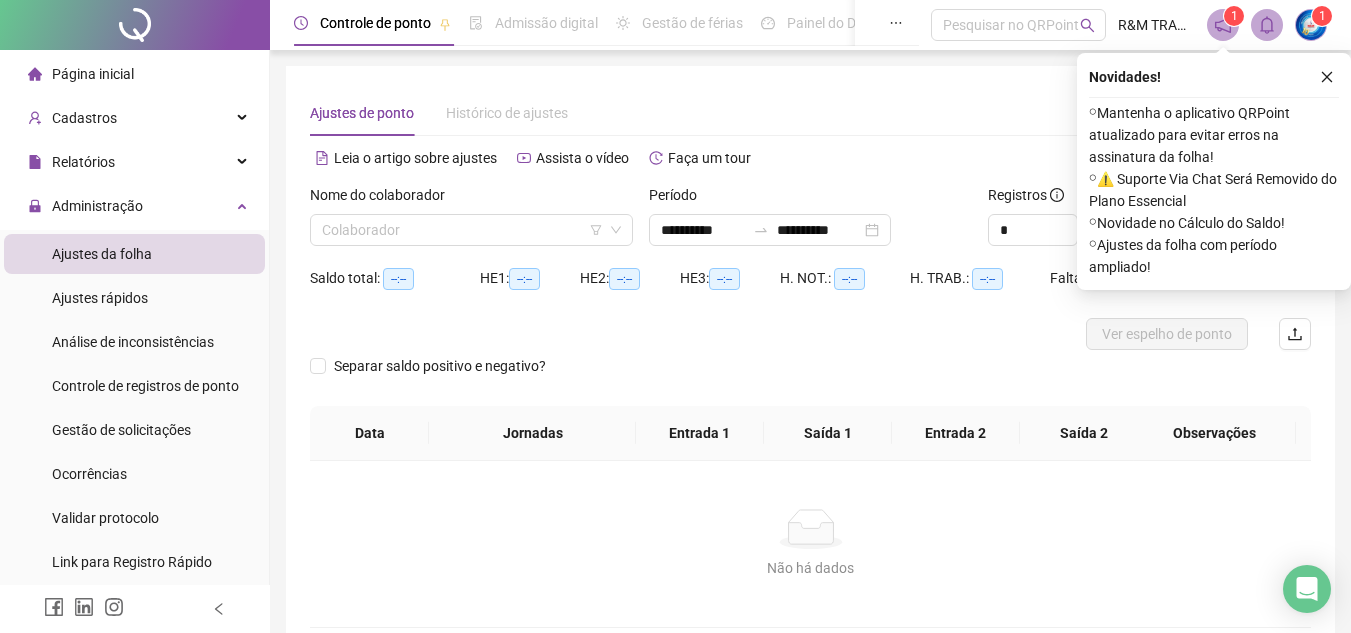 drag, startPoint x: 1316, startPoint y: 83, endPoint x: 1325, endPoint y: 73, distance: 13.453624 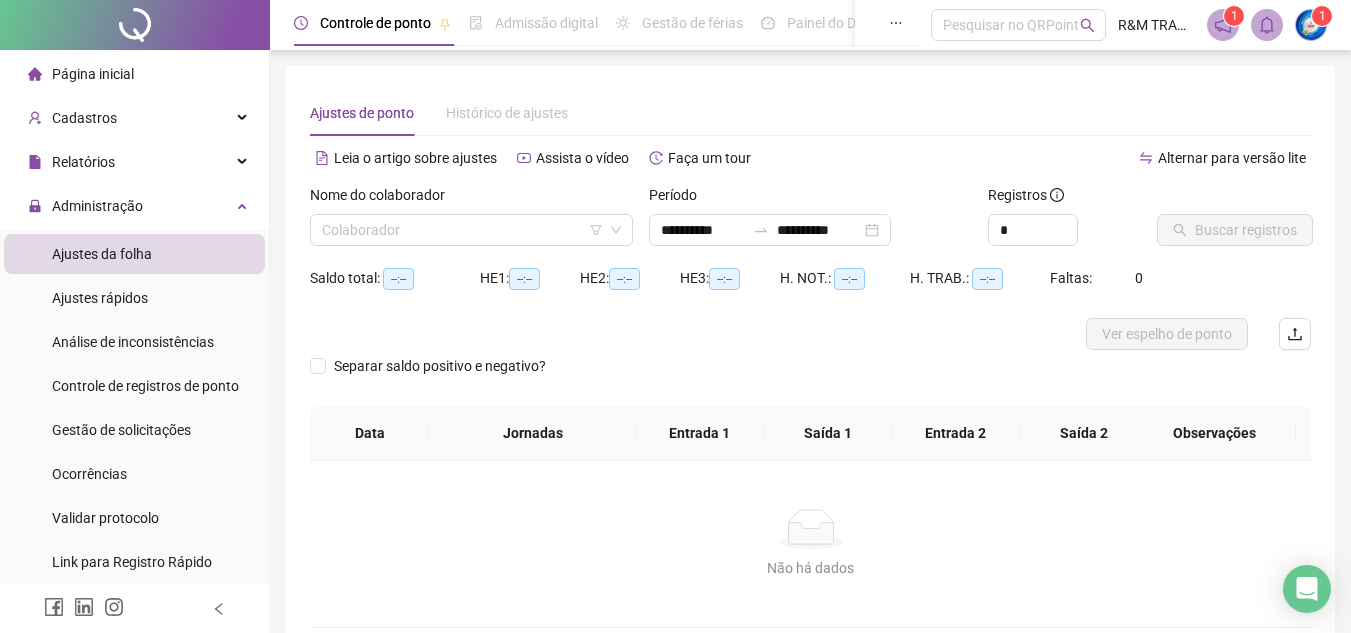 click on "**********" at bounding box center [810, 359] 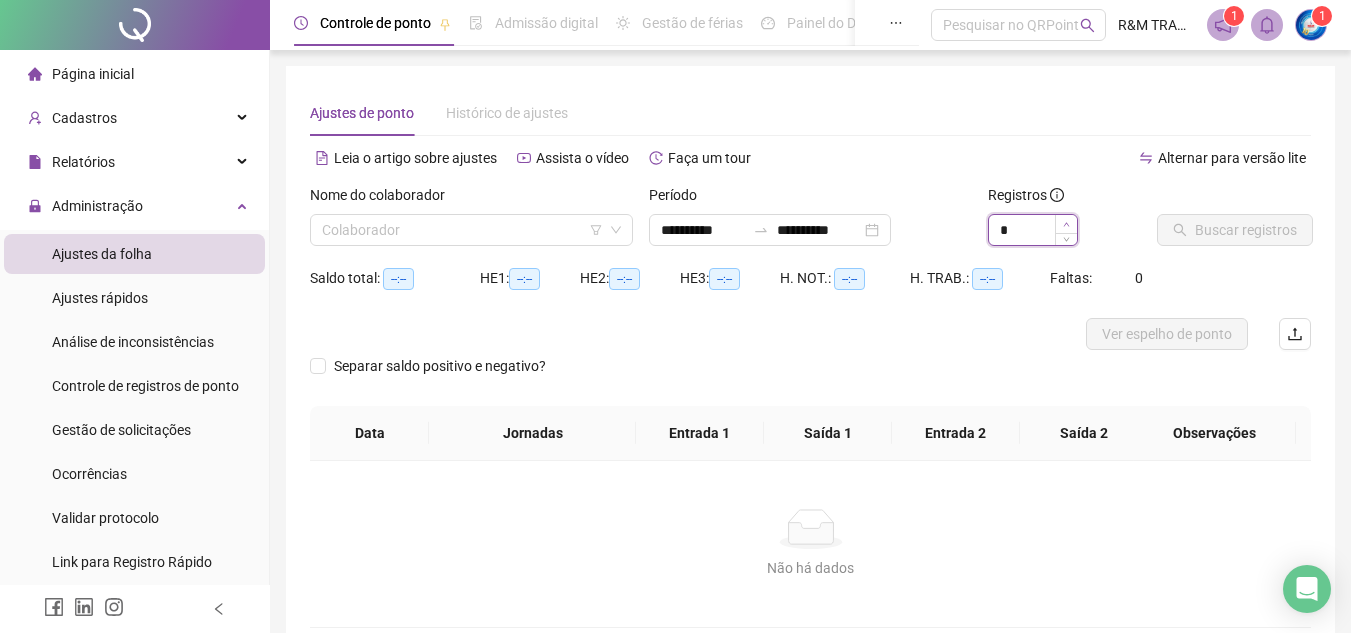 click 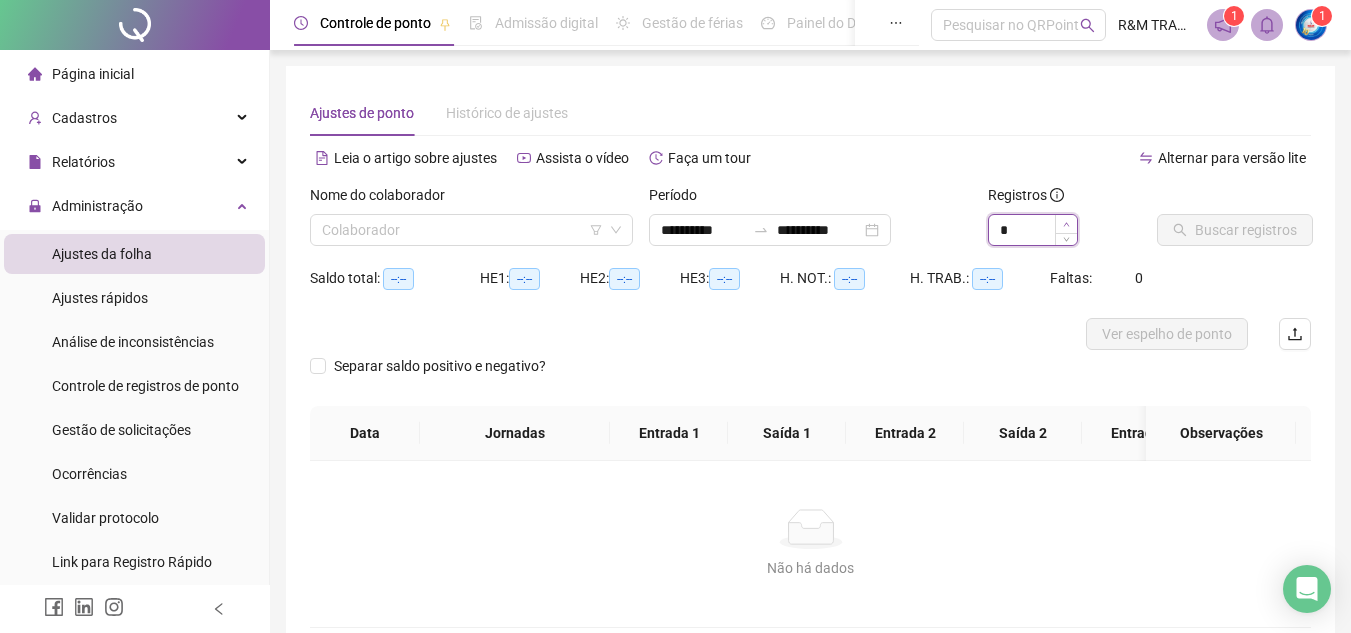 type on "*" 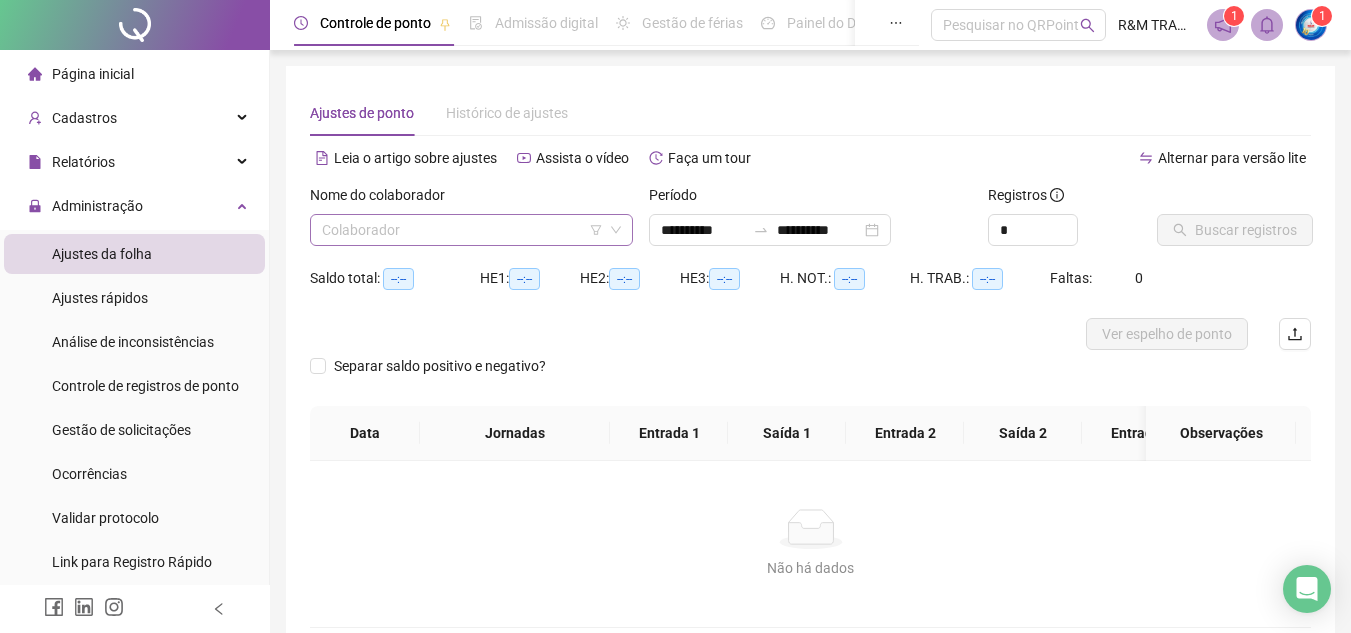 click at bounding box center (462, 230) 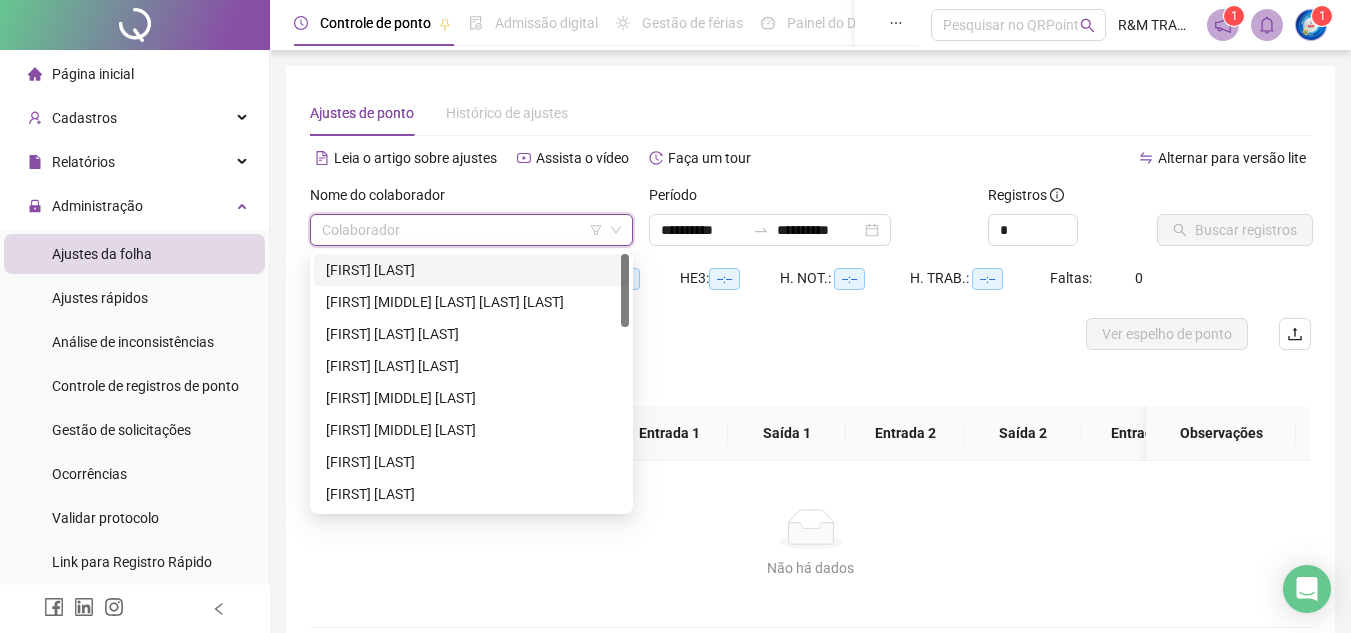 click on "[FIRST] [LAST]" at bounding box center [471, 270] 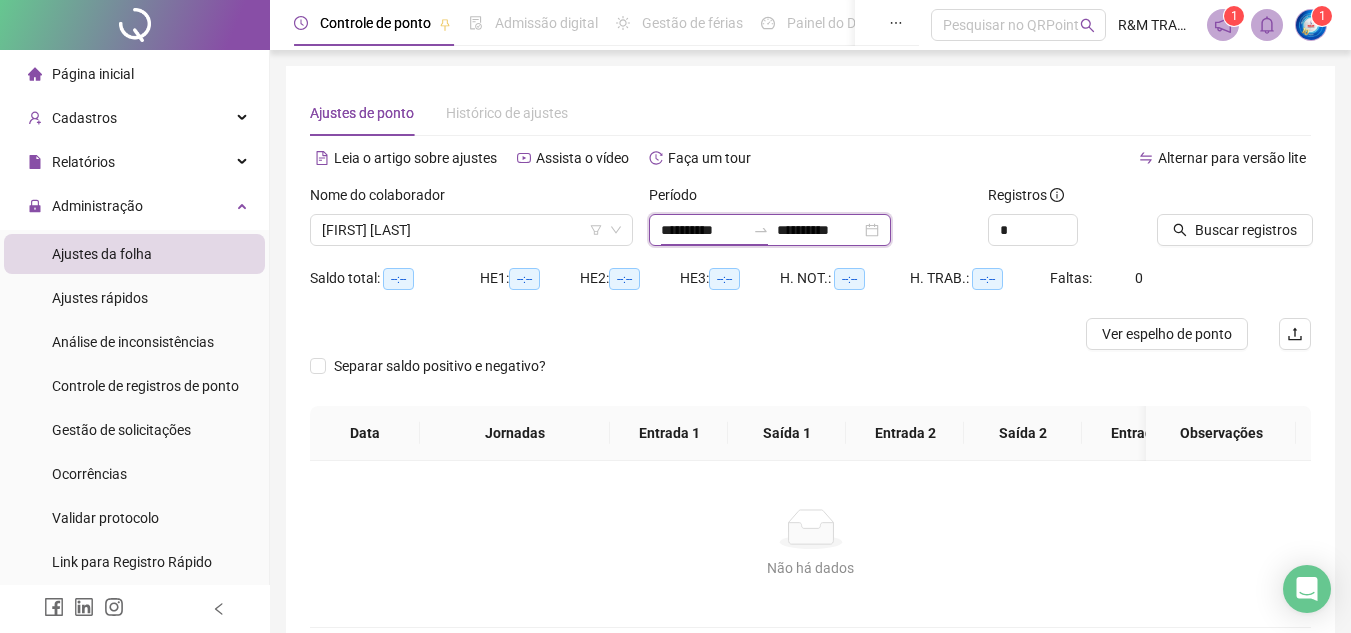 click on "**********" at bounding box center (703, 230) 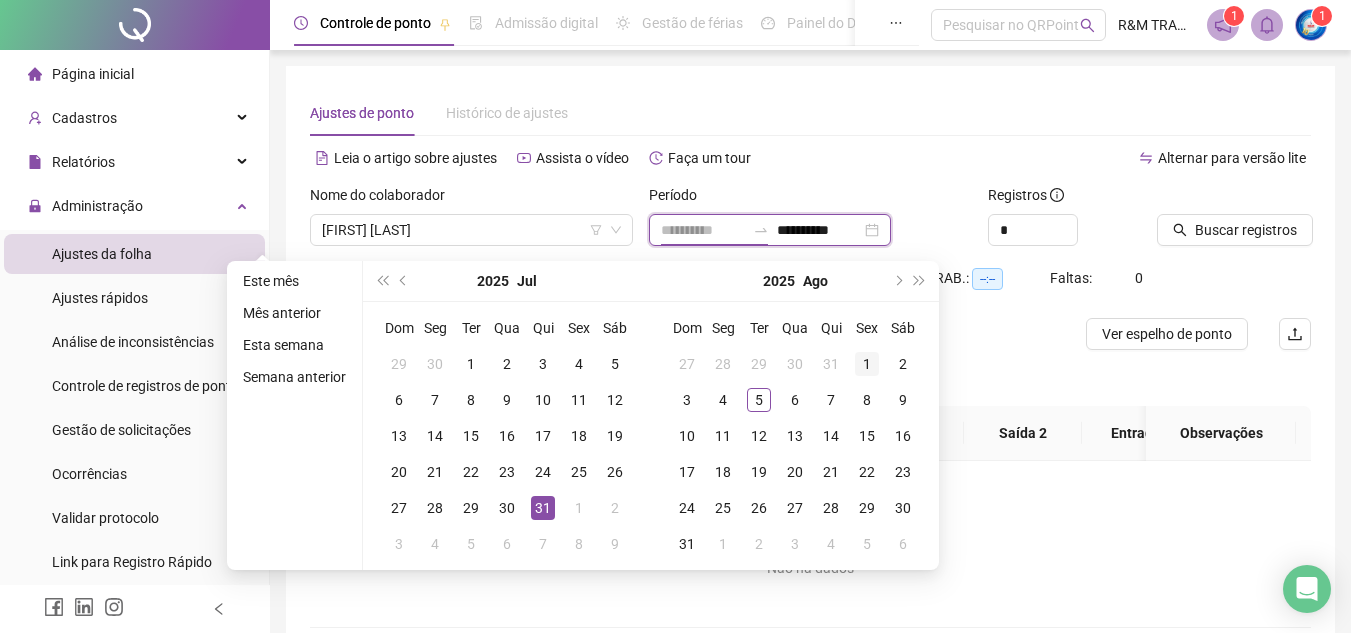 type on "**********" 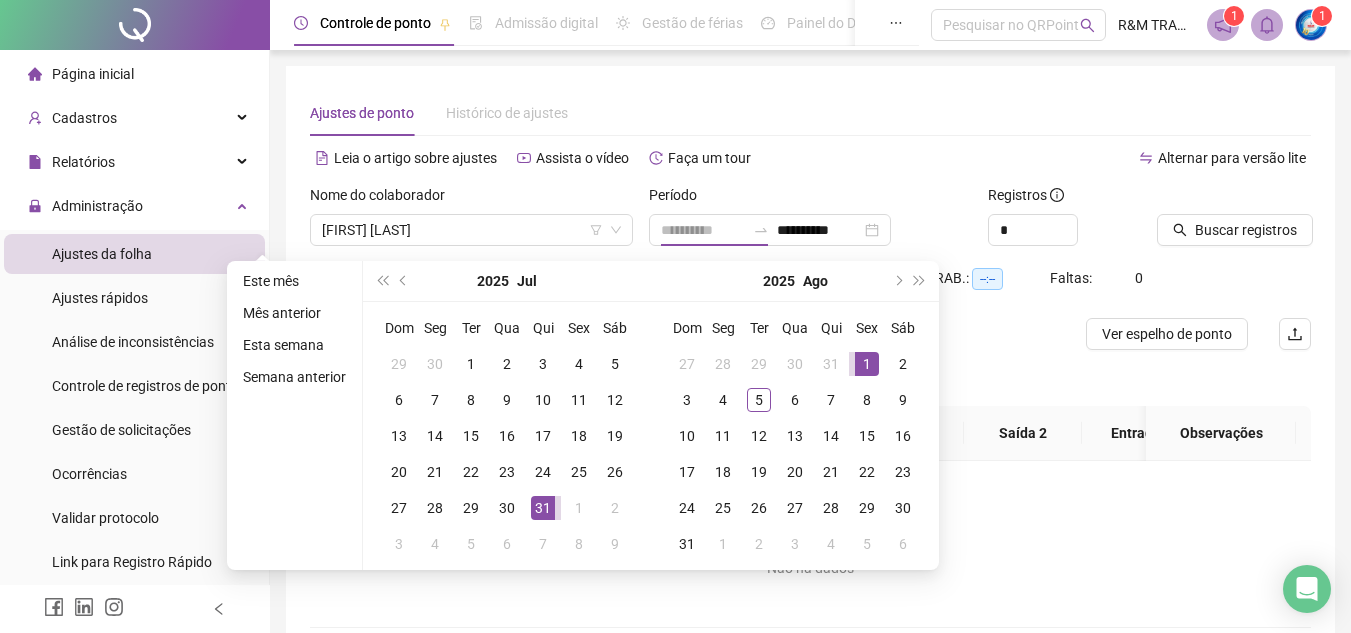 click on "1" at bounding box center [867, 364] 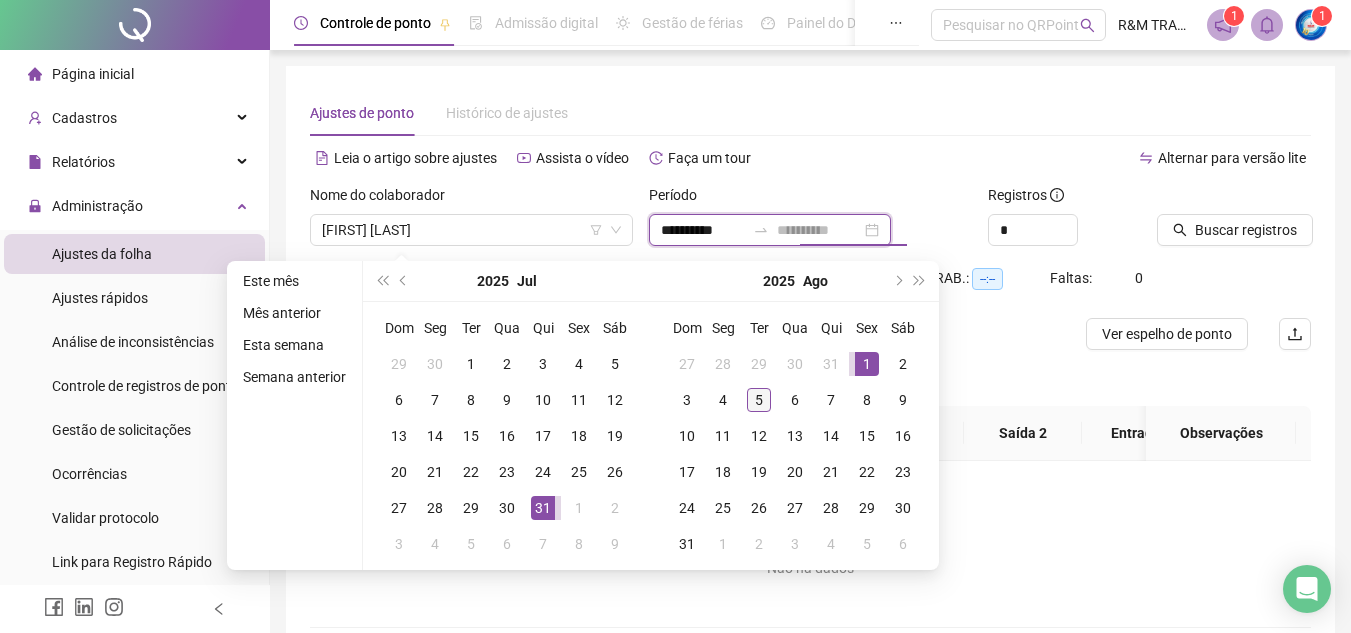 type on "**********" 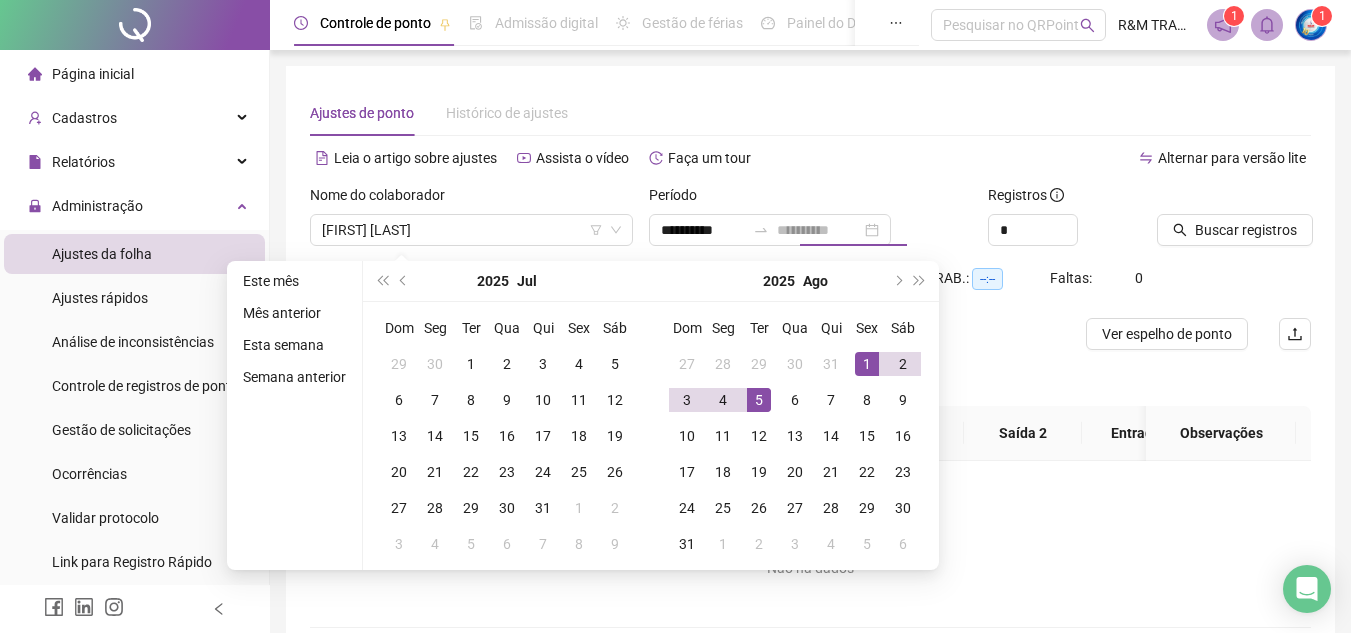 click on "5" at bounding box center [759, 400] 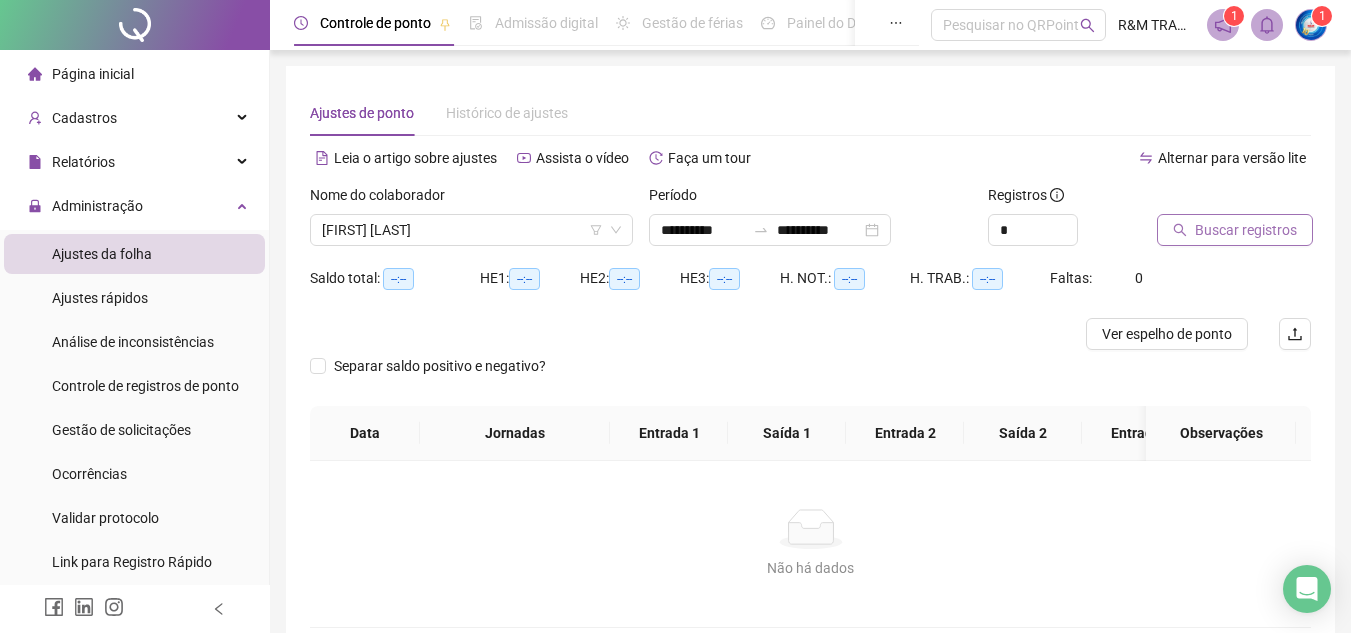 click on "Buscar registros" at bounding box center [1246, 230] 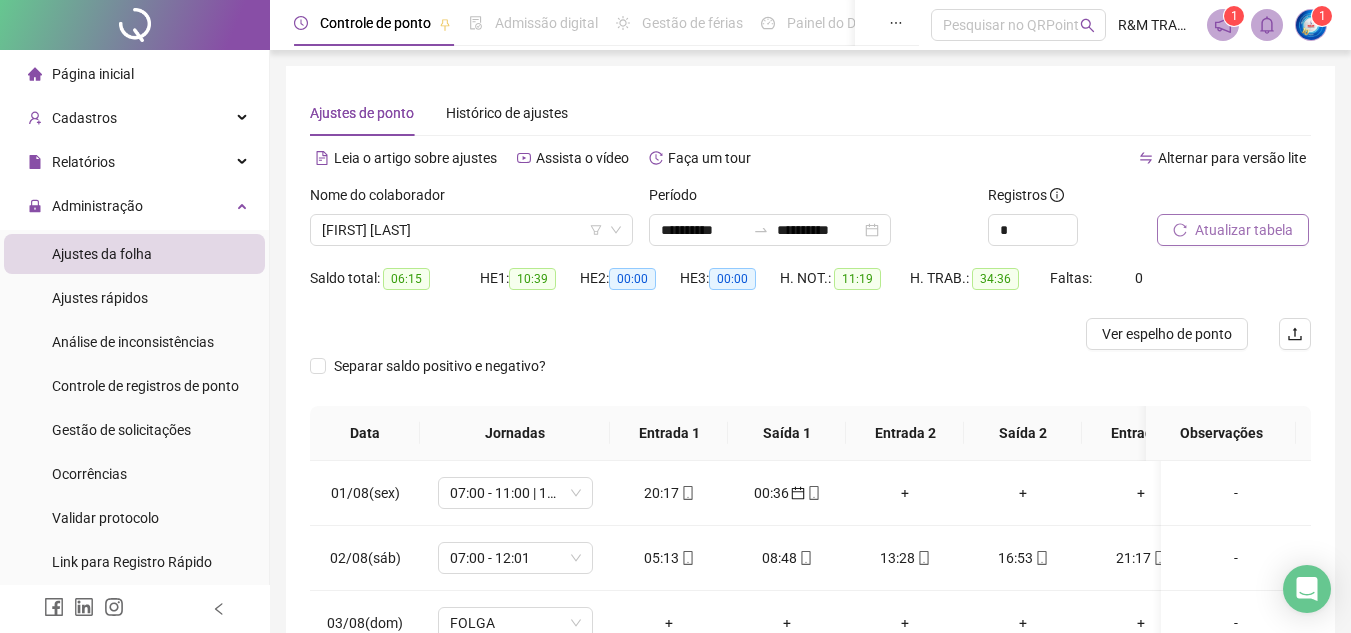 click on "Atualizar tabela" at bounding box center (1244, 230) 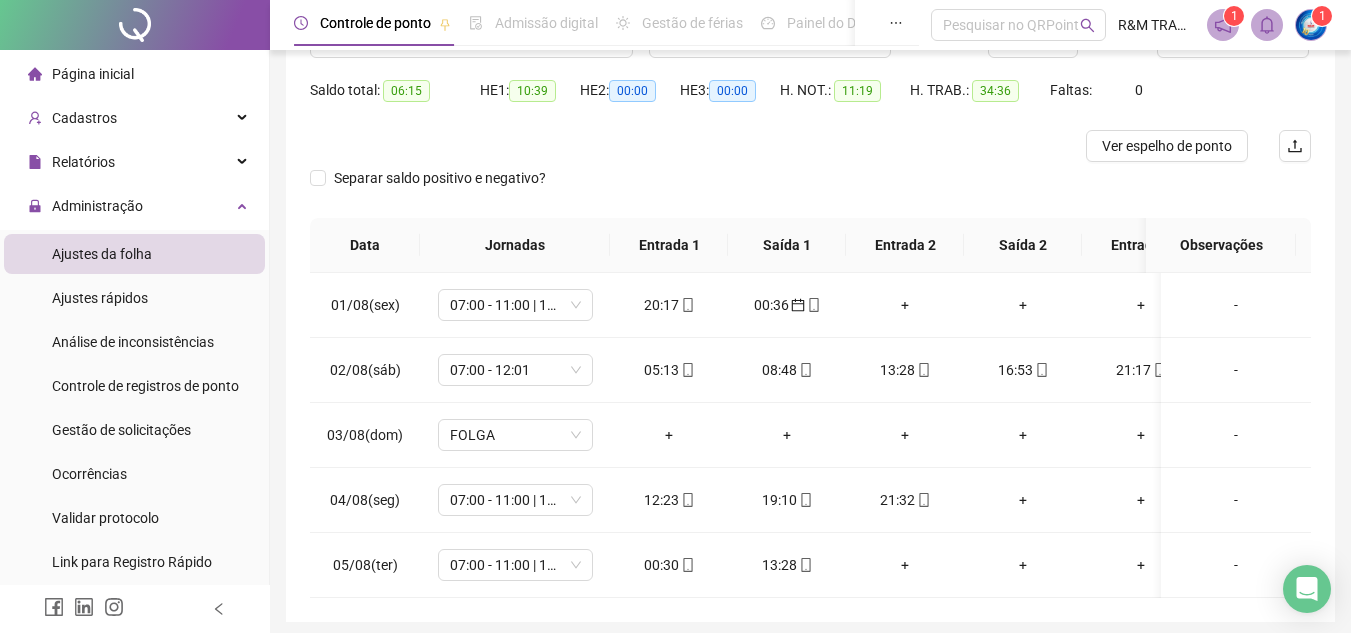 scroll, scrollTop: 214, scrollLeft: 0, axis: vertical 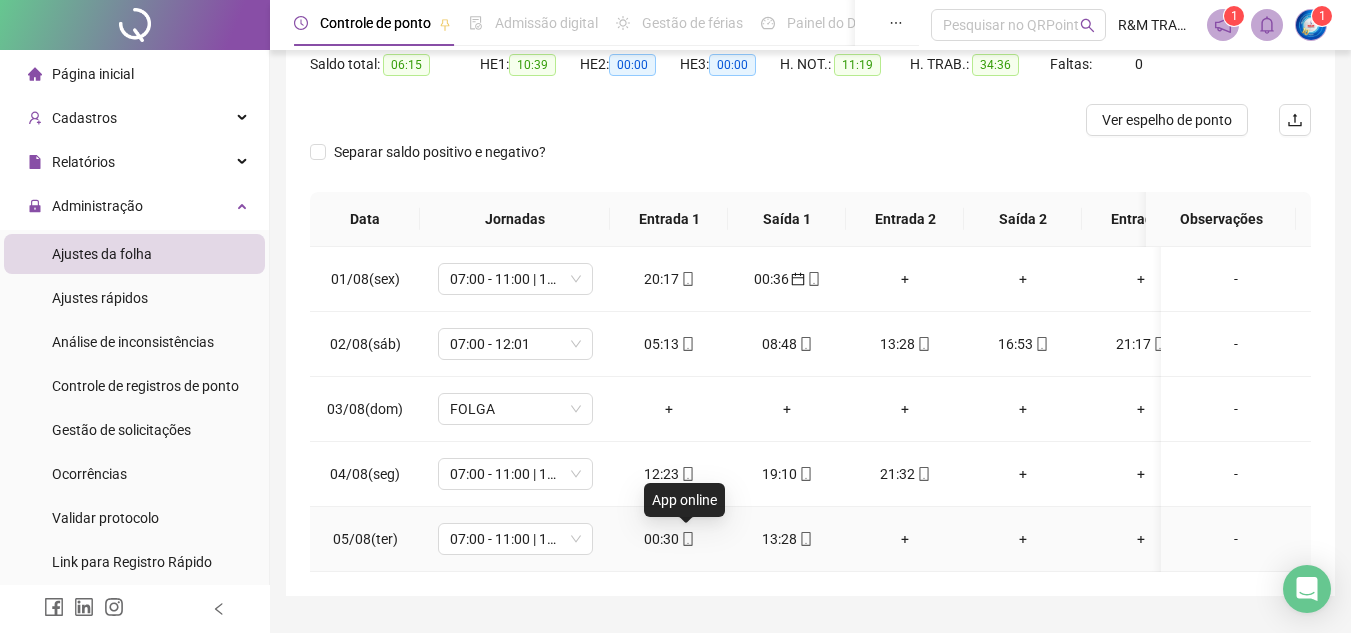 click 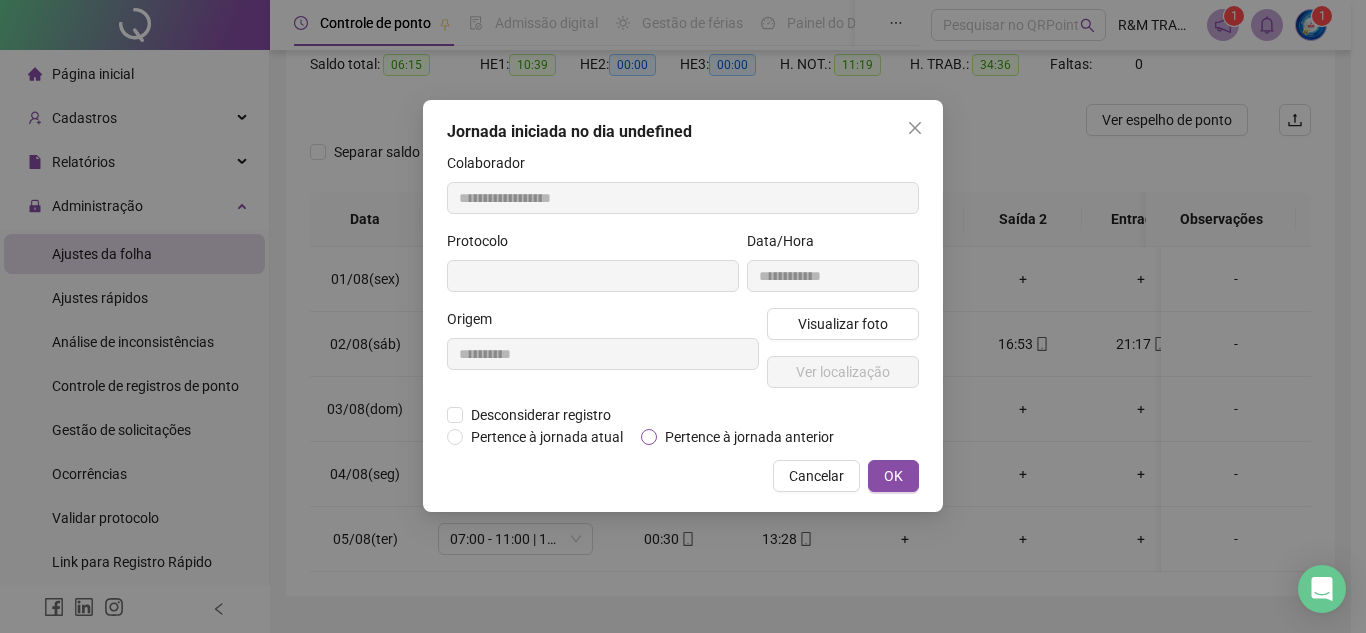 type on "**********" 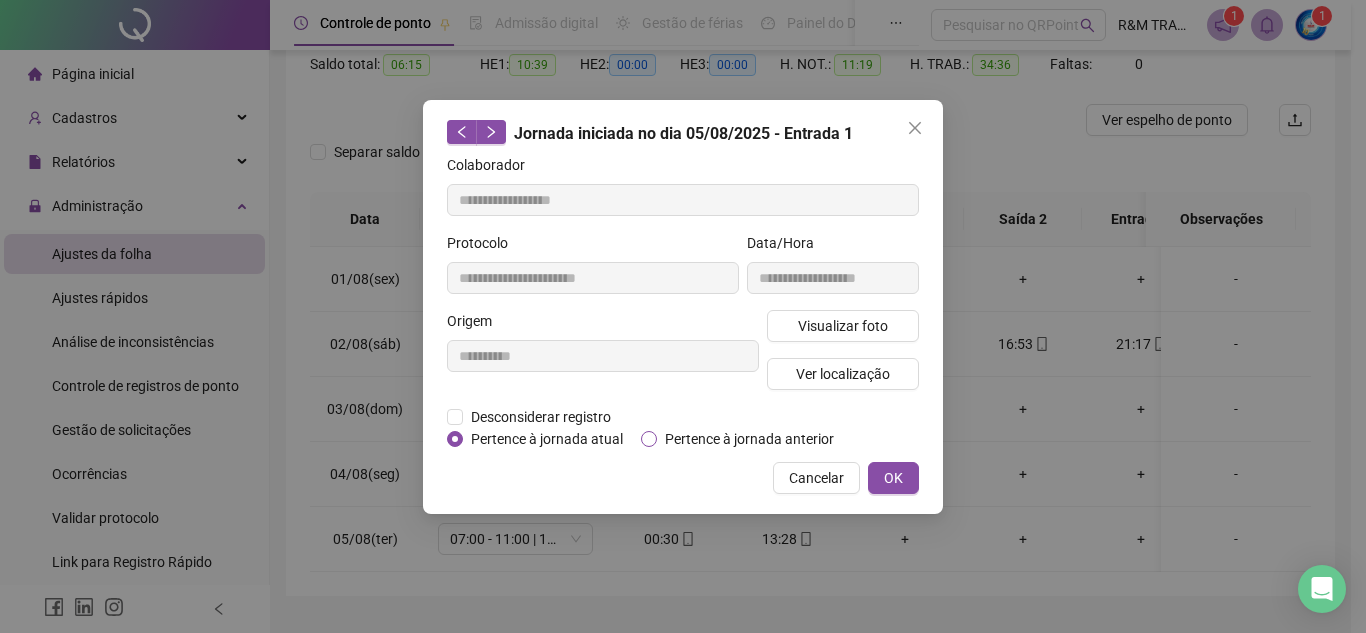 click on "Pertence à jornada anterior" at bounding box center [749, 439] 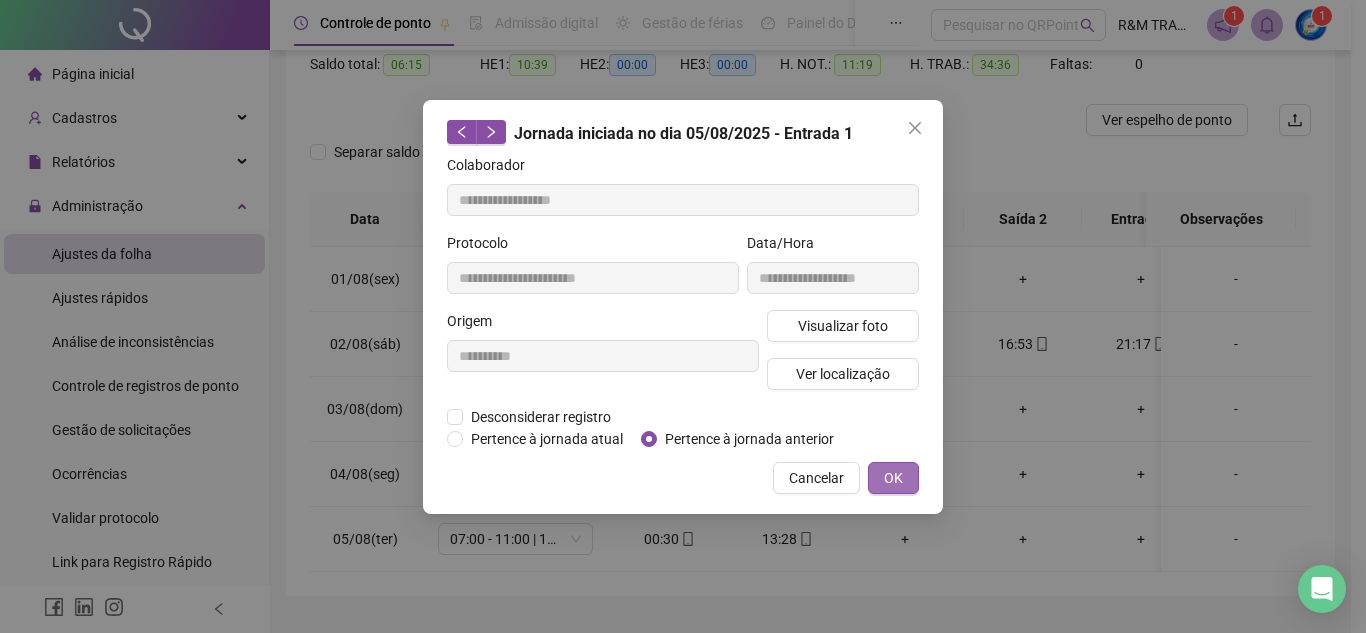 click on "OK" at bounding box center (893, 478) 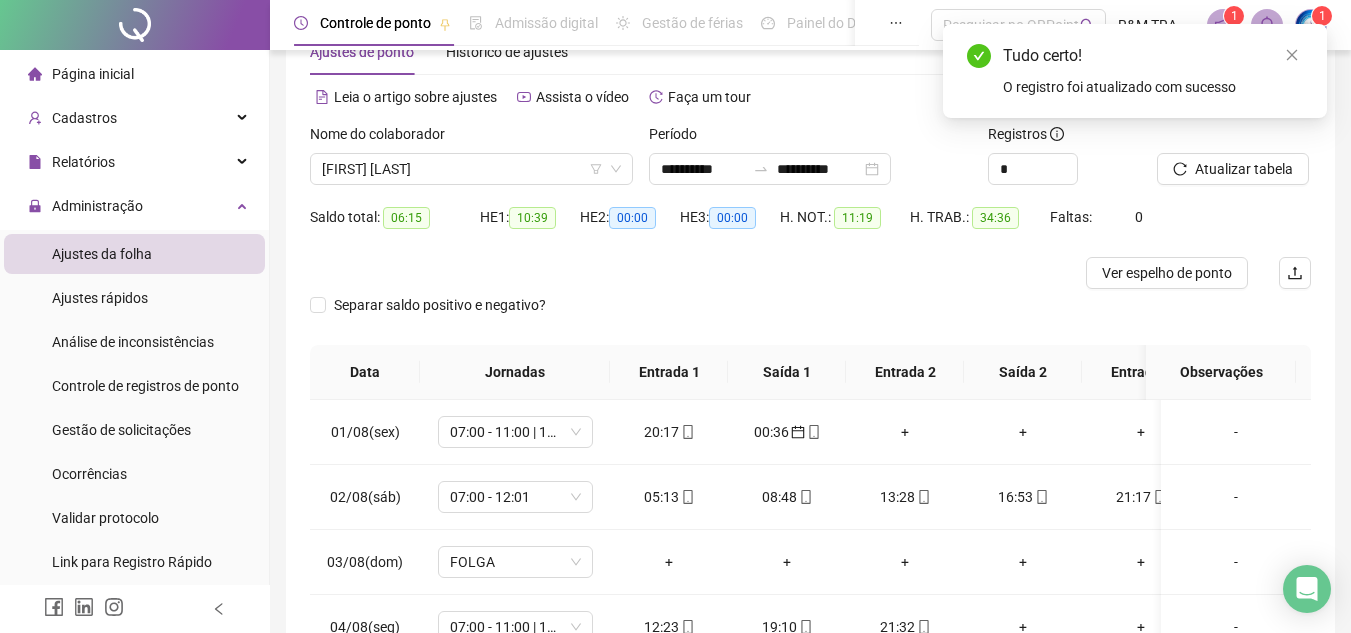 scroll, scrollTop: 17, scrollLeft: 0, axis: vertical 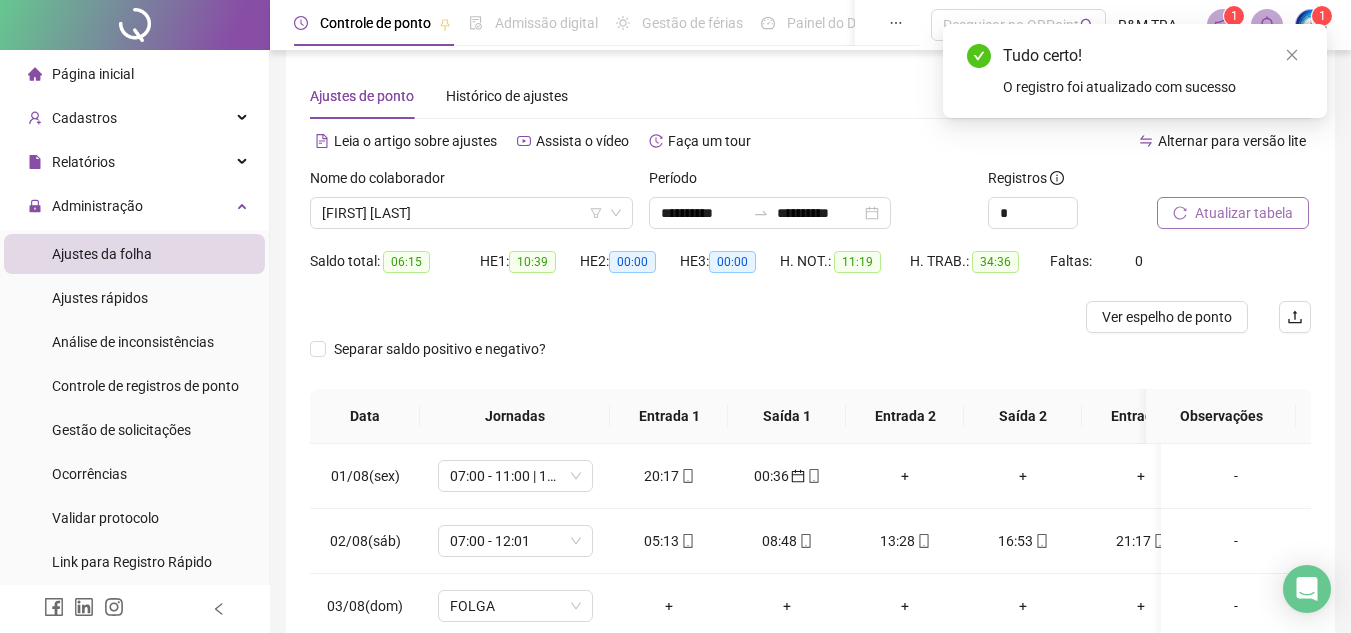 click on "Atualizar tabela" at bounding box center (1244, 213) 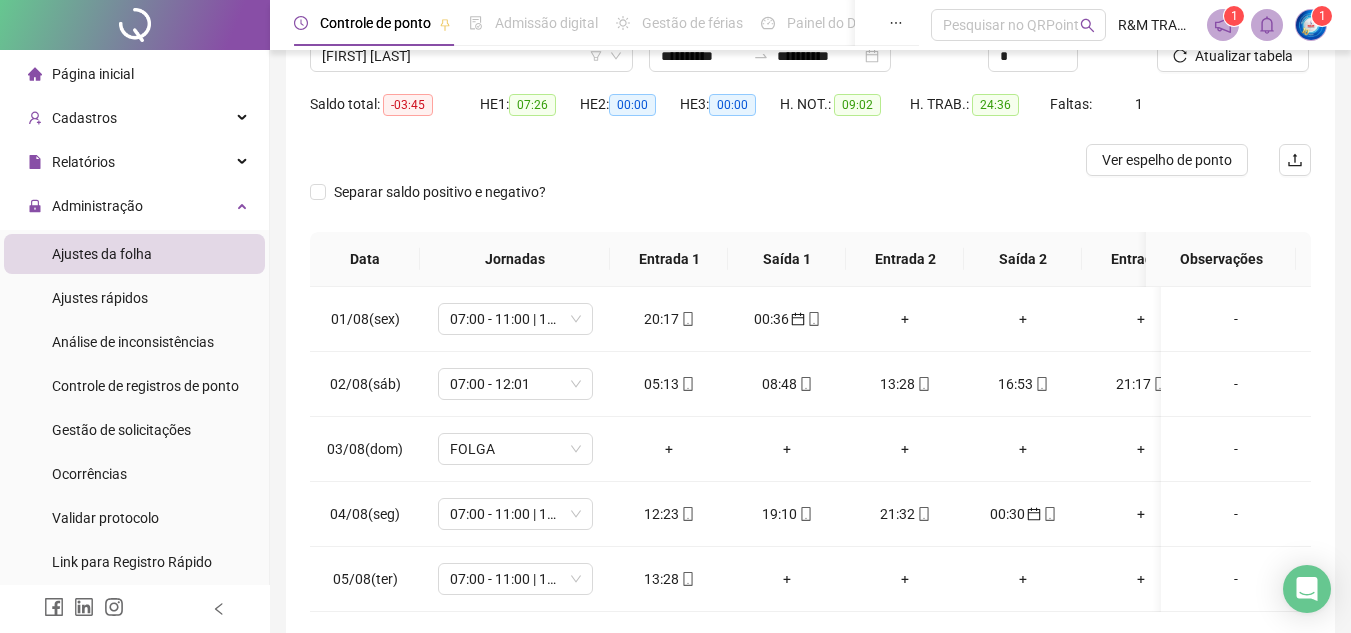 scroll, scrollTop: 251, scrollLeft: 0, axis: vertical 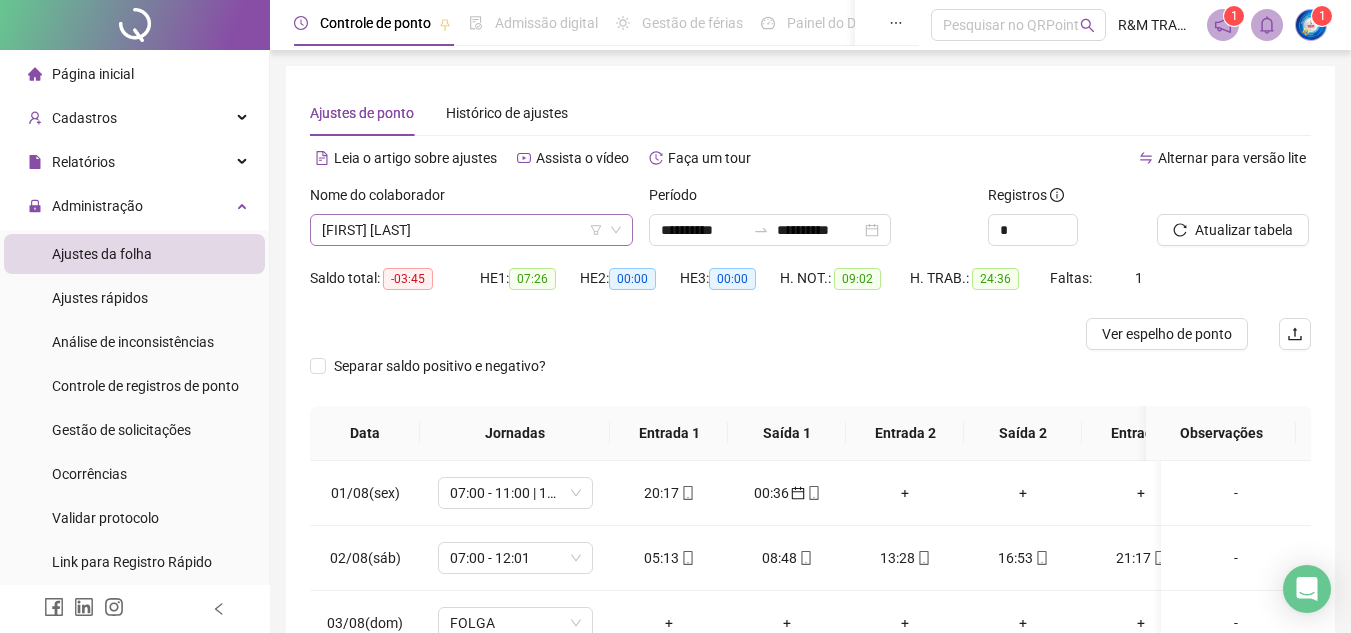 click on "[FIRST] [LAST]" at bounding box center [471, 230] 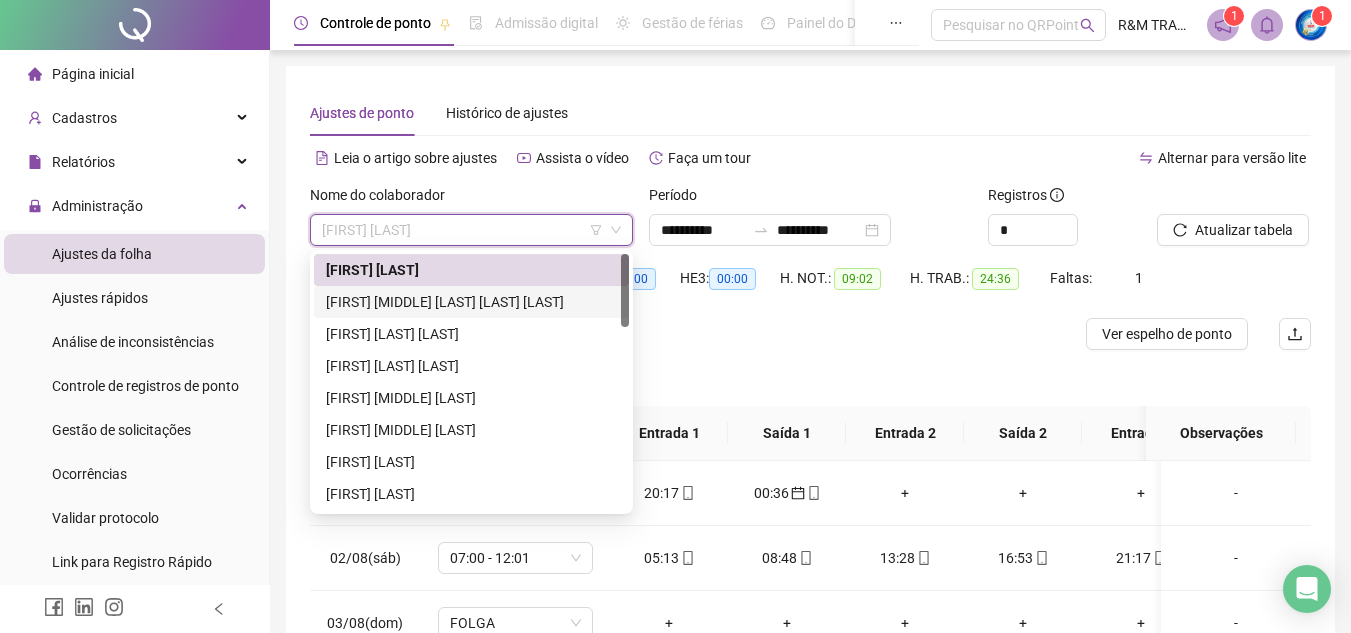 click on "[FIRST] [LAST] [LAST]" at bounding box center (471, 302) 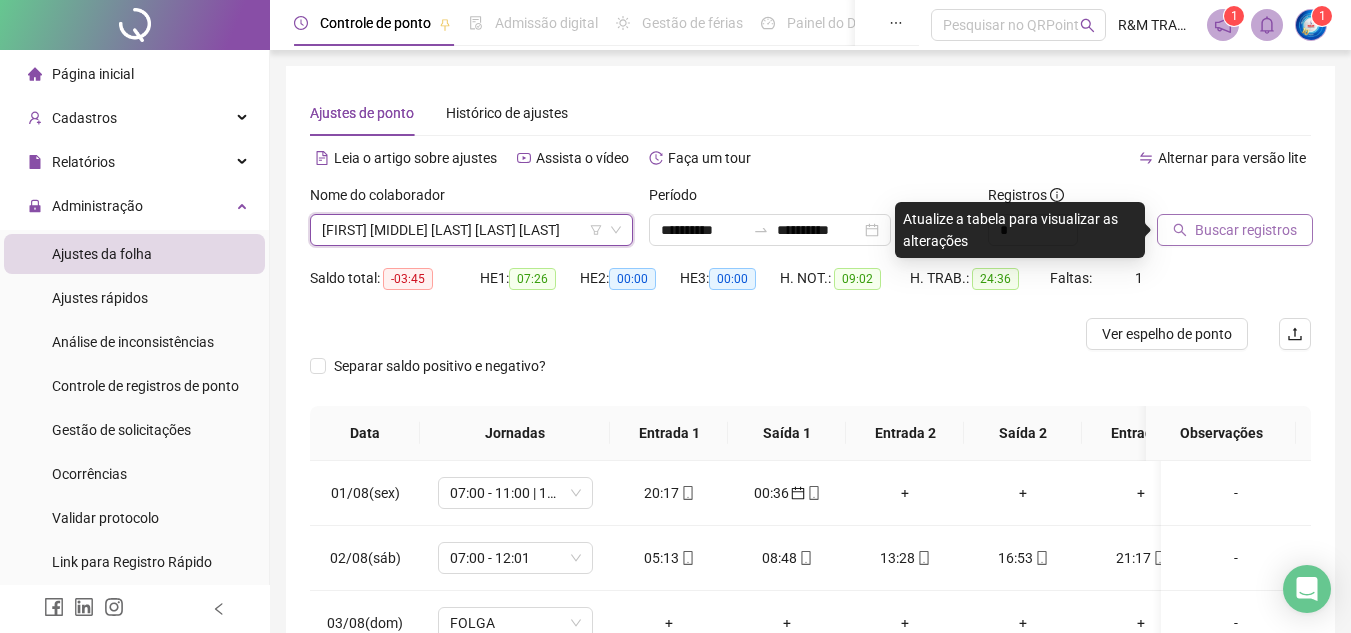 click on "Buscar registros" at bounding box center [1246, 230] 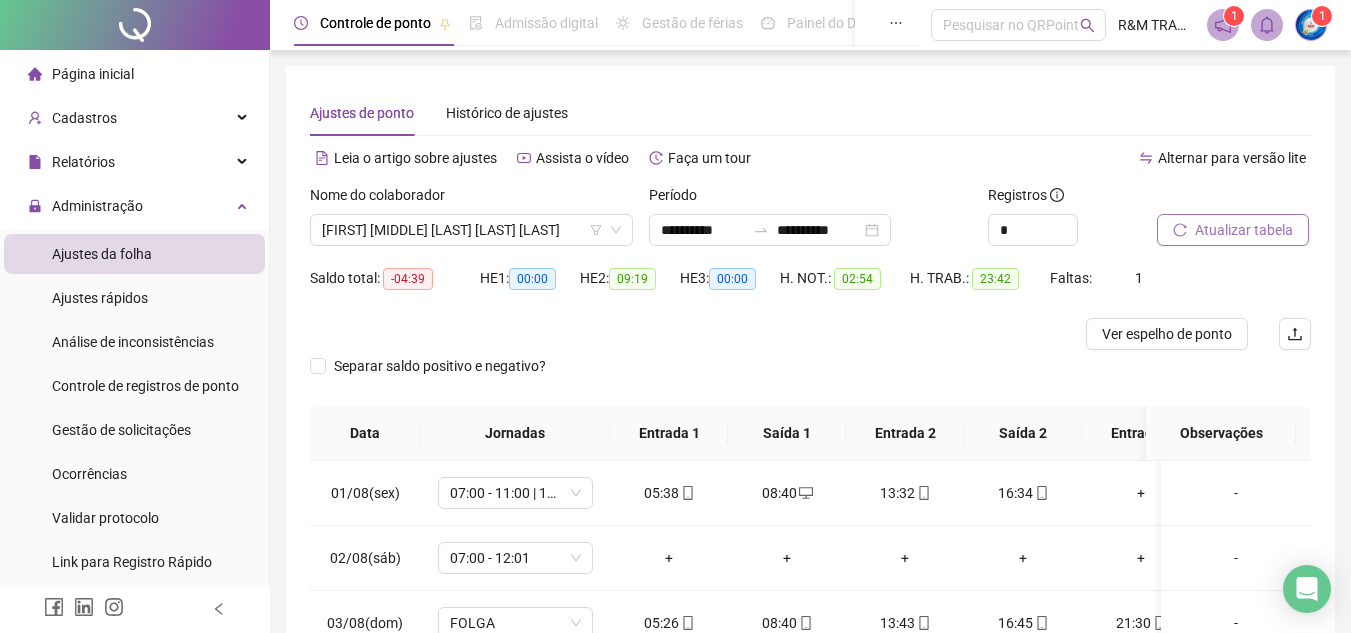 click on "Atualizar tabela" at bounding box center [1244, 230] 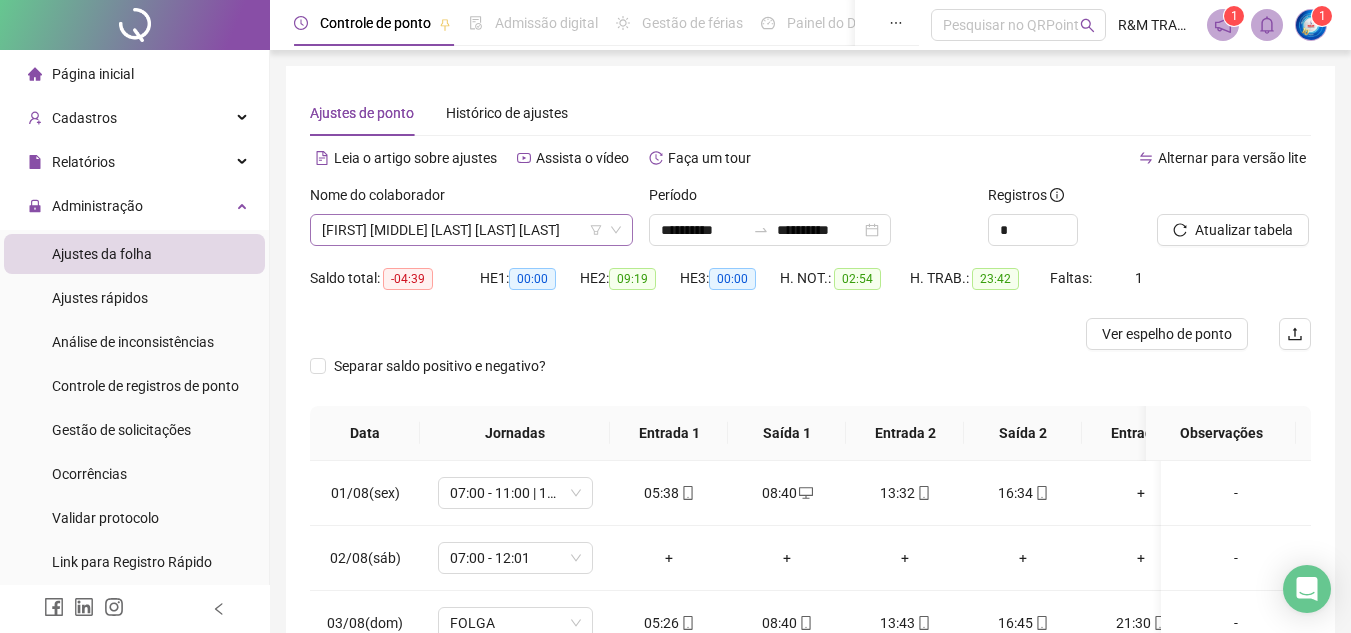 click on "[FIRST] [LAST] [LAST]" at bounding box center (471, 230) 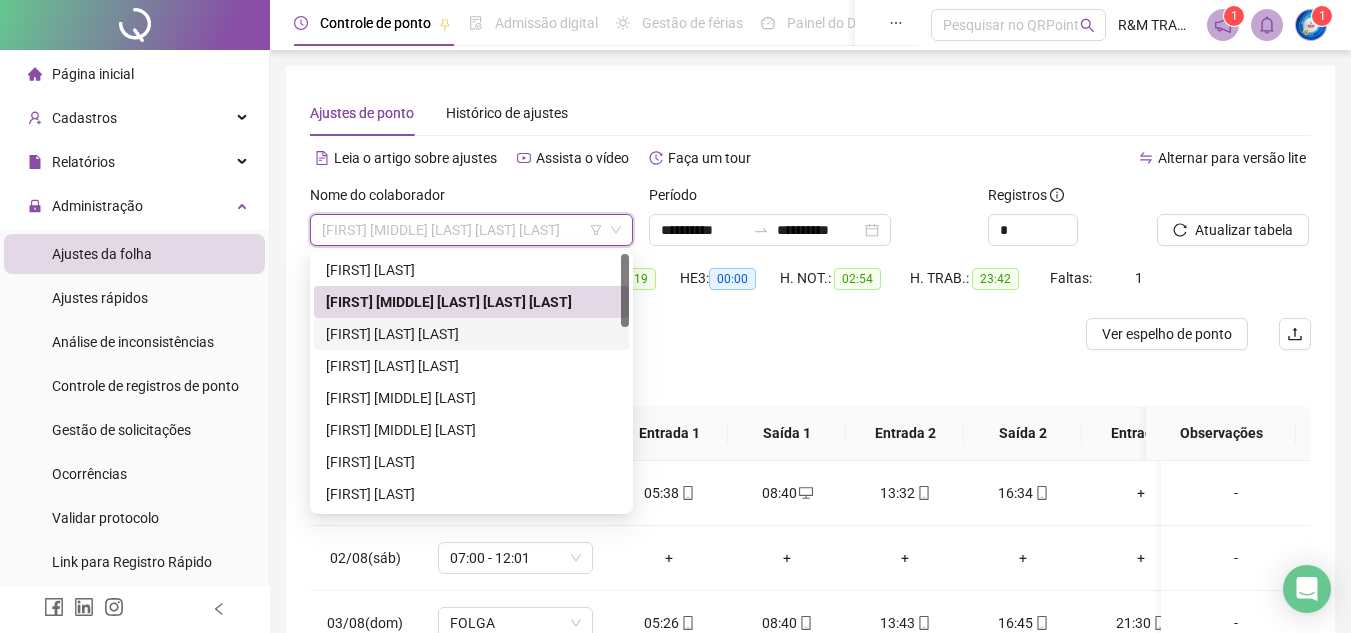 click on "[FIRST] [LAST] [LAST]" at bounding box center (471, 334) 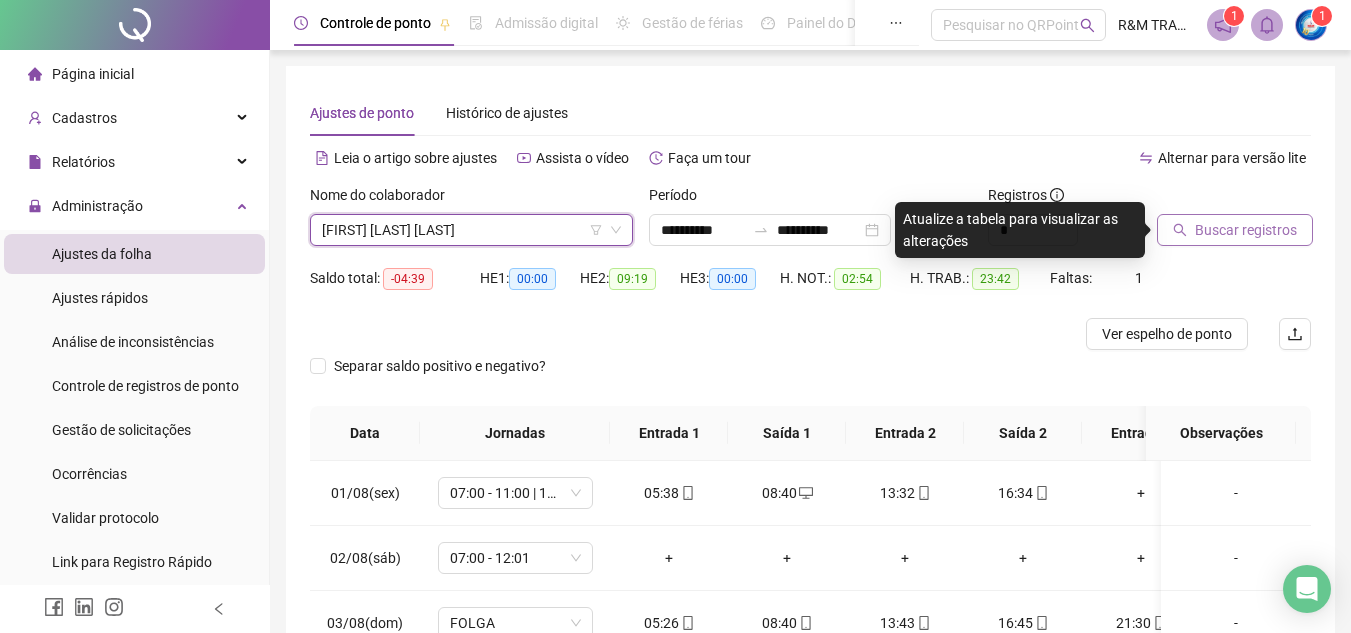 click on "Buscar registros" at bounding box center [1246, 230] 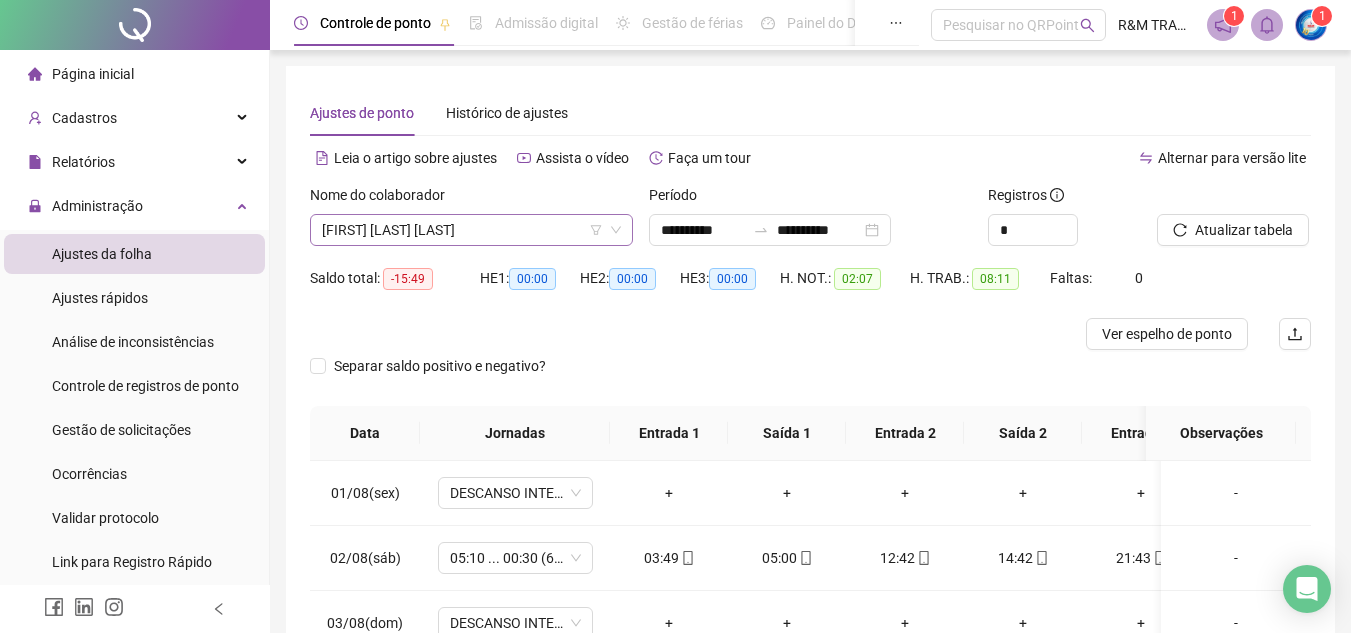 click on "[FIRST] [LAST] [LAST]" at bounding box center [471, 230] 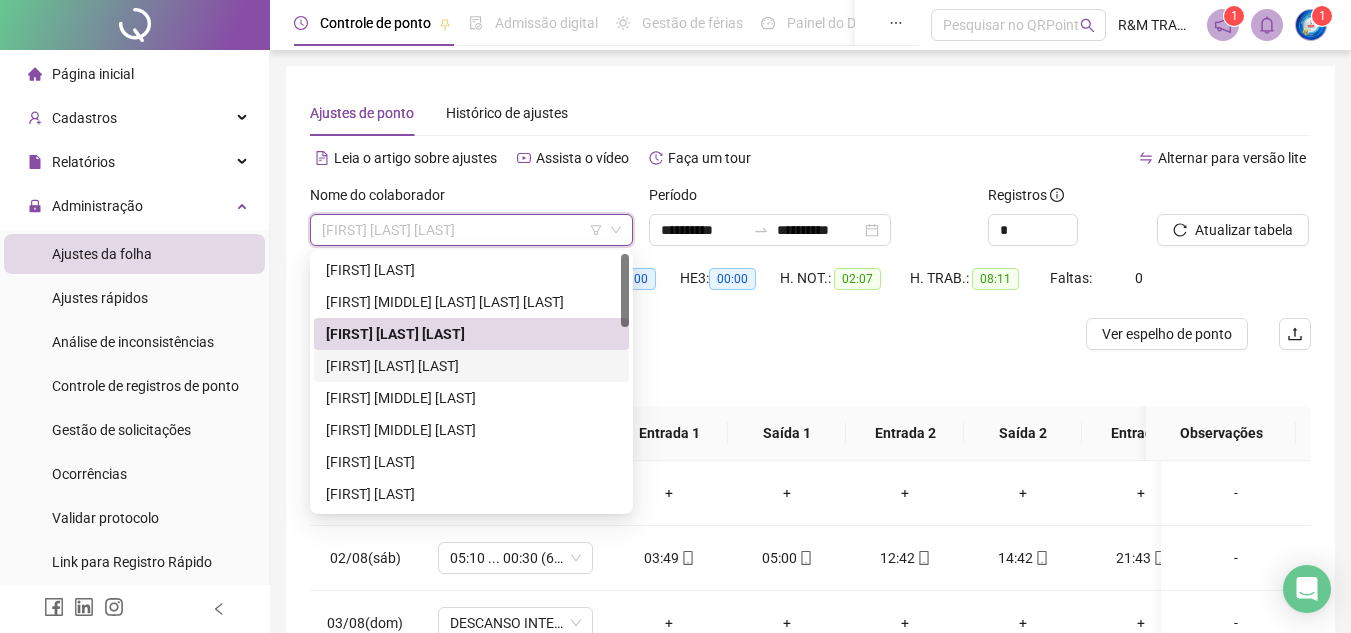 click on "[NAME]" at bounding box center [471, 366] 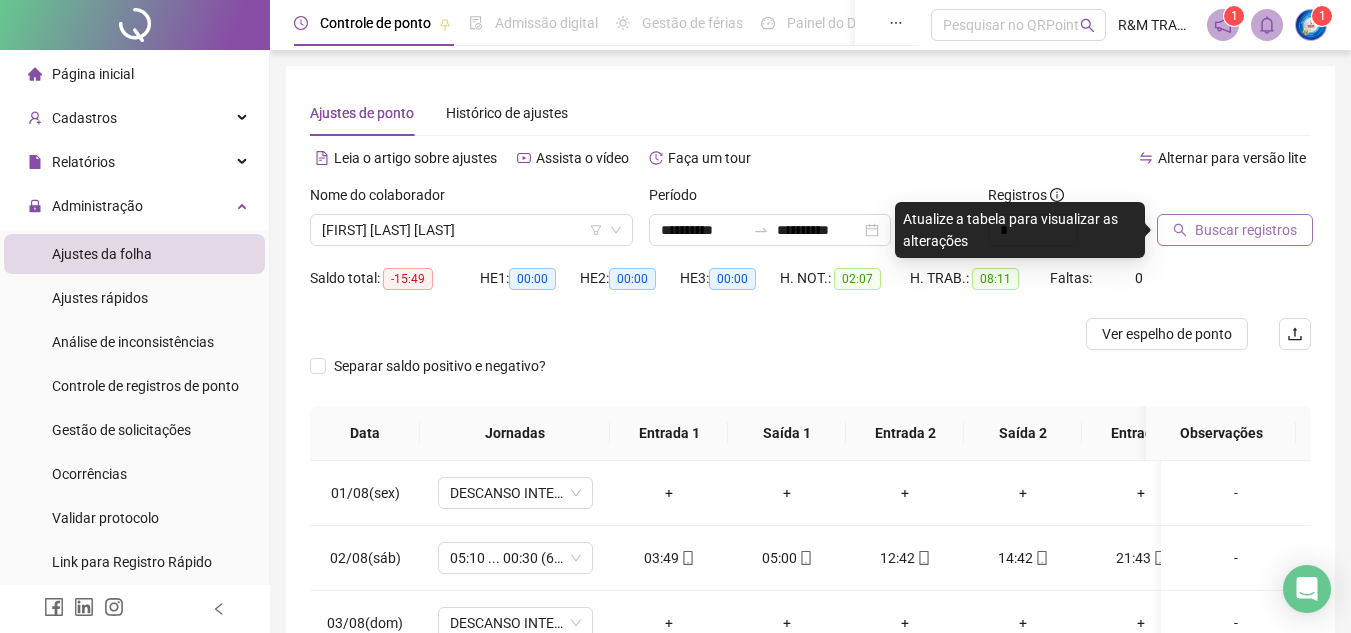 click on "Buscar registros" at bounding box center [1246, 230] 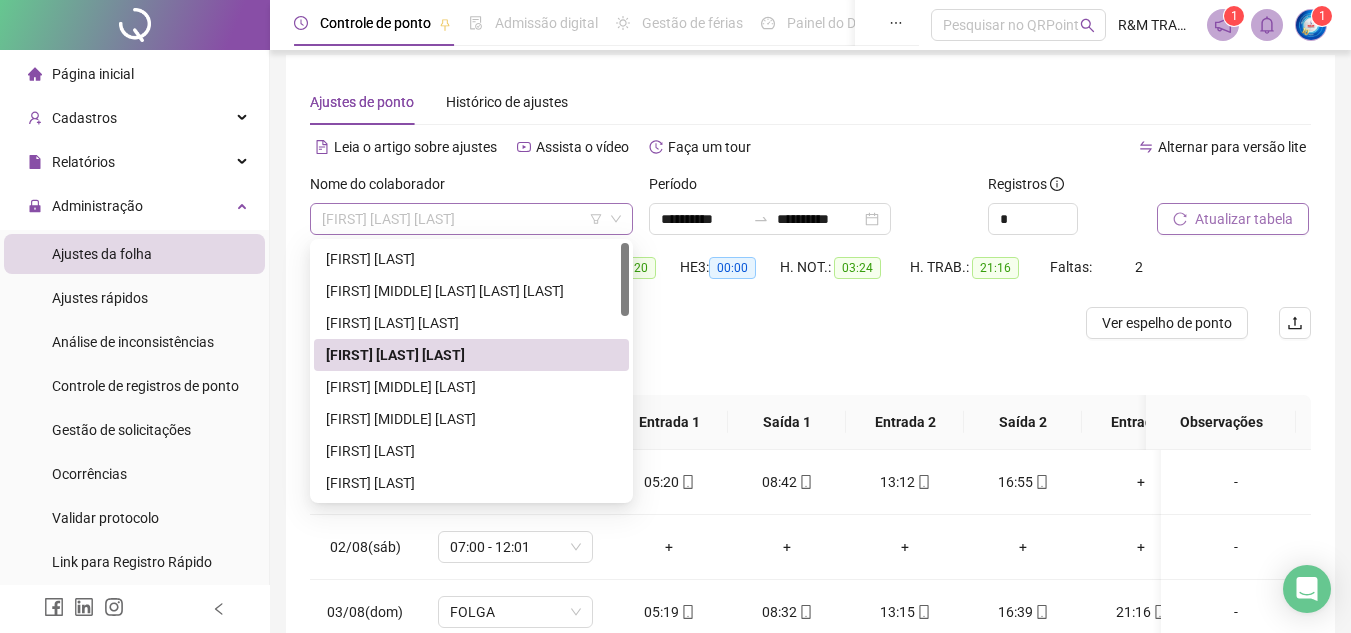 click on "[NAME]" at bounding box center [471, 219] 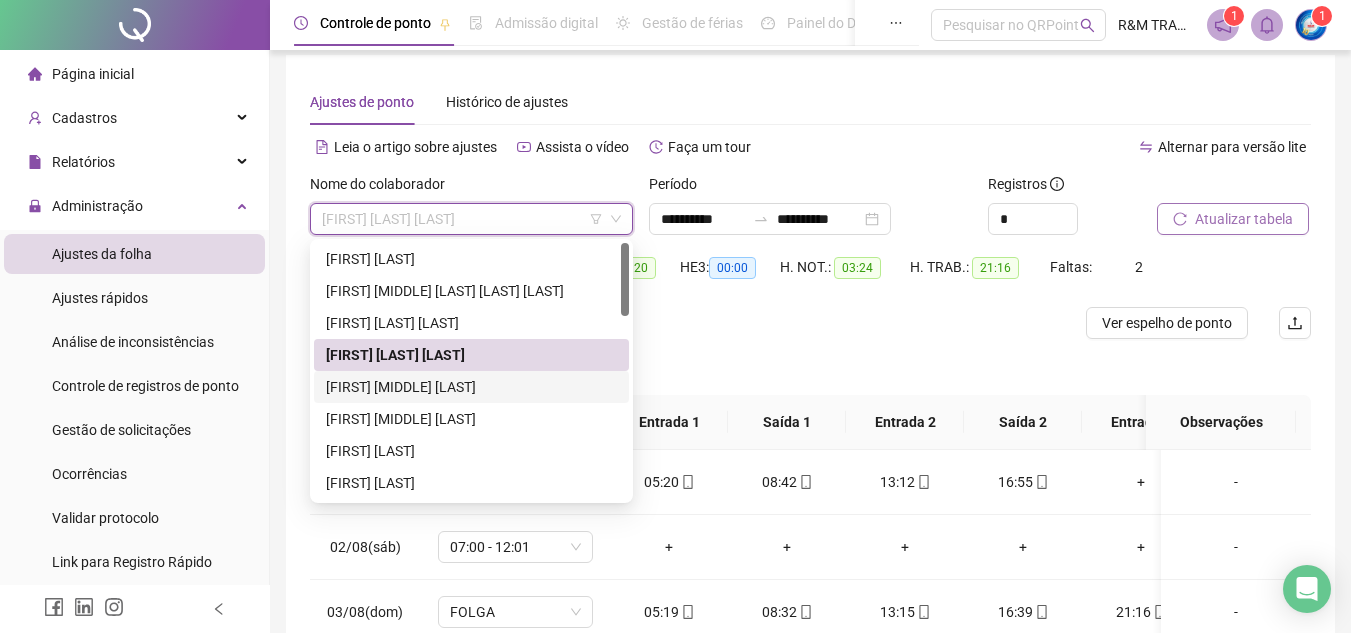click on "[FIRST] [LAST]" at bounding box center [471, 387] 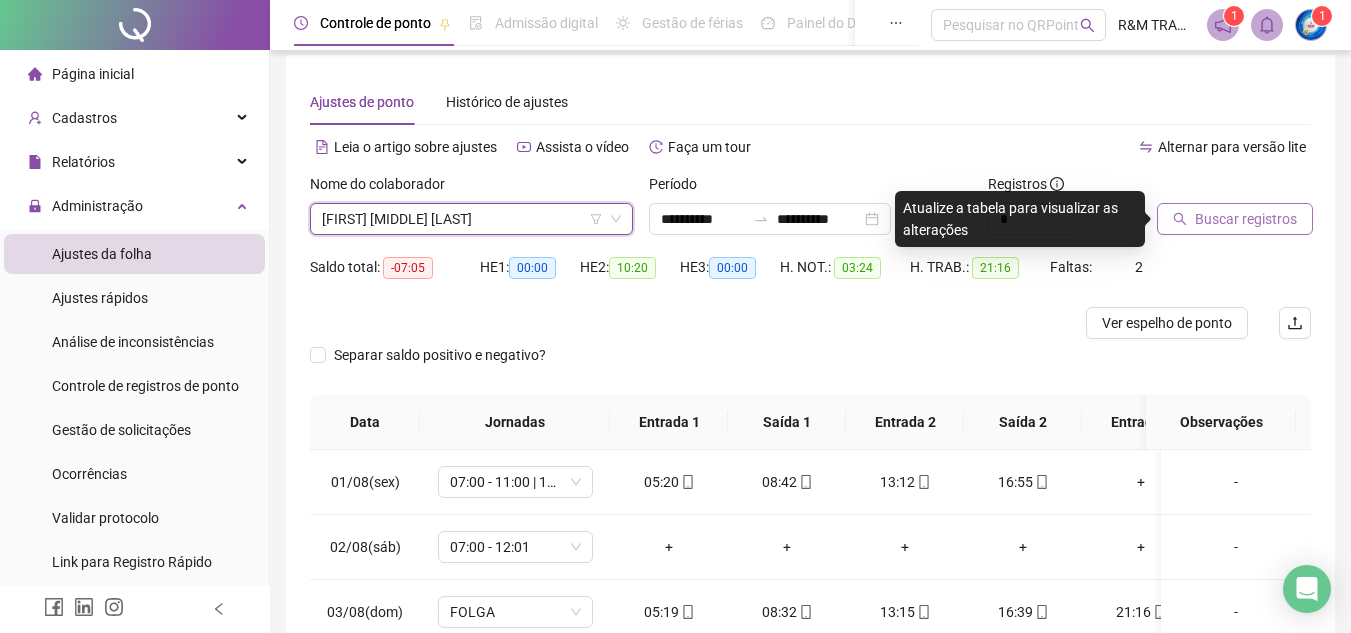 click on "Buscar registros" at bounding box center (1246, 219) 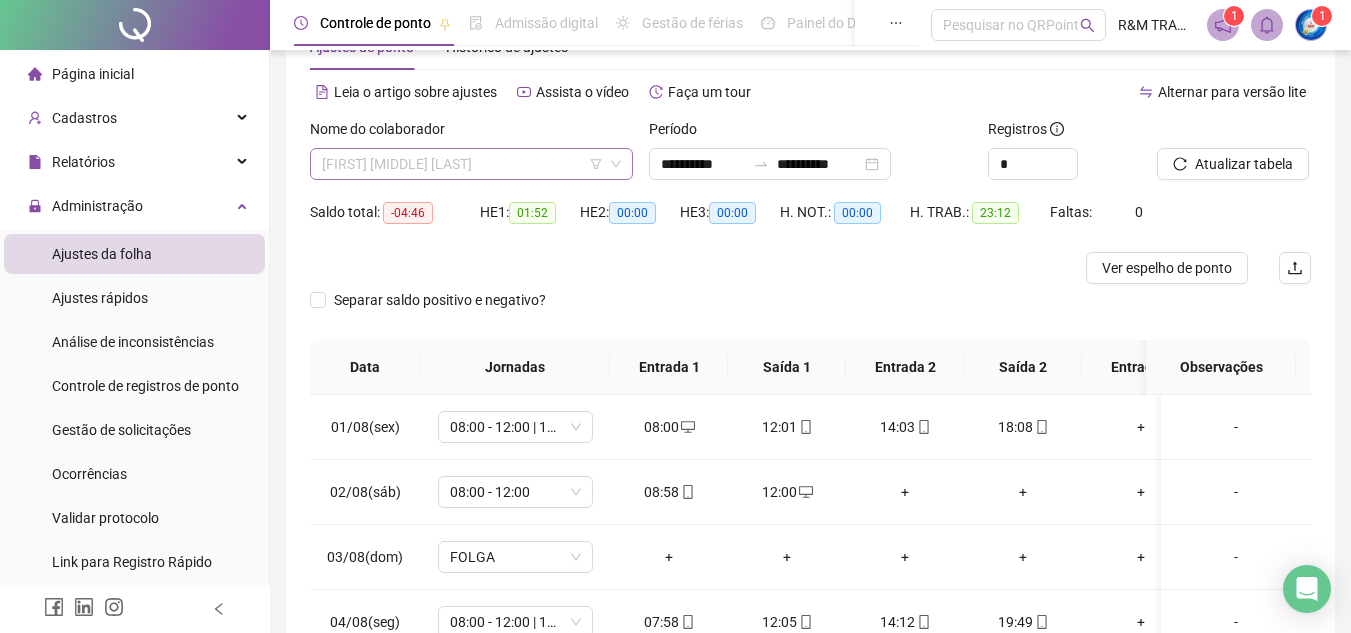 click on "[FIRST] [LAST]" at bounding box center (471, 164) 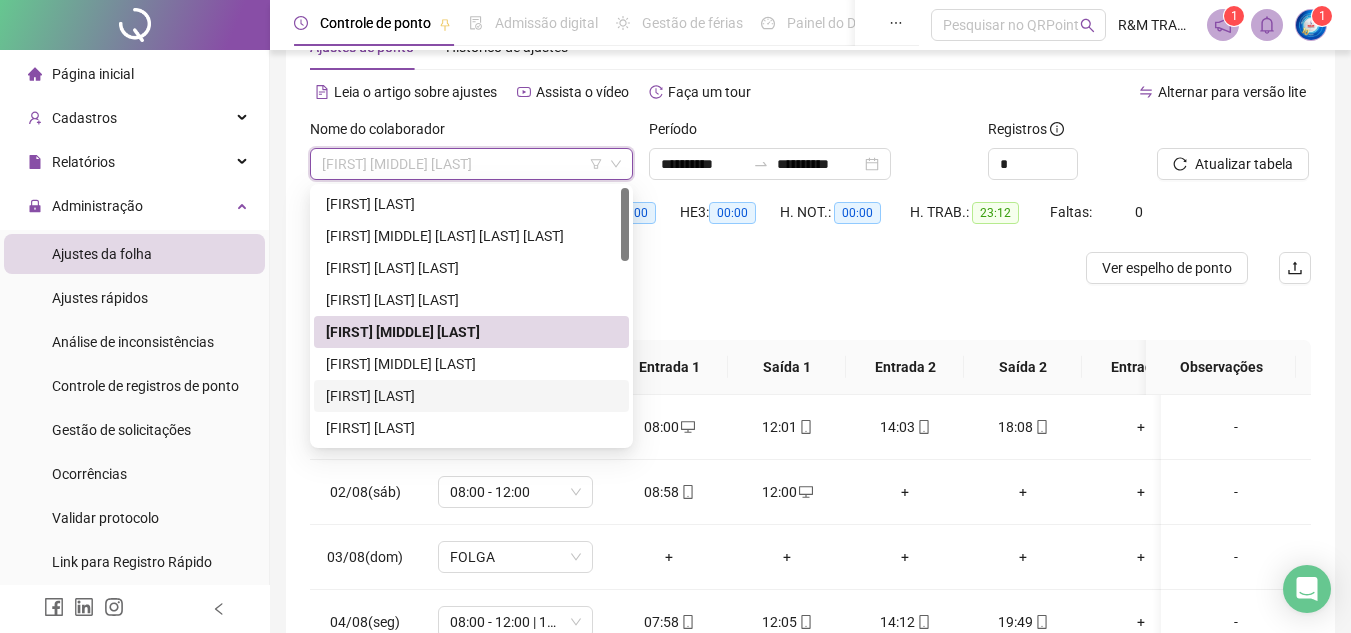 click on "[FIRST] [LAST]" at bounding box center [471, 396] 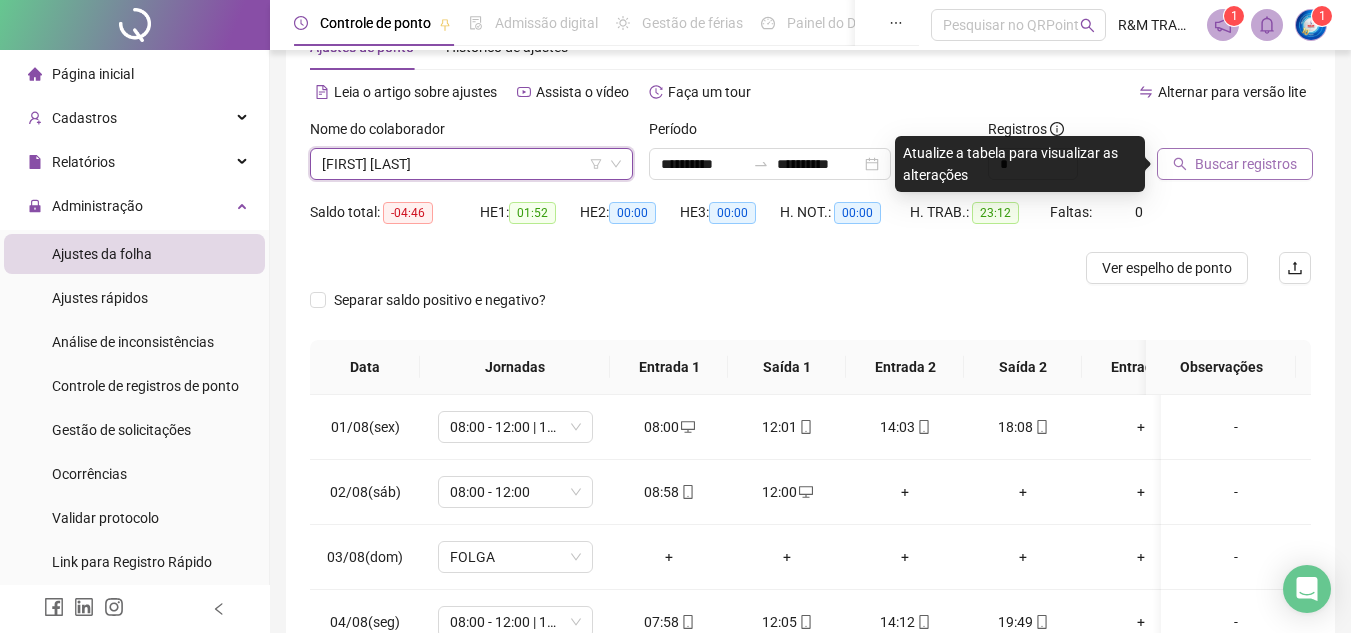 click on "Buscar registros" at bounding box center [1246, 164] 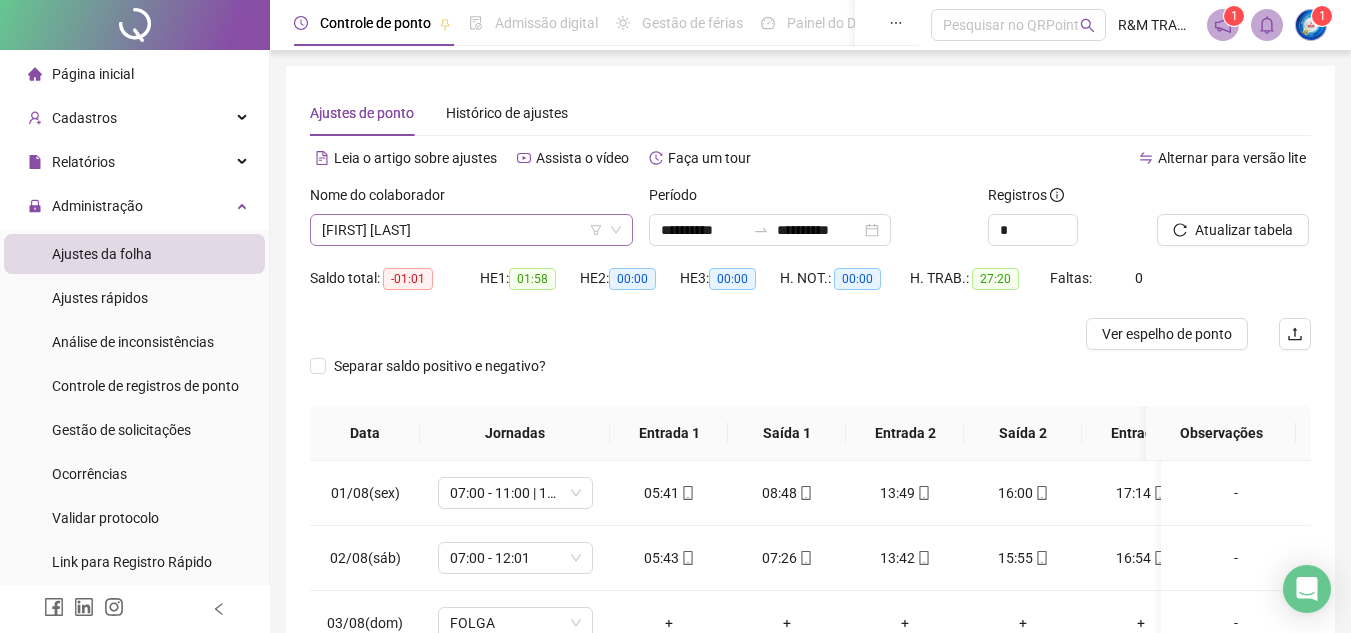 click on "[FIRST] [LAST]" at bounding box center [471, 230] 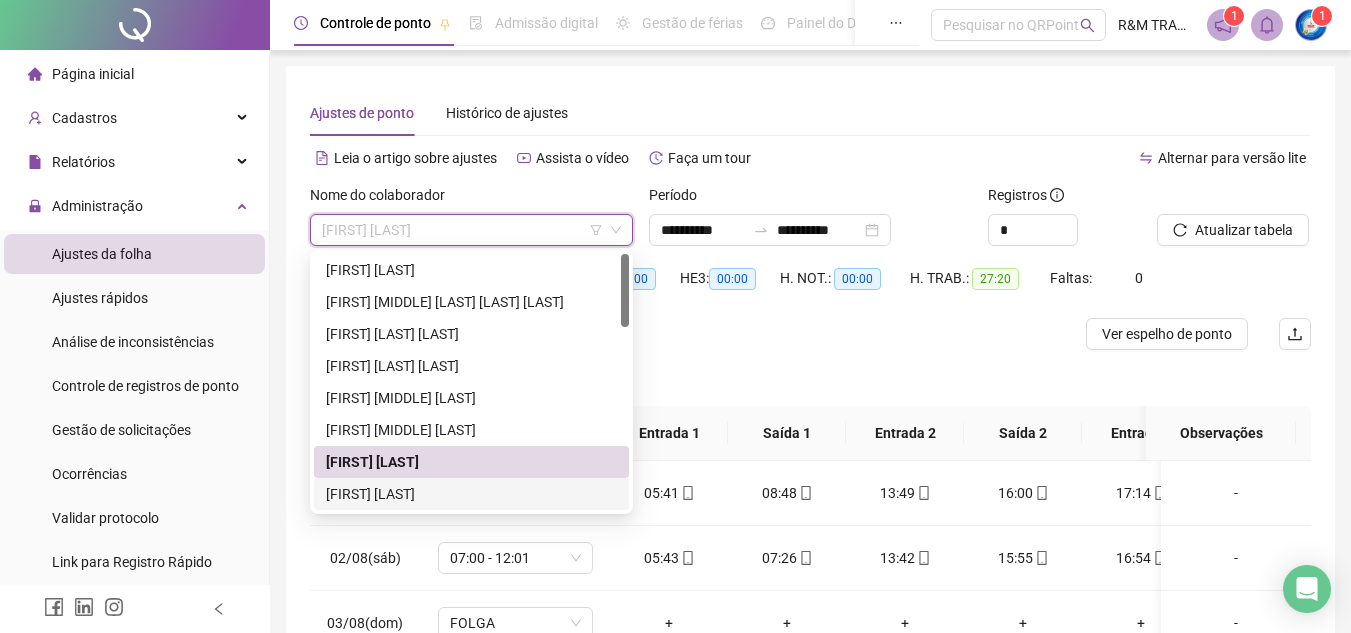 click on "[FIRST] [LAST]" at bounding box center [471, 494] 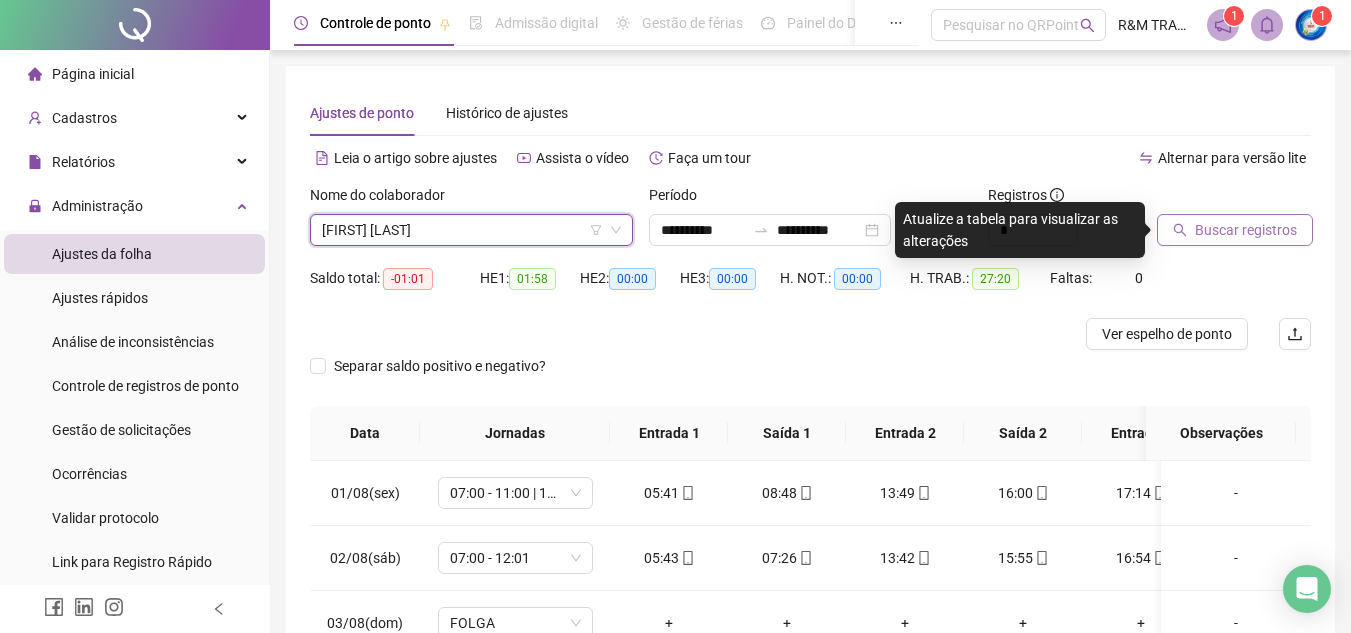 click on "Buscar registros" at bounding box center (1246, 230) 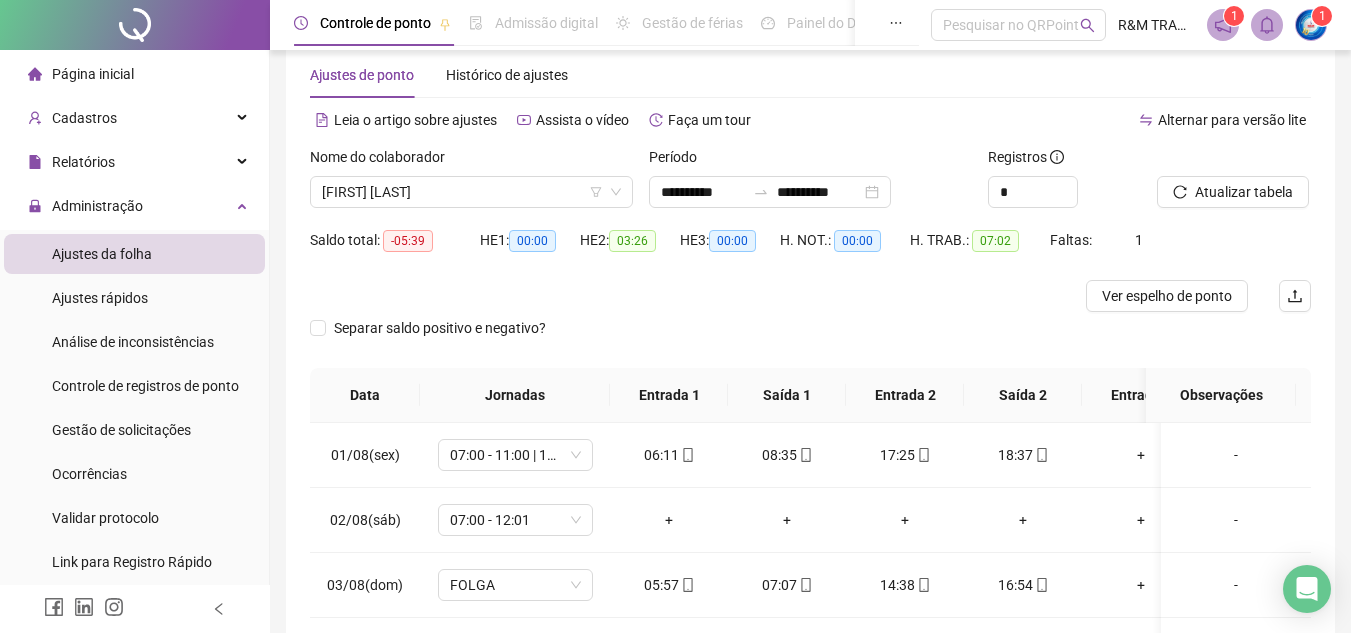 scroll, scrollTop: 6, scrollLeft: 0, axis: vertical 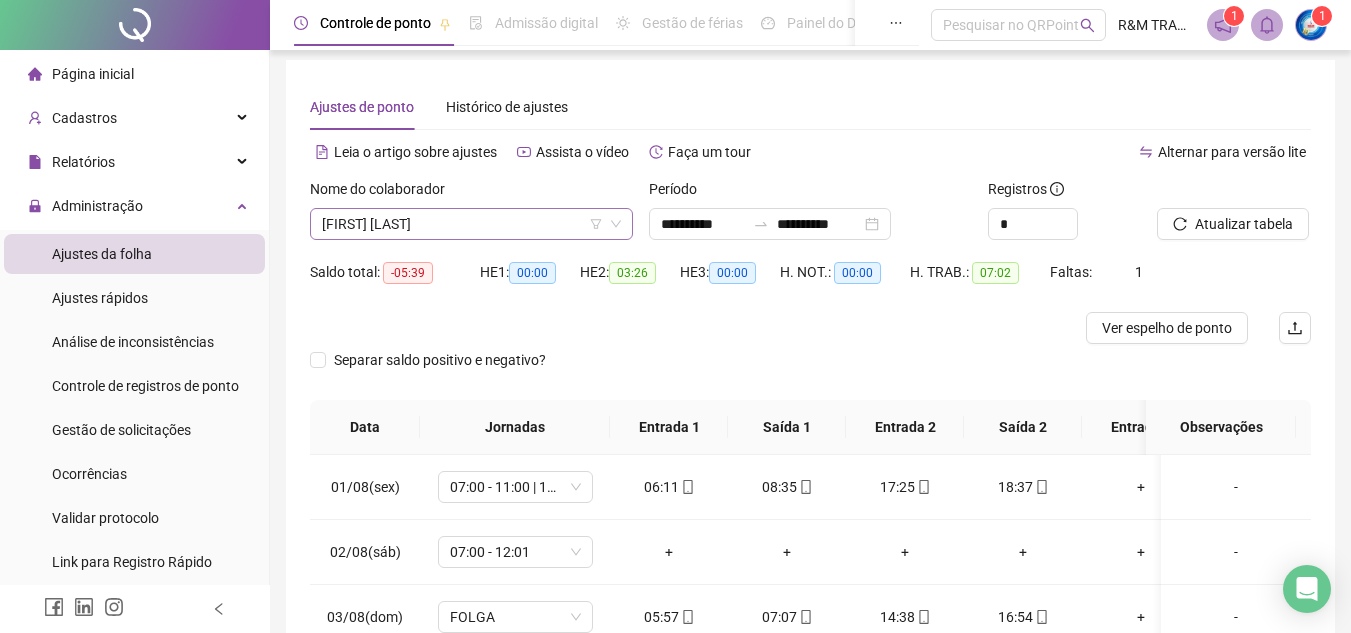 click on "[FIRST] [LAST]" at bounding box center [471, 224] 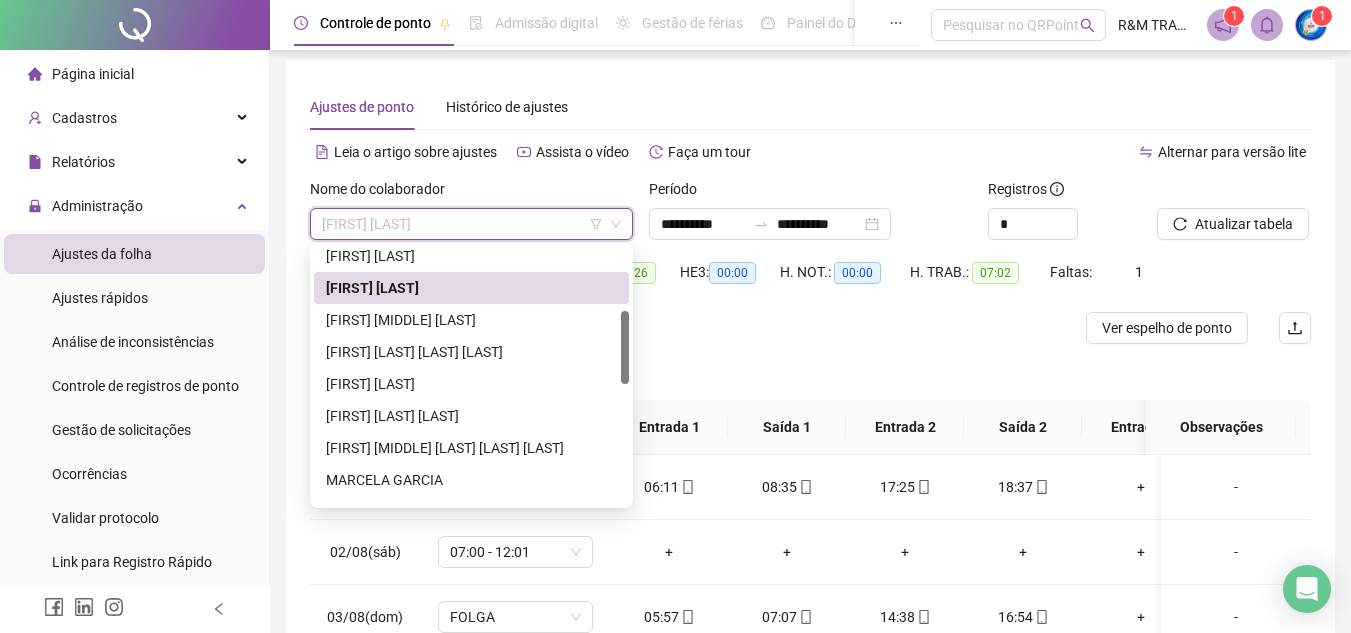 scroll, scrollTop: 221, scrollLeft: 0, axis: vertical 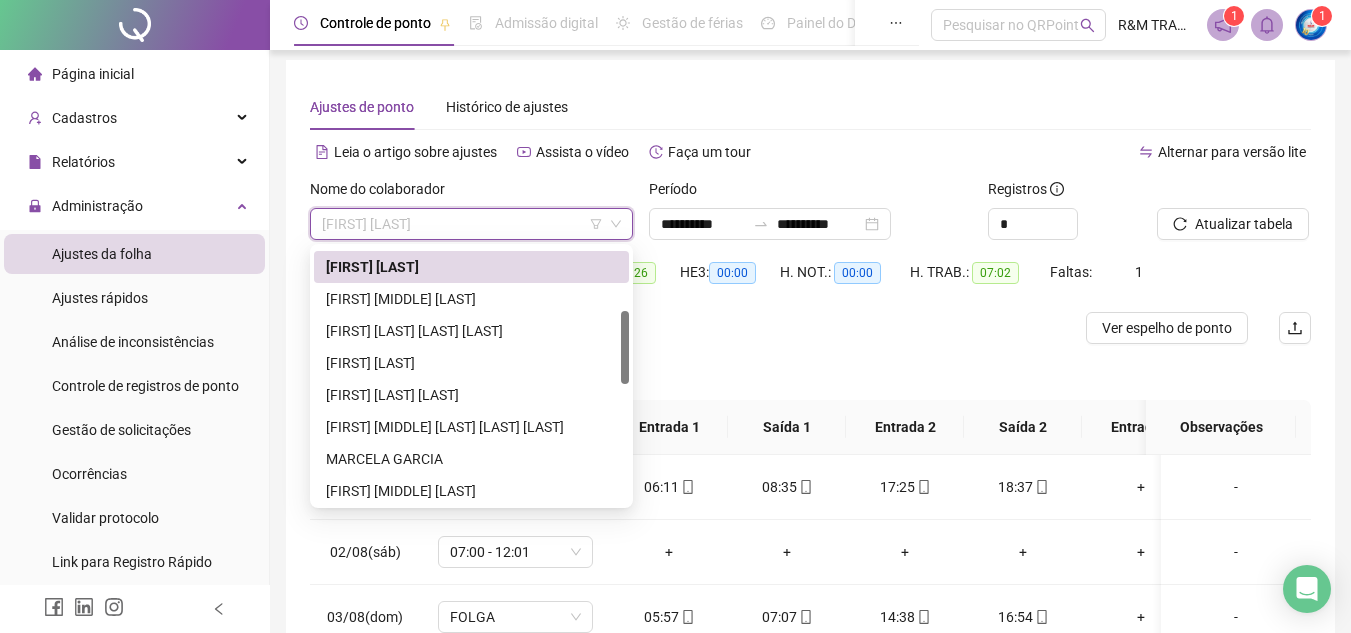 drag, startPoint x: 627, startPoint y: 286, endPoint x: 631, endPoint y: 349, distance: 63.126858 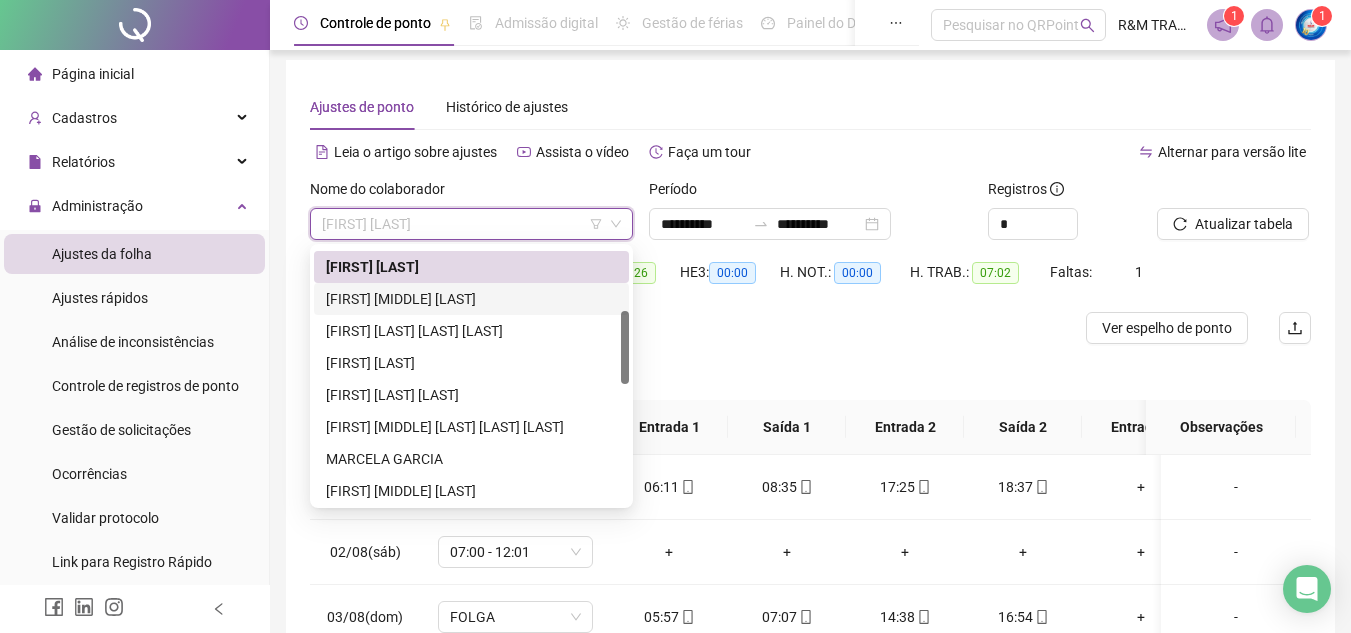 click on "[NAME]" at bounding box center [471, 299] 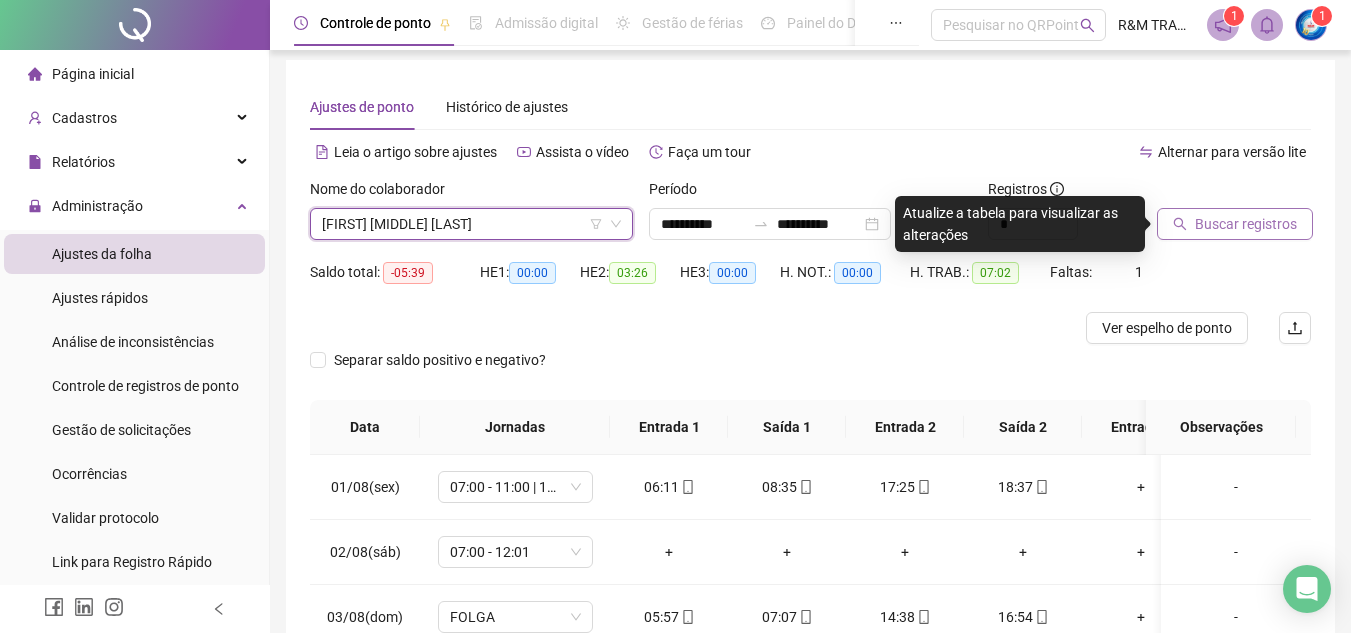 click on "Buscar registros" at bounding box center [1235, 224] 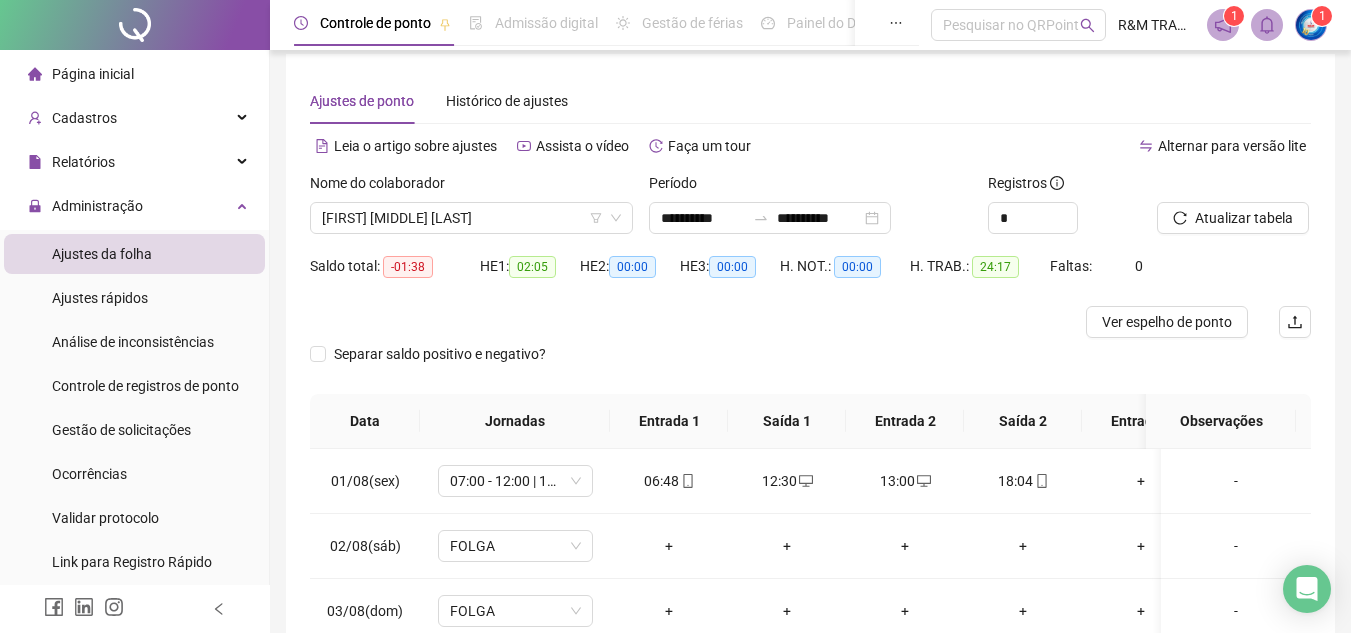 scroll, scrollTop: 0, scrollLeft: 0, axis: both 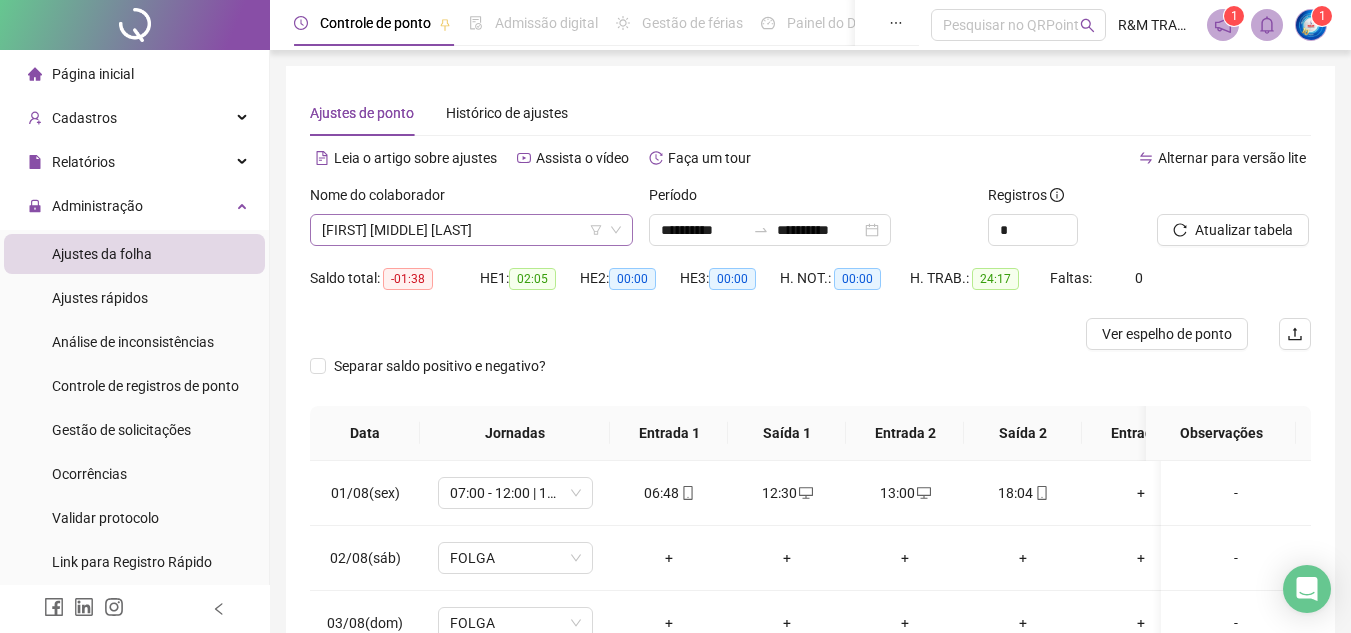 click on "[NAME]" at bounding box center [471, 230] 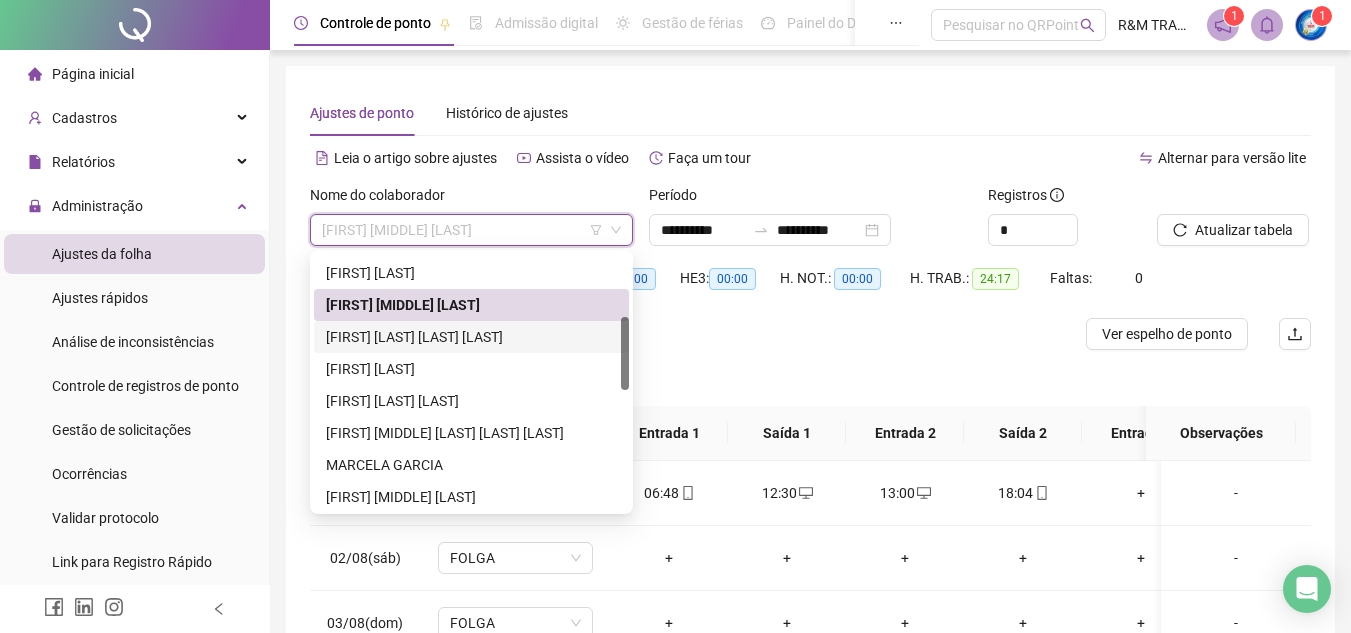 click on "[FIRST] [LAST] [LAST]" at bounding box center (471, 337) 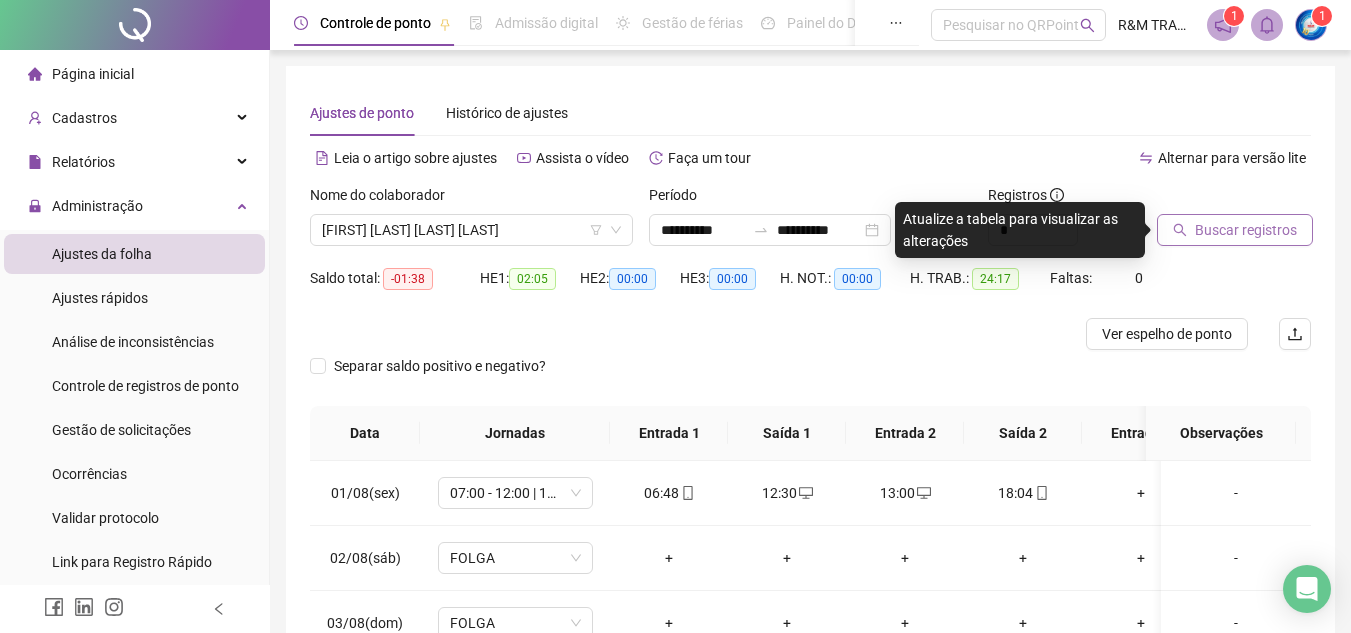 click on "Buscar registros" at bounding box center (1235, 230) 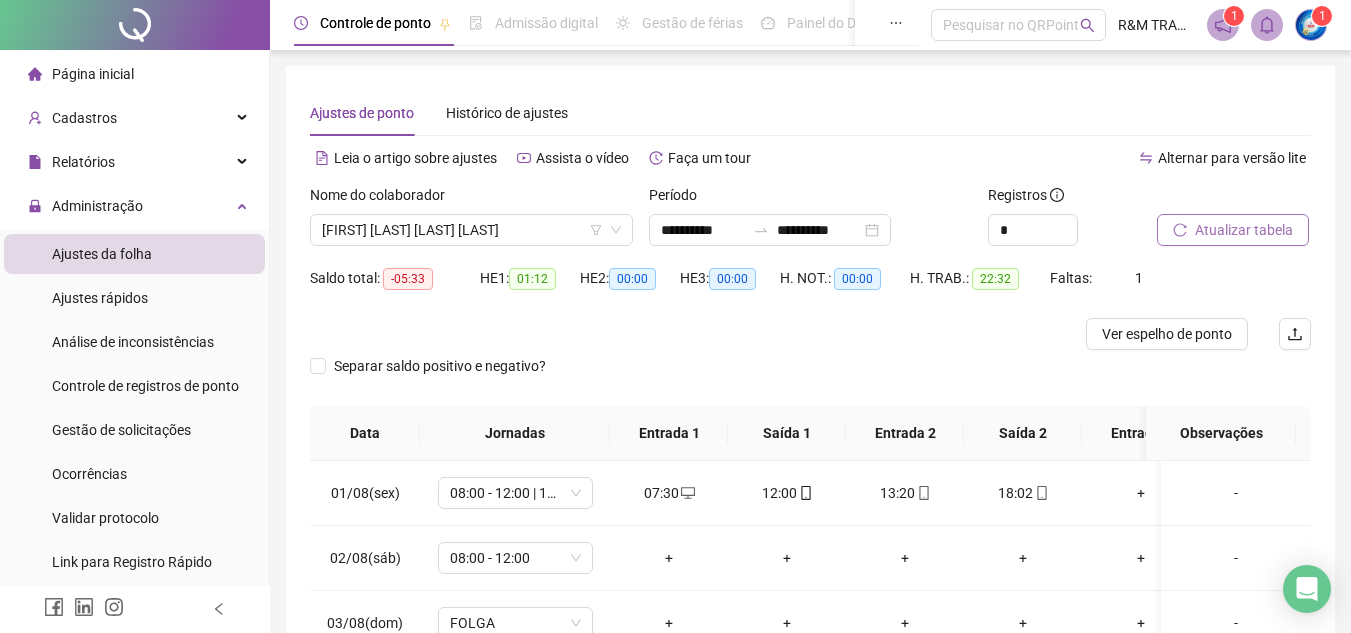 click on "Atualizar tabela" at bounding box center [1244, 230] 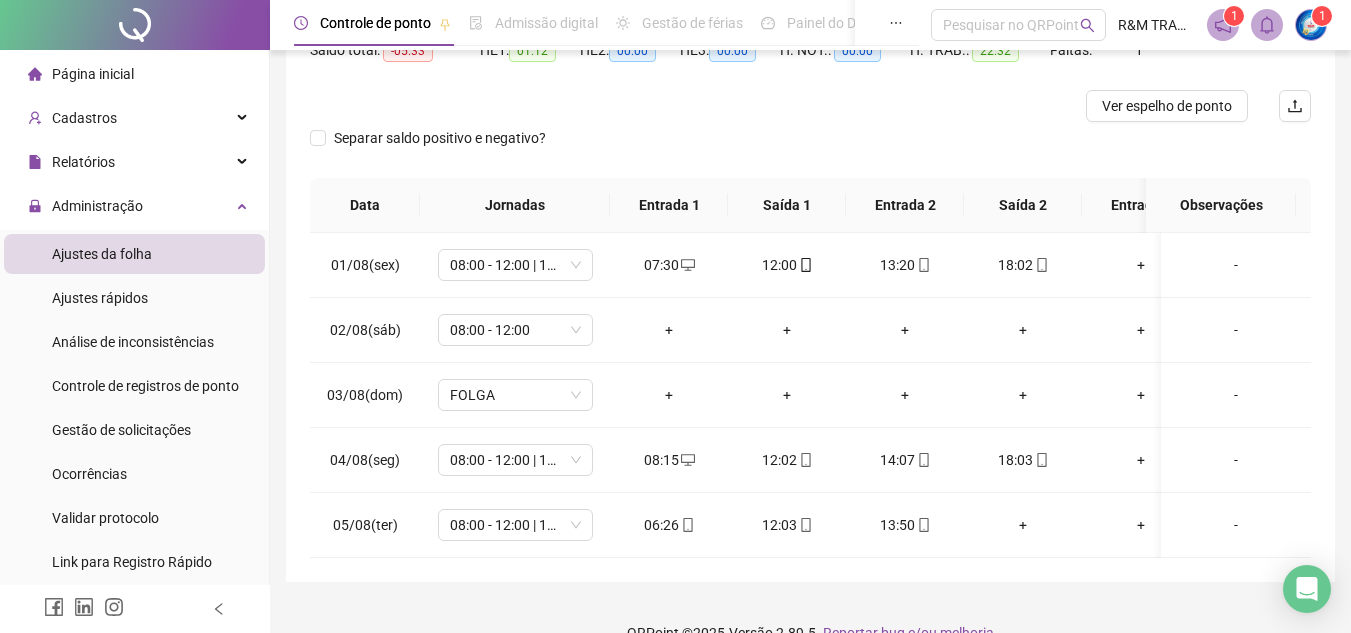 scroll, scrollTop: 278, scrollLeft: 0, axis: vertical 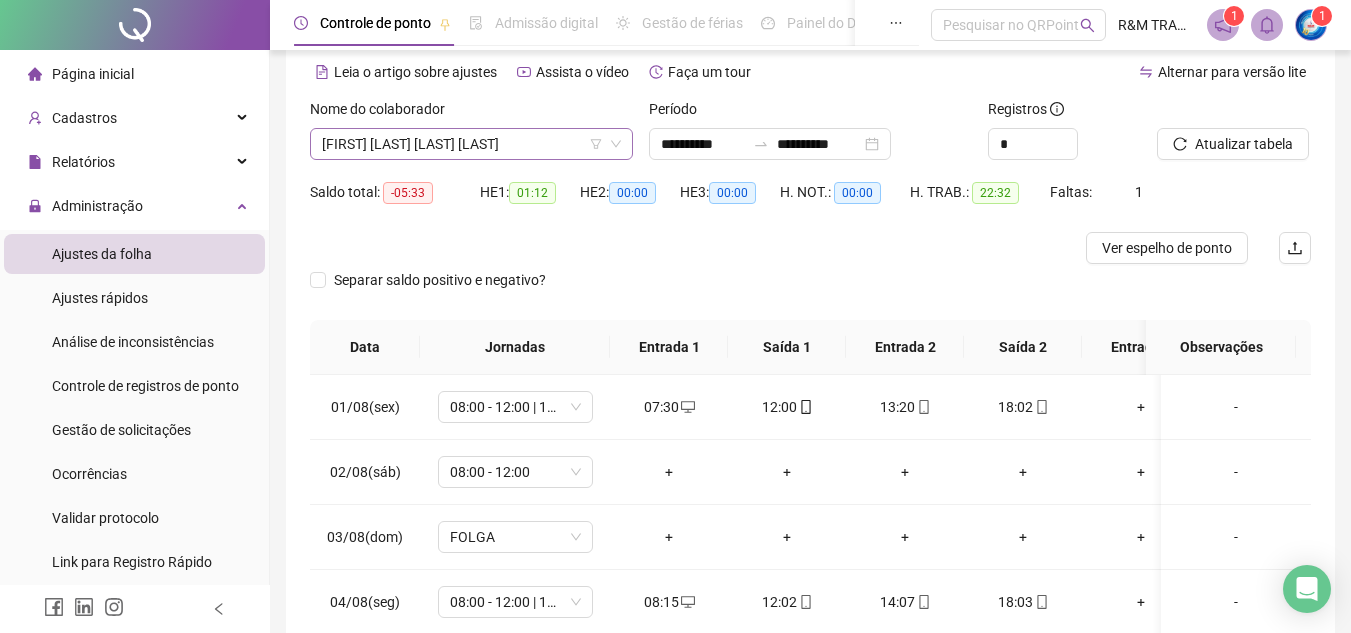 click on "[FIRST] [LAST] [LAST]" at bounding box center [471, 144] 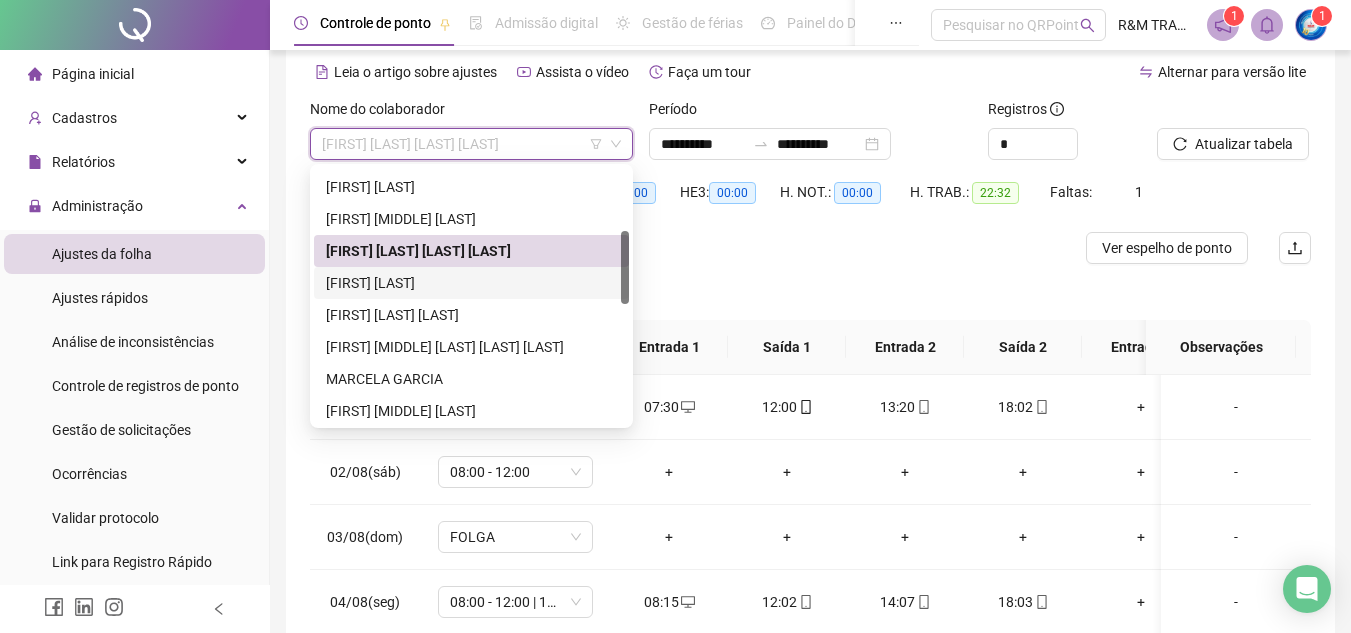 click on "[NAME]" at bounding box center [471, 283] 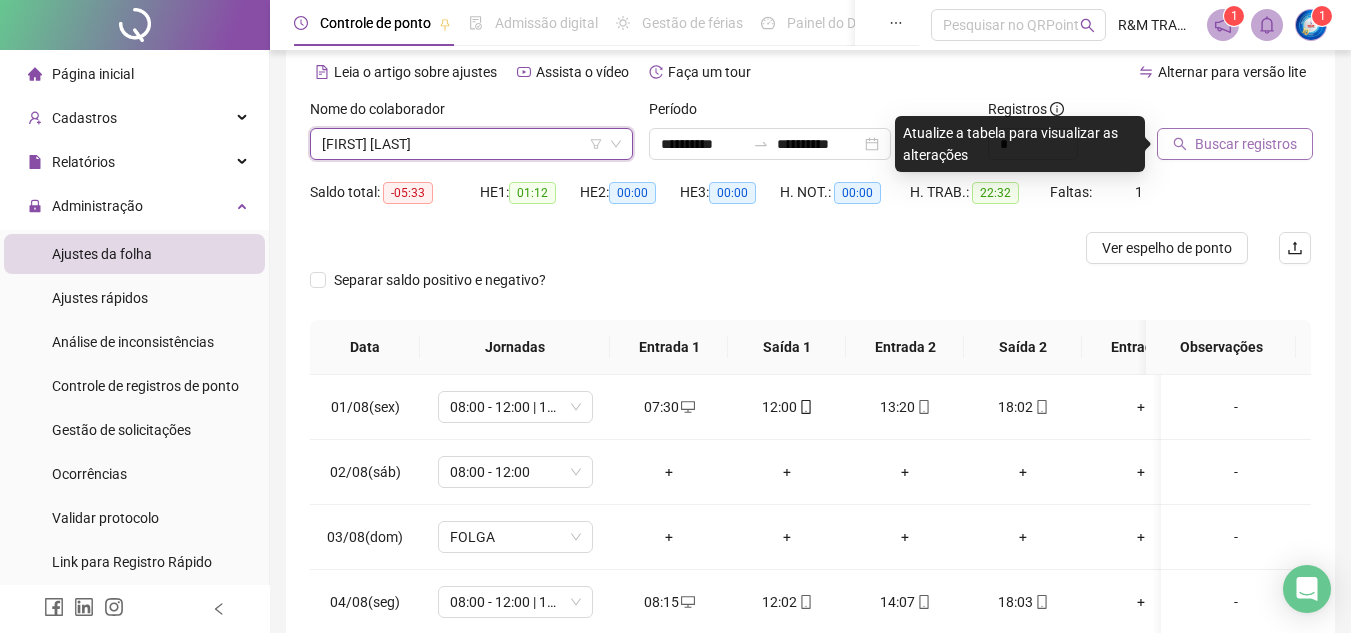 click on "Buscar registros" at bounding box center (1246, 144) 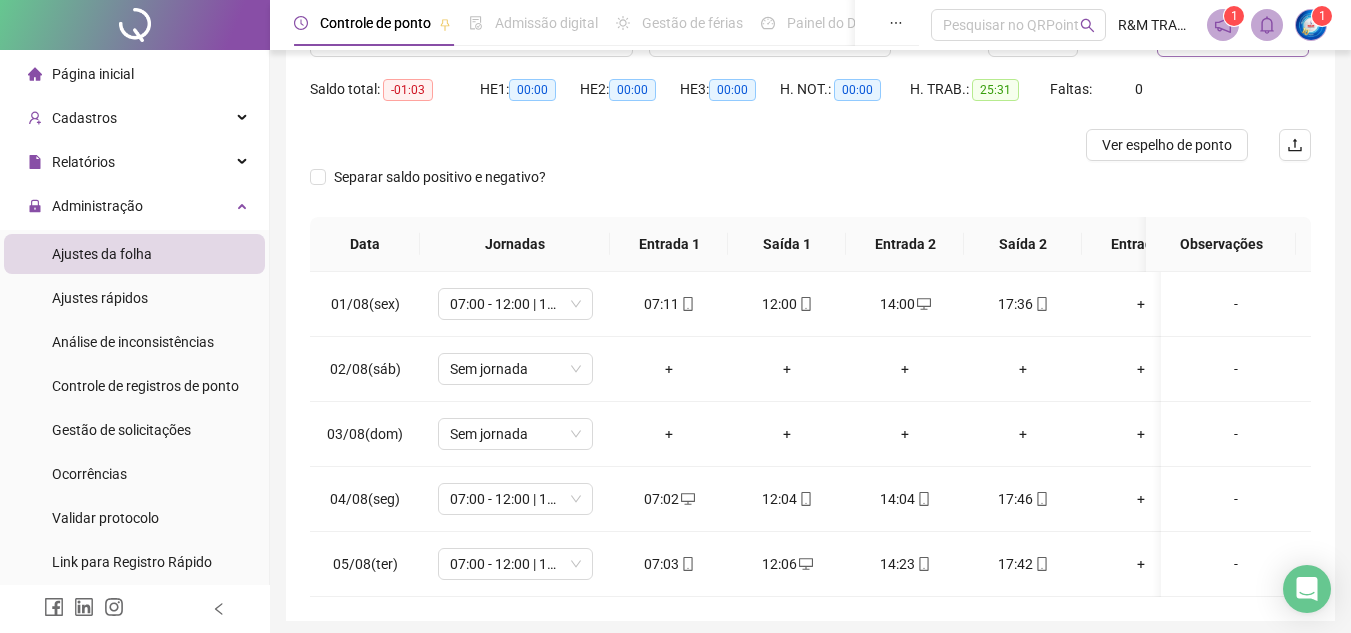 scroll, scrollTop: 278, scrollLeft: 0, axis: vertical 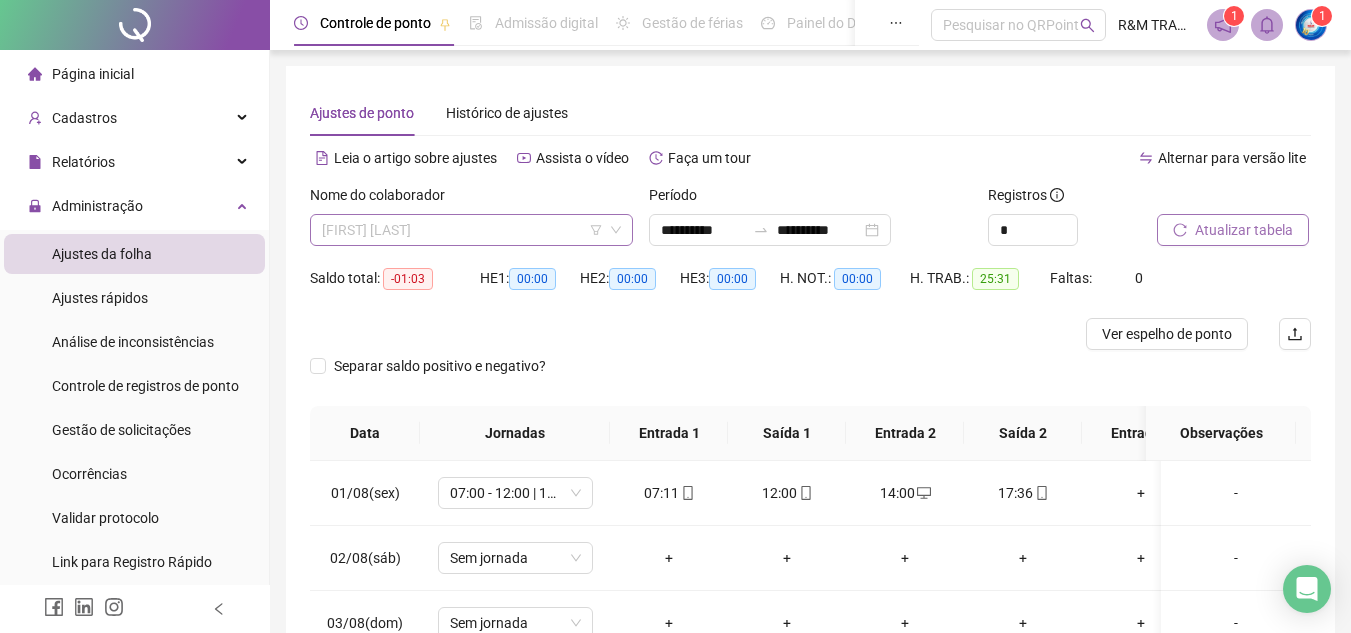 click on "[NAME]" at bounding box center (471, 230) 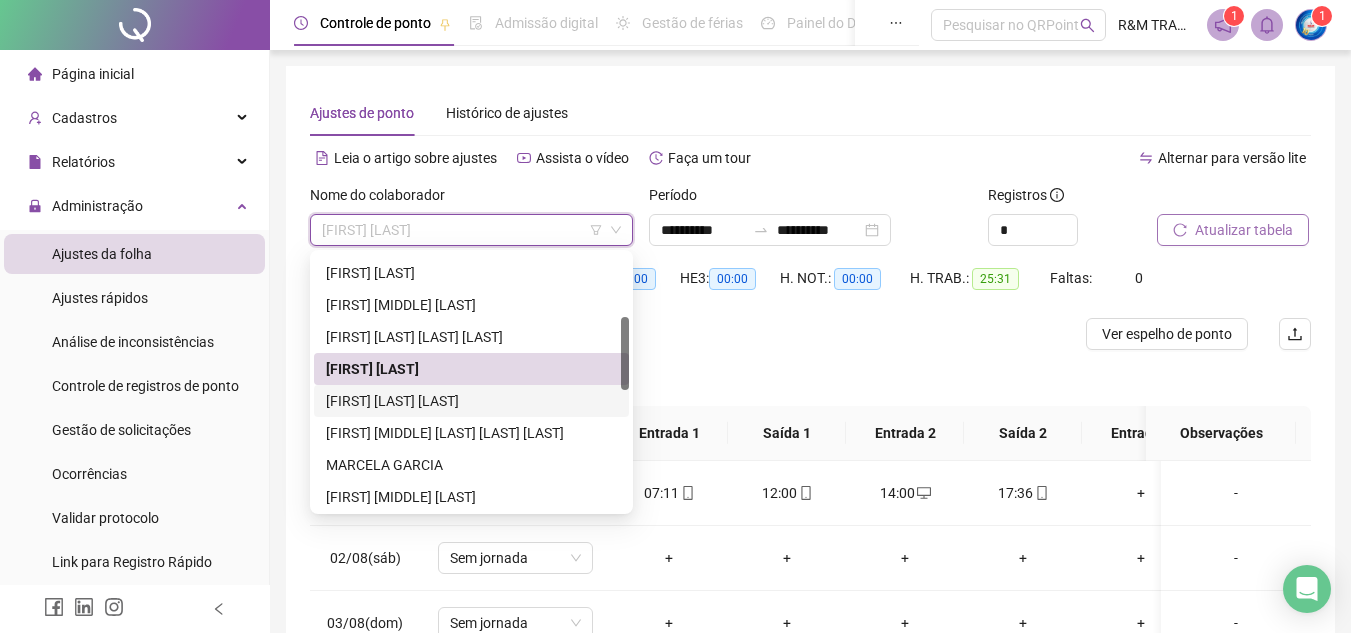click on "[FIRST] [LAST]" at bounding box center (471, 401) 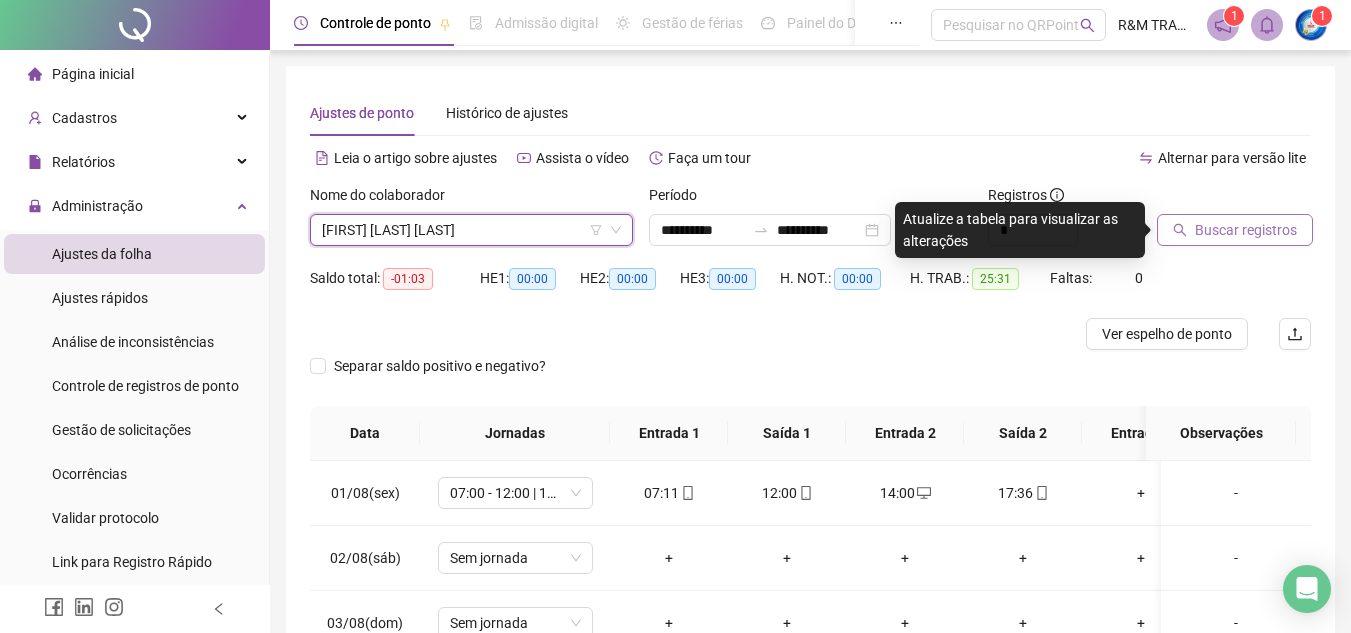 click on "Buscar registros" at bounding box center (1246, 230) 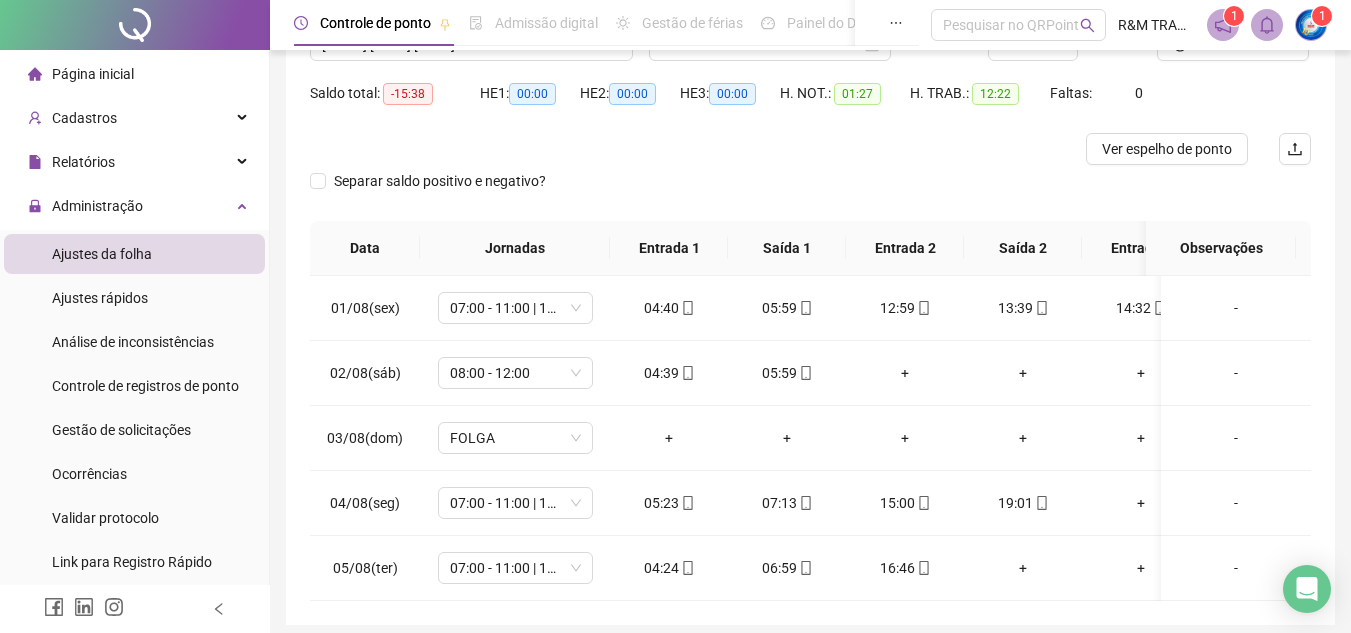 scroll, scrollTop: 278, scrollLeft: 0, axis: vertical 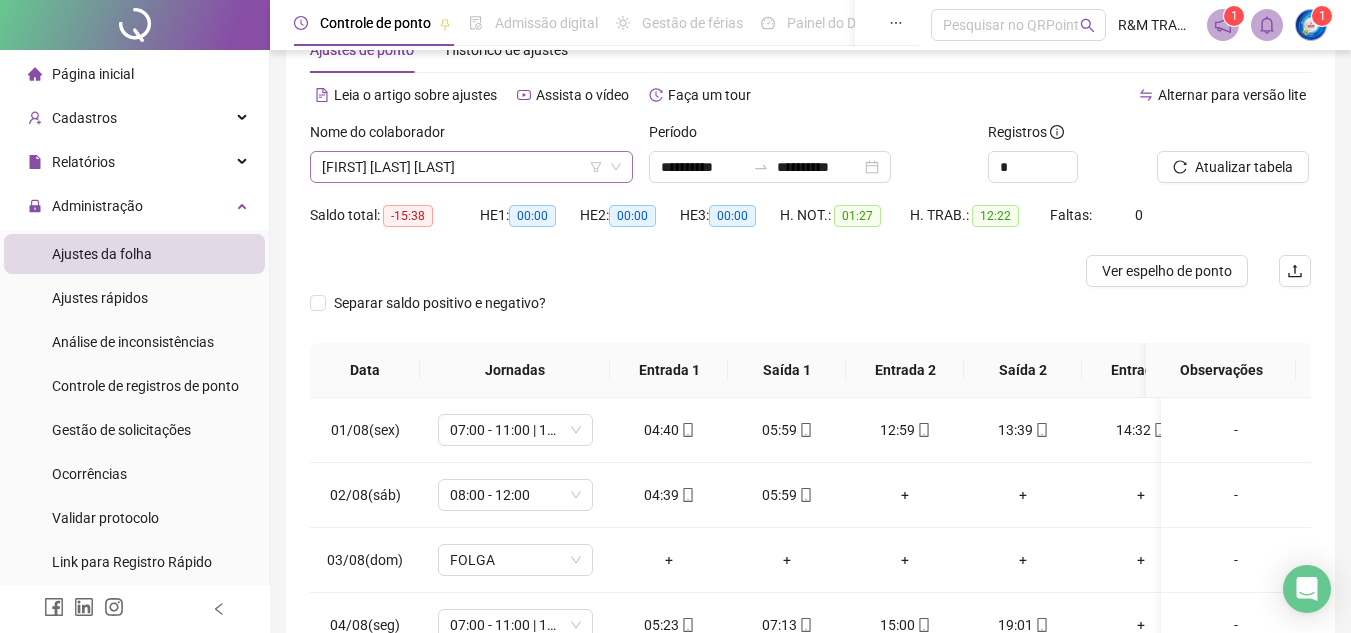 click on "[FIRST] [LAST]" at bounding box center (471, 167) 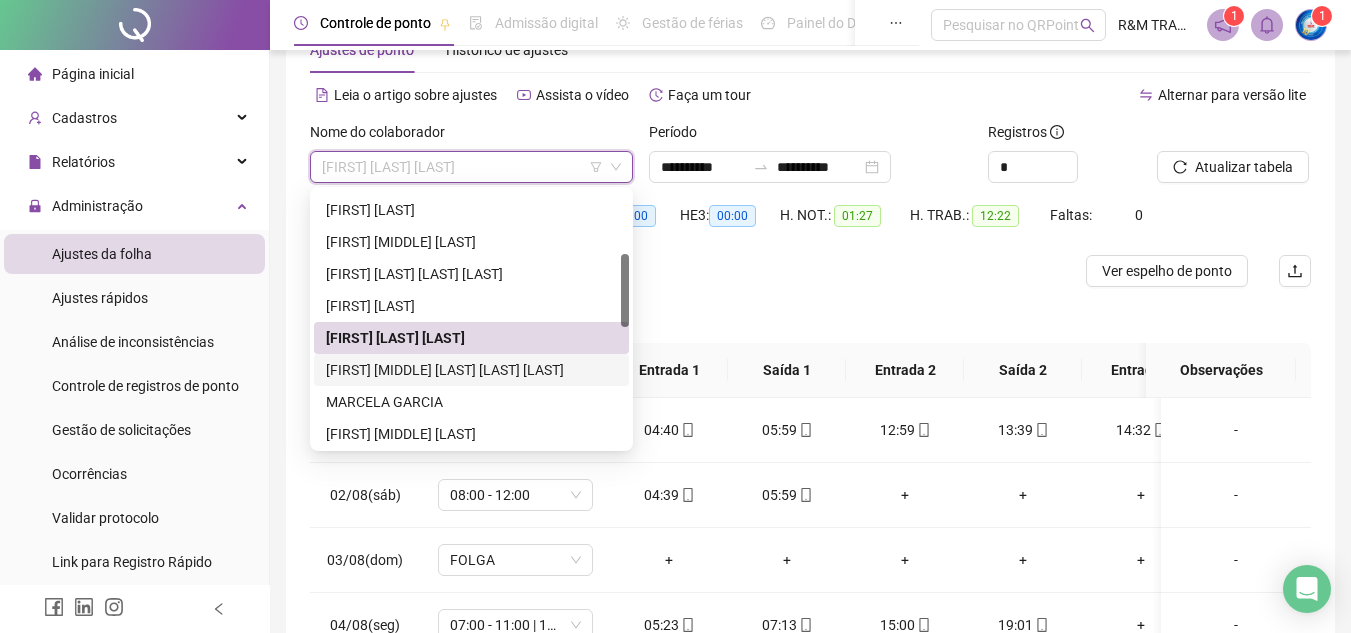 click on "[NAME]" at bounding box center [471, 370] 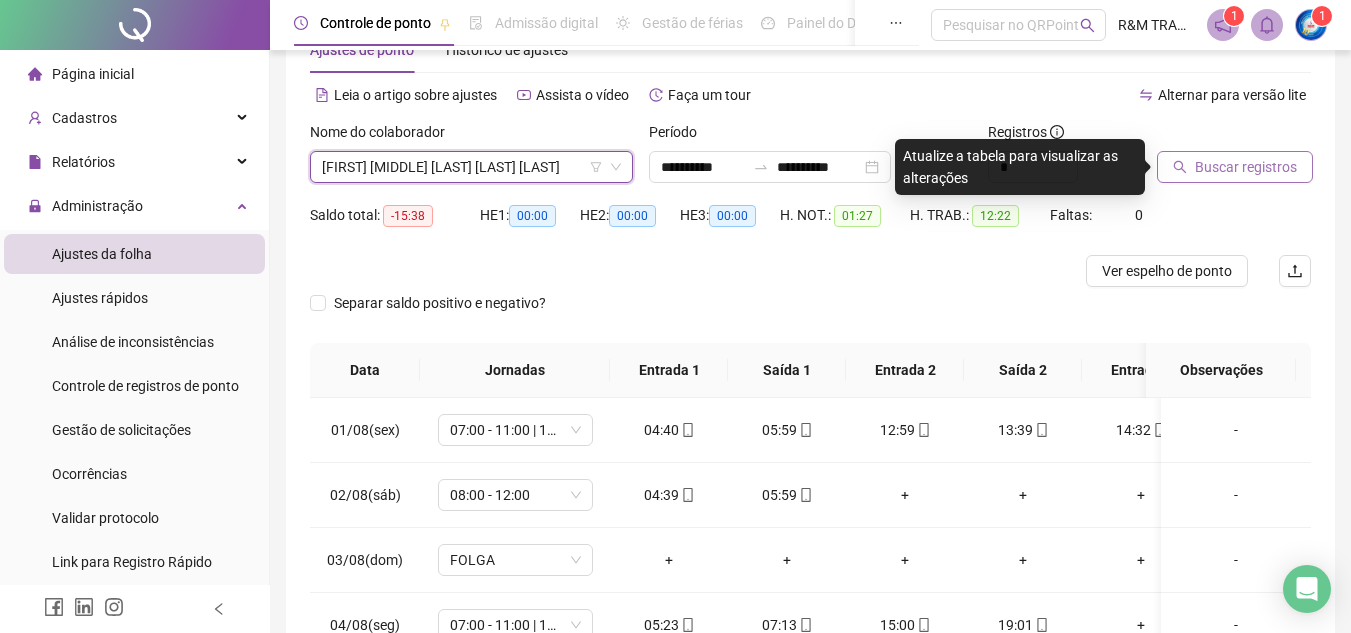 click on "Buscar registros" at bounding box center (1246, 167) 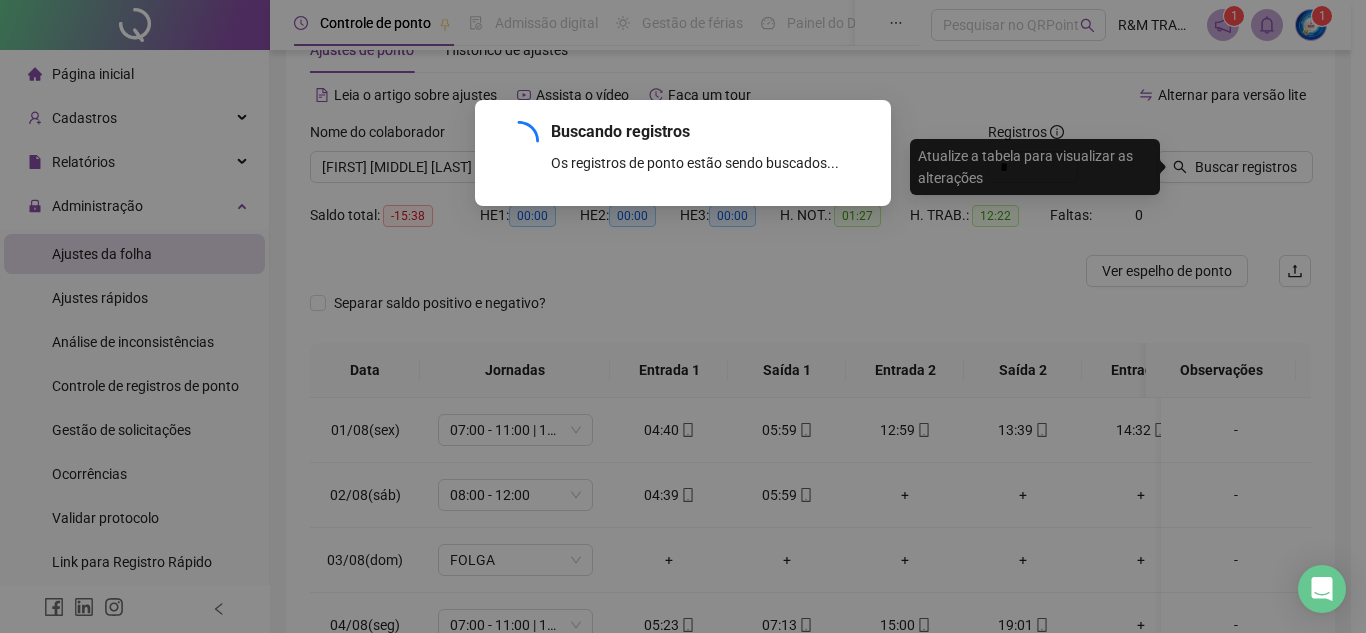 click on "Buscando registros Os registros de ponto estão sendo buscados... OK" at bounding box center [683, 316] 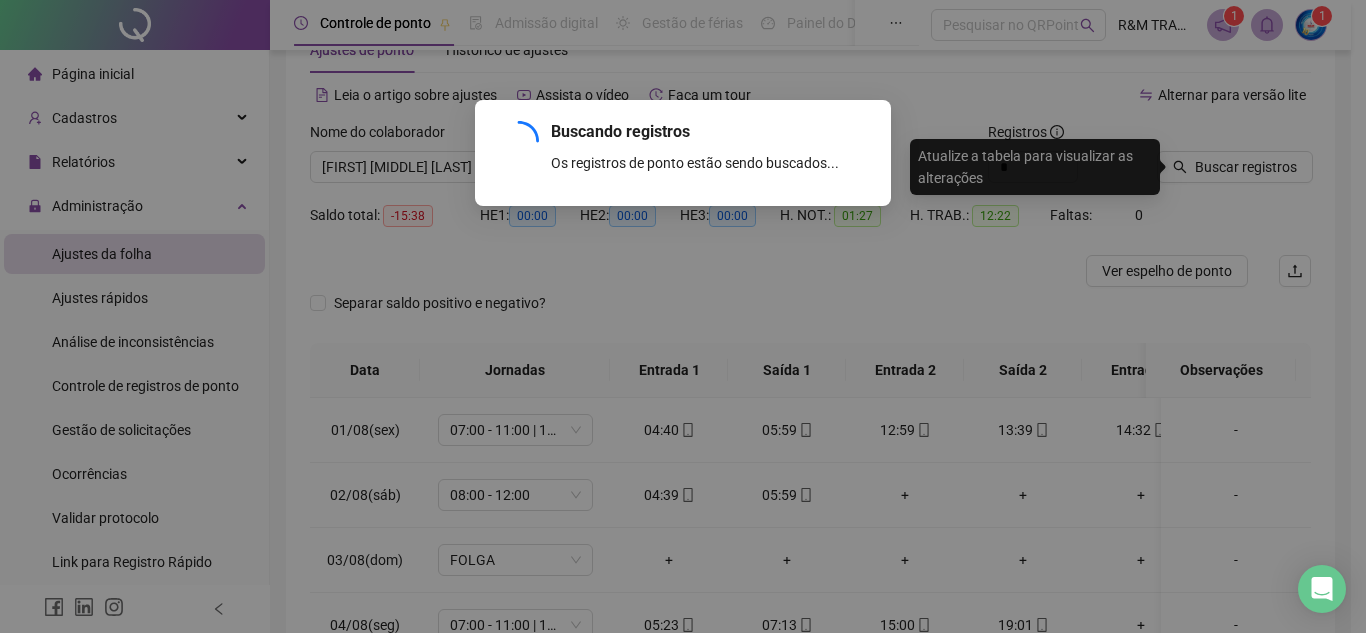 click on "Buscando registros Os registros de ponto estão sendo buscados... OK" at bounding box center [683, 316] 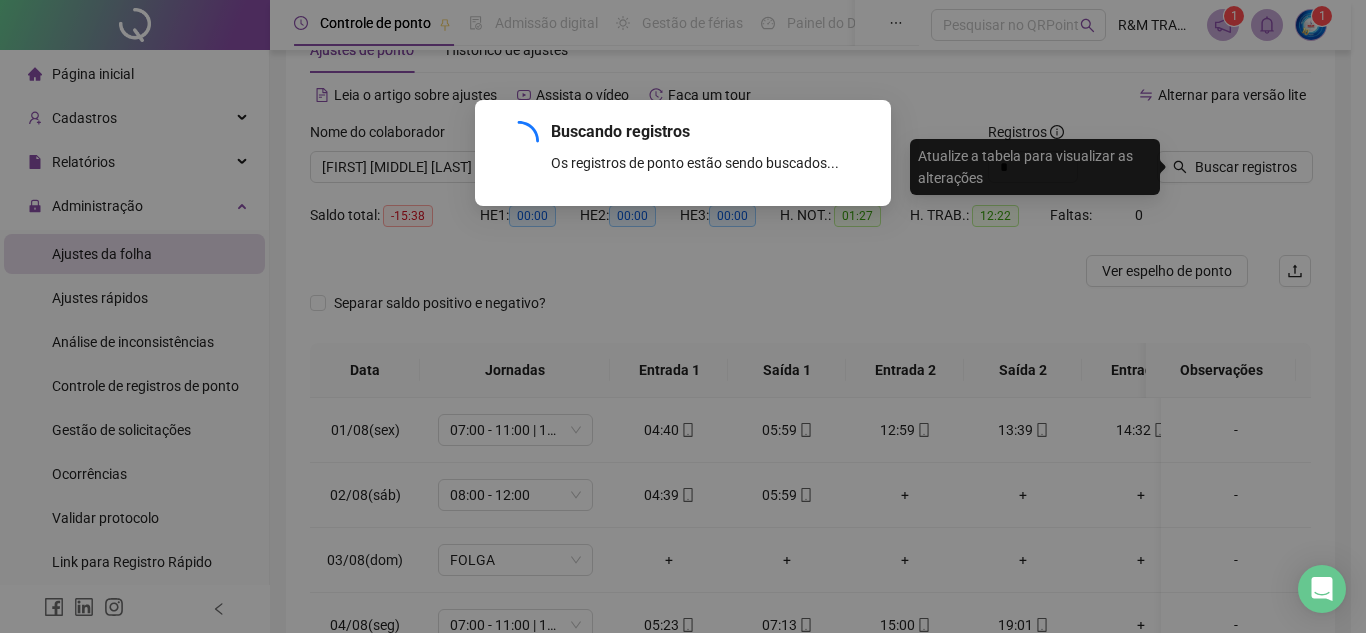 click on "Buscando registros Os registros de ponto estão sendo buscados... OK" at bounding box center (683, 316) 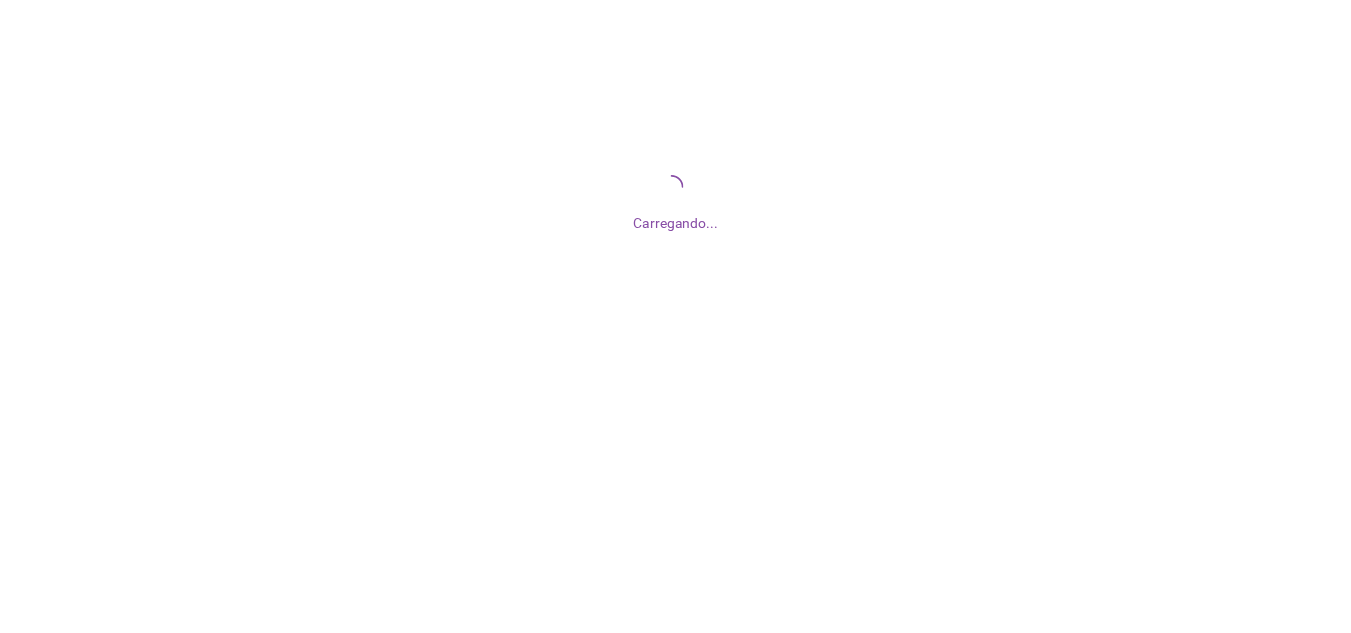 scroll, scrollTop: 0, scrollLeft: 0, axis: both 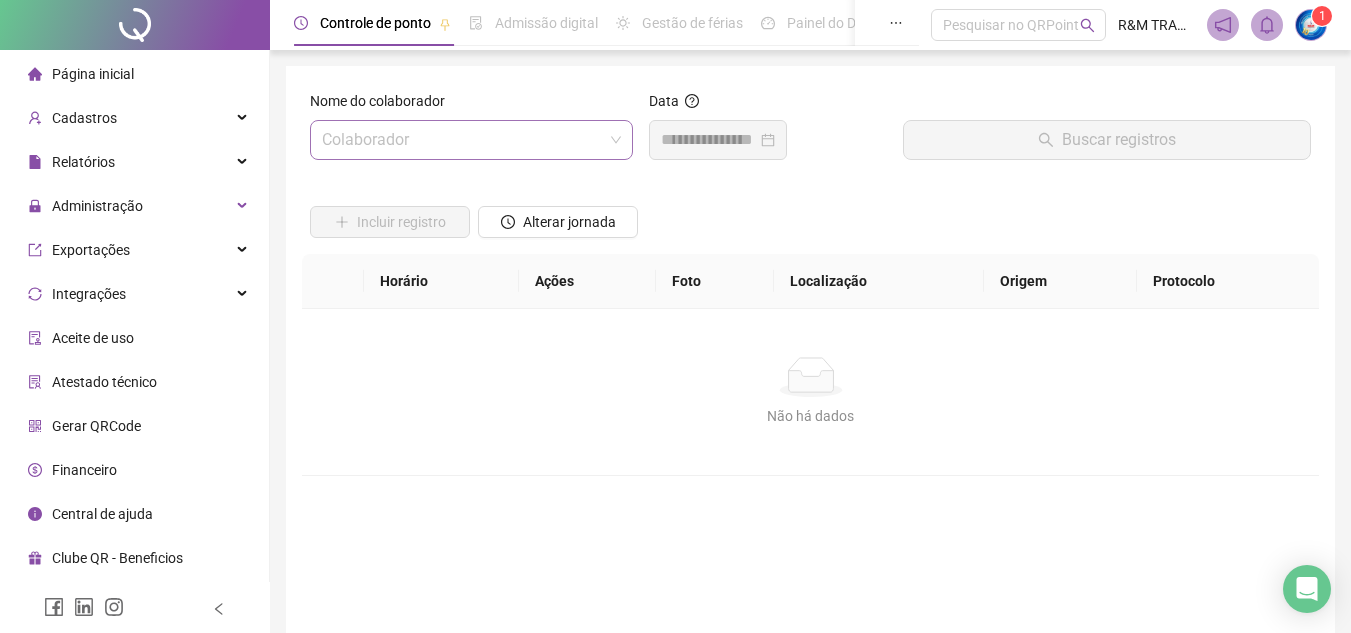 click at bounding box center [462, 140] 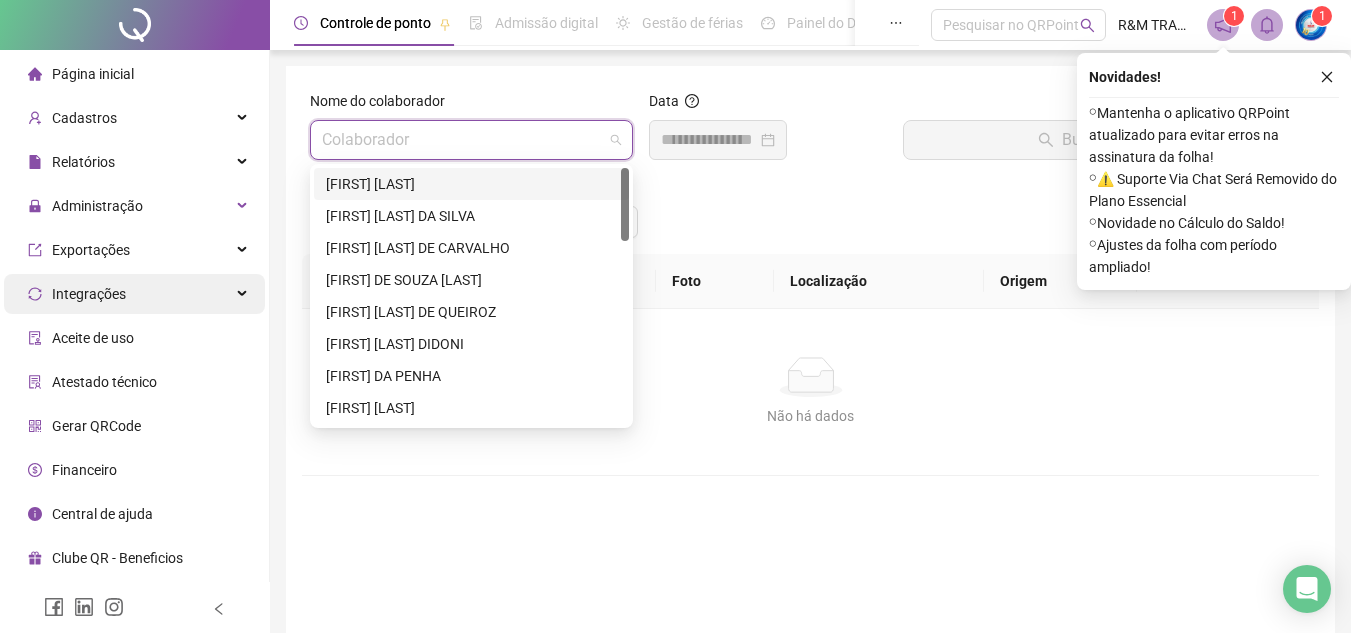 drag, startPoint x: 699, startPoint y: 485, endPoint x: 88, endPoint y: 282, distance: 643.84 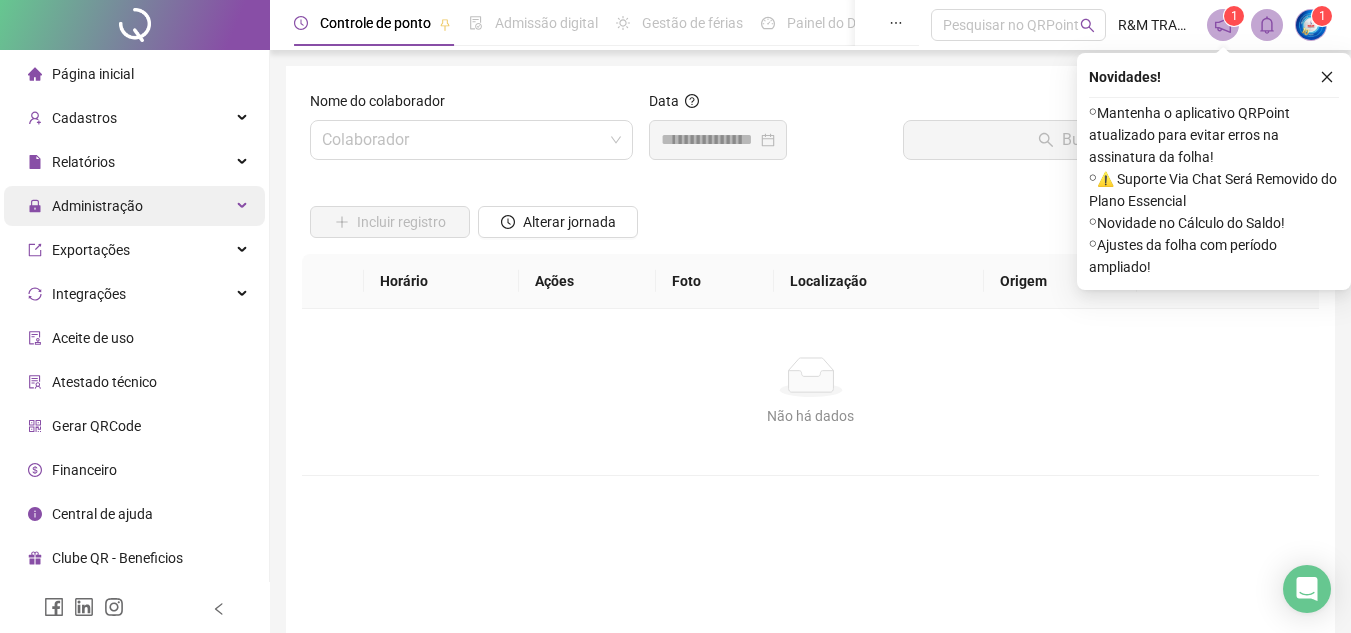 click on "Administração" at bounding box center [97, 206] 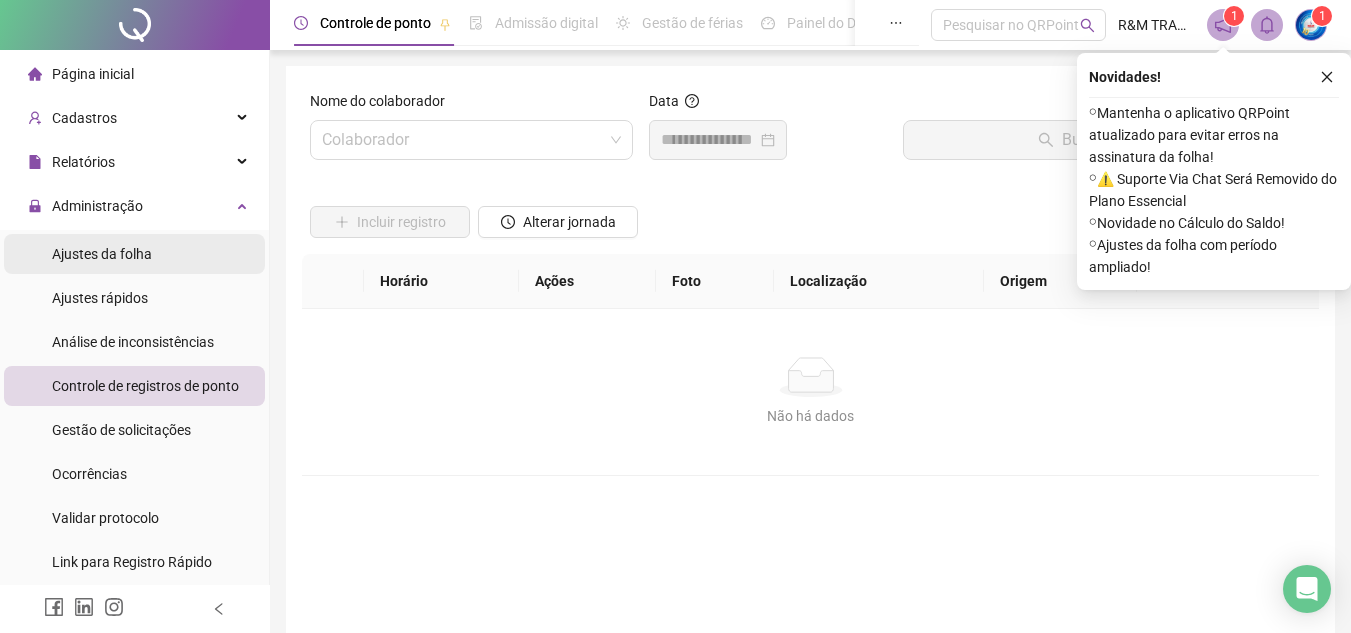 click on "Ajustes da folha" at bounding box center (102, 254) 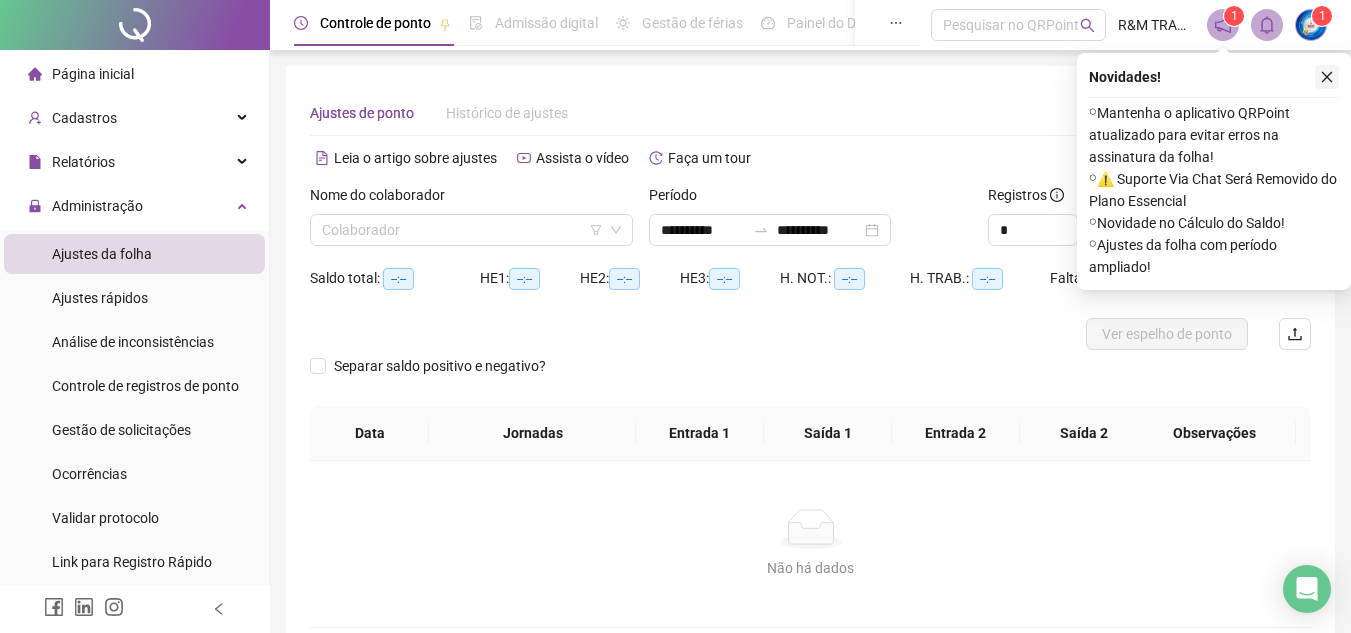 click 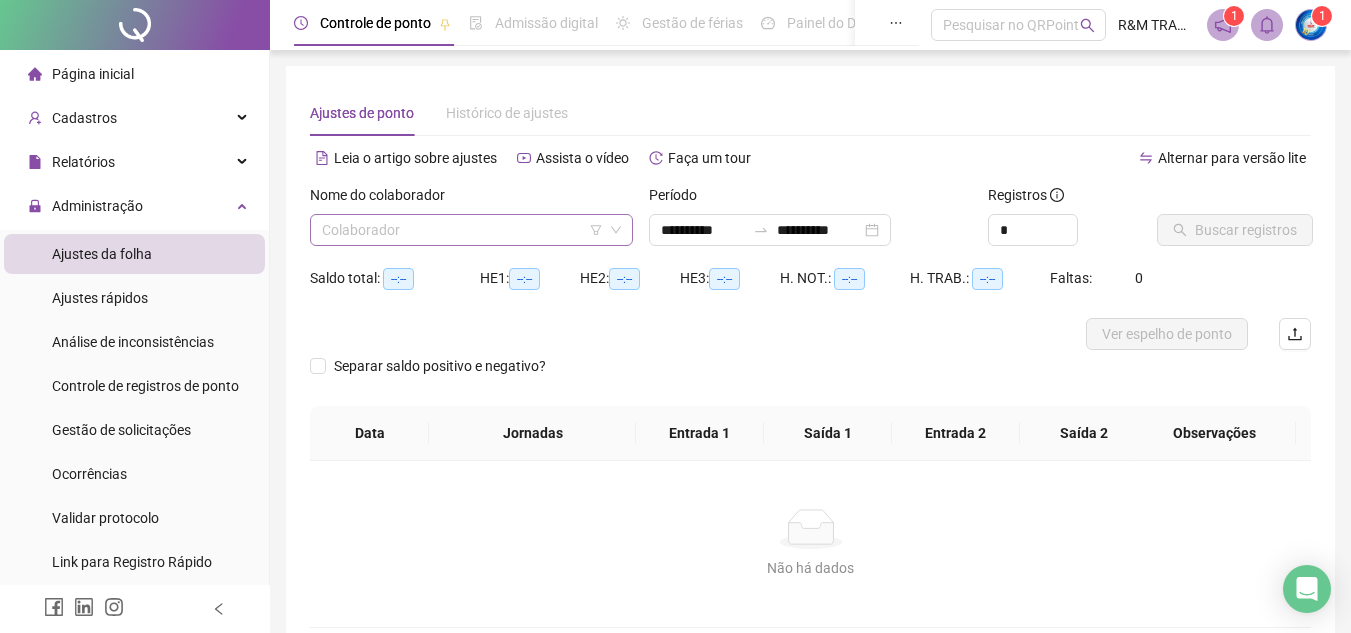 click at bounding box center [462, 230] 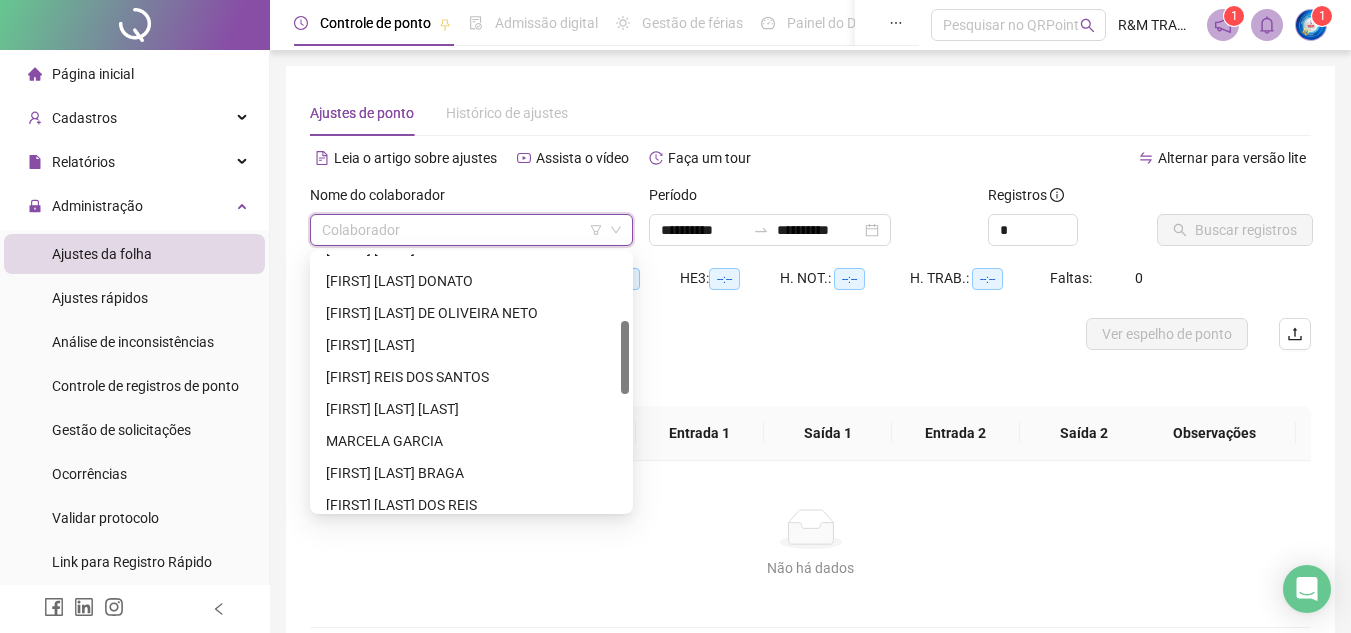 scroll, scrollTop: 256, scrollLeft: 0, axis: vertical 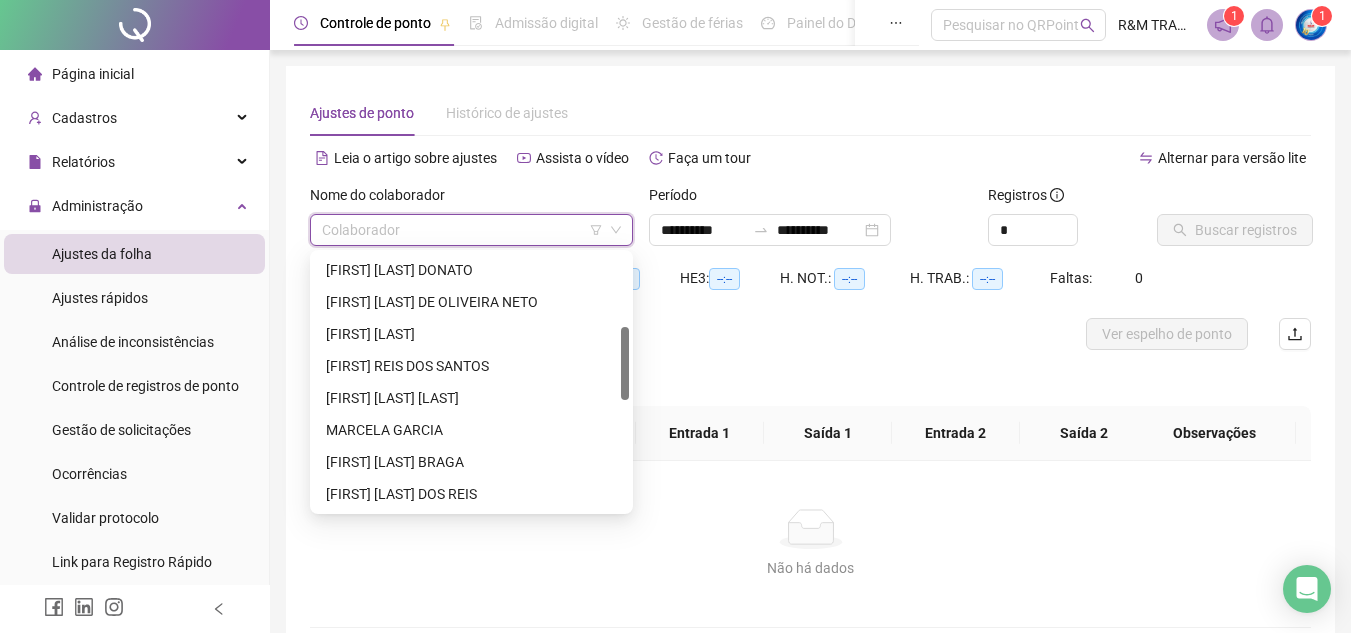 drag, startPoint x: 624, startPoint y: 265, endPoint x: 633, endPoint y: 338, distance: 73.552704 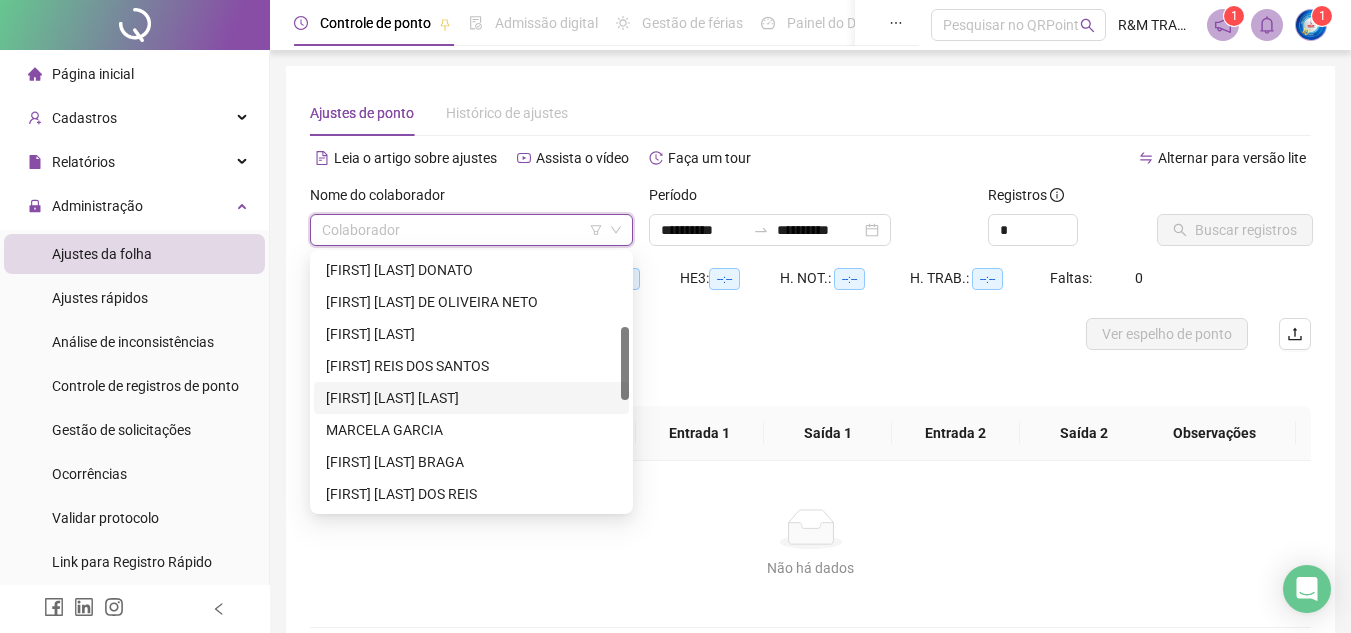 click on "[NAME]" at bounding box center (471, 398) 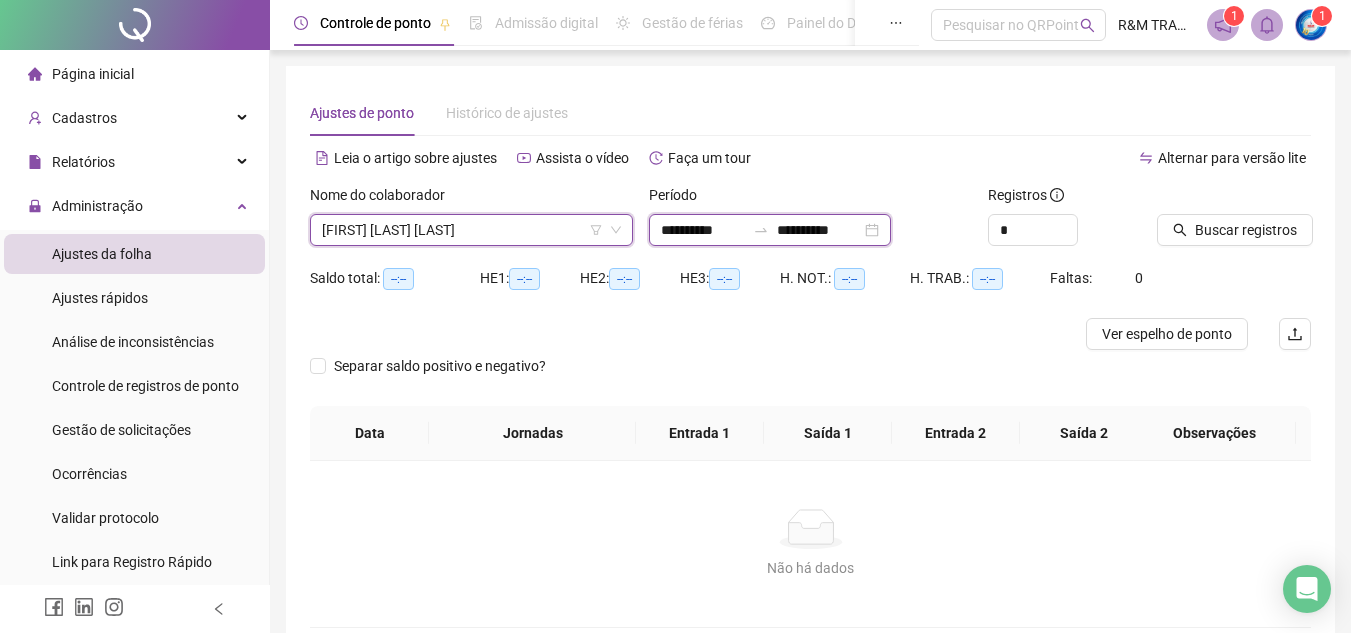 click on "**********" at bounding box center [703, 230] 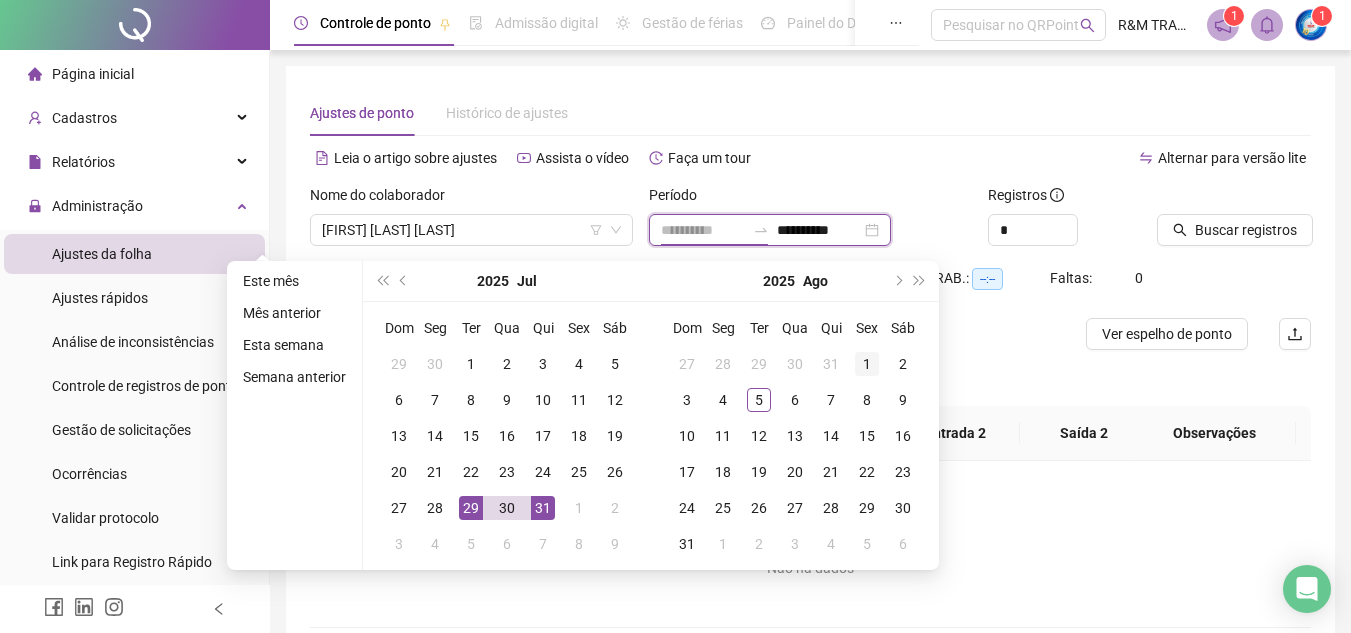 type on "**********" 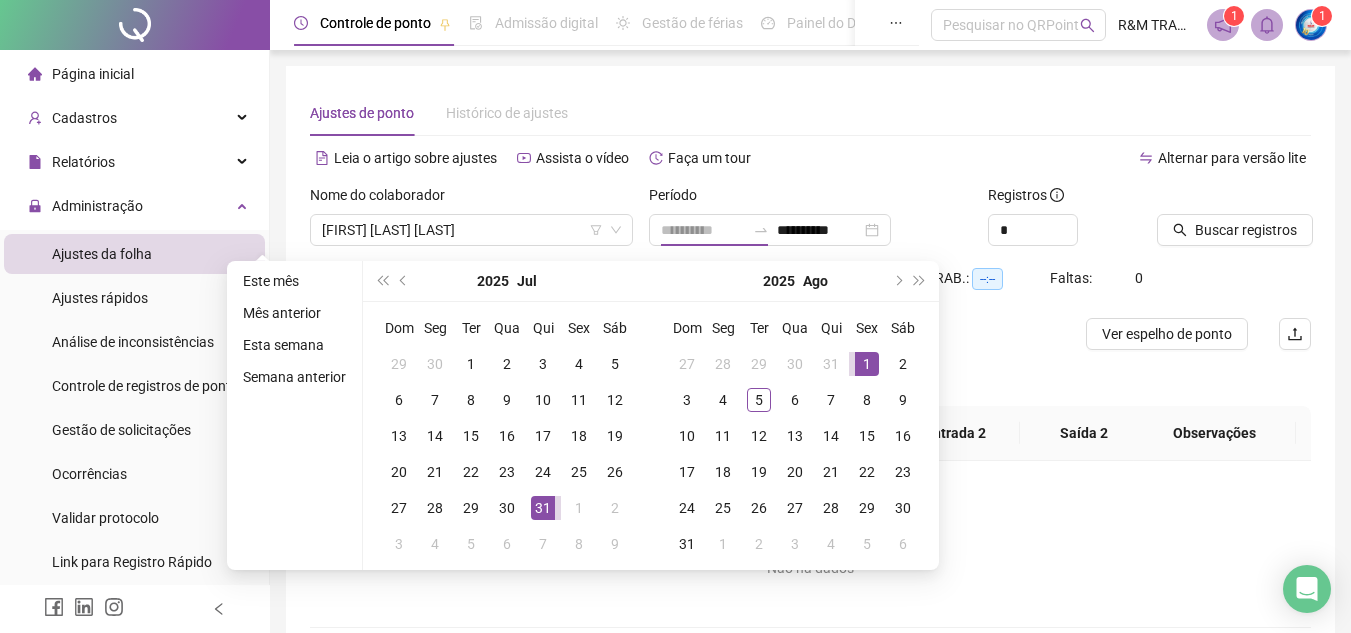 click on "1" at bounding box center (867, 364) 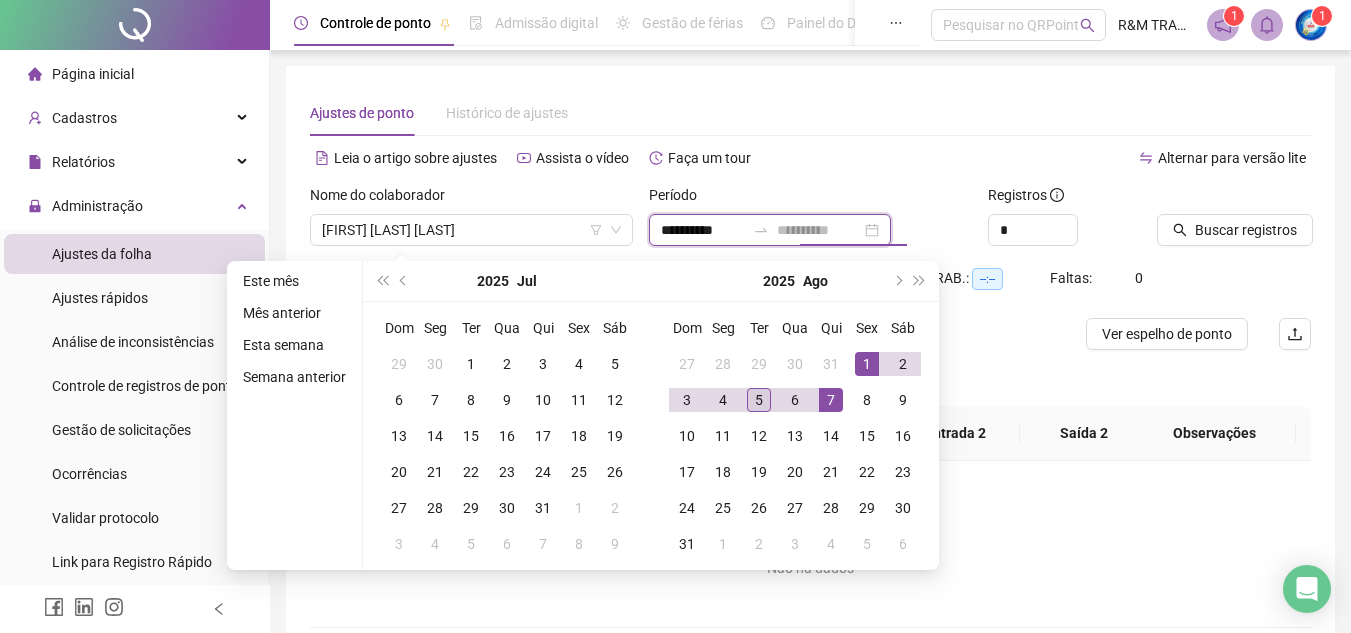 type on "**********" 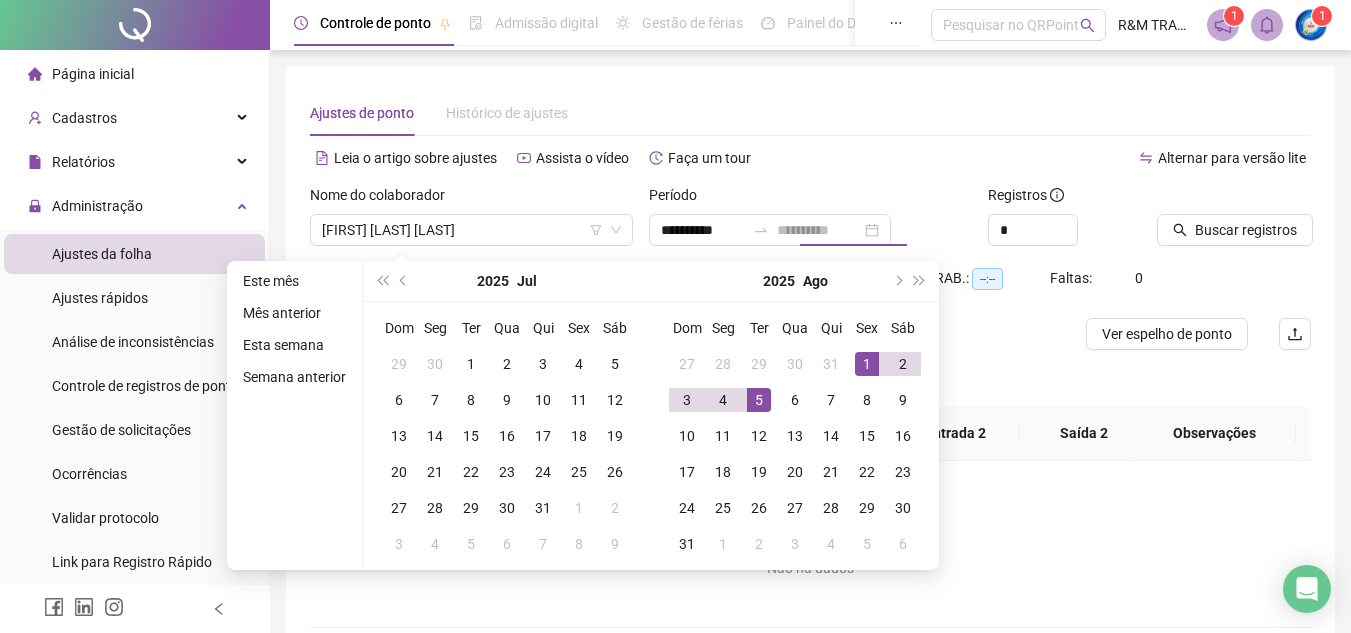 click on "5" at bounding box center [759, 400] 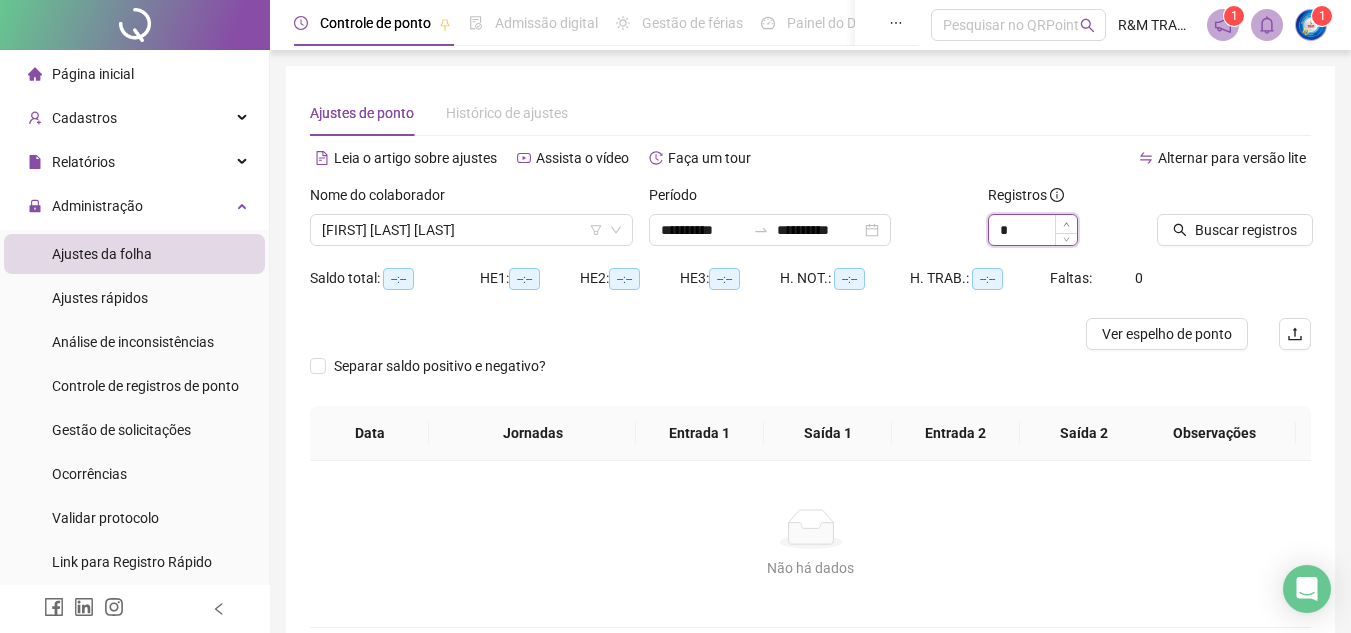 click at bounding box center (1066, 224) 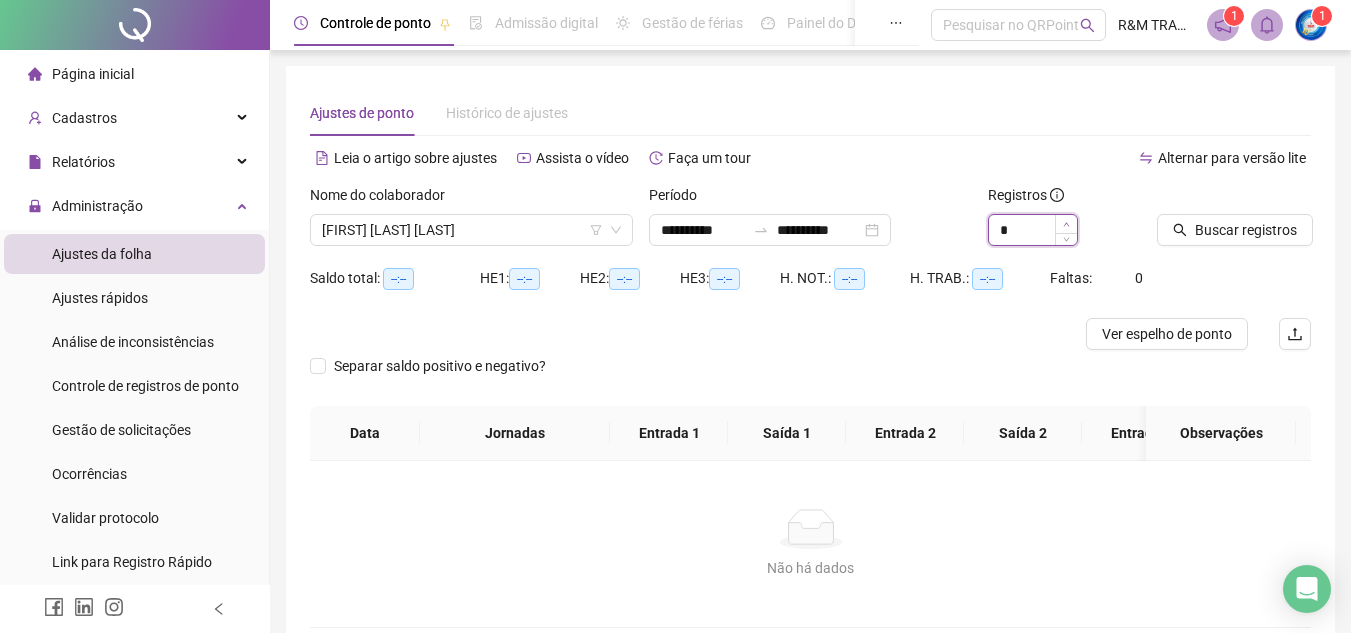 type on "*" 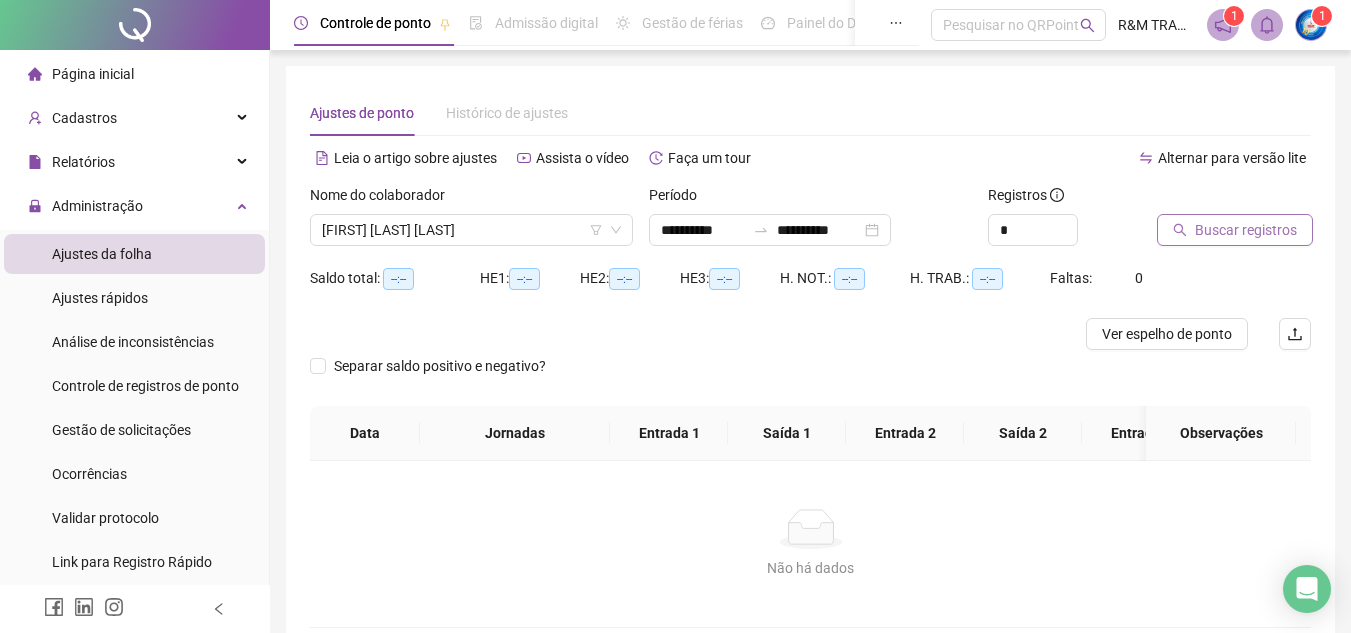 click on "Buscar registros" at bounding box center [1246, 230] 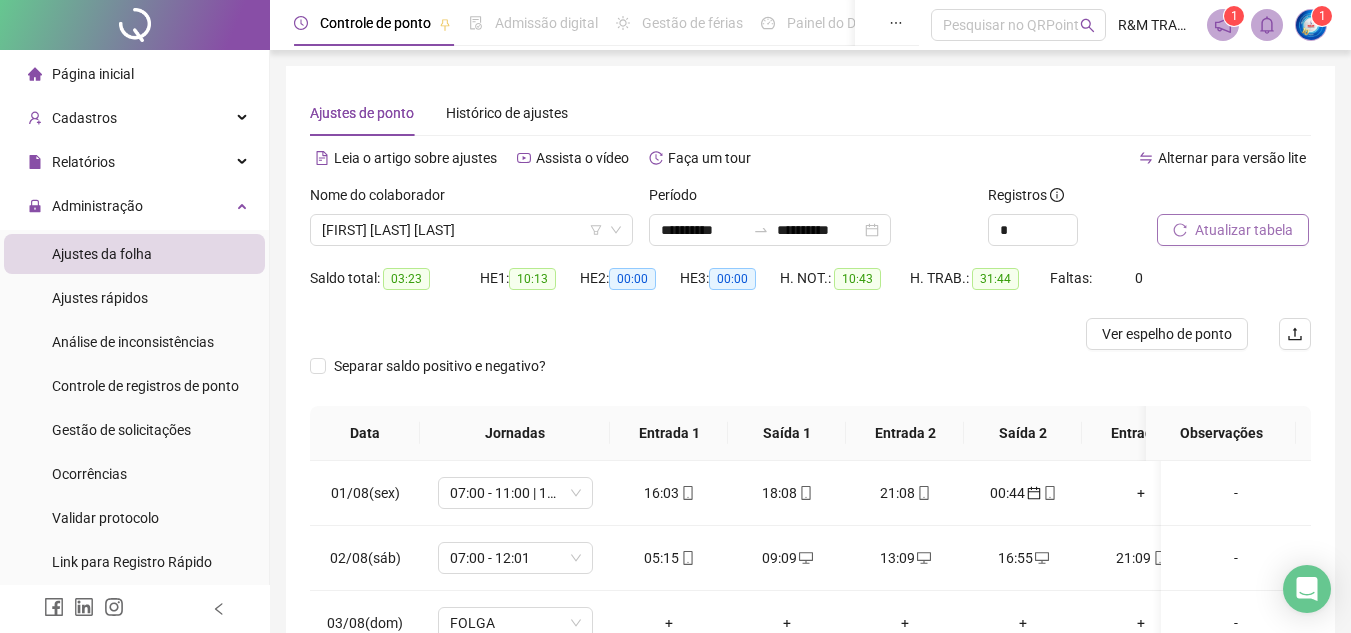 click on "Atualizar tabela" at bounding box center [1244, 230] 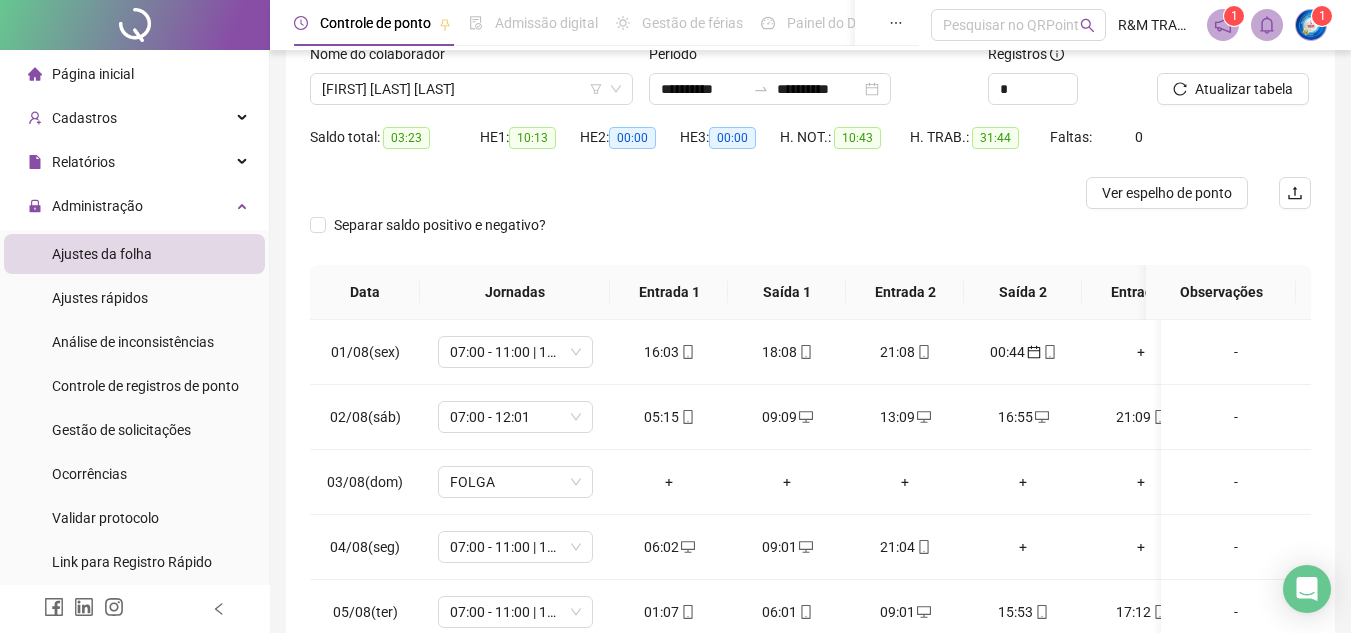 scroll, scrollTop: 278, scrollLeft: 0, axis: vertical 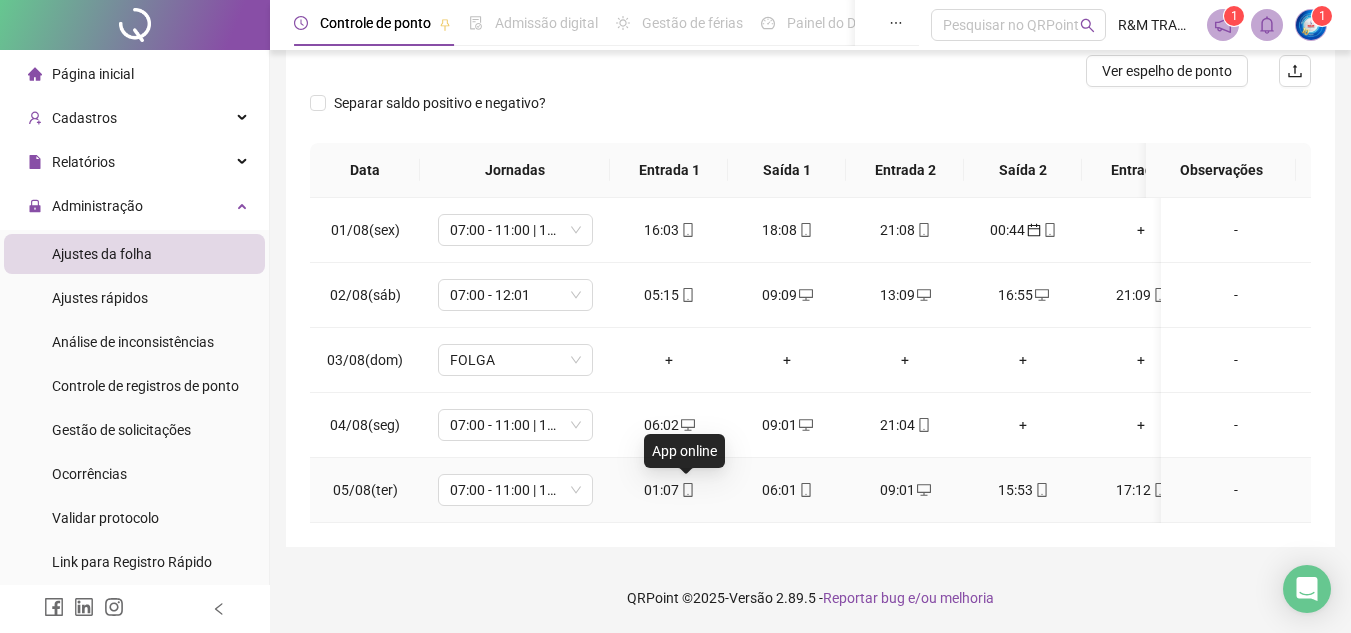 click 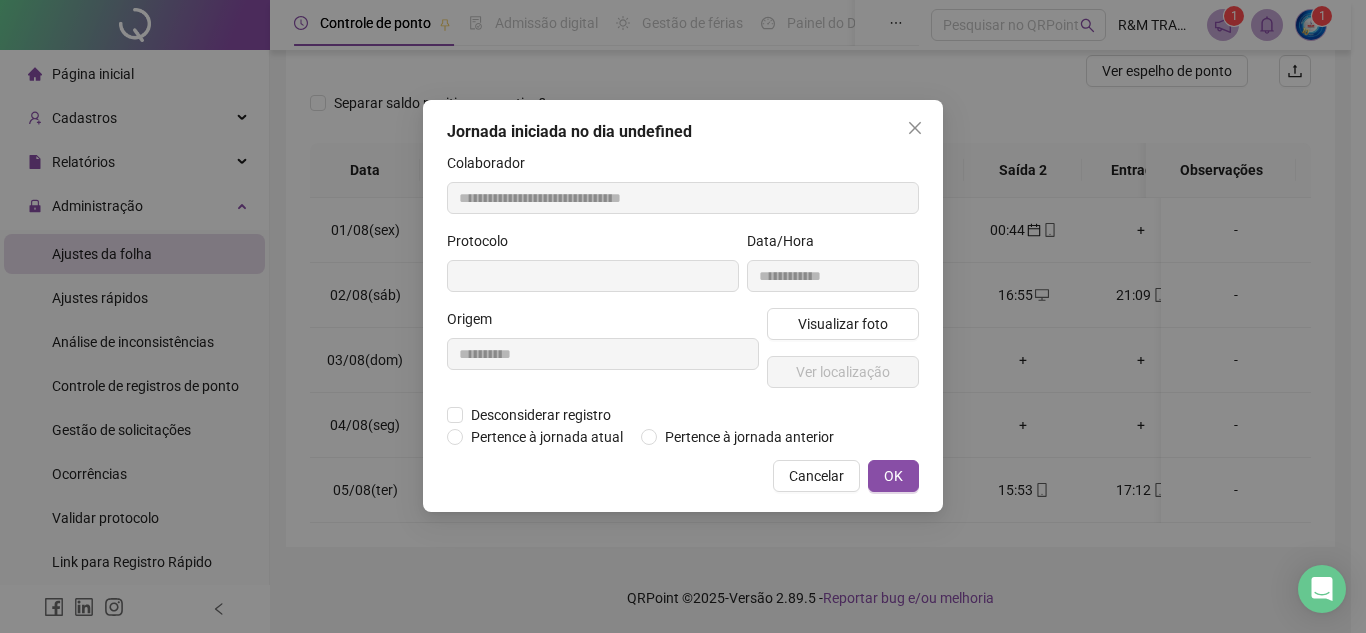 type on "**********" 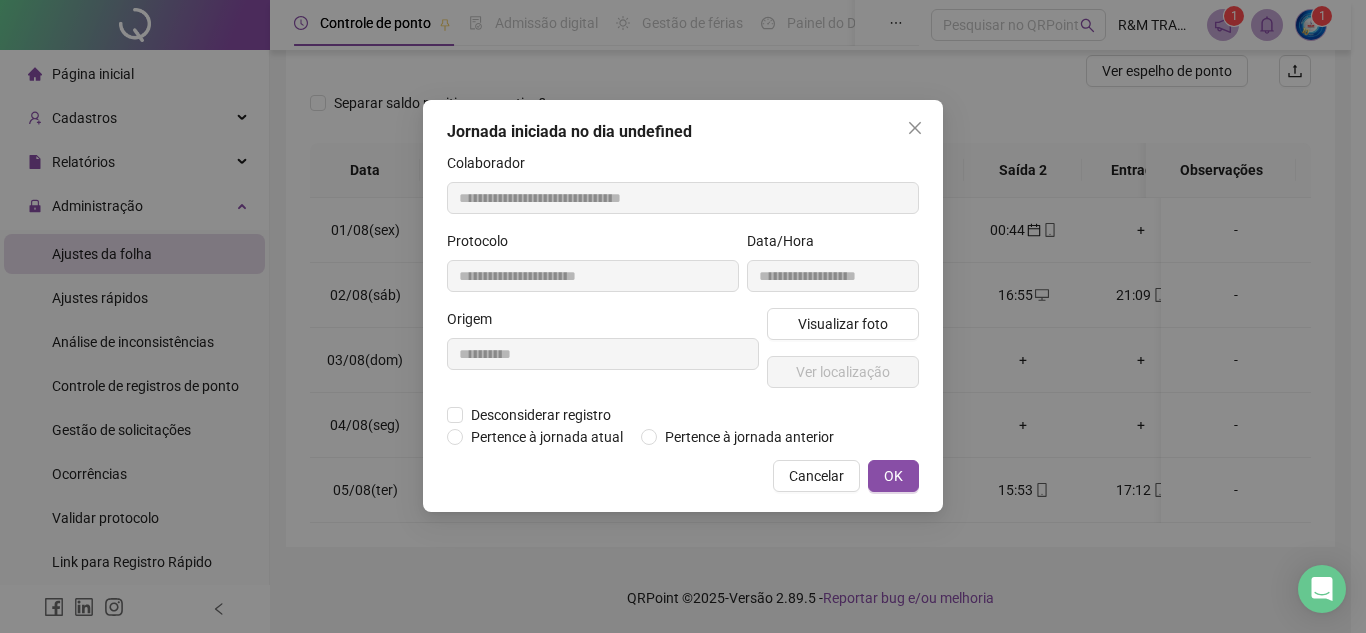 type on "**********" 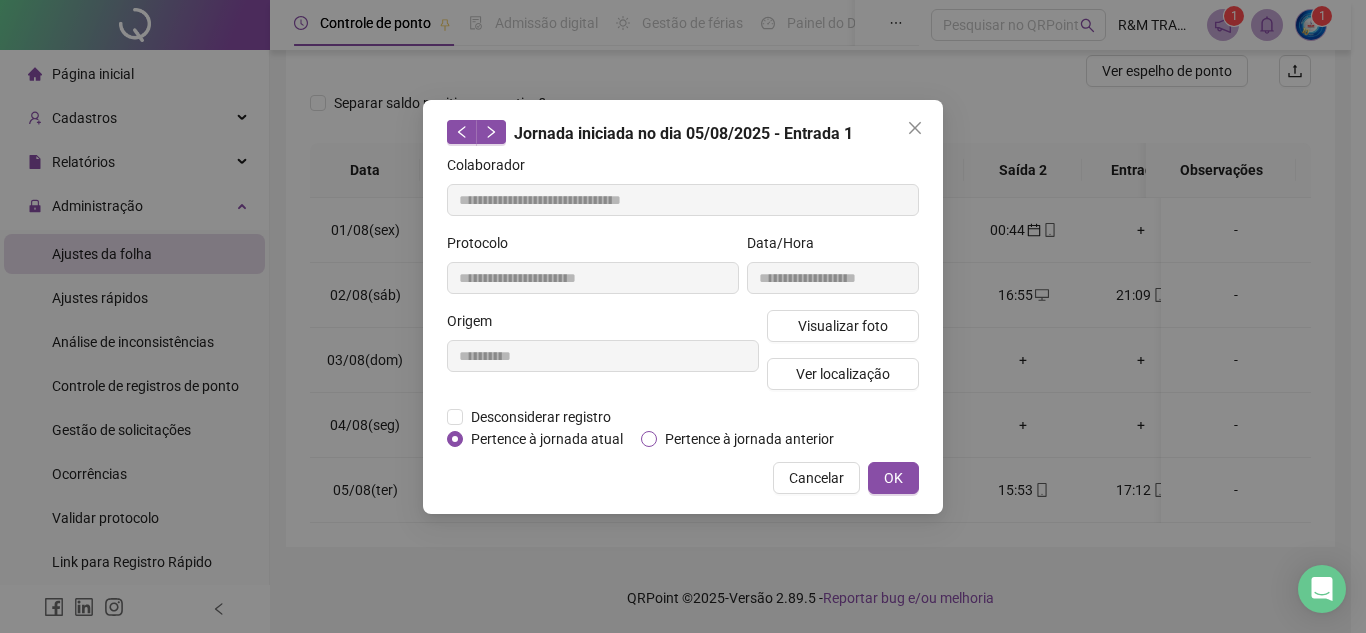 click on "Pertence à jornada anterior" at bounding box center (749, 439) 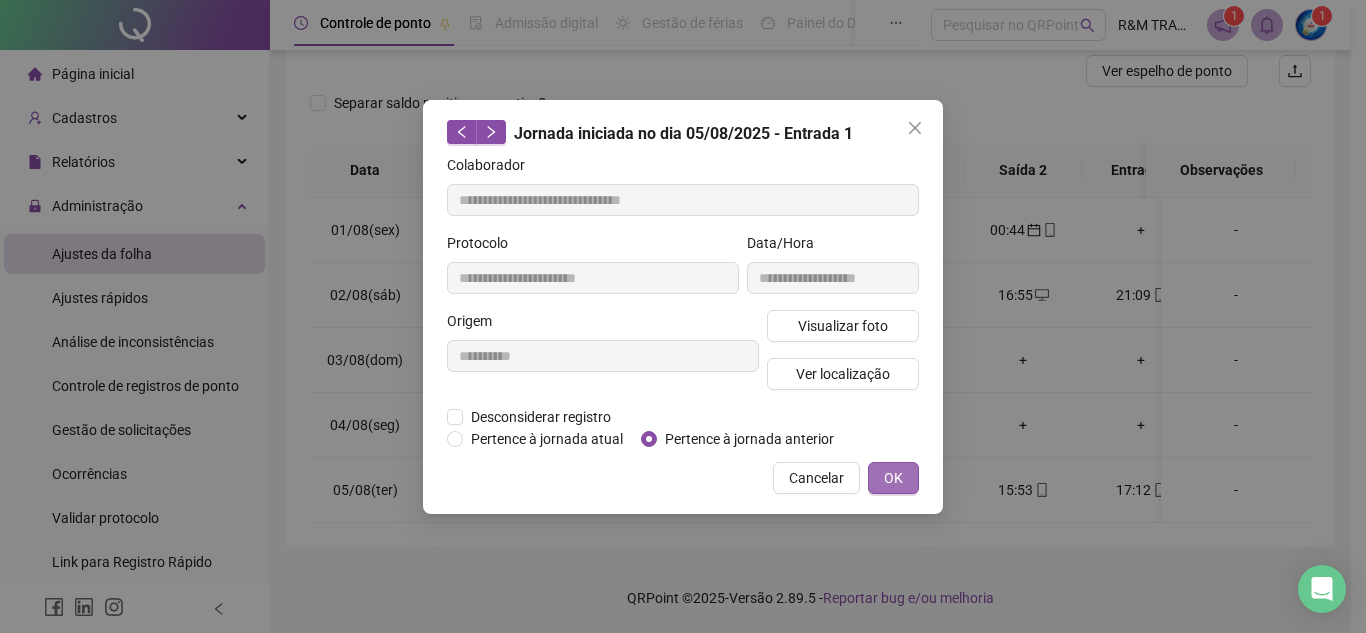 click on "OK" at bounding box center [893, 478] 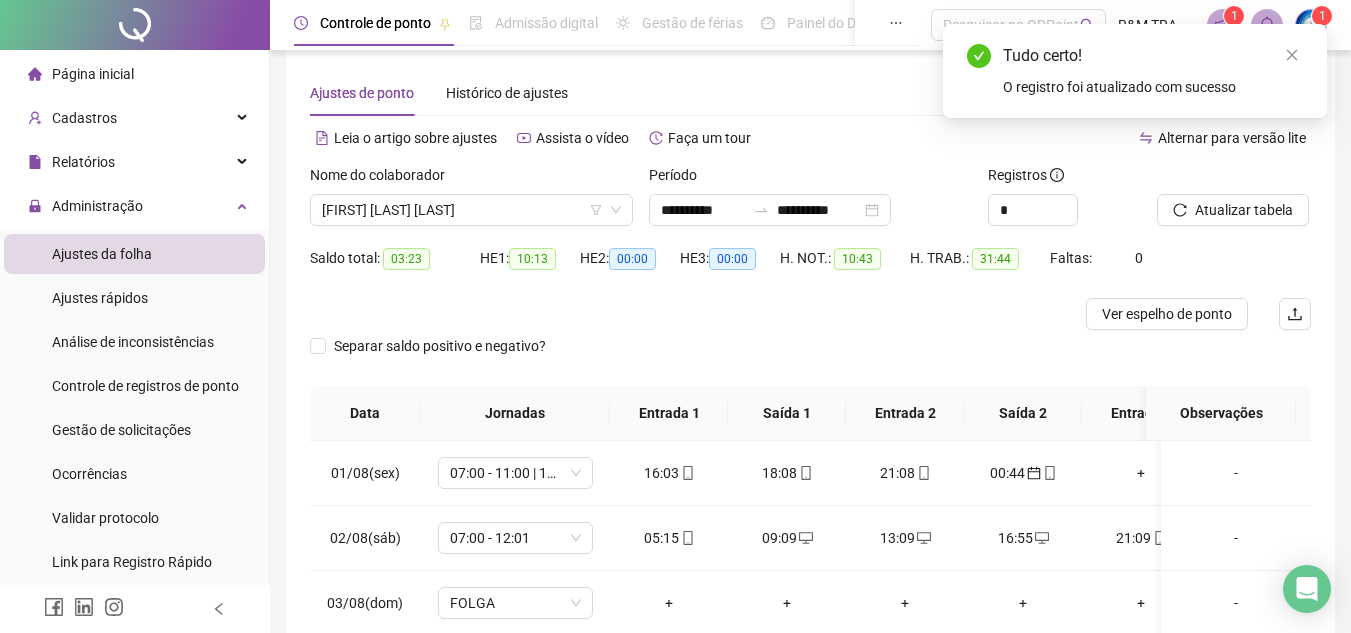 scroll, scrollTop: 0, scrollLeft: 0, axis: both 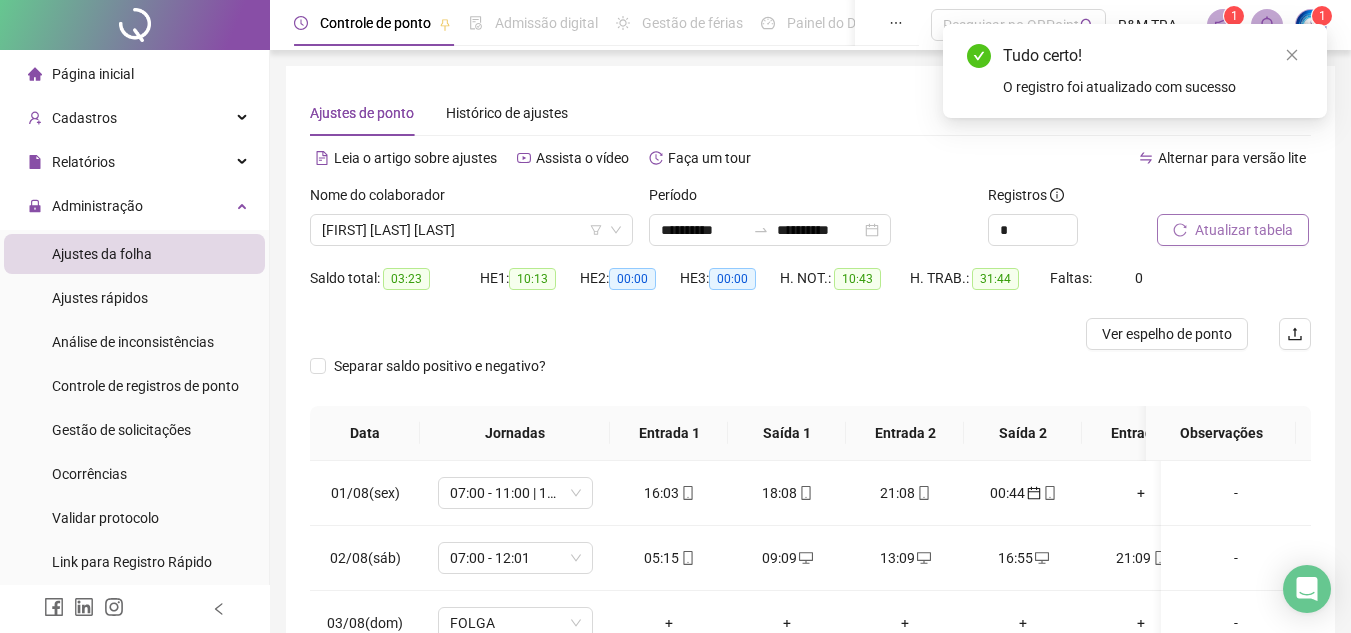 click on "Atualizar tabela" at bounding box center (1244, 230) 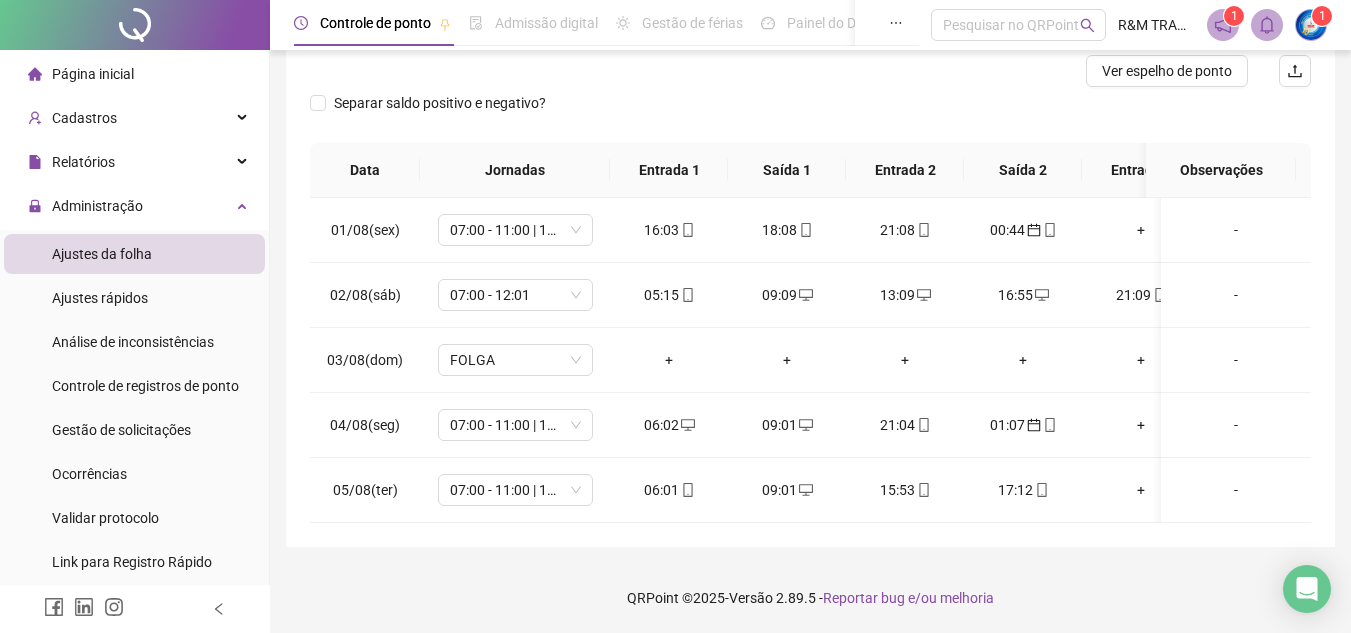 scroll, scrollTop: 0, scrollLeft: 0, axis: both 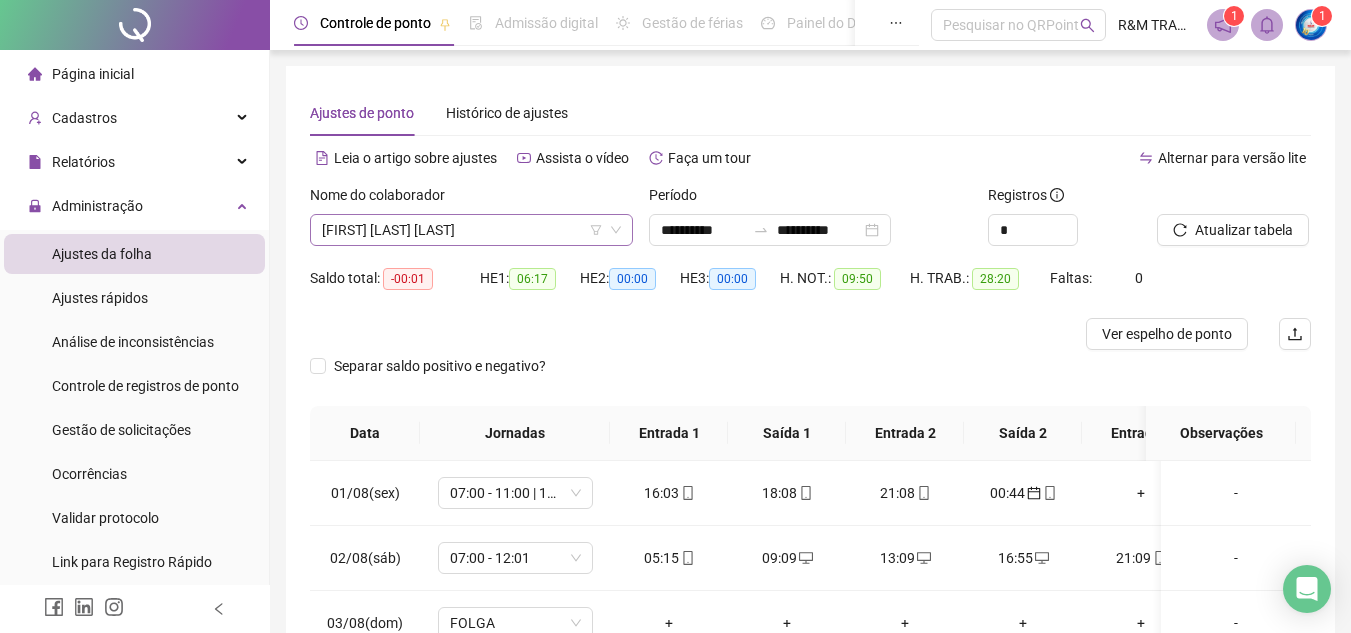 click on "[NAME]" at bounding box center (471, 230) 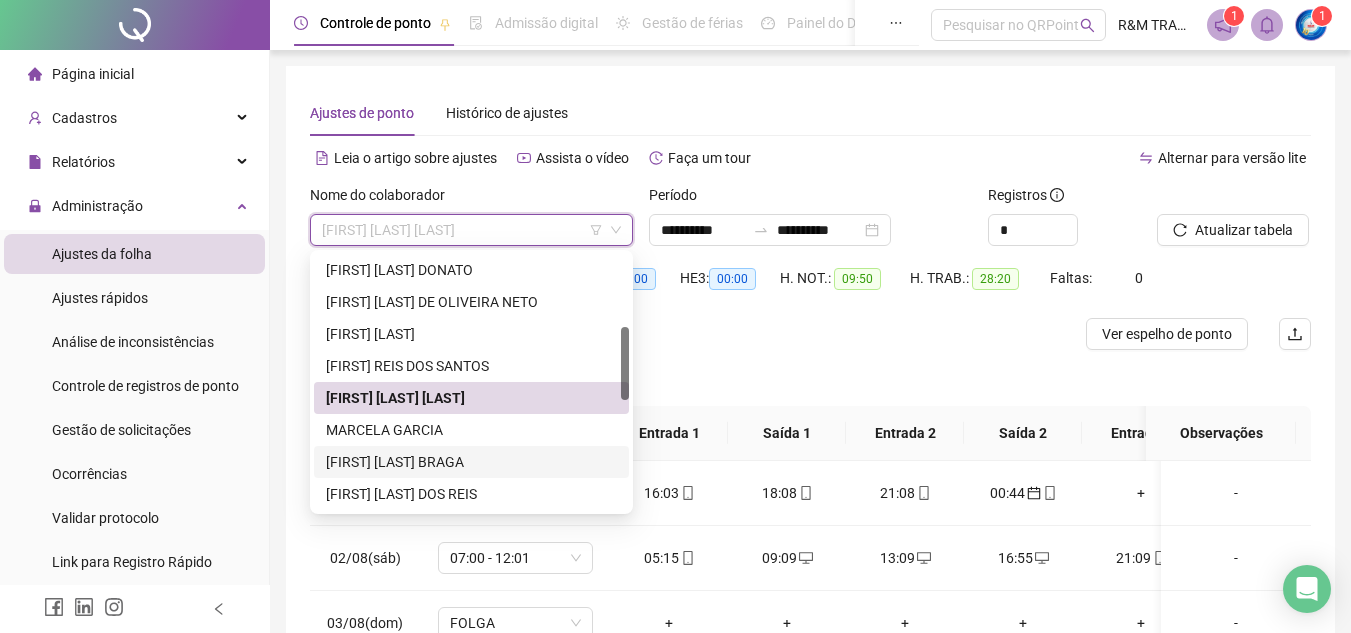 click on "[FIRST] [LAST]" at bounding box center [471, 462] 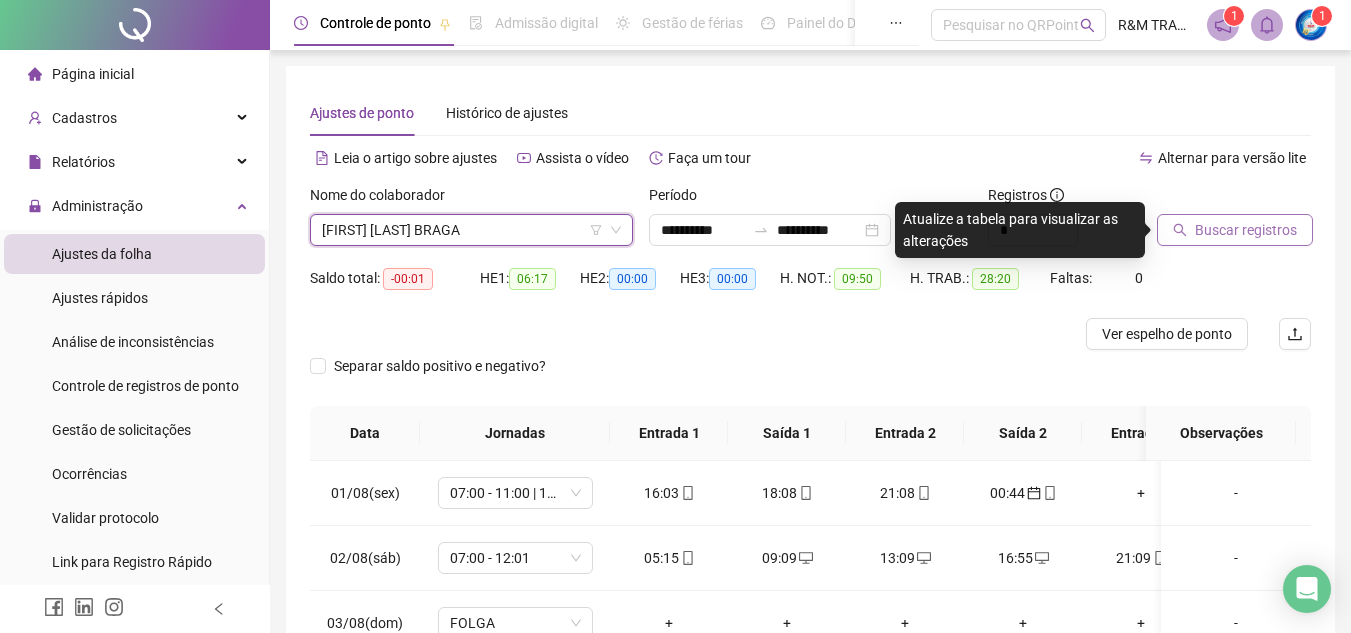 click on "Buscar registros" at bounding box center [1246, 230] 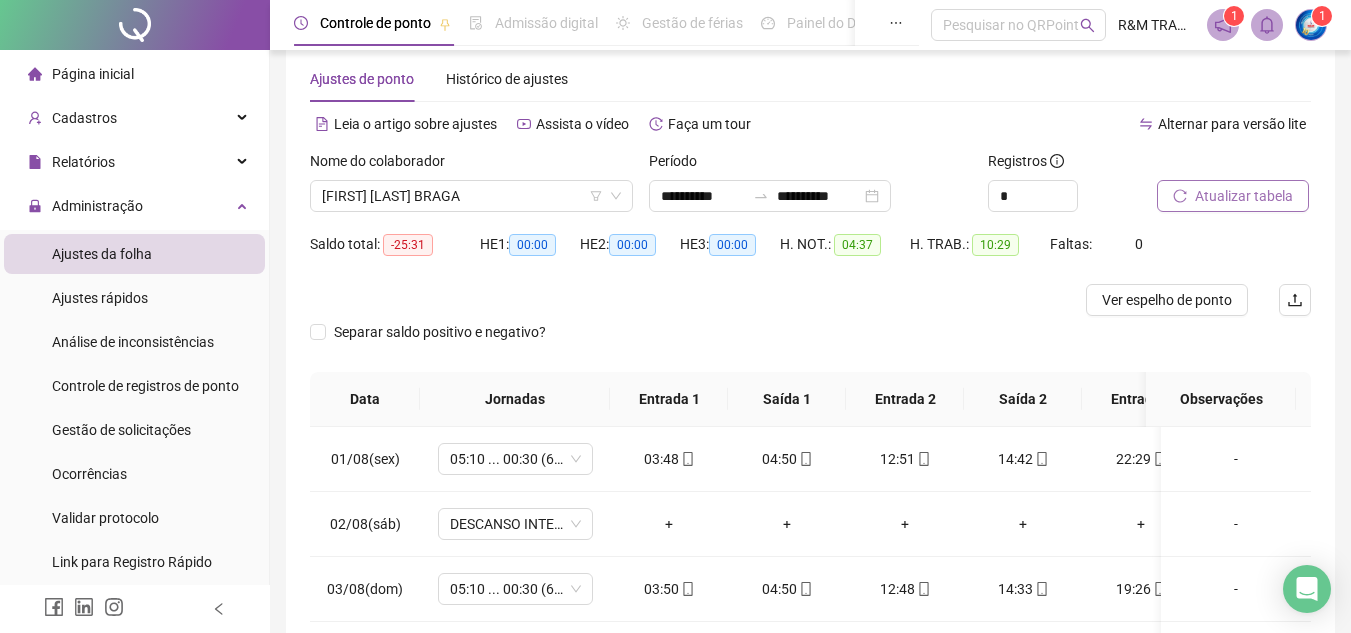 scroll, scrollTop: 29, scrollLeft: 0, axis: vertical 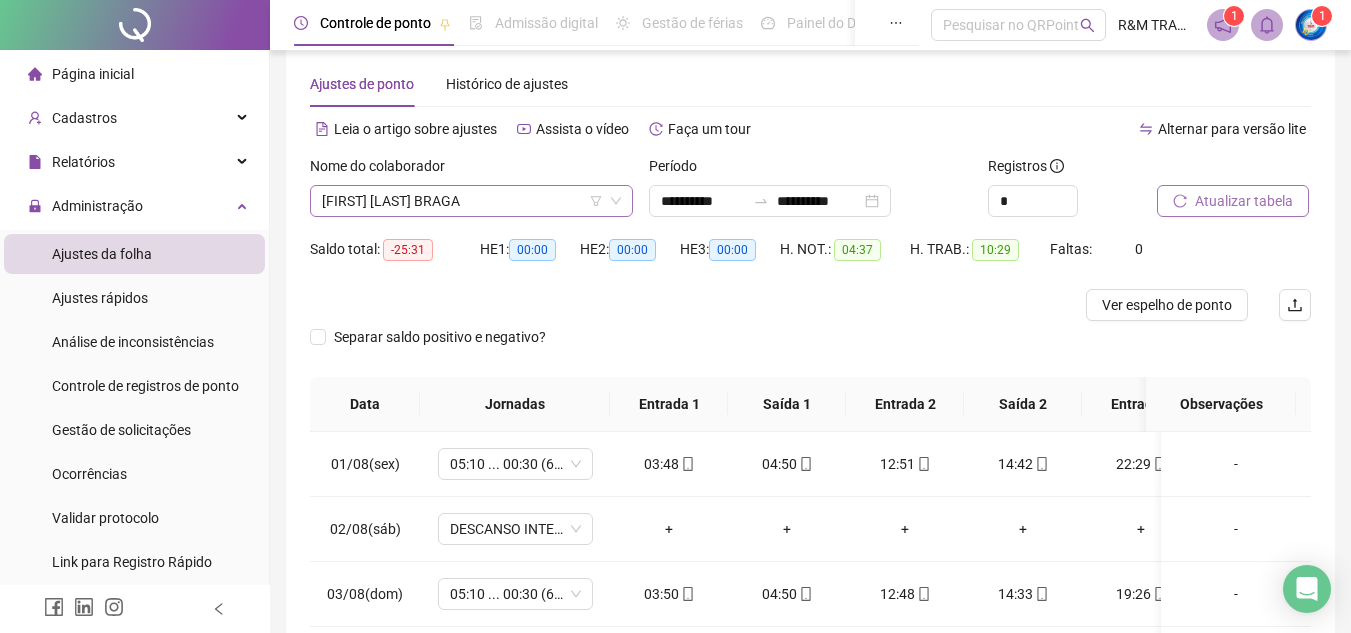 click on "[FIRST] [LAST]" at bounding box center (471, 201) 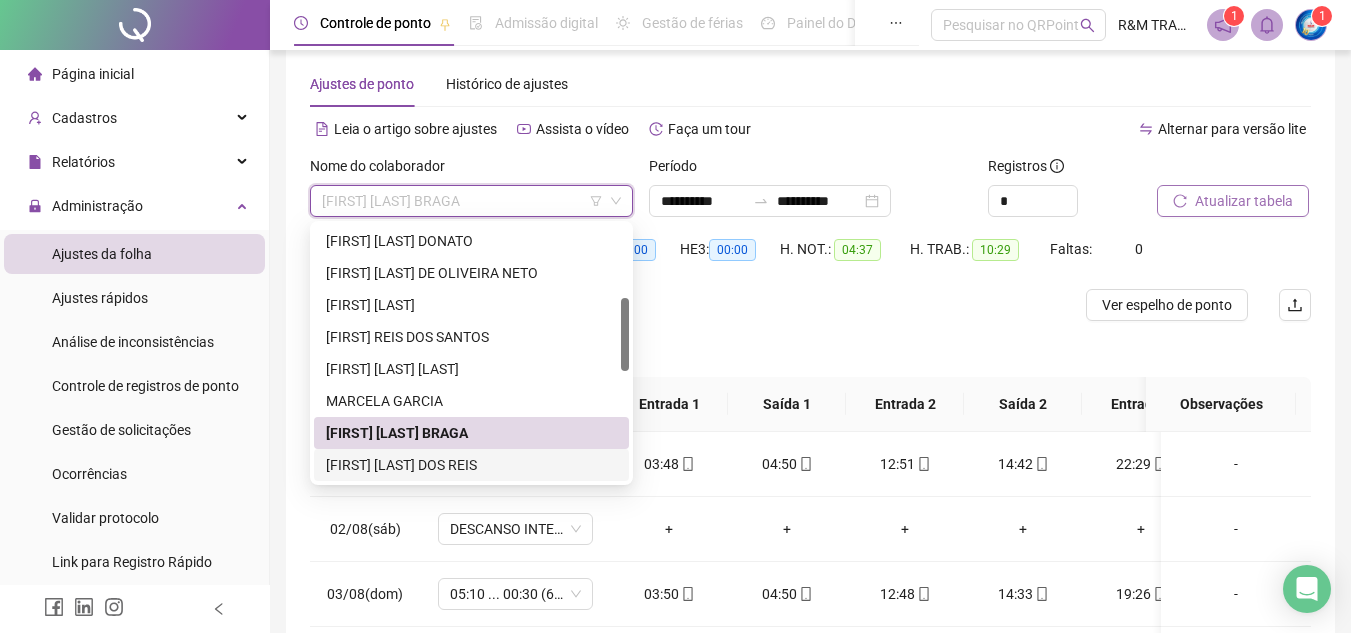 click on "[FIRST] [LAST]" at bounding box center (471, 465) 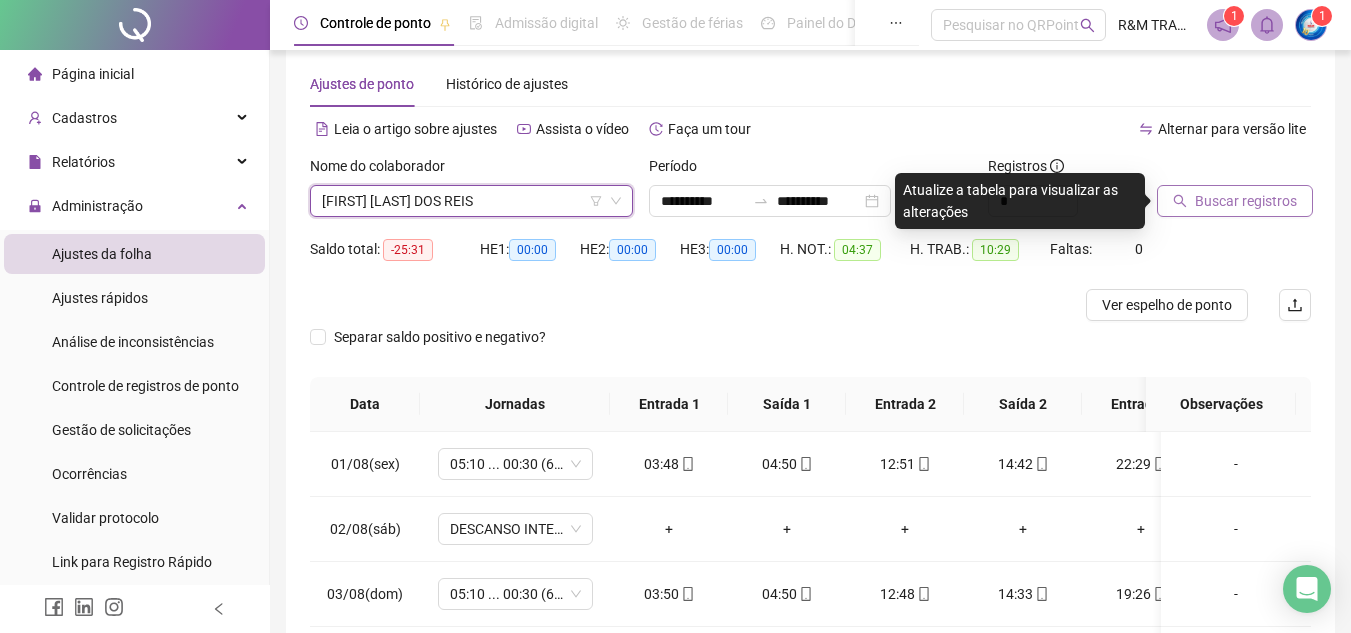 click on "Buscar registros" at bounding box center [1246, 201] 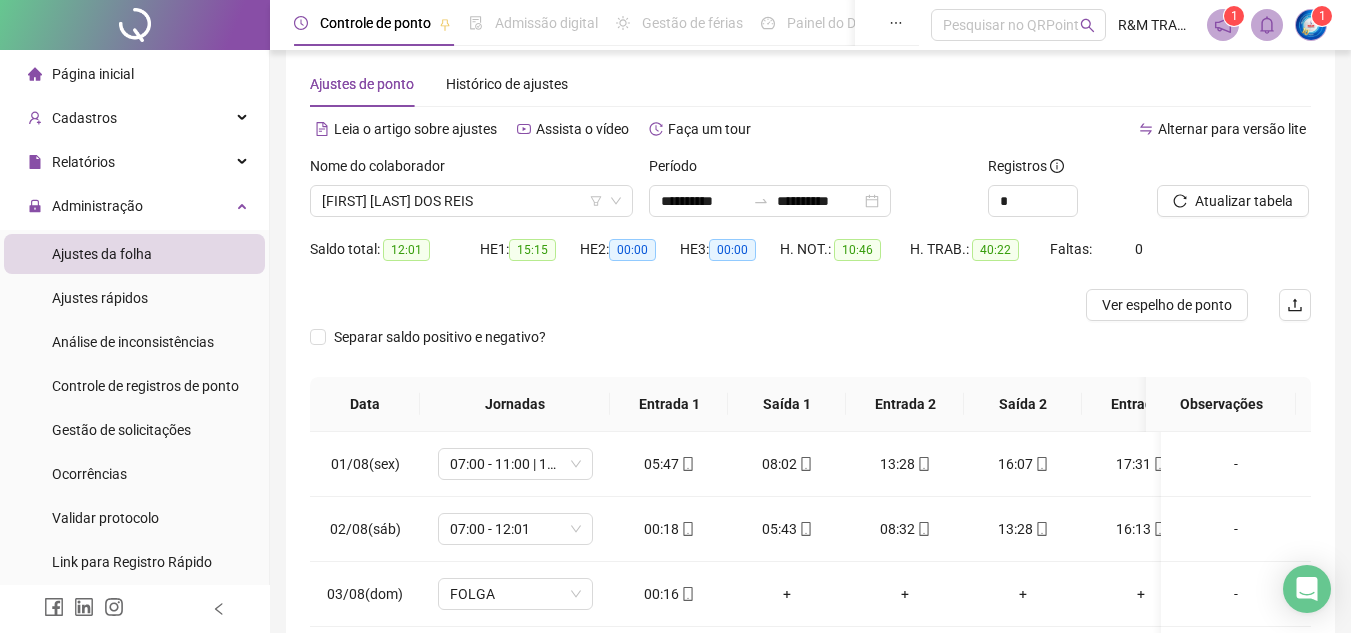 scroll, scrollTop: 278, scrollLeft: 0, axis: vertical 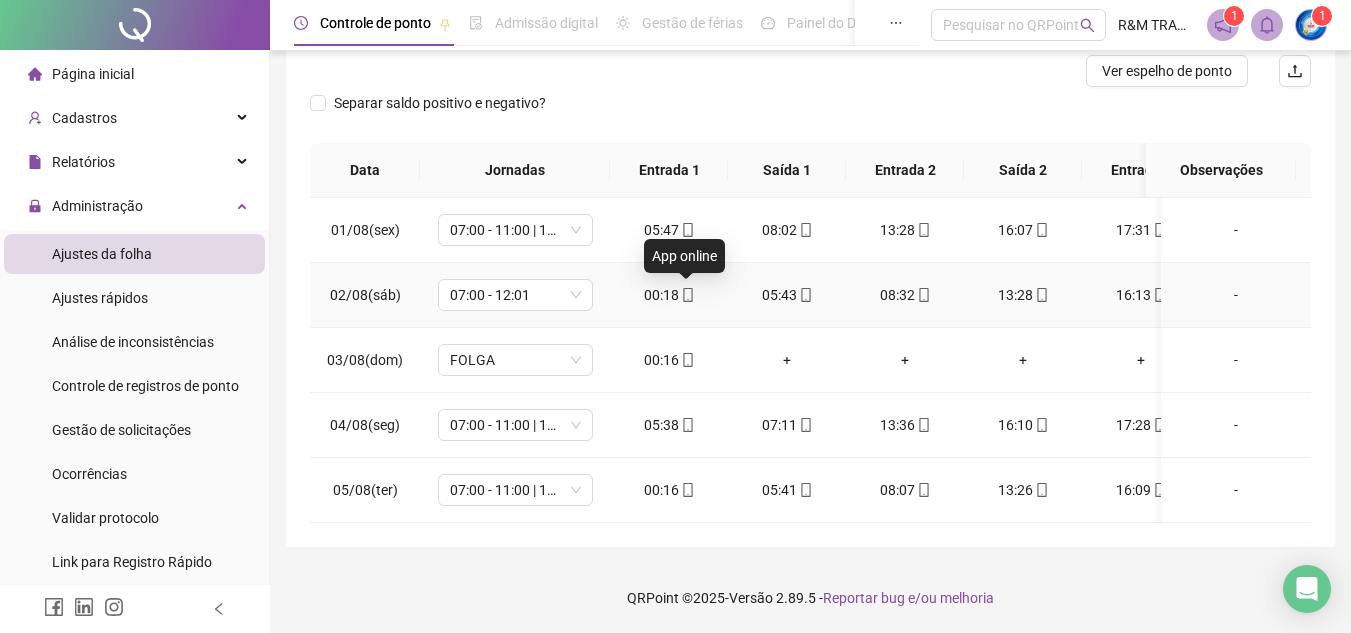 click 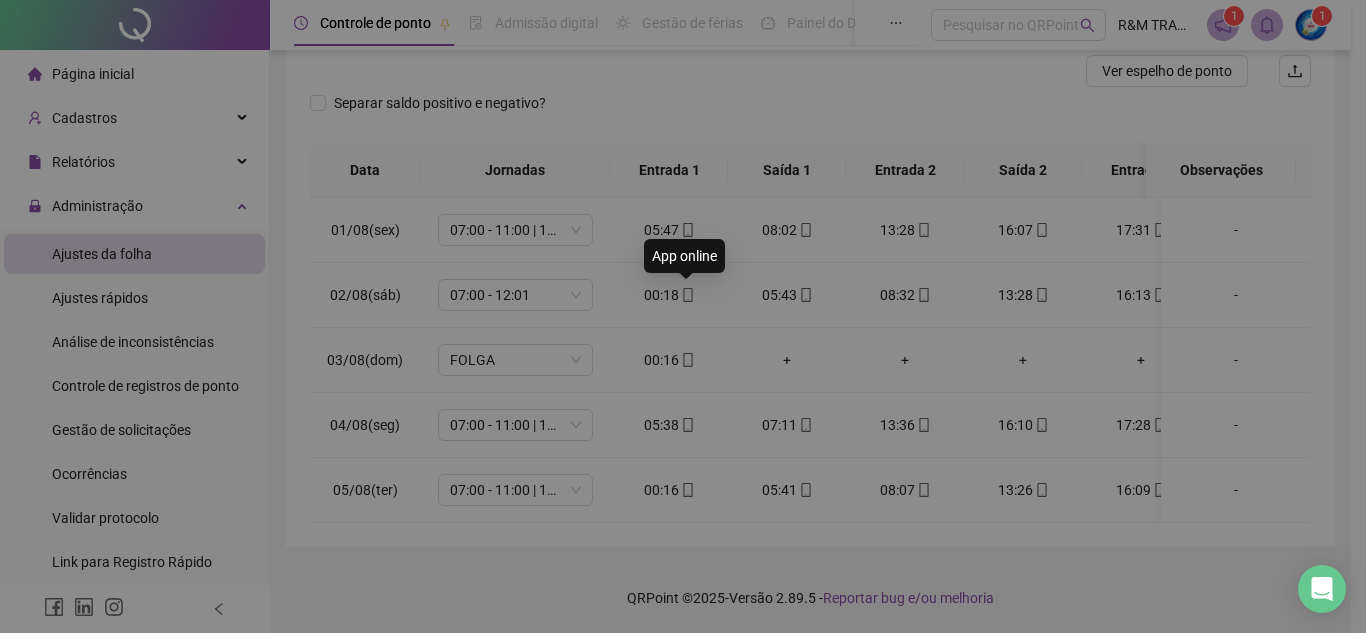 type on "**********" 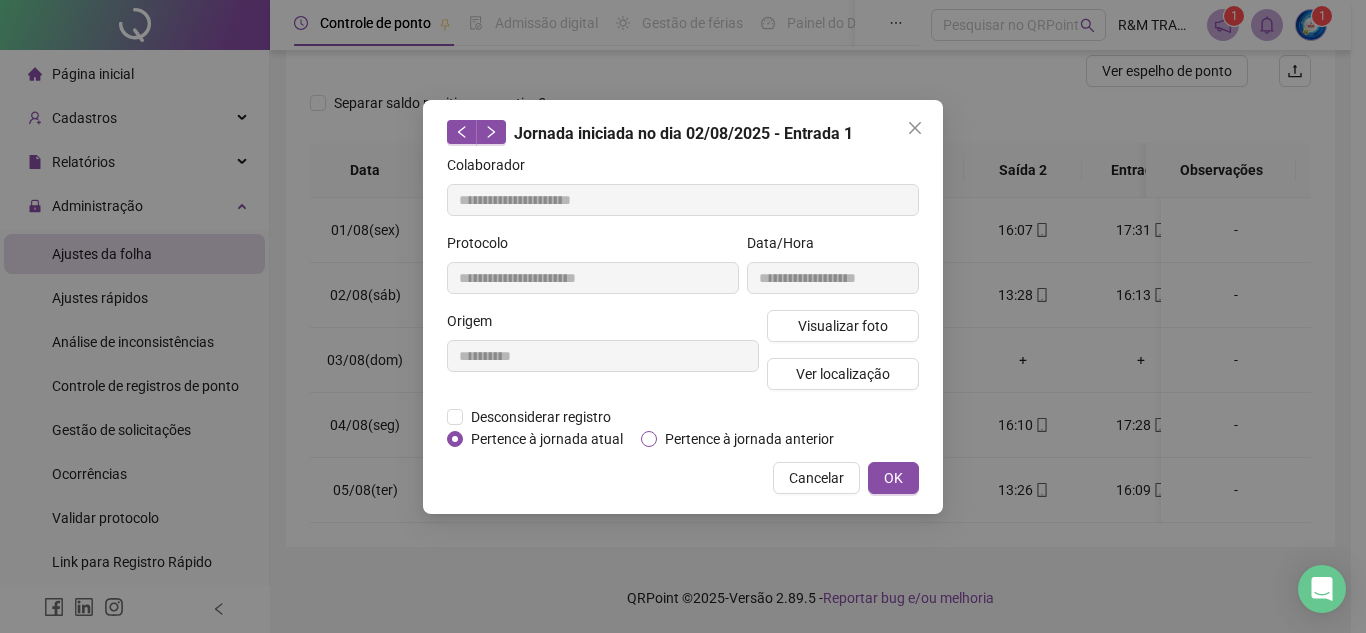 click on "Pertence à jornada anterior" at bounding box center (749, 439) 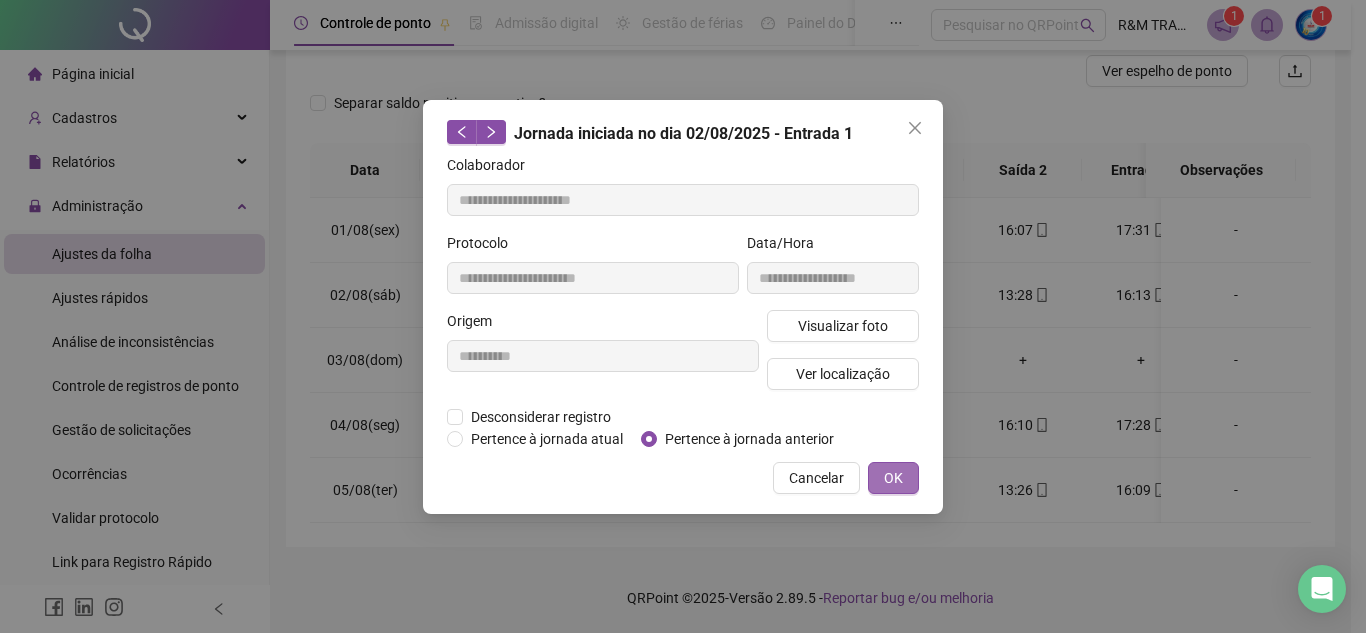 click on "OK" at bounding box center (893, 478) 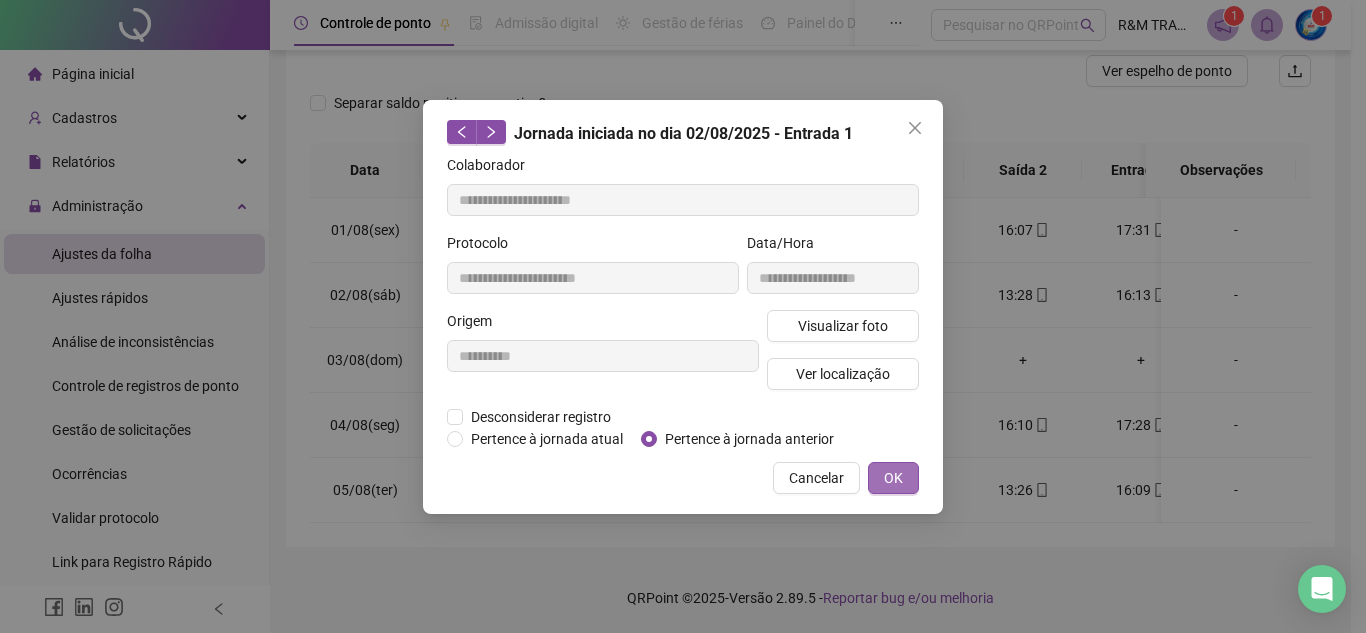 click on "OK" at bounding box center (893, 478) 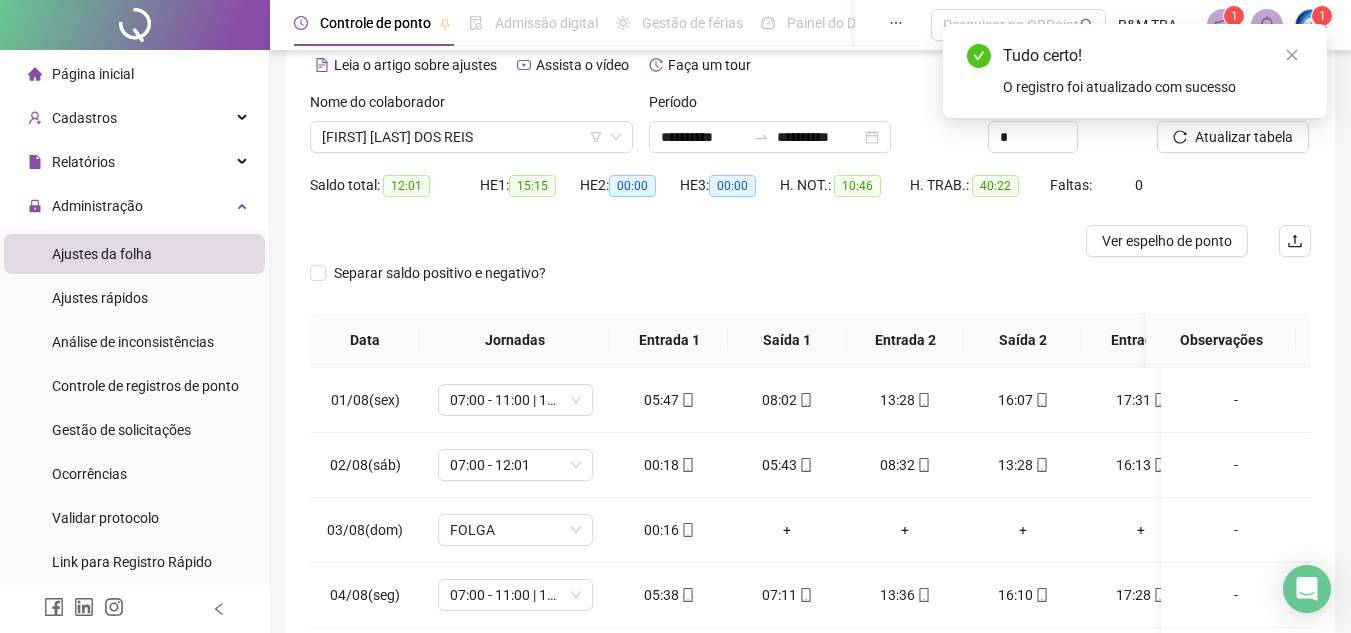 scroll, scrollTop: 0, scrollLeft: 0, axis: both 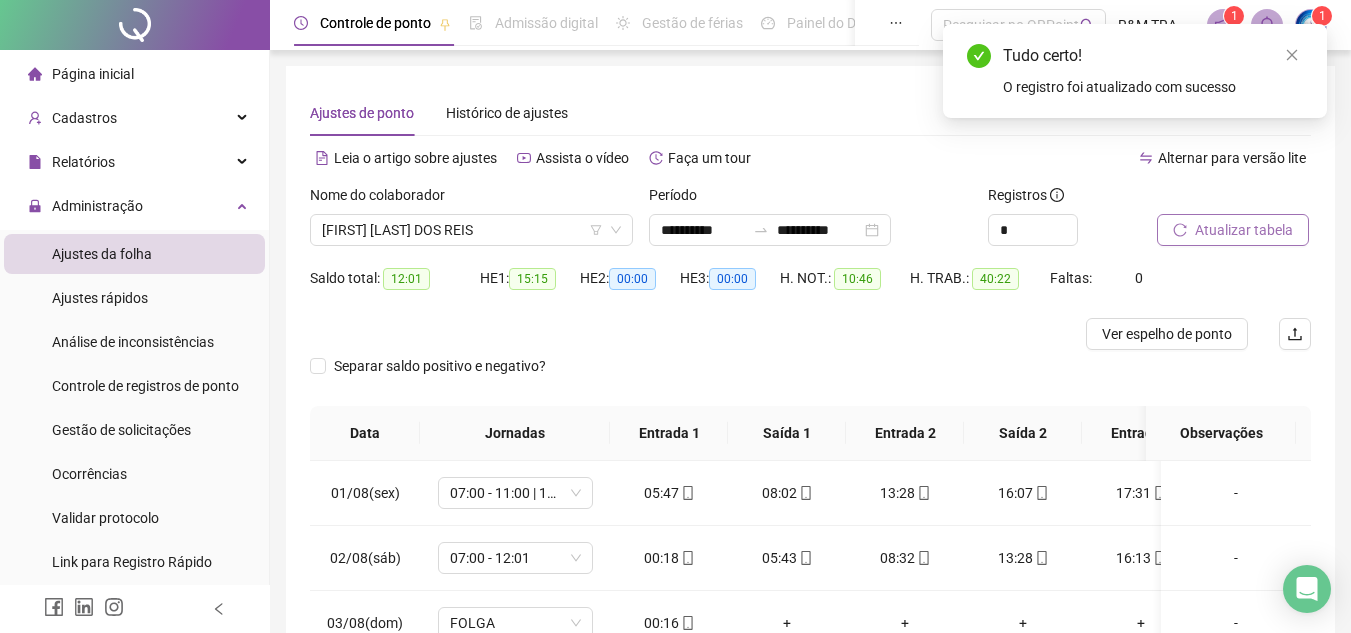 click on "Atualizar tabela" at bounding box center [1244, 230] 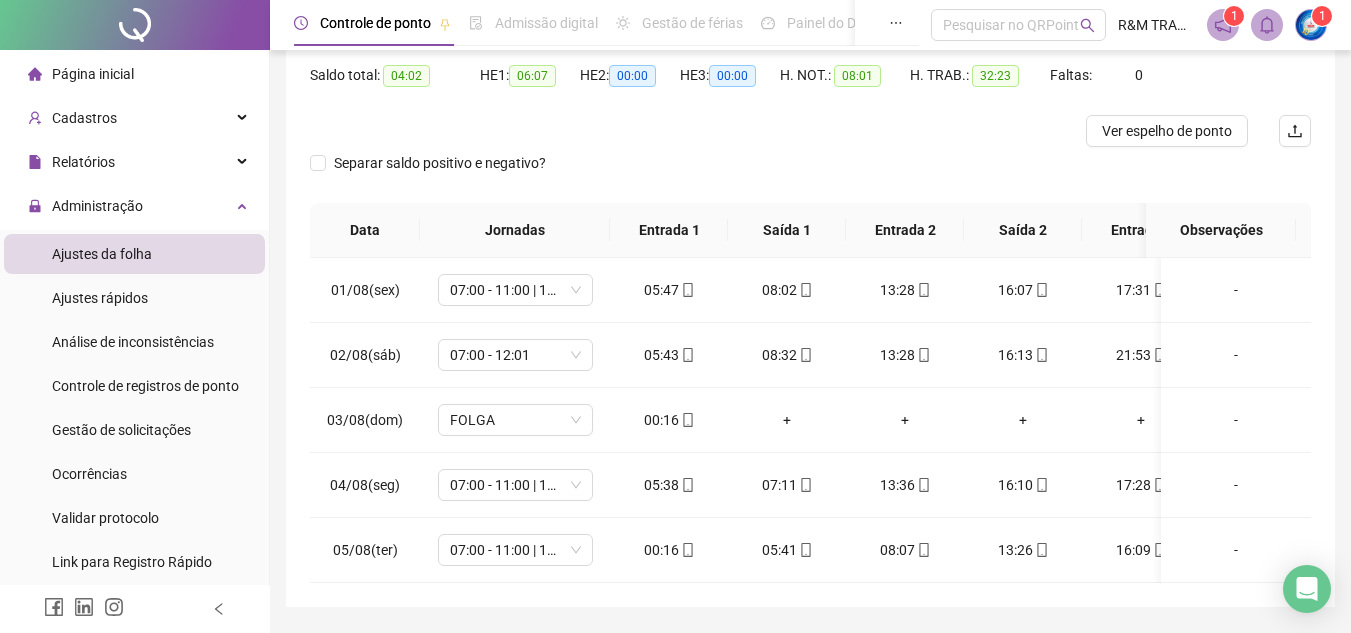 scroll, scrollTop: 234, scrollLeft: 0, axis: vertical 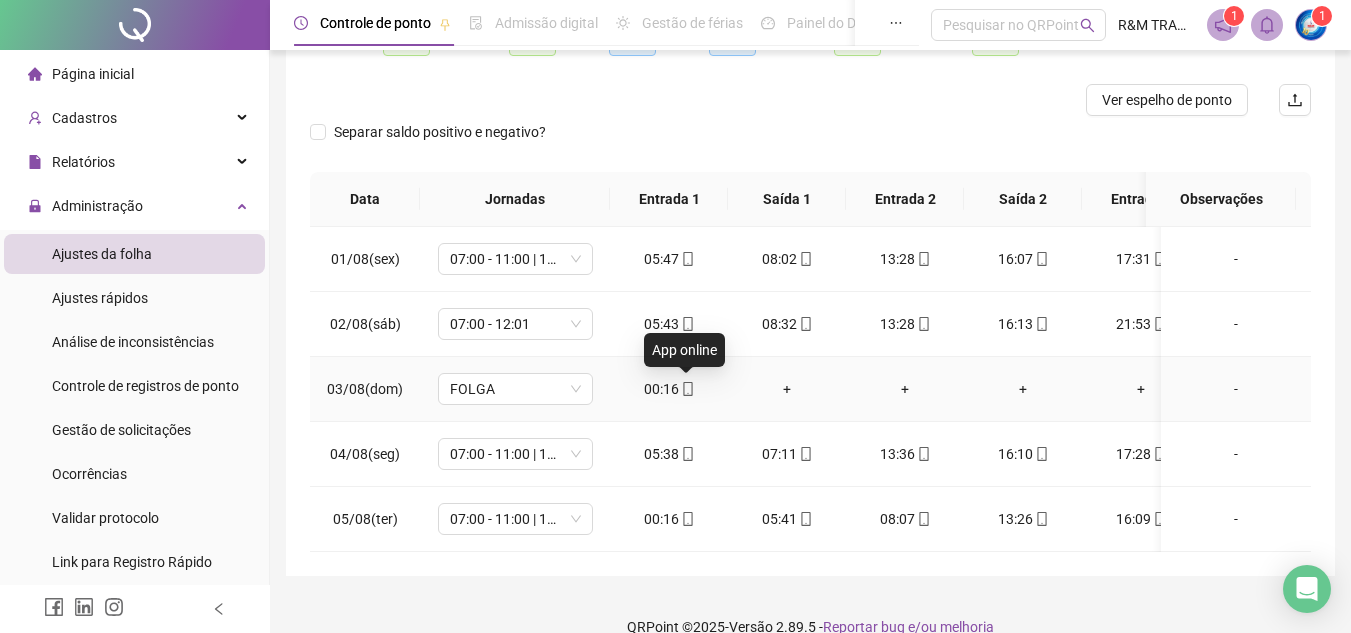 click 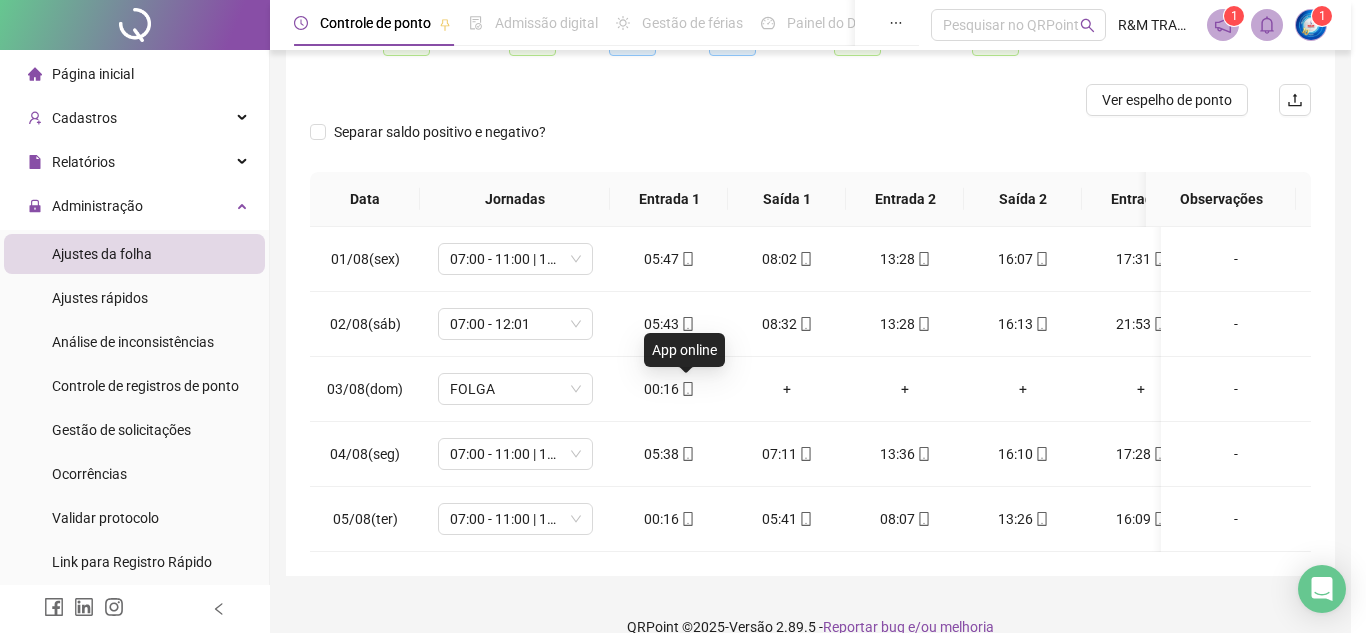 type on "**********" 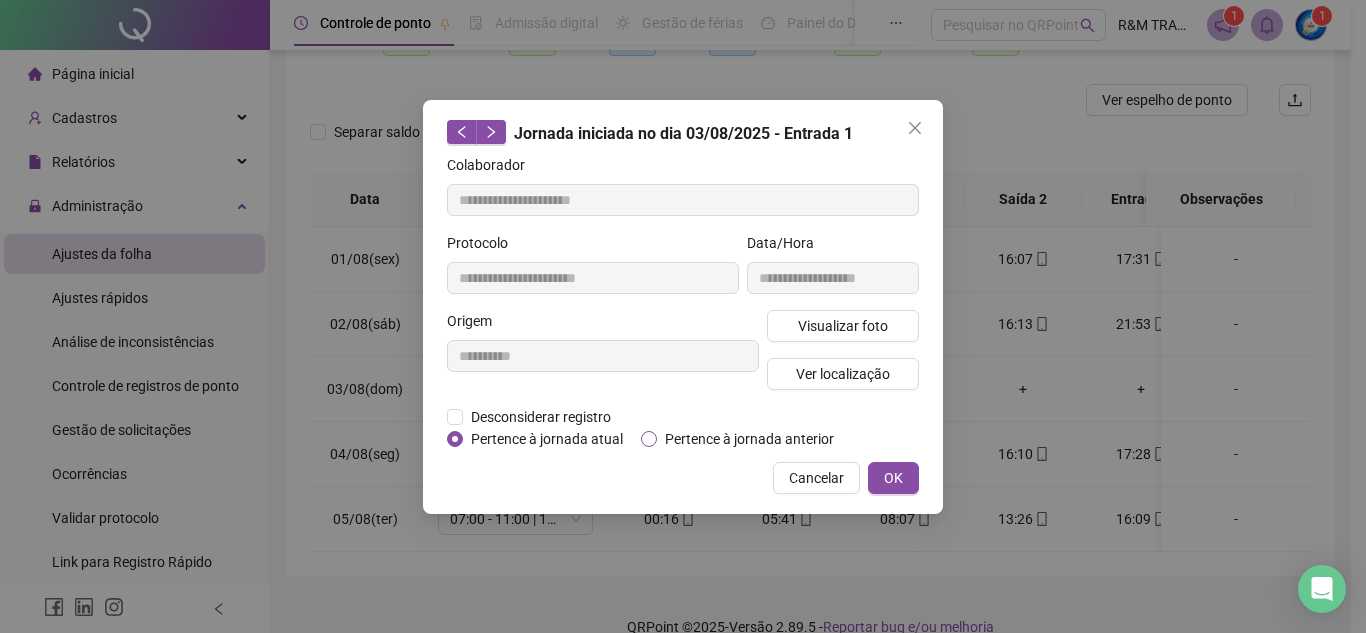 click on "Pertence à jornada anterior" at bounding box center [749, 439] 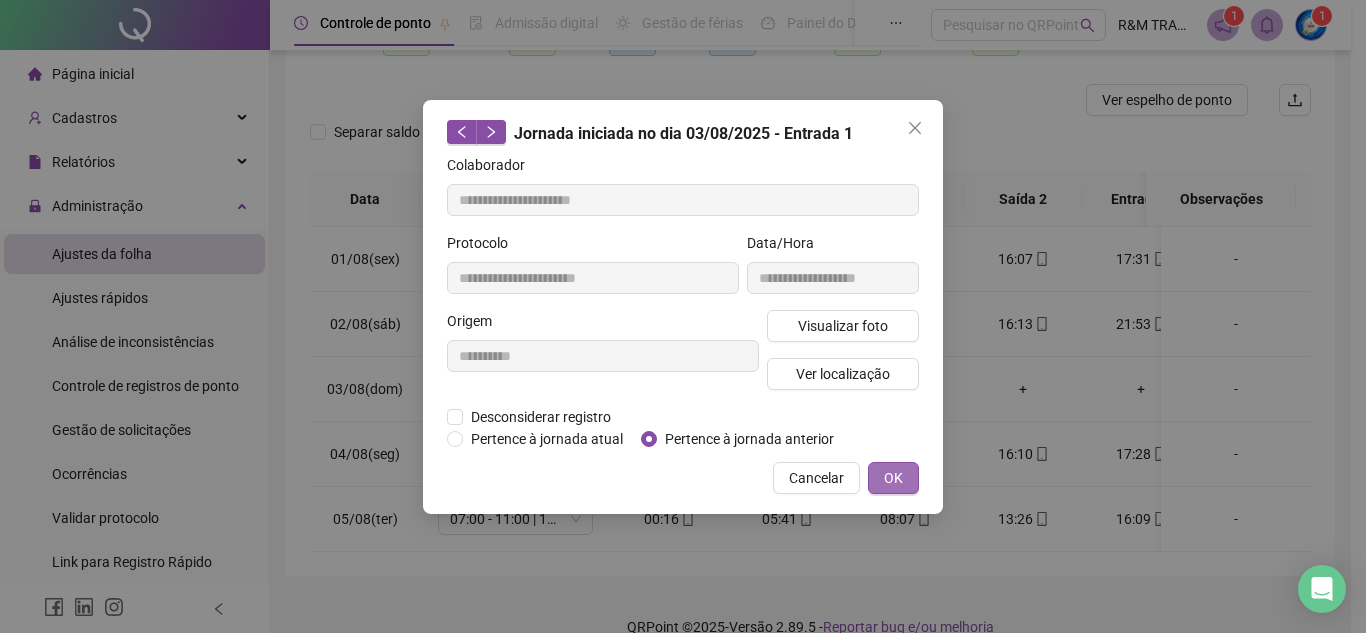 click on "OK" at bounding box center (893, 478) 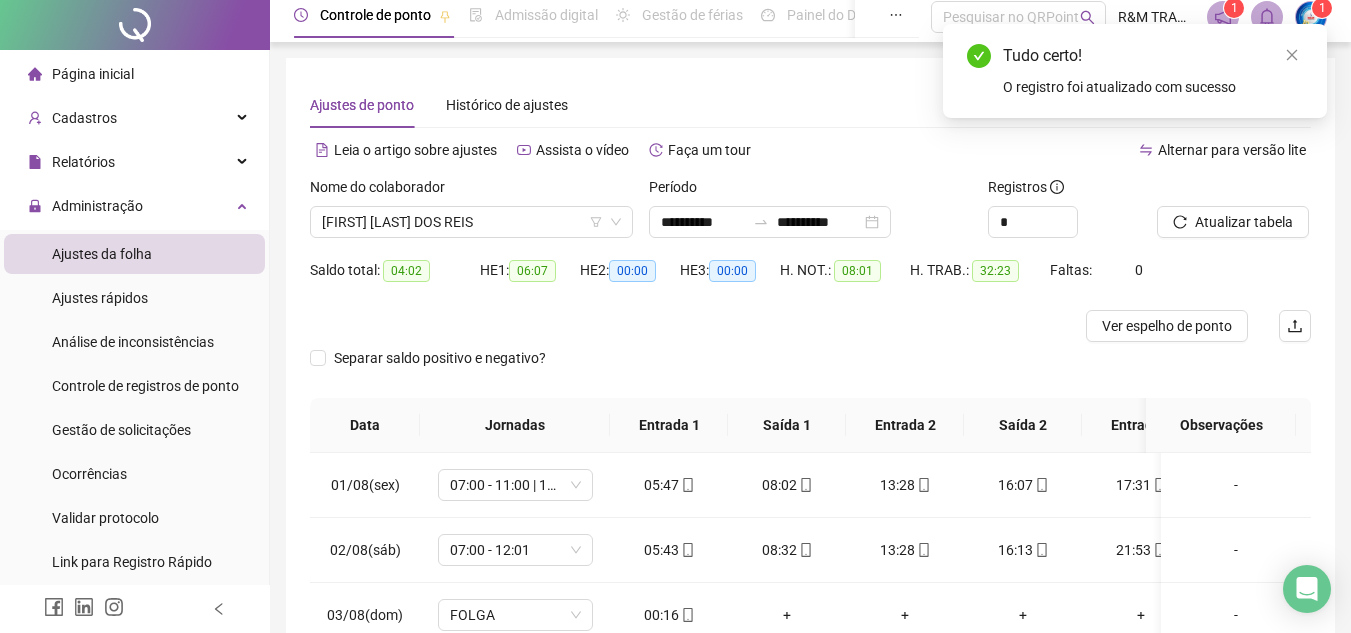 scroll, scrollTop: 0, scrollLeft: 0, axis: both 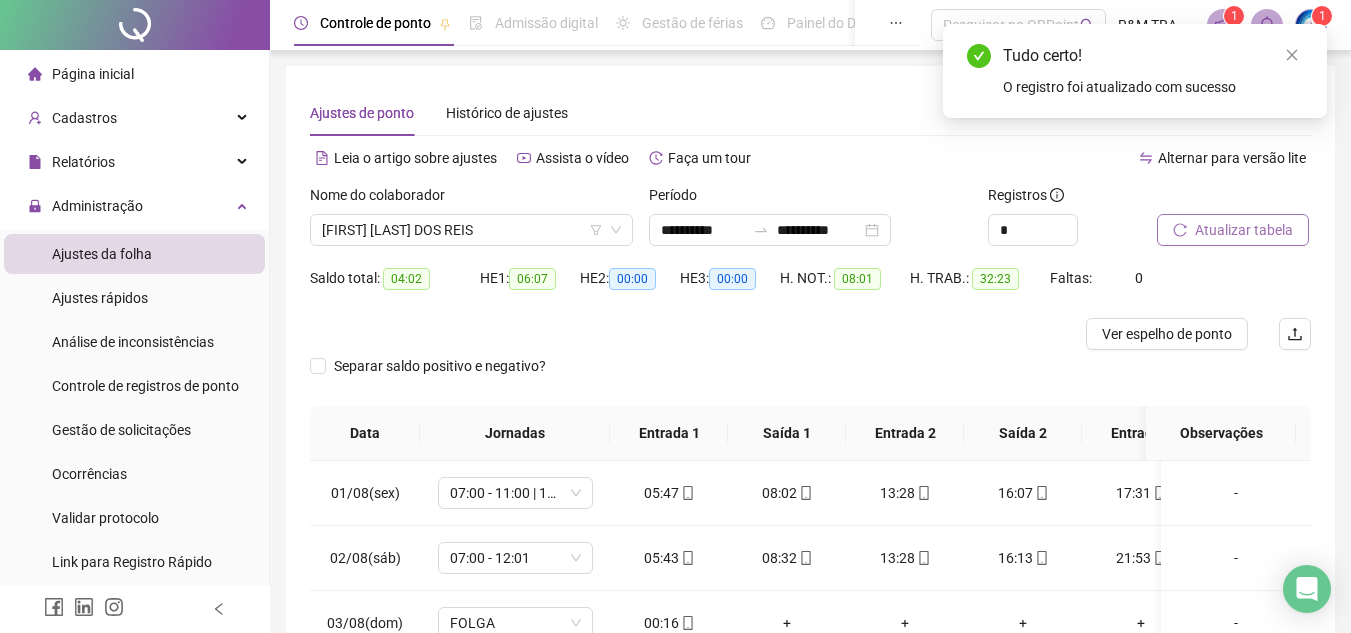 click on "Atualizar tabela" at bounding box center [1244, 230] 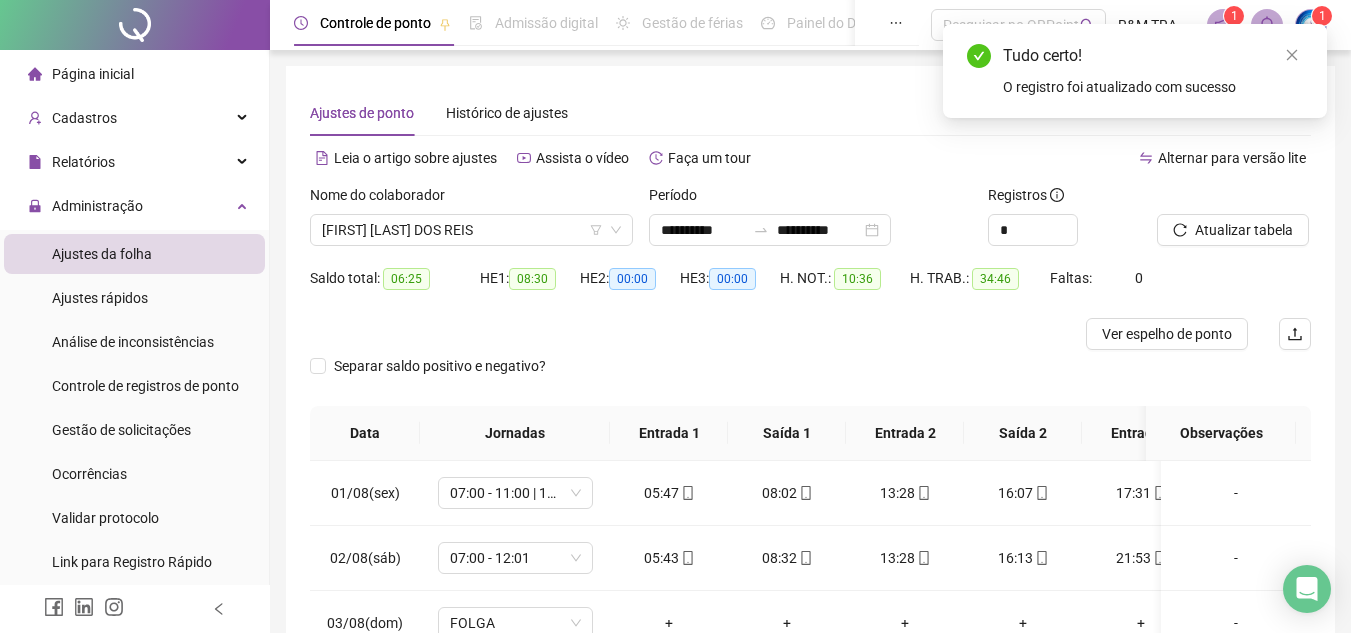 scroll, scrollTop: 278, scrollLeft: 0, axis: vertical 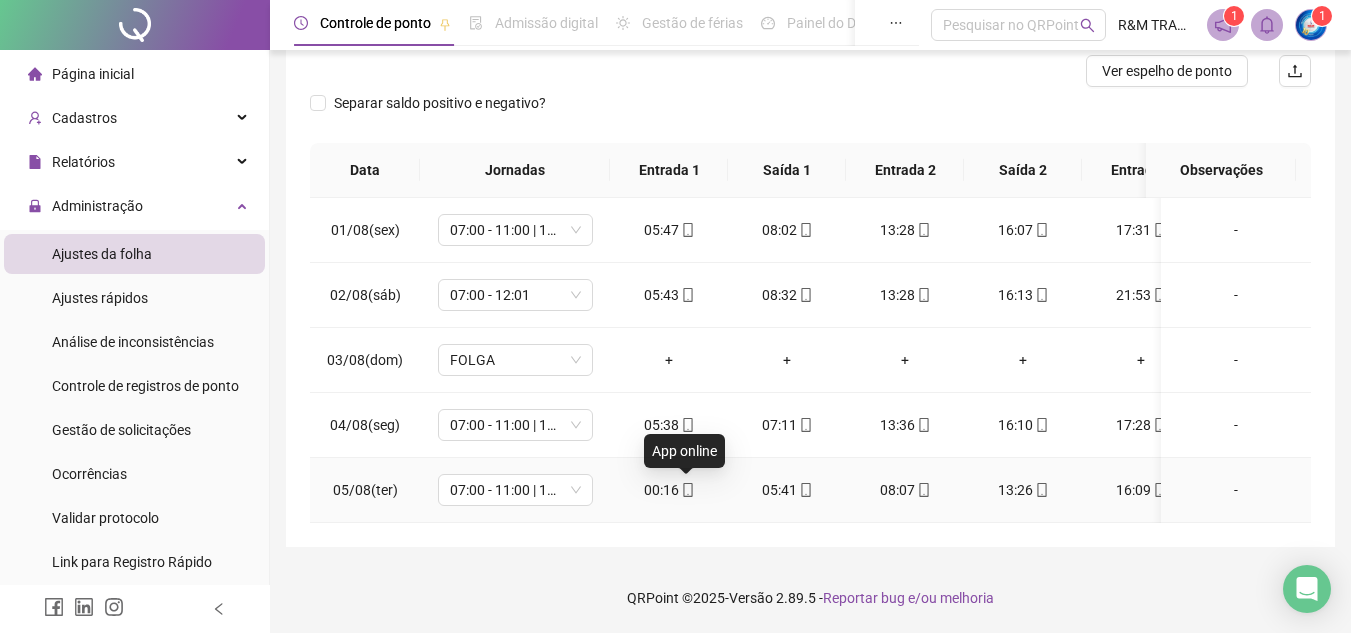 click 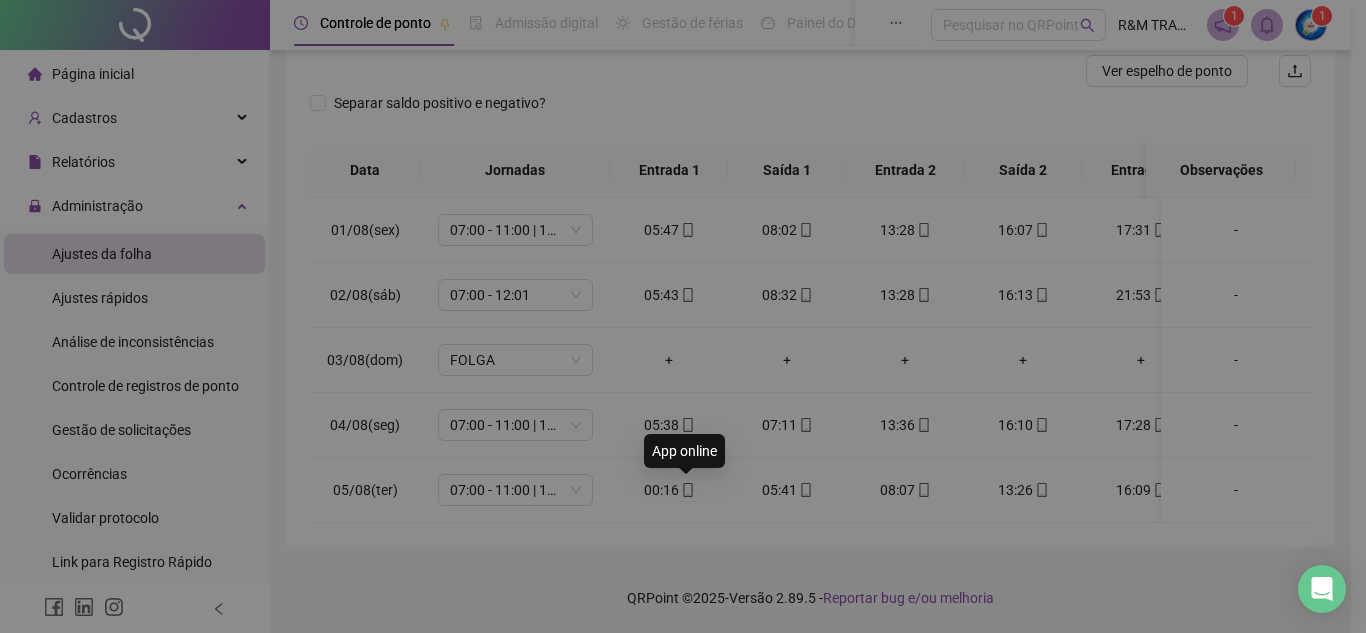 type on "**********" 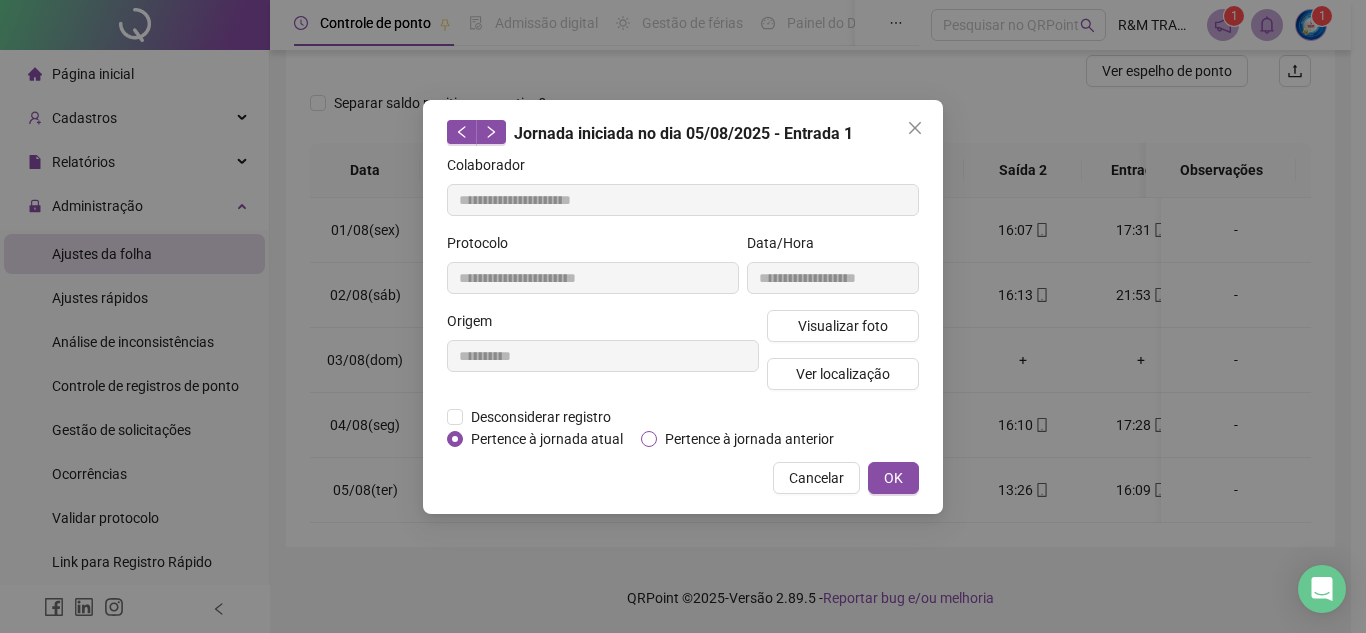 click on "Pertence à jornada anterior" at bounding box center (749, 439) 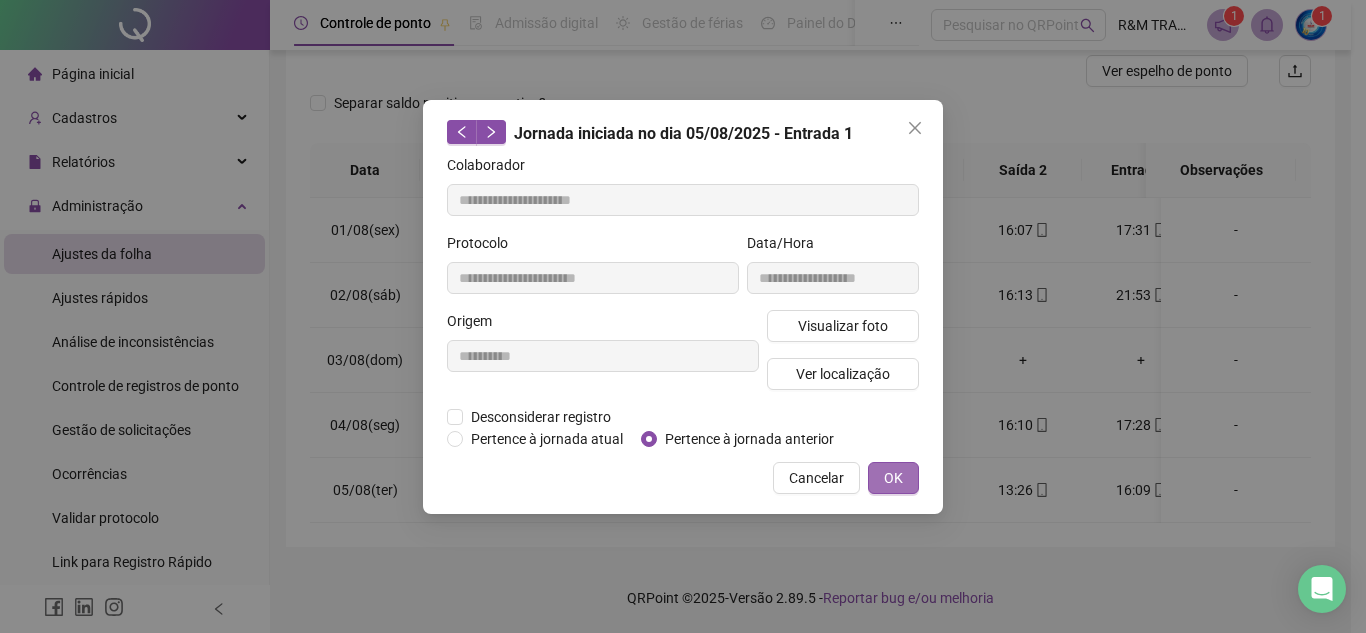 click on "OK" at bounding box center (893, 478) 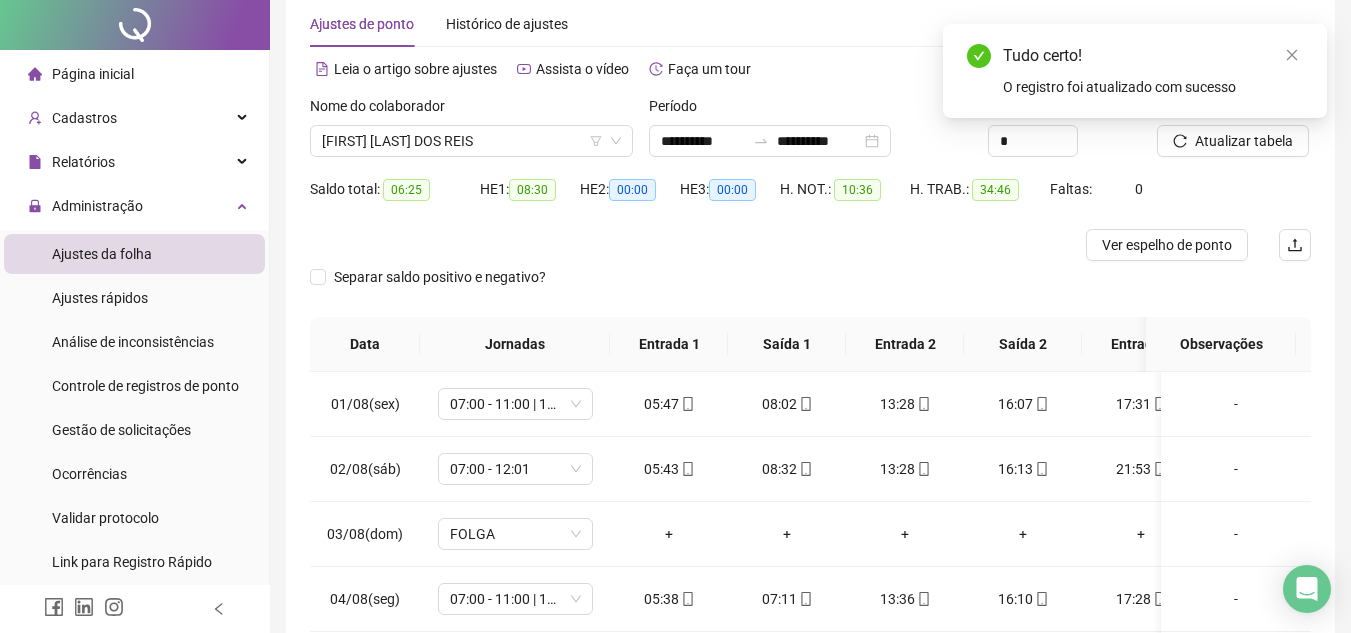 scroll, scrollTop: 0, scrollLeft: 0, axis: both 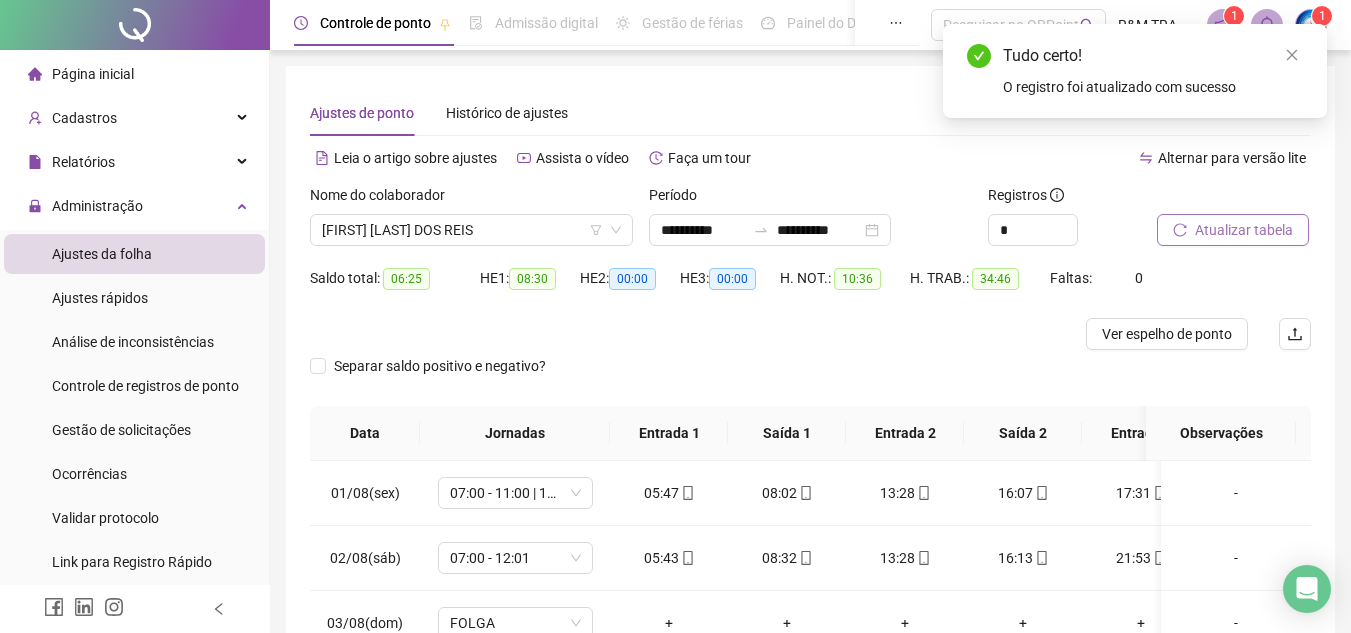 click on "Atualizar tabela" at bounding box center (1244, 230) 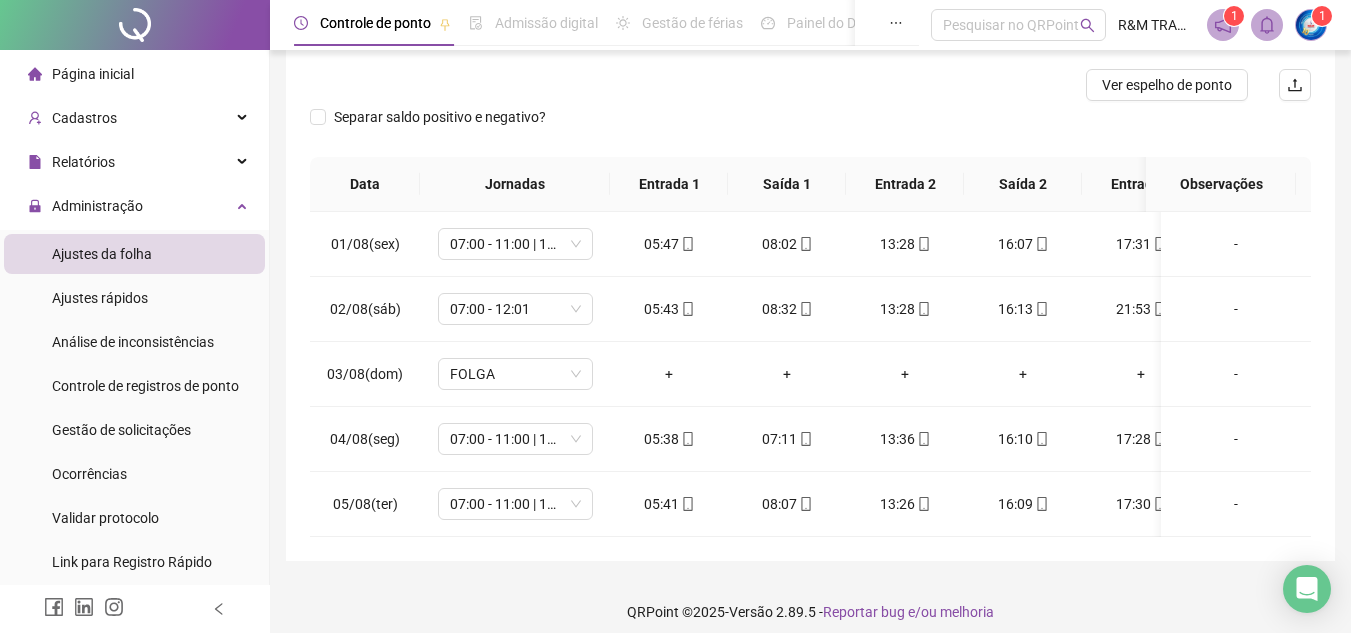 scroll, scrollTop: 251, scrollLeft: 0, axis: vertical 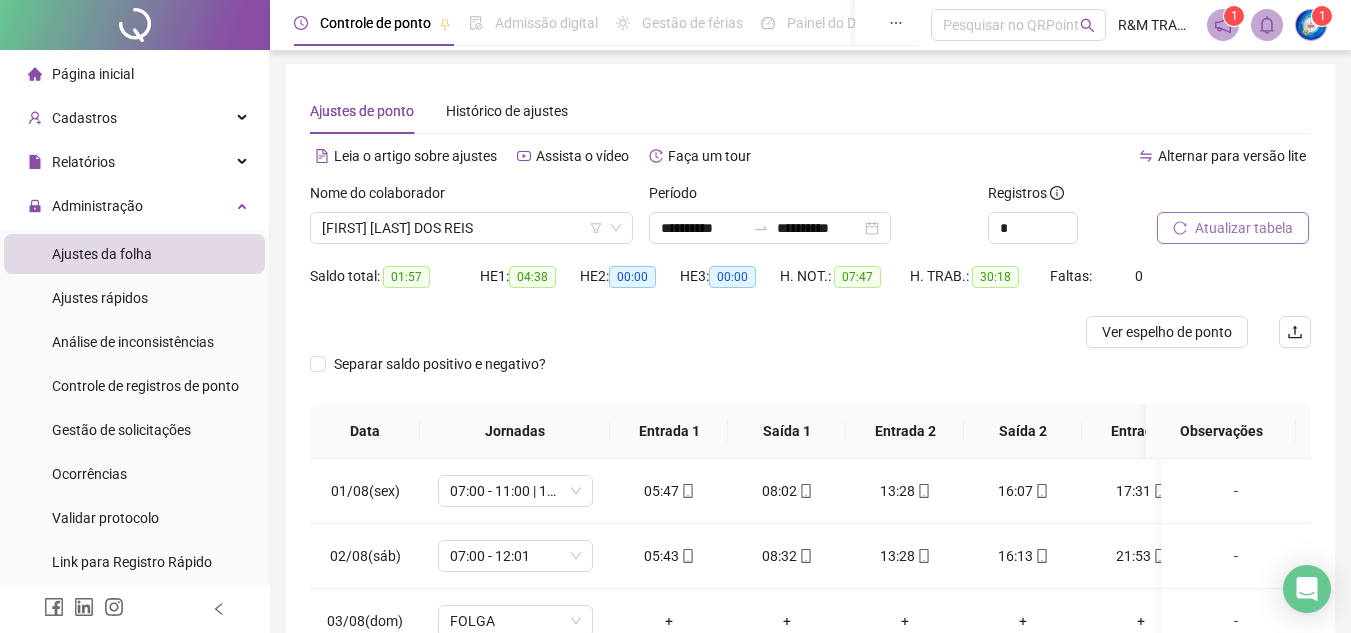 click on "Atualizar tabela" at bounding box center (1233, 228) 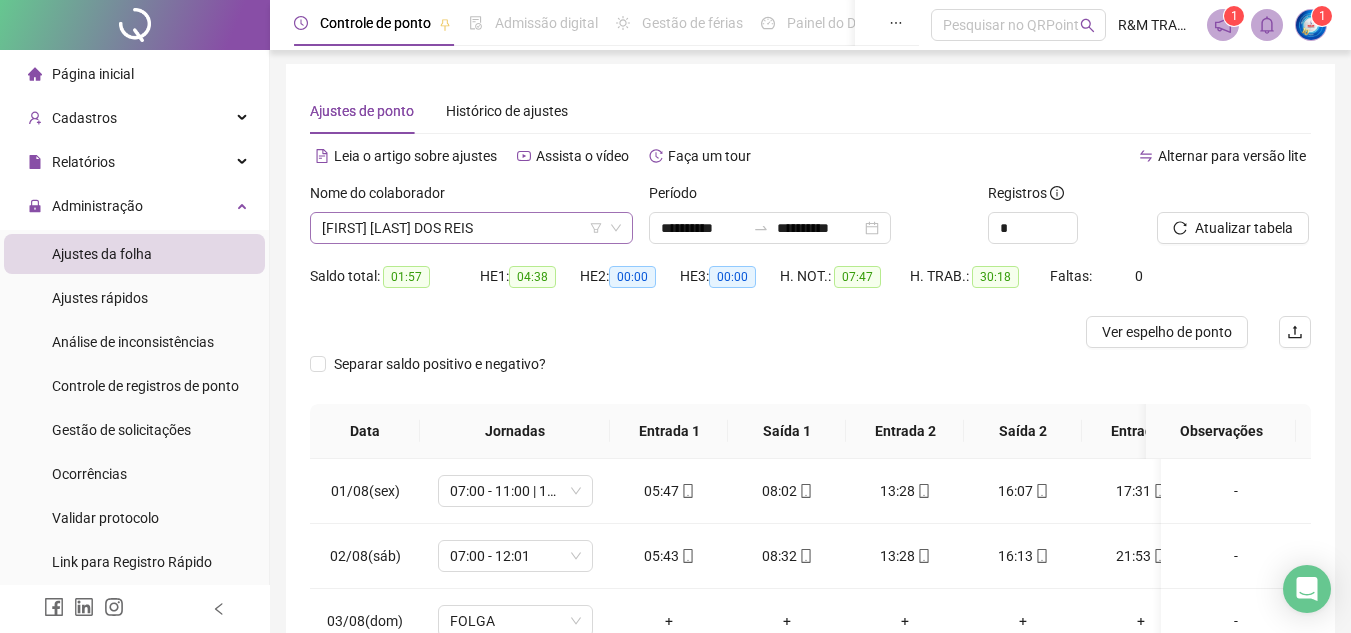 click on "[FIRST] [LAST]" at bounding box center [471, 228] 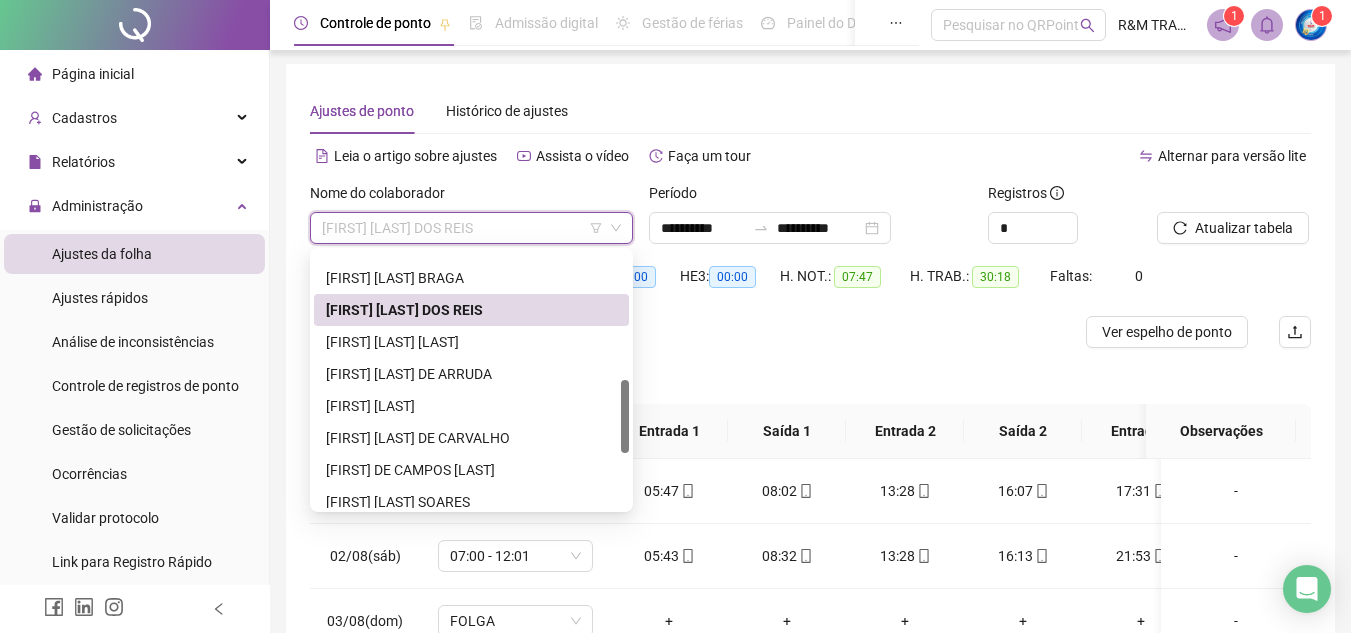 scroll, scrollTop: 449, scrollLeft: 0, axis: vertical 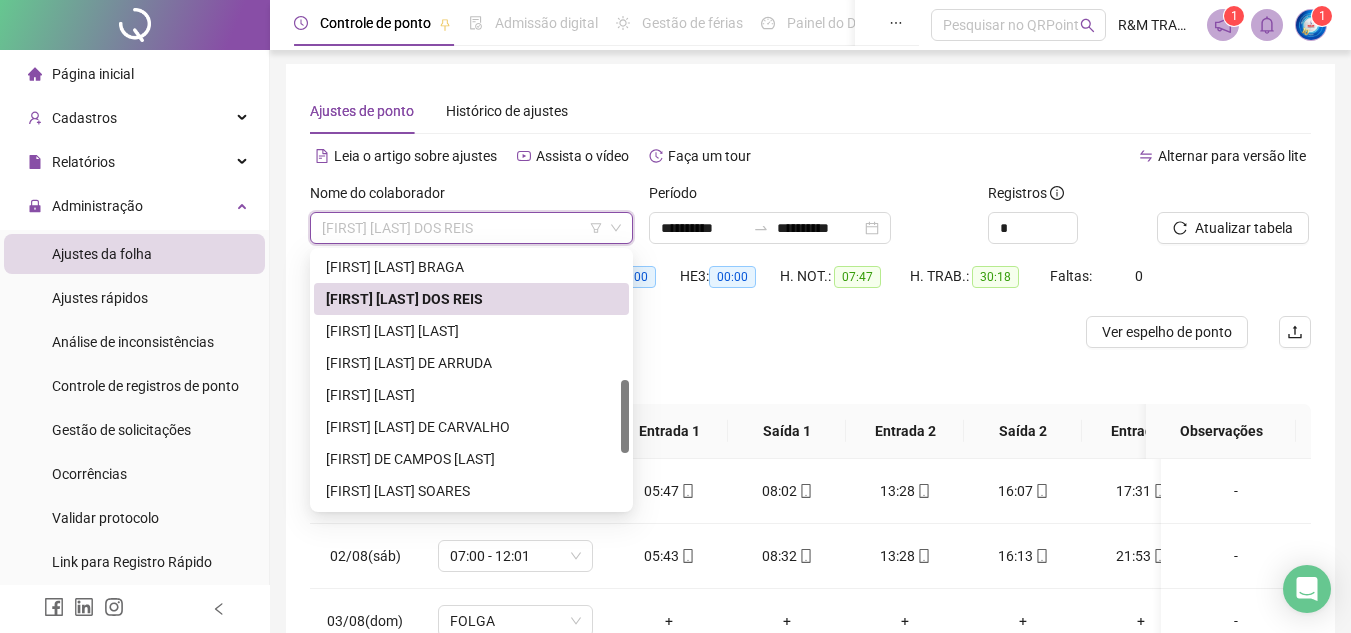 drag, startPoint x: 625, startPoint y: 336, endPoint x: 619, endPoint y: 391, distance: 55.326305 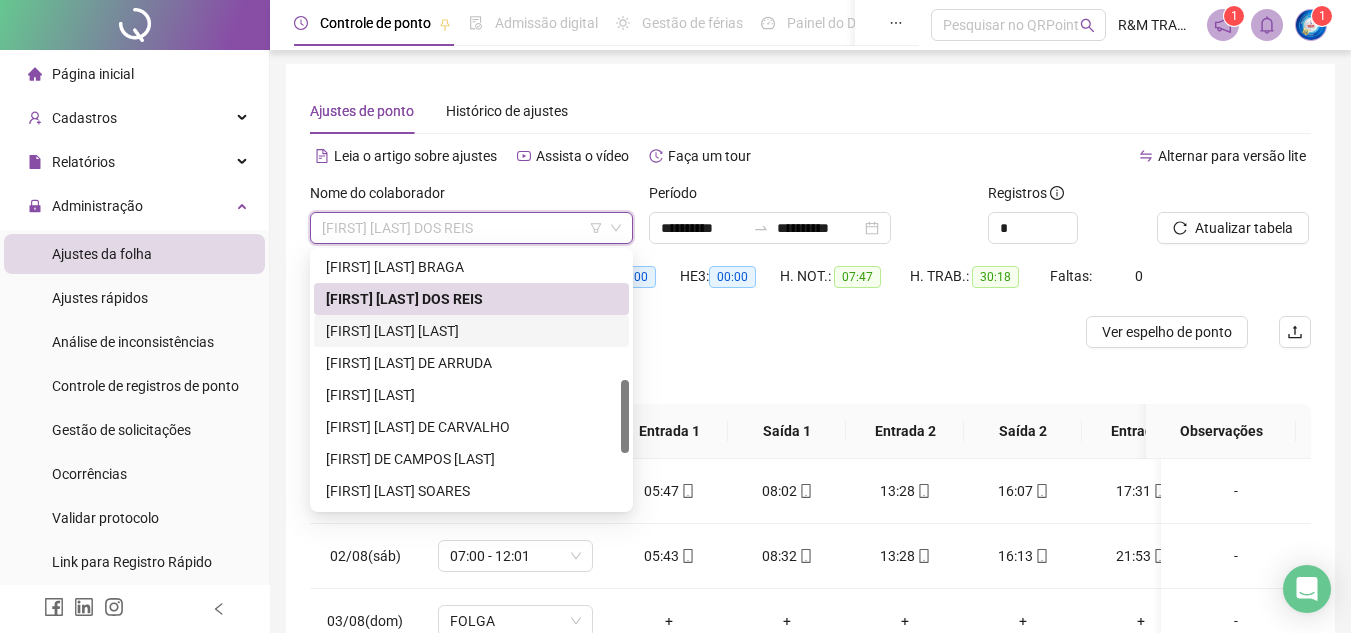 click on "[FIRST] [LAST] [LAST]" at bounding box center (471, 331) 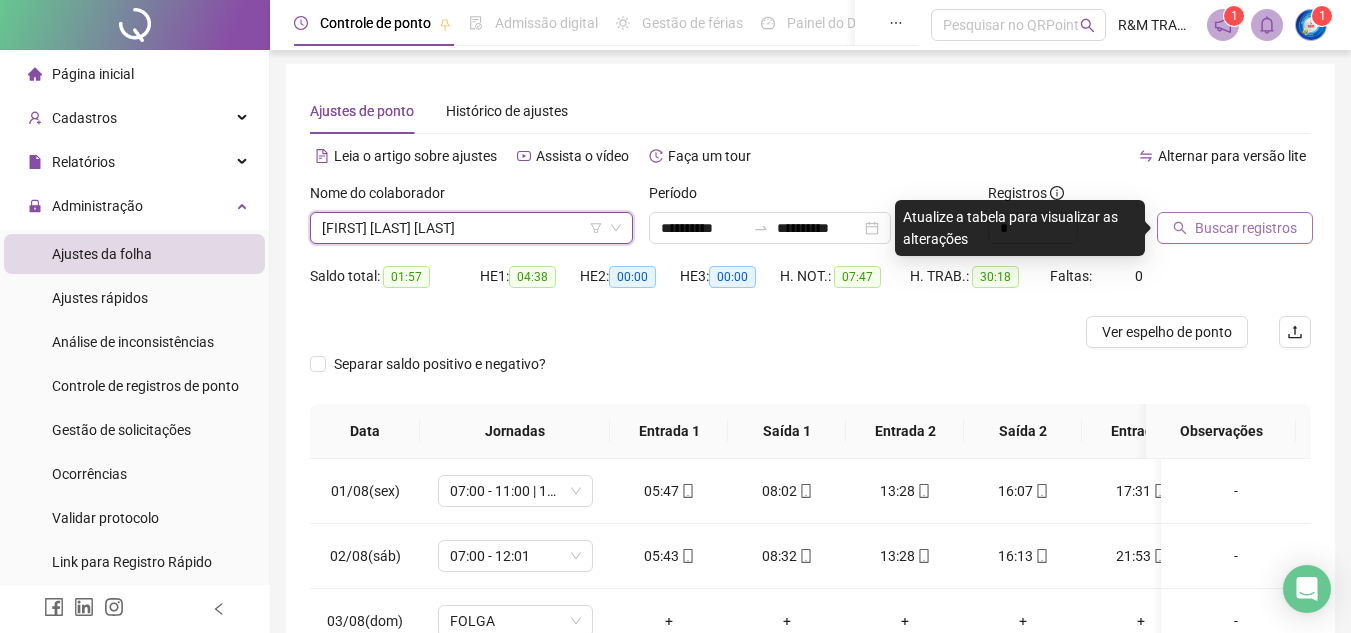 click on "Buscar registros" at bounding box center [1246, 228] 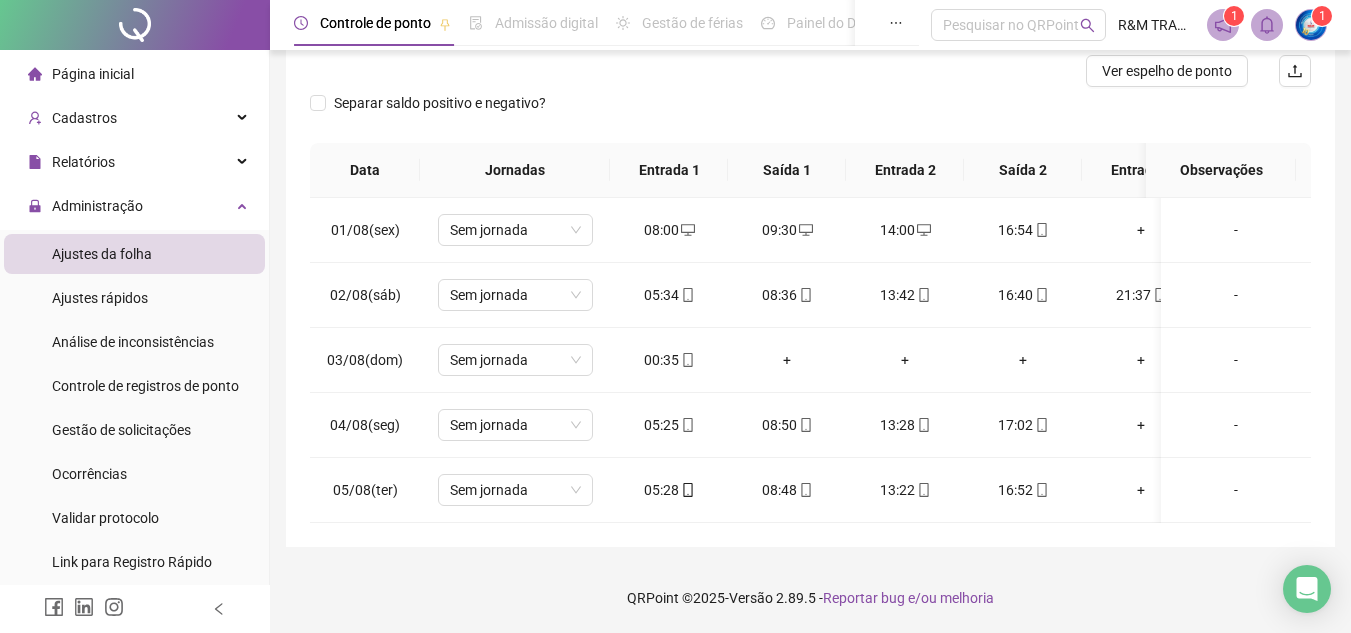 scroll, scrollTop: 278, scrollLeft: 0, axis: vertical 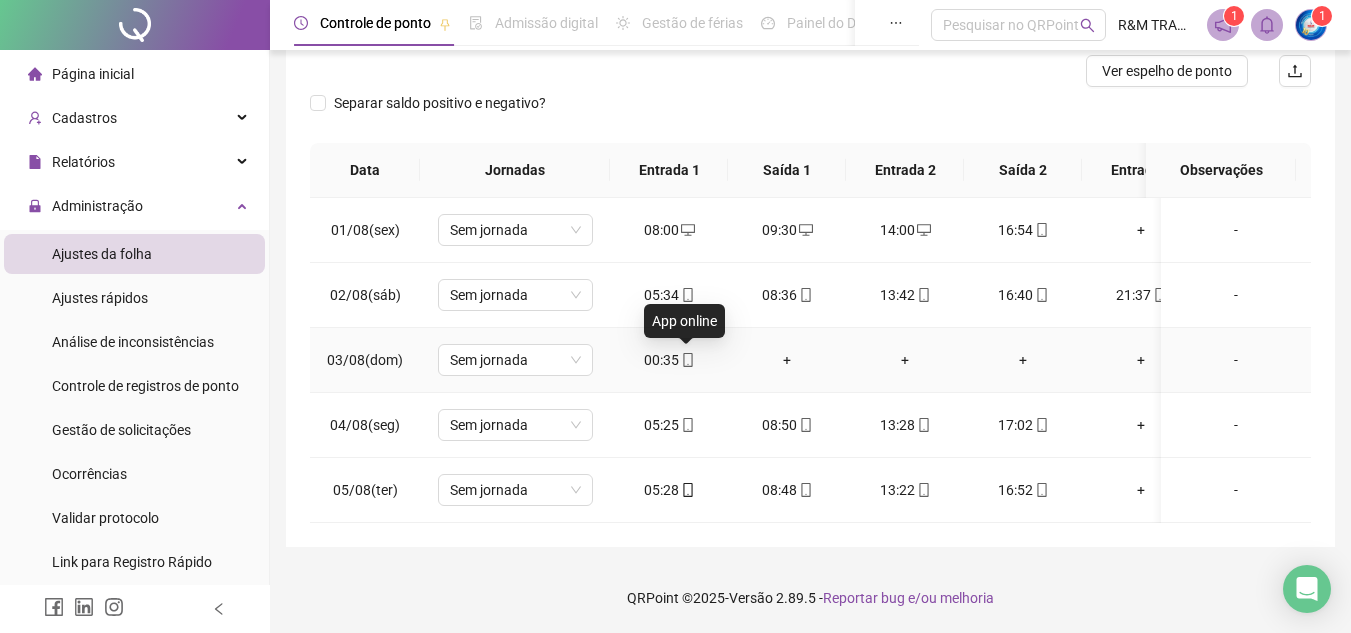 click 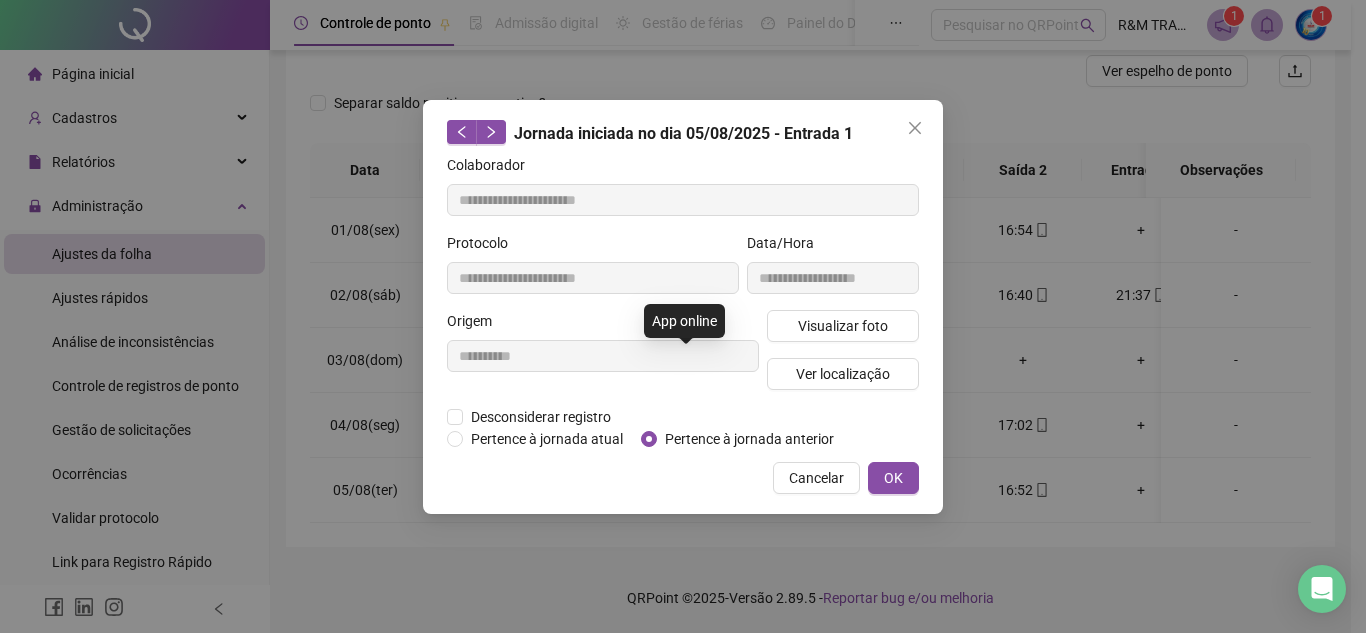 type on "**********" 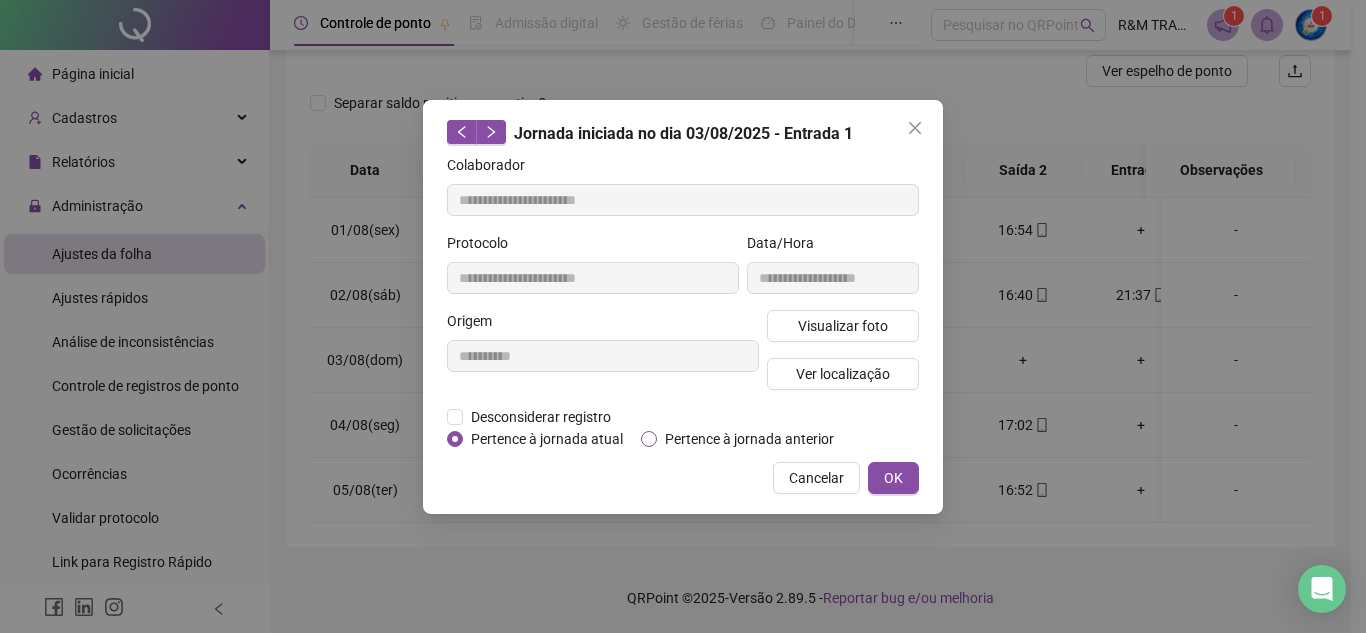 click on "Pertence à jornada anterior" at bounding box center (749, 439) 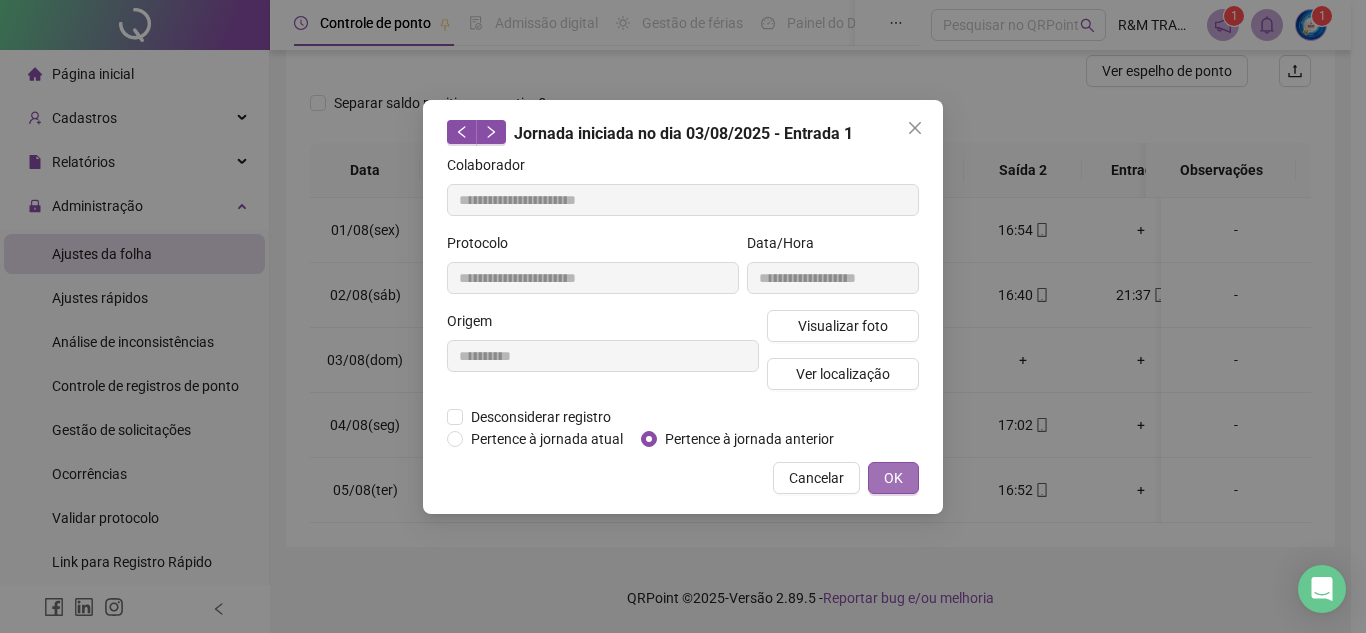 click on "OK" at bounding box center [893, 478] 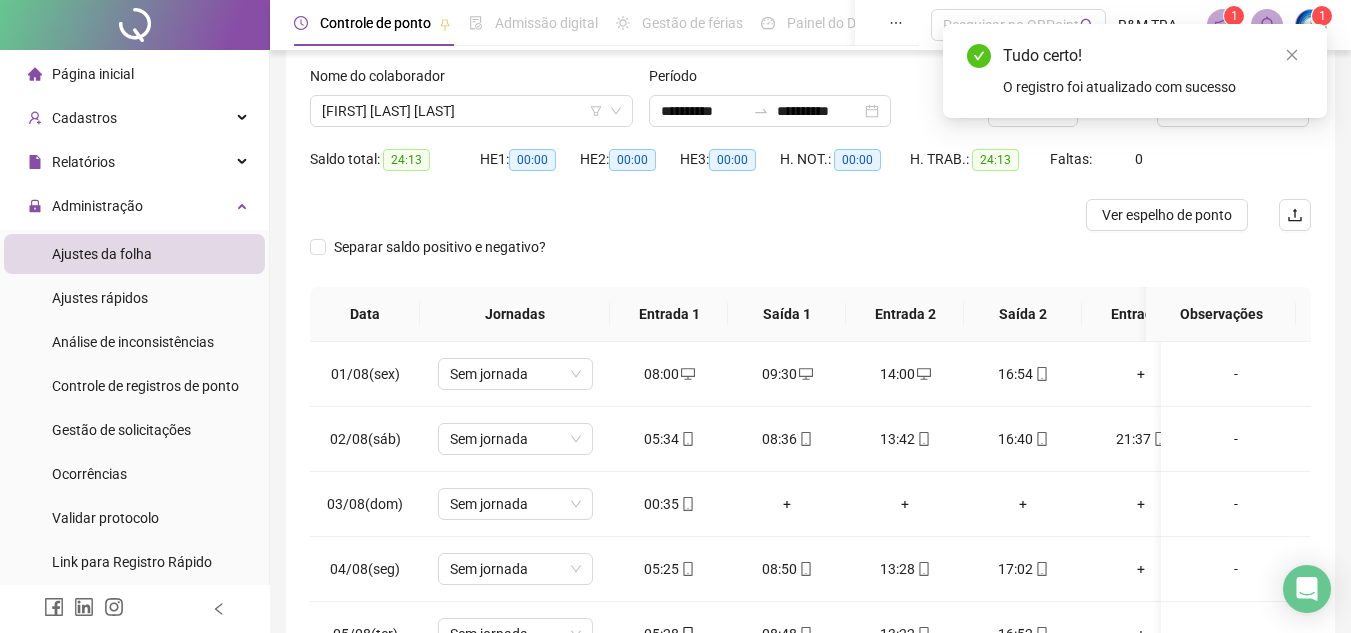 scroll, scrollTop: 26, scrollLeft: 0, axis: vertical 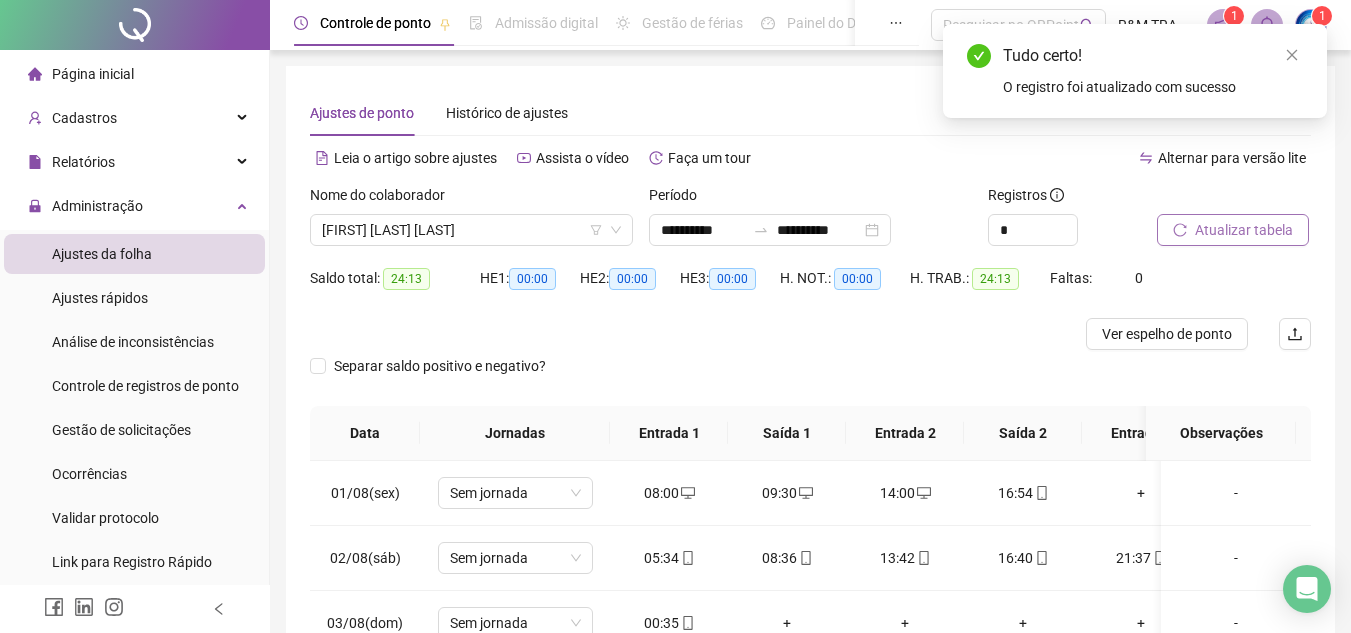 click on "Atualizar tabela" at bounding box center (1244, 230) 